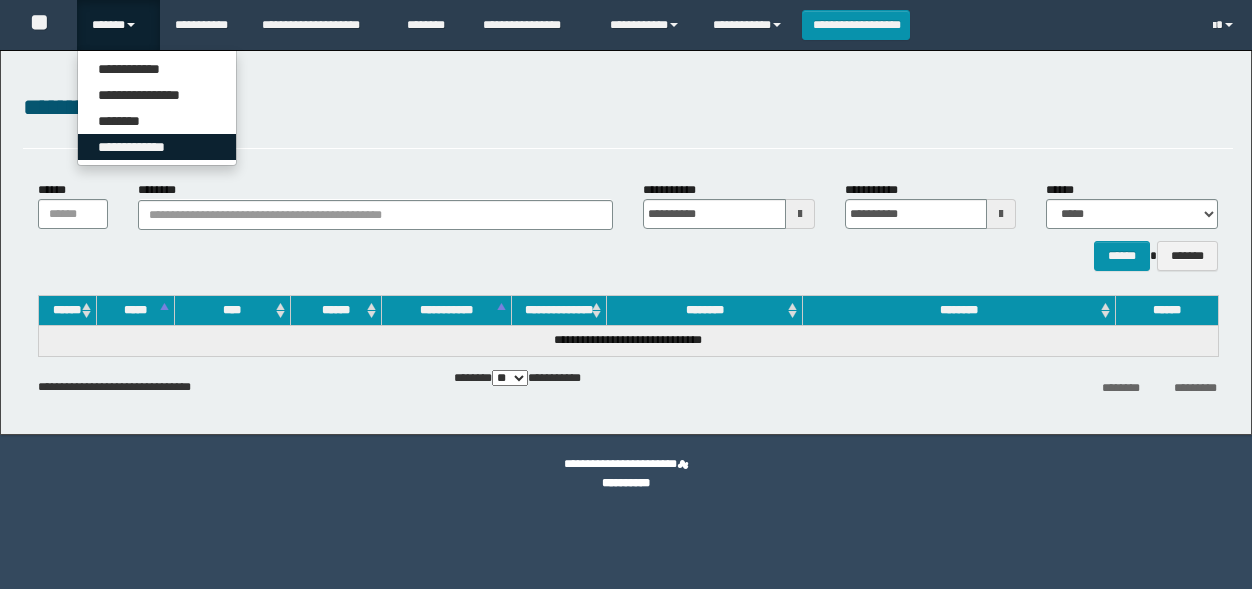 click on "**********" at bounding box center (157, 147) 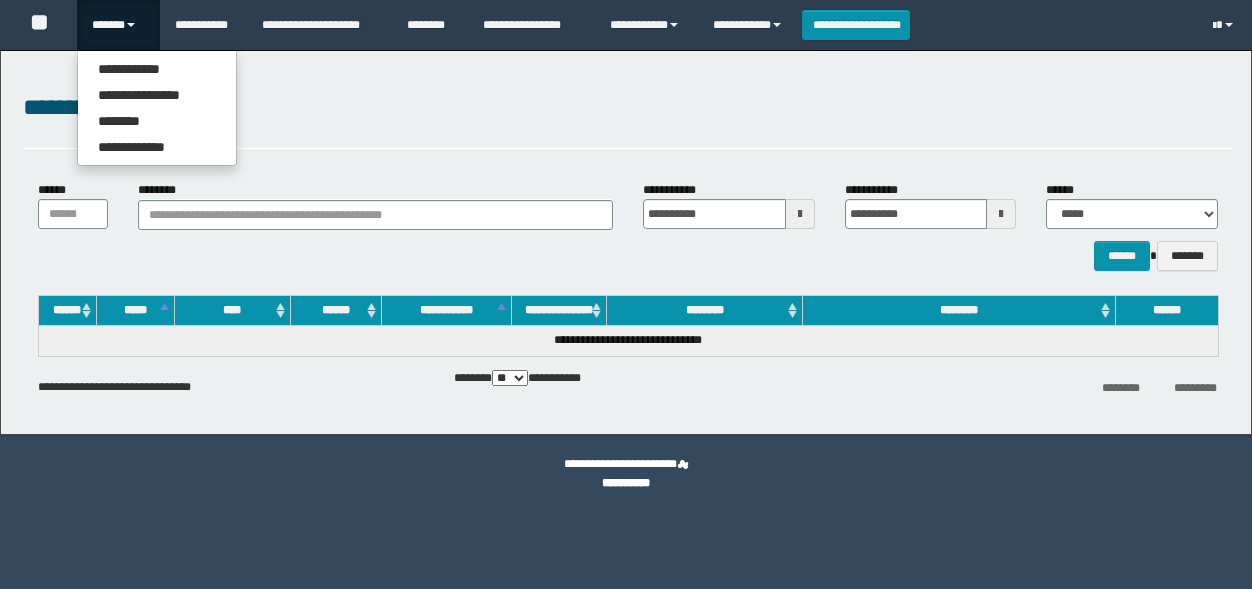 scroll, scrollTop: 0, scrollLeft: 0, axis: both 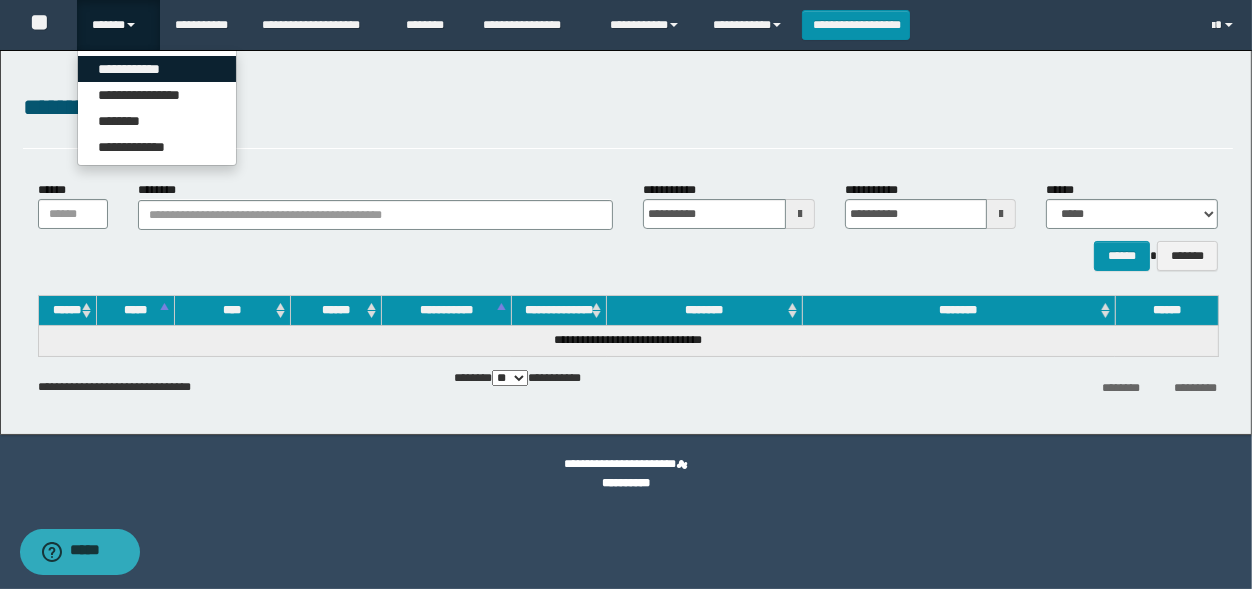 click on "**********" at bounding box center (157, 69) 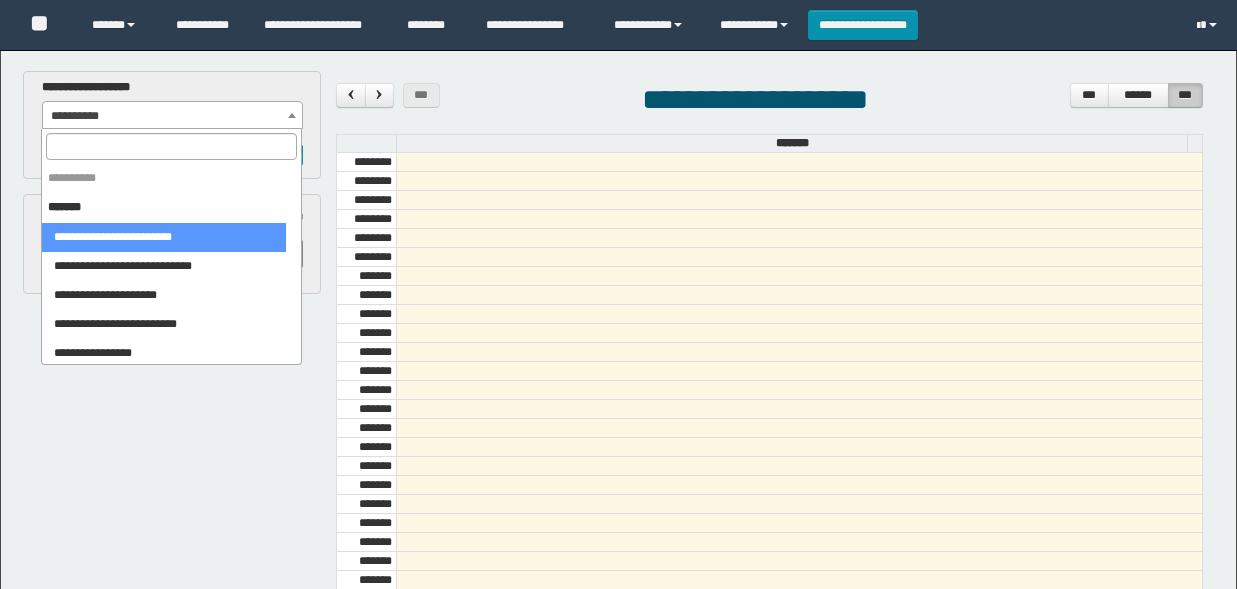 scroll, scrollTop: 0, scrollLeft: 0, axis: both 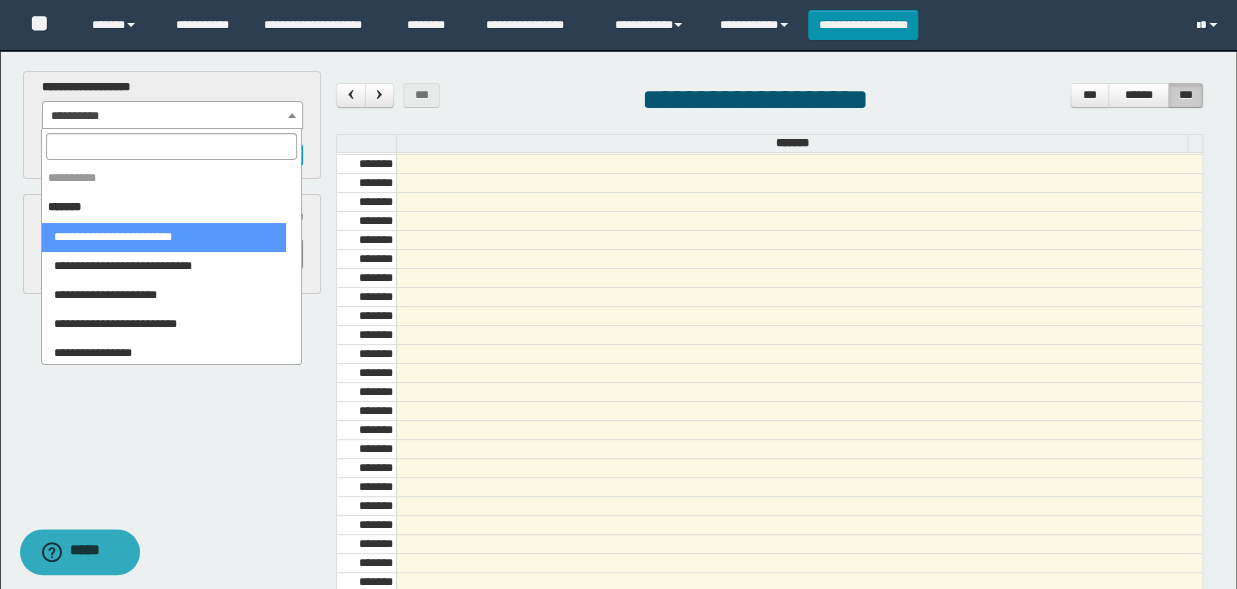 click at bounding box center [171, 146] 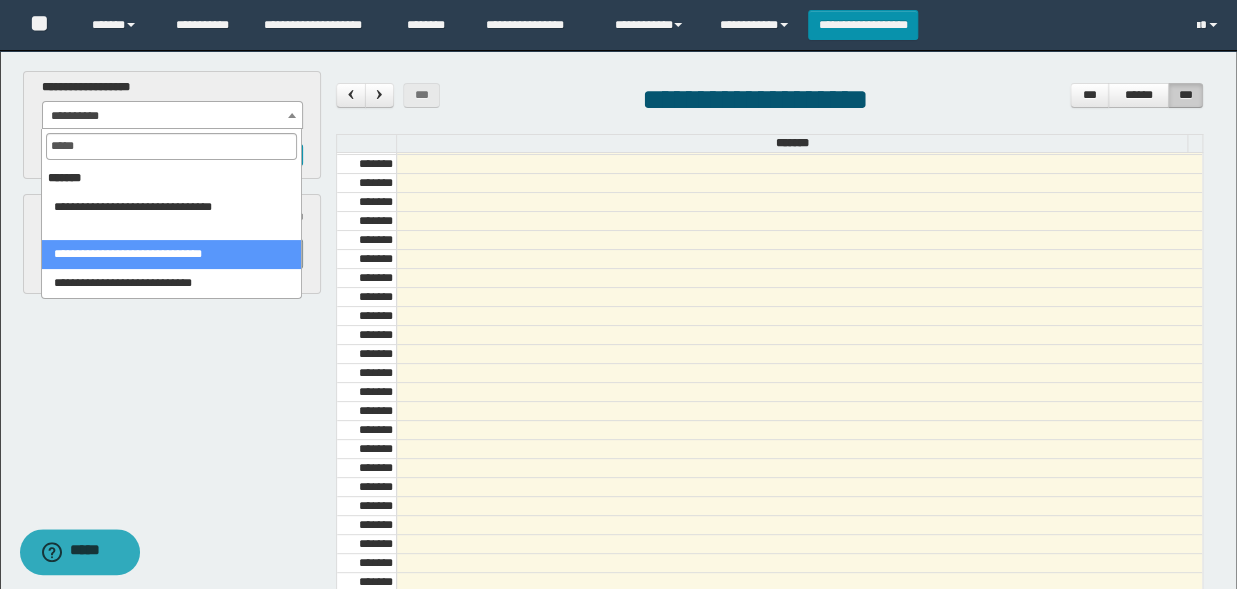 type on "*****" 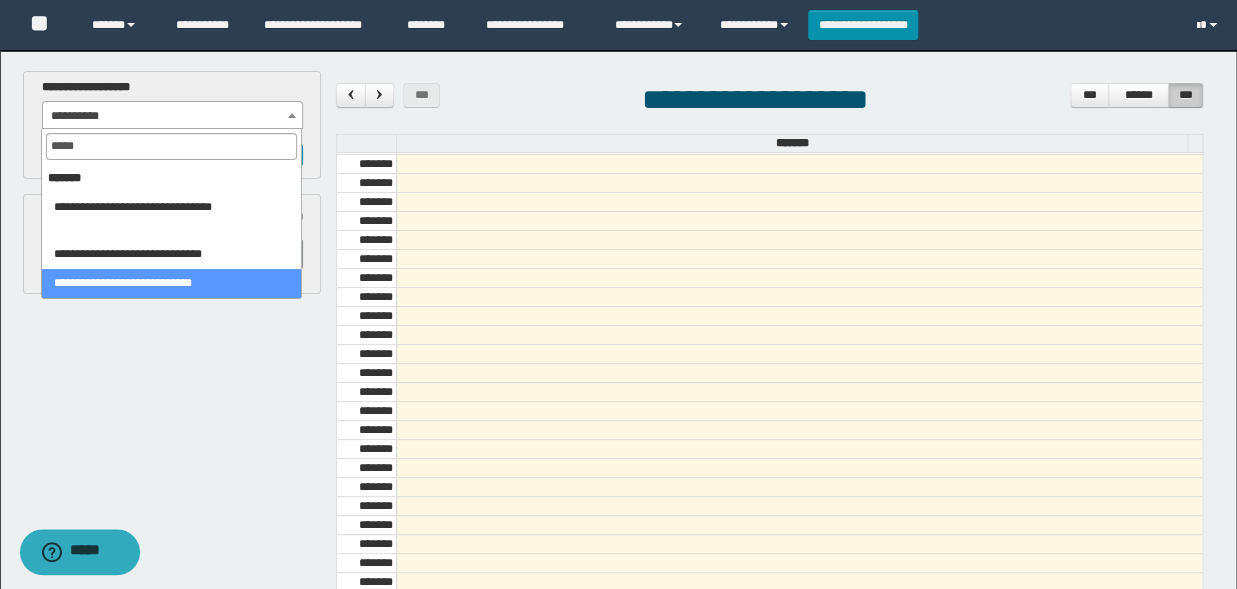 select on "******" 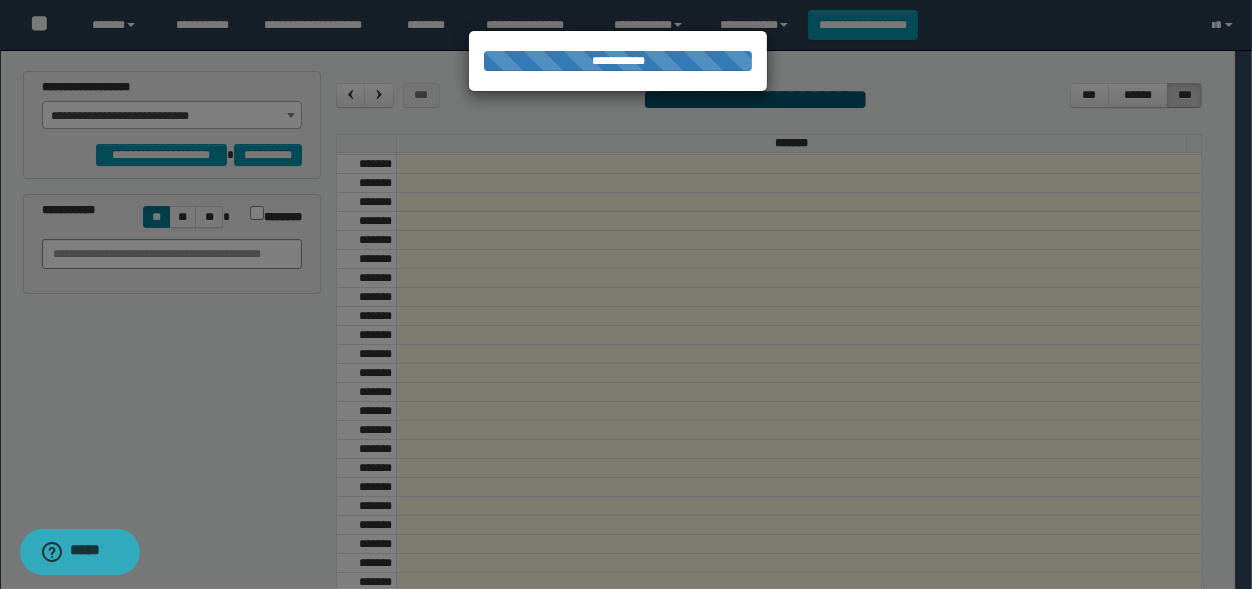 scroll, scrollTop: 682, scrollLeft: 0, axis: vertical 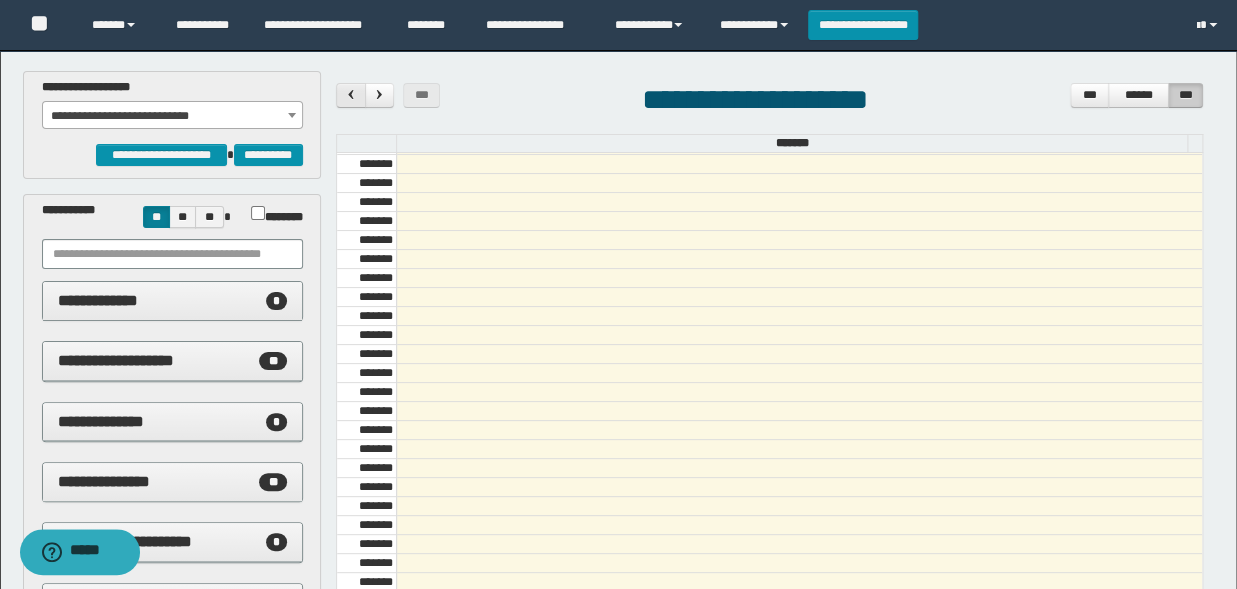 click at bounding box center (350, 95) 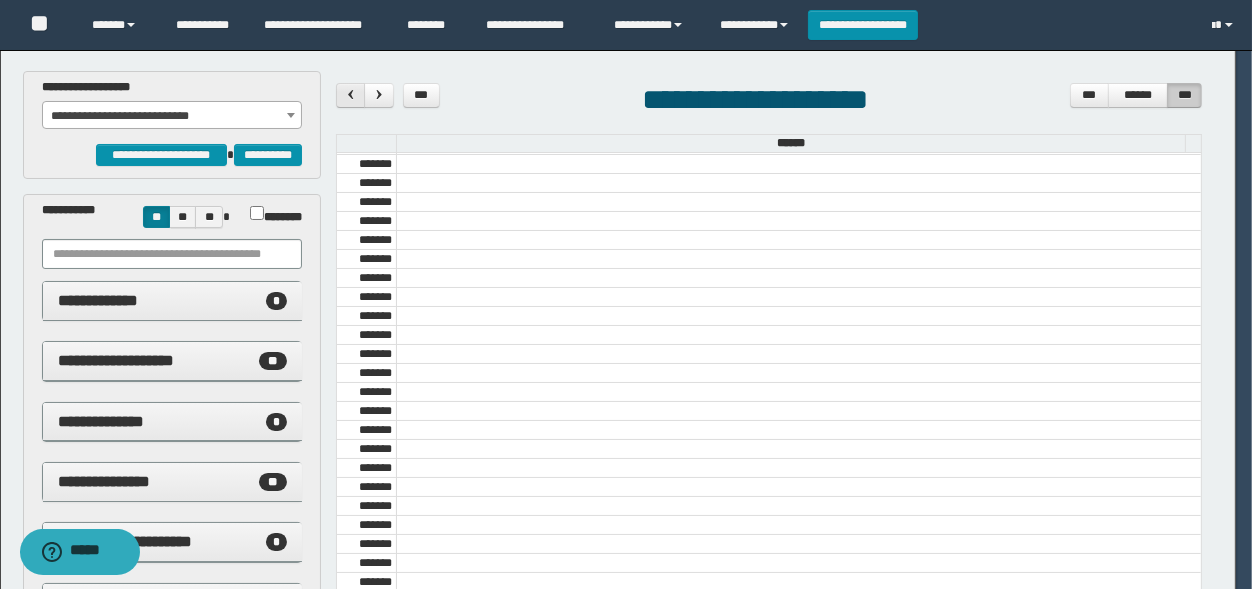 scroll, scrollTop: 682, scrollLeft: 0, axis: vertical 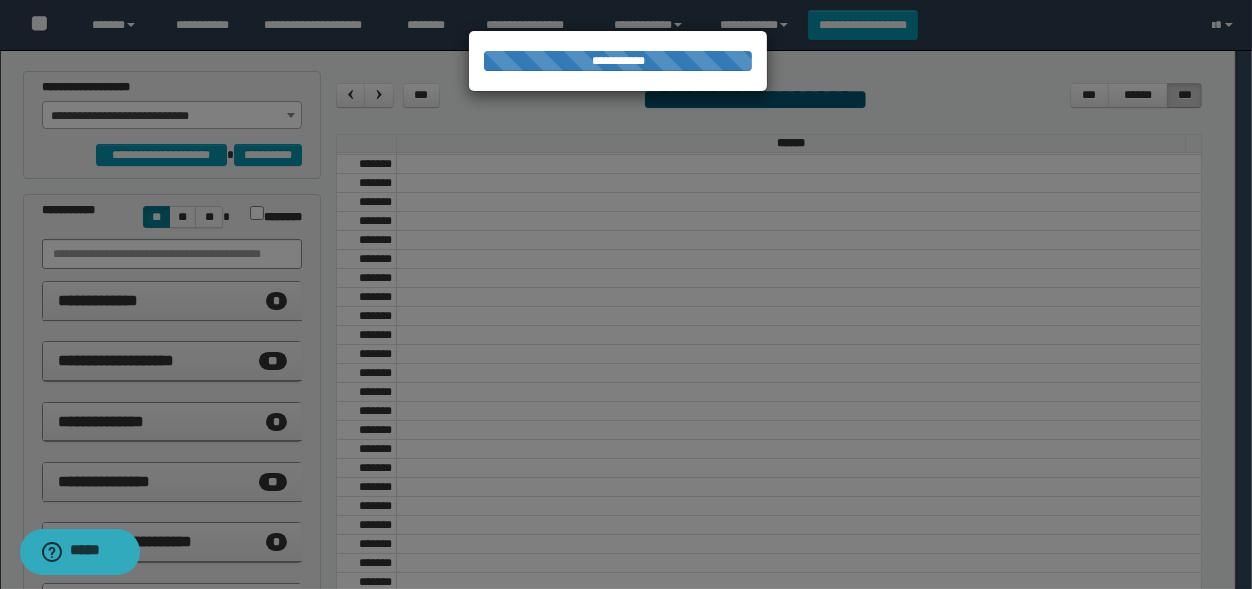 click at bounding box center (626, 294) 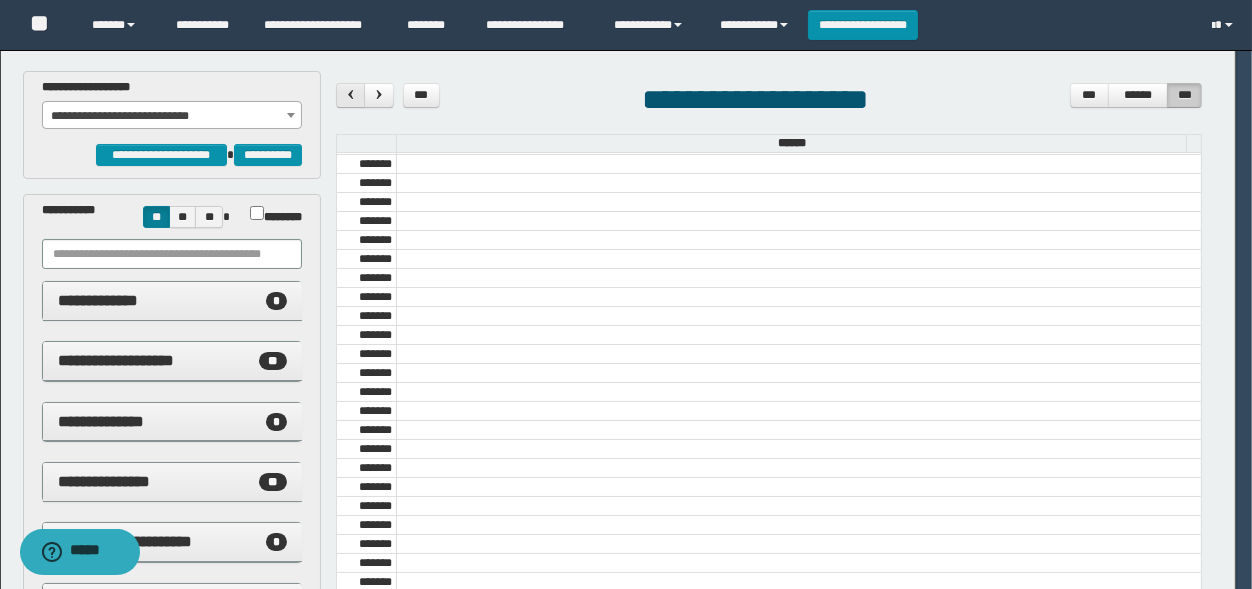 click at bounding box center (351, 94) 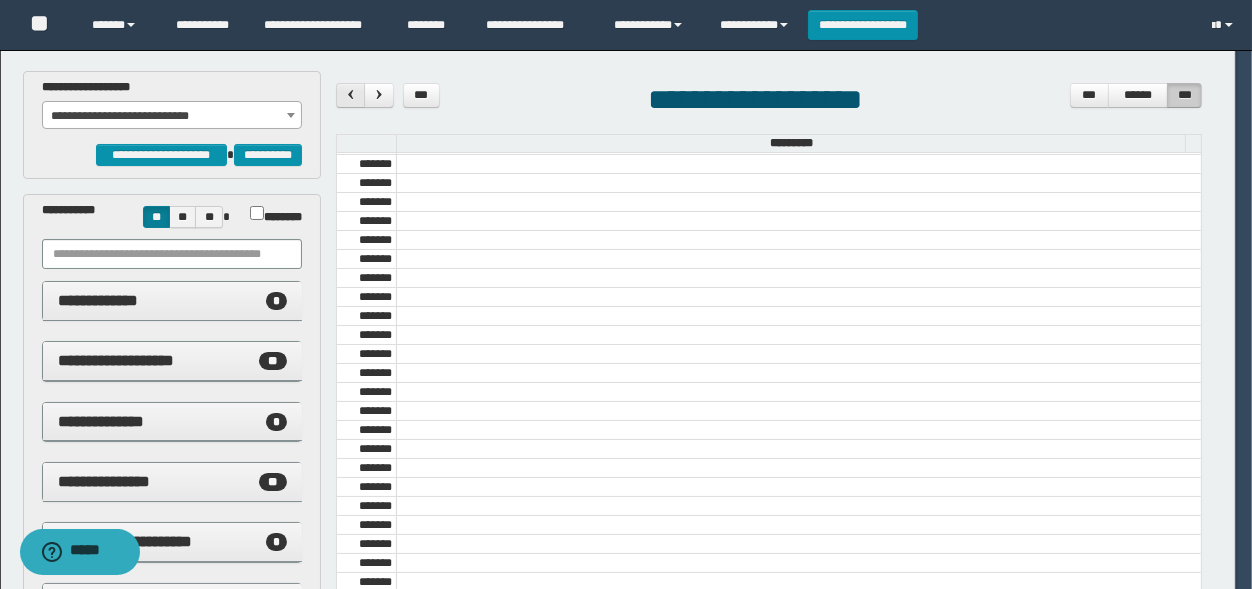 scroll, scrollTop: 682, scrollLeft: 0, axis: vertical 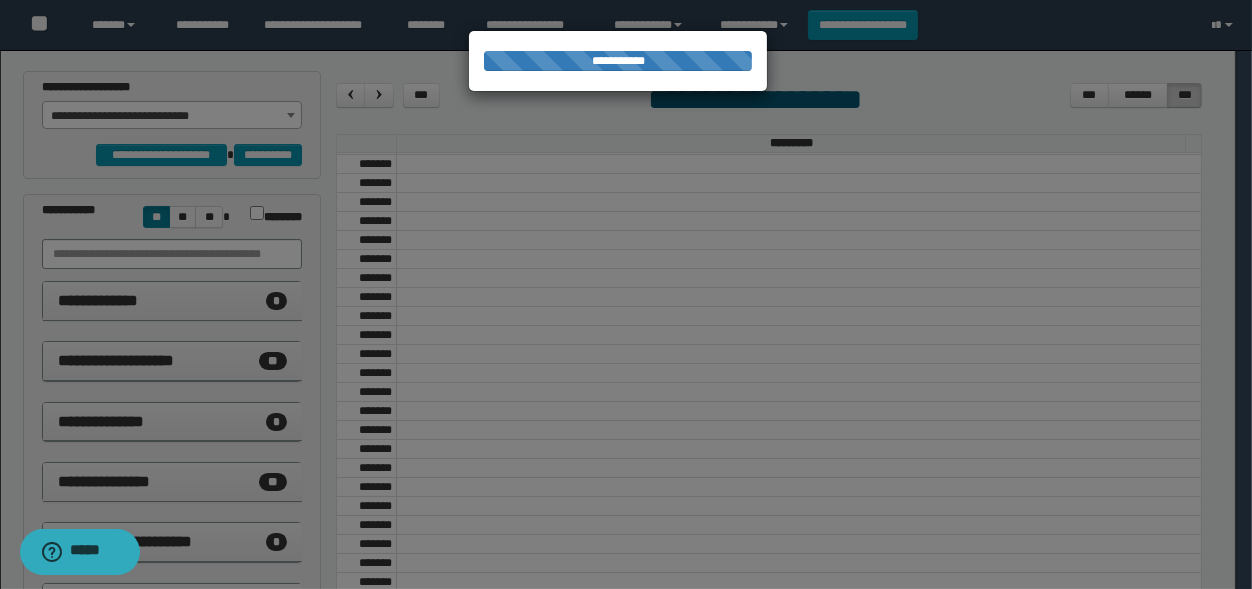 click at bounding box center (626, 294) 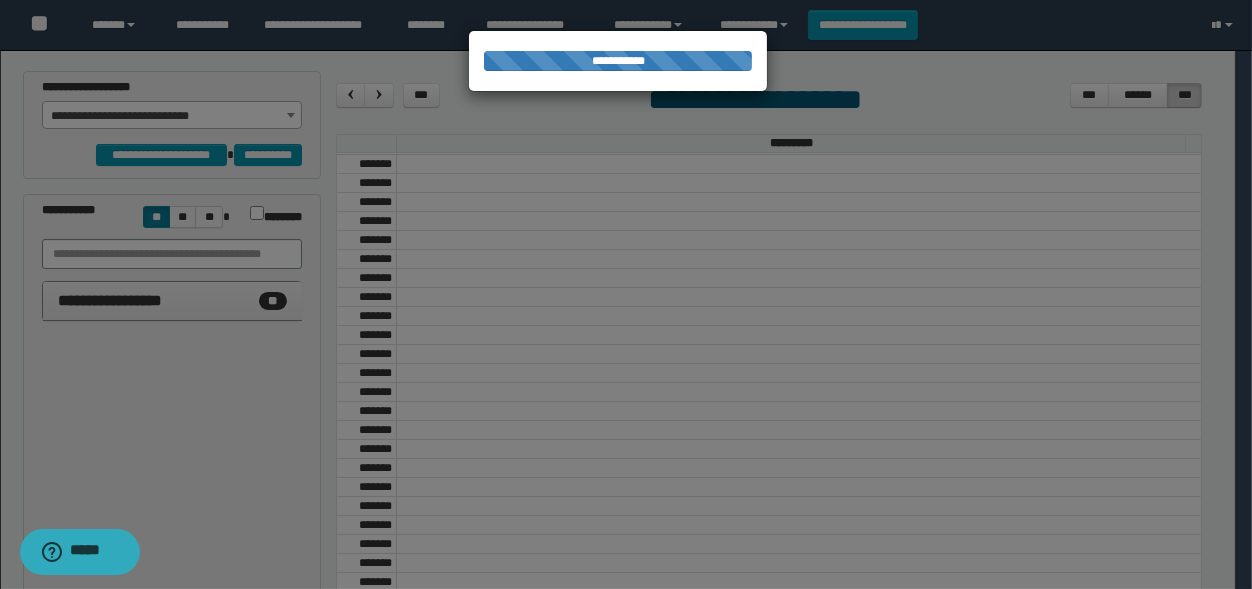 click at bounding box center [626, 294] 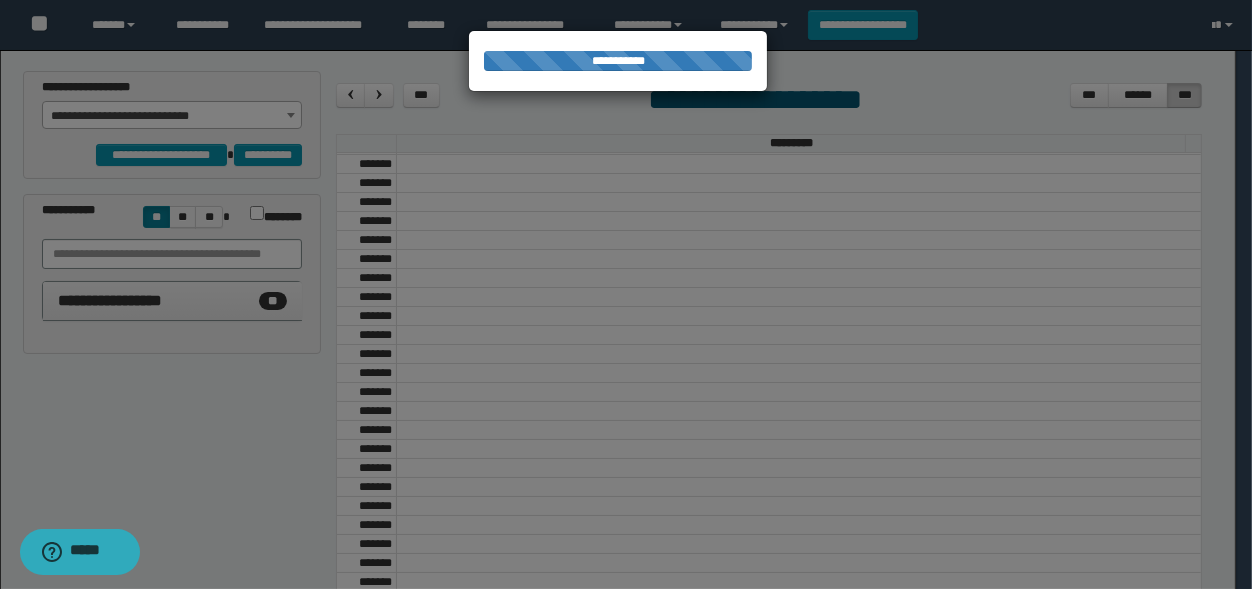 click at bounding box center (626, 294) 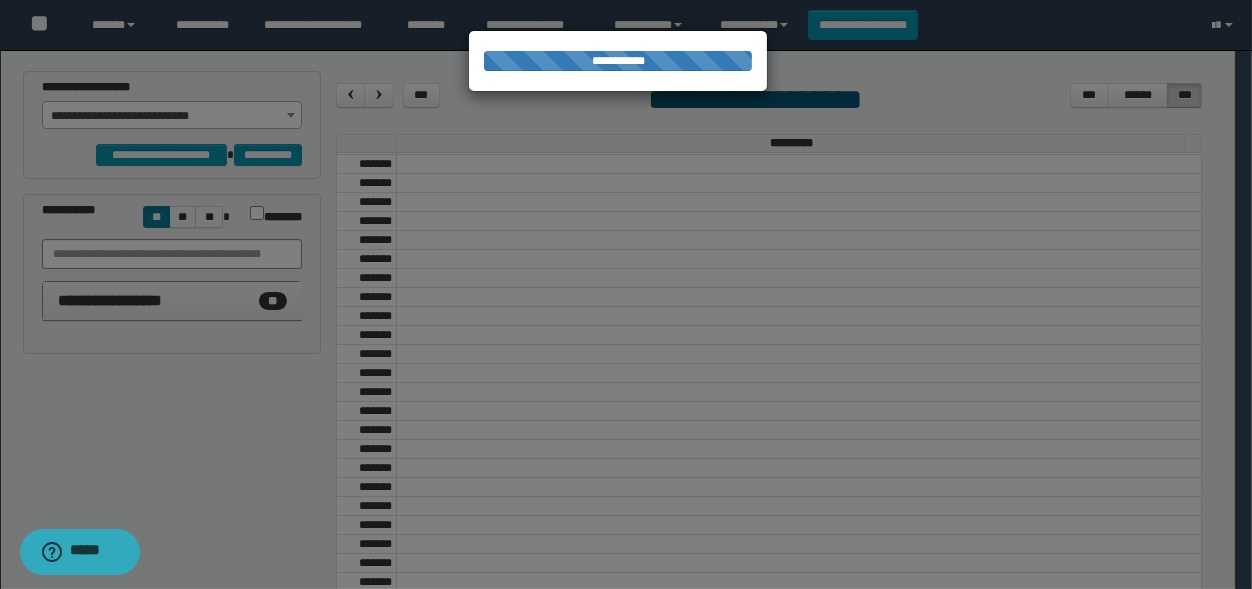 click at bounding box center [626, 294] 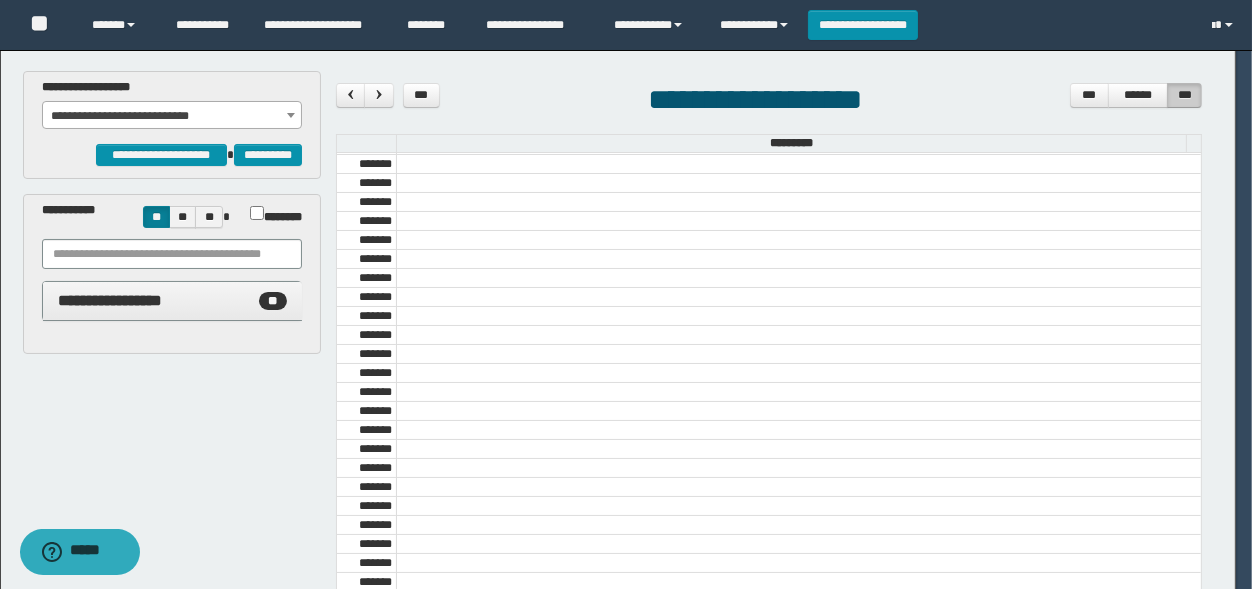 click at bounding box center (626, 294) 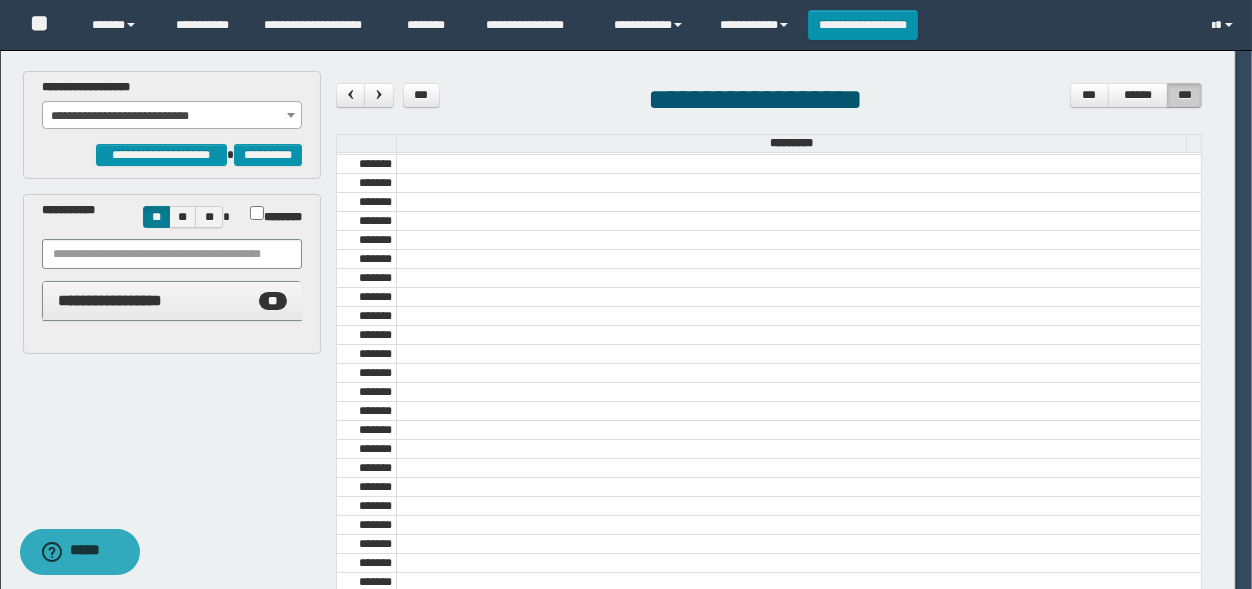 click at bounding box center (350, 95) 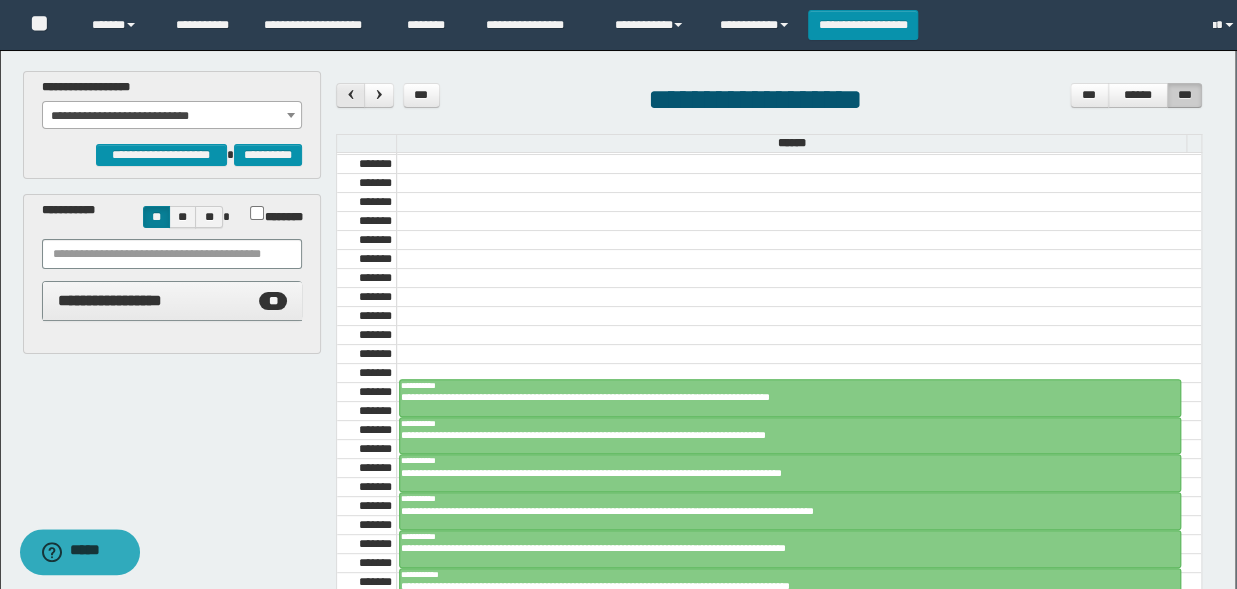 click at bounding box center [350, 95] 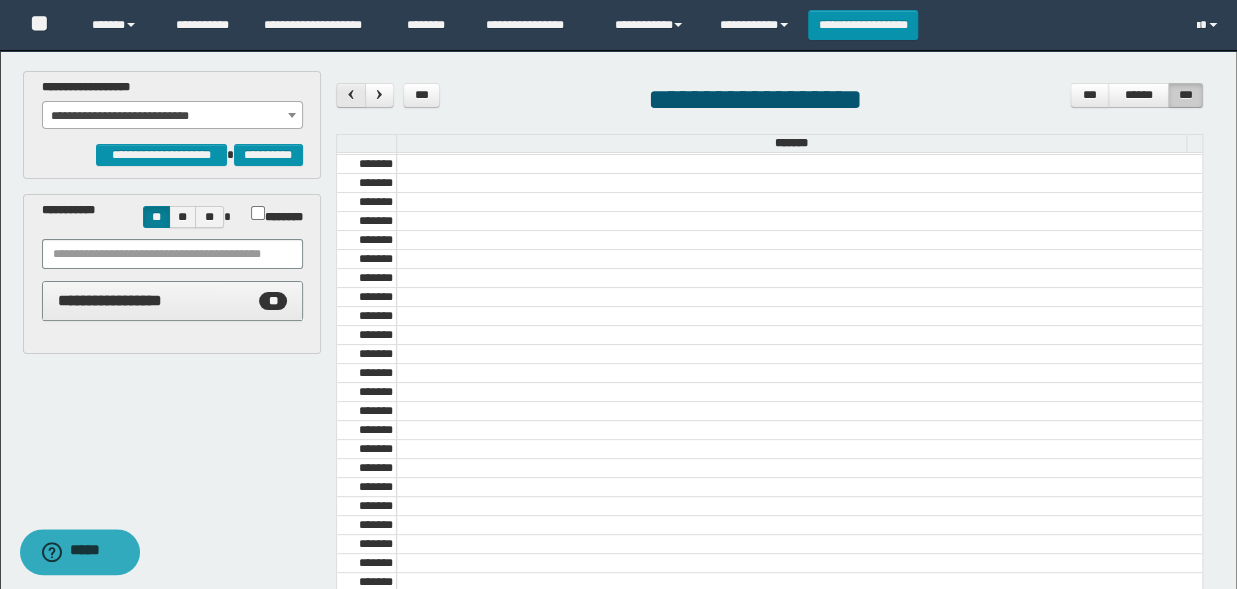 click at bounding box center [350, 95] 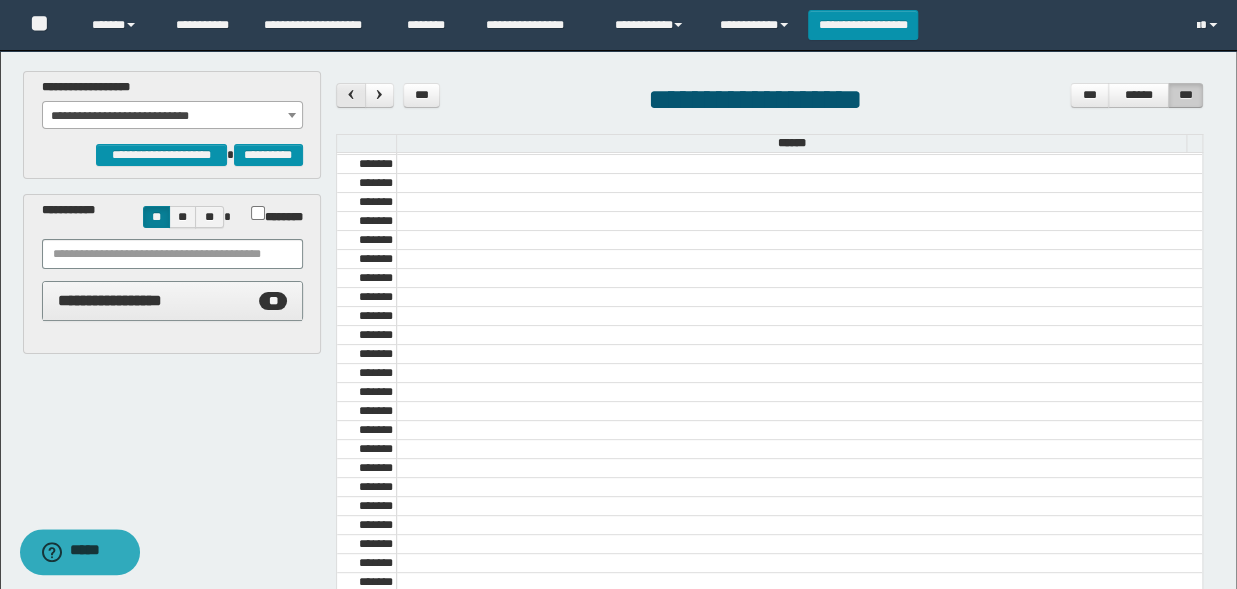 click at bounding box center [350, 95] 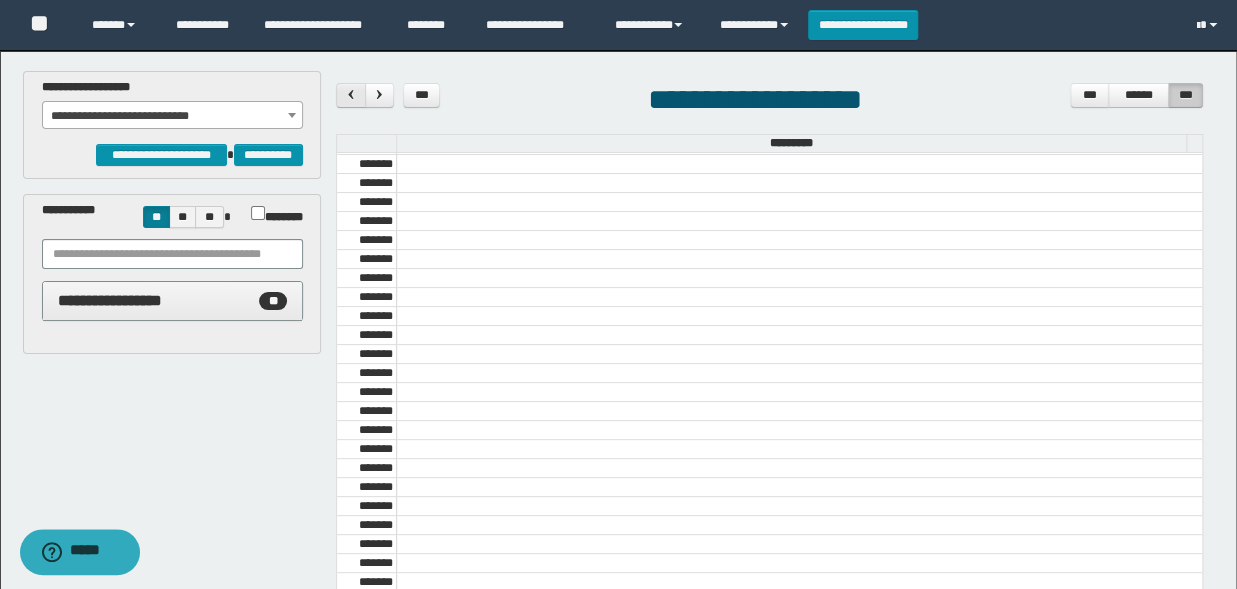 click at bounding box center (350, 95) 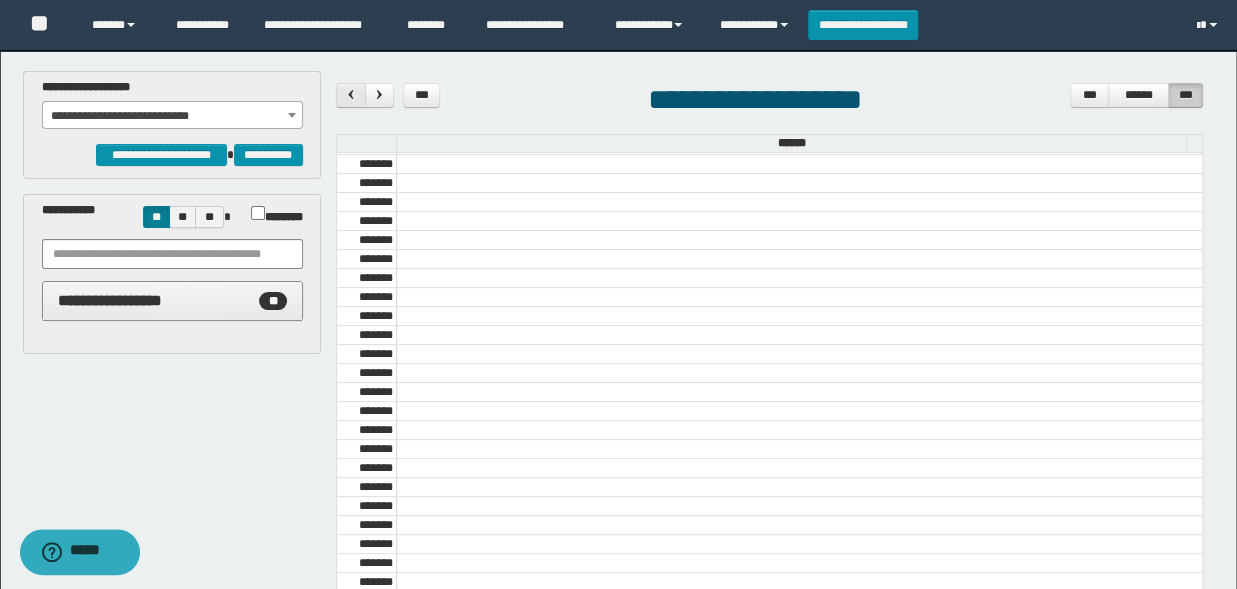 click at bounding box center (350, 95) 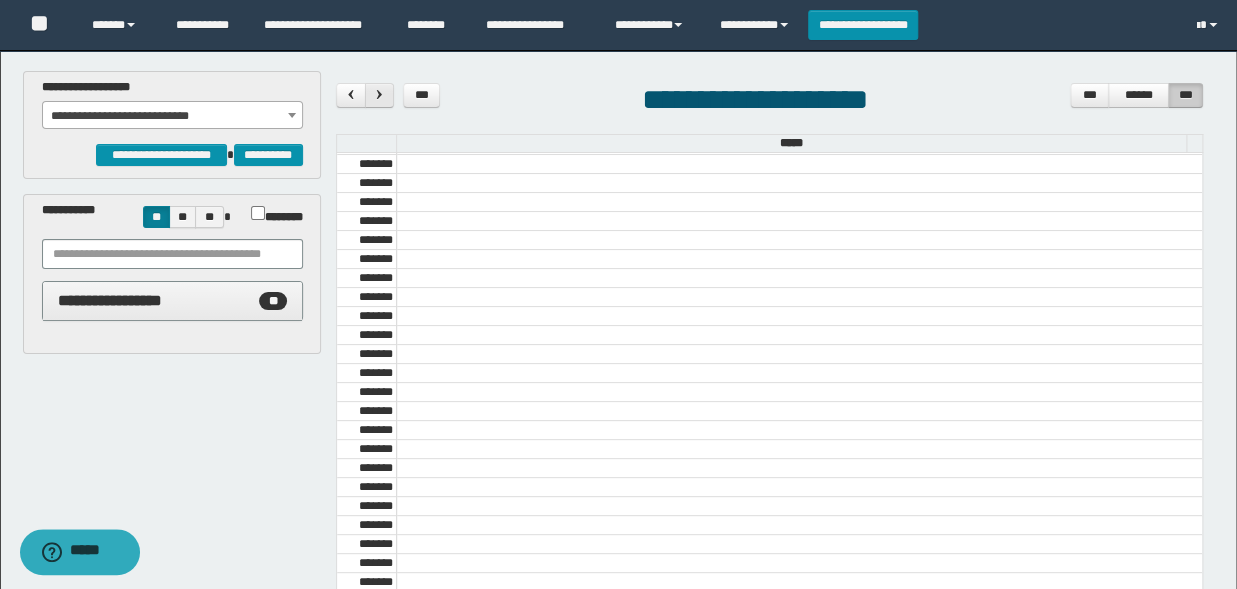 click at bounding box center (379, 94) 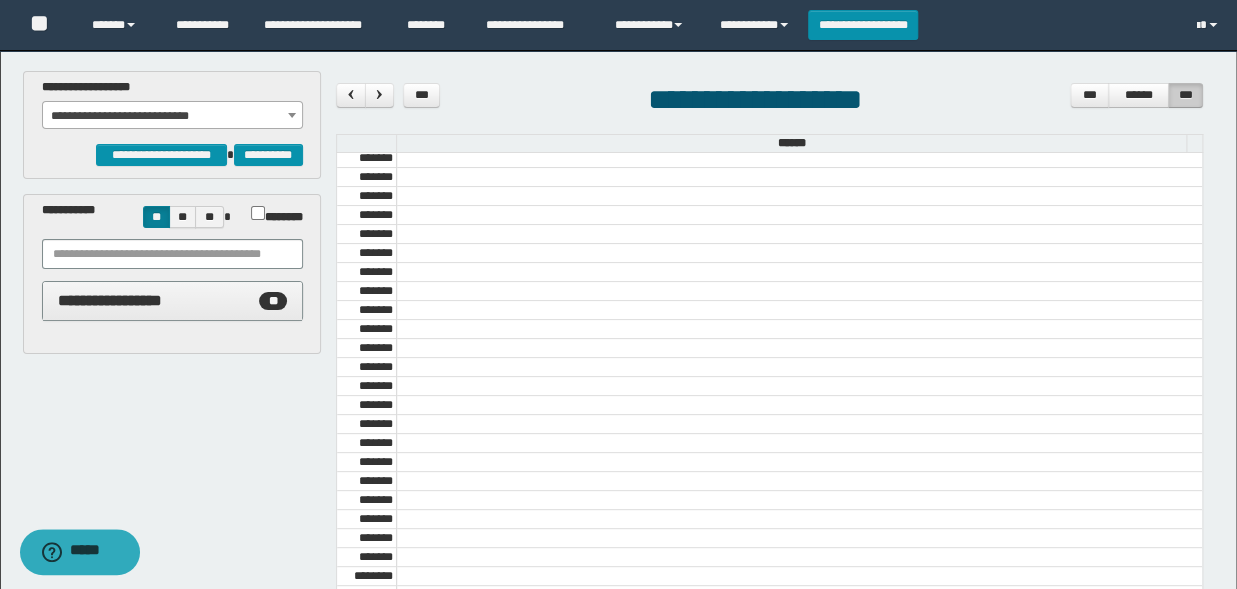 scroll, scrollTop: 2094, scrollLeft: 0, axis: vertical 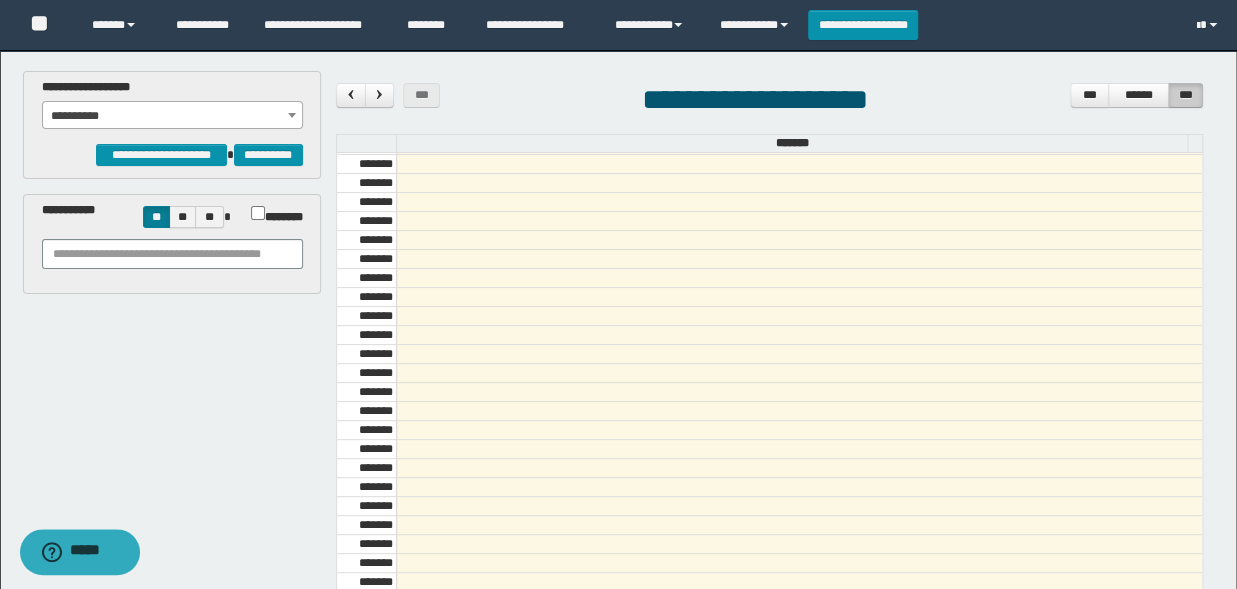 click on "**********" at bounding box center [172, 116] 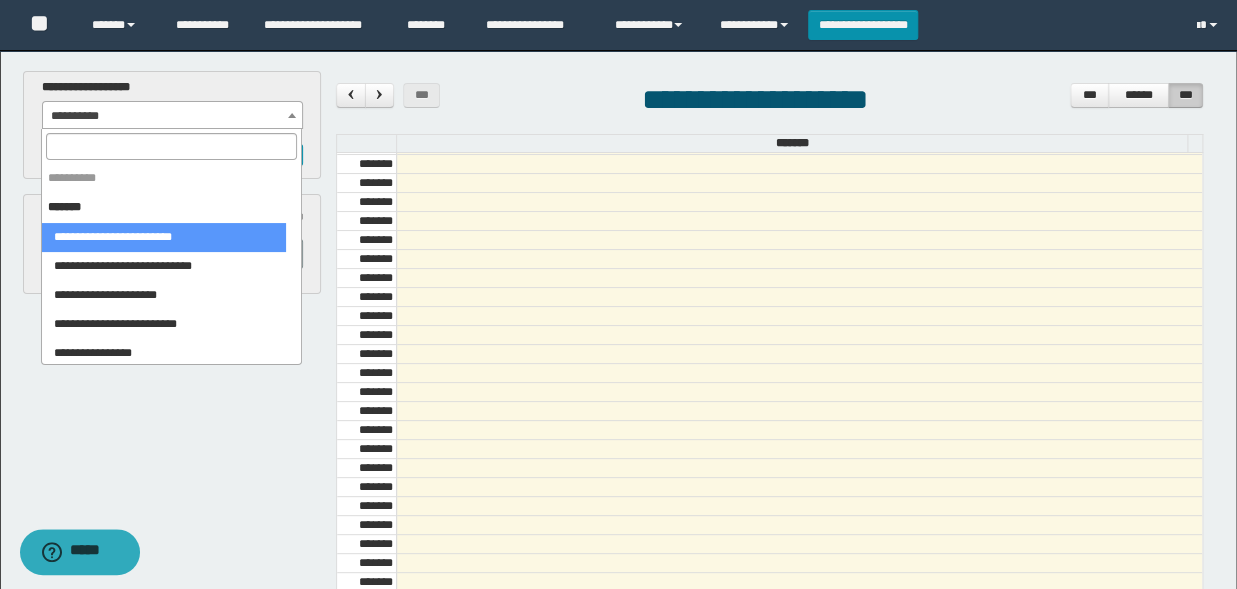 click at bounding box center [171, 146] 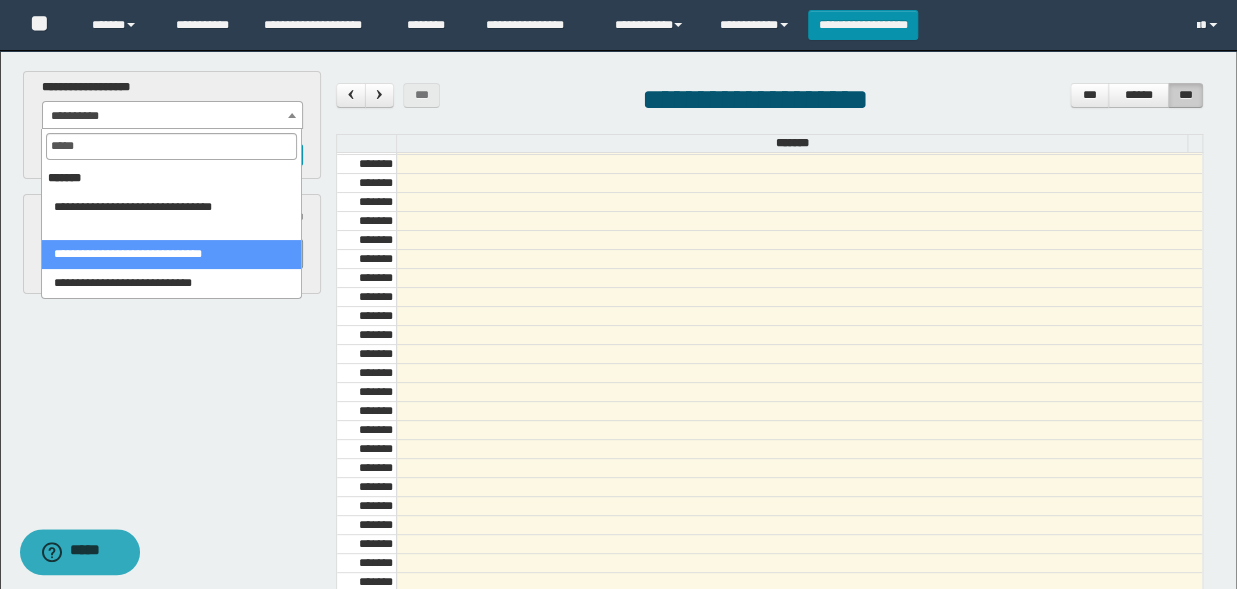 type on "*****" 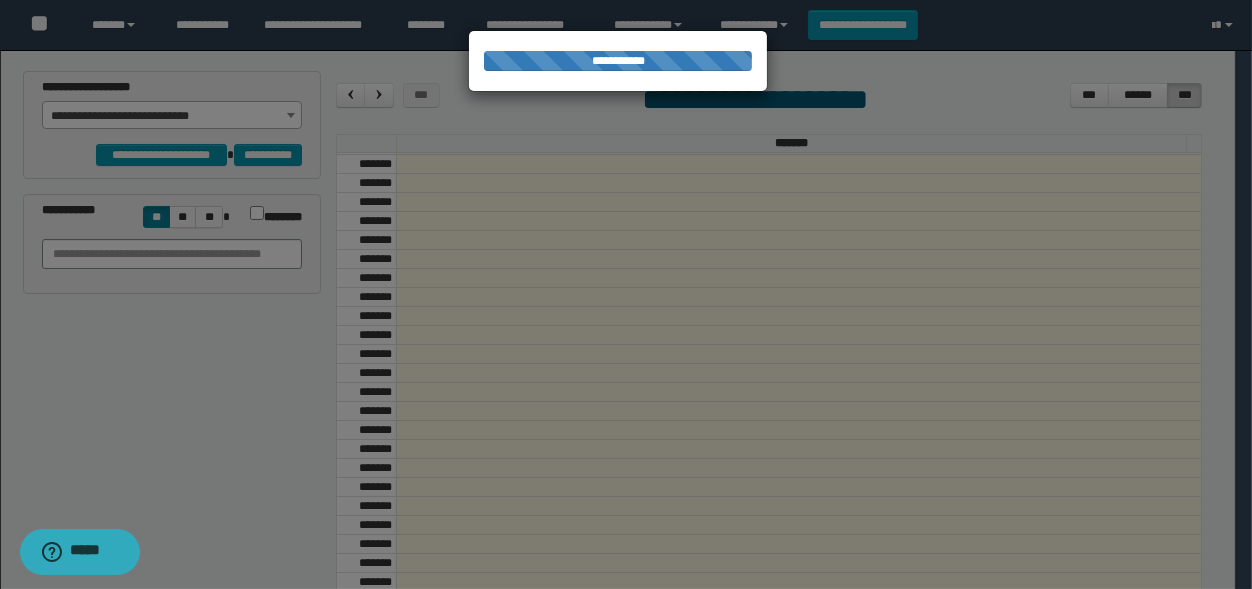 click at bounding box center [626, 294] 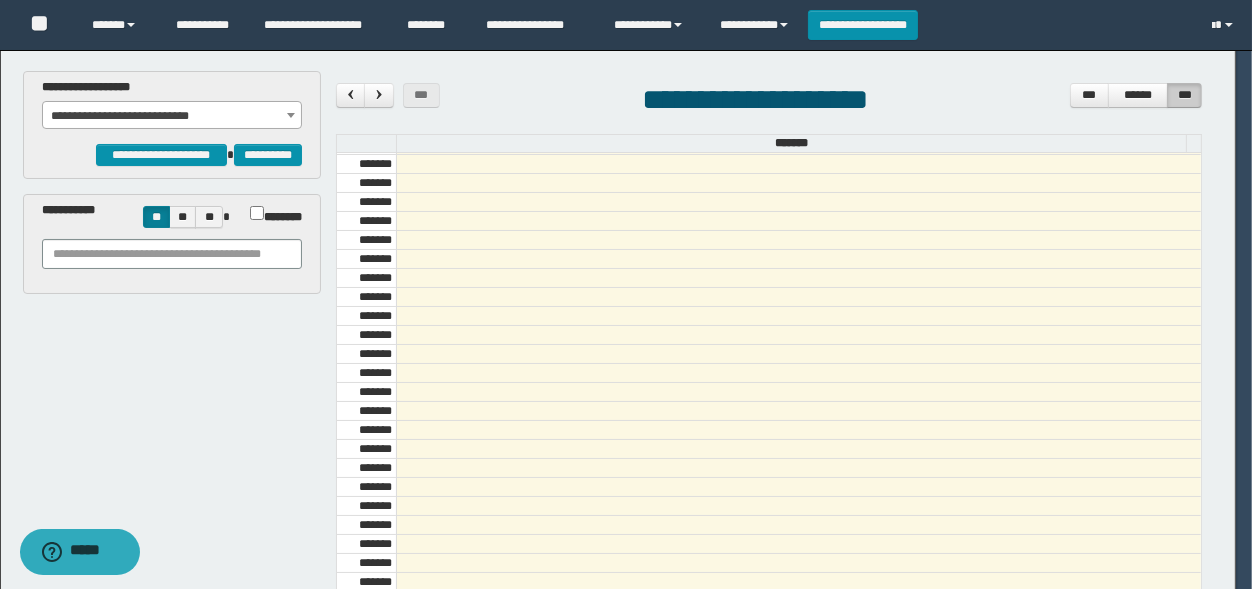 scroll, scrollTop: 682, scrollLeft: 0, axis: vertical 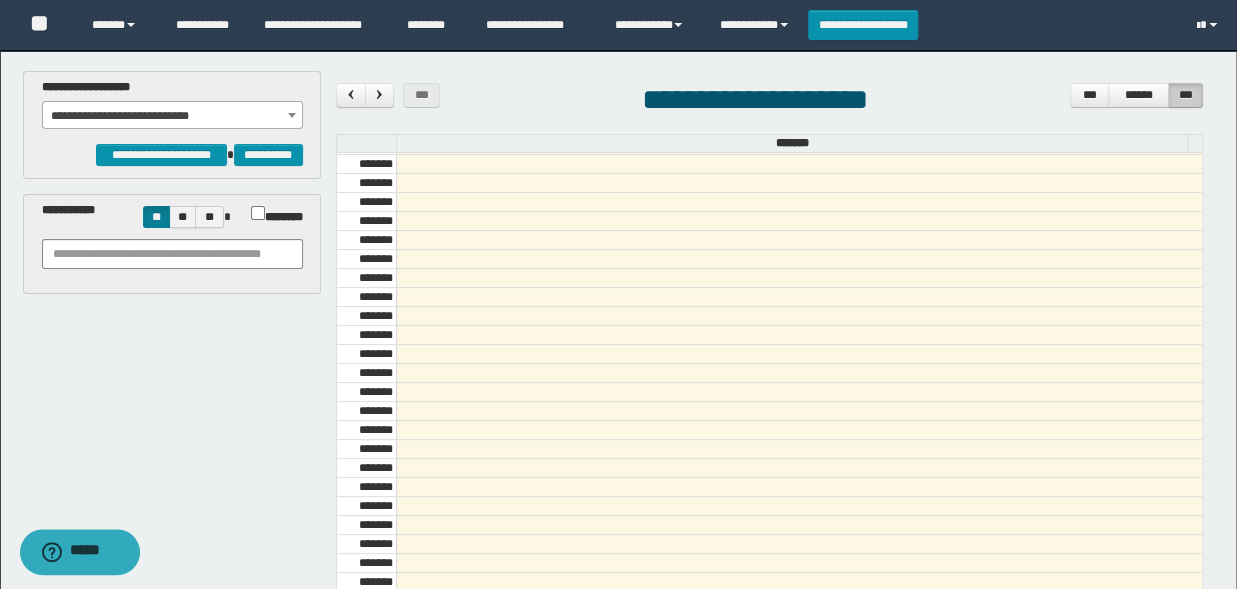 click on "*******" at bounding box center [272, 212] 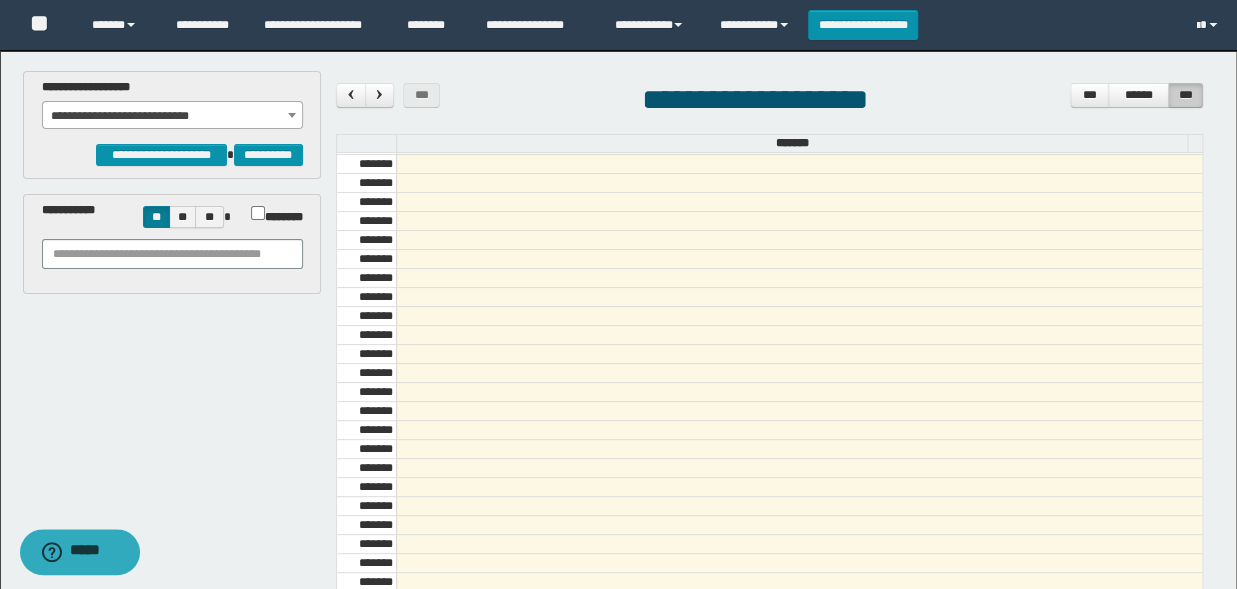 click at bounding box center [350, 95] 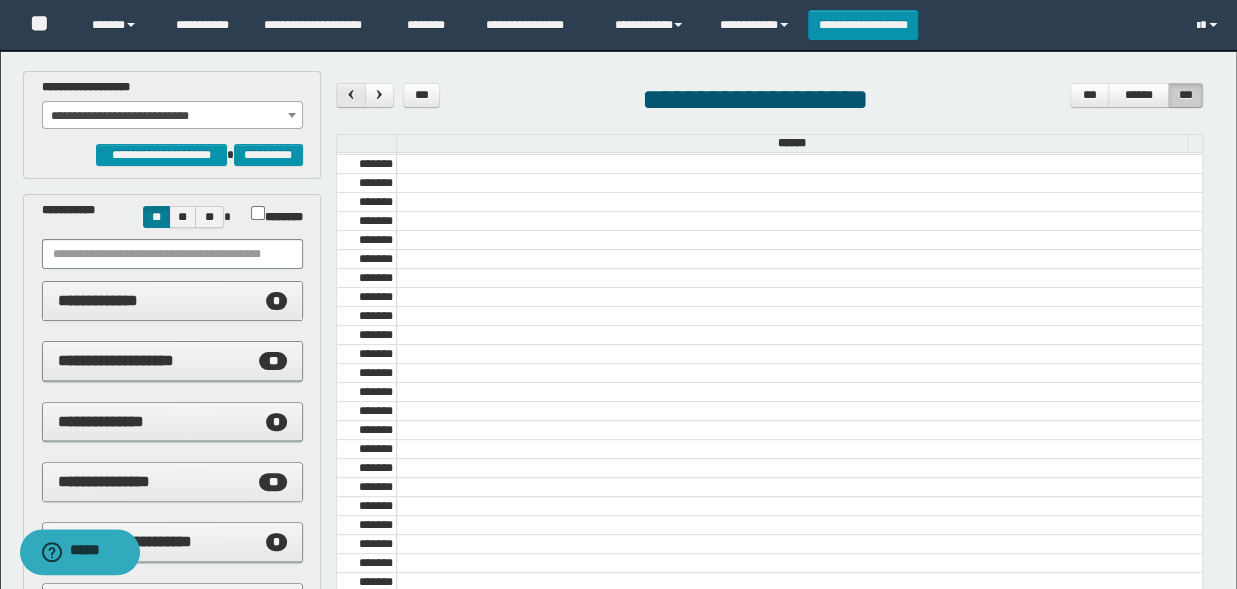 click at bounding box center [351, 94] 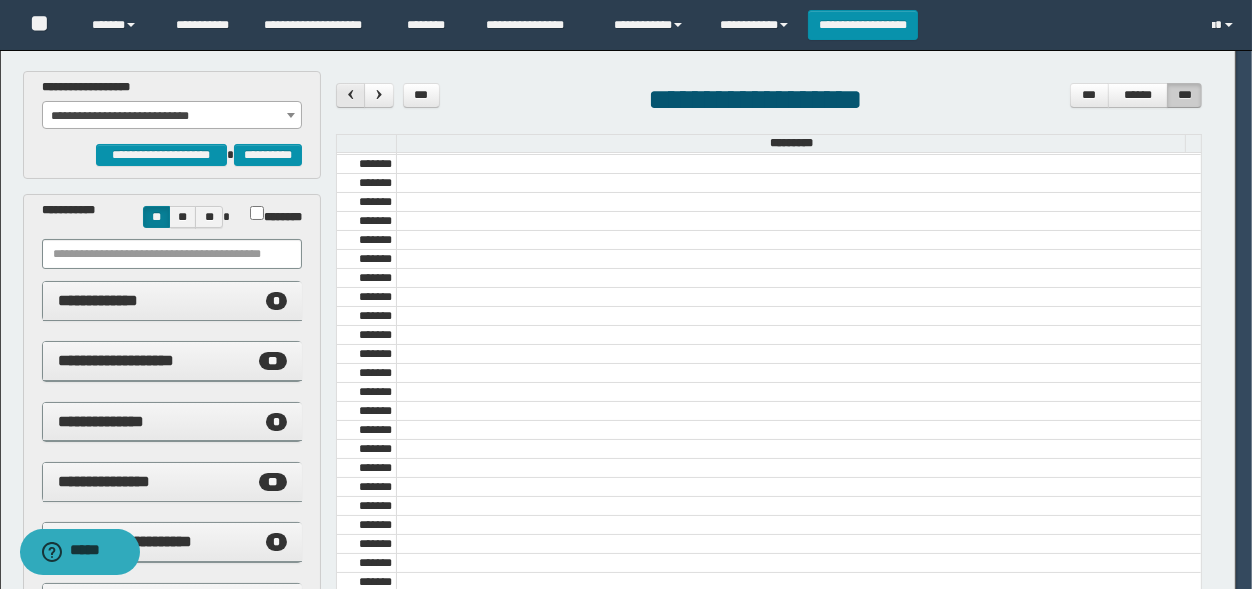 scroll, scrollTop: 682, scrollLeft: 0, axis: vertical 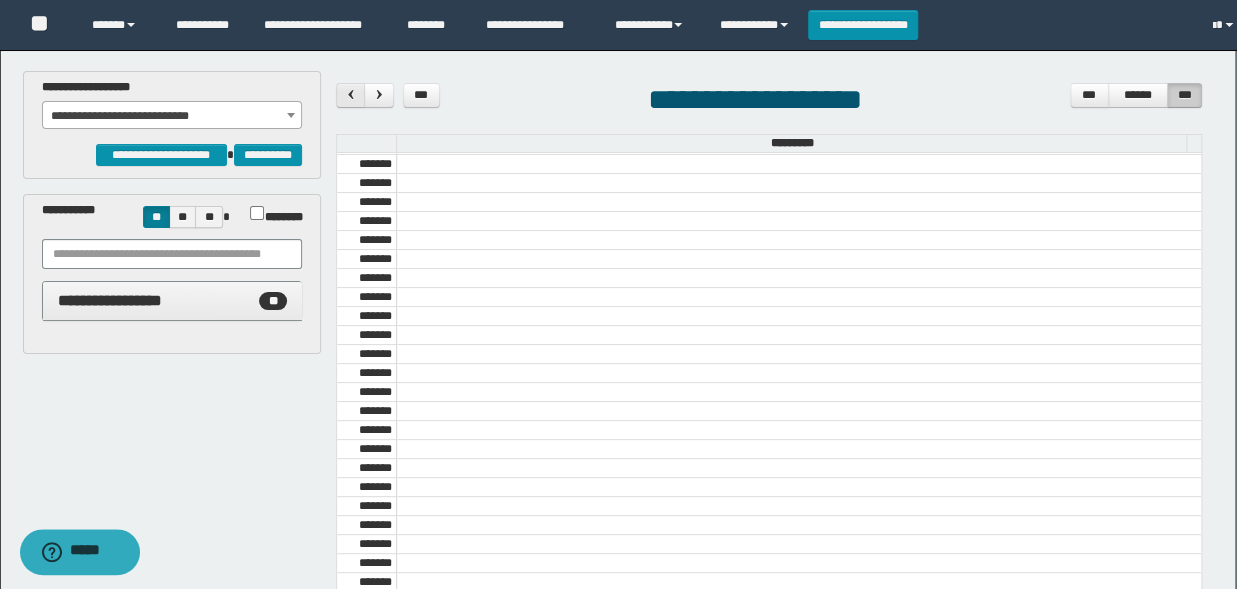 click at bounding box center [350, 95] 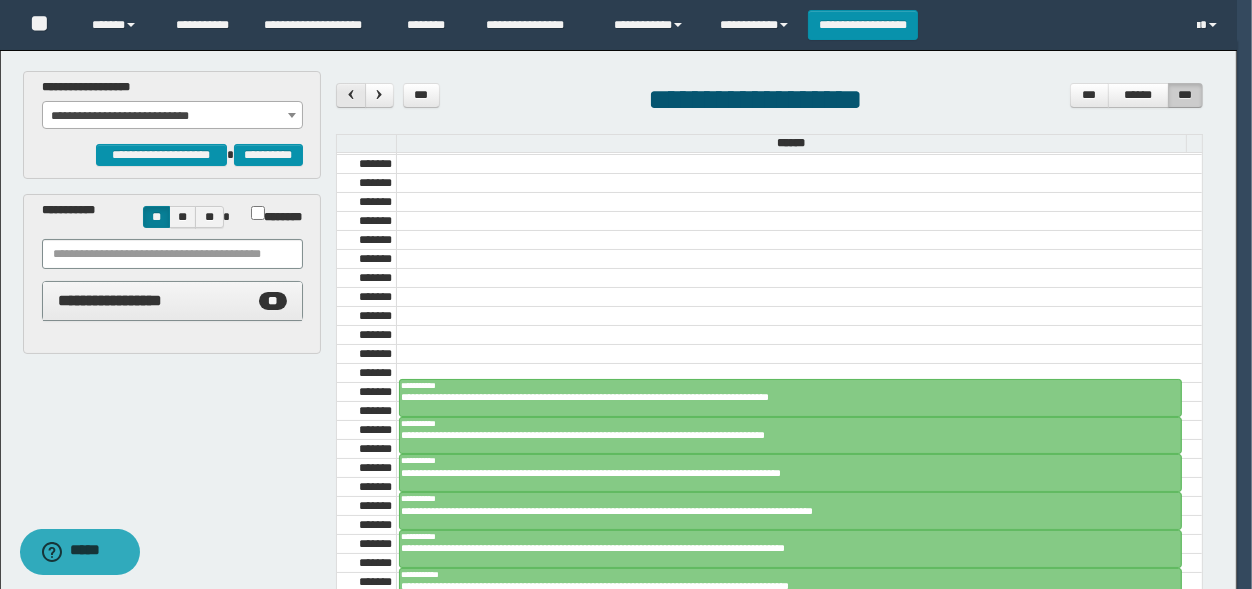 scroll, scrollTop: 682, scrollLeft: 0, axis: vertical 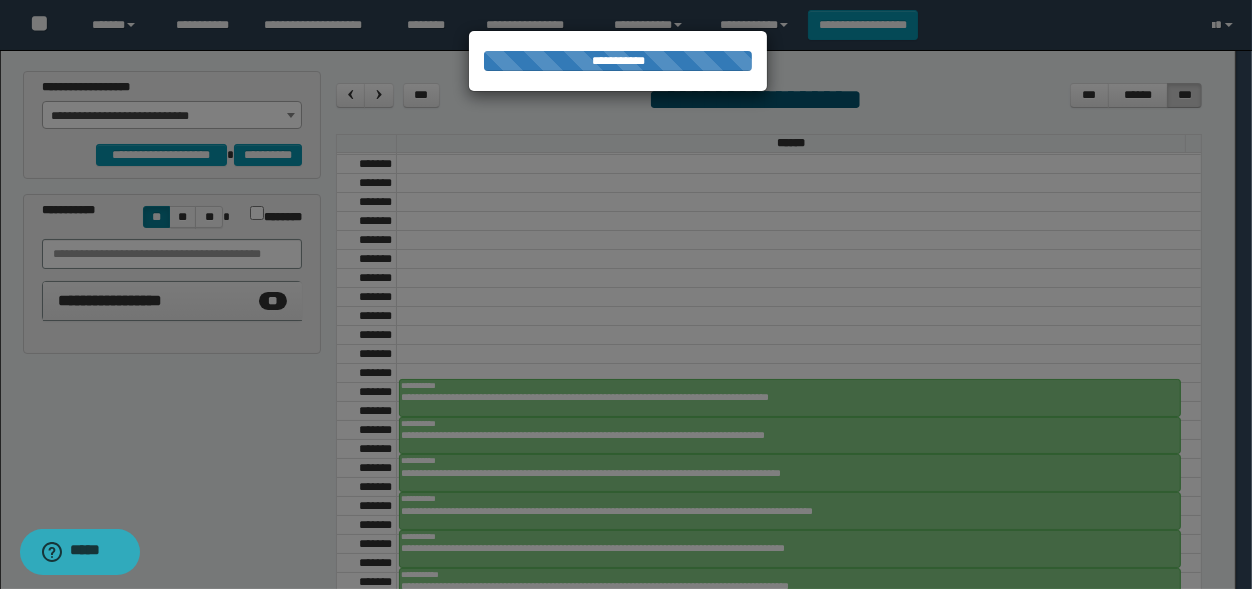 click at bounding box center (626, 294) 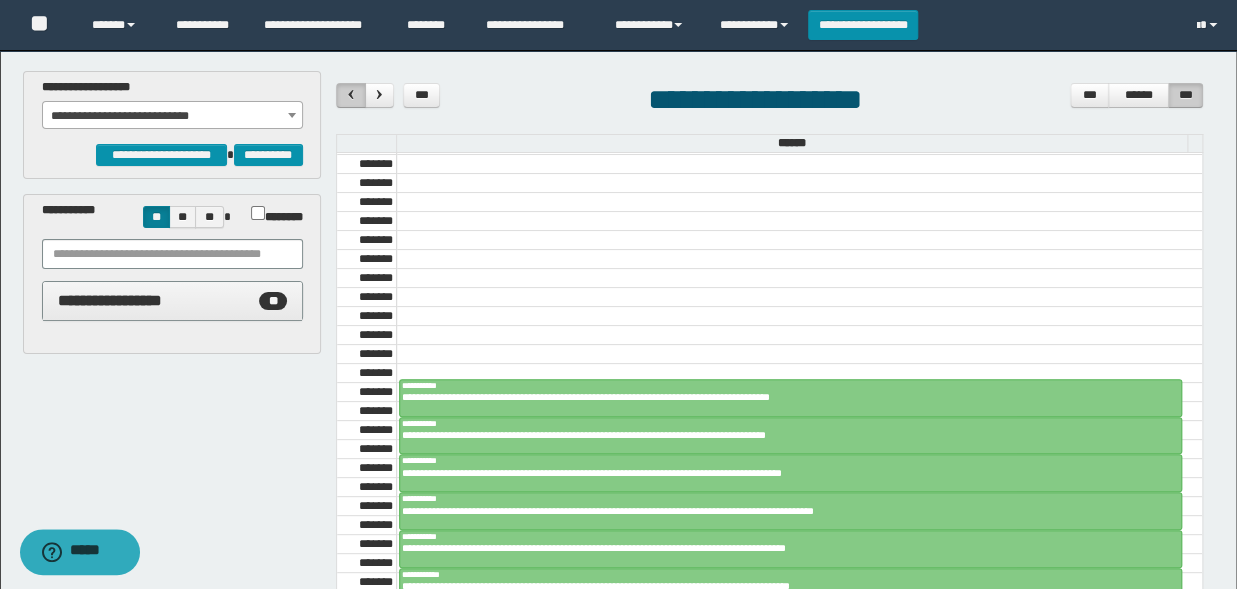 click at bounding box center [350, 95] 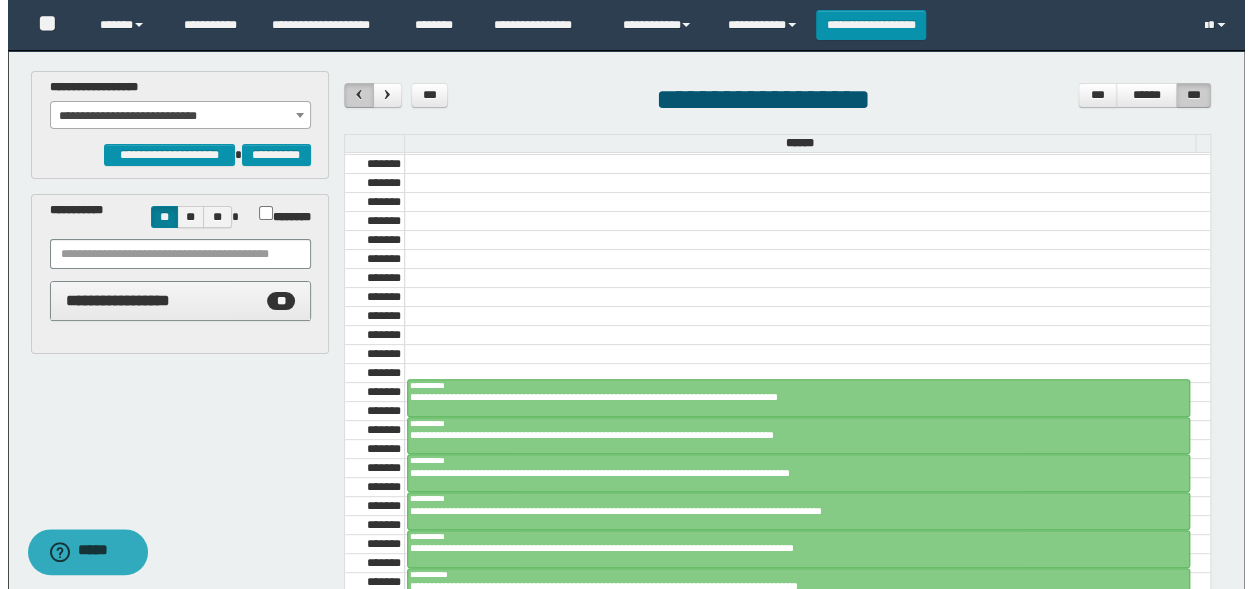 scroll, scrollTop: 682, scrollLeft: 0, axis: vertical 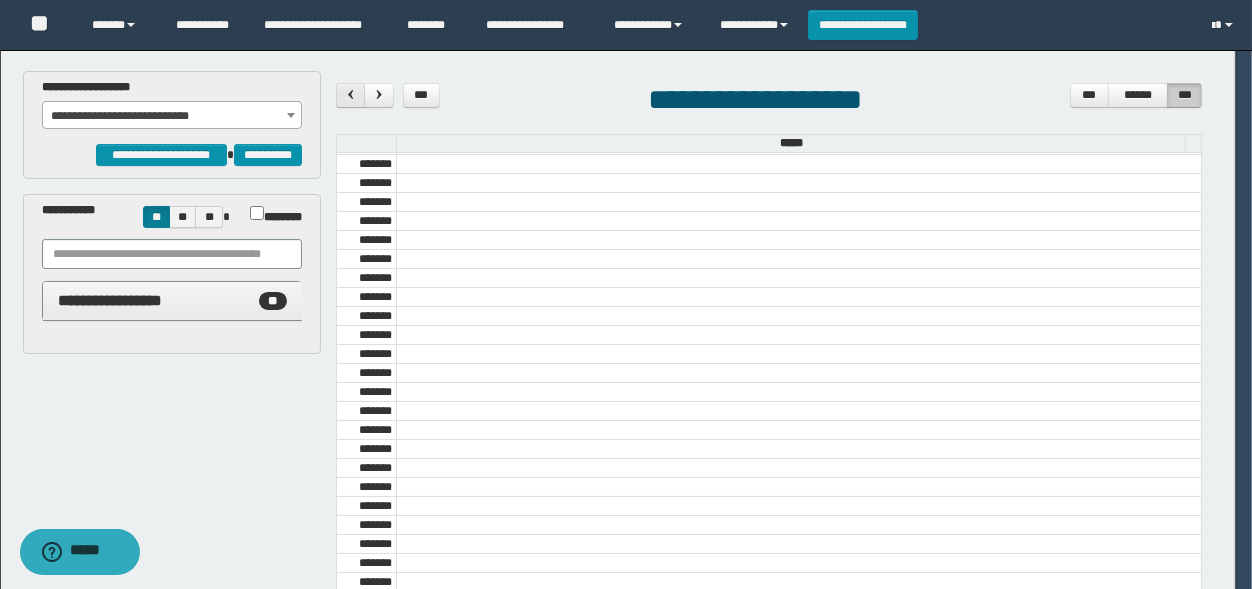 click at bounding box center [0, 0] 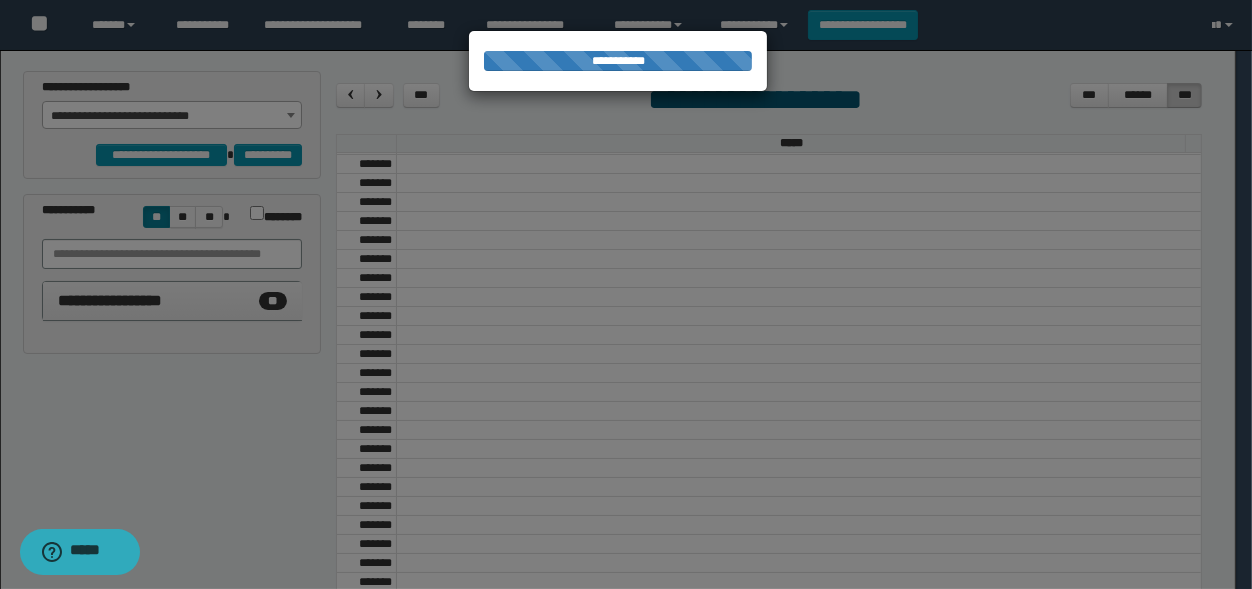 click at bounding box center (626, 294) 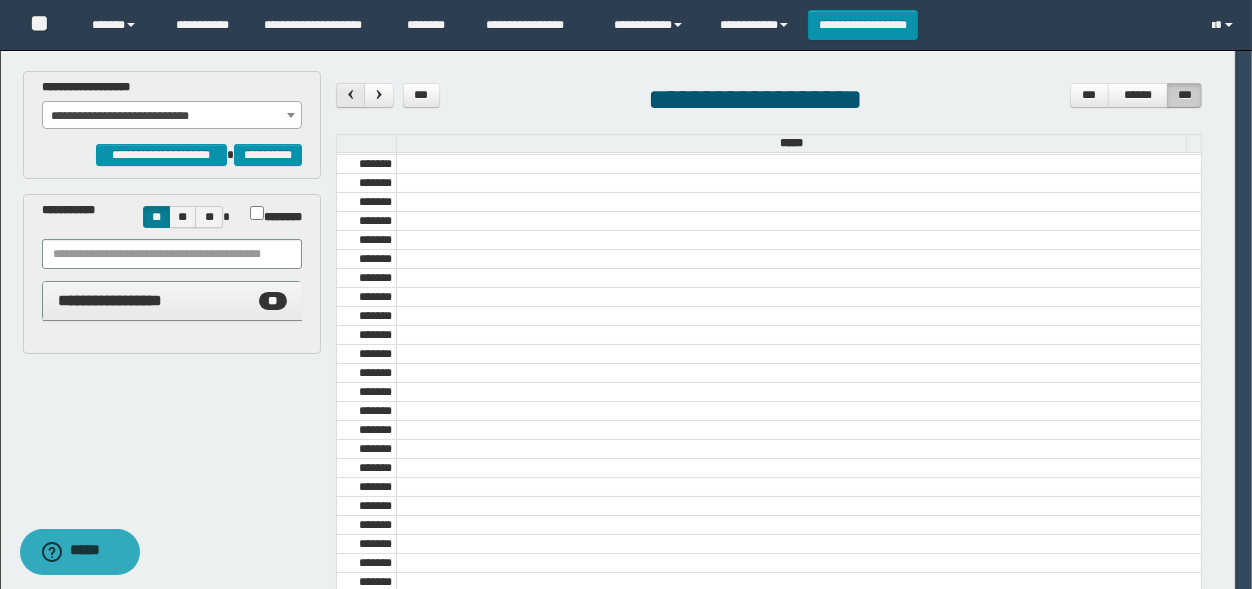 click at bounding box center (350, 95) 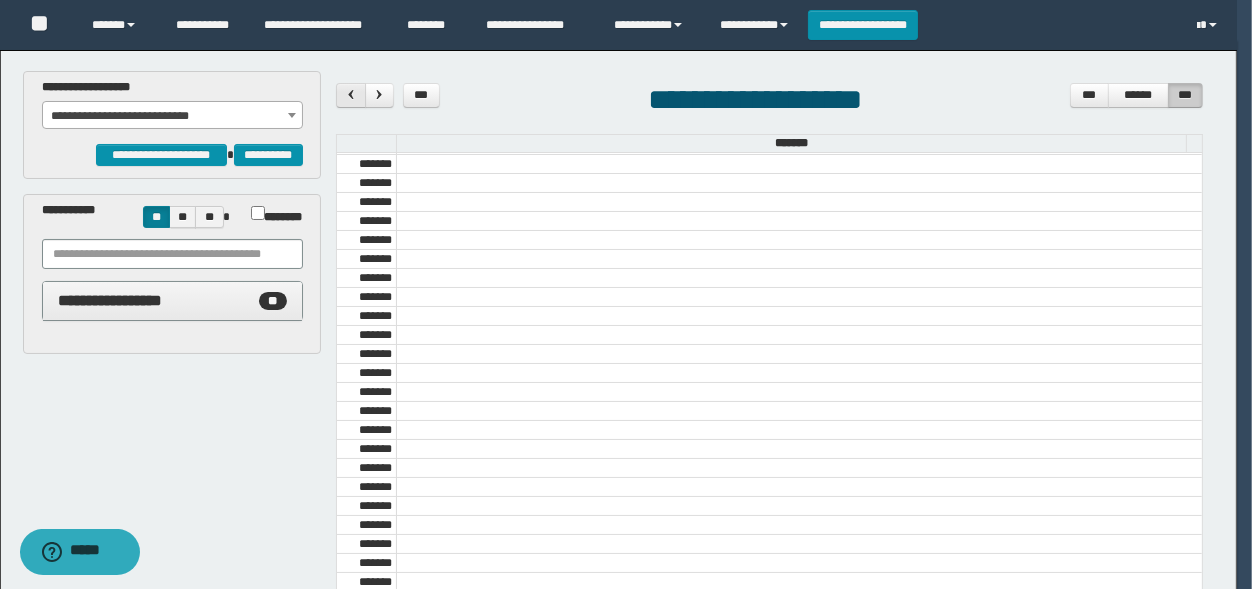 click at bounding box center [350, 95] 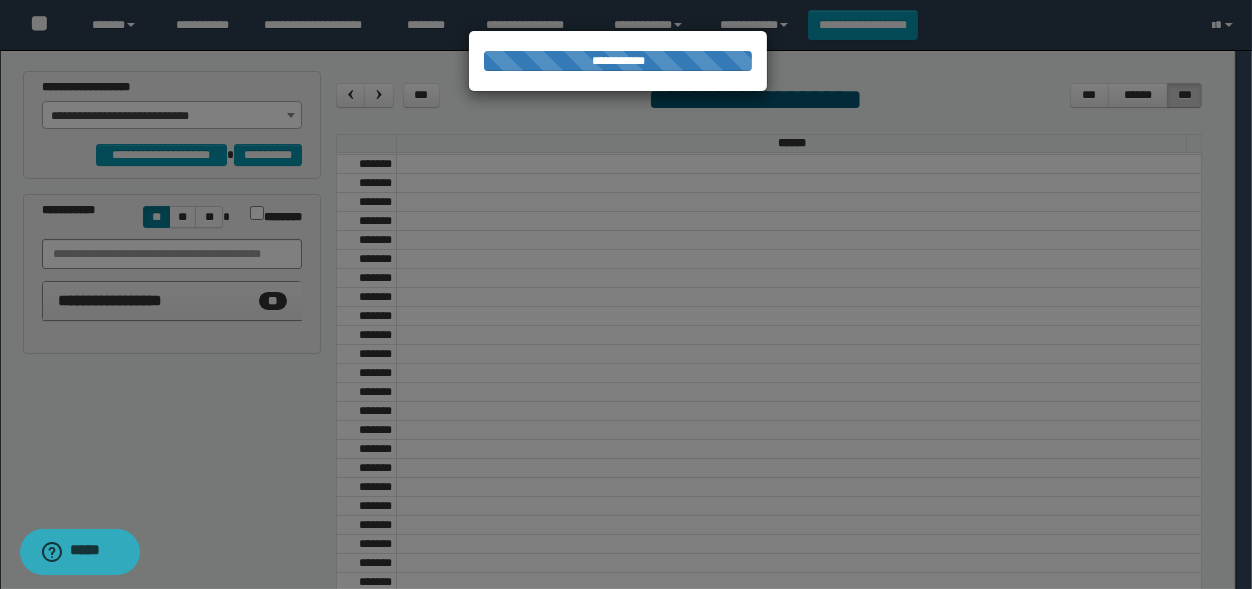 scroll, scrollTop: 682, scrollLeft: 0, axis: vertical 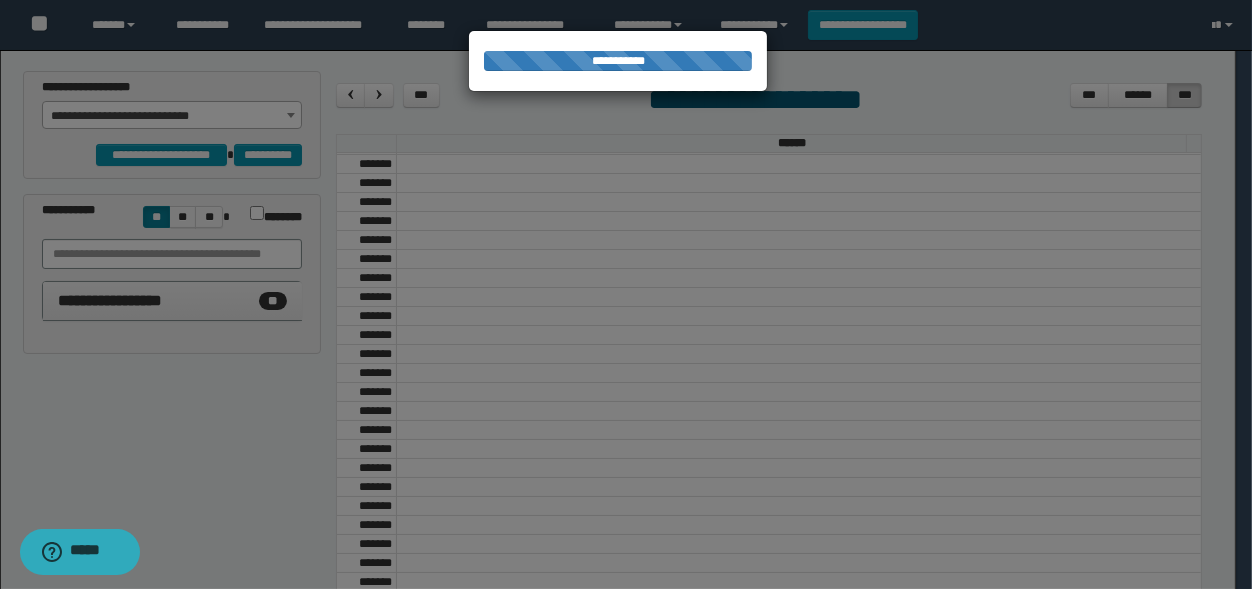 click at bounding box center (626, 294) 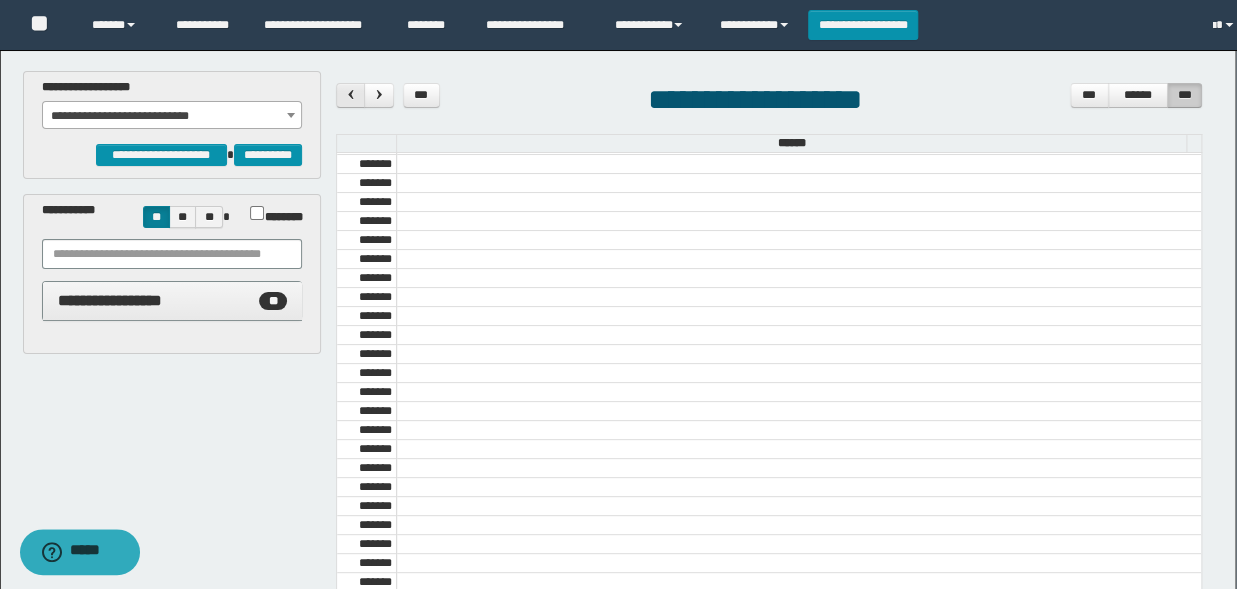 click at bounding box center (350, 95) 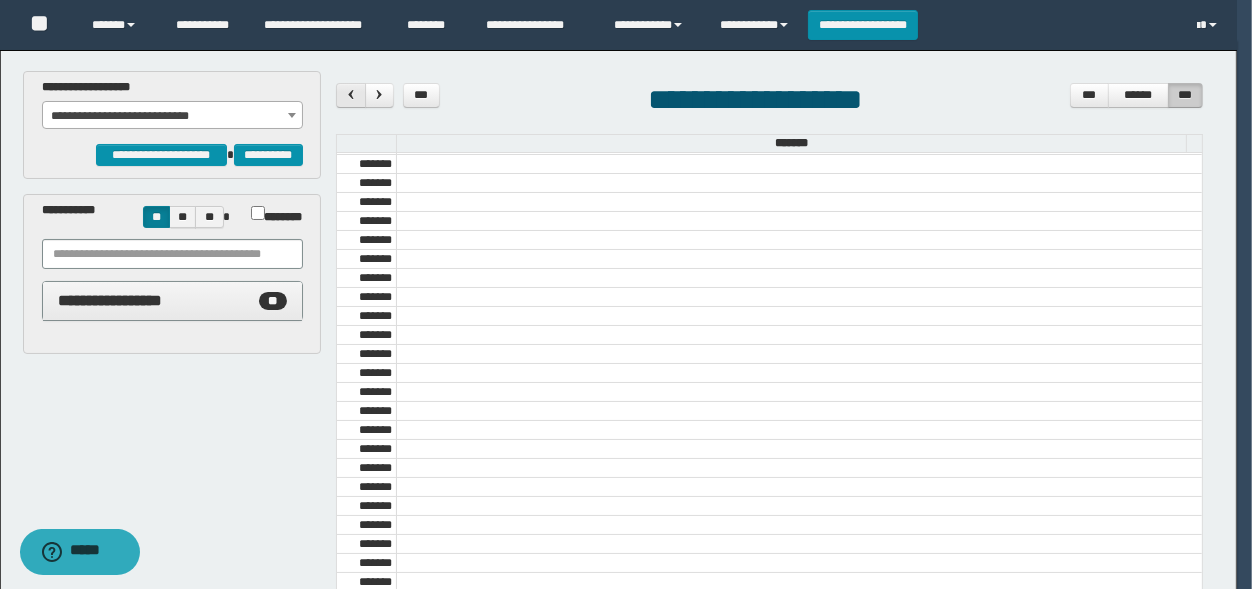 click at bounding box center [350, 95] 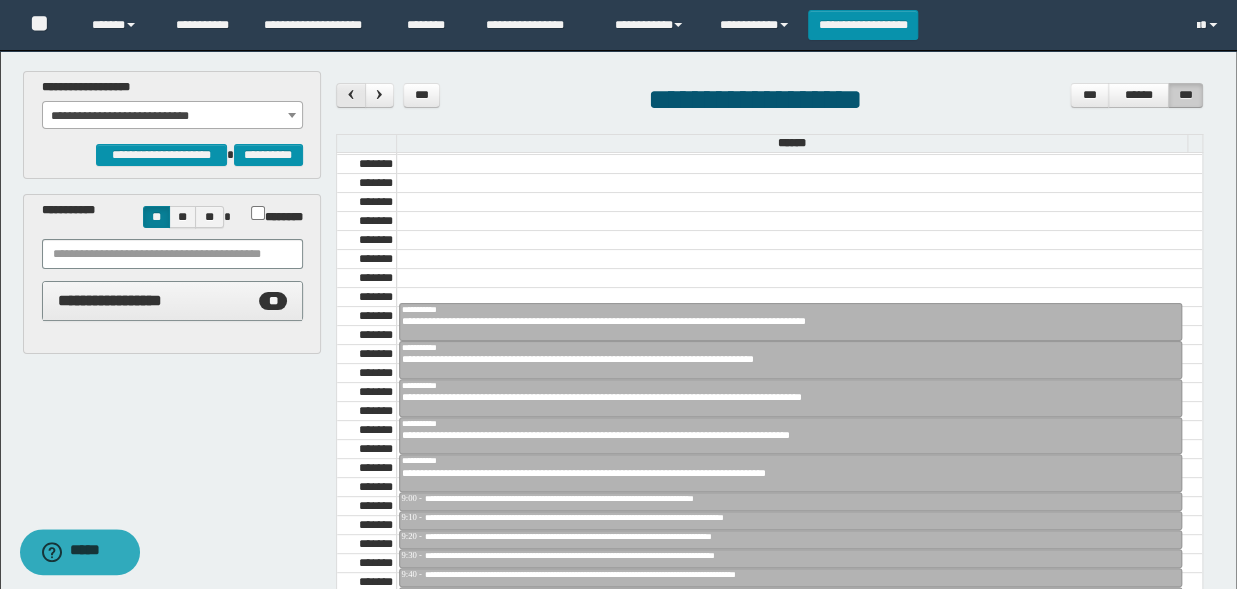 click at bounding box center (350, 95) 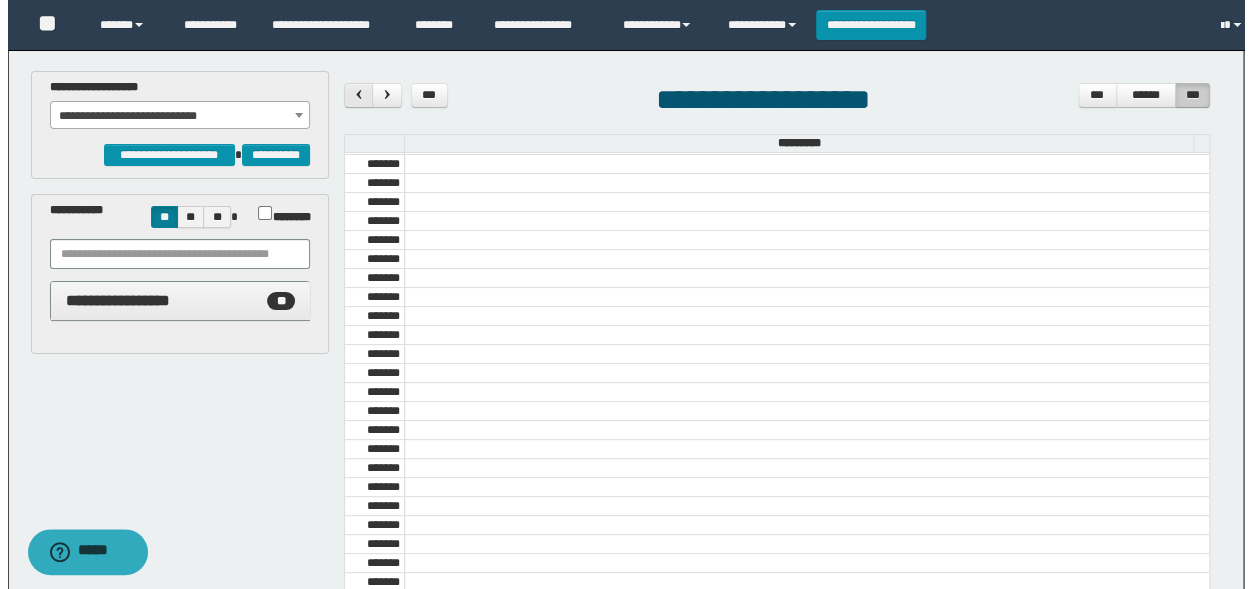 scroll, scrollTop: 682, scrollLeft: 0, axis: vertical 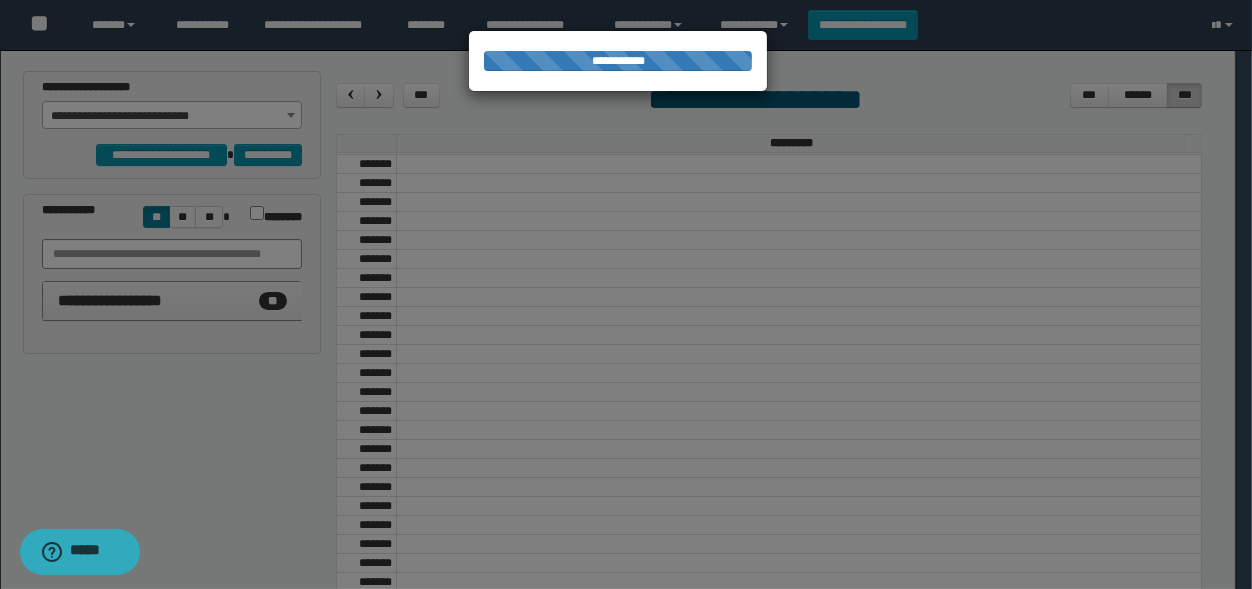 click at bounding box center (626, 294) 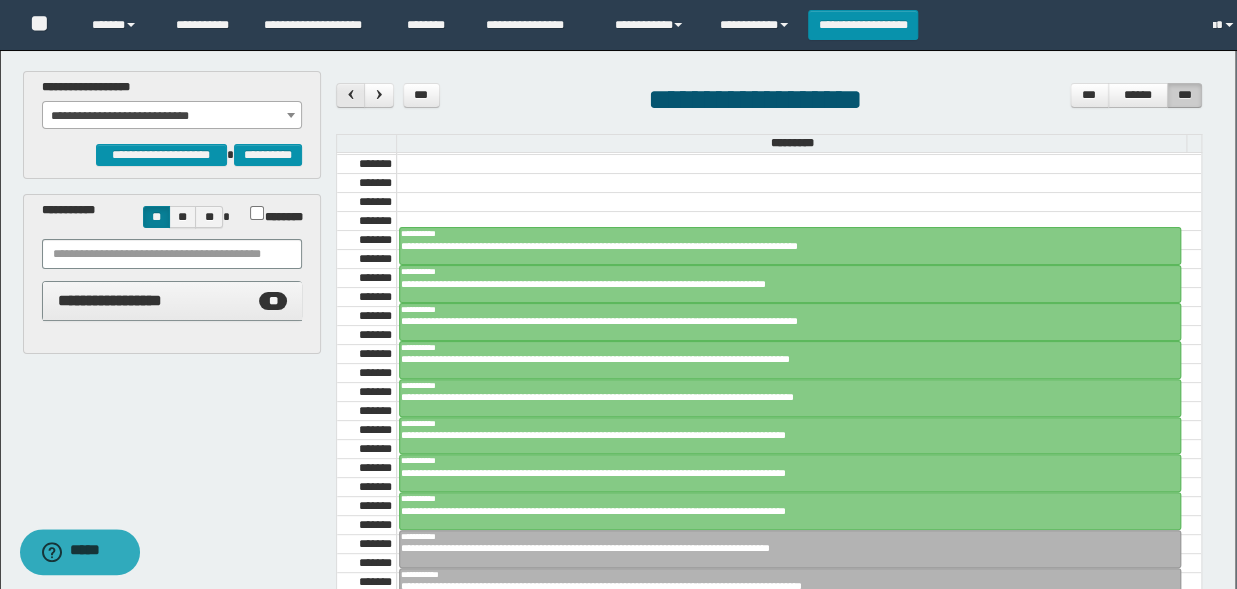 click at bounding box center (350, 95) 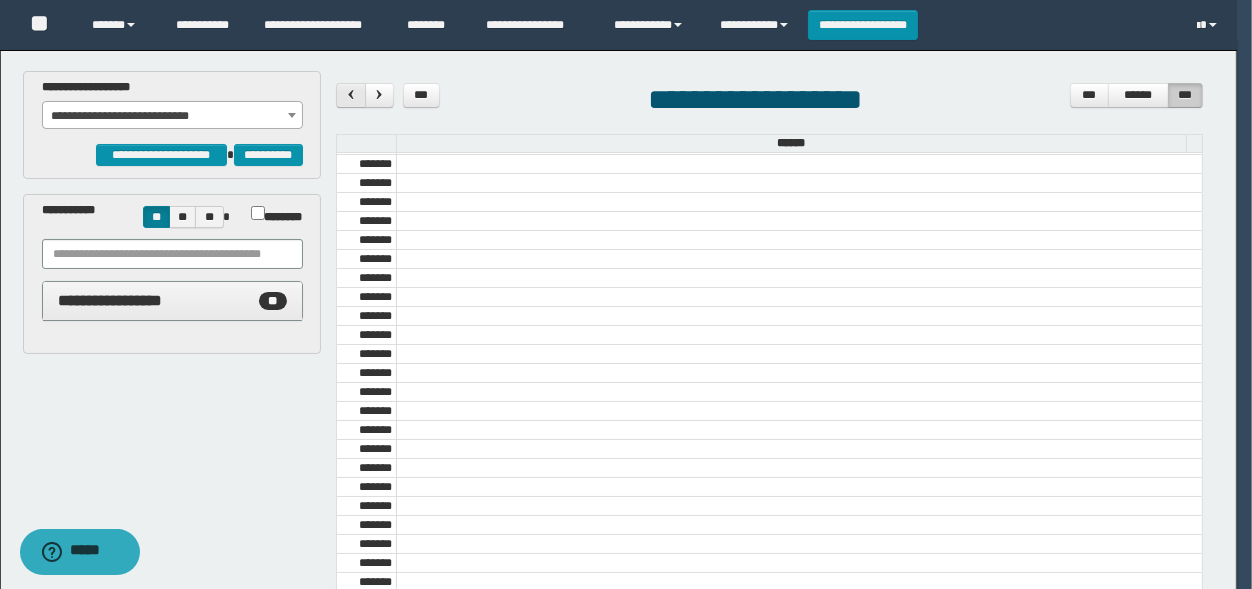 scroll, scrollTop: 682, scrollLeft: 0, axis: vertical 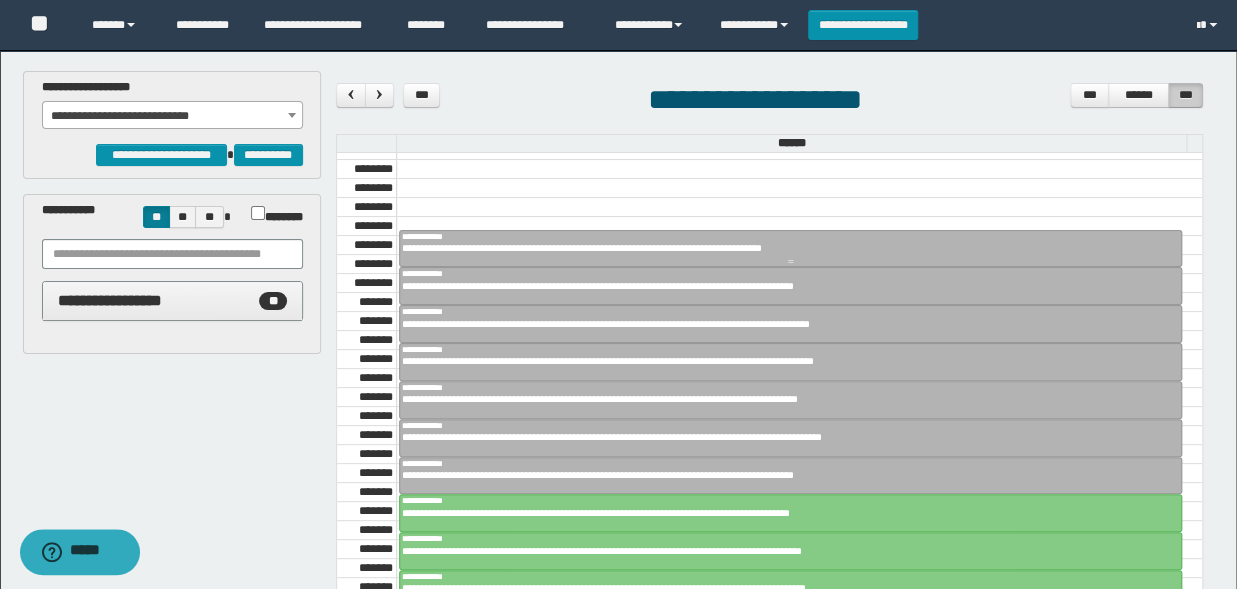 click on "**********" at bounding box center (782, 248) 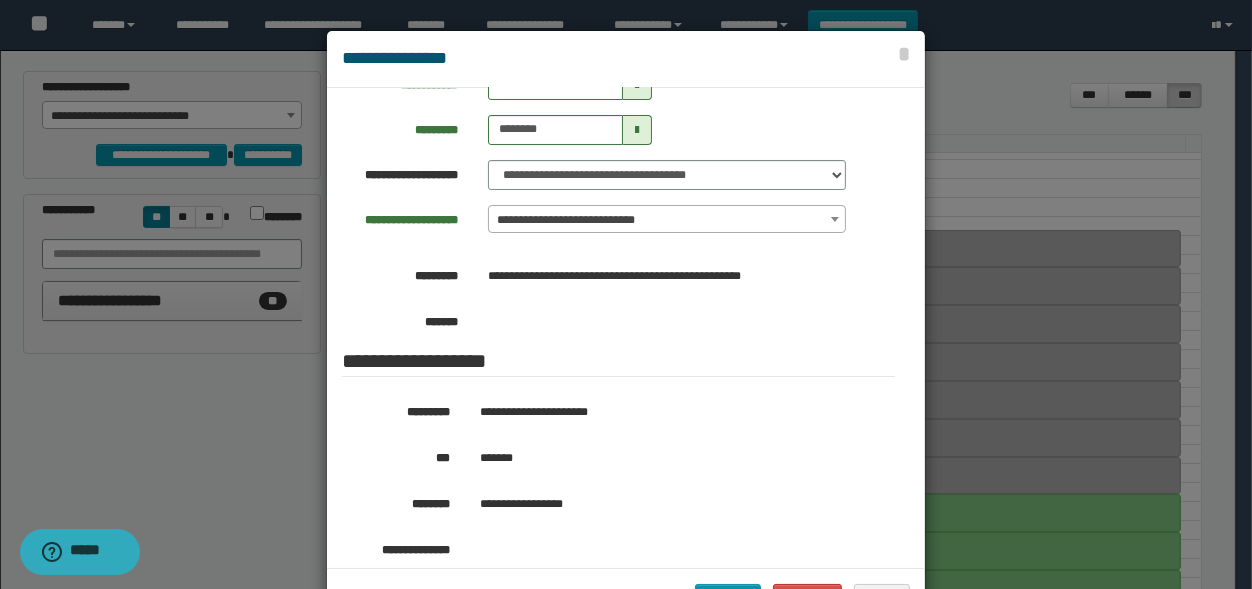 scroll, scrollTop: 165, scrollLeft: 0, axis: vertical 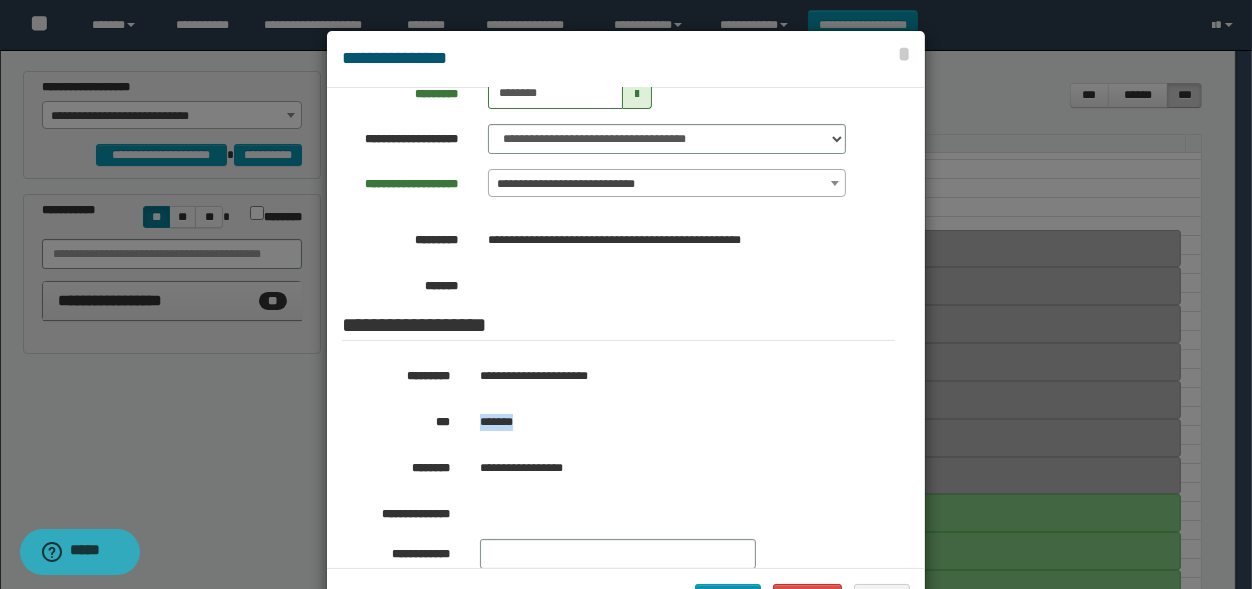 drag, startPoint x: 533, startPoint y: 425, endPoint x: 473, endPoint y: 427, distance: 60.033325 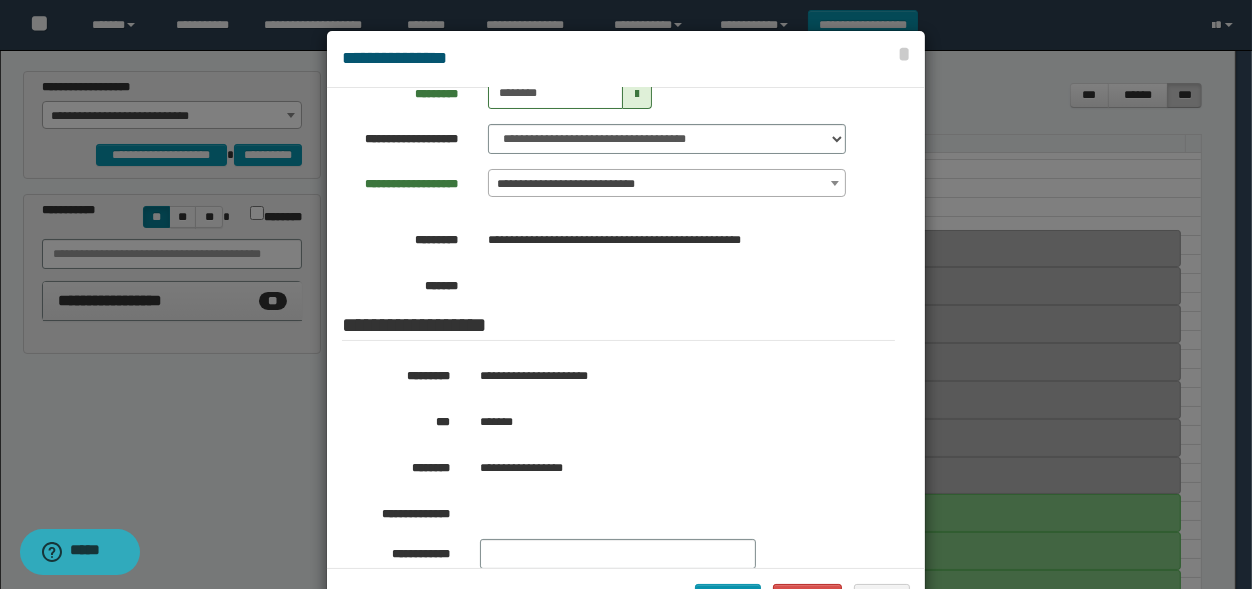 click at bounding box center [626, 329] 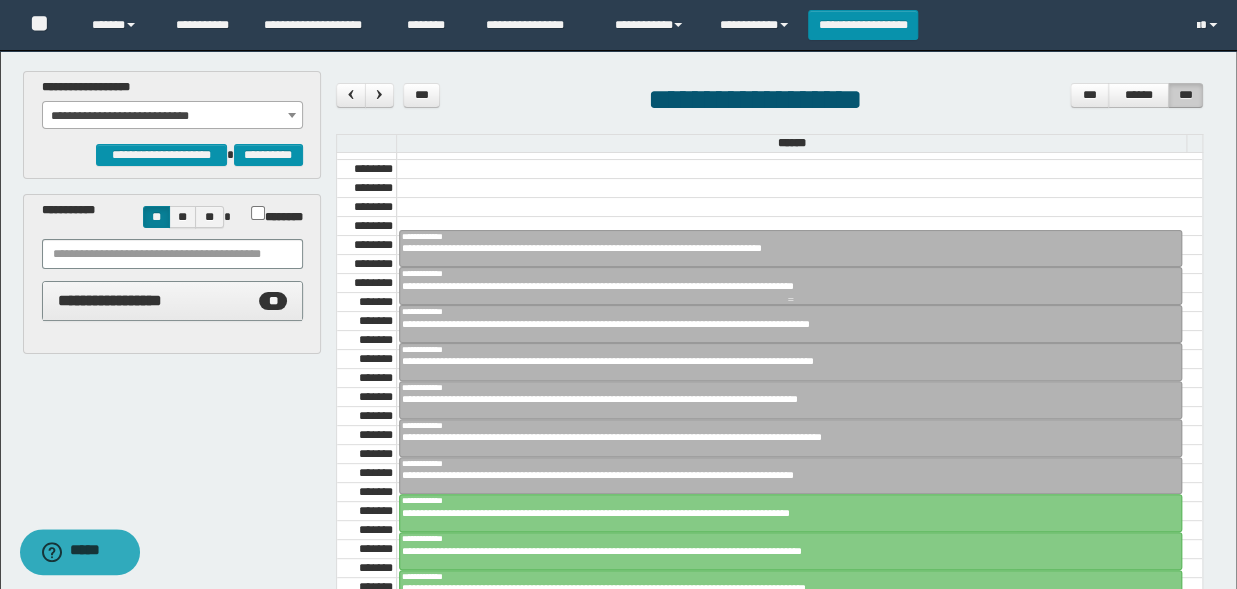 click on "**********" at bounding box center (790, 273) 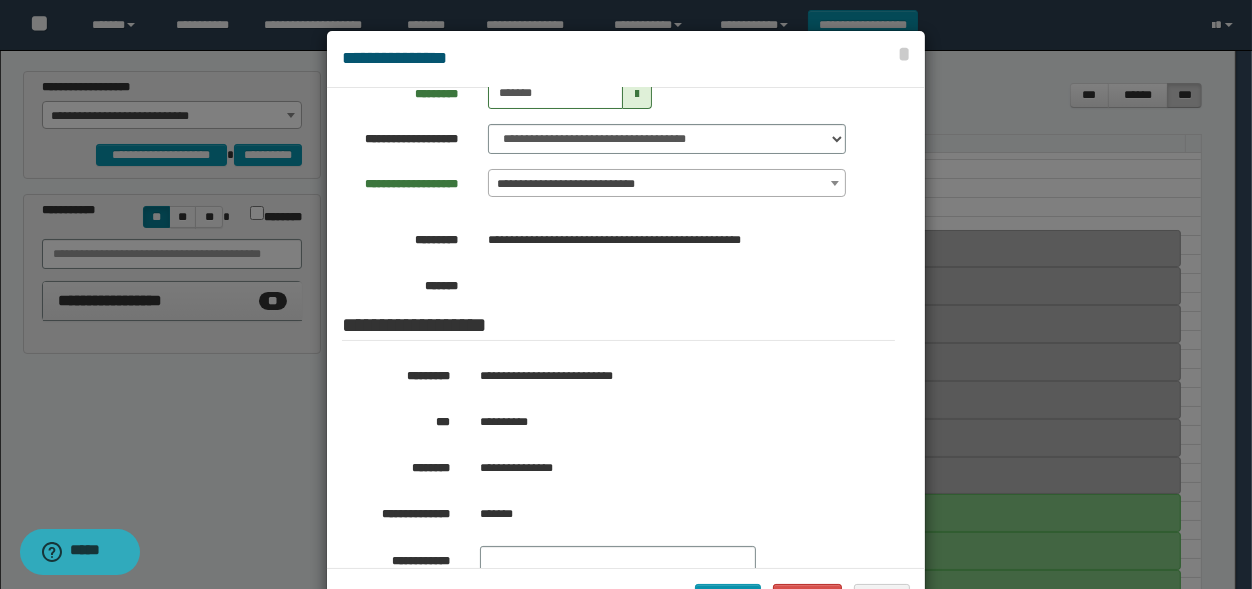 scroll, scrollTop: 165, scrollLeft: 0, axis: vertical 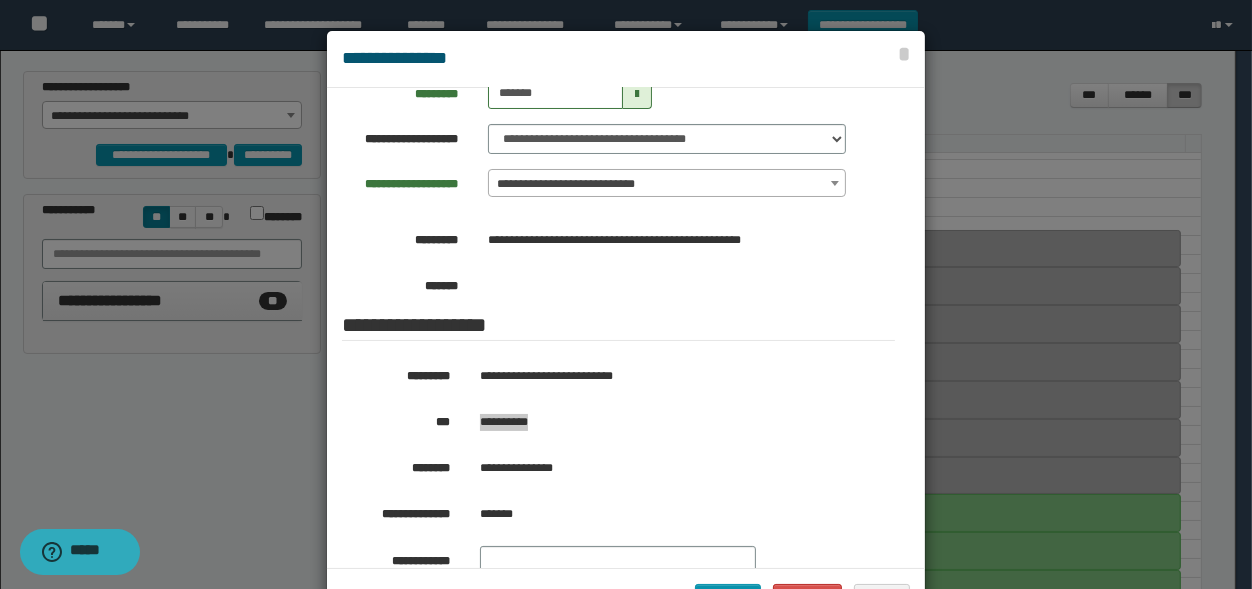 drag, startPoint x: 545, startPoint y: 419, endPoint x: 474, endPoint y: 426, distance: 71.34424 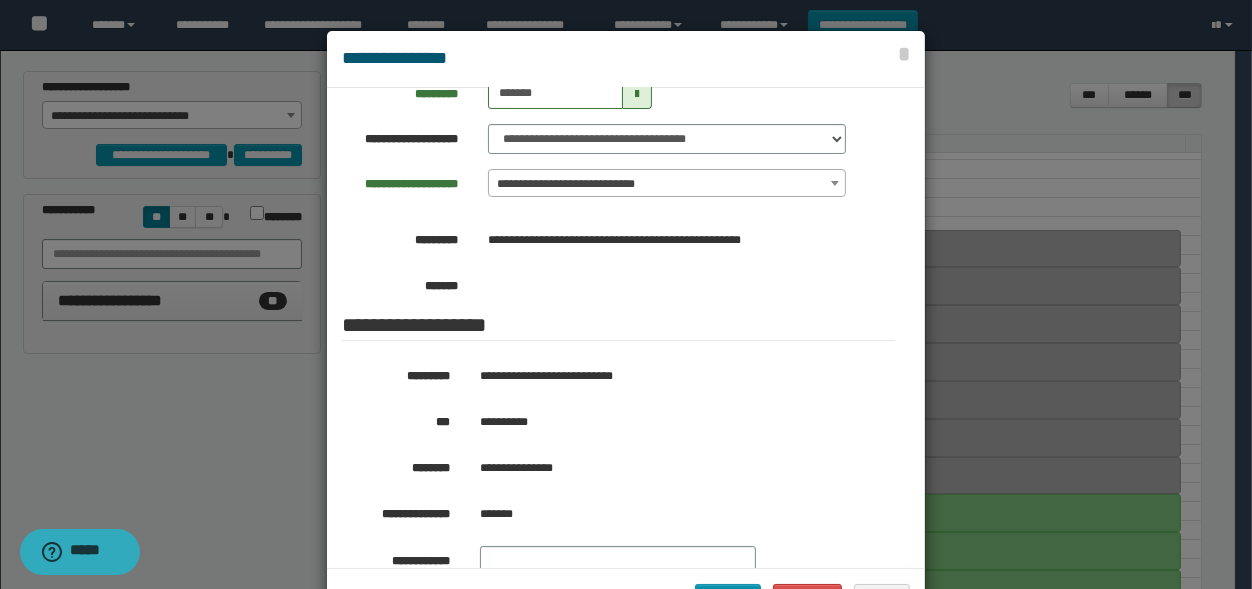 click at bounding box center [626, 329] 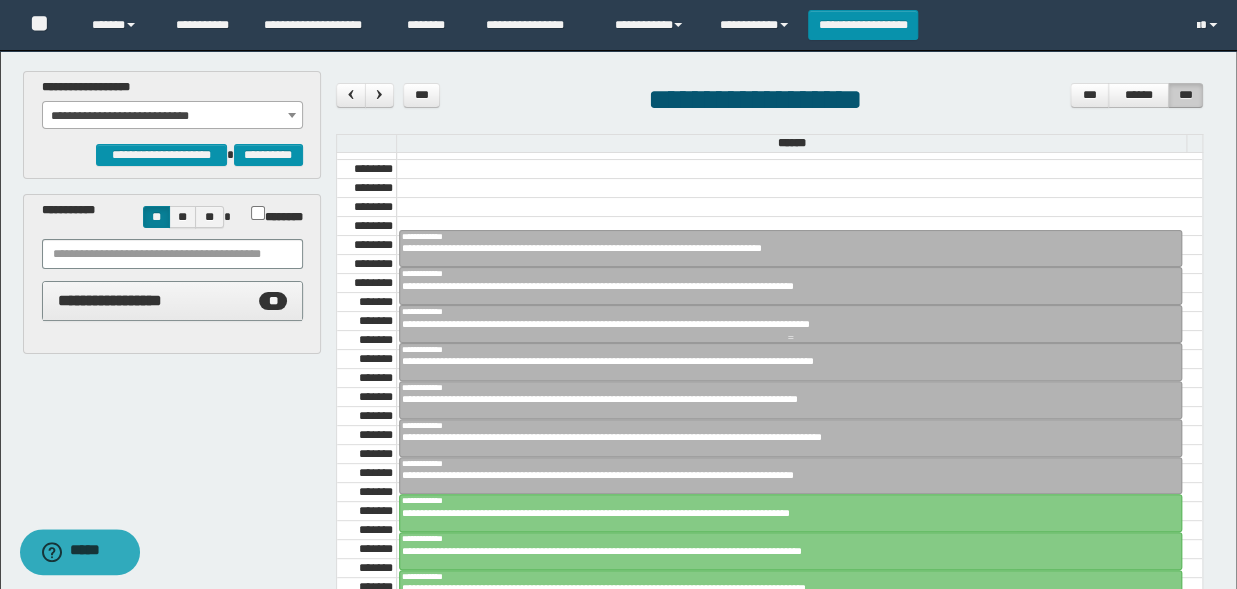 click on "**********" at bounding box center [782, 324] 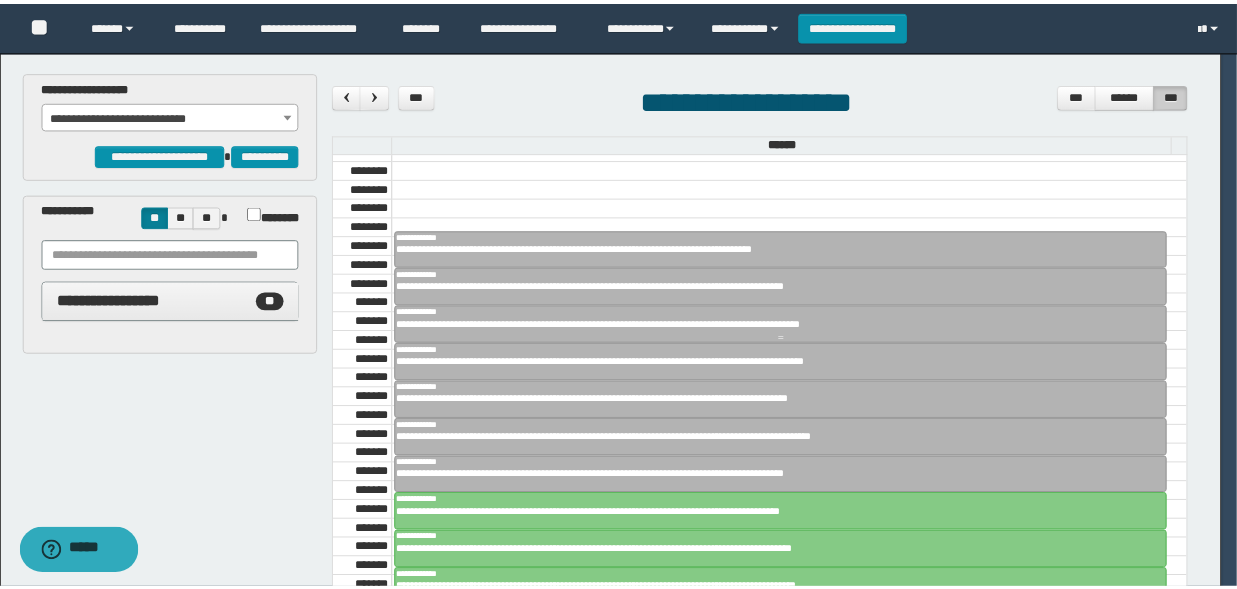 scroll, scrollTop: 165, scrollLeft: 0, axis: vertical 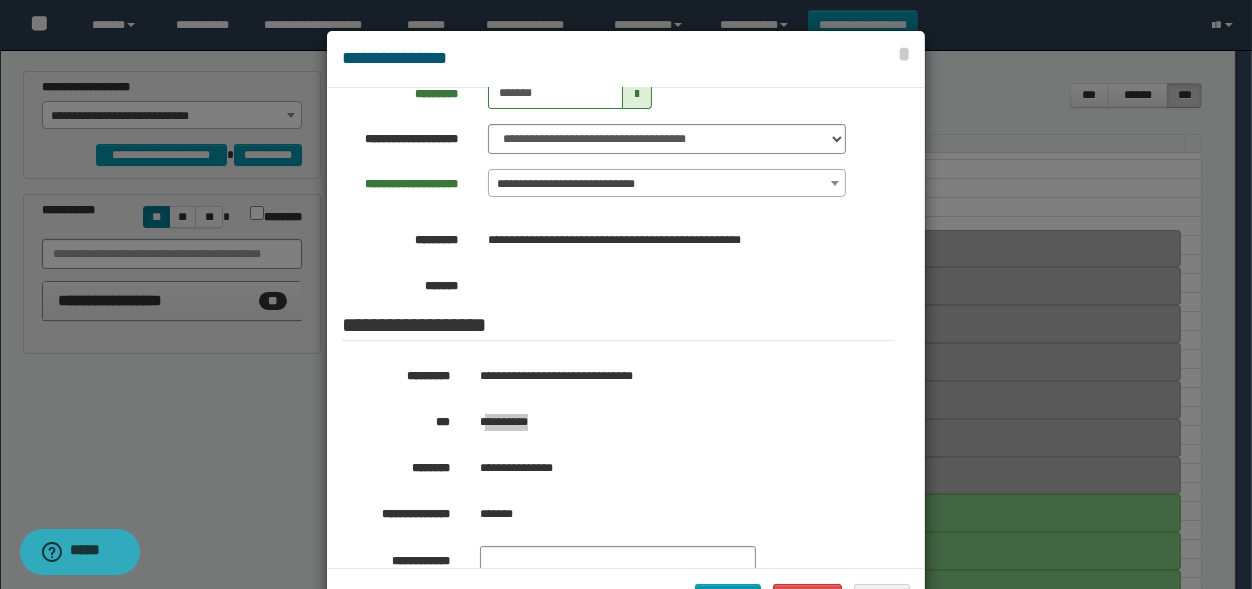 drag, startPoint x: 559, startPoint y: 422, endPoint x: 476, endPoint y: 438, distance: 84.5281 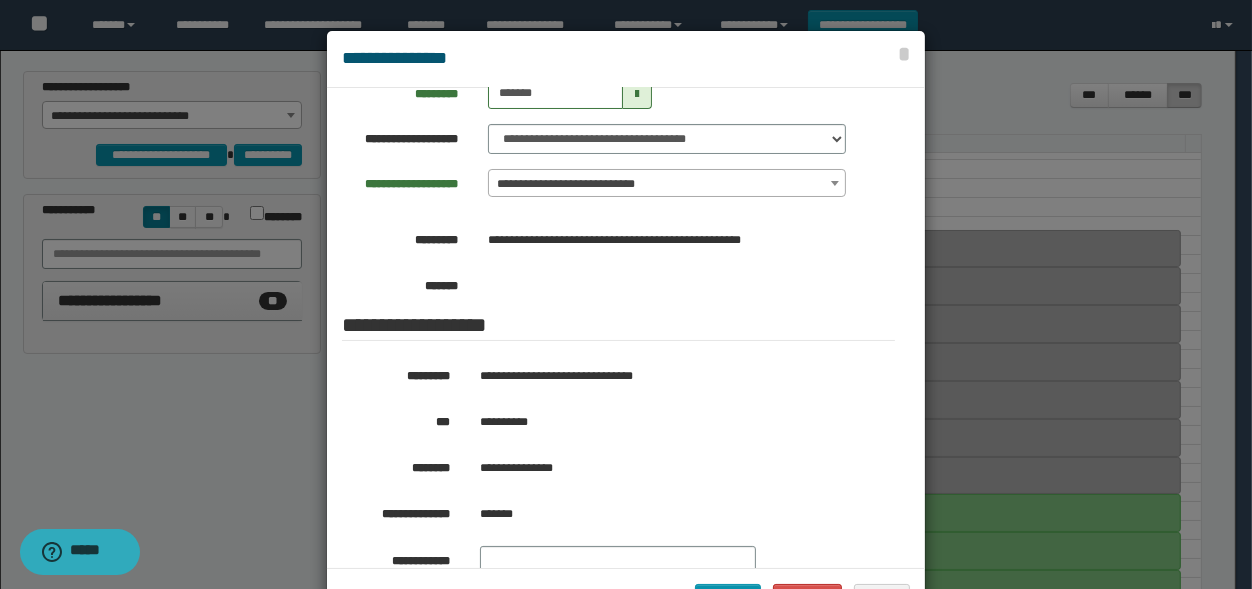 click on "**********" at bounding box center (669, 422) 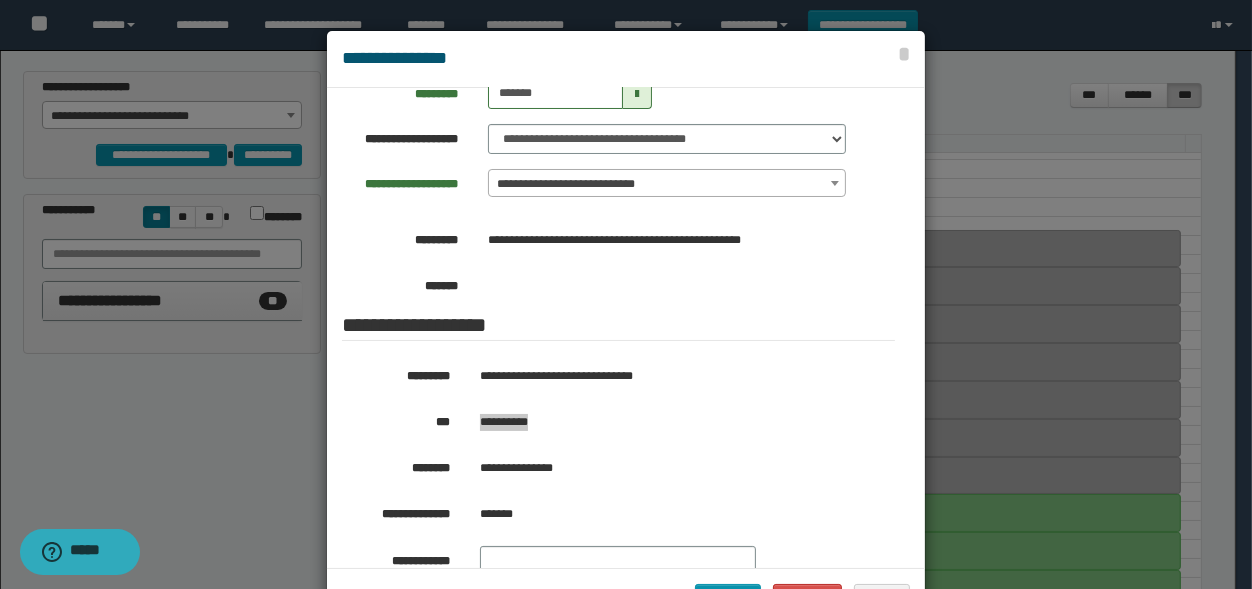 drag, startPoint x: 476, startPoint y: 438, endPoint x: 473, endPoint y: 428, distance: 10.440307 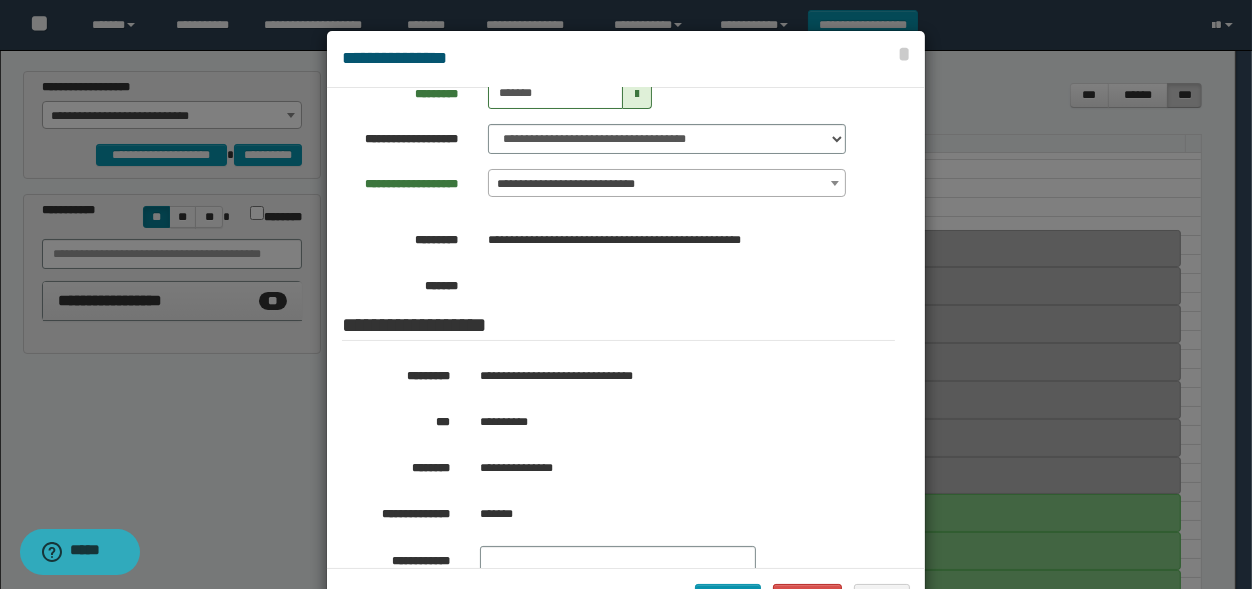 click on "**********" at bounding box center [669, 422] 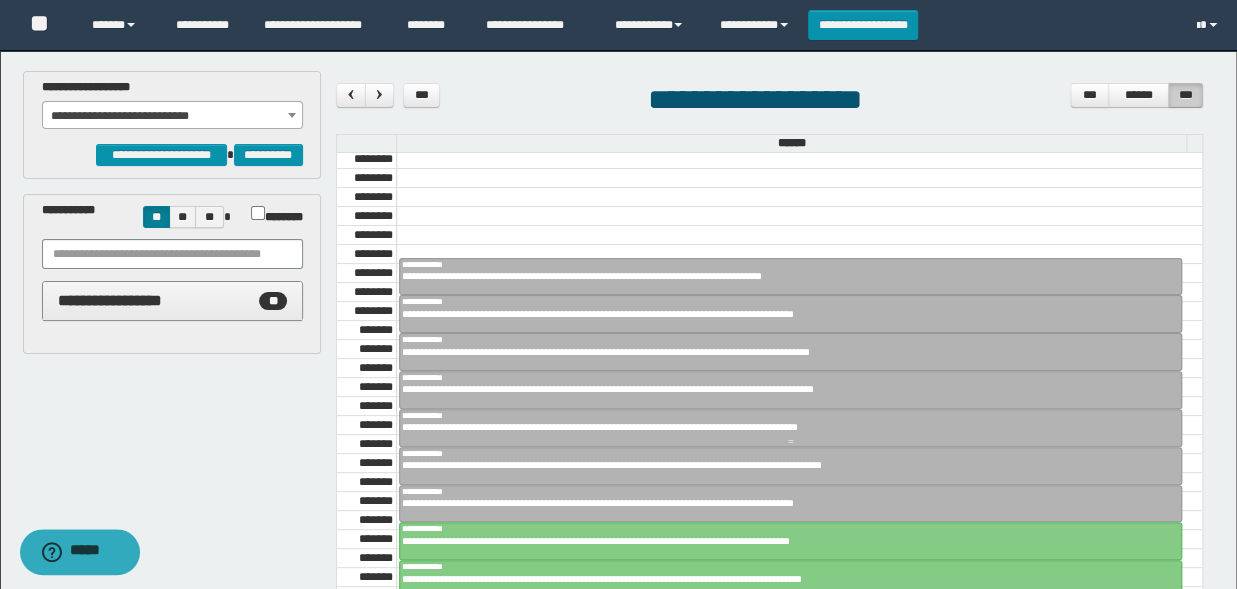 scroll, scrollTop: 1260, scrollLeft: 0, axis: vertical 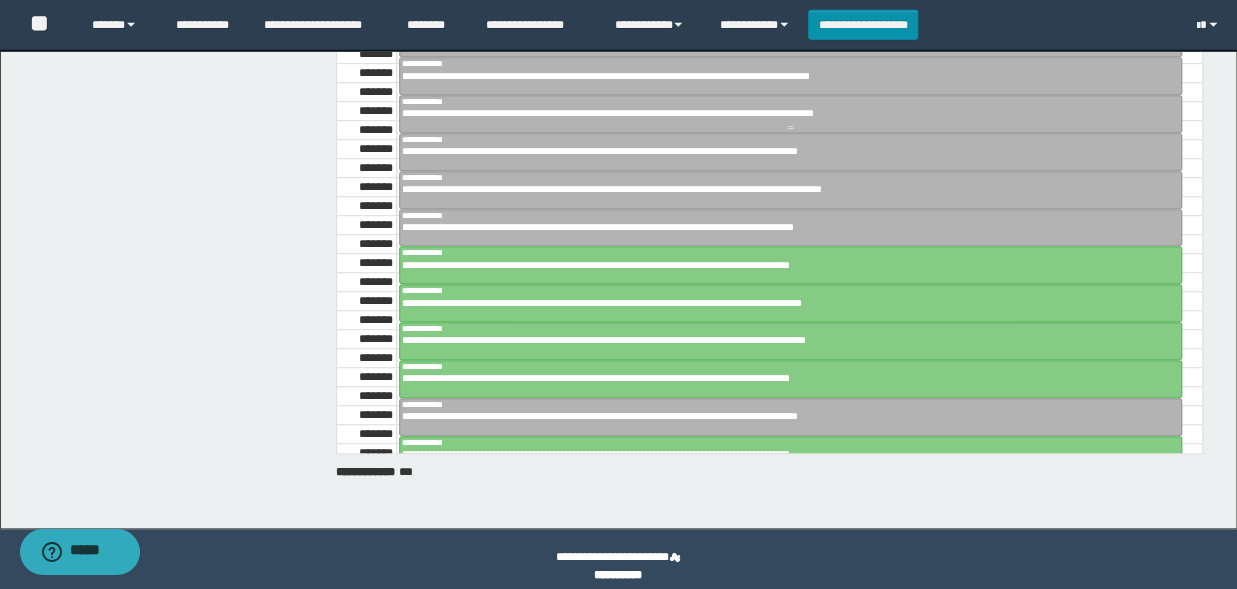click on "**********" at bounding box center [782, 113] 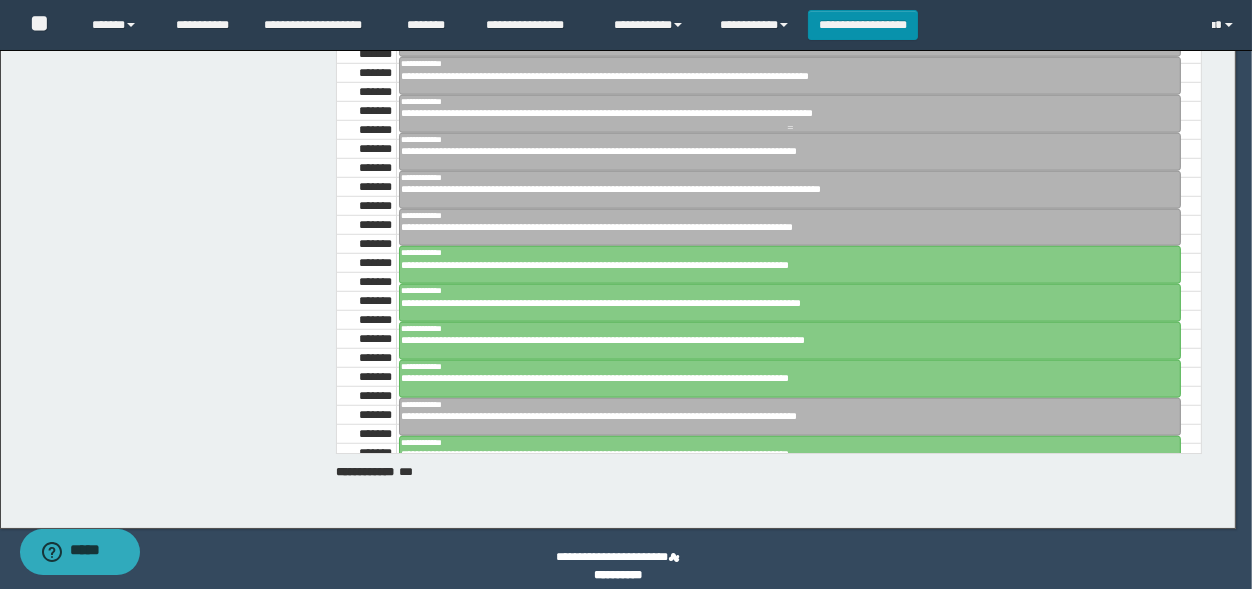 scroll, scrollTop: 165, scrollLeft: 0, axis: vertical 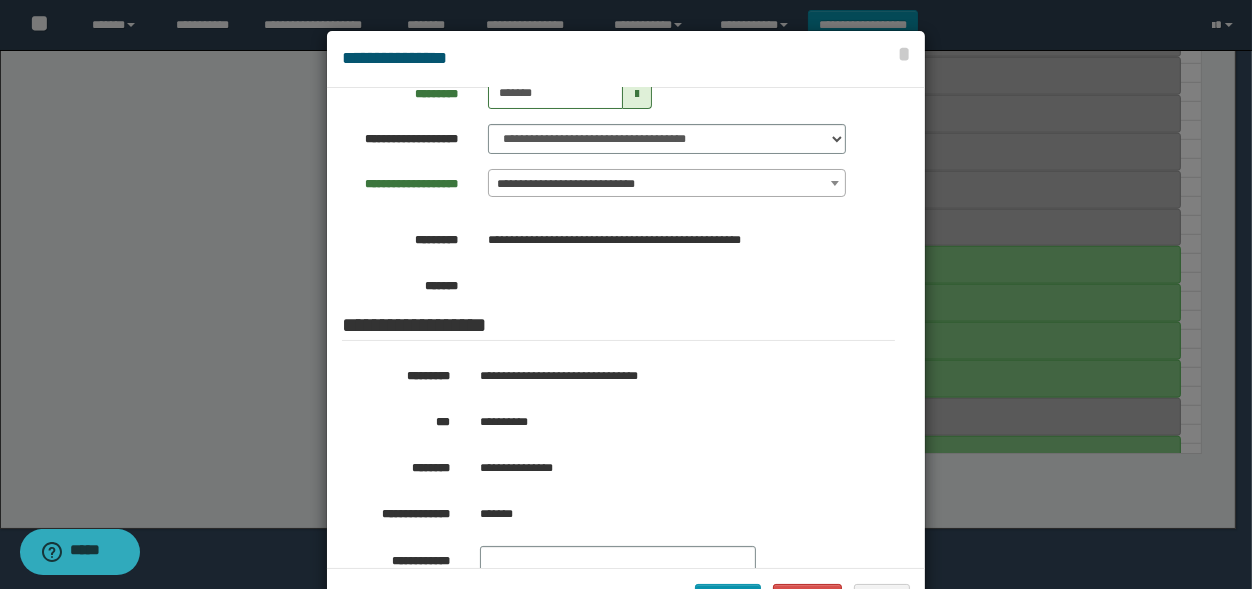drag, startPoint x: 556, startPoint y: 415, endPoint x: 474, endPoint y: 439, distance: 85.44004 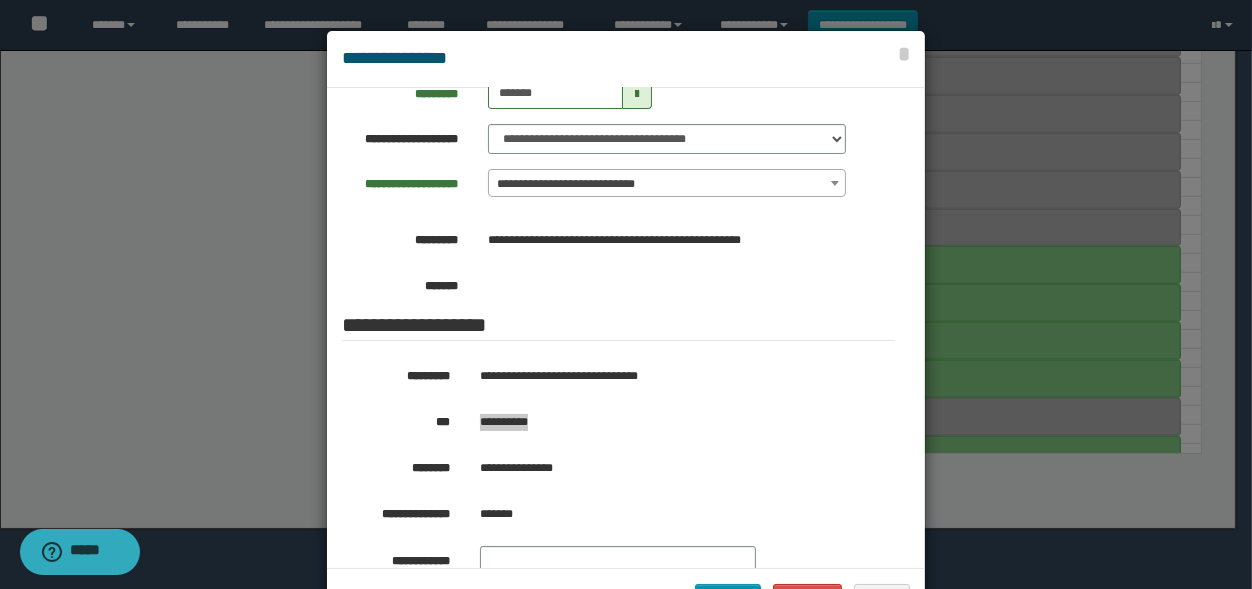 drag, startPoint x: 475, startPoint y: 424, endPoint x: 536, endPoint y: 427, distance: 61.073727 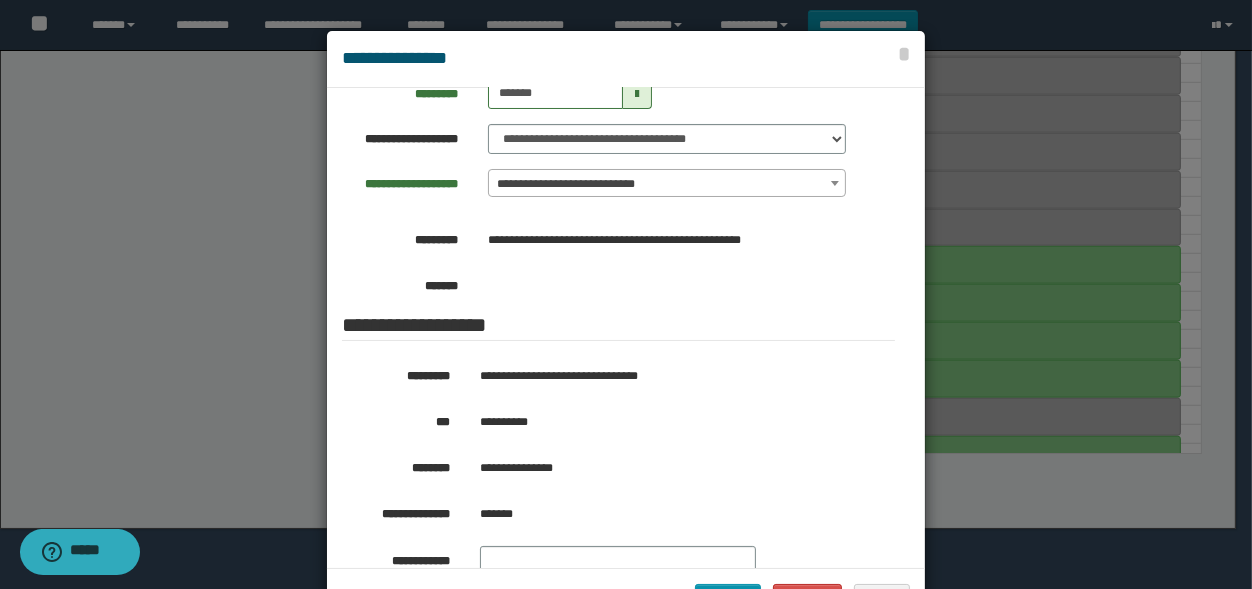 click at bounding box center (626, 329) 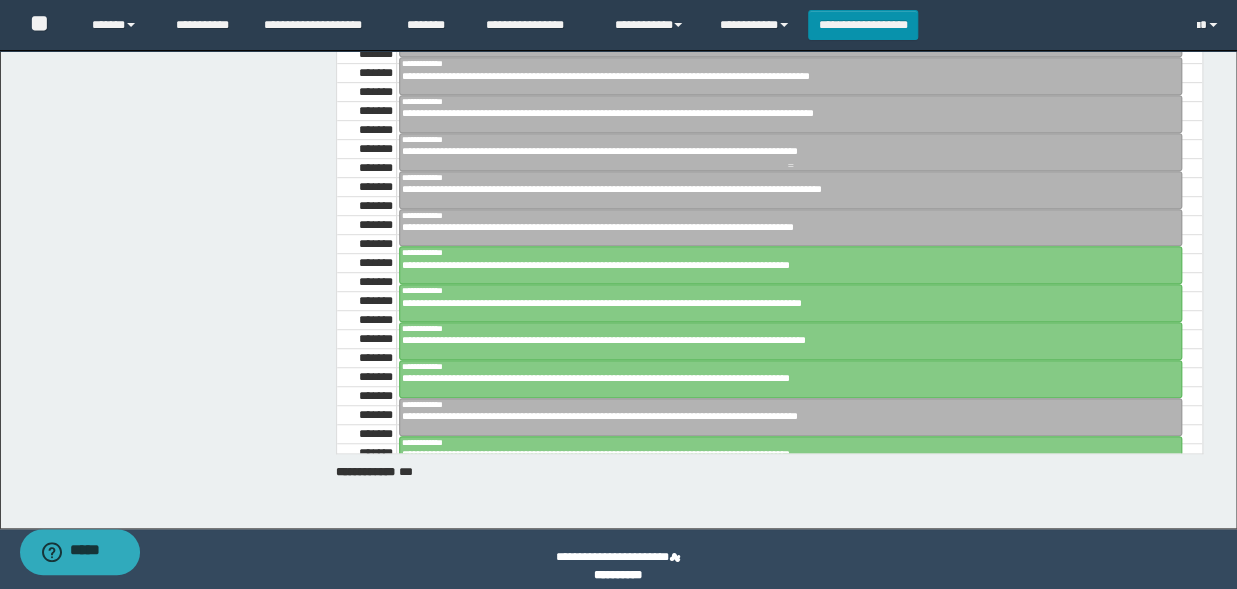 click at bounding box center (790, 152) 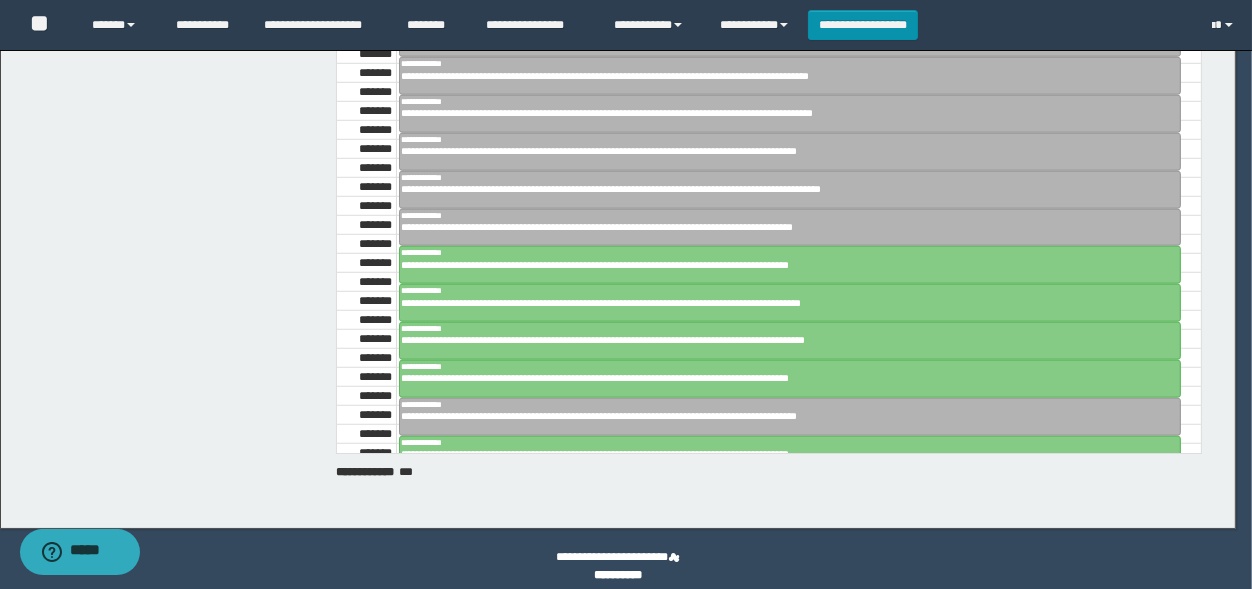 scroll, scrollTop: 165, scrollLeft: 0, axis: vertical 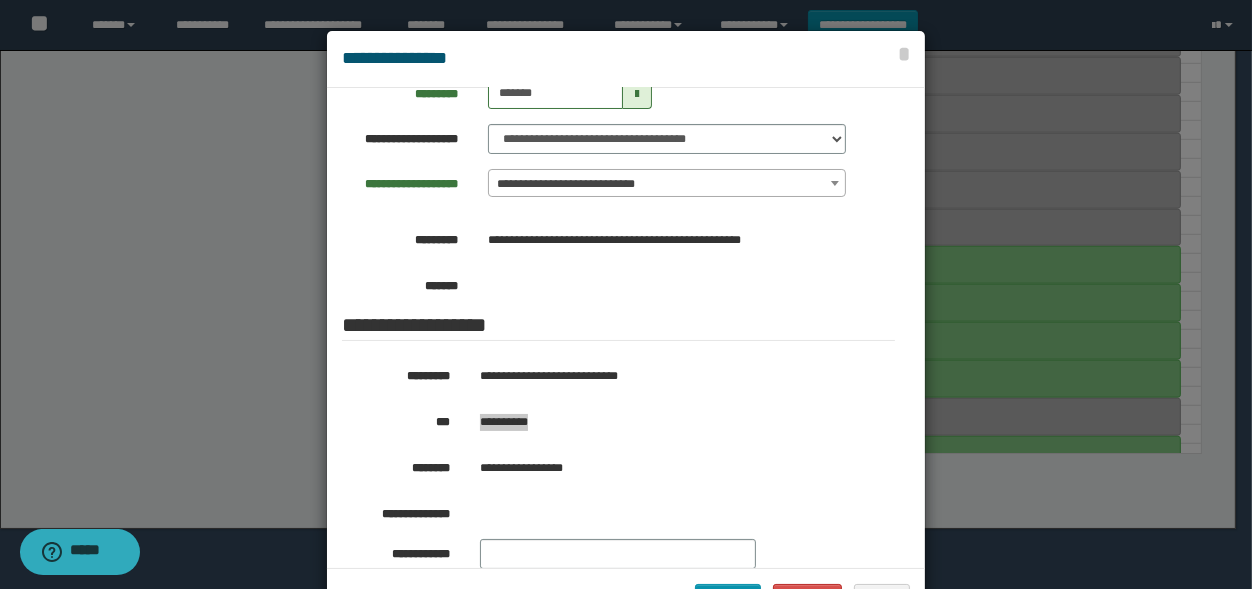 drag, startPoint x: 548, startPoint y: 428, endPoint x: 473, endPoint y: 437, distance: 75.53807 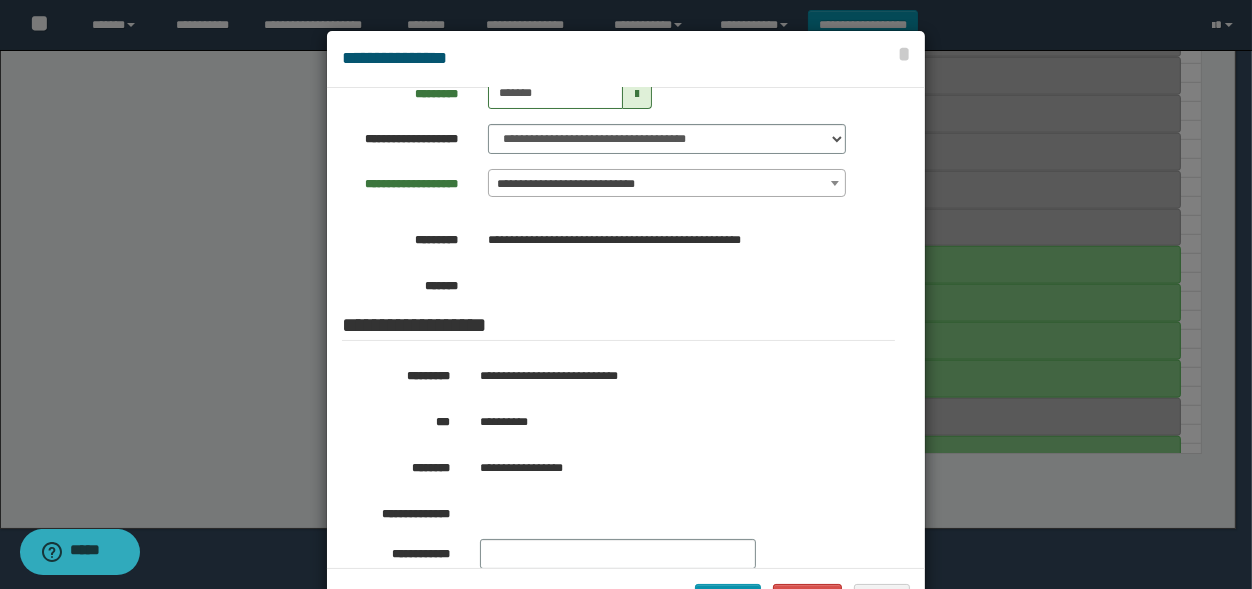click at bounding box center (626, 329) 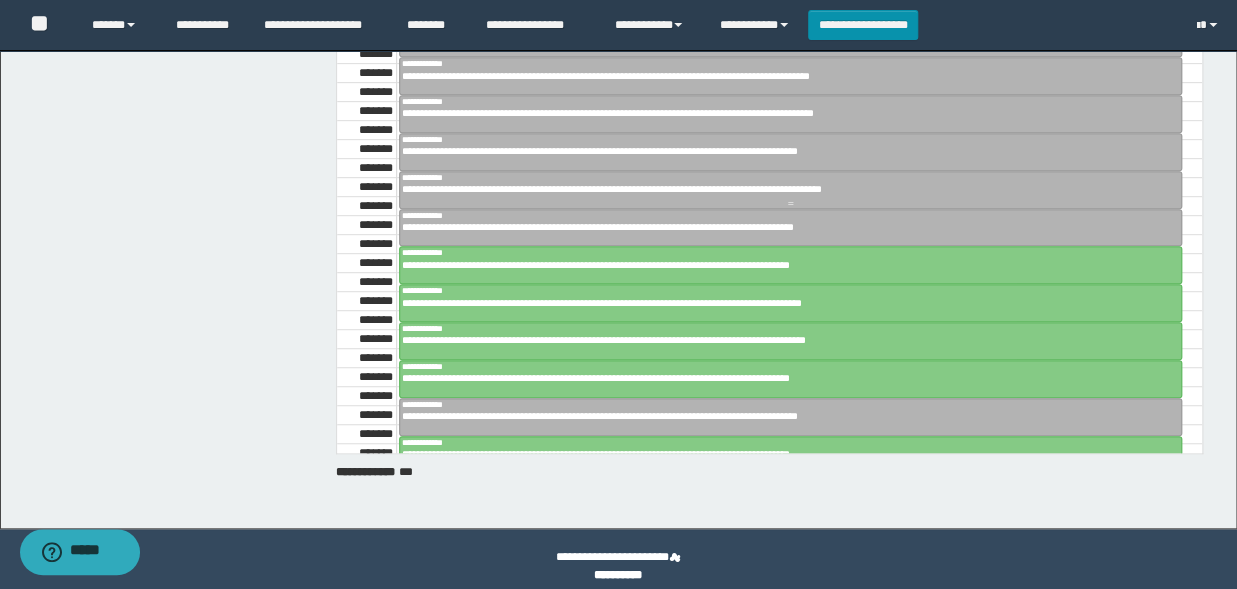 click at bounding box center [790, 190] 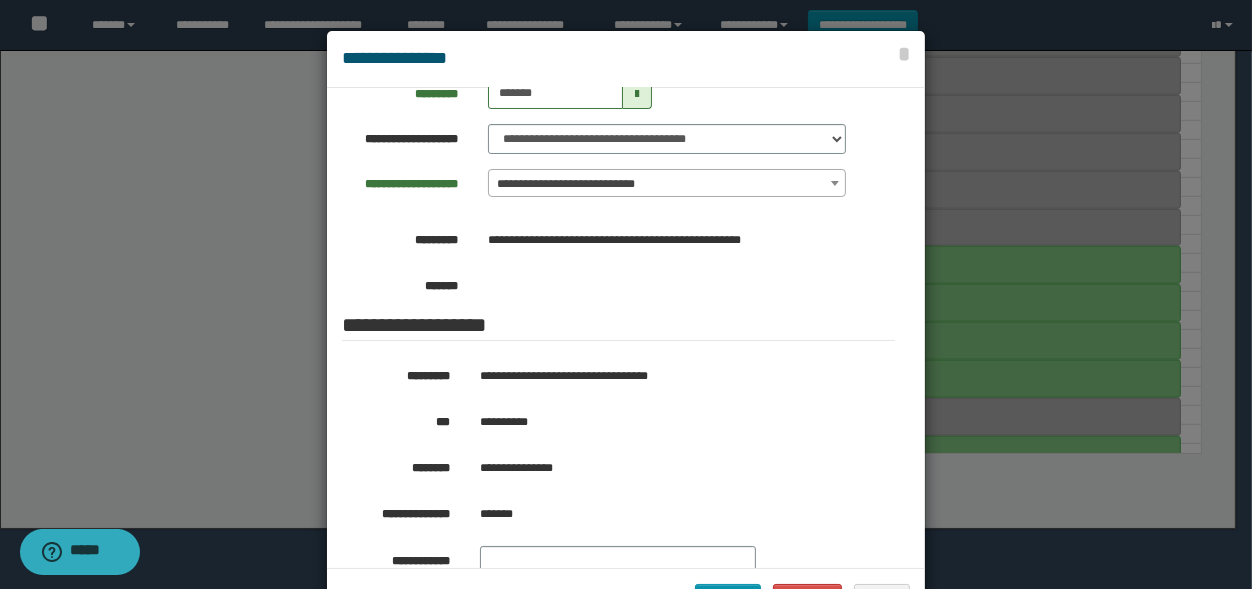 scroll, scrollTop: 165, scrollLeft: 0, axis: vertical 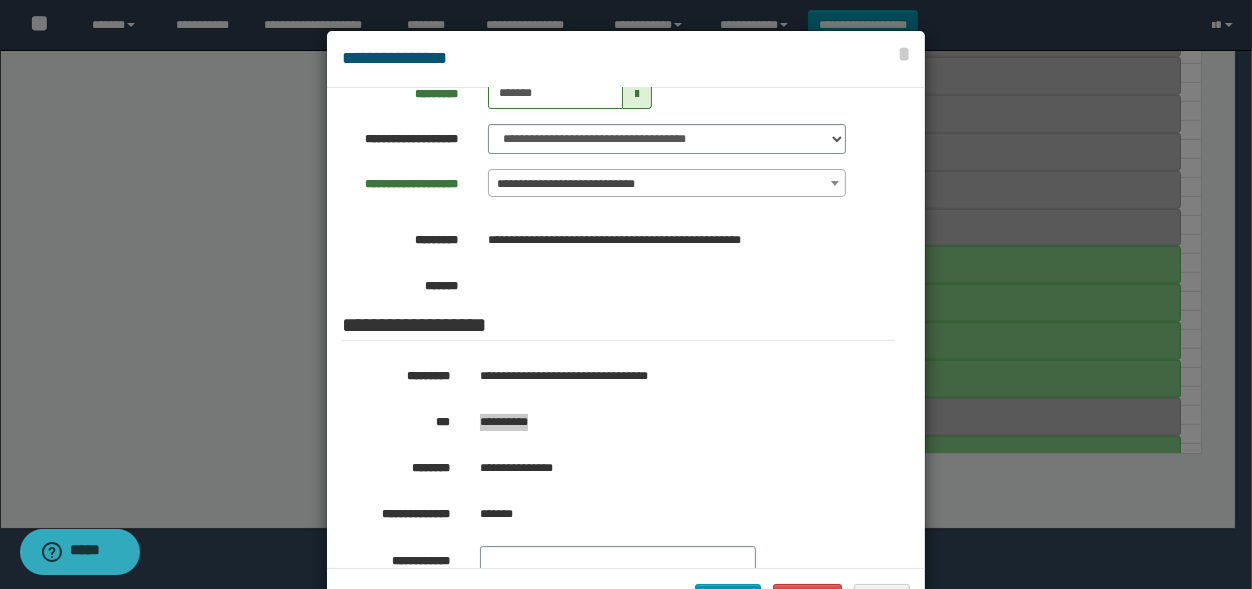 drag, startPoint x: 545, startPoint y: 425, endPoint x: 475, endPoint y: 433, distance: 70.45566 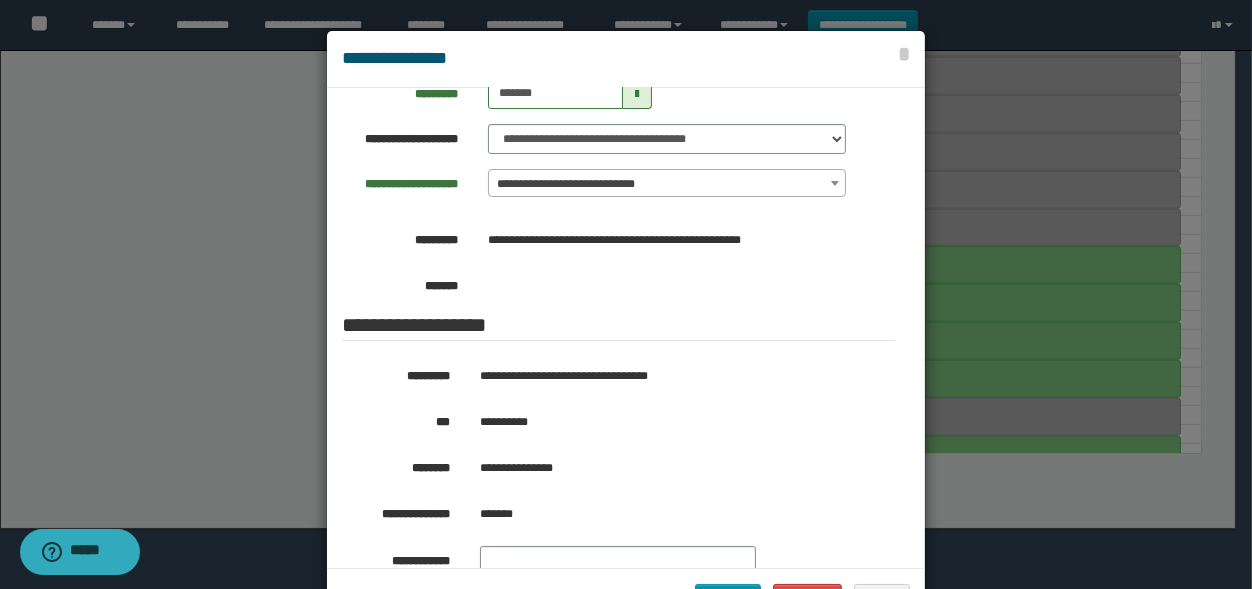 click at bounding box center [626, 329] 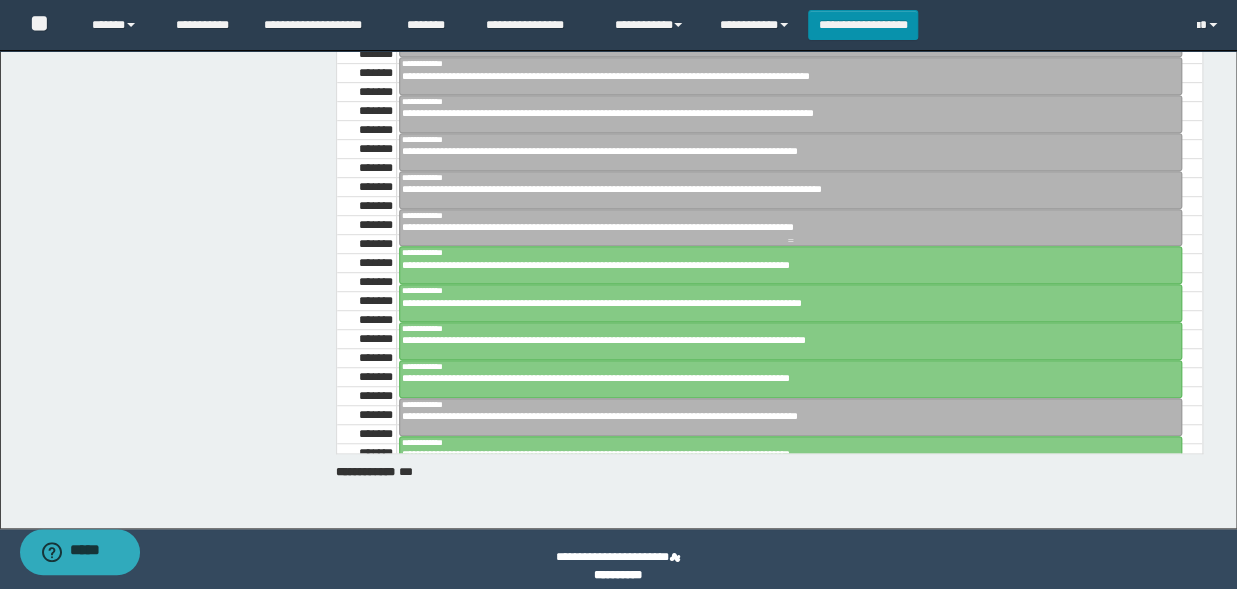 click on "**********" at bounding box center [782, 227] 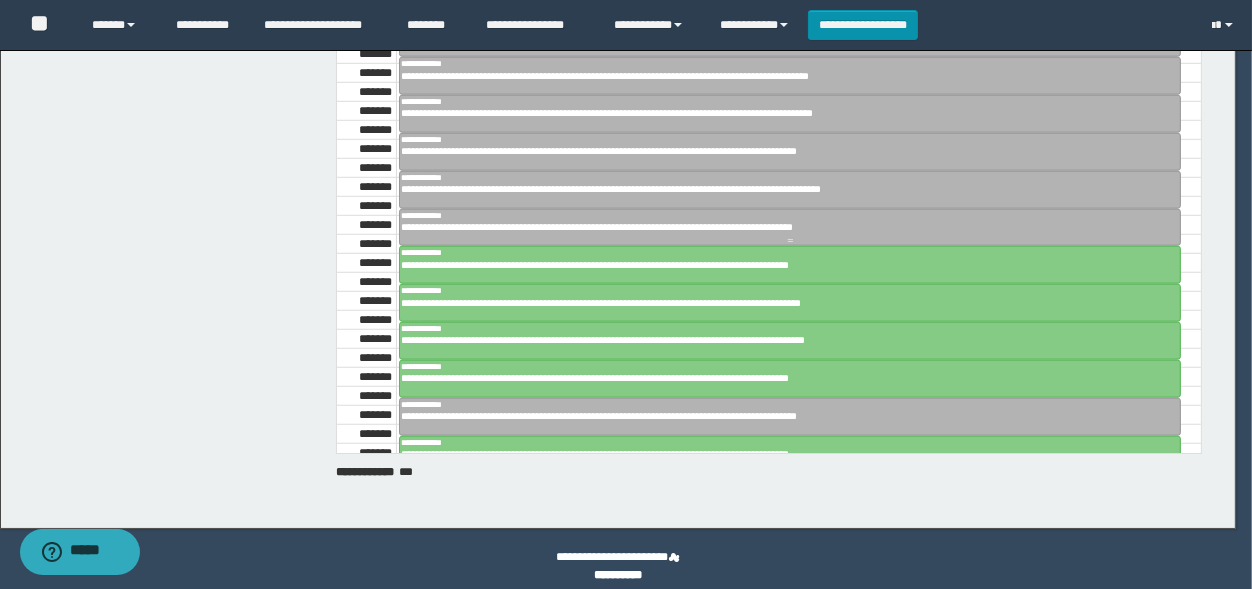 scroll, scrollTop: 165, scrollLeft: 0, axis: vertical 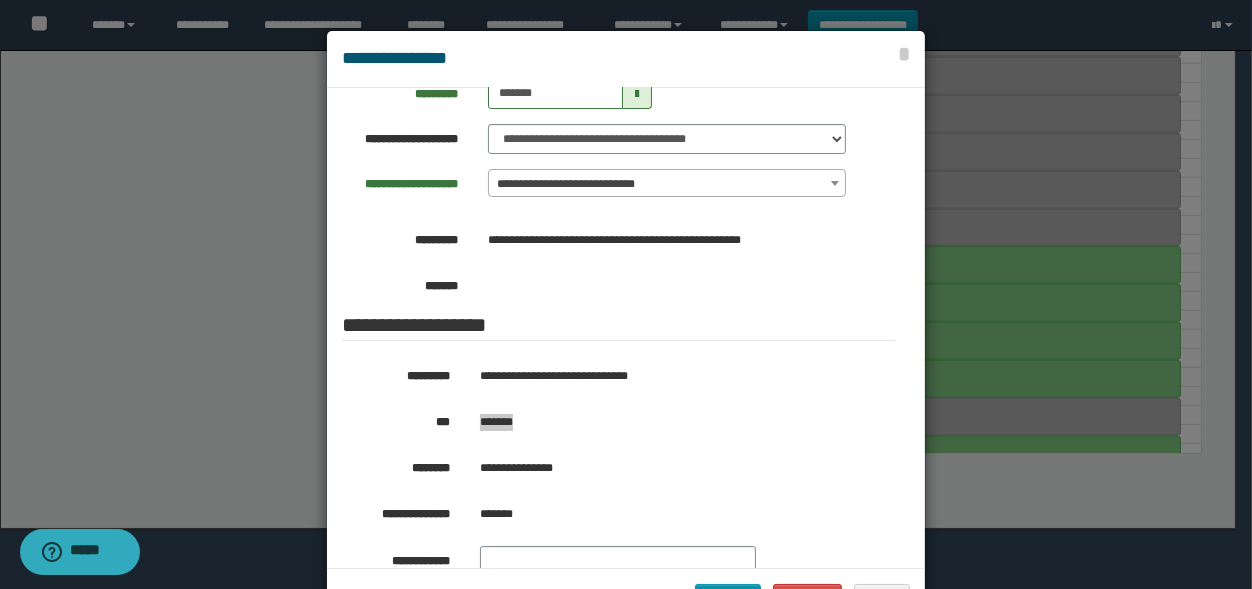 drag, startPoint x: 526, startPoint y: 417, endPoint x: 469, endPoint y: 431, distance: 58.694122 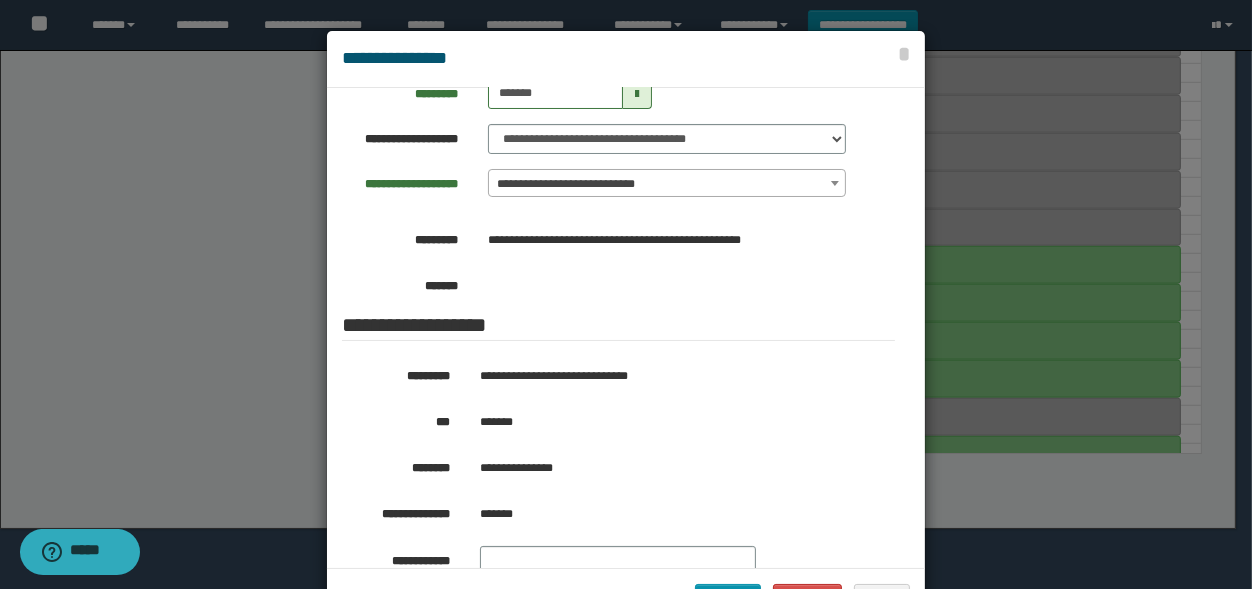 click at bounding box center (626, 329) 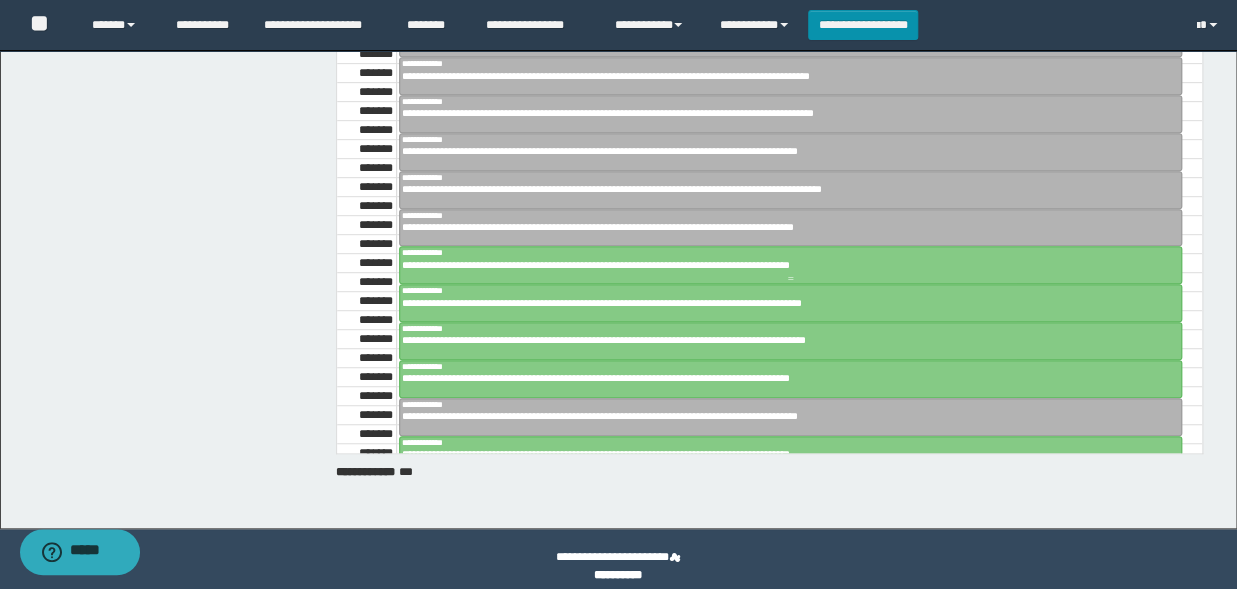 click on "**********" at bounding box center [782, 265] 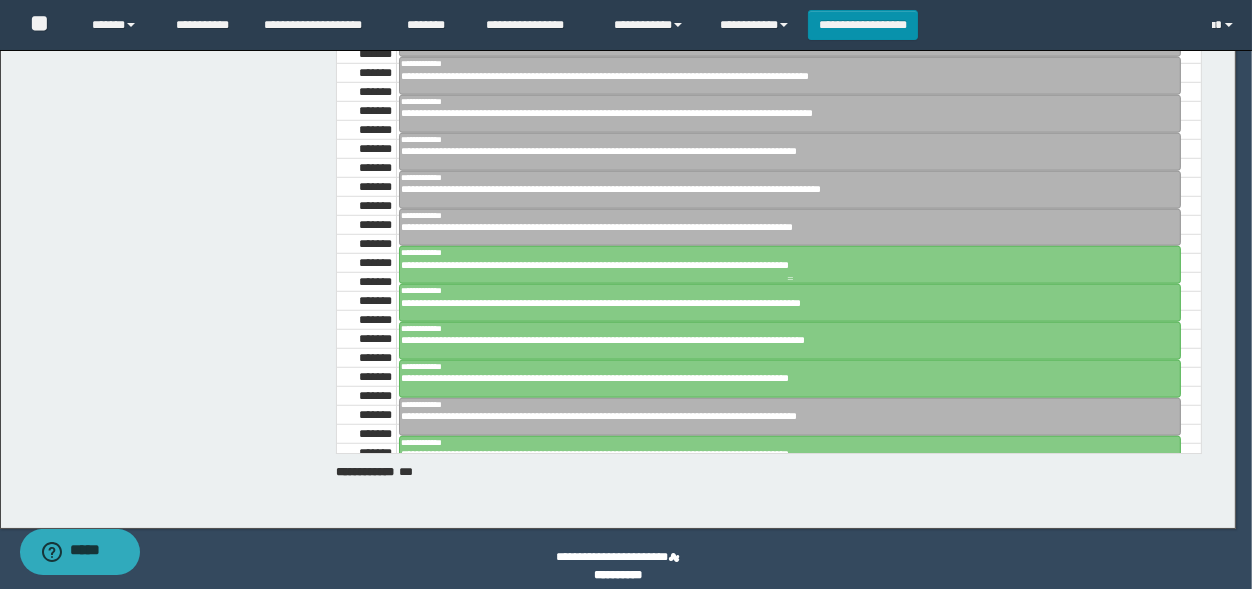 scroll, scrollTop: 165, scrollLeft: 0, axis: vertical 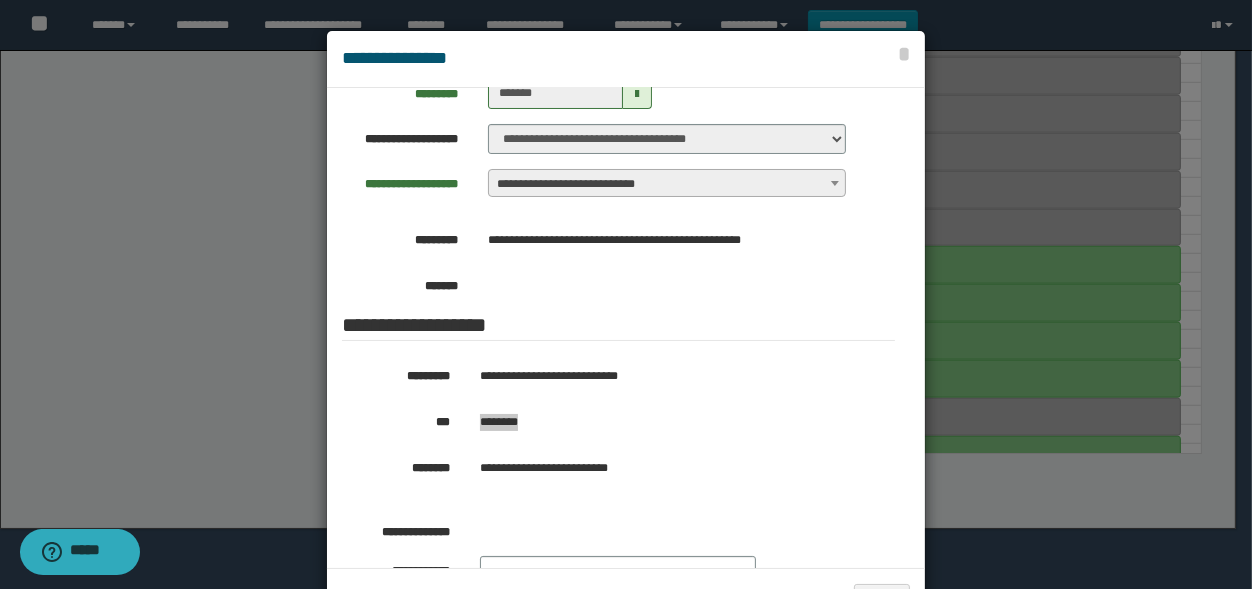 drag, startPoint x: 536, startPoint y: 429, endPoint x: 475, endPoint y: 432, distance: 61.073727 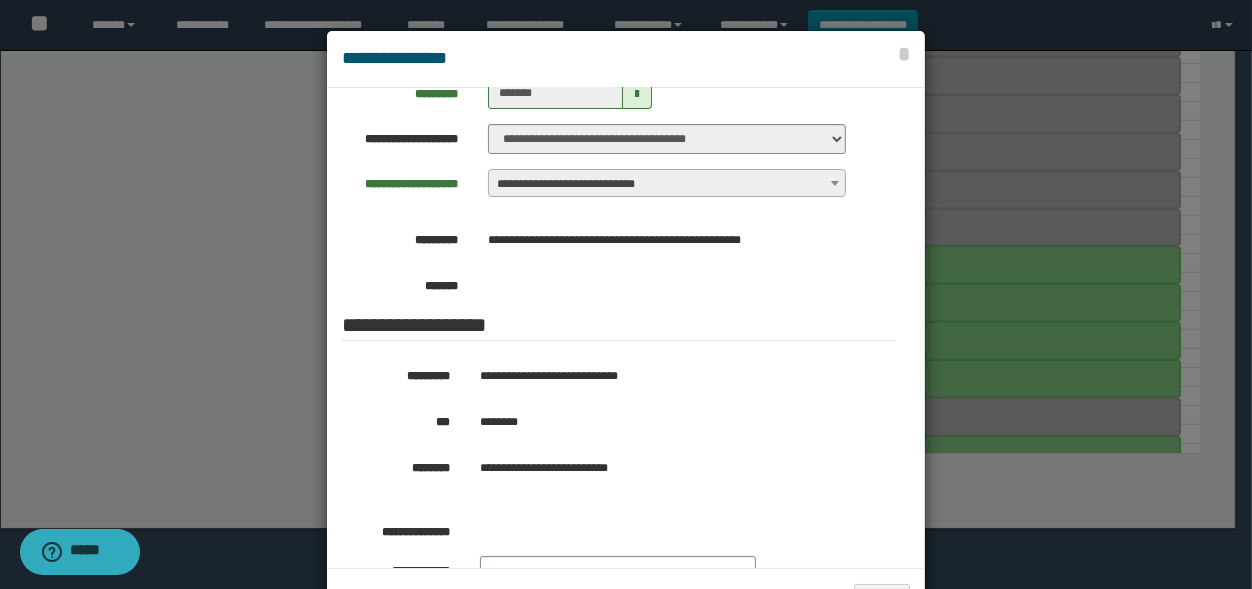click at bounding box center [626, 329] 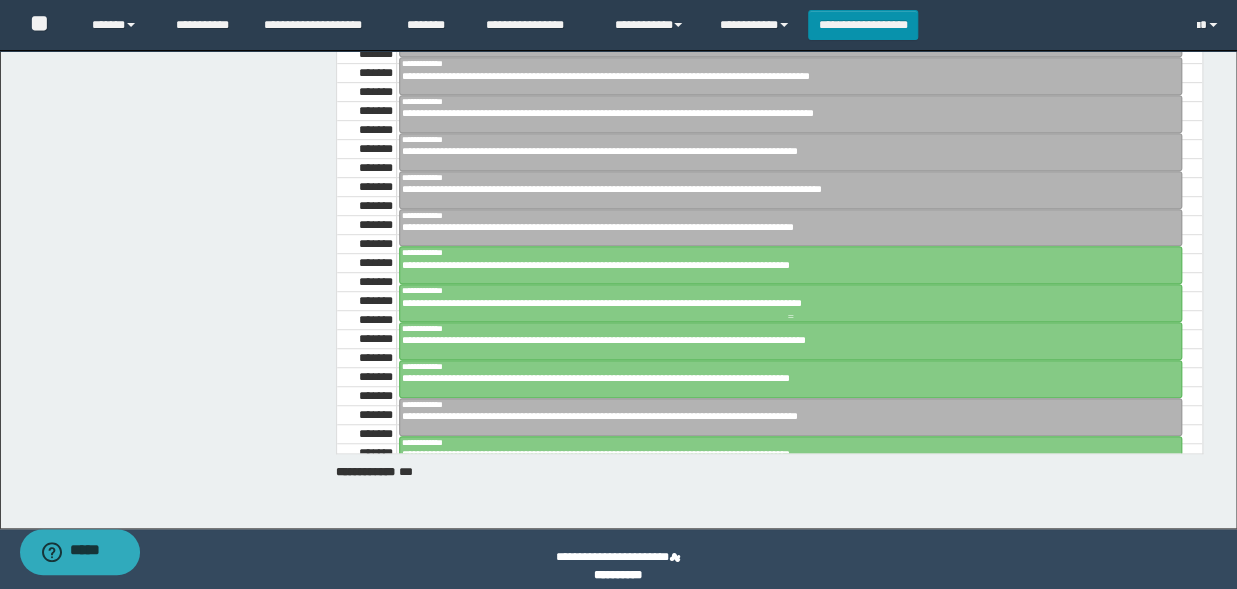 click on "**********" at bounding box center (782, 303) 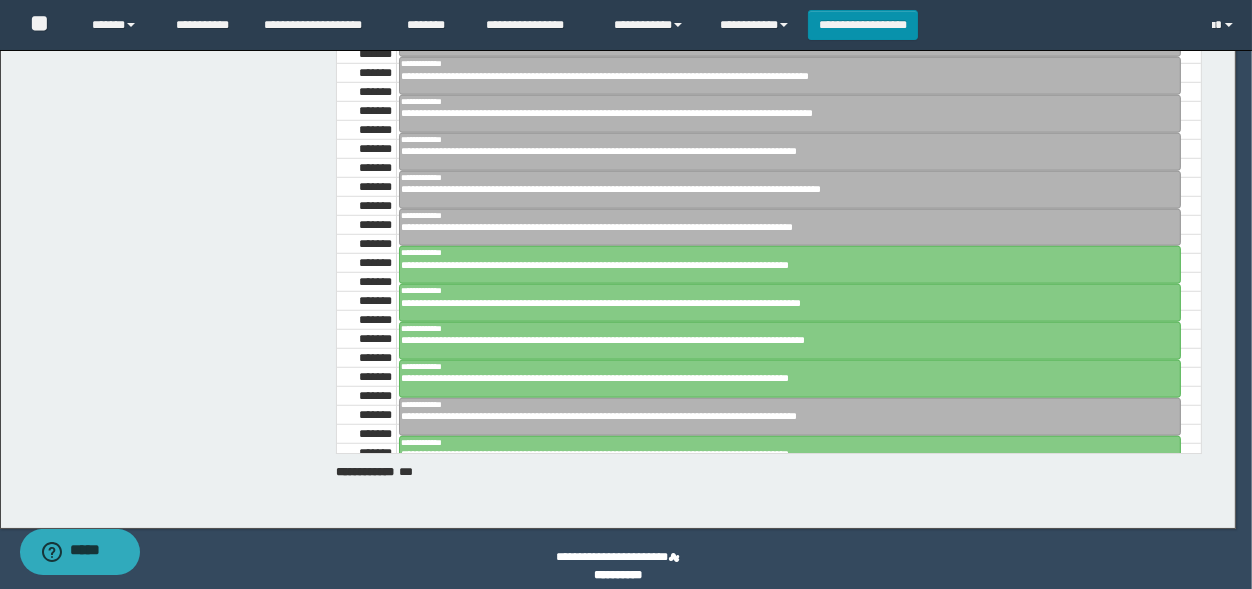 scroll, scrollTop: 165, scrollLeft: 0, axis: vertical 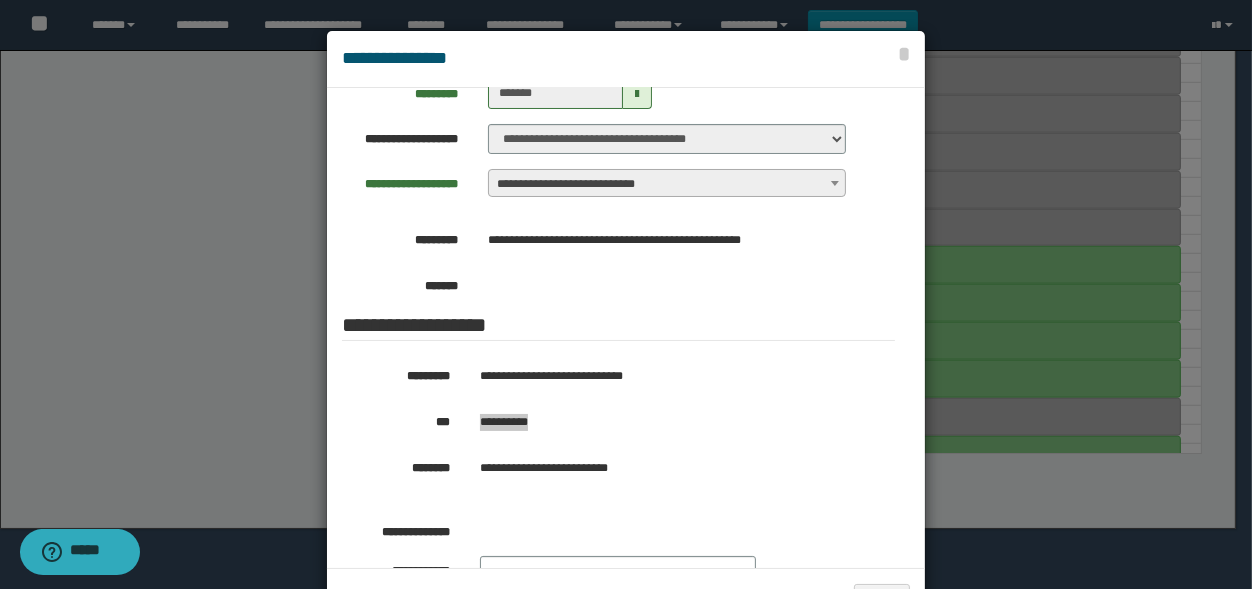 drag, startPoint x: 542, startPoint y: 421, endPoint x: 474, endPoint y: 435, distance: 69.426216 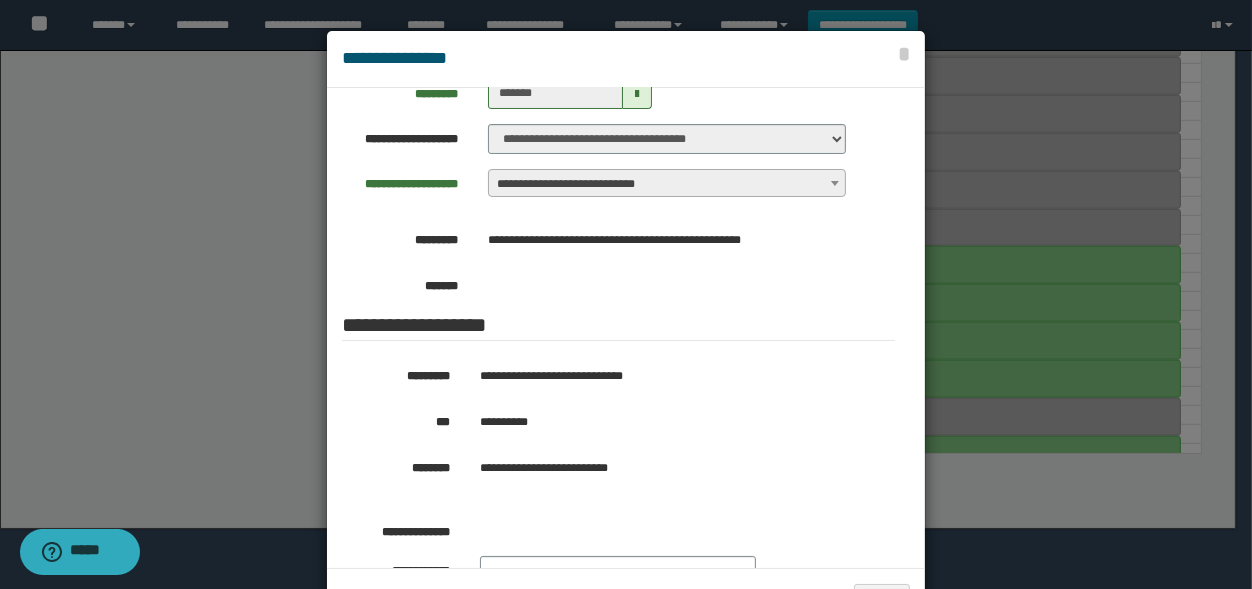 click at bounding box center [626, 329] 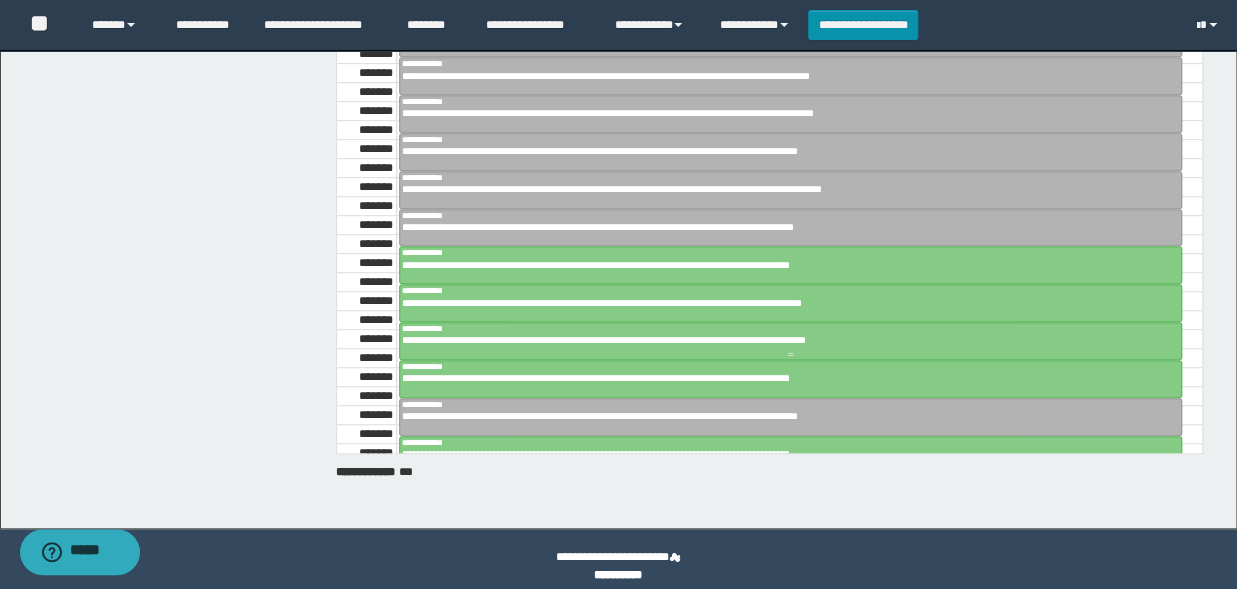 click on "**********" at bounding box center [782, 340] 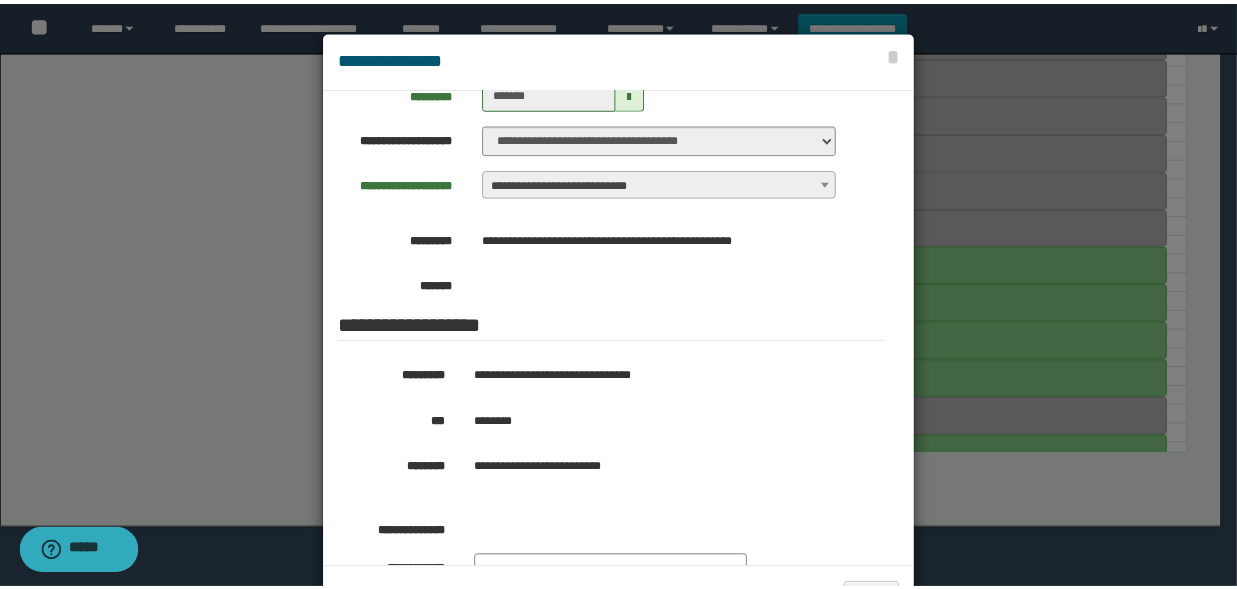 scroll, scrollTop: 165, scrollLeft: 0, axis: vertical 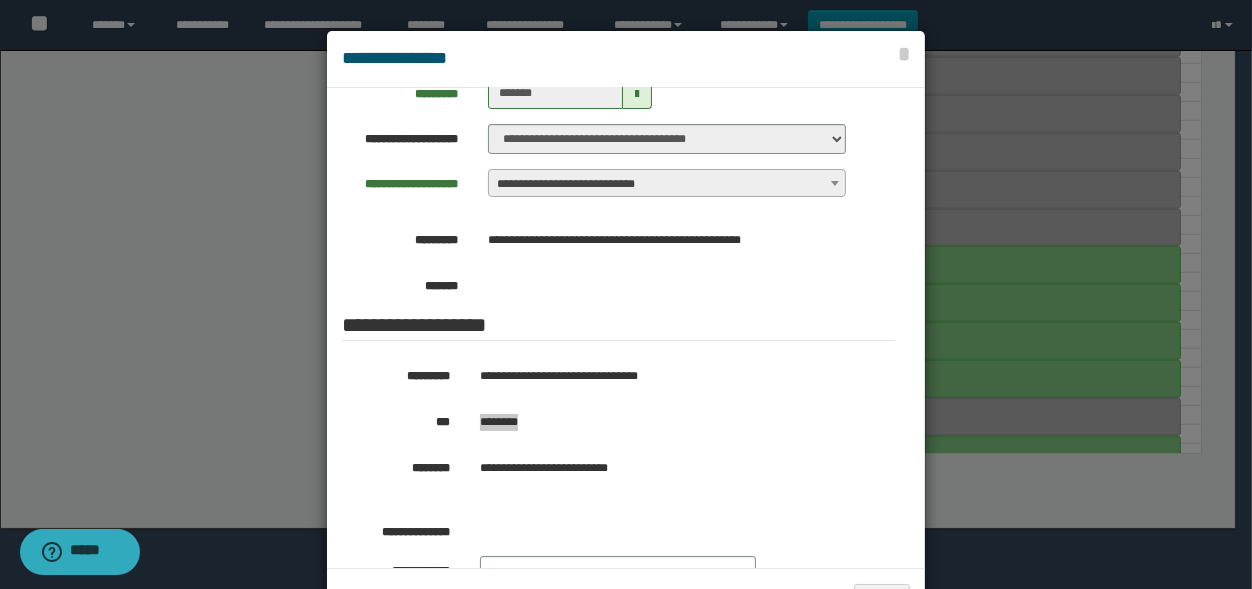 drag, startPoint x: 530, startPoint y: 424, endPoint x: 473, endPoint y: 424, distance: 57 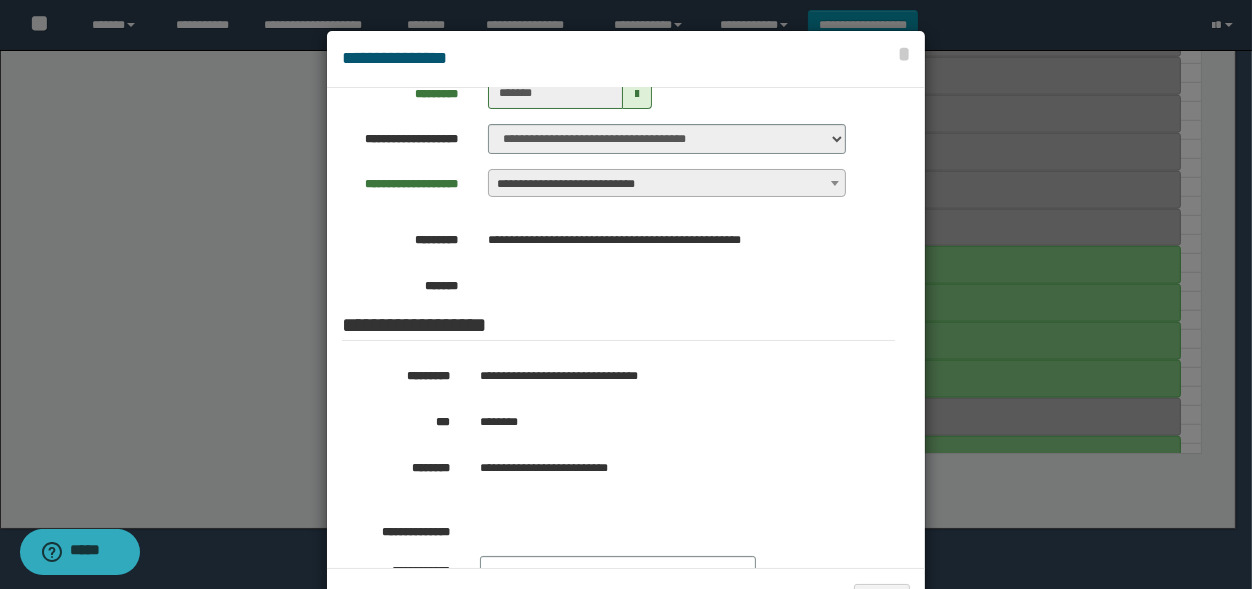 click at bounding box center [626, 329] 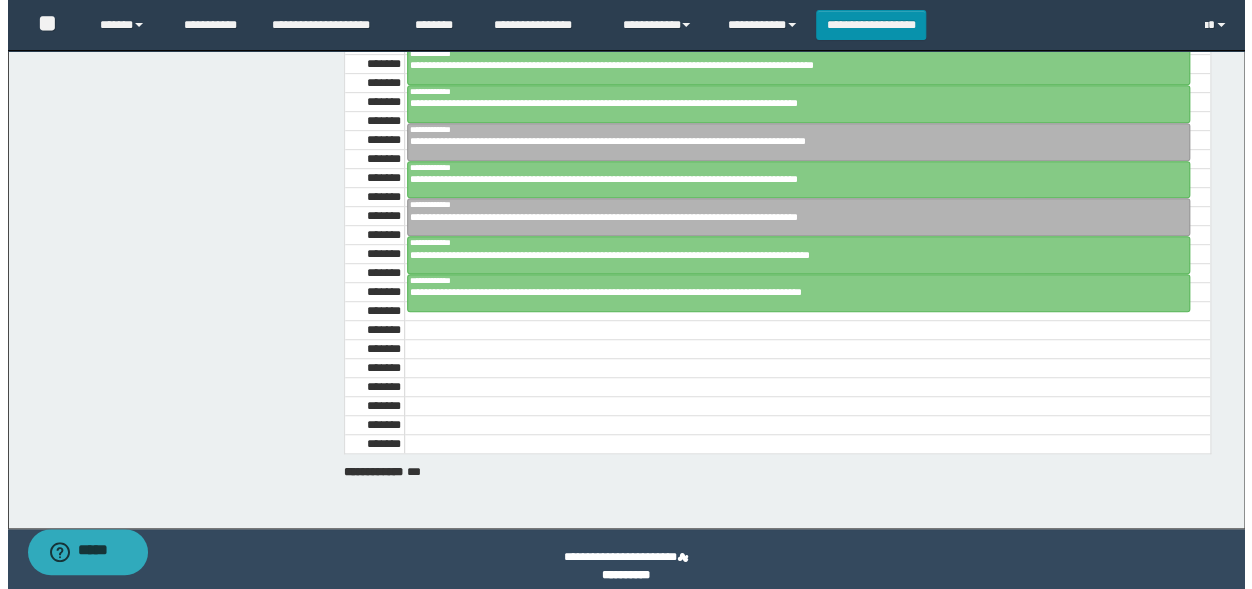 scroll, scrollTop: 1546, scrollLeft: 0, axis: vertical 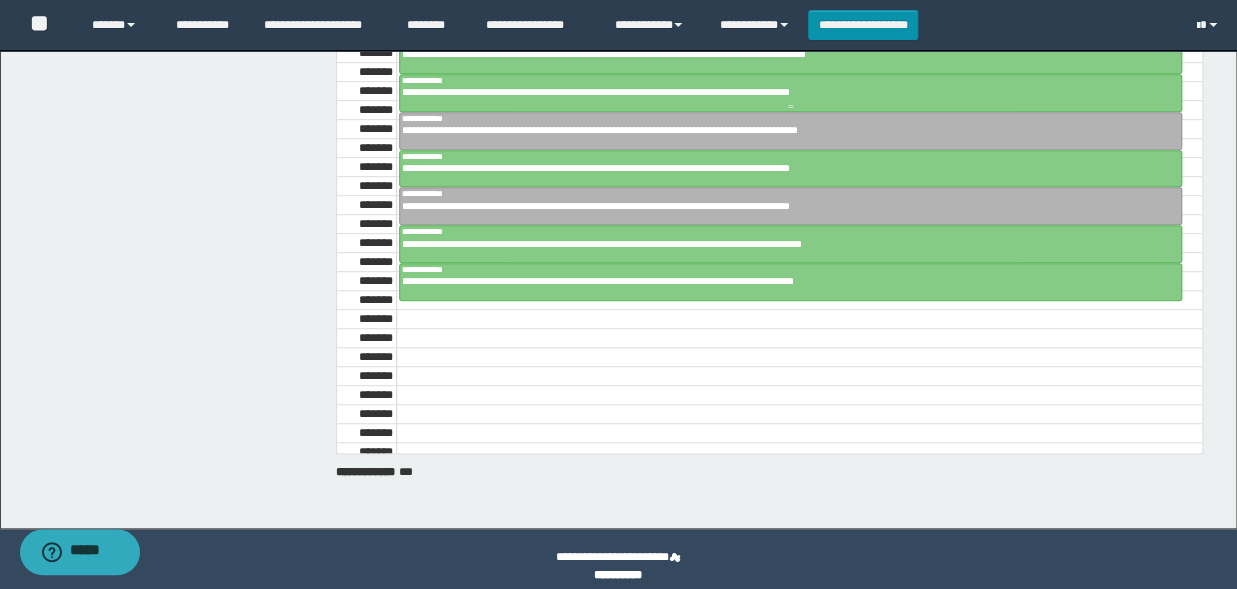 click on "**********" at bounding box center [782, 92] 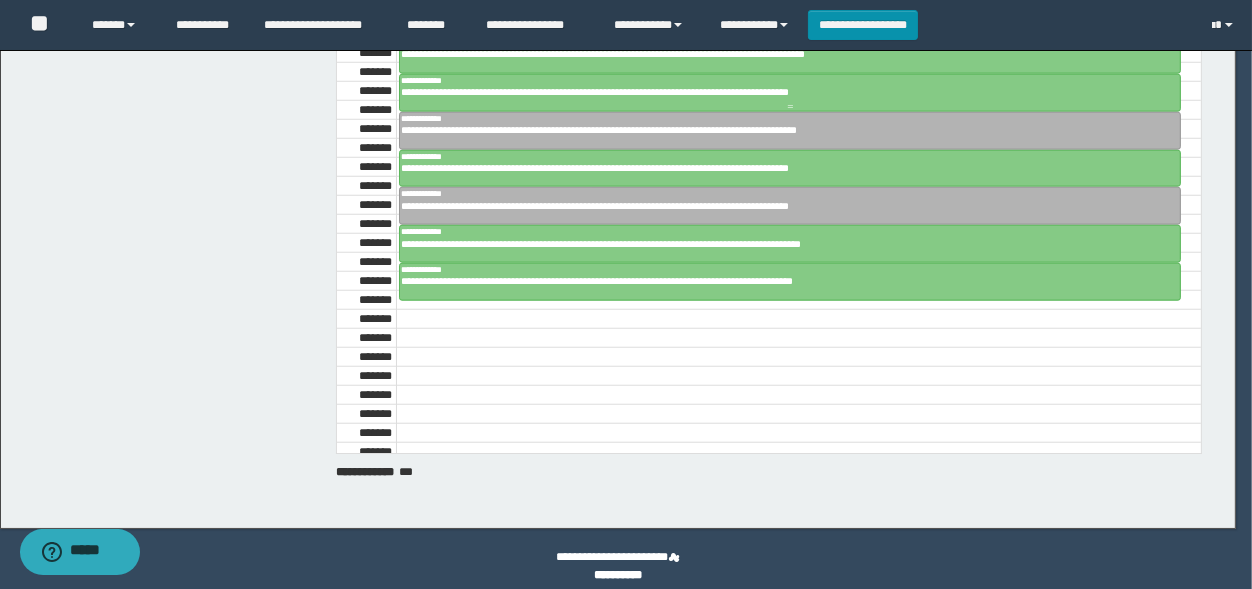 scroll, scrollTop: 165, scrollLeft: 0, axis: vertical 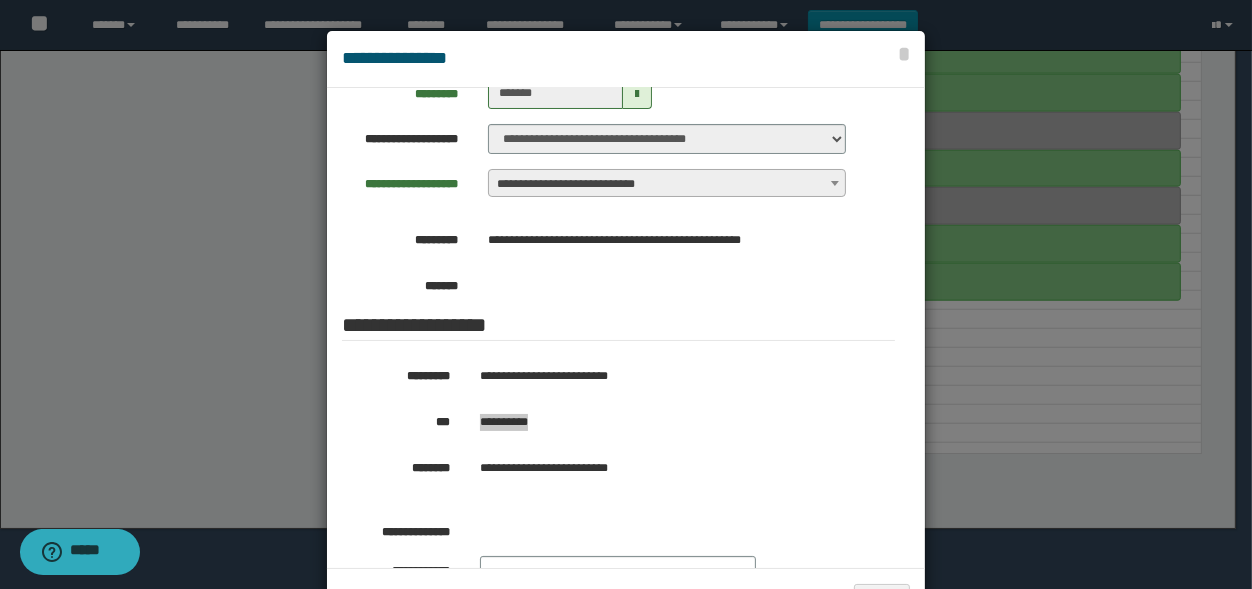 drag, startPoint x: 543, startPoint y: 421, endPoint x: 475, endPoint y: 435, distance: 69.426216 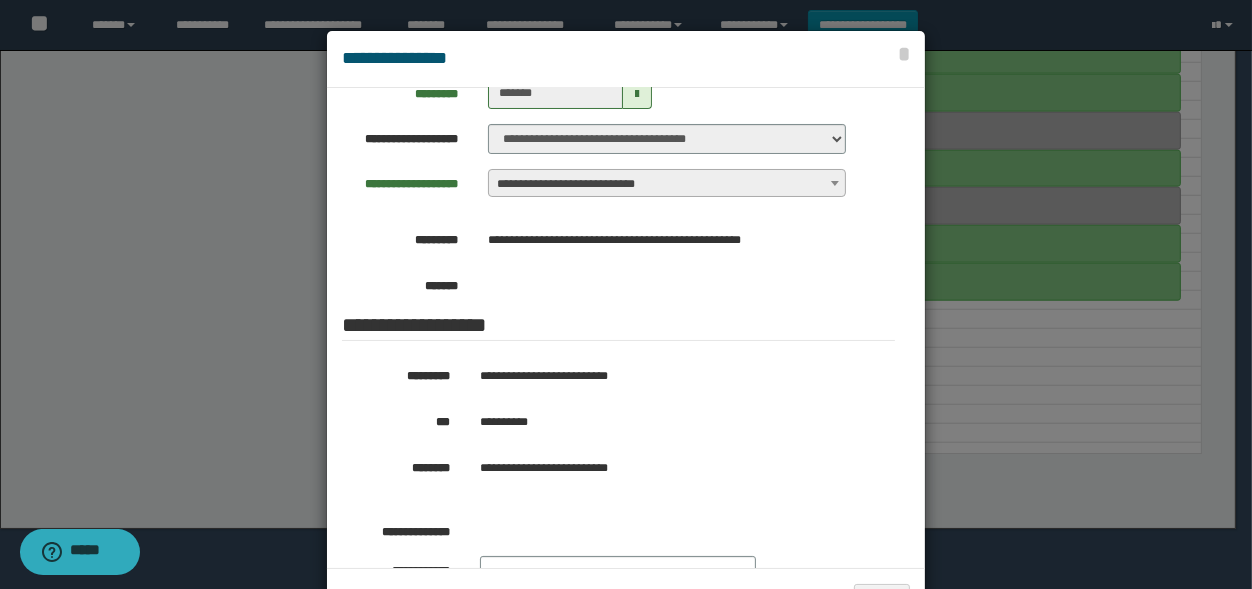 click at bounding box center (626, 329) 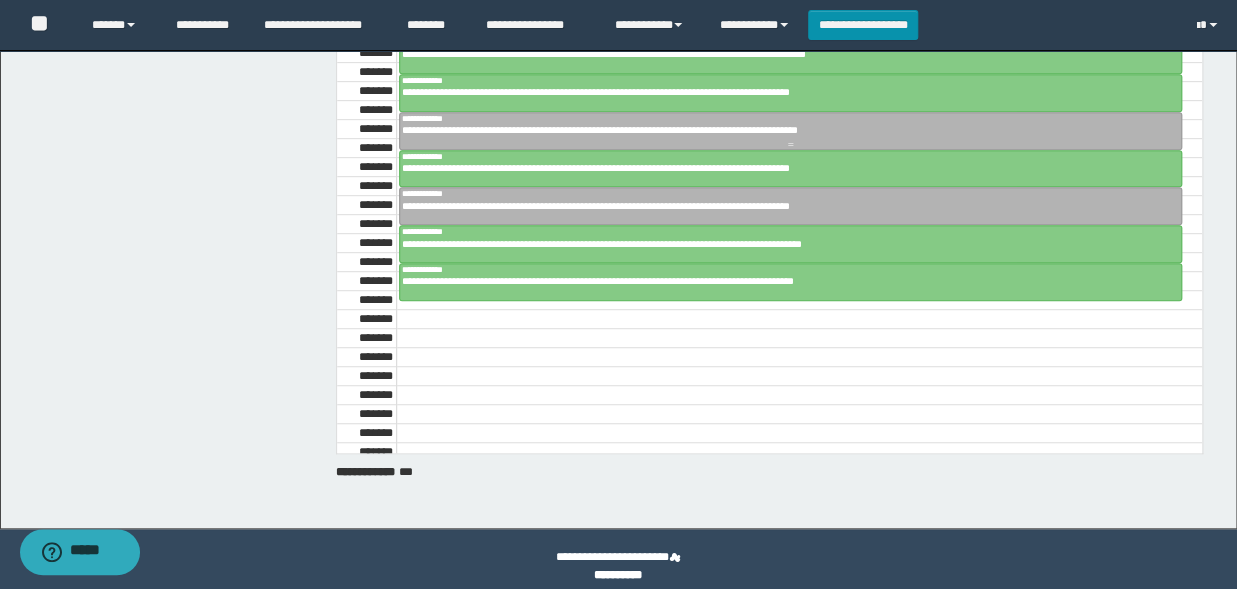click on "**********" at bounding box center (782, 130) 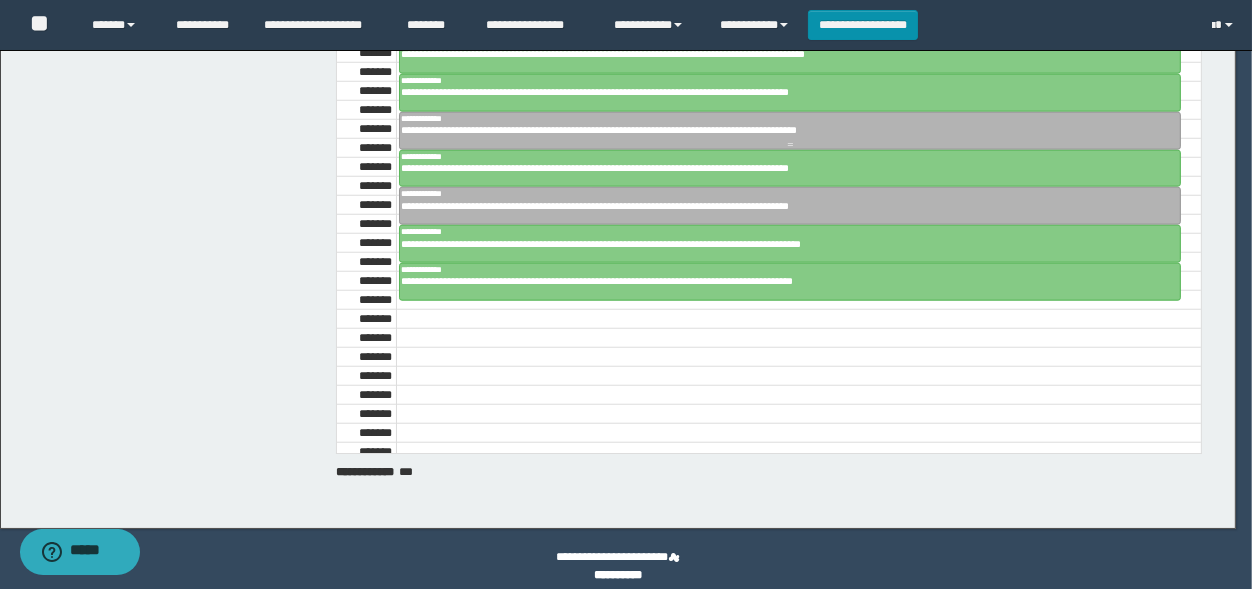 scroll, scrollTop: 165, scrollLeft: 0, axis: vertical 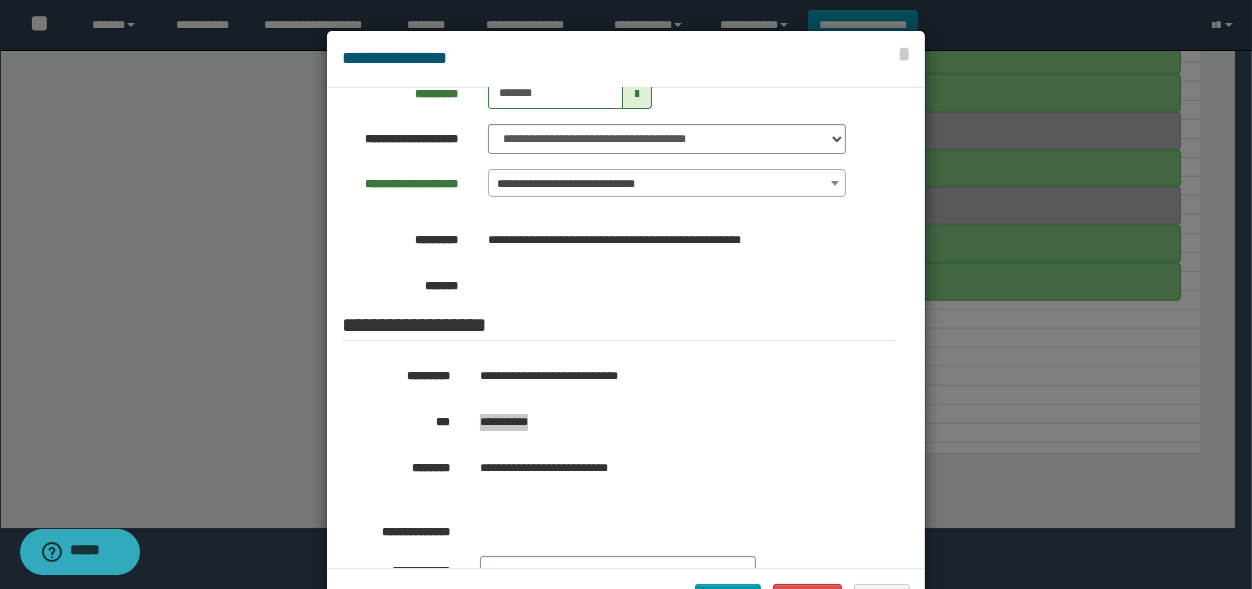drag, startPoint x: 540, startPoint y: 420, endPoint x: 475, endPoint y: 433, distance: 66.287254 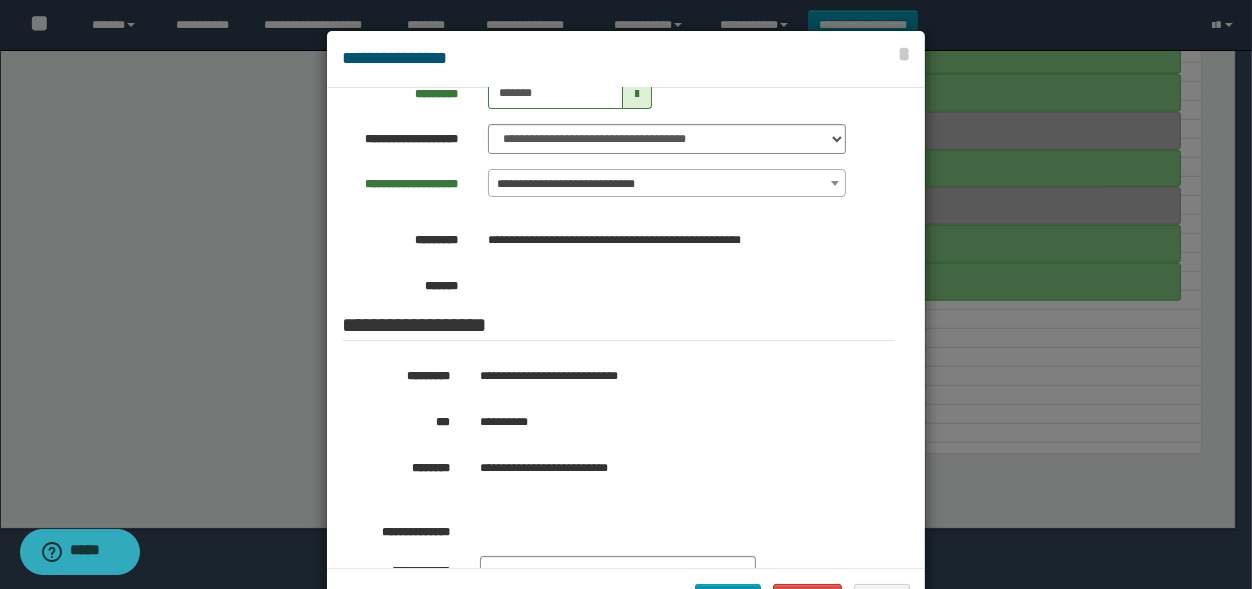 click at bounding box center (626, 329) 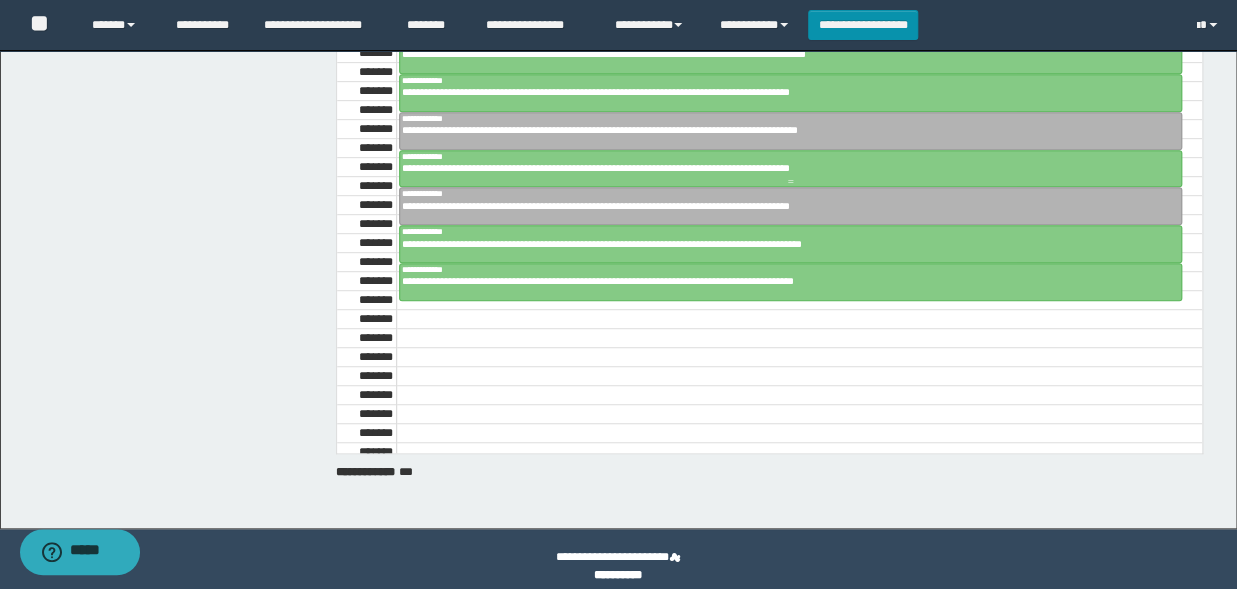 click on "**********" at bounding box center [782, 168] 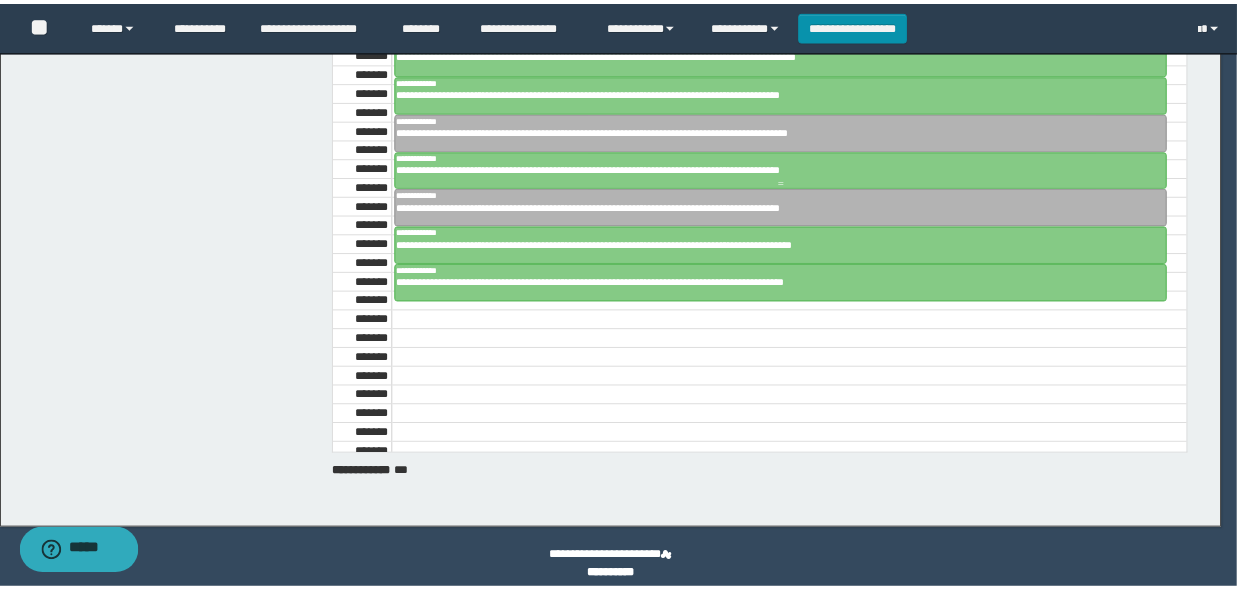 scroll, scrollTop: 165, scrollLeft: 0, axis: vertical 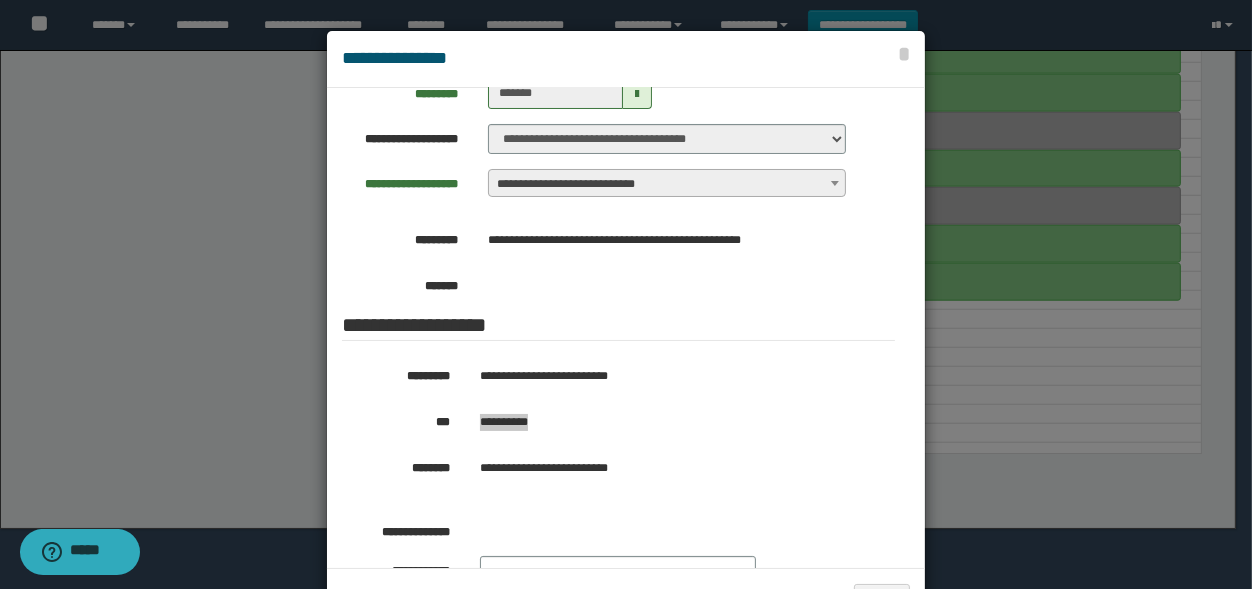 drag, startPoint x: 537, startPoint y: 418, endPoint x: 474, endPoint y: 430, distance: 64.132675 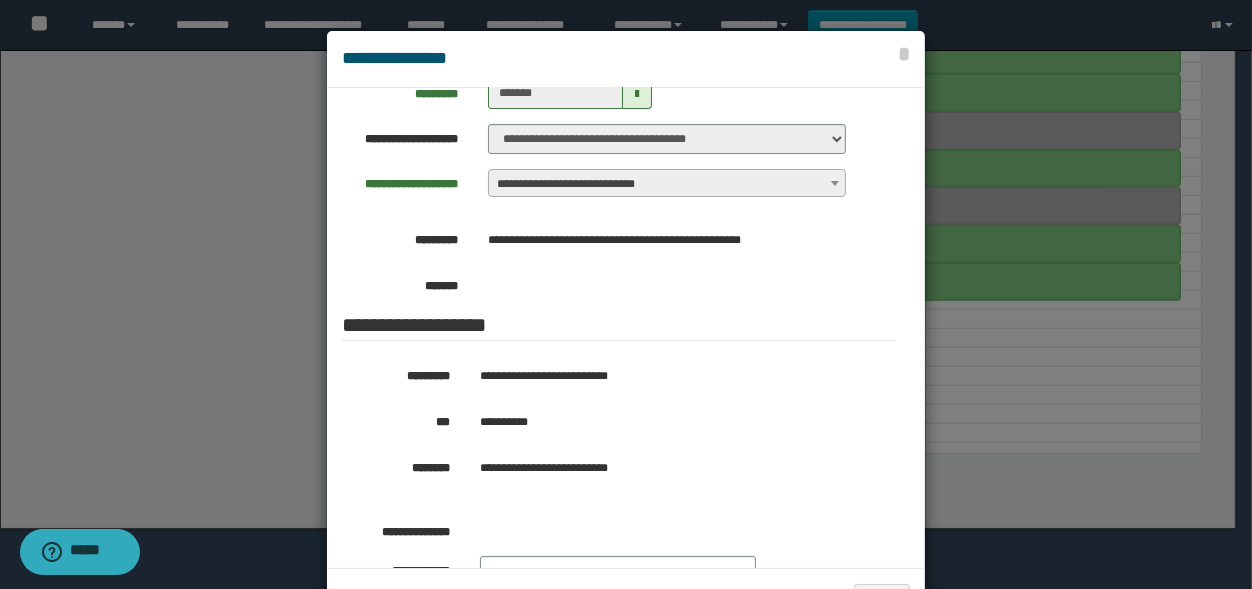 click at bounding box center (626, 329) 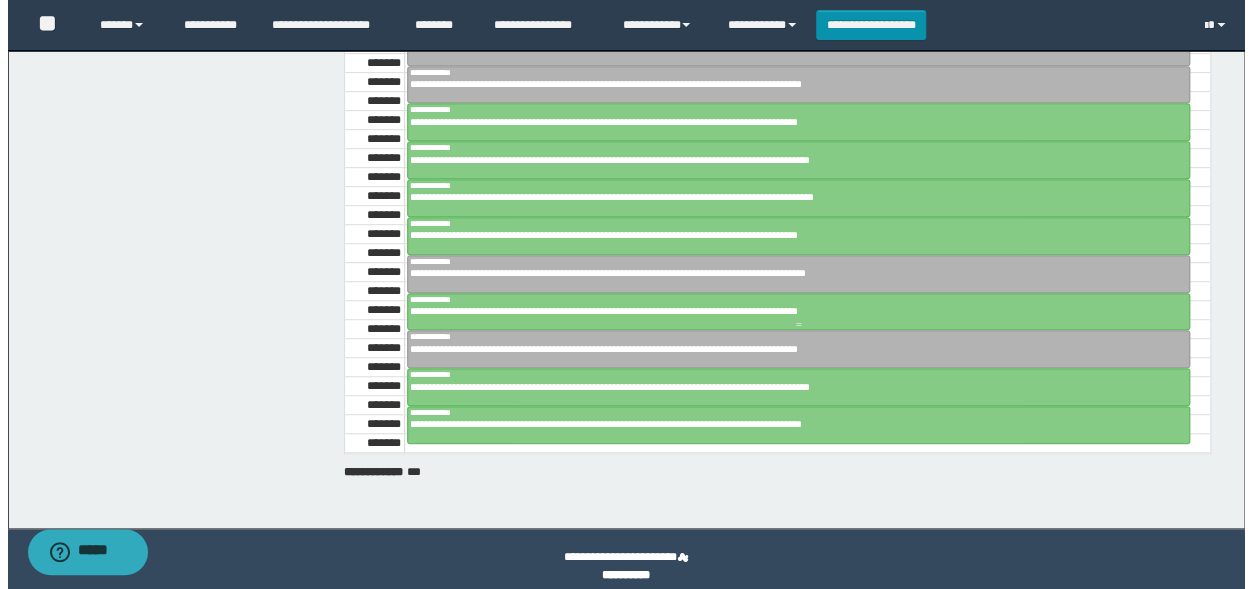 scroll, scrollTop: 1381, scrollLeft: 0, axis: vertical 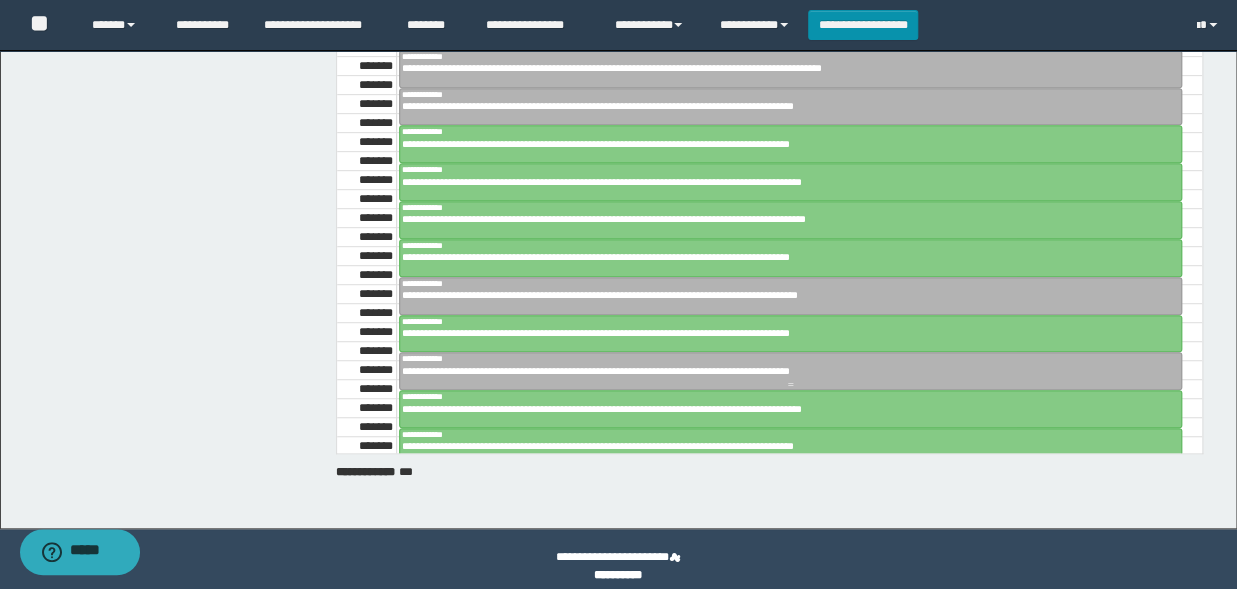 click on "**********" at bounding box center [782, 371] 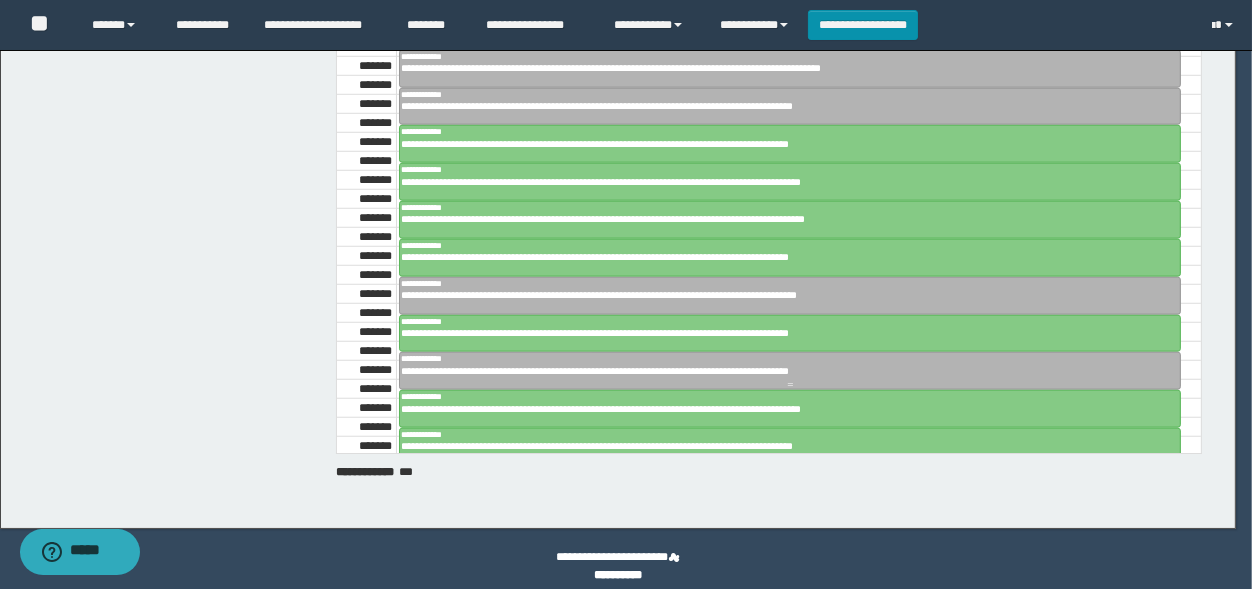 scroll, scrollTop: 165, scrollLeft: 0, axis: vertical 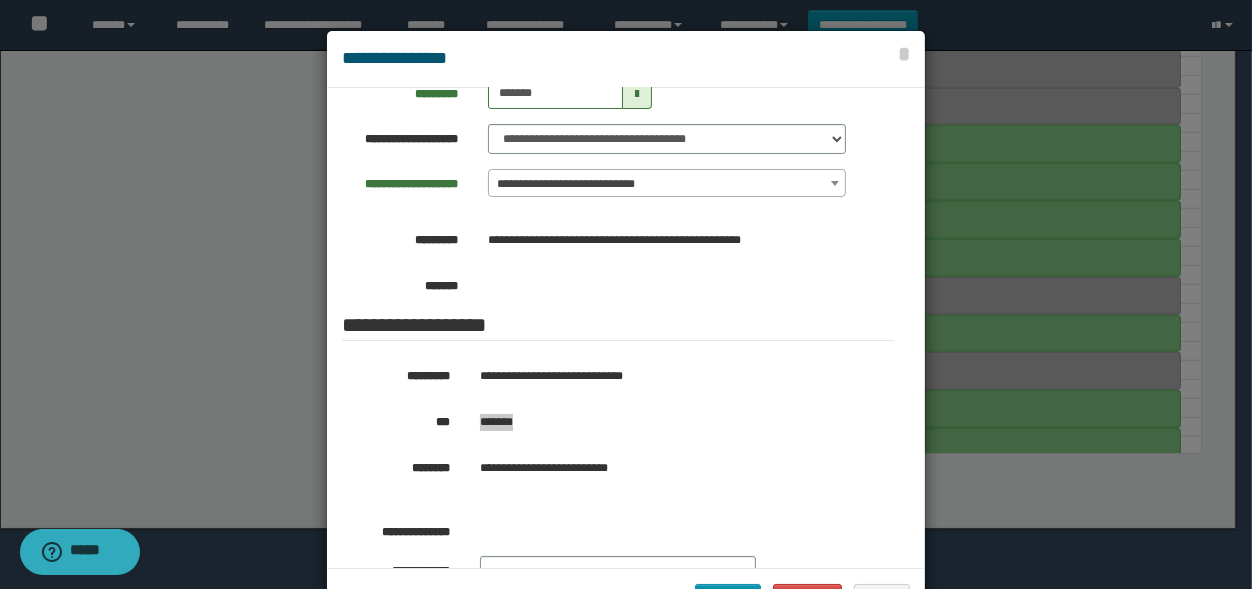 drag, startPoint x: 526, startPoint y: 418, endPoint x: 474, endPoint y: 424, distance: 52.34501 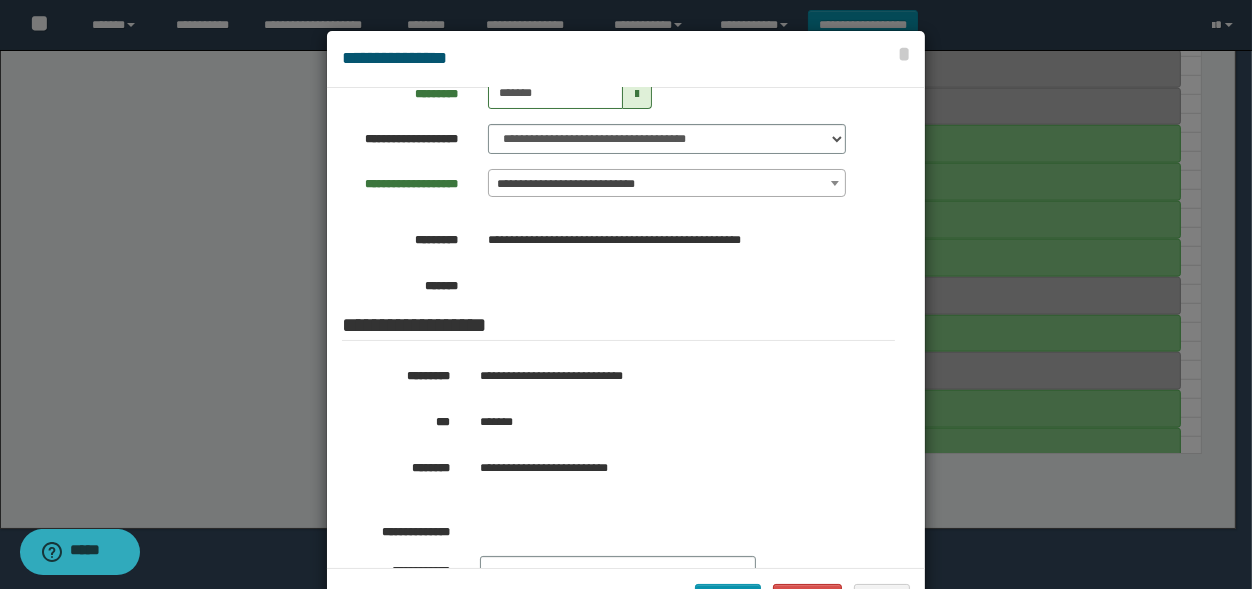 click at bounding box center (626, 329) 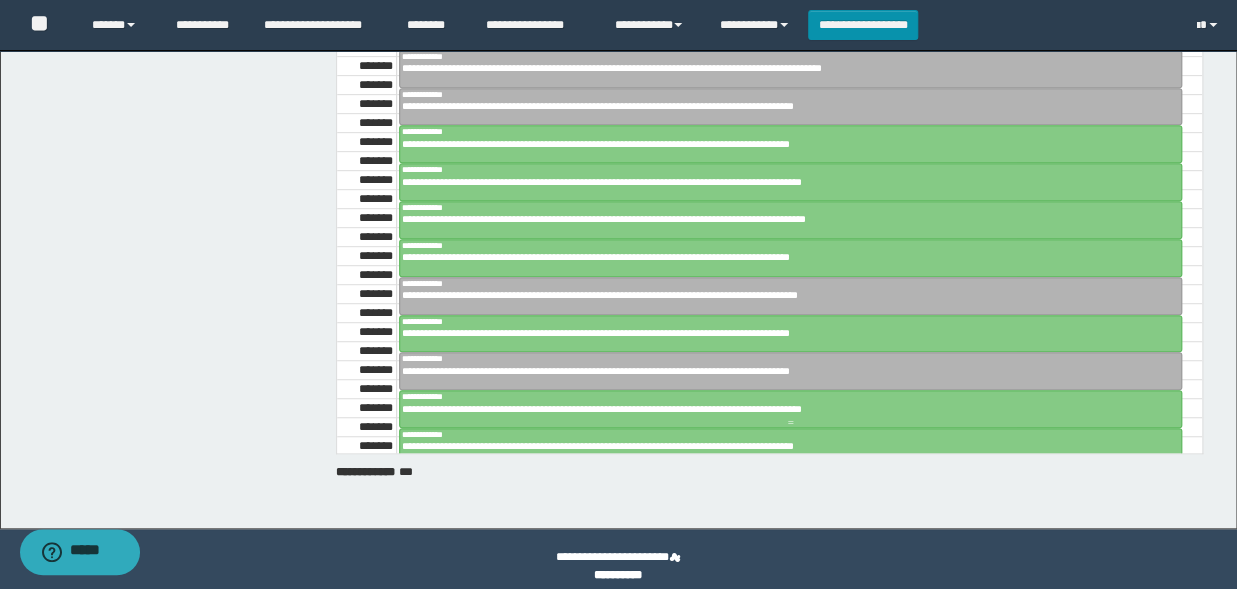 click on "**********" at bounding box center (782, 409) 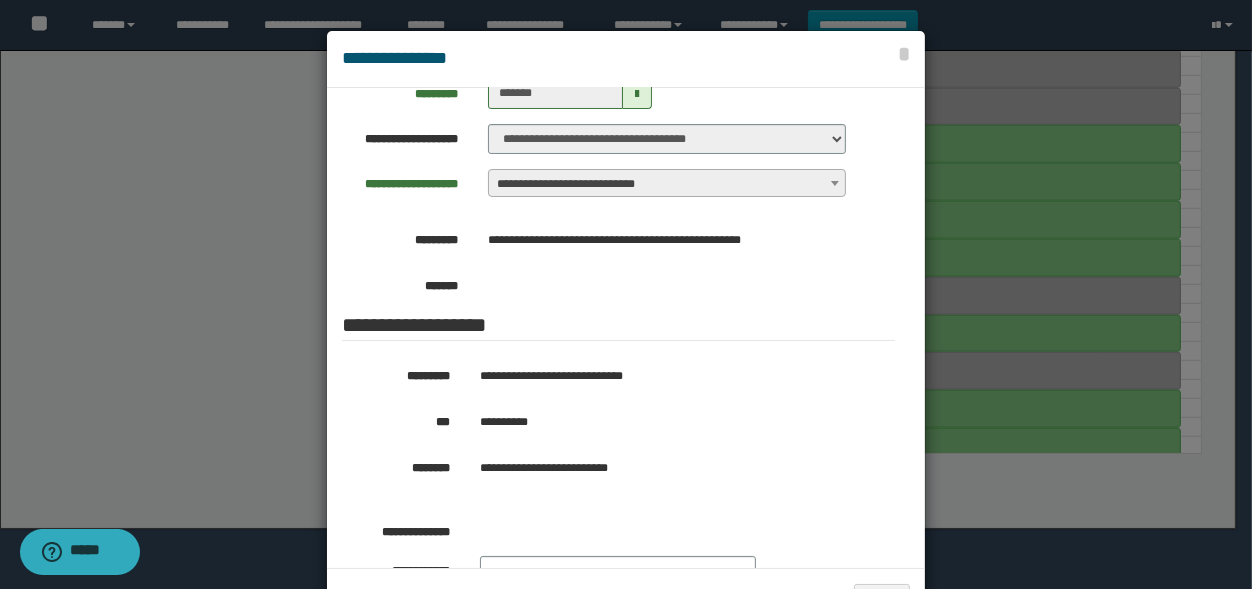 scroll, scrollTop: 165, scrollLeft: 0, axis: vertical 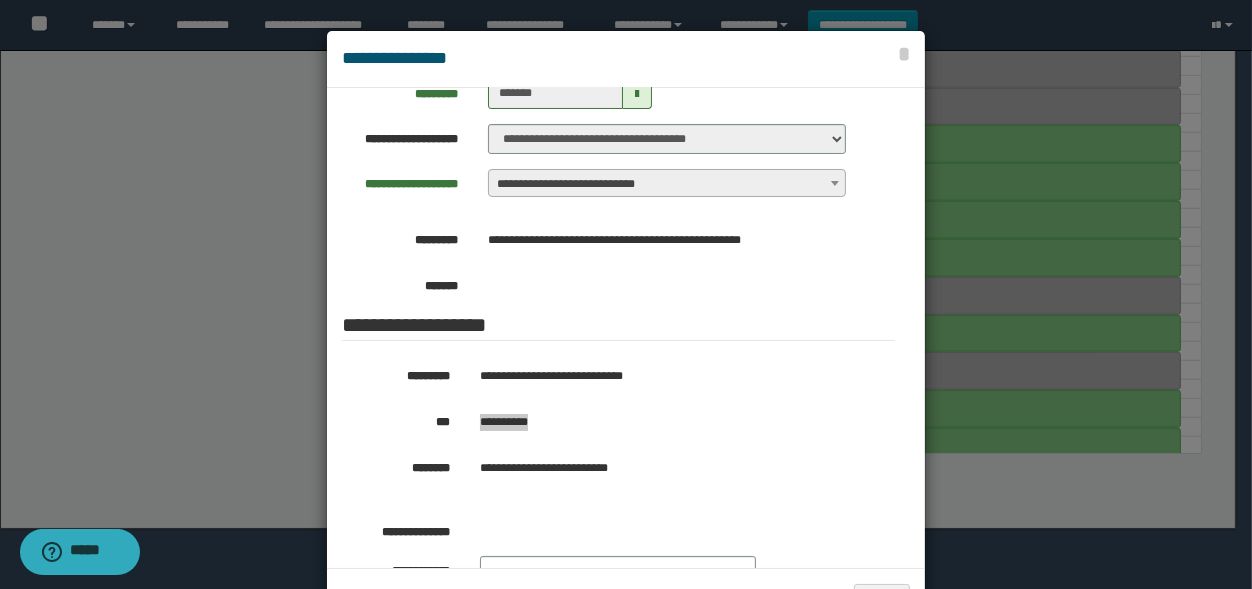 drag, startPoint x: 536, startPoint y: 428, endPoint x: 469, endPoint y: 432, distance: 67.11929 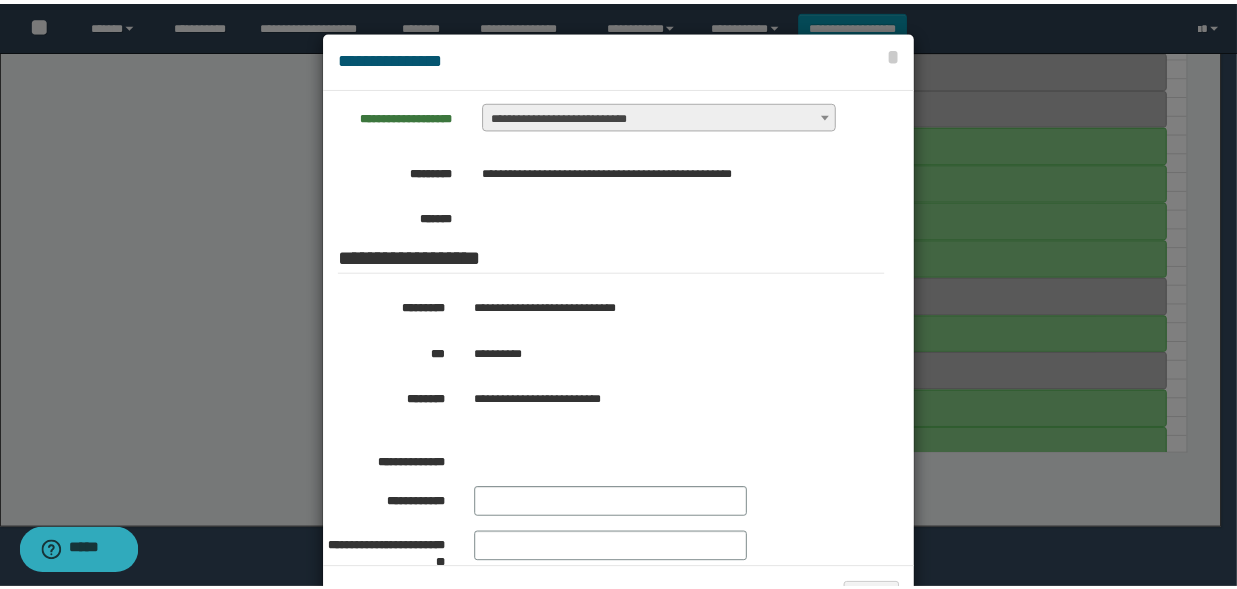 scroll, scrollTop: 248, scrollLeft: 0, axis: vertical 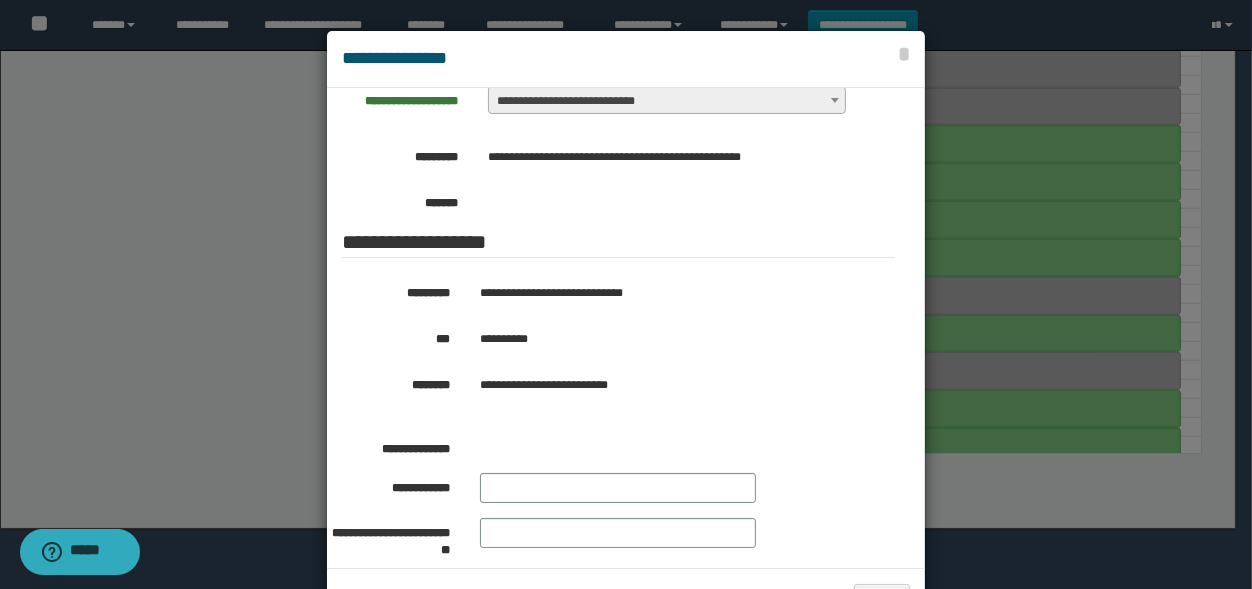 click at bounding box center [626, 329] 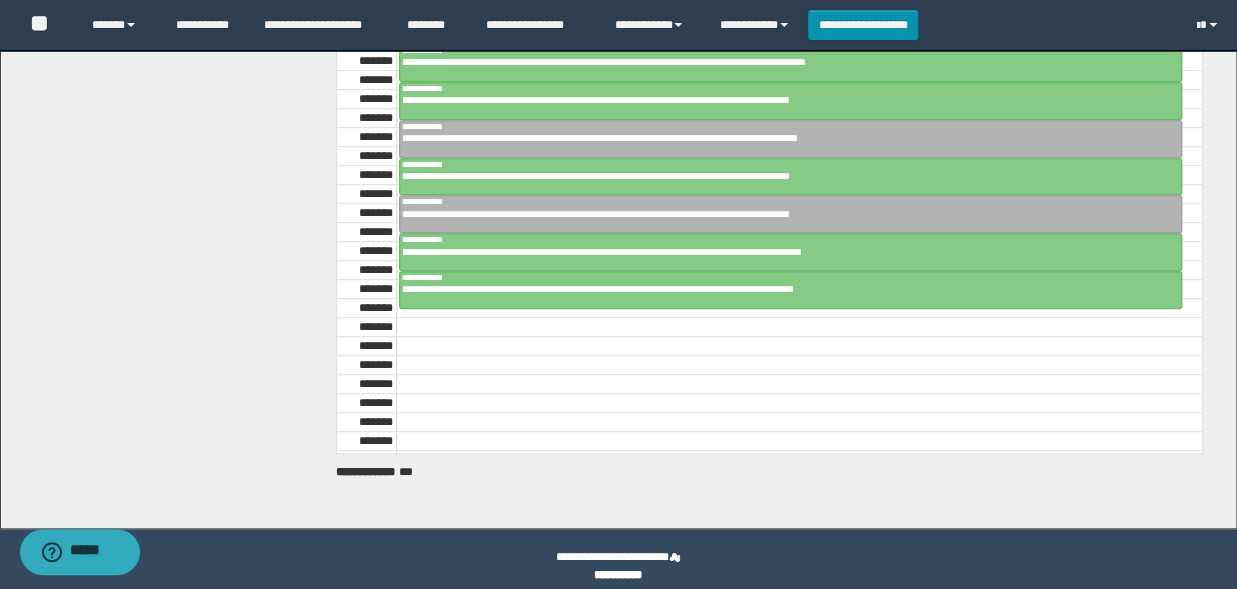 scroll, scrollTop: 1588, scrollLeft: 0, axis: vertical 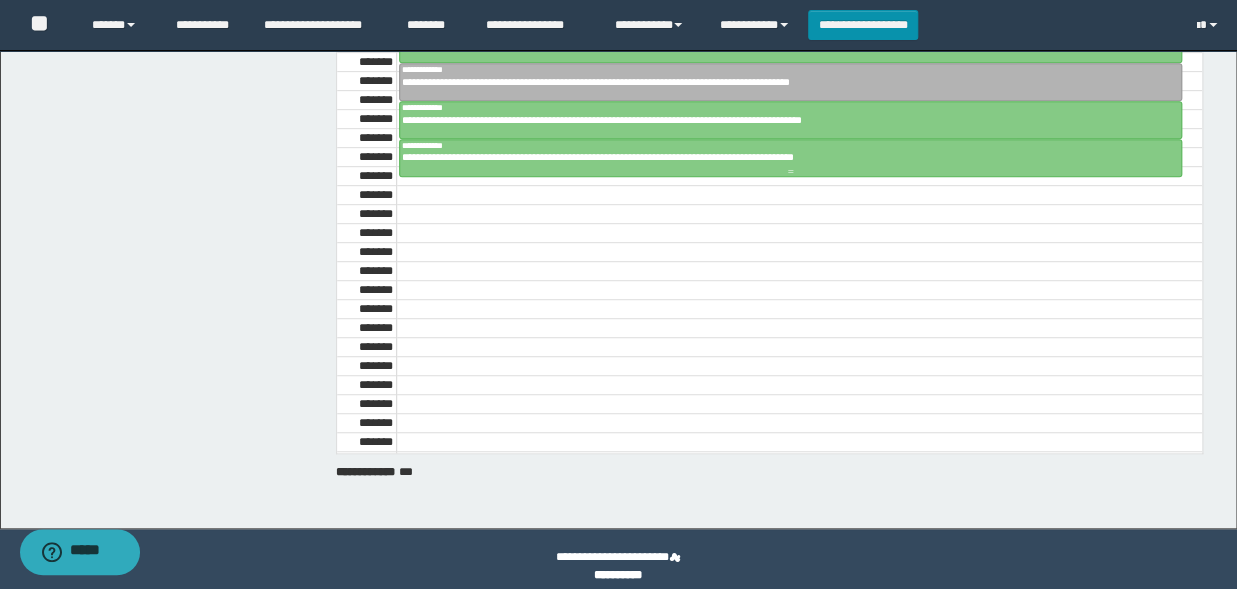 click at bounding box center [790, 172] 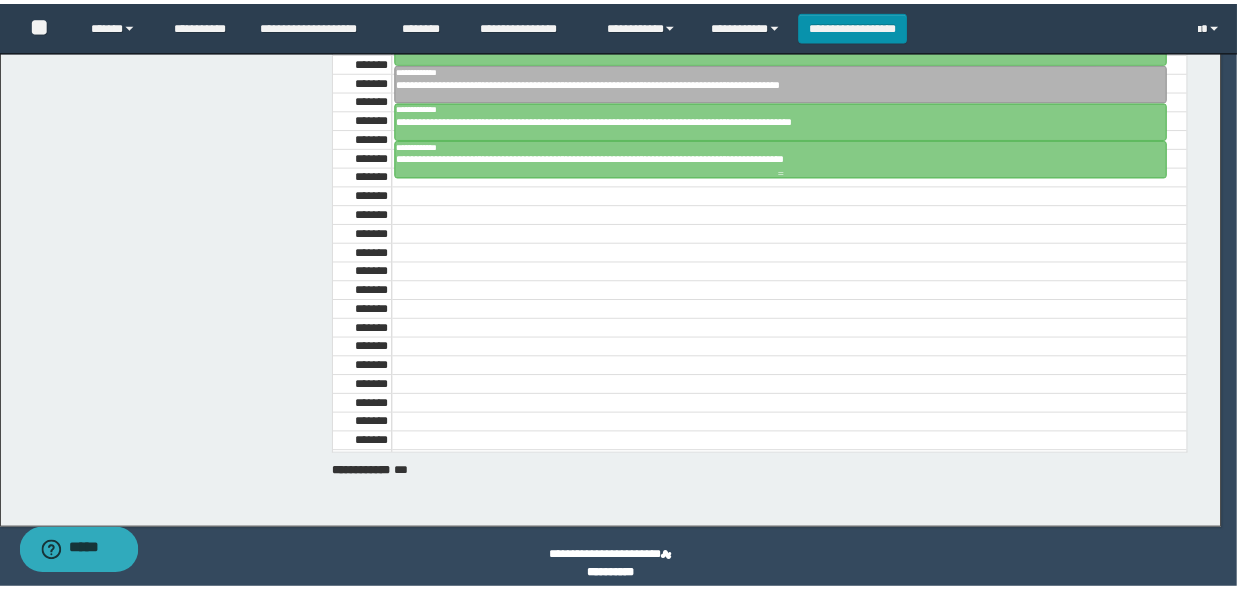 scroll, scrollTop: 248, scrollLeft: 0, axis: vertical 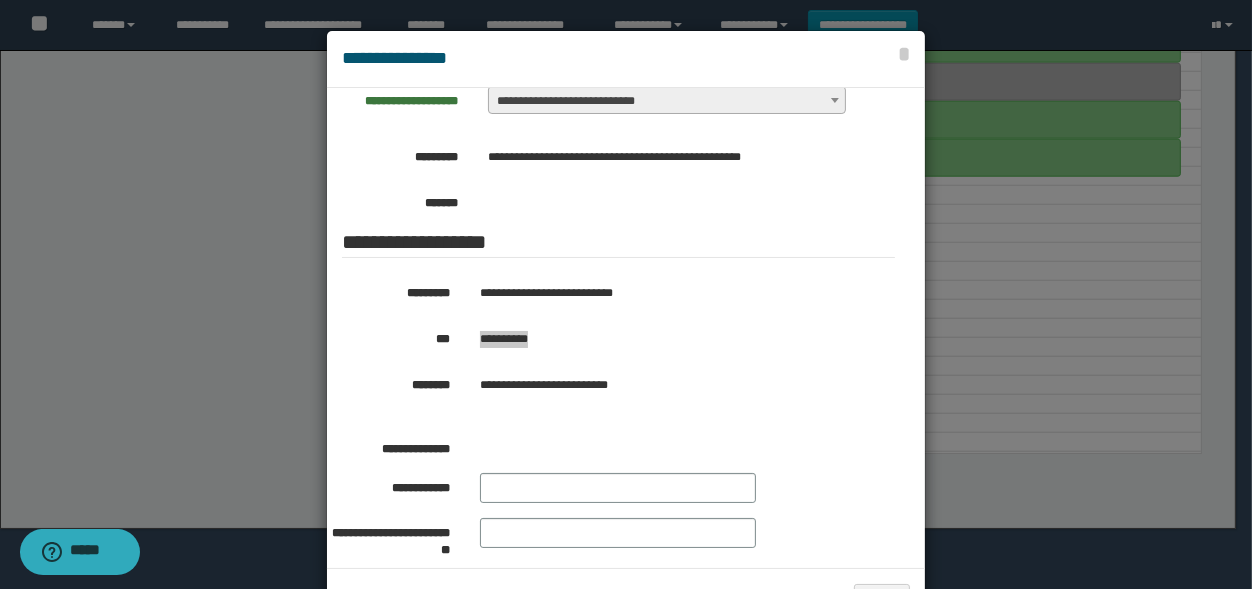drag, startPoint x: 547, startPoint y: 328, endPoint x: 474, endPoint y: 343, distance: 74.52516 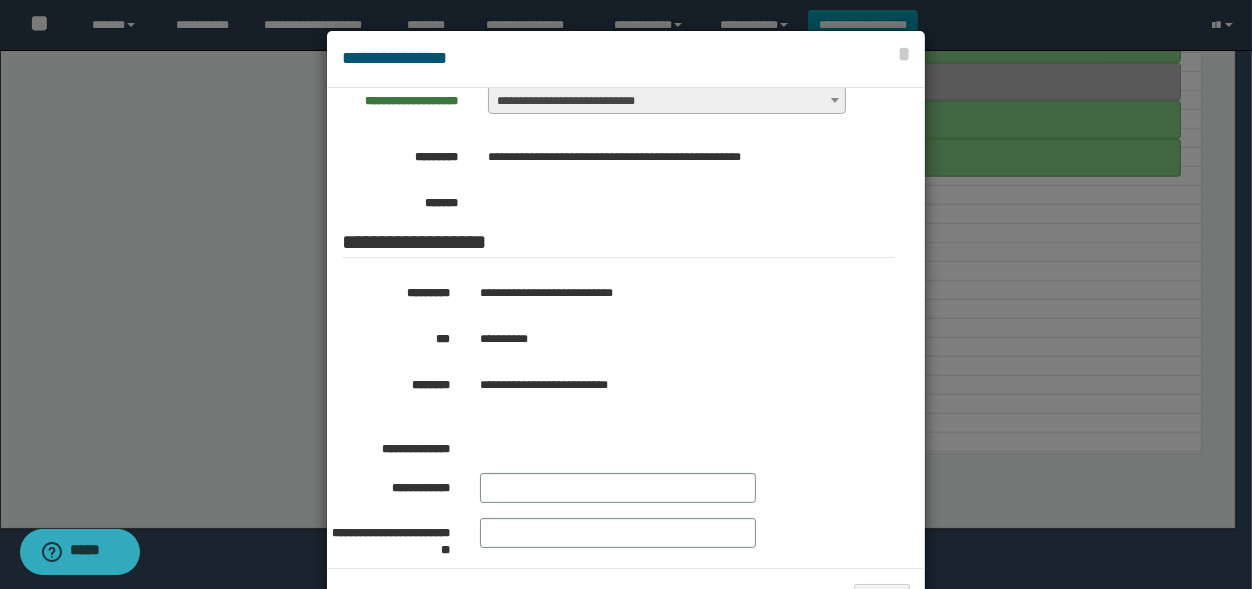 click at bounding box center [626, 329] 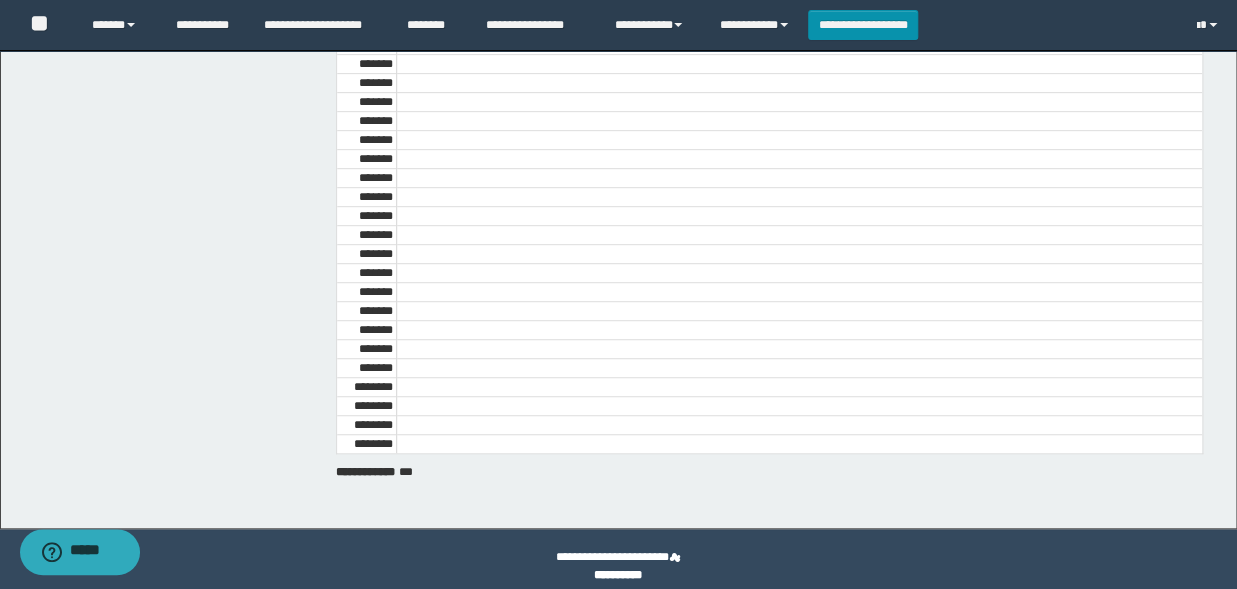 scroll, scrollTop: 515, scrollLeft: 0, axis: vertical 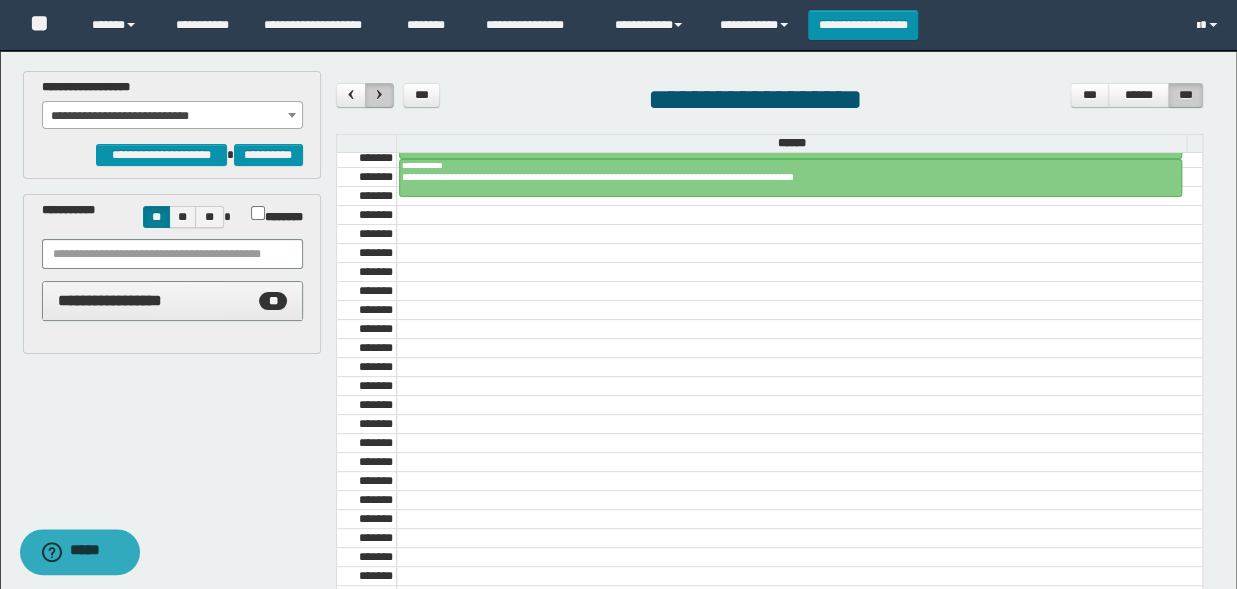 click at bounding box center (379, 94) 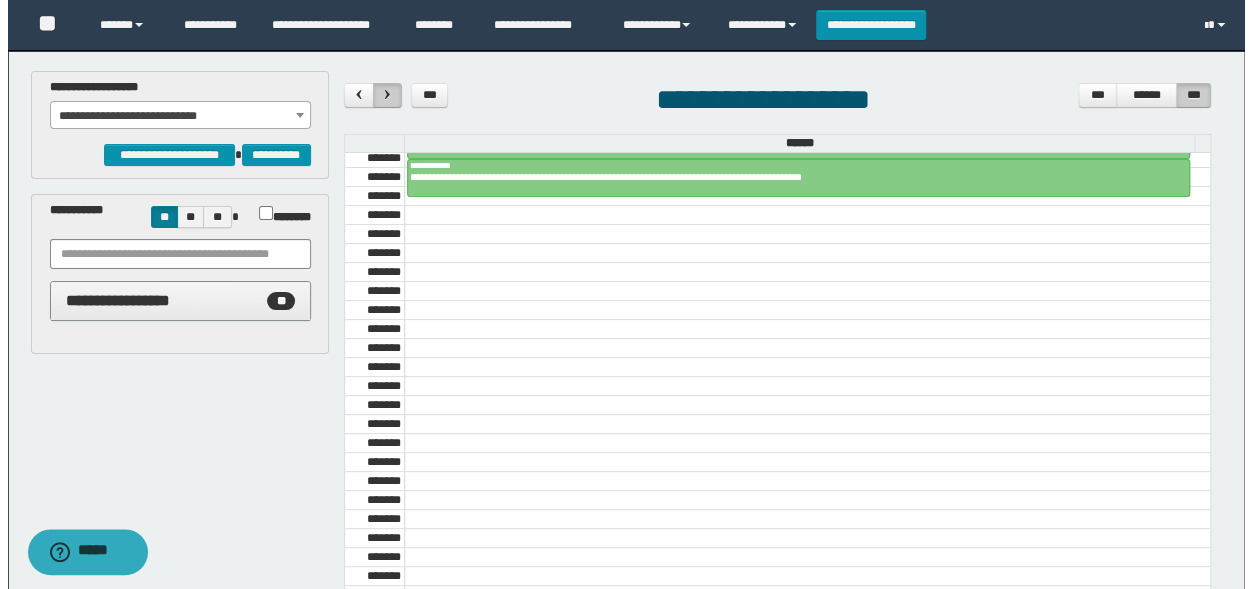 scroll, scrollTop: 682, scrollLeft: 0, axis: vertical 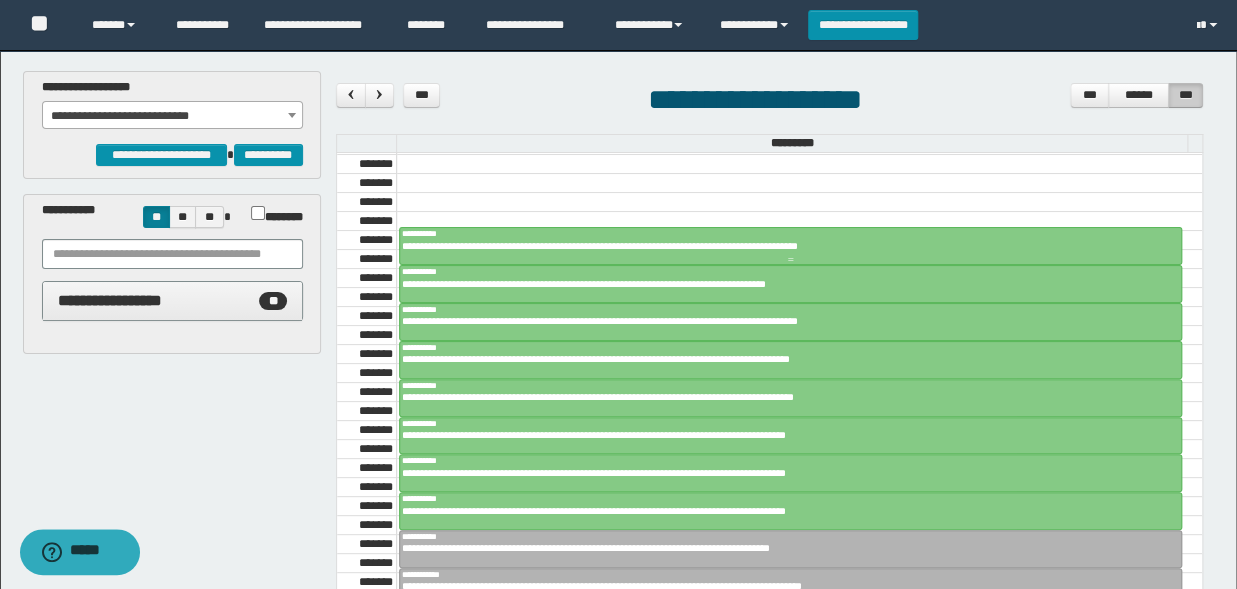 click at bounding box center [790, 246] 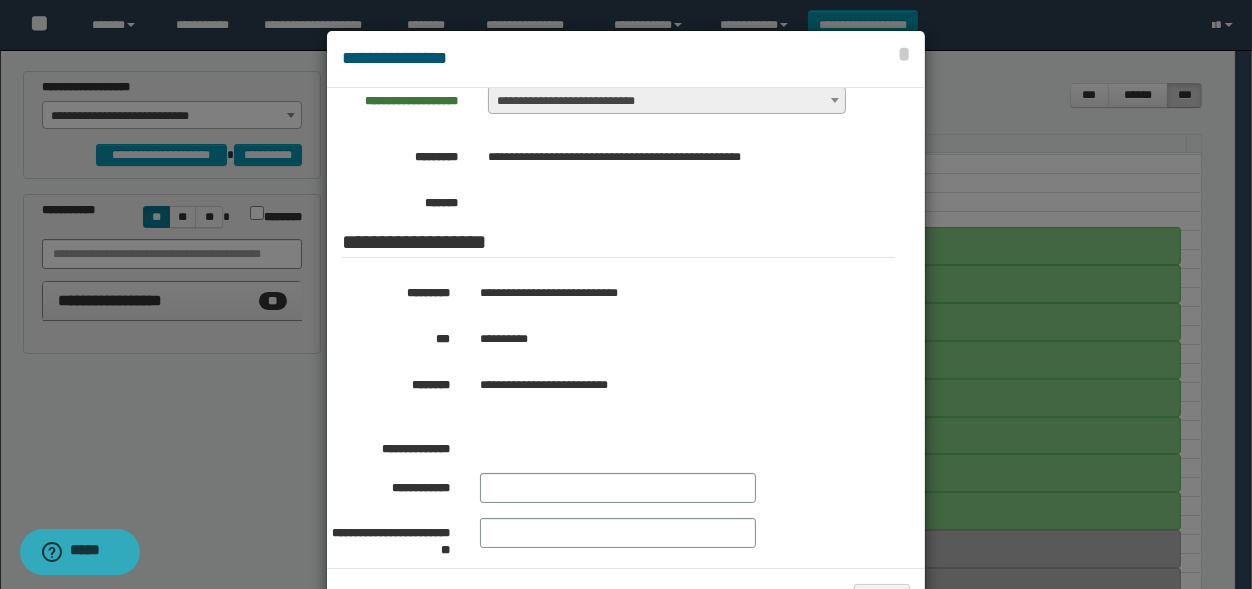 scroll, scrollTop: 330, scrollLeft: 0, axis: vertical 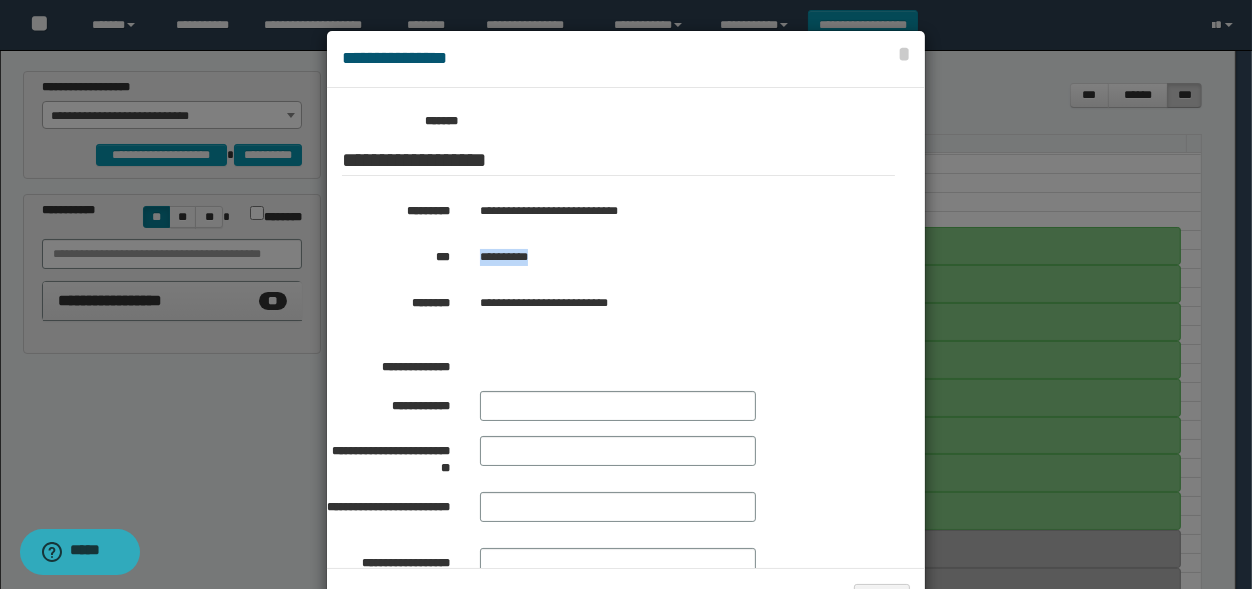 drag, startPoint x: 543, startPoint y: 255, endPoint x: 474, endPoint y: 263, distance: 69.46222 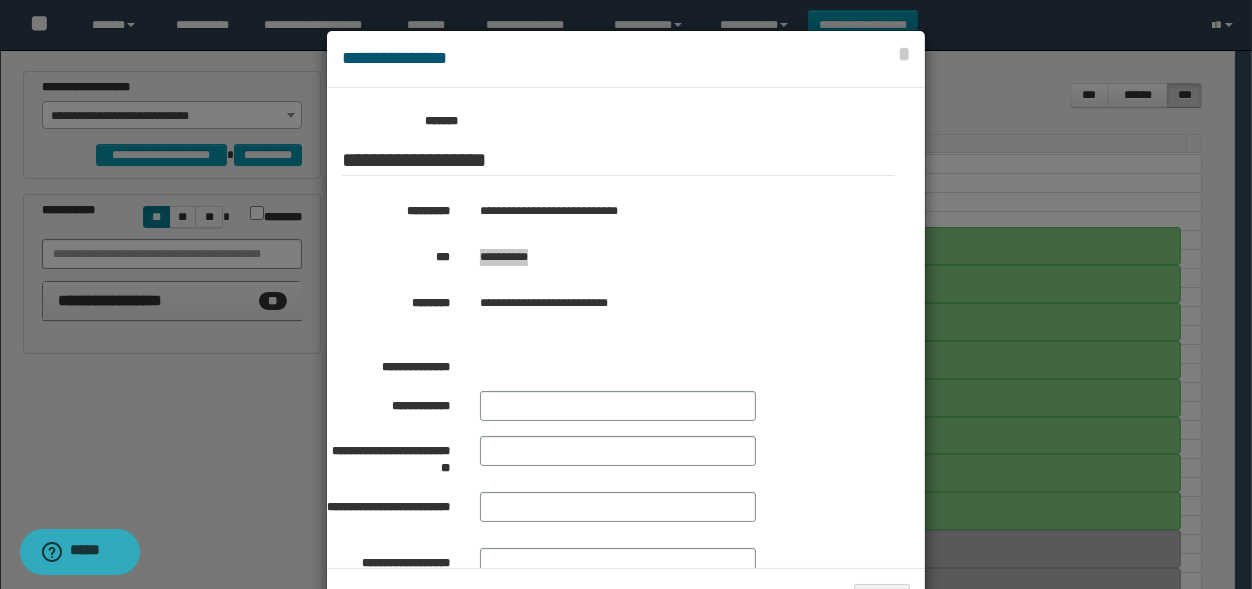 drag, startPoint x: 550, startPoint y: 258, endPoint x: 473, endPoint y: 266, distance: 77.41447 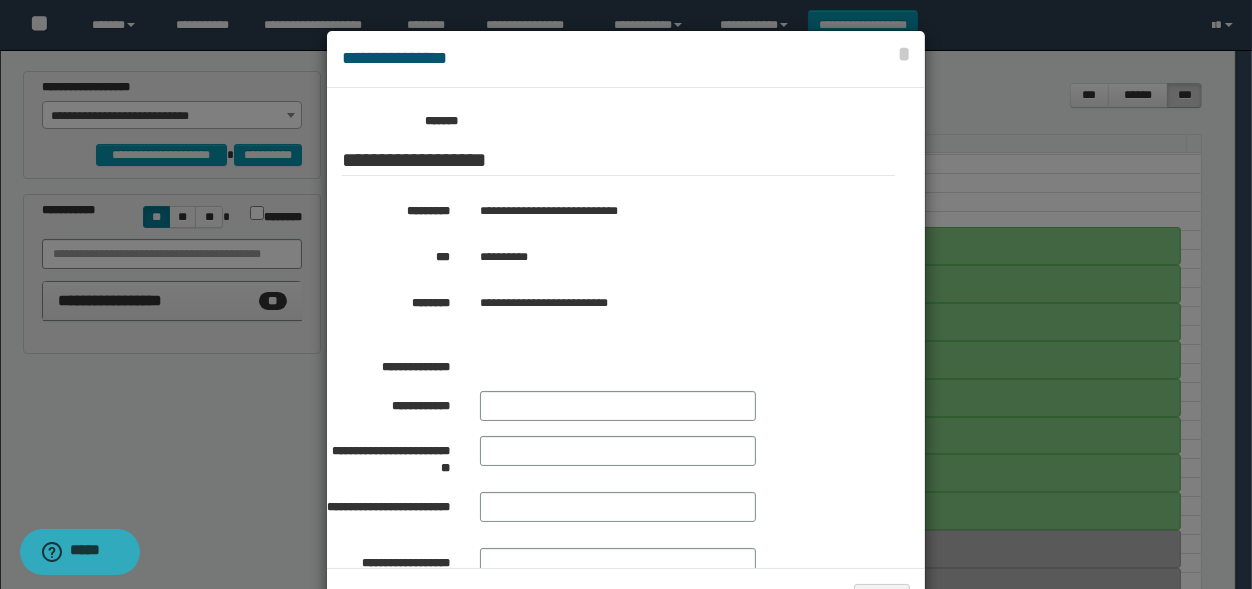 click at bounding box center (626, 329) 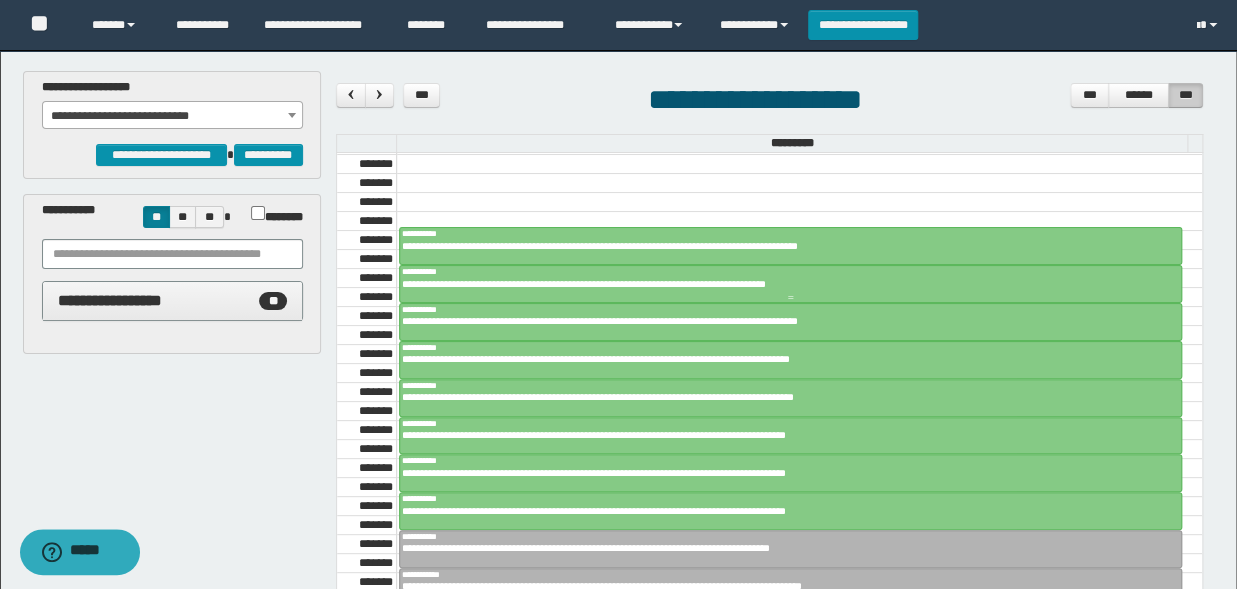 click on "**********" at bounding box center [790, 271] 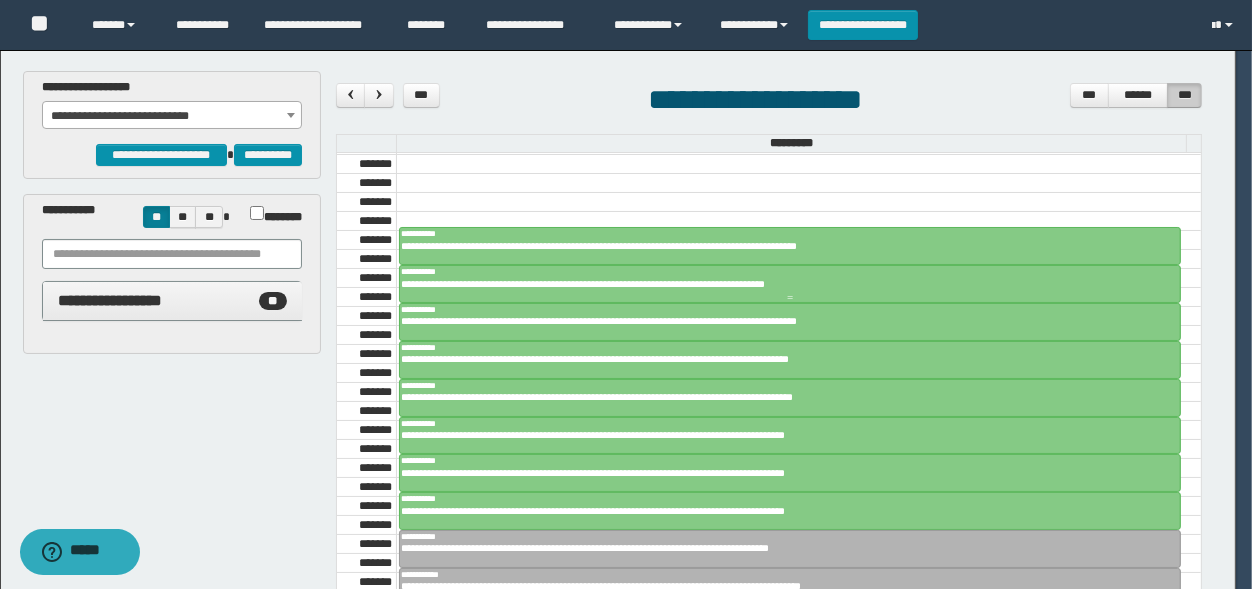 scroll, scrollTop: 330, scrollLeft: 0, axis: vertical 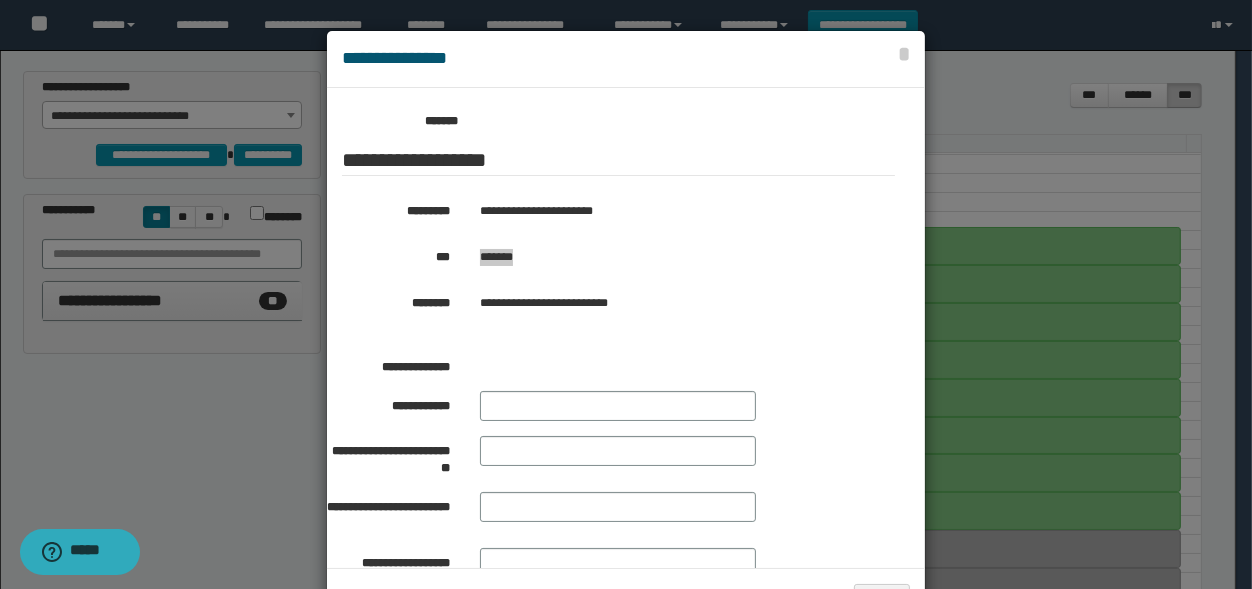 drag, startPoint x: 518, startPoint y: 263, endPoint x: 473, endPoint y: 266, distance: 45.099888 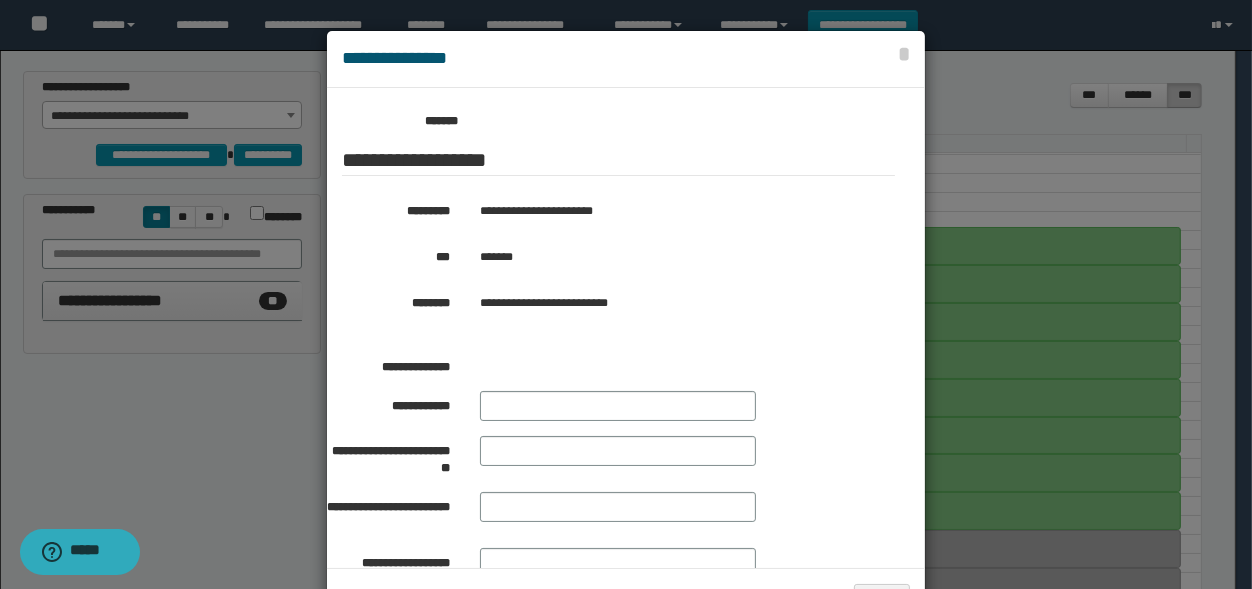 click at bounding box center (626, 329) 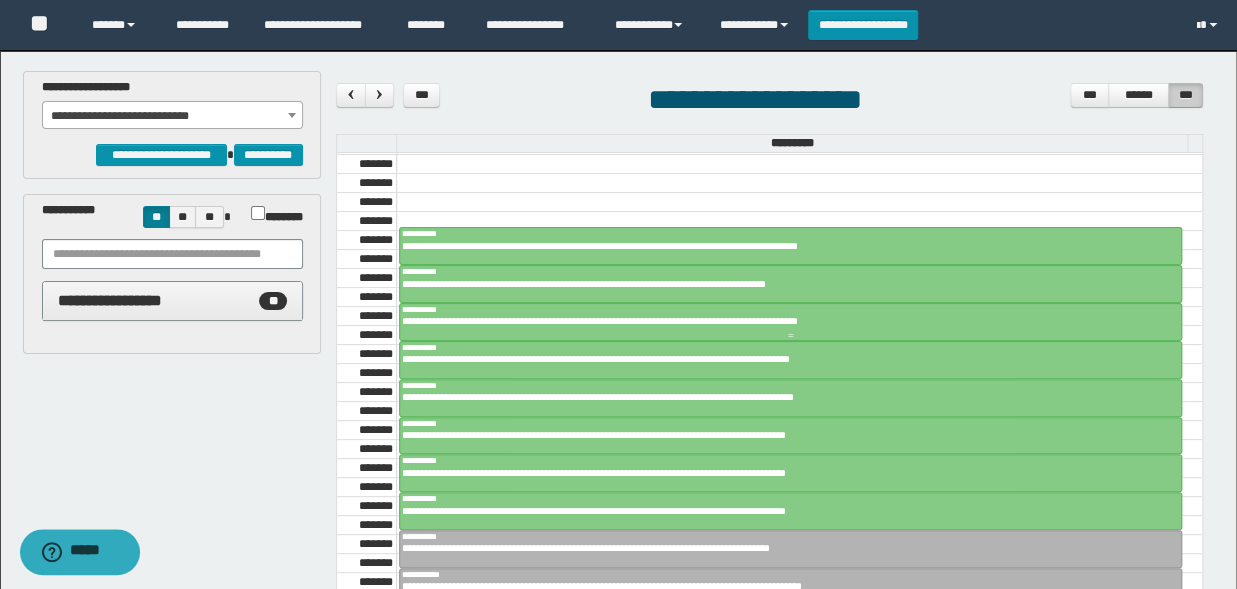 click on "**********" at bounding box center [782, 321] 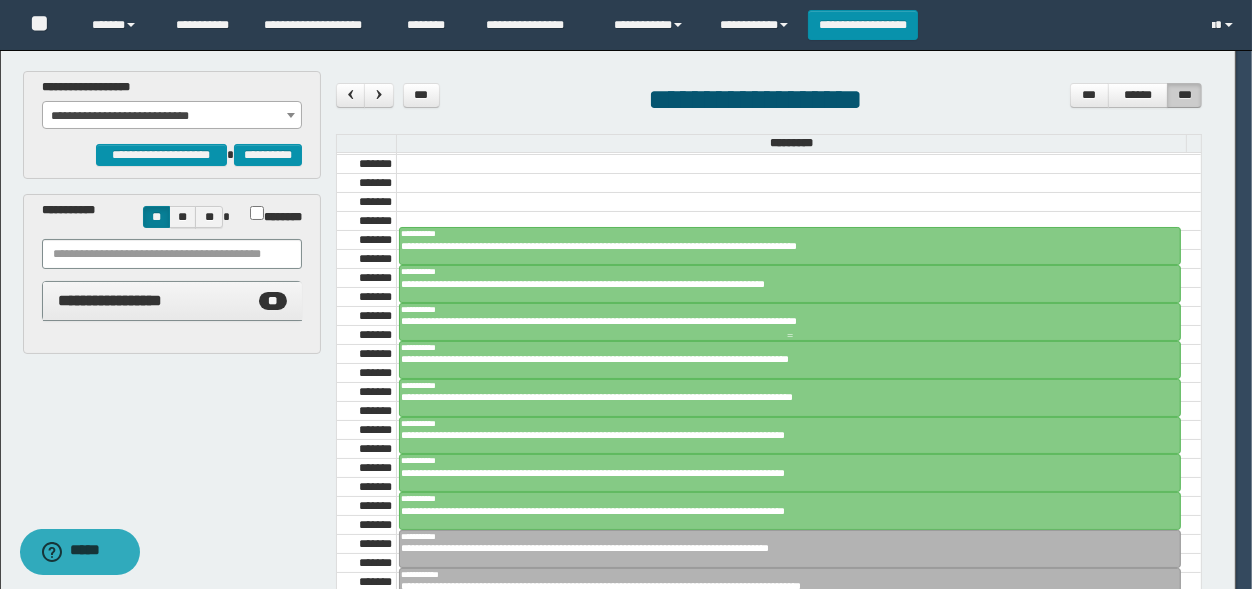 scroll, scrollTop: 330, scrollLeft: 0, axis: vertical 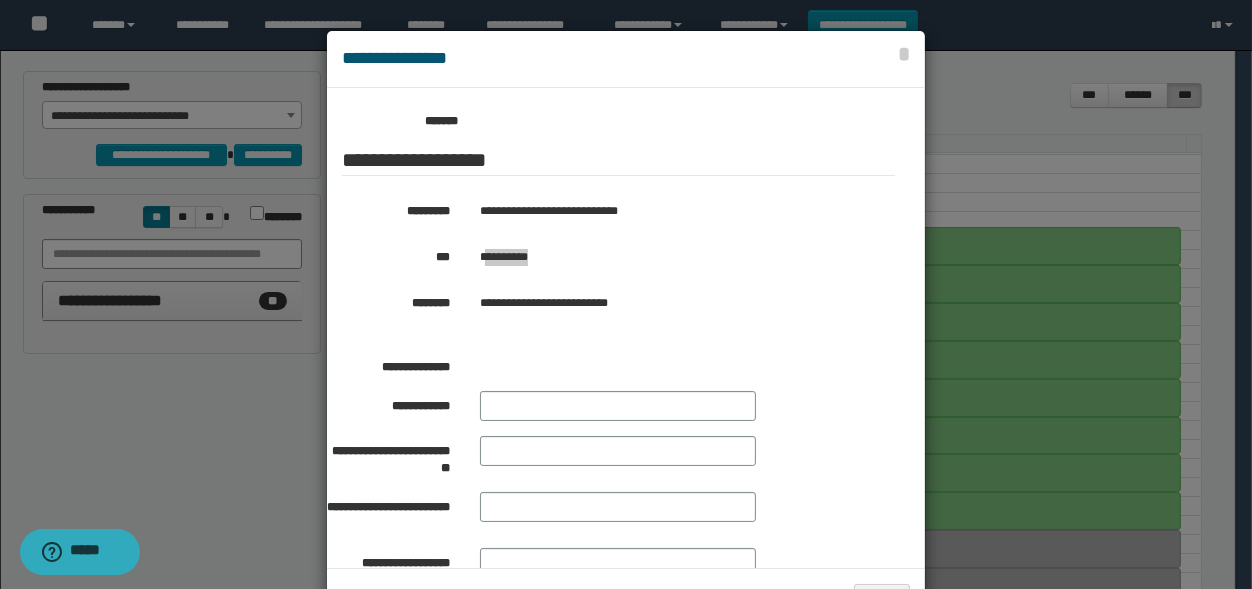 drag, startPoint x: 559, startPoint y: 254, endPoint x: 476, endPoint y: 258, distance: 83.09633 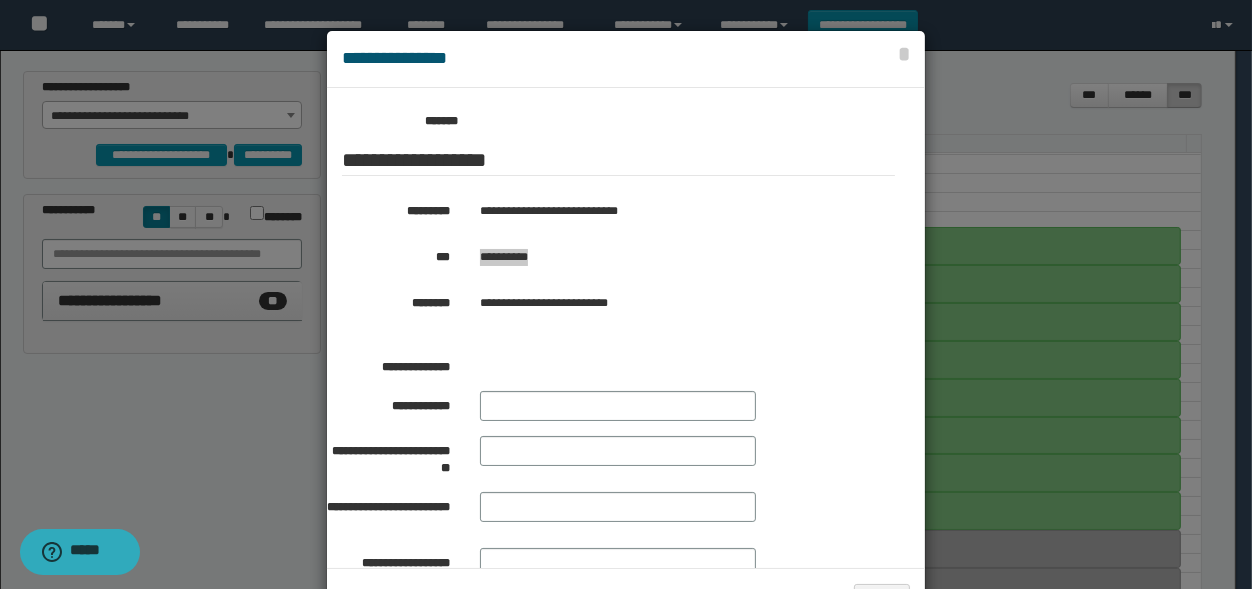drag, startPoint x: 470, startPoint y: 257, endPoint x: 546, endPoint y: 262, distance: 76.1643 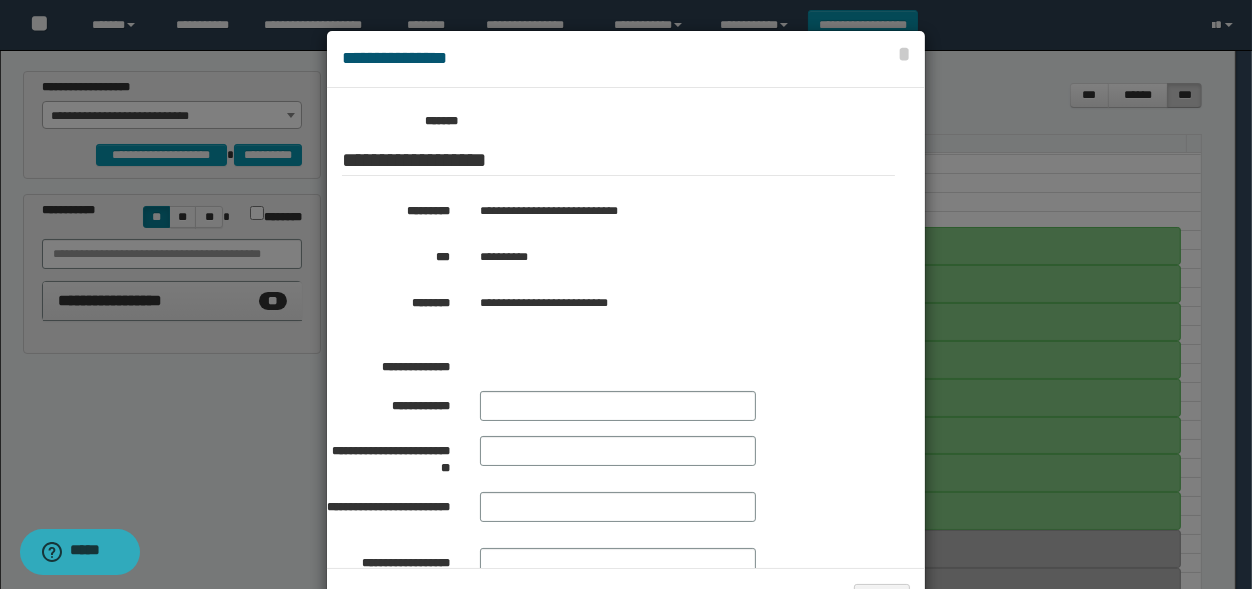 click at bounding box center (626, 329) 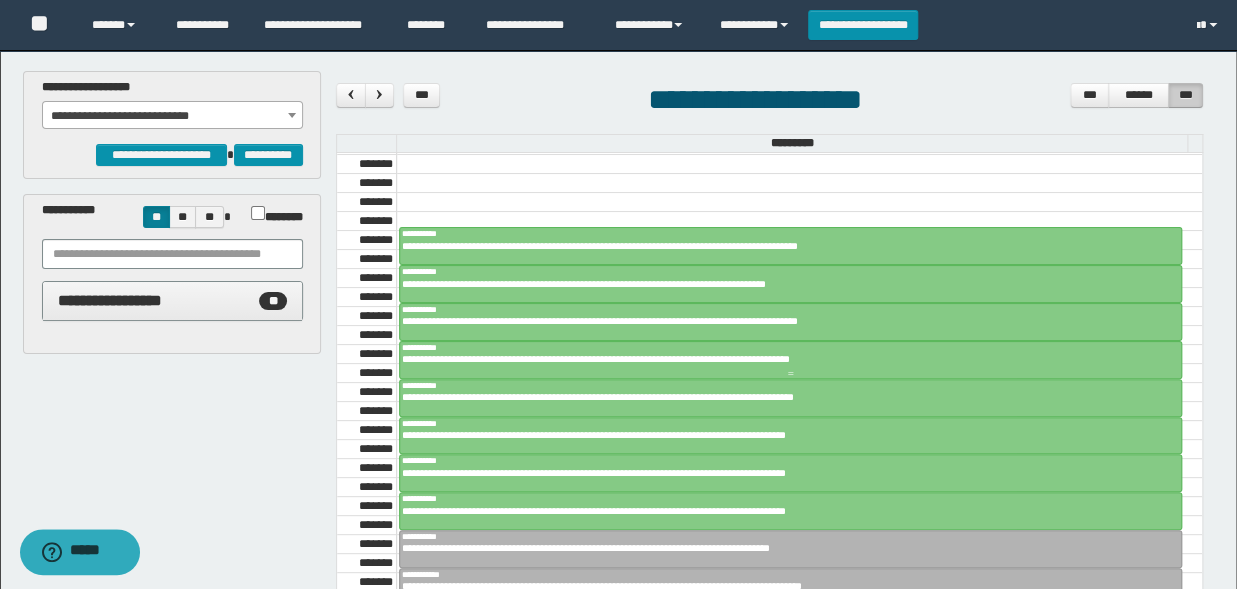 click on "**********" at bounding box center (782, 359) 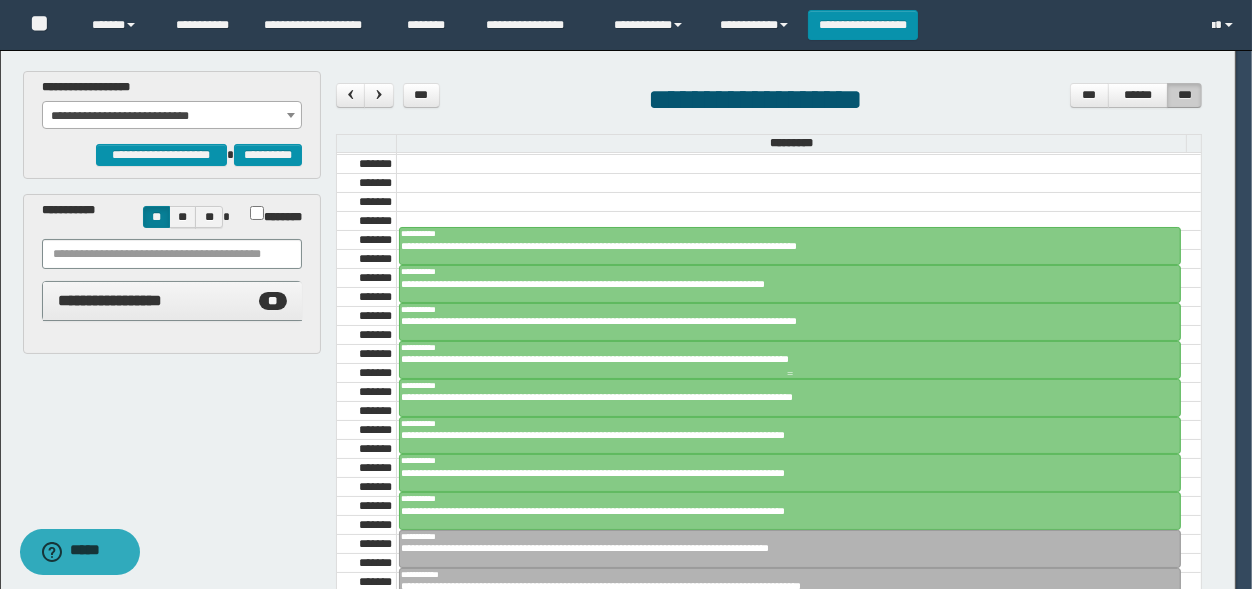 scroll, scrollTop: 330, scrollLeft: 0, axis: vertical 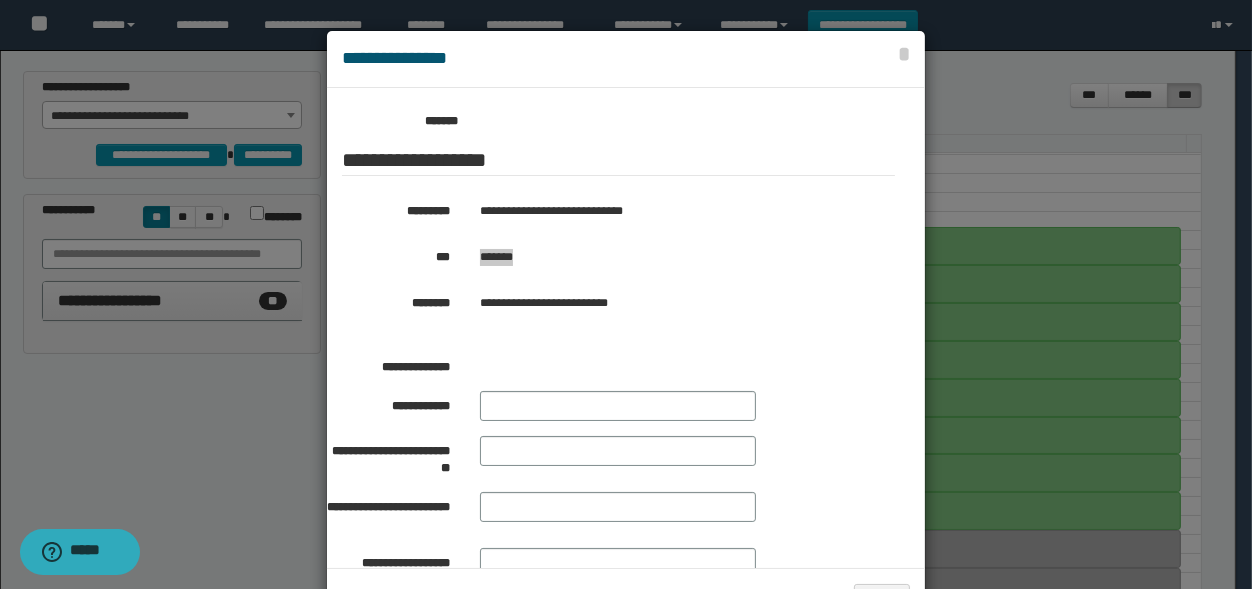 drag, startPoint x: 523, startPoint y: 259, endPoint x: 474, endPoint y: 261, distance: 49.0408 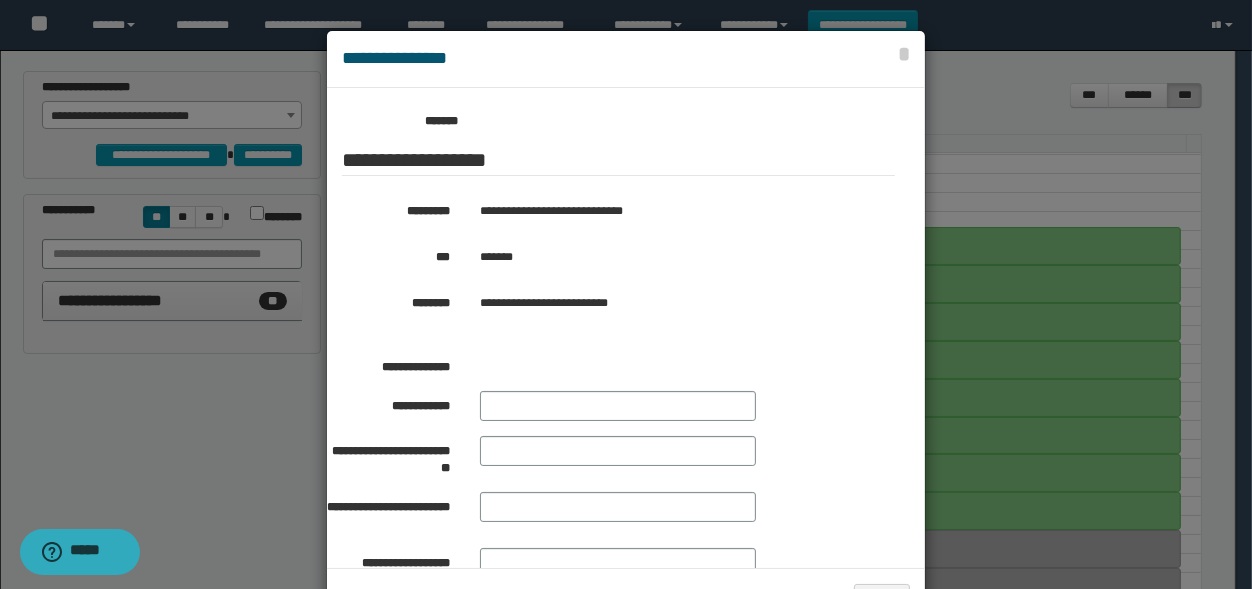click at bounding box center [626, 329] 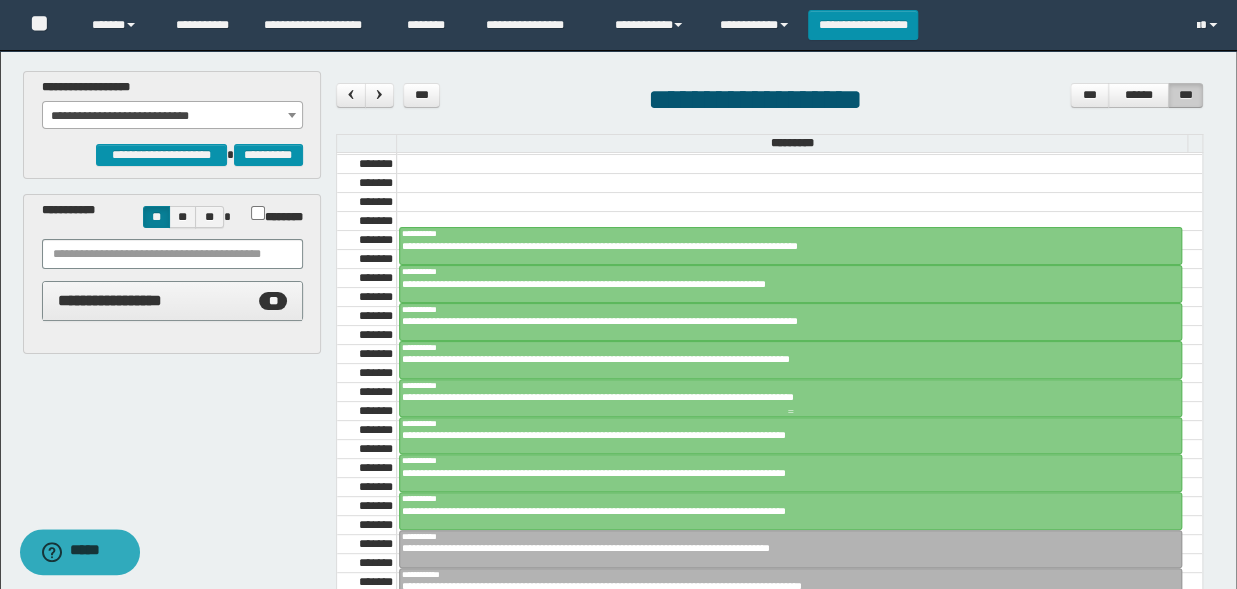 click at bounding box center [790, 398] 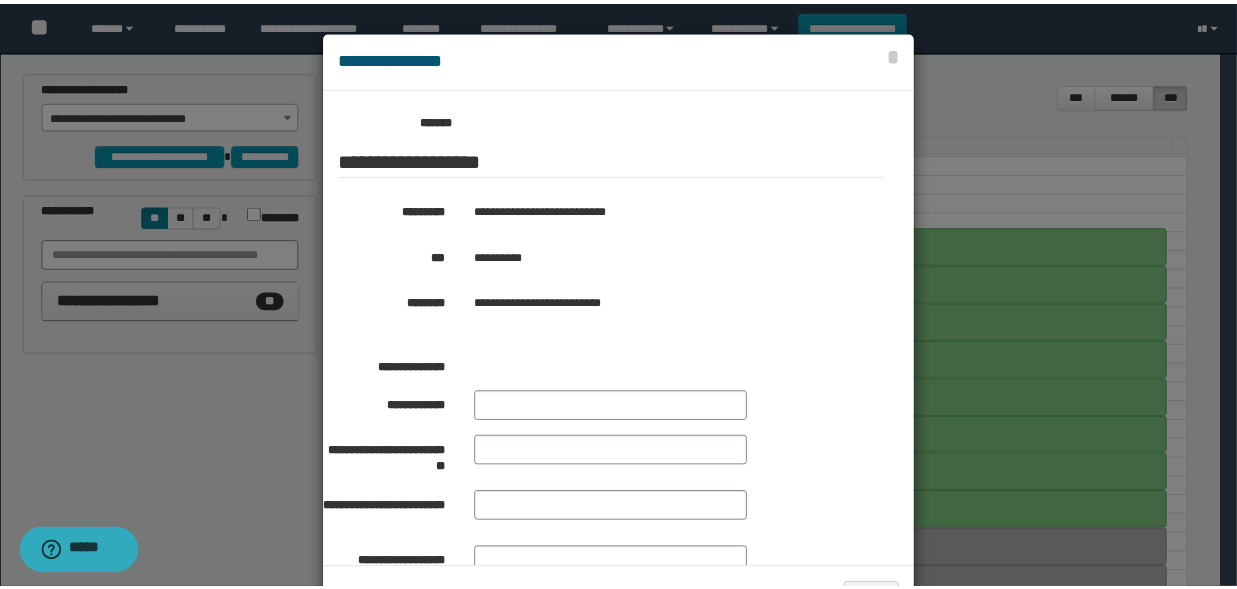 scroll, scrollTop: 330, scrollLeft: 0, axis: vertical 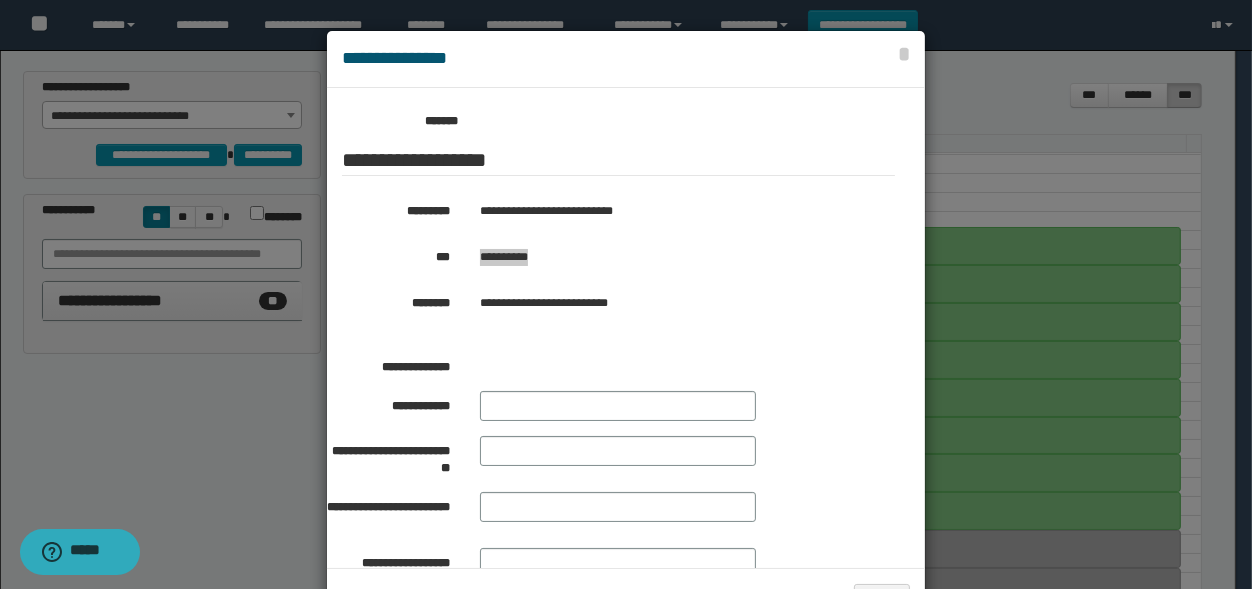 drag, startPoint x: 544, startPoint y: 258, endPoint x: 474, endPoint y: 267, distance: 70.5762 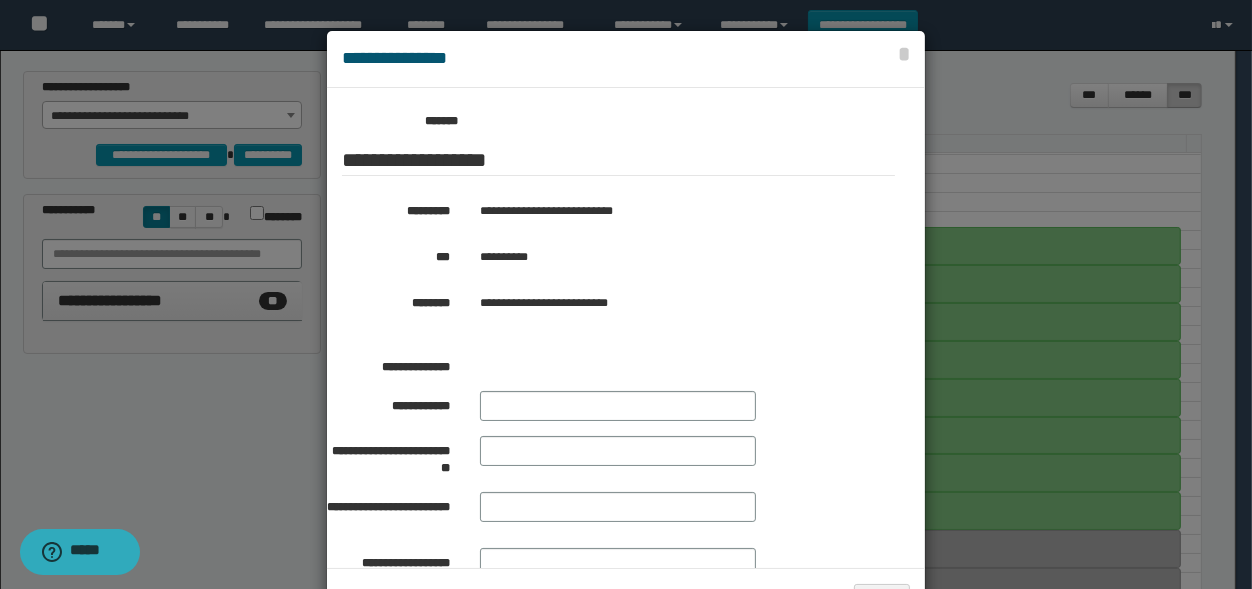 click at bounding box center (626, 329) 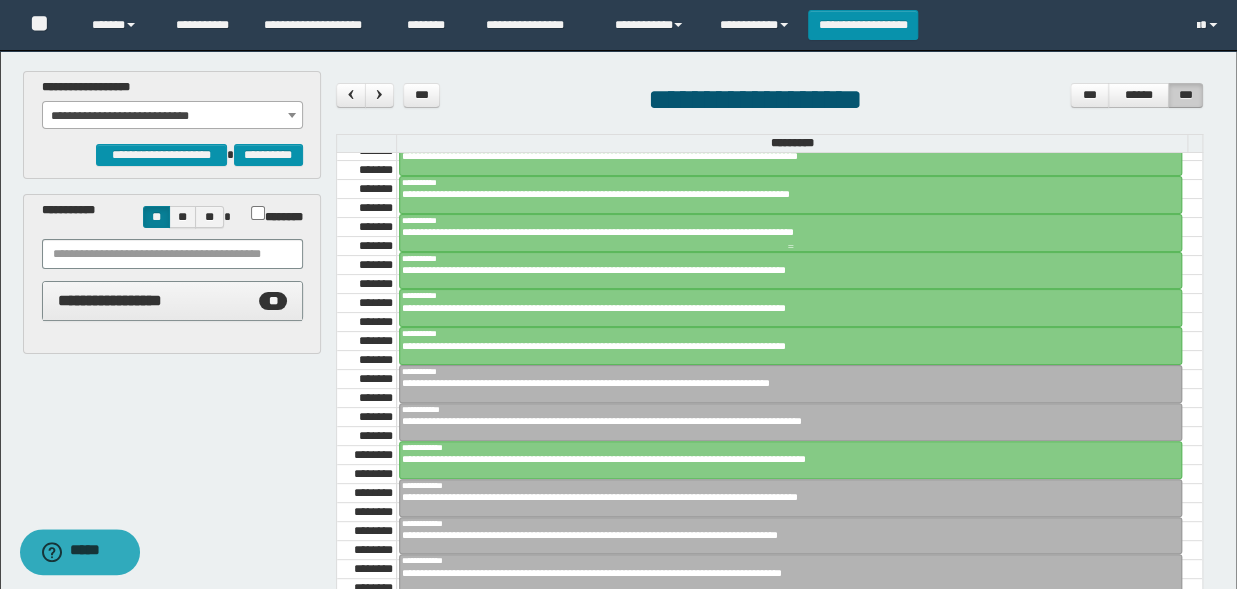 scroll, scrollTop: 930, scrollLeft: 0, axis: vertical 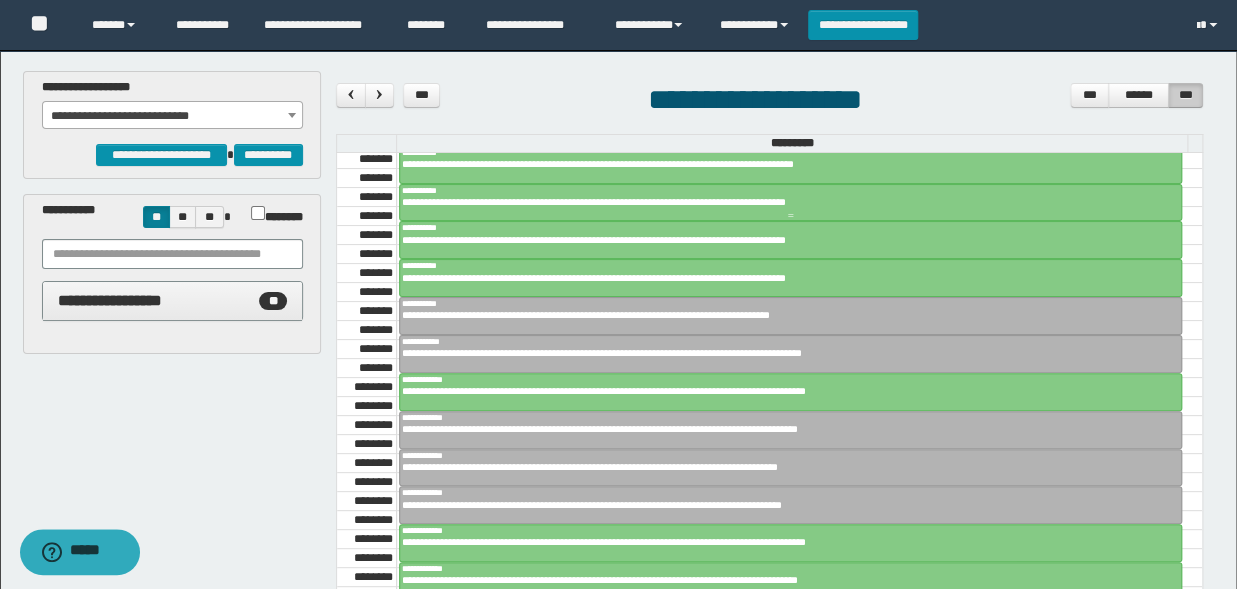 click on "**********" at bounding box center (790, 190) 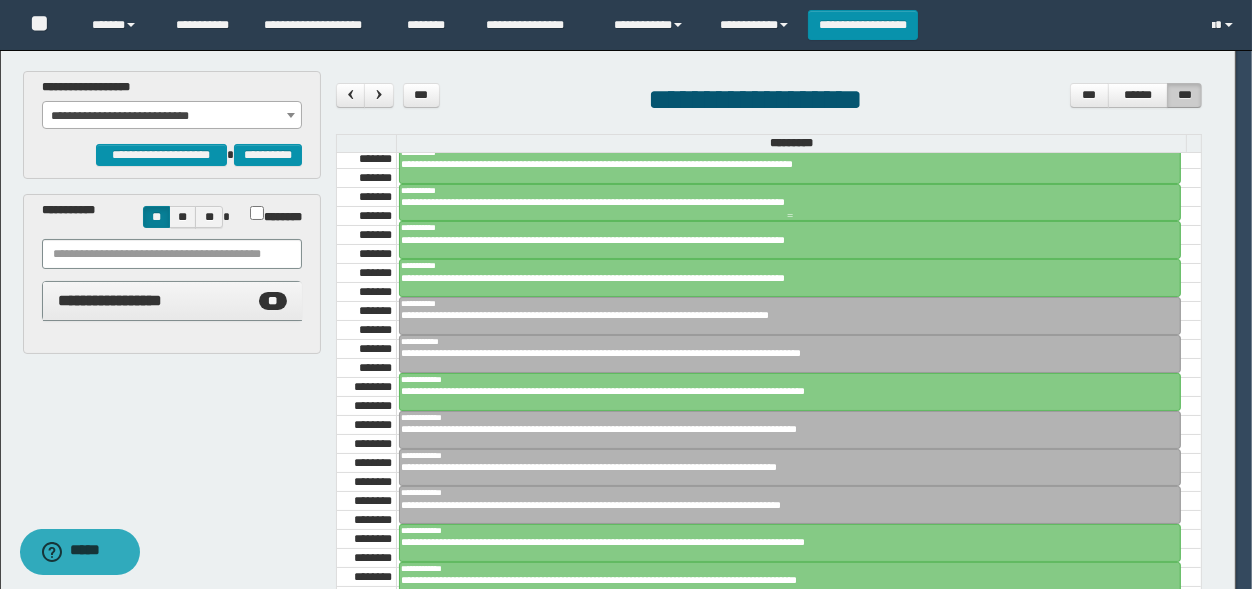 scroll, scrollTop: 330, scrollLeft: 0, axis: vertical 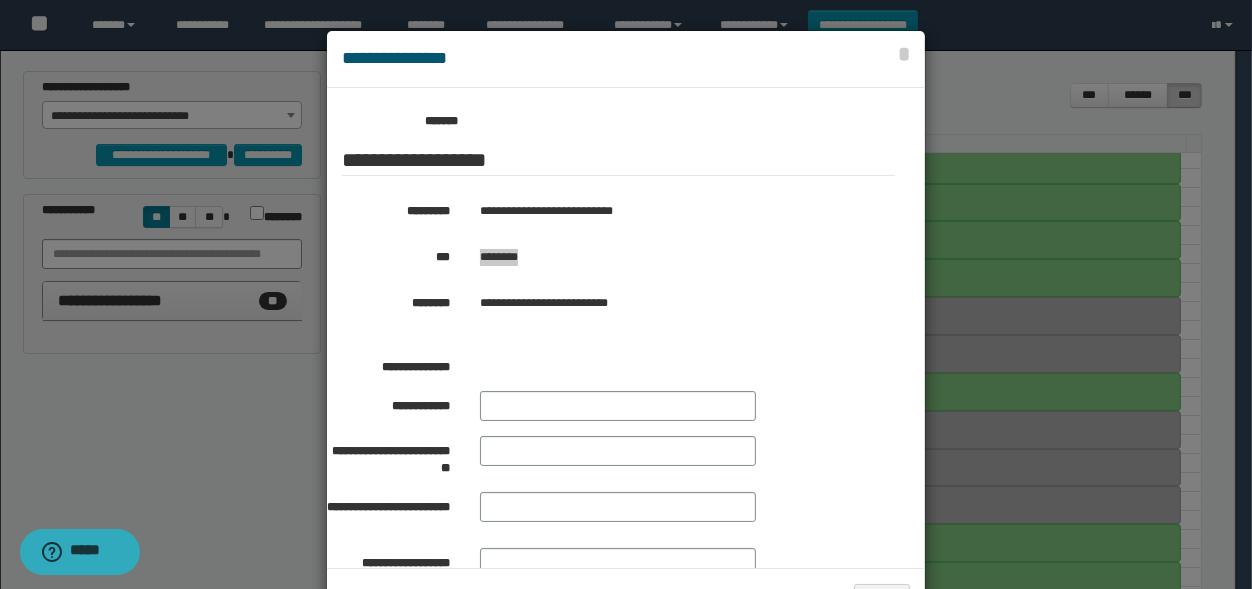 drag, startPoint x: 527, startPoint y: 259, endPoint x: 474, endPoint y: 261, distance: 53.037724 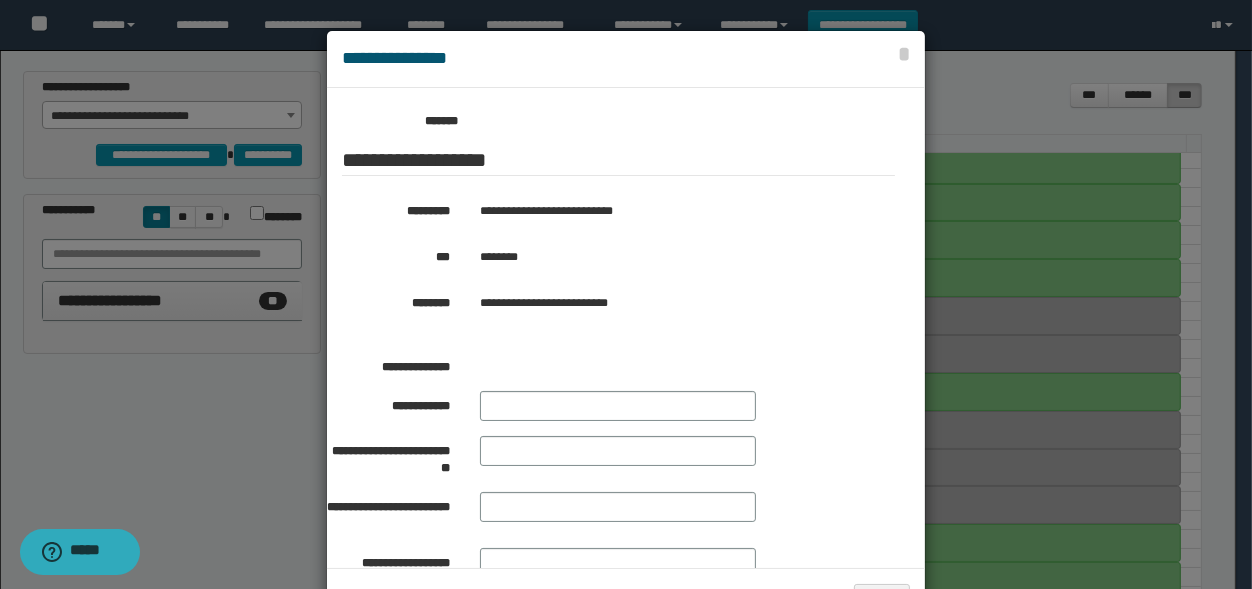 click at bounding box center (626, 329) 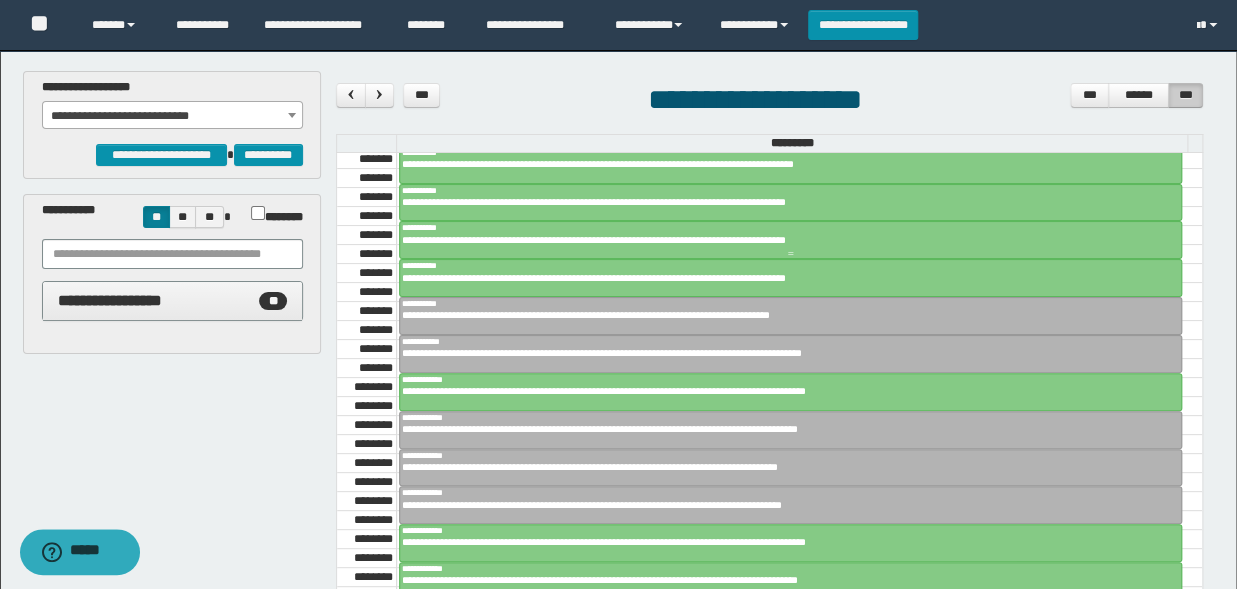 click on "**********" at bounding box center (782, 240) 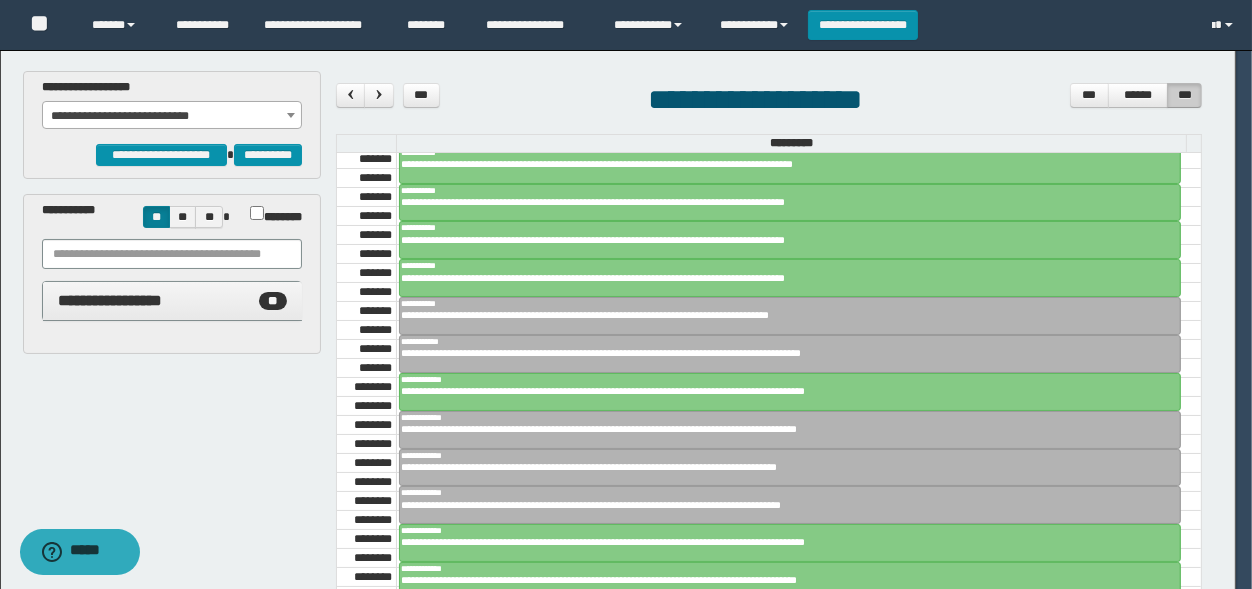 scroll, scrollTop: 330, scrollLeft: 0, axis: vertical 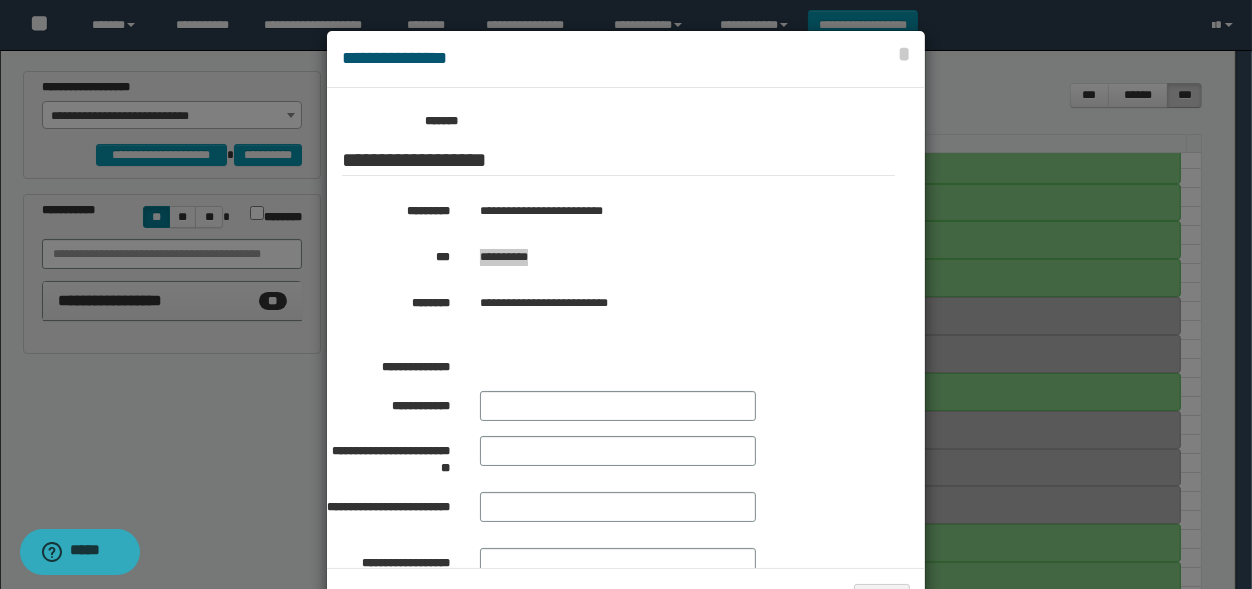 drag, startPoint x: 542, startPoint y: 259, endPoint x: 471, endPoint y: 266, distance: 71.34424 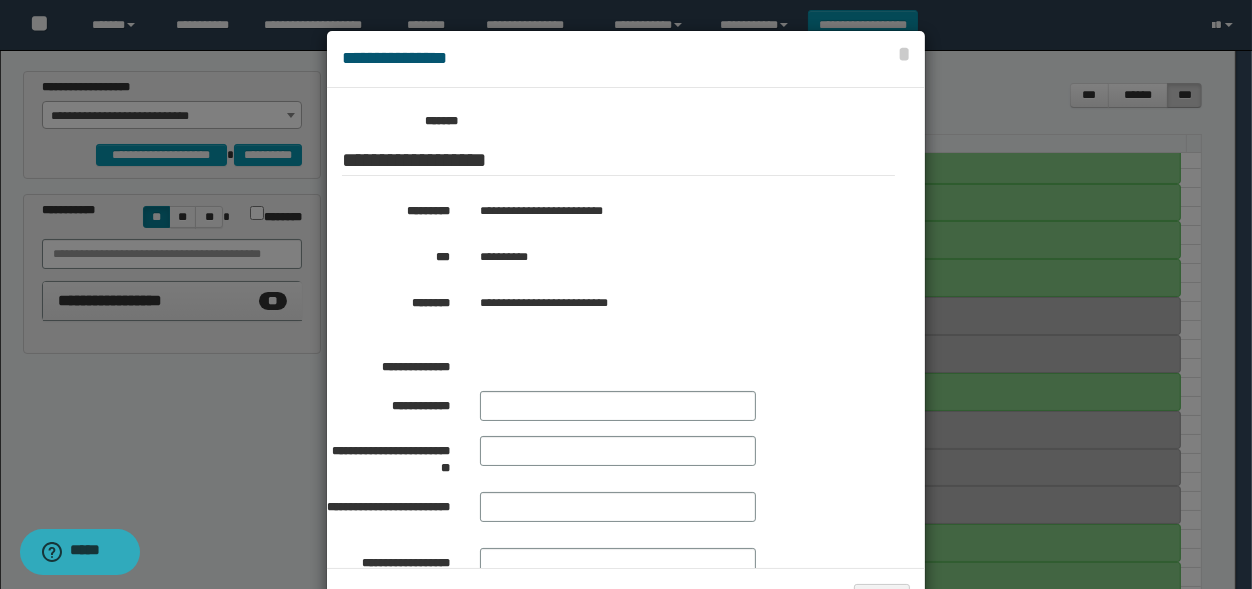 click at bounding box center [626, 329] 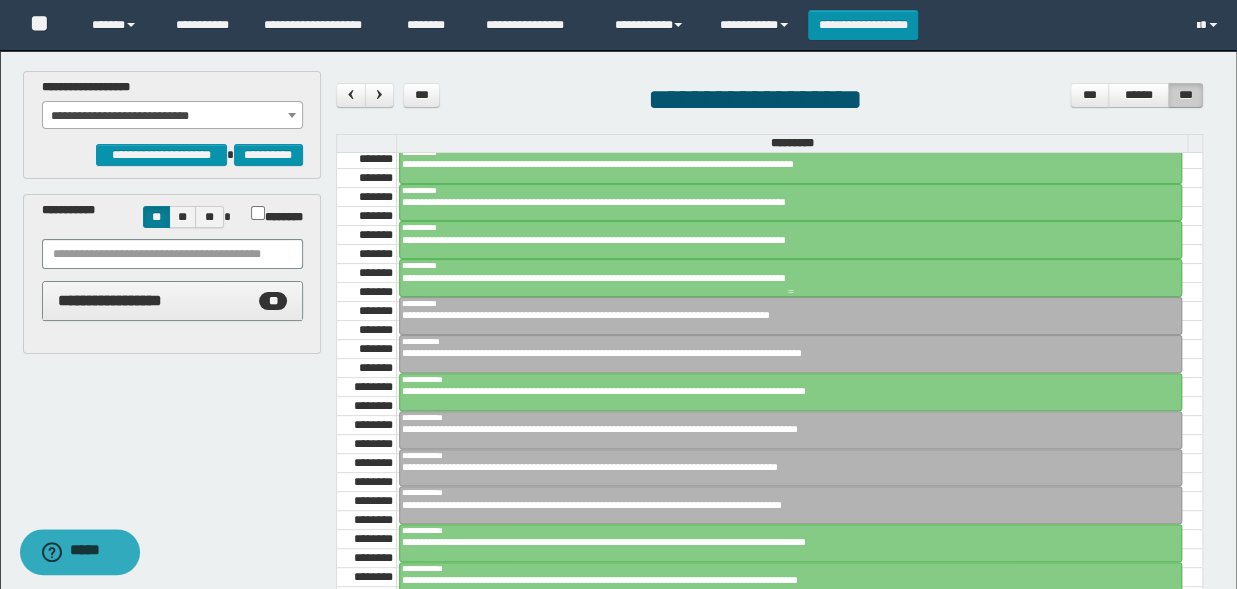 click on "**********" at bounding box center (782, 278) 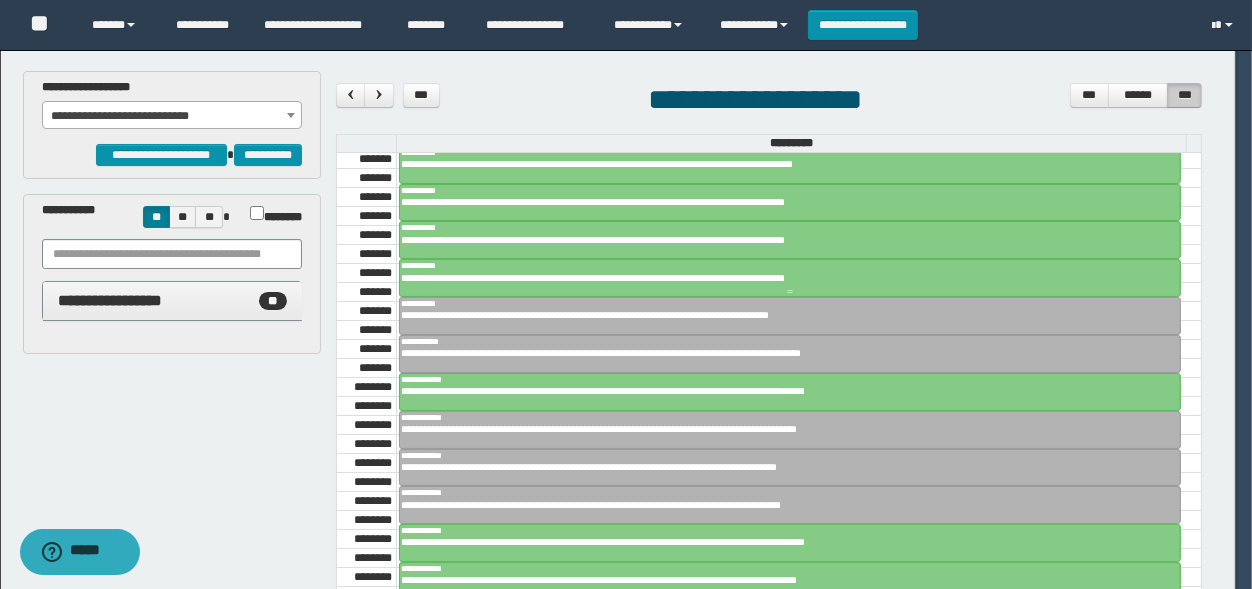 scroll, scrollTop: 330, scrollLeft: 0, axis: vertical 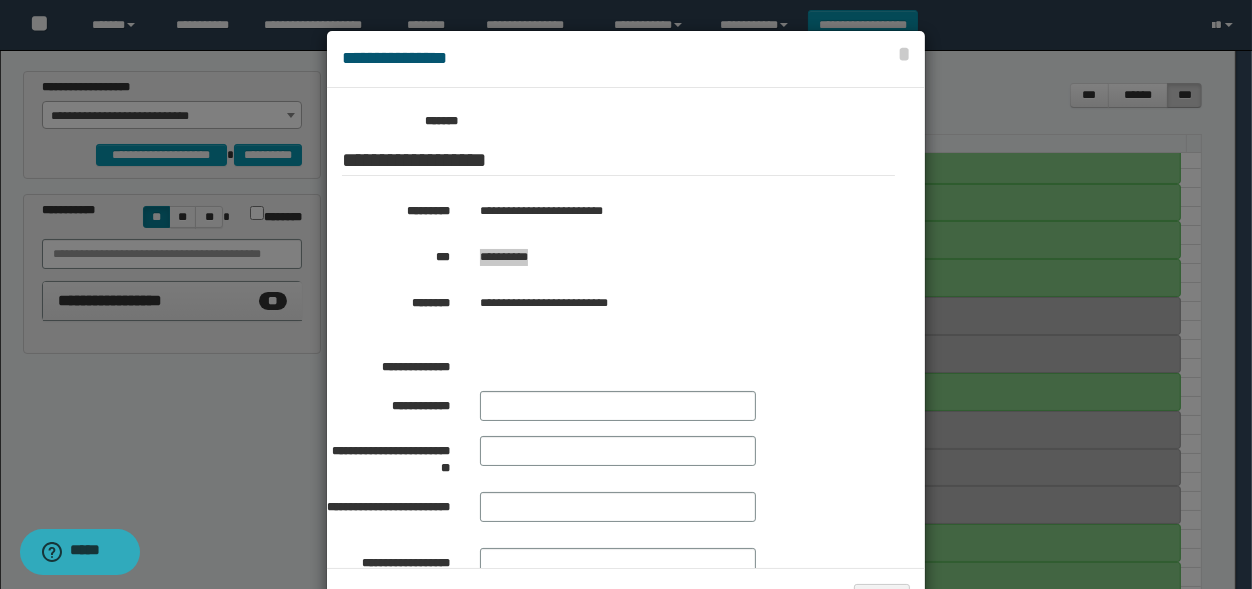 drag, startPoint x: 550, startPoint y: 271, endPoint x: 471, endPoint y: 273, distance: 79.025314 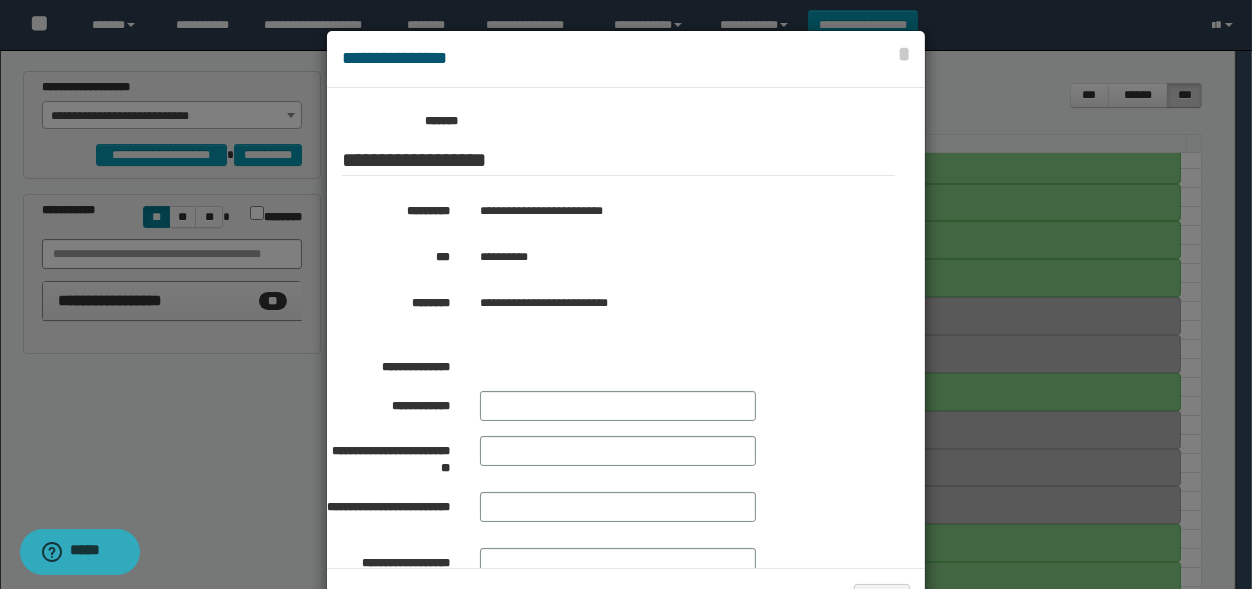 click at bounding box center (626, 329) 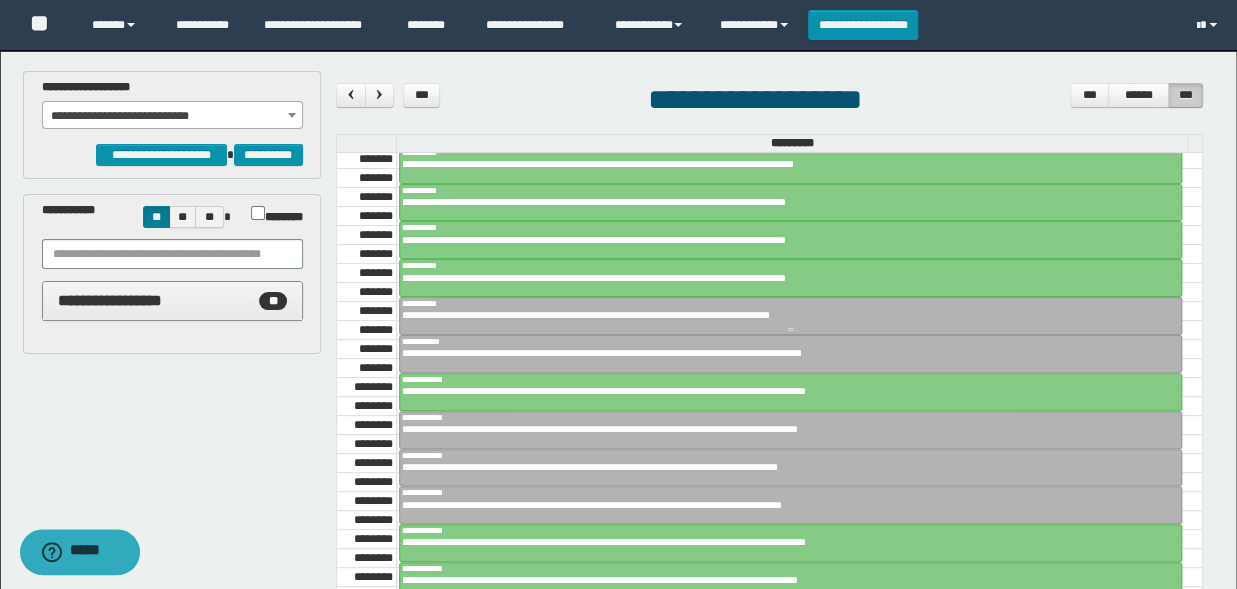 click on "**********" at bounding box center [782, 315] 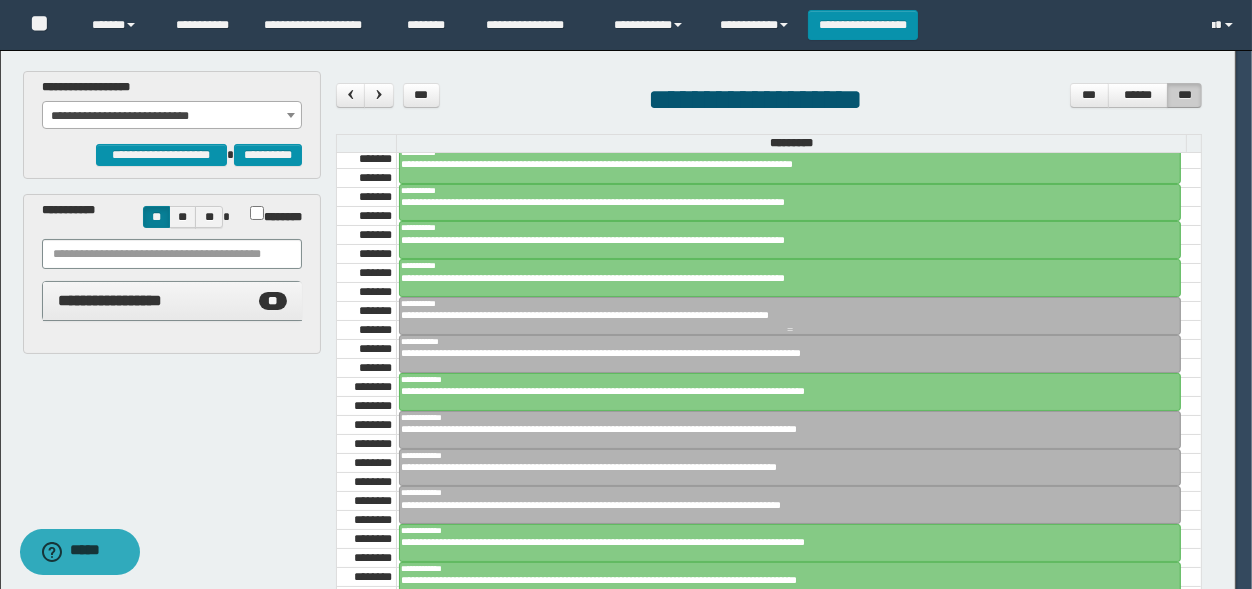 scroll, scrollTop: 330, scrollLeft: 0, axis: vertical 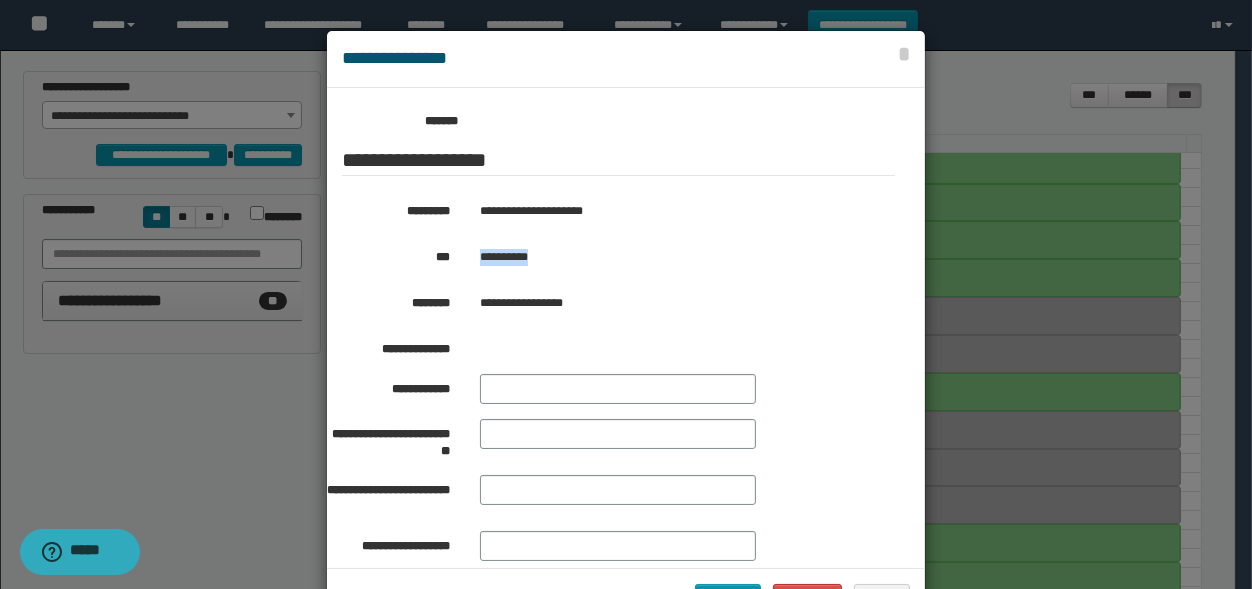 drag, startPoint x: 548, startPoint y: 261, endPoint x: 474, endPoint y: 267, distance: 74.24284 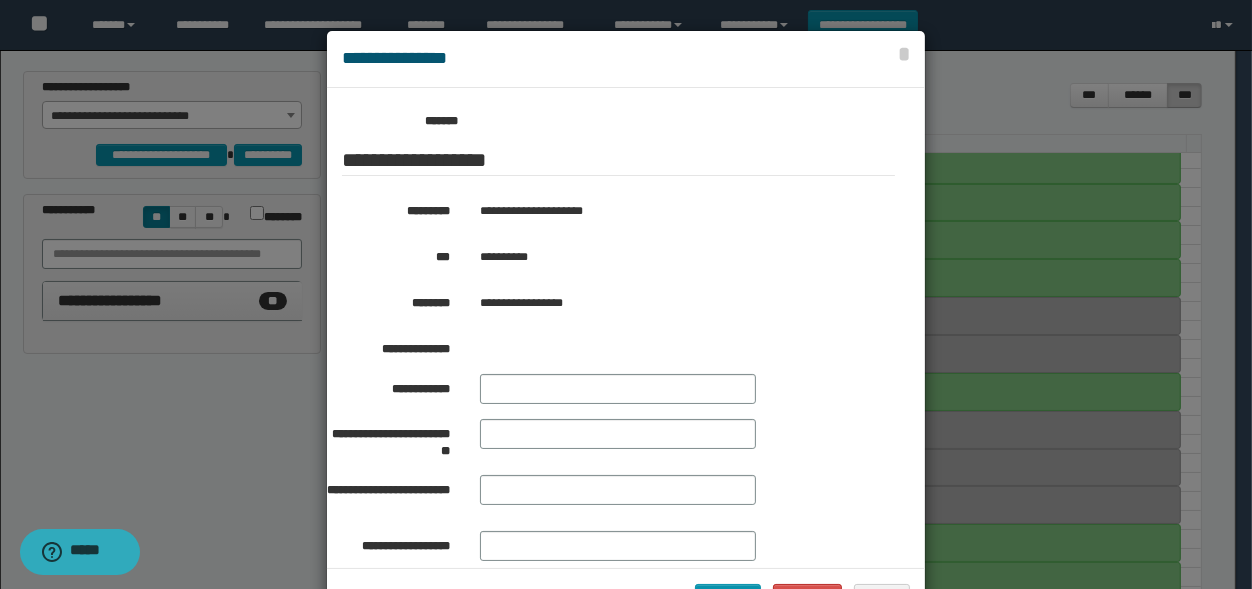 click at bounding box center [626, 329] 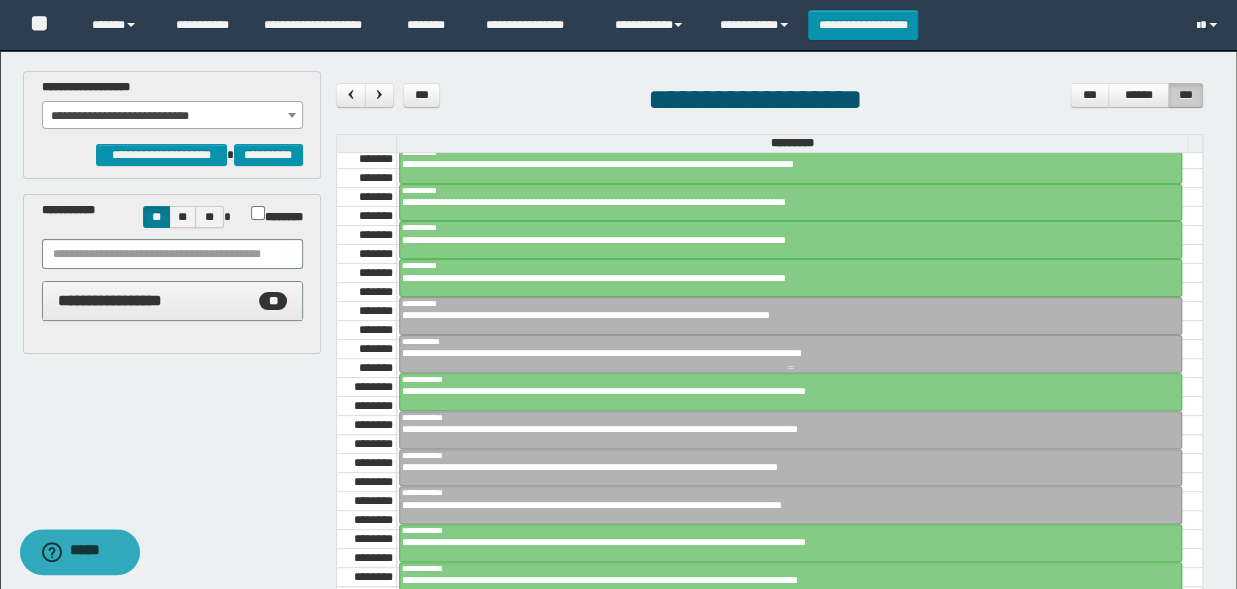 click on "**********" at bounding box center [782, 353] 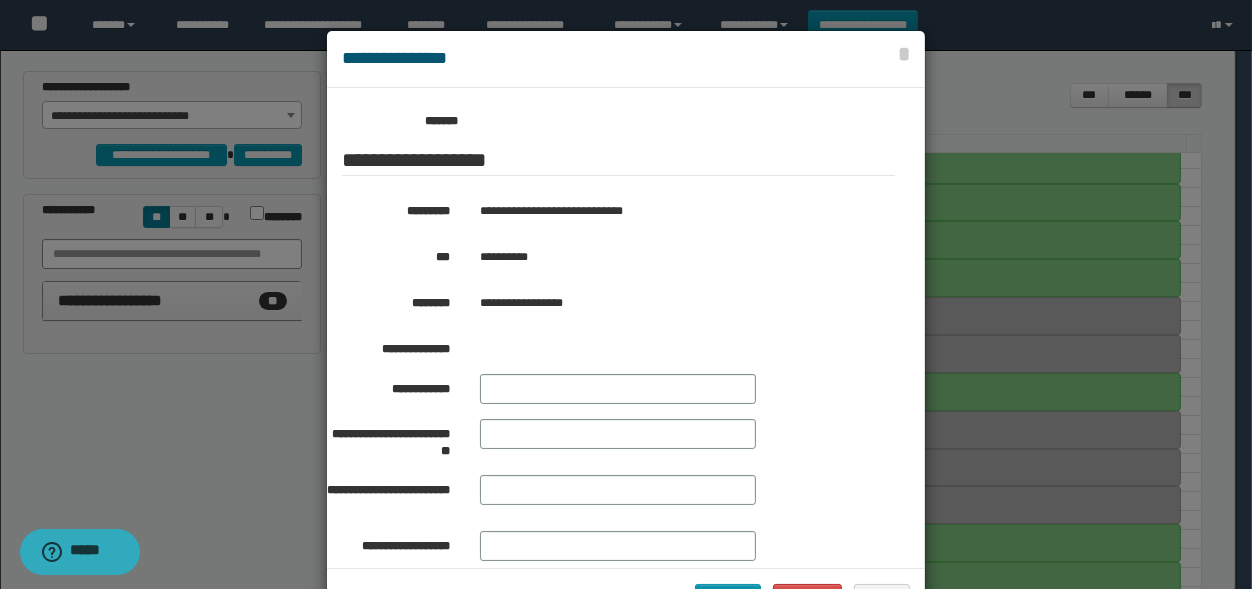 scroll, scrollTop: 330, scrollLeft: 0, axis: vertical 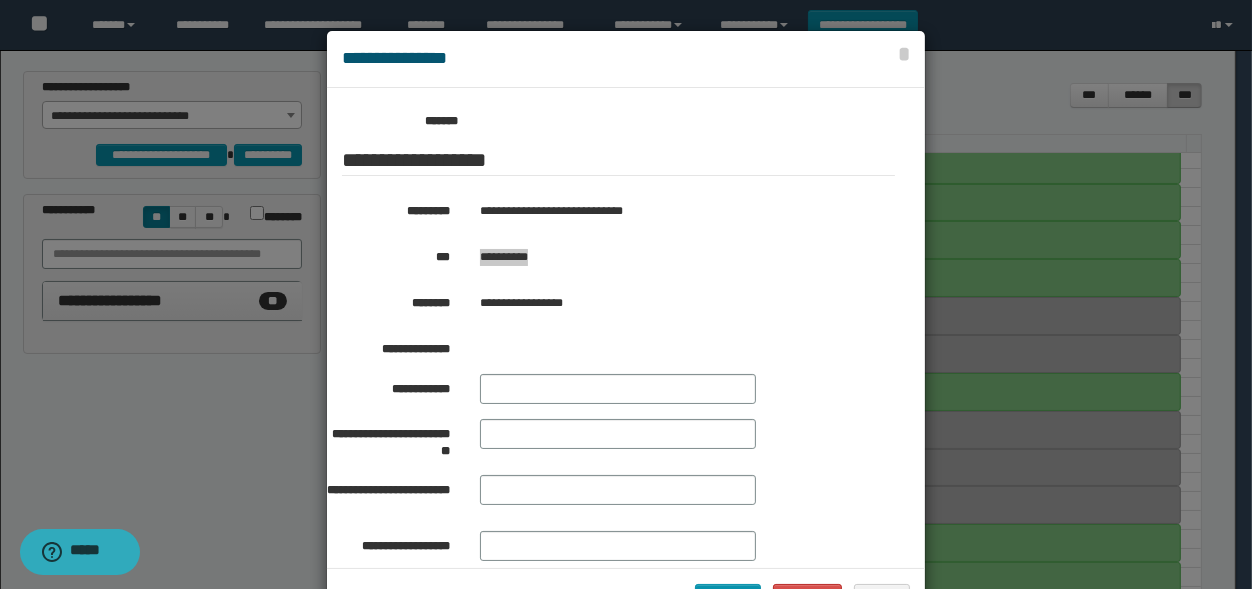 drag, startPoint x: 543, startPoint y: 259, endPoint x: 471, endPoint y: 266, distance: 72.33948 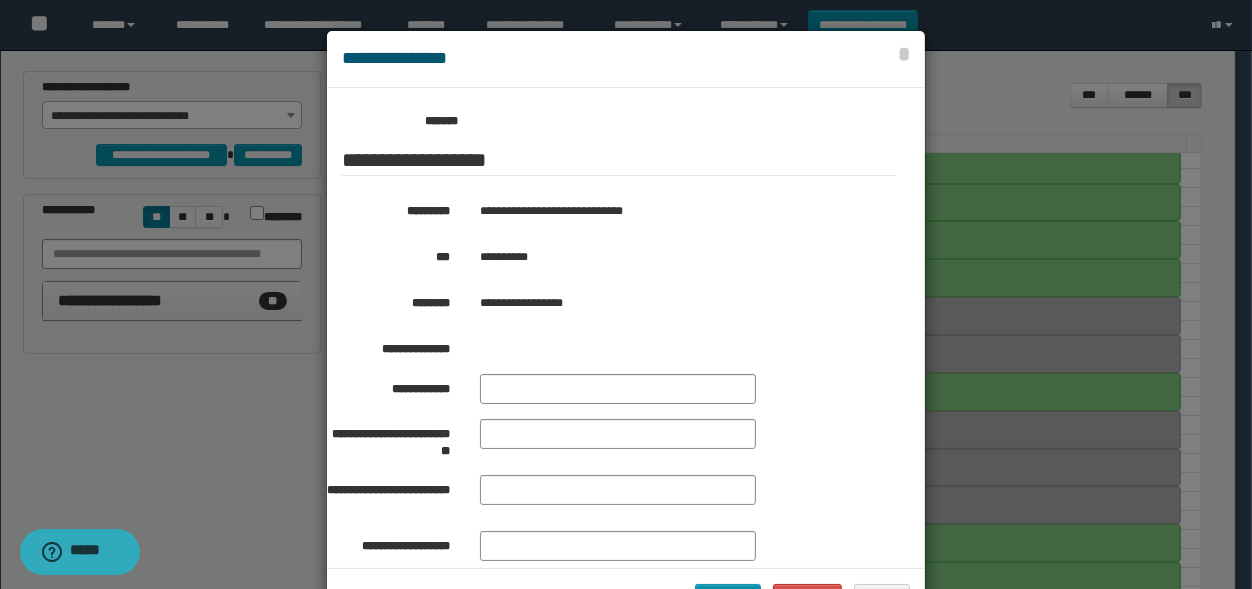 click at bounding box center [626, 329] 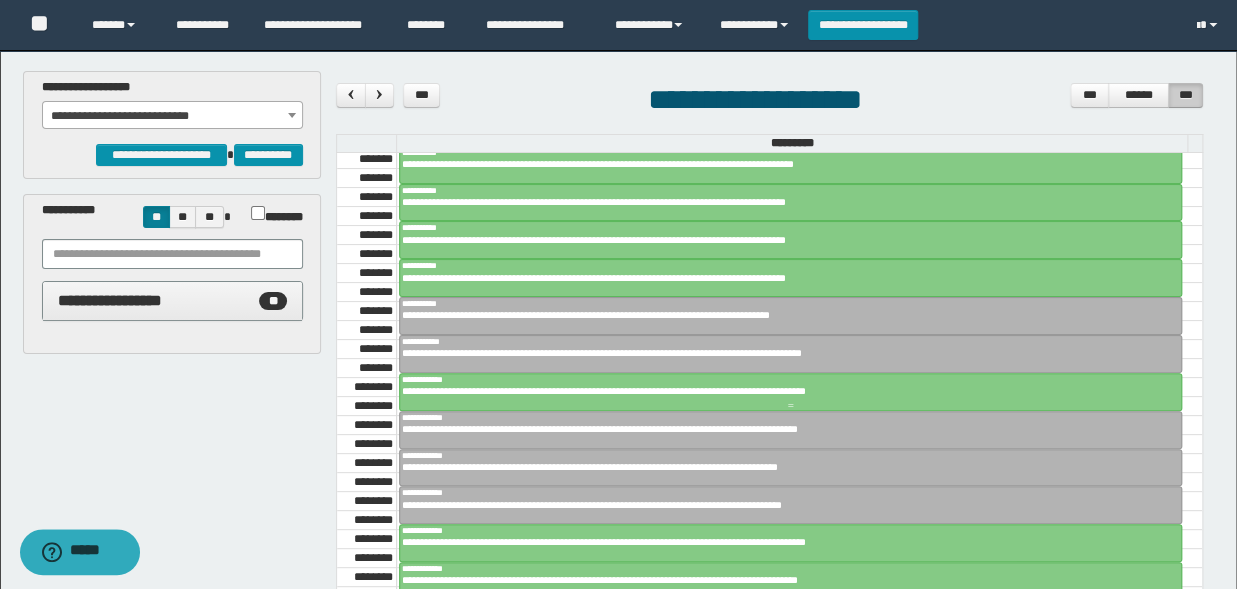 click on "**********" at bounding box center (782, 391) 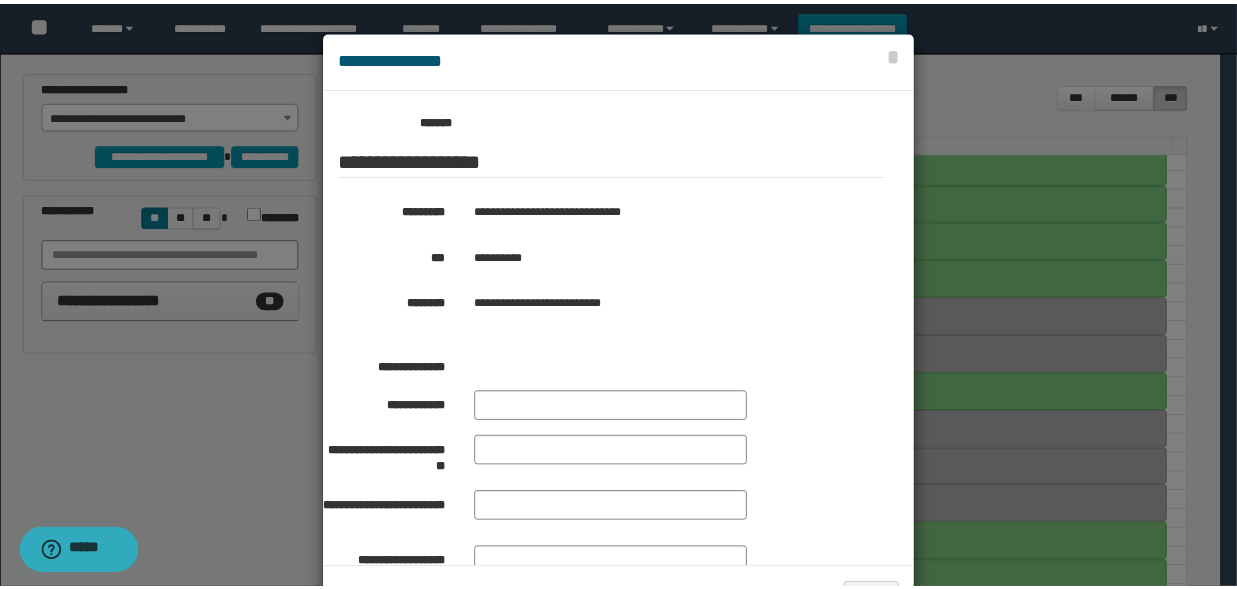 scroll, scrollTop: 330, scrollLeft: 0, axis: vertical 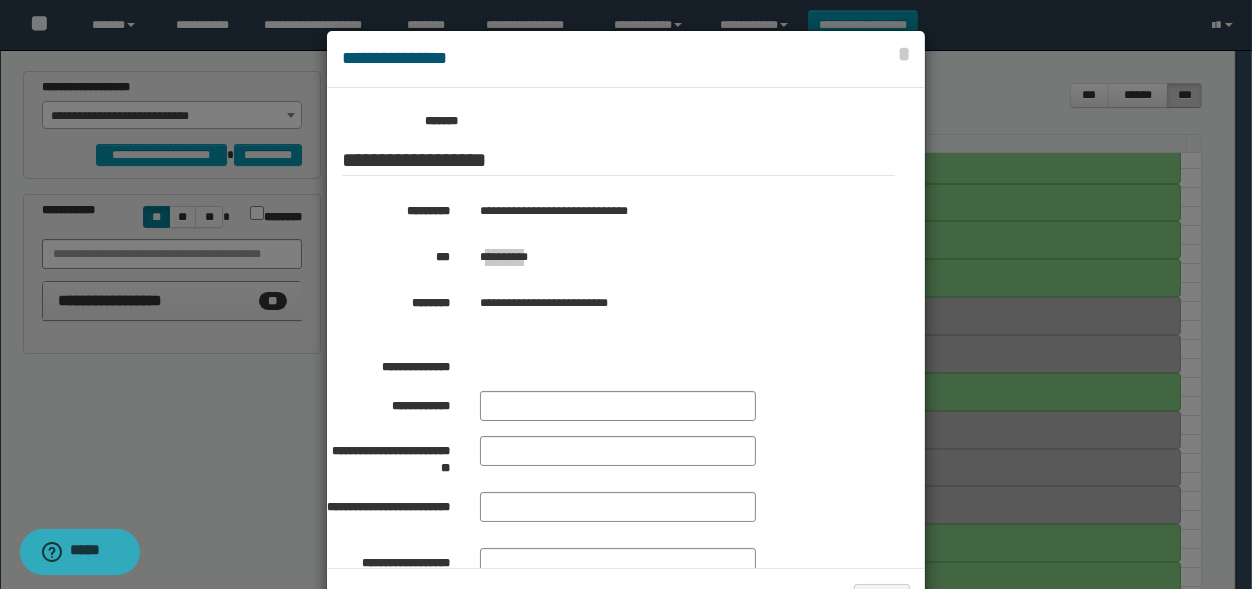 drag, startPoint x: 534, startPoint y: 259, endPoint x: 477, endPoint y: 259, distance: 57 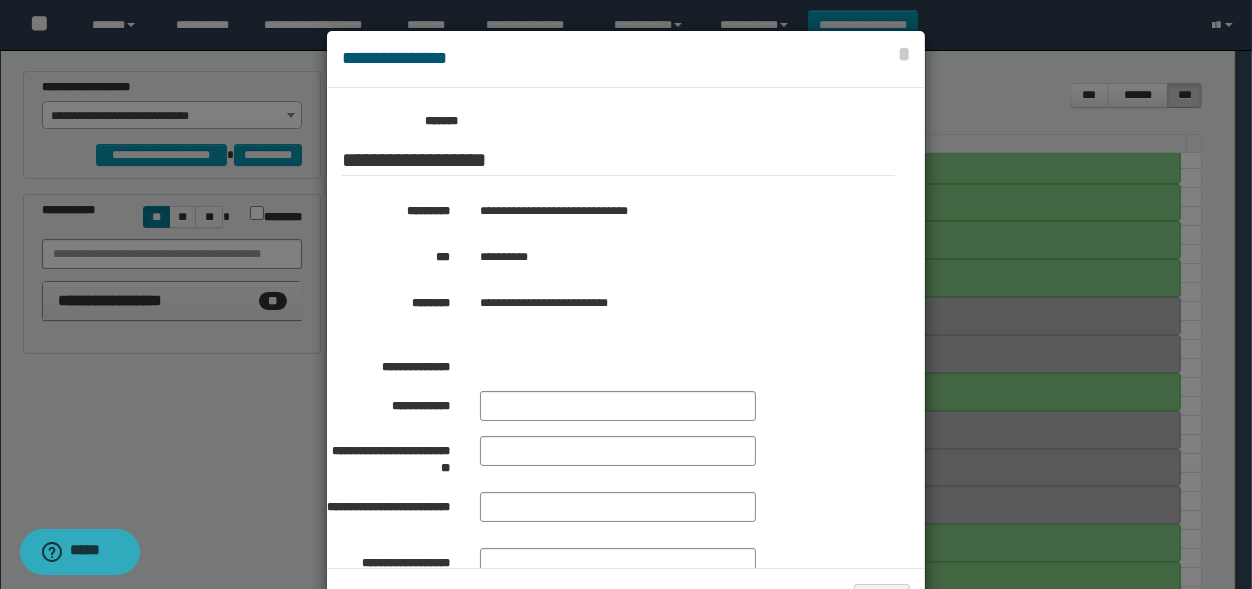 click on "**********" at bounding box center [669, 257] 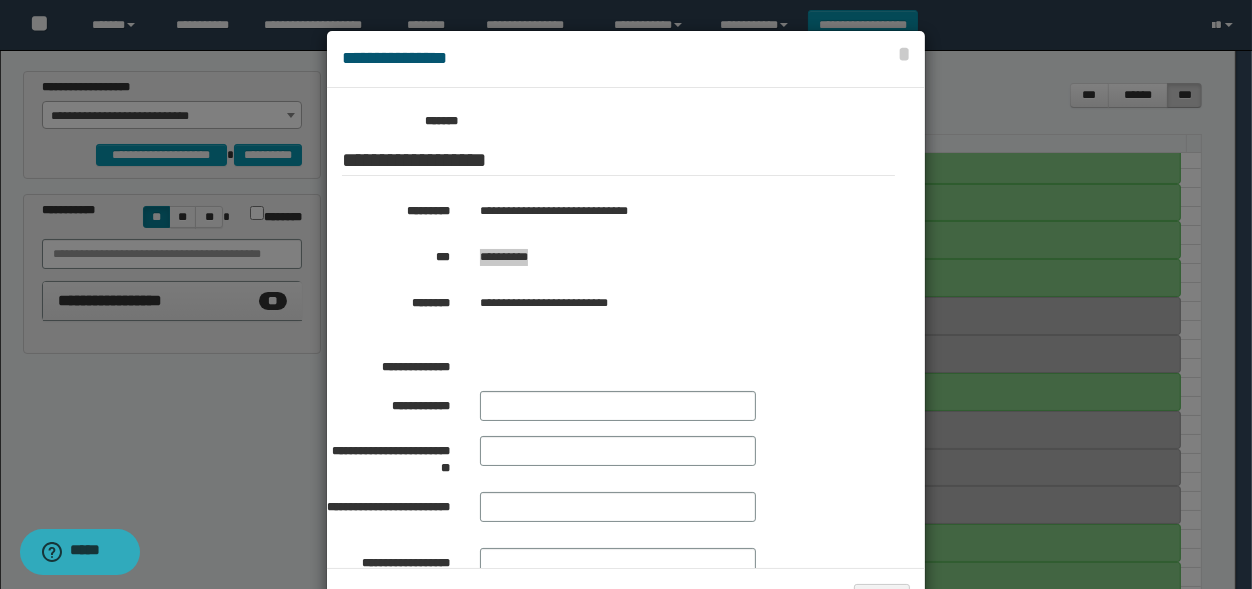 drag, startPoint x: 542, startPoint y: 260, endPoint x: 475, endPoint y: 263, distance: 67.06713 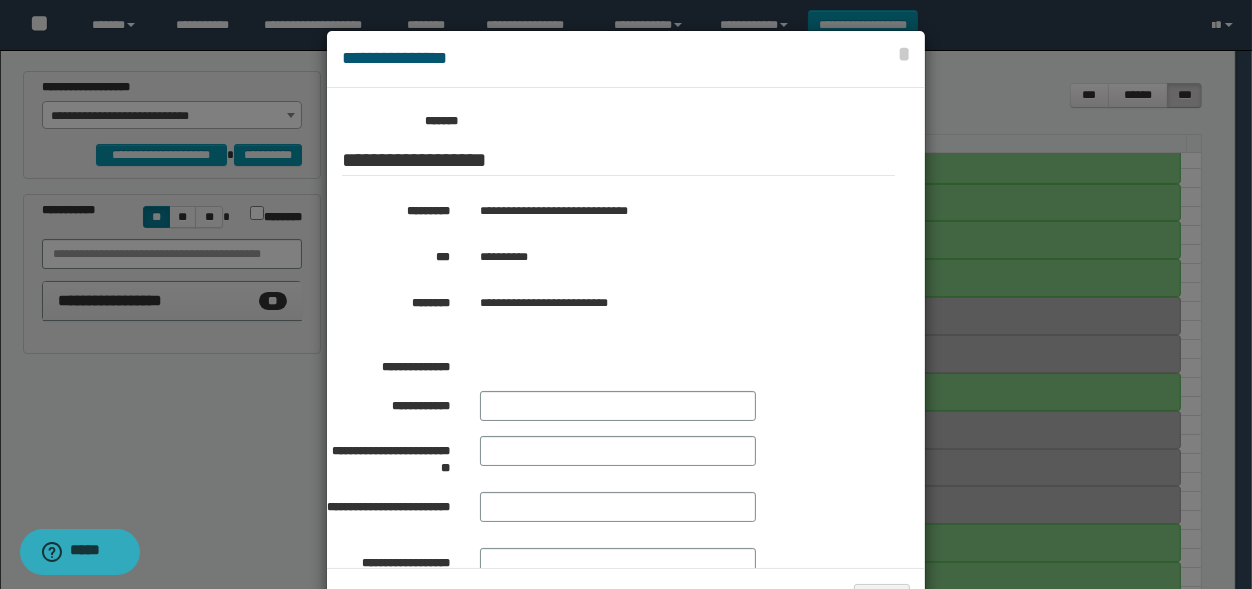 click at bounding box center (626, 329) 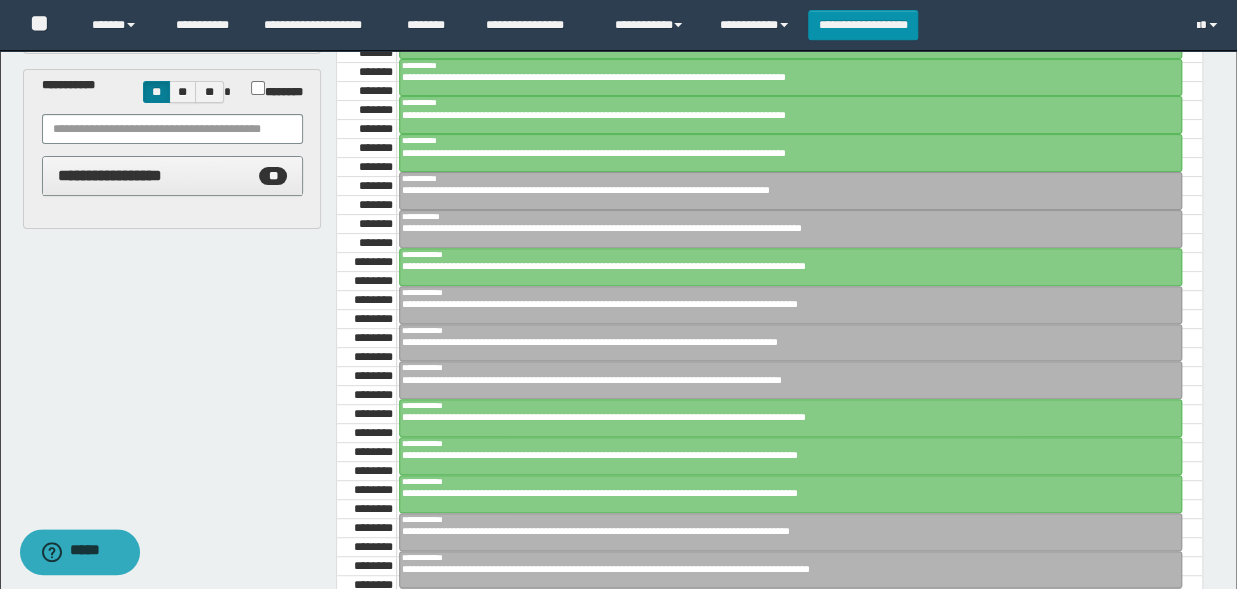 scroll, scrollTop: 128, scrollLeft: 0, axis: vertical 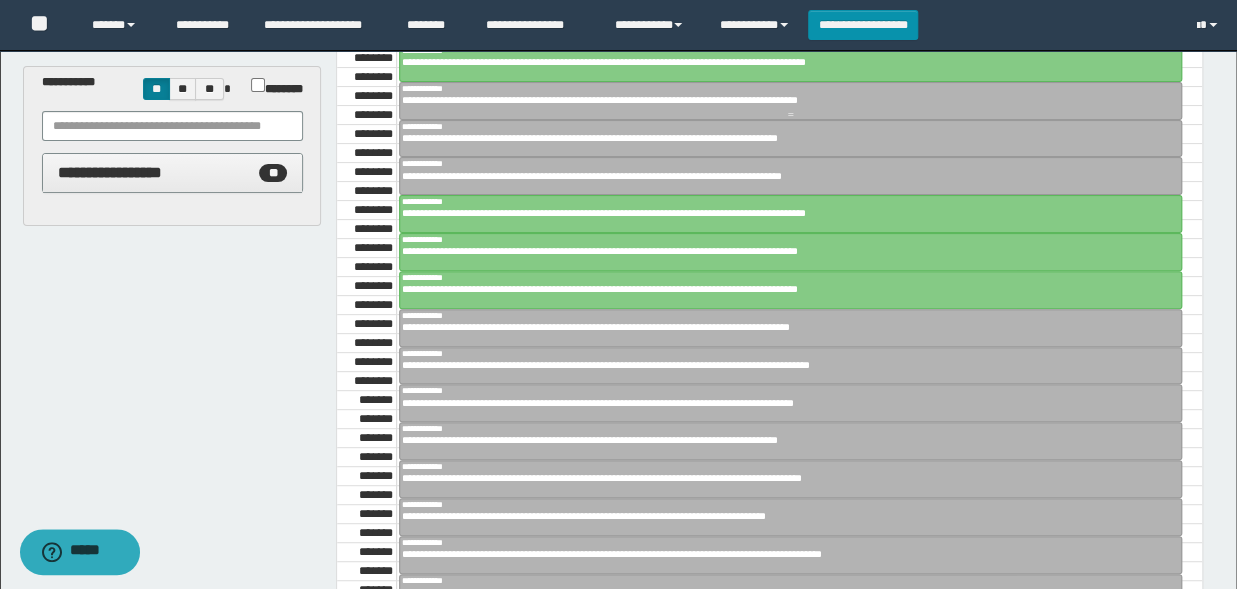 click on "**********" at bounding box center (782, 100) 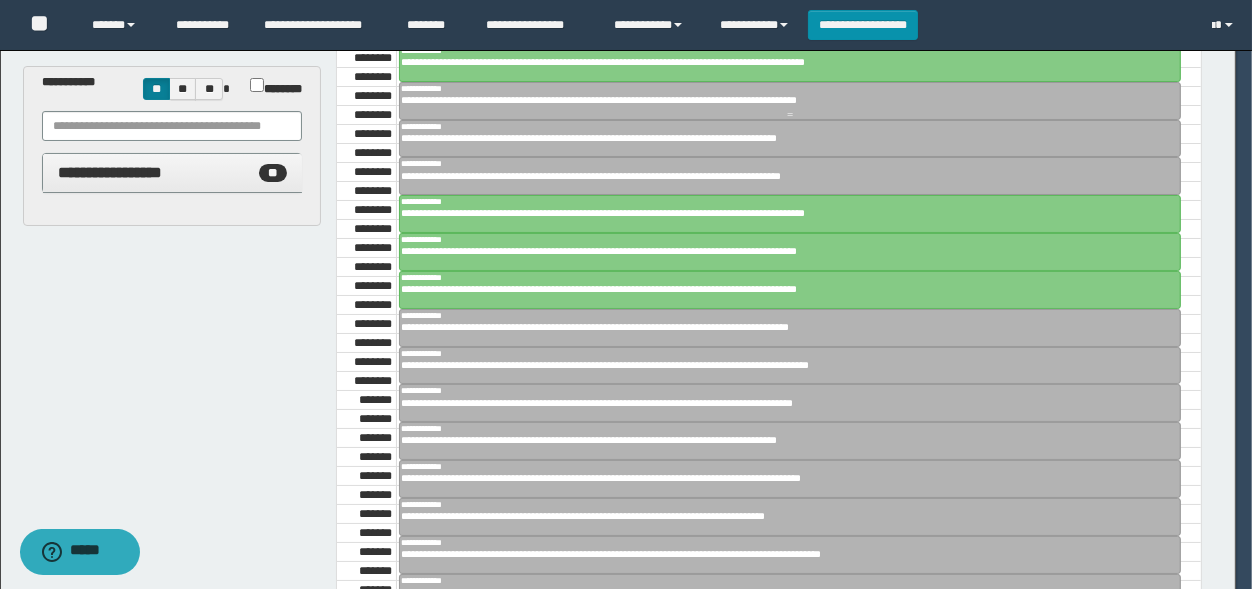 scroll, scrollTop: 330, scrollLeft: 0, axis: vertical 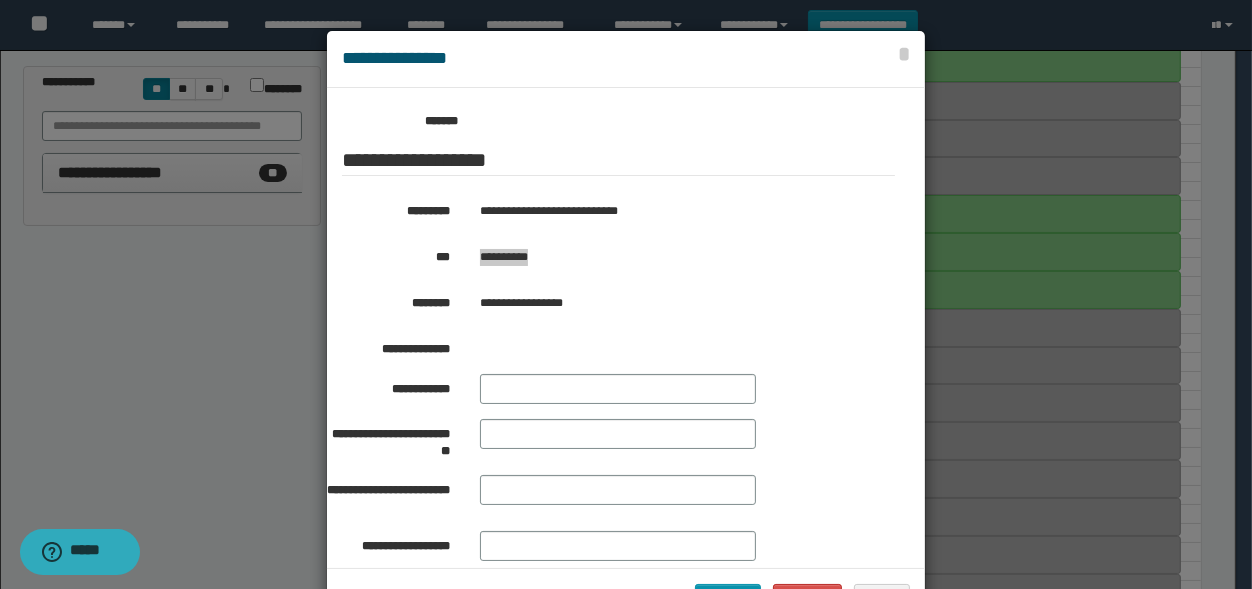 drag, startPoint x: 542, startPoint y: 263, endPoint x: 474, endPoint y: 268, distance: 68.18358 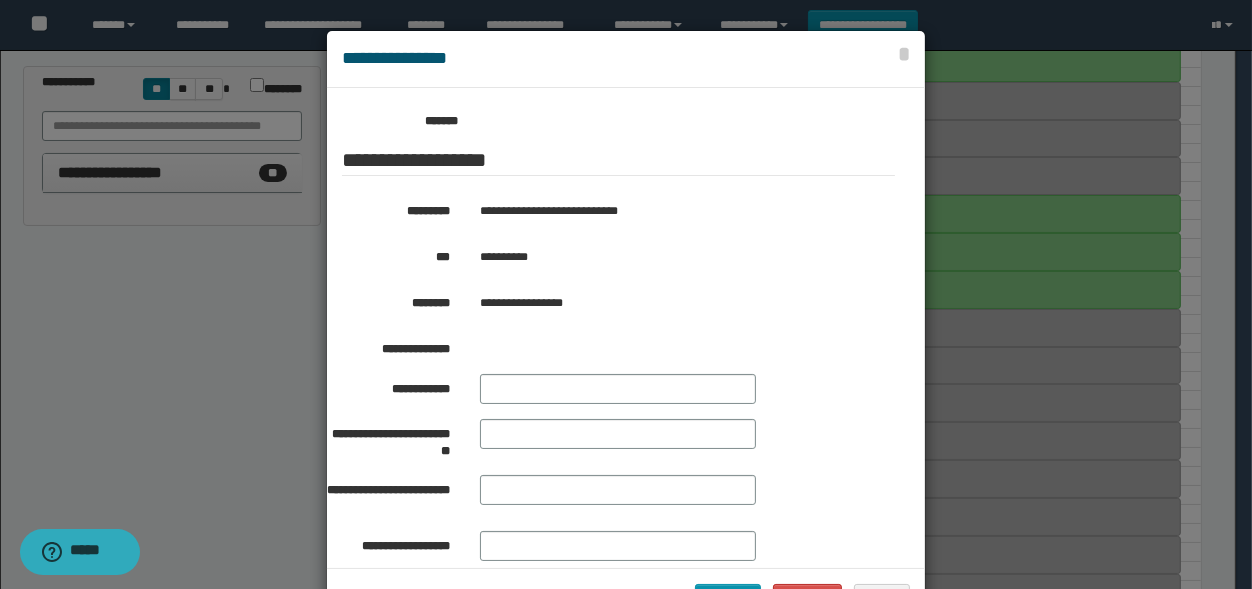 click at bounding box center [626, 329] 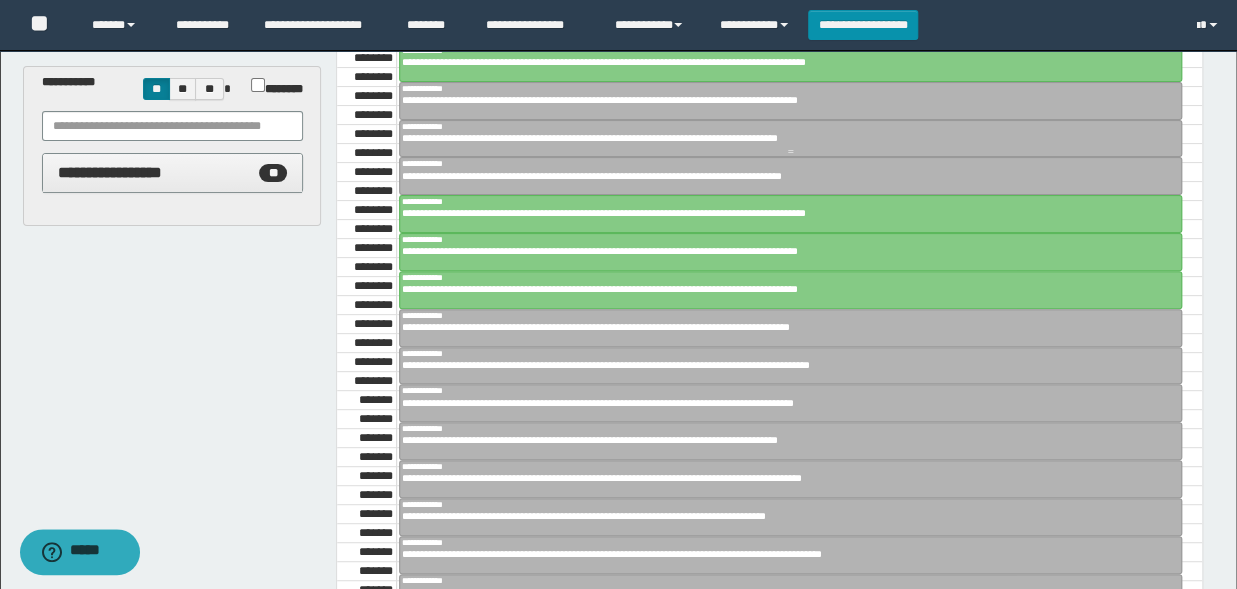 click on "**********" at bounding box center [782, 138] 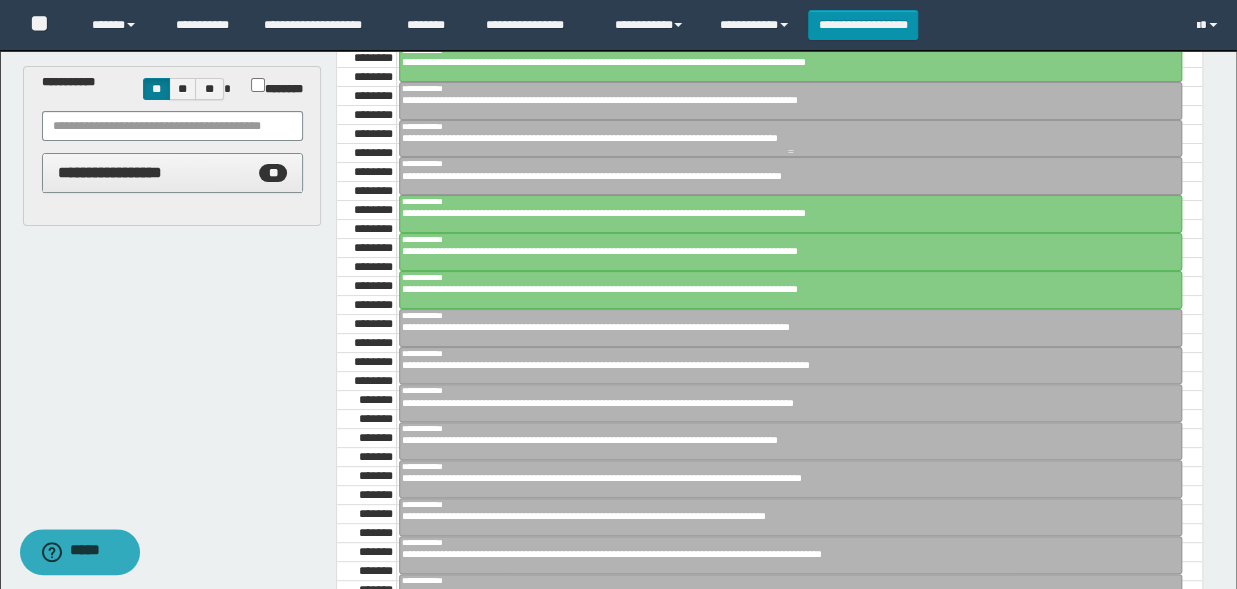 type on "********" 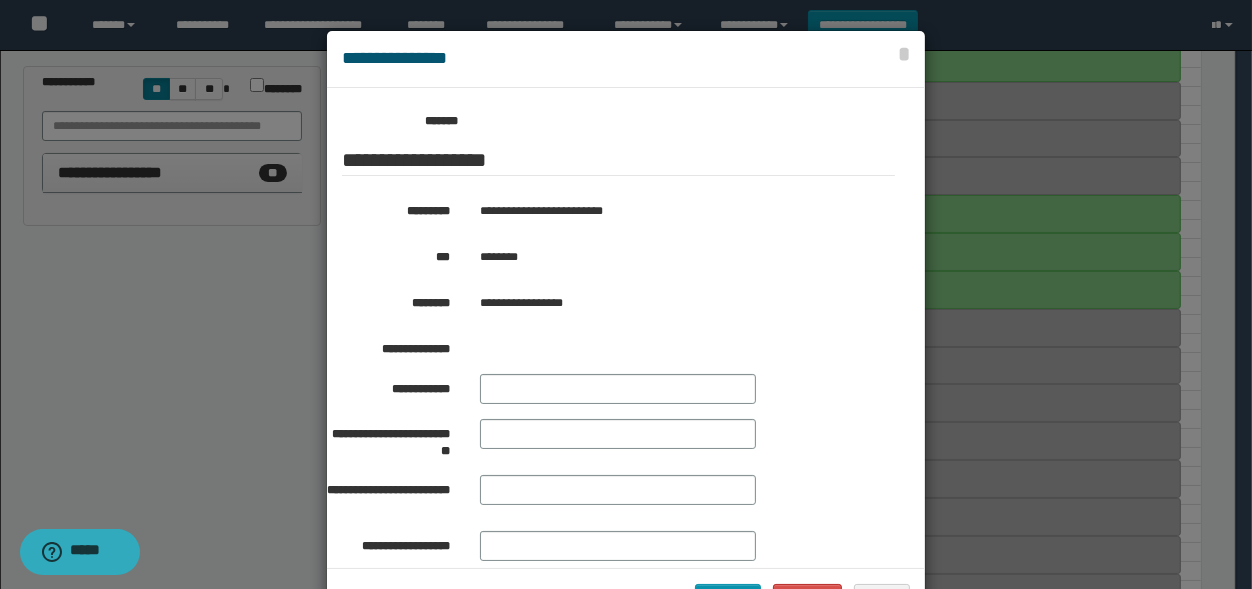 scroll, scrollTop: 330, scrollLeft: 0, axis: vertical 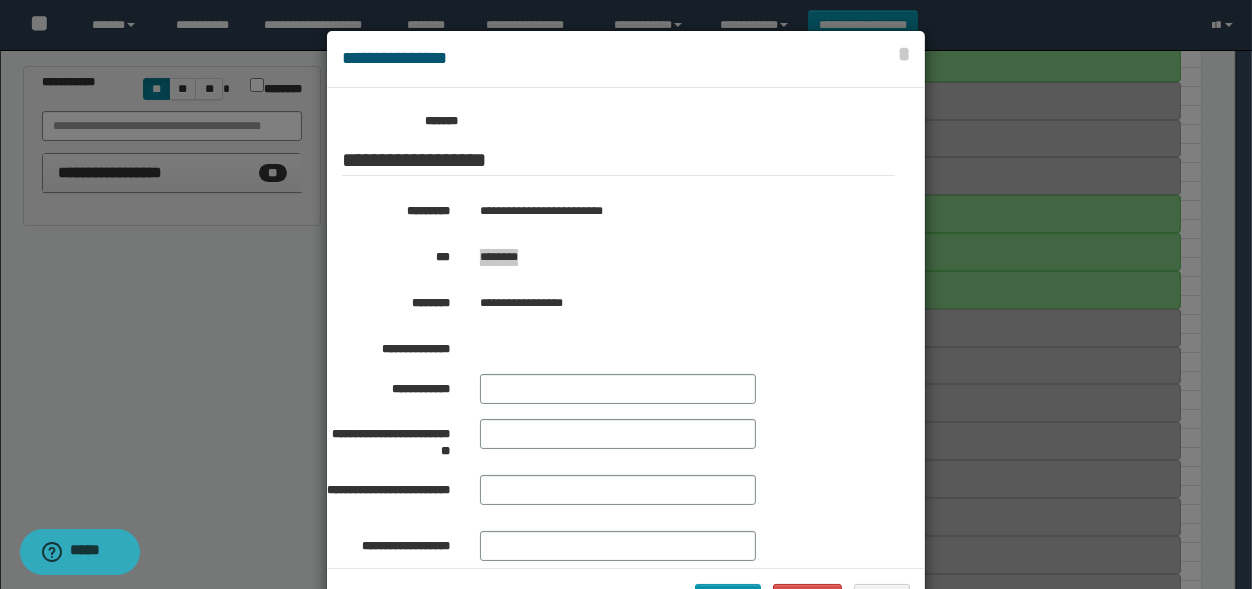 drag, startPoint x: 531, startPoint y: 255, endPoint x: 471, endPoint y: 265, distance: 60.827625 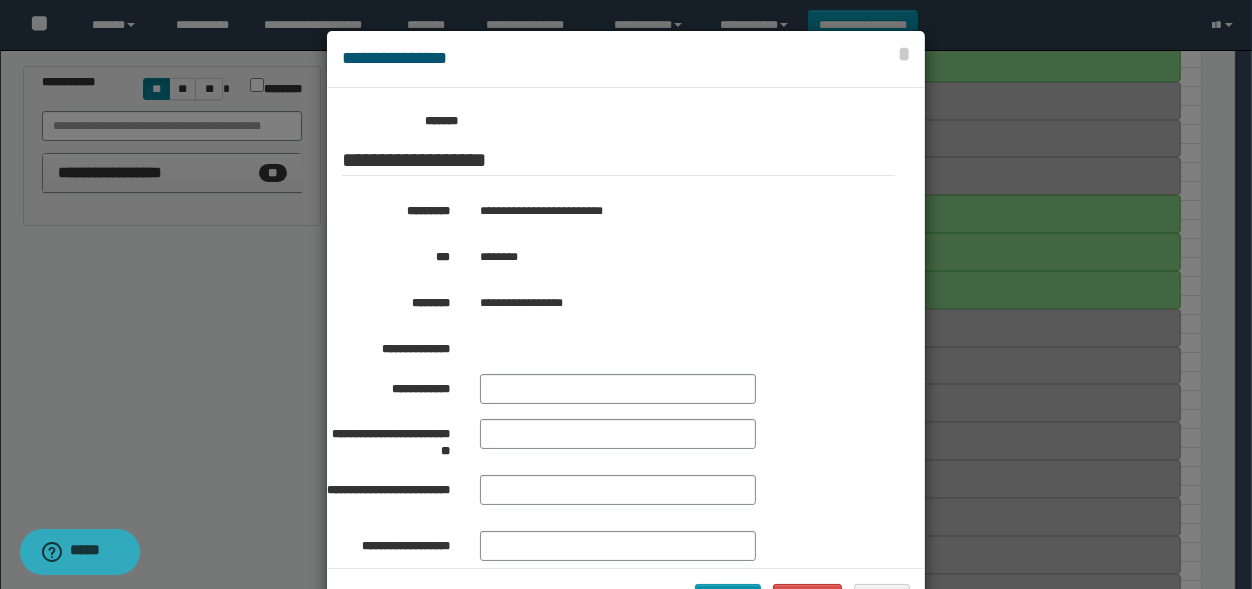 click at bounding box center [626, 329] 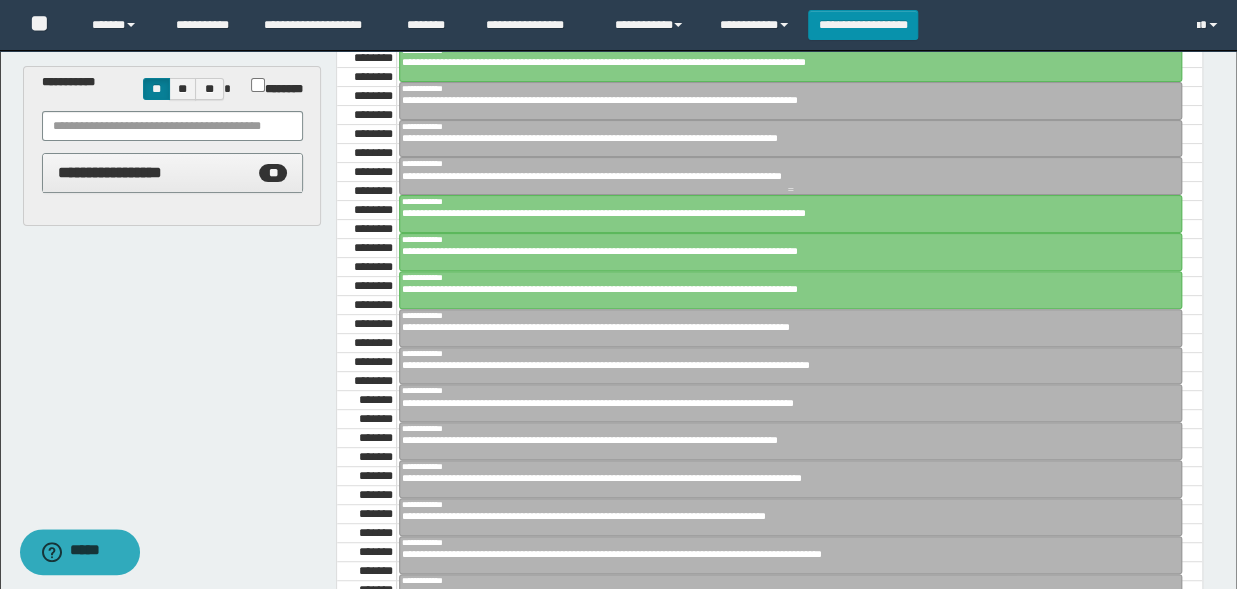 click on "**********" at bounding box center (782, 176) 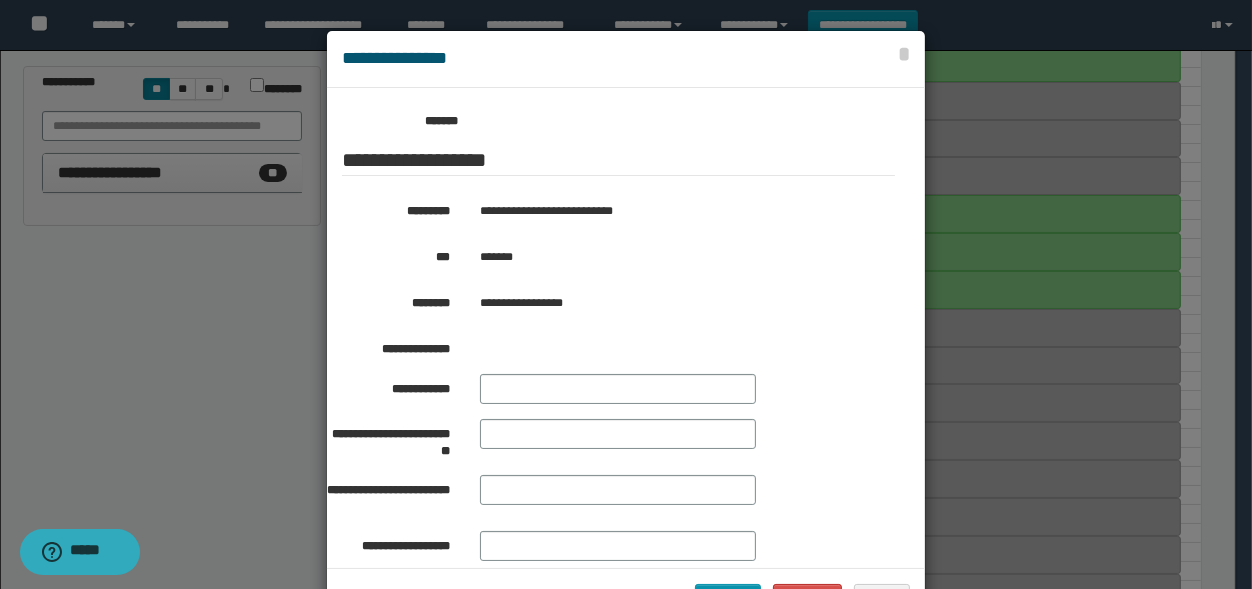 scroll, scrollTop: 330, scrollLeft: 0, axis: vertical 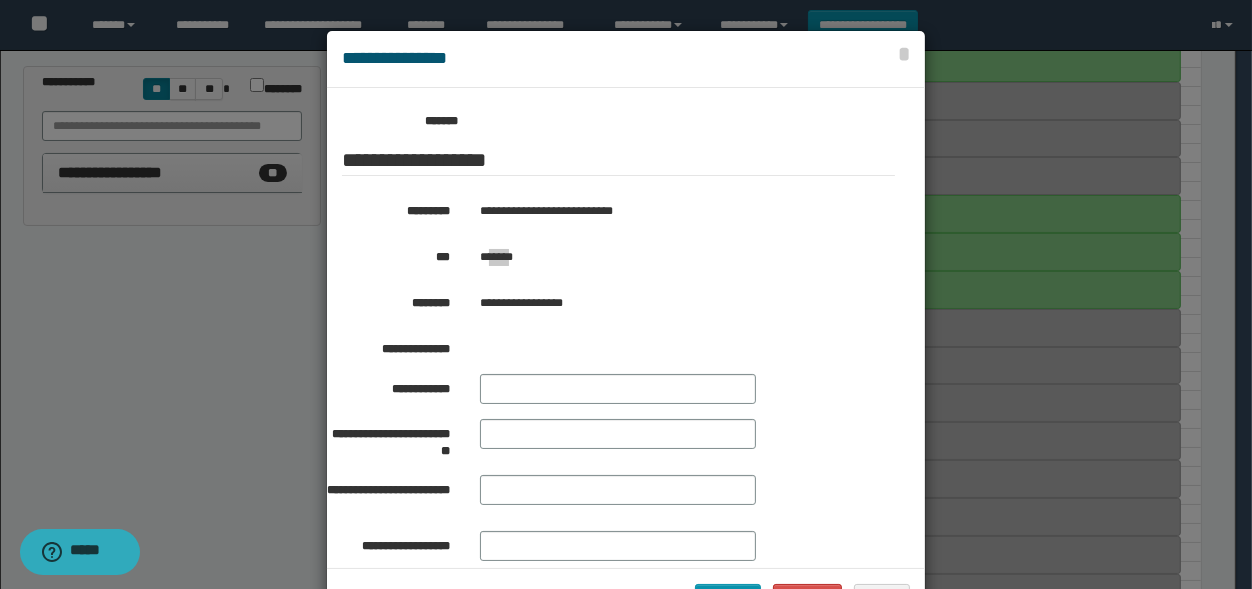 drag, startPoint x: 514, startPoint y: 257, endPoint x: 479, endPoint y: 261, distance: 35.22783 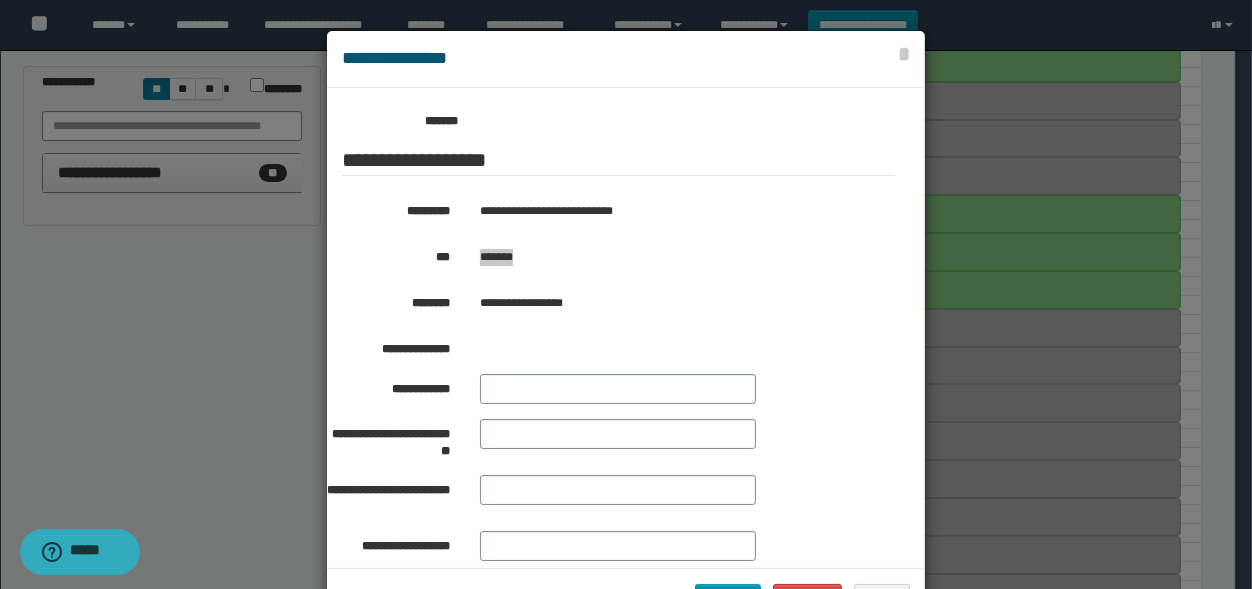 drag, startPoint x: 468, startPoint y: 259, endPoint x: 517, endPoint y: 263, distance: 49.162994 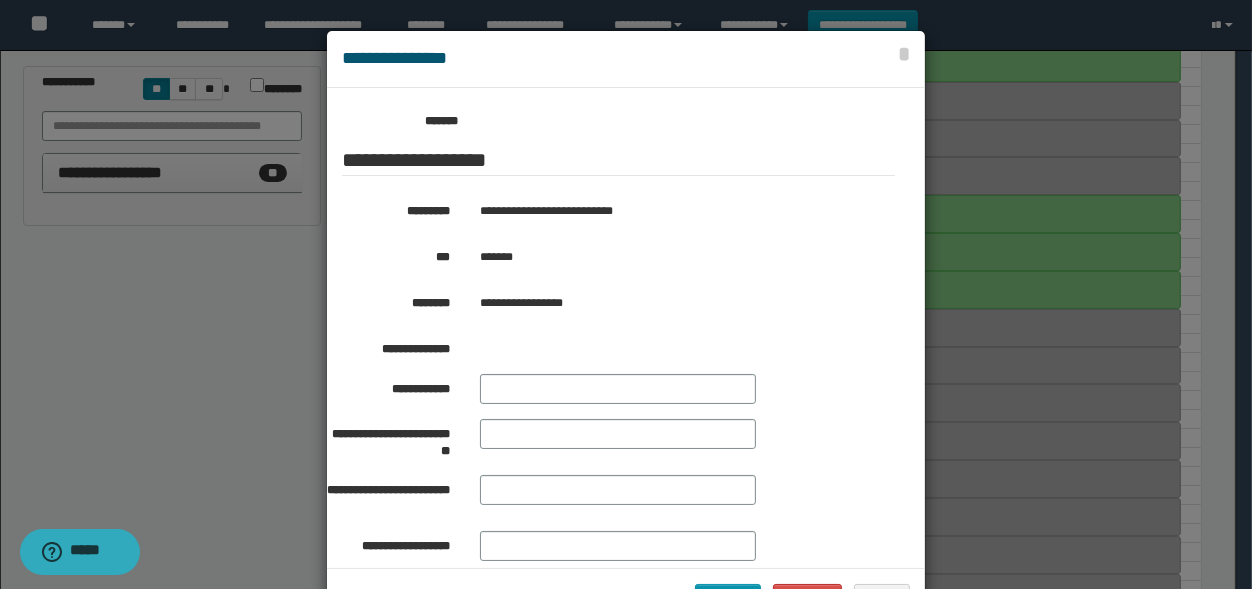 click at bounding box center [626, 329] 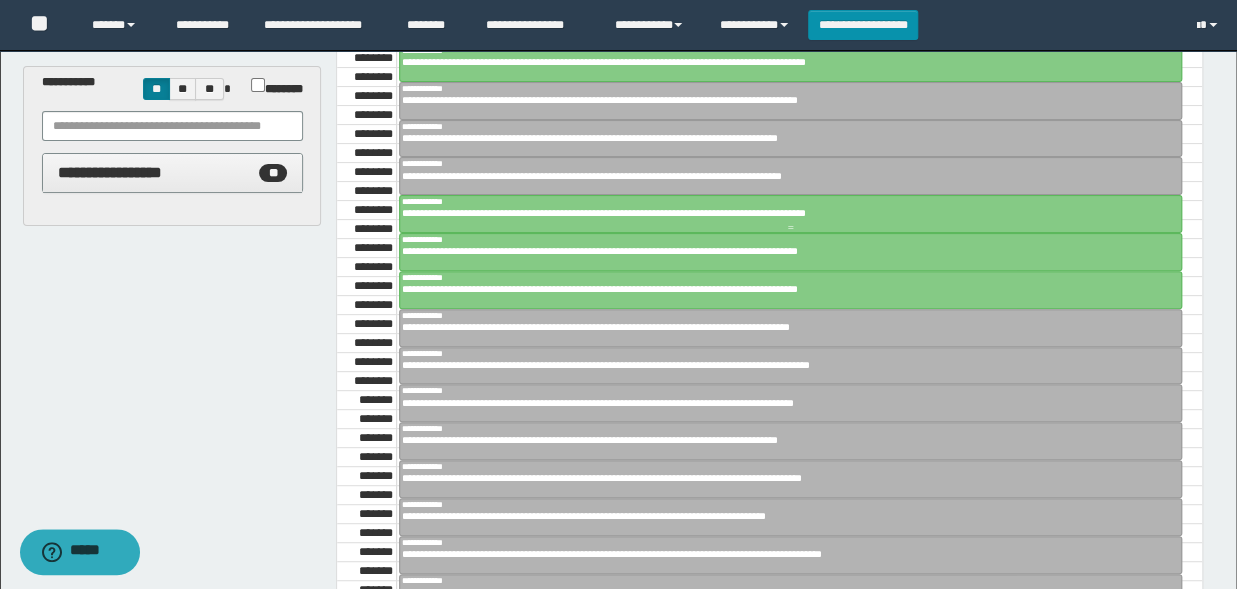 click on "**********" at bounding box center (782, 213) 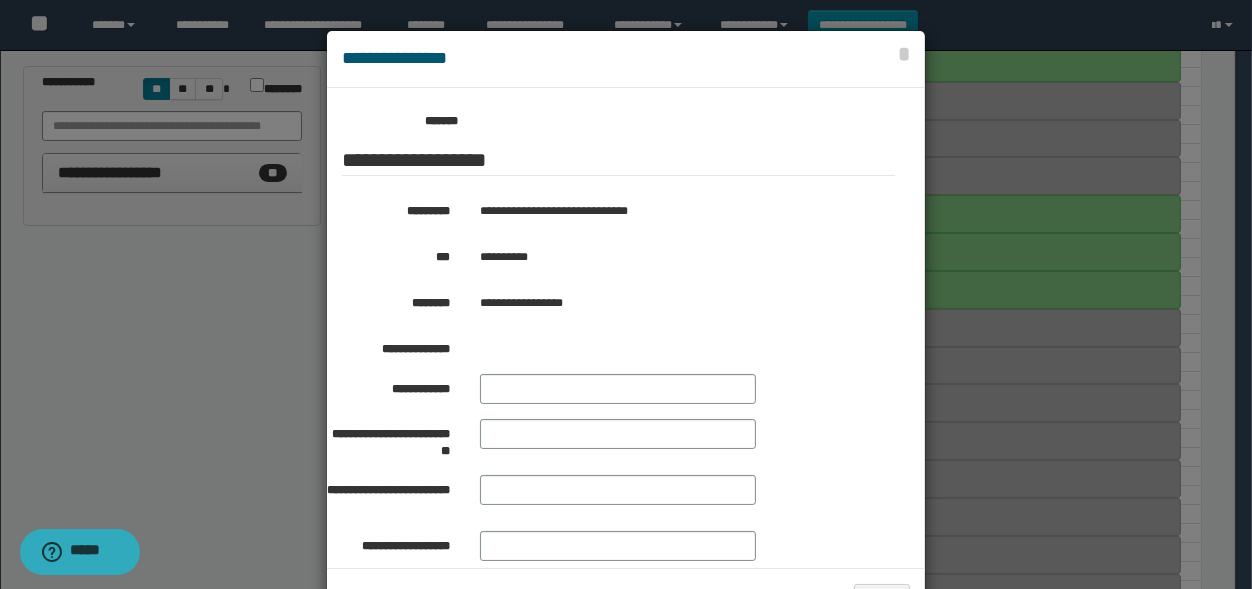 scroll, scrollTop: 330, scrollLeft: 0, axis: vertical 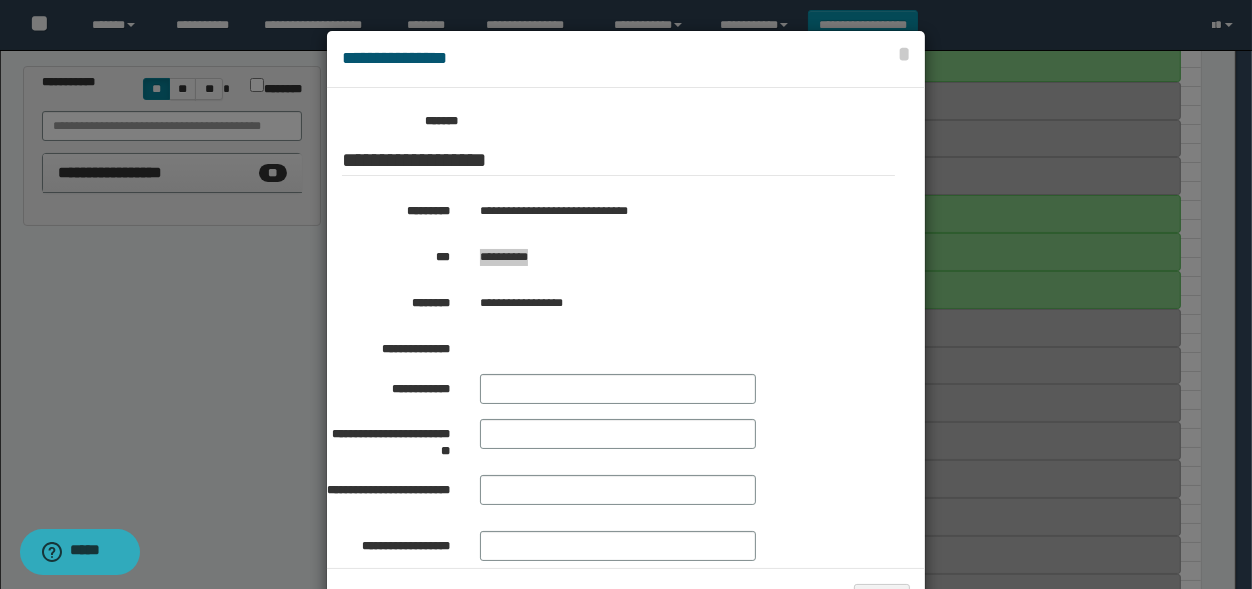 drag, startPoint x: 549, startPoint y: 258, endPoint x: 473, endPoint y: 269, distance: 76.79192 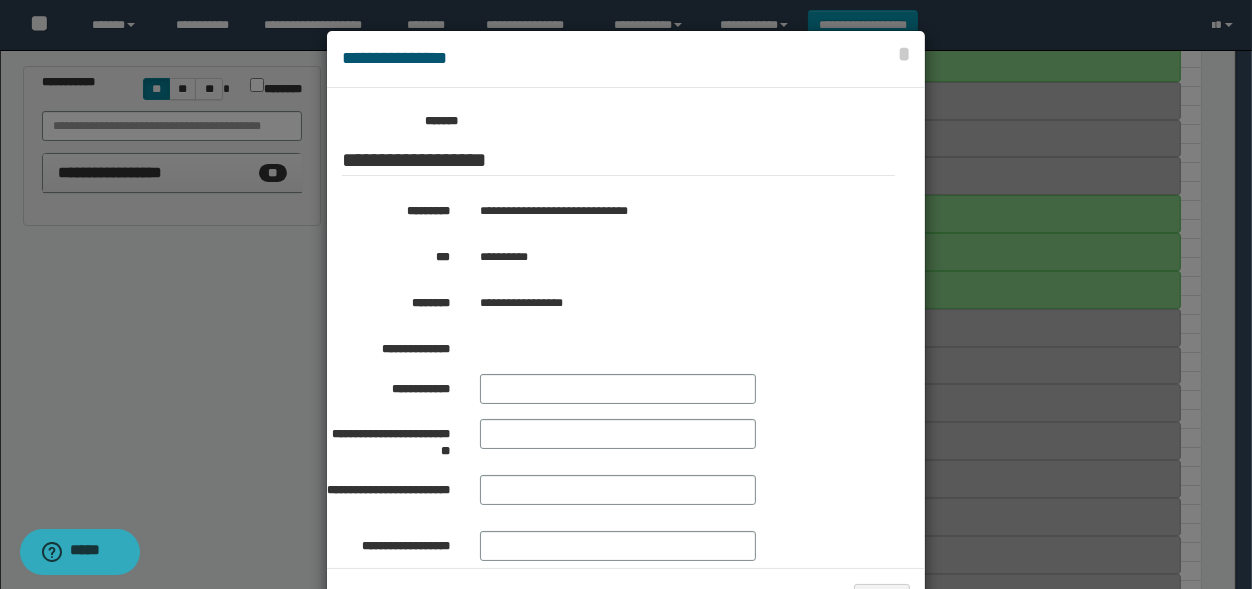 click at bounding box center [626, 329] 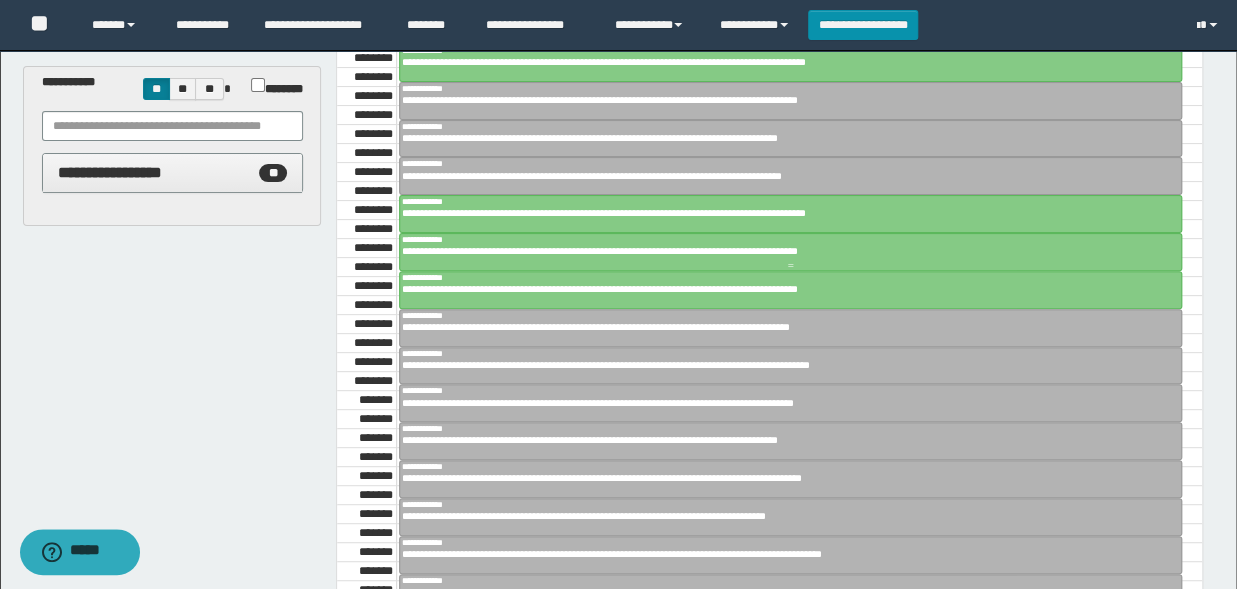 click on "**********" at bounding box center [782, 251] 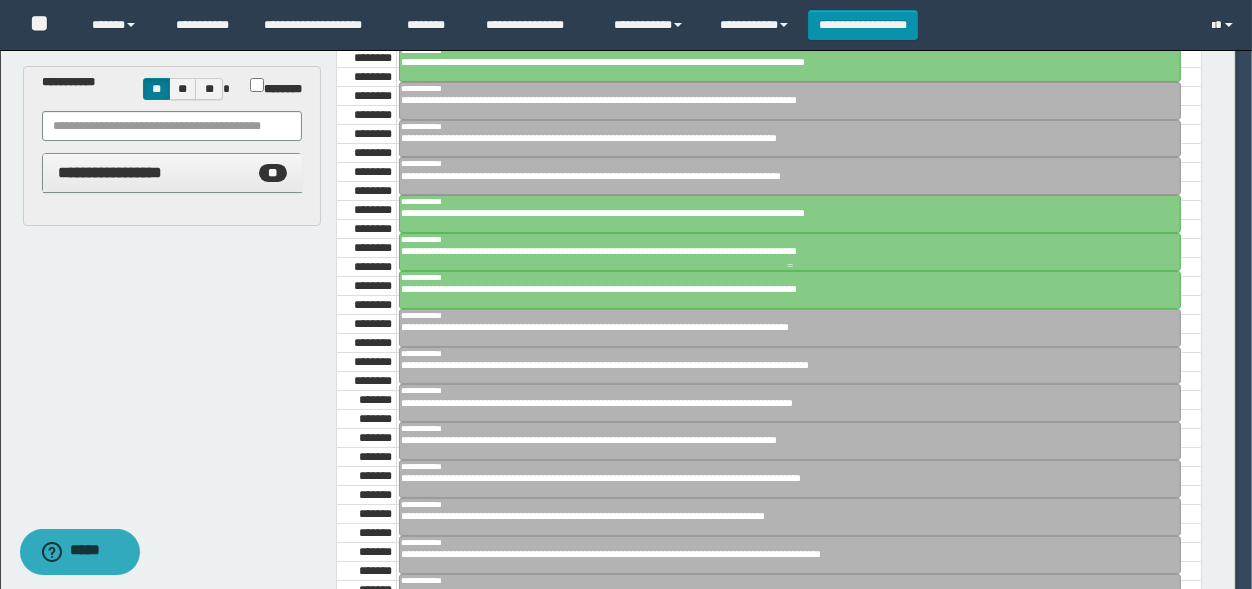 scroll, scrollTop: 330, scrollLeft: 0, axis: vertical 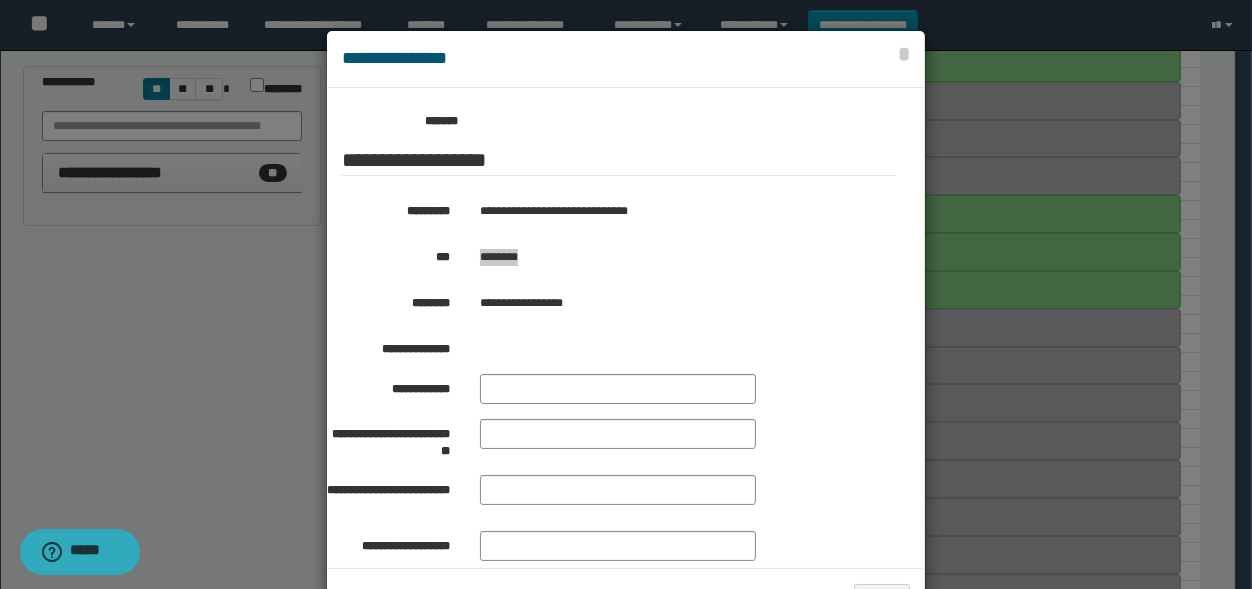 drag, startPoint x: 541, startPoint y: 261, endPoint x: 473, endPoint y: 260, distance: 68.007355 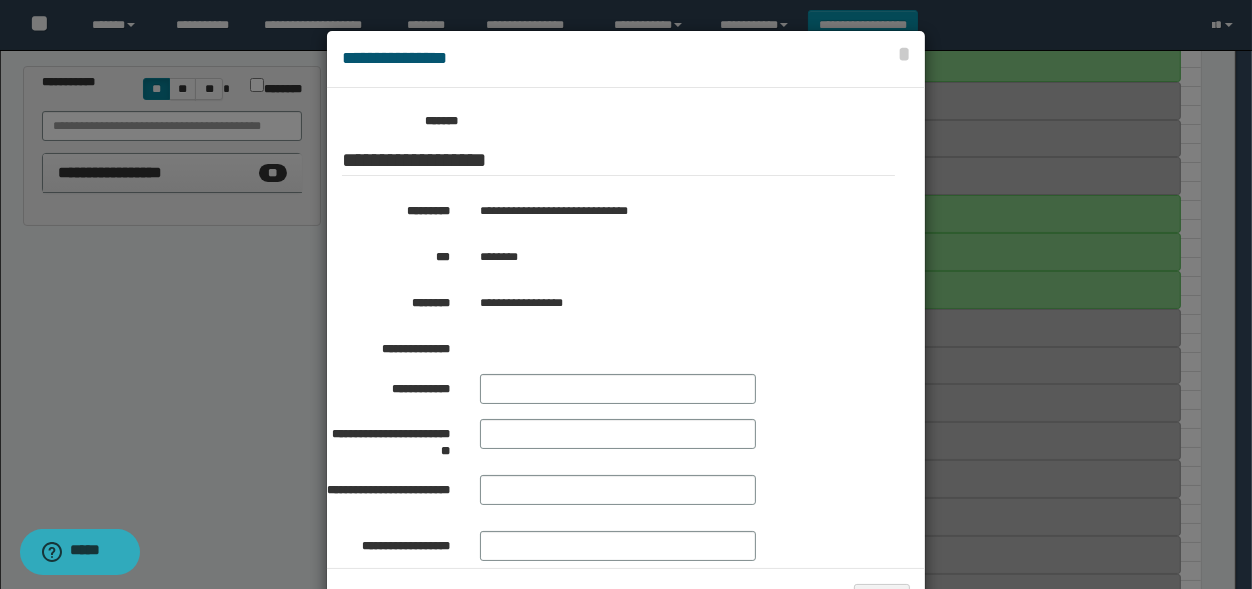click at bounding box center [626, 329] 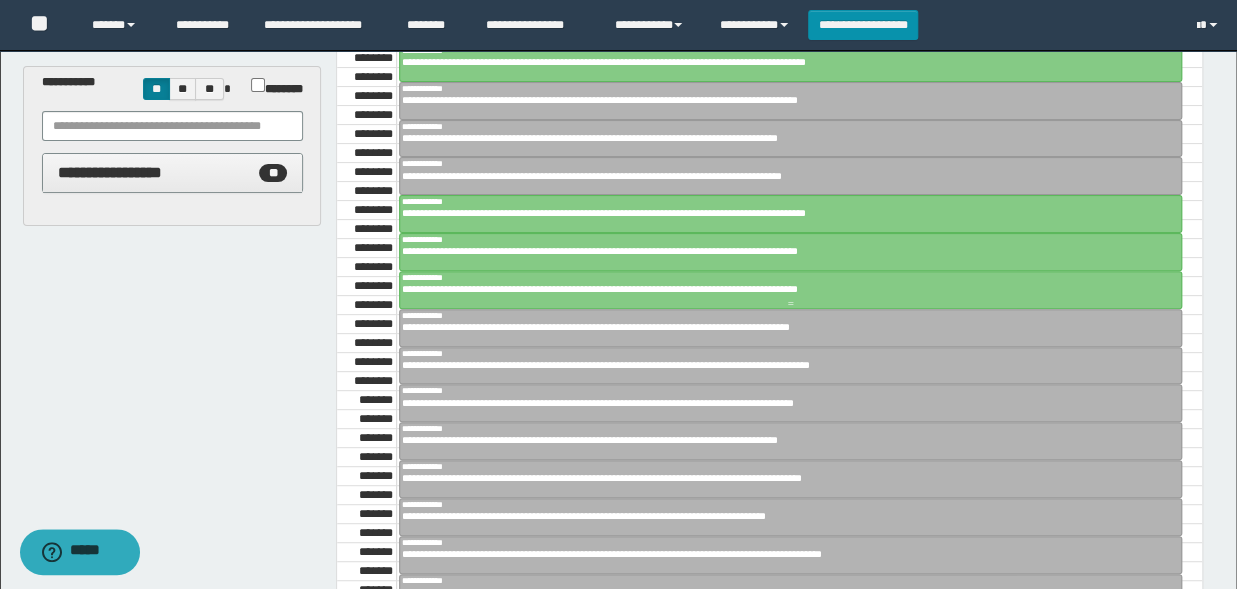 click on "**********" at bounding box center [782, 289] 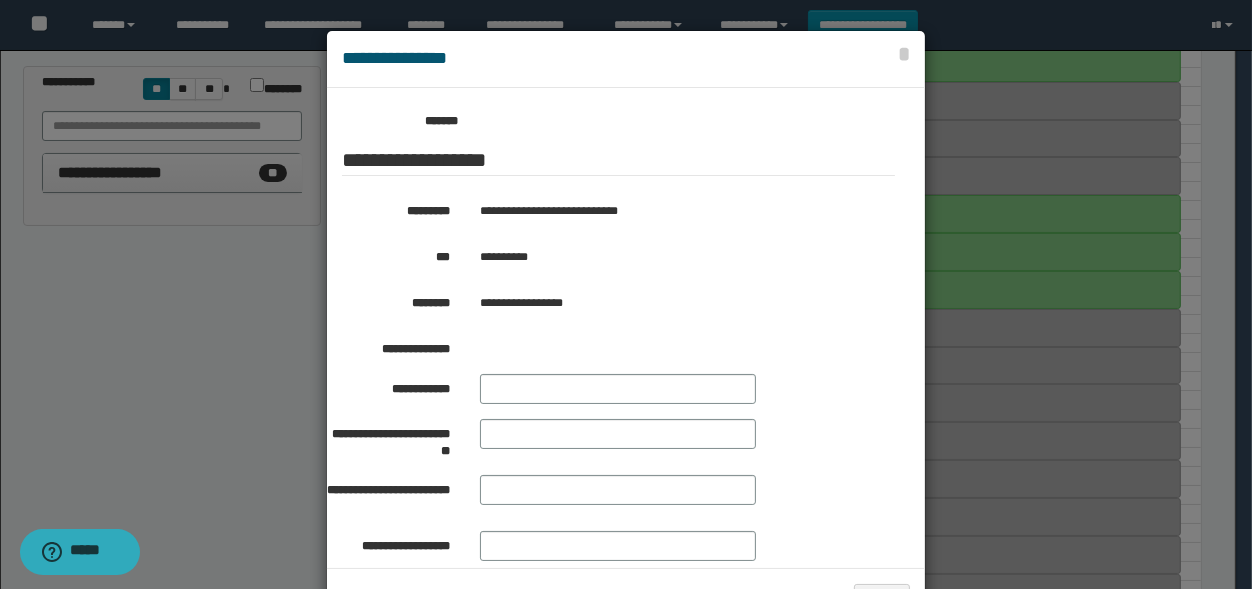 scroll, scrollTop: 330, scrollLeft: 0, axis: vertical 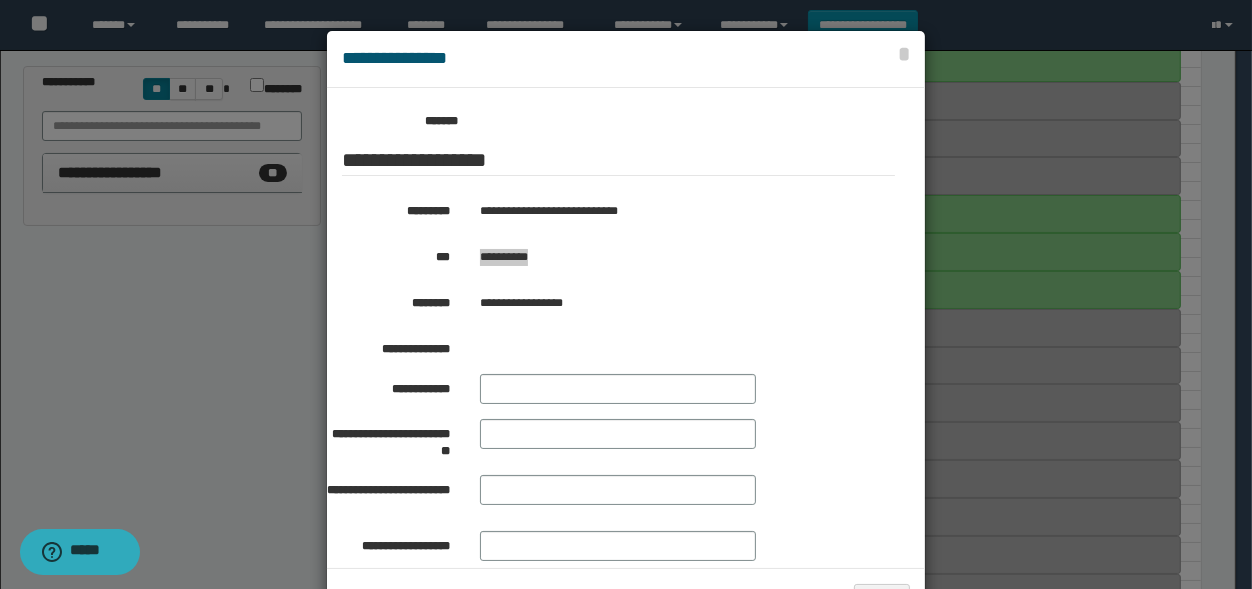 drag, startPoint x: 544, startPoint y: 258, endPoint x: 474, endPoint y: 266, distance: 70.45566 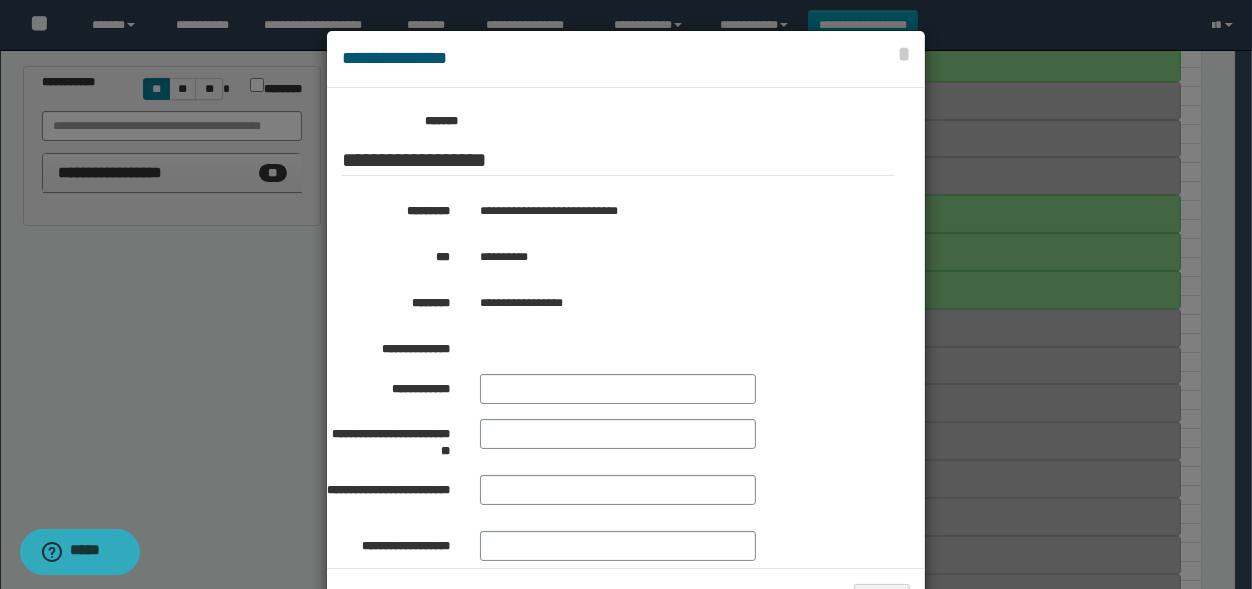 click at bounding box center [626, 329] 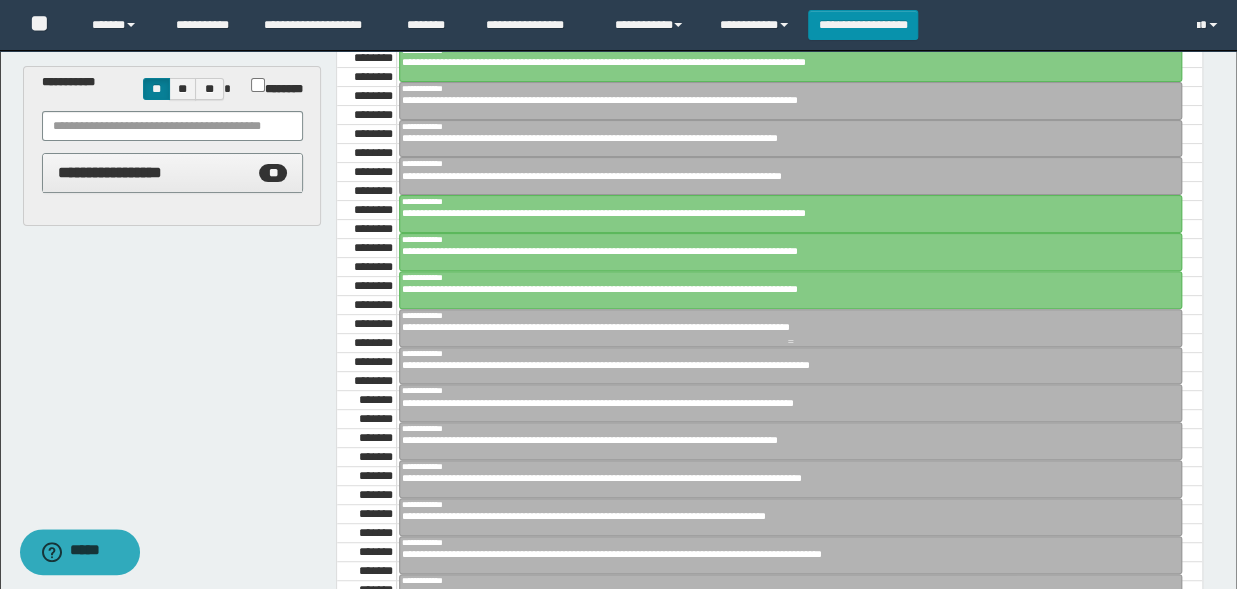 click on "**********" at bounding box center (782, 327) 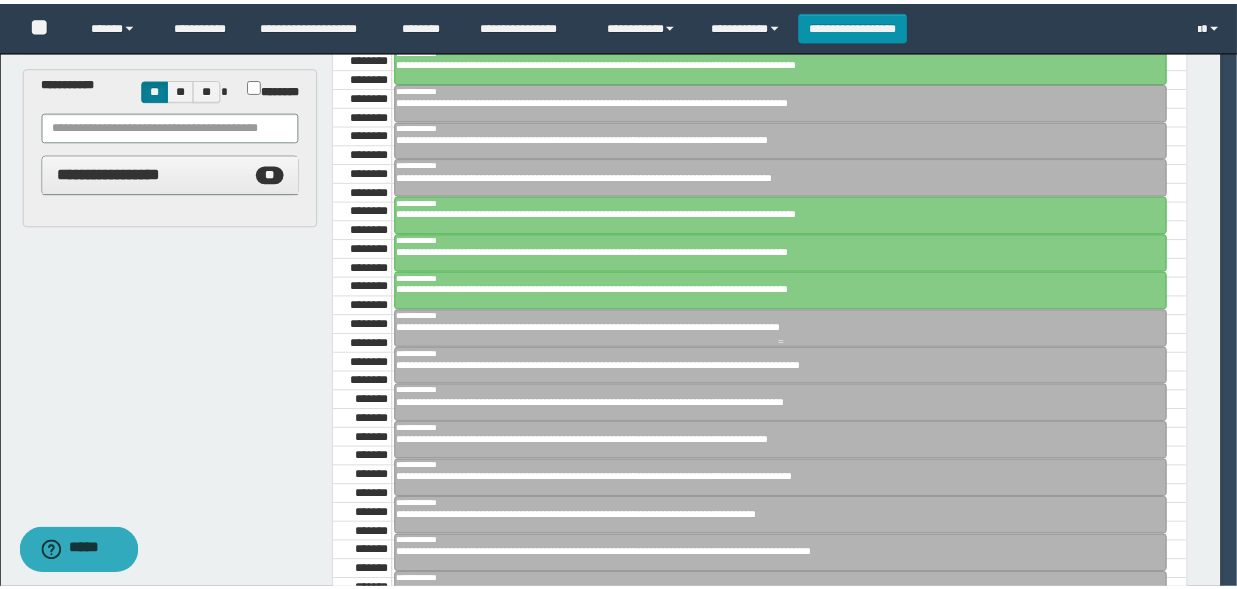 scroll, scrollTop: 330, scrollLeft: 0, axis: vertical 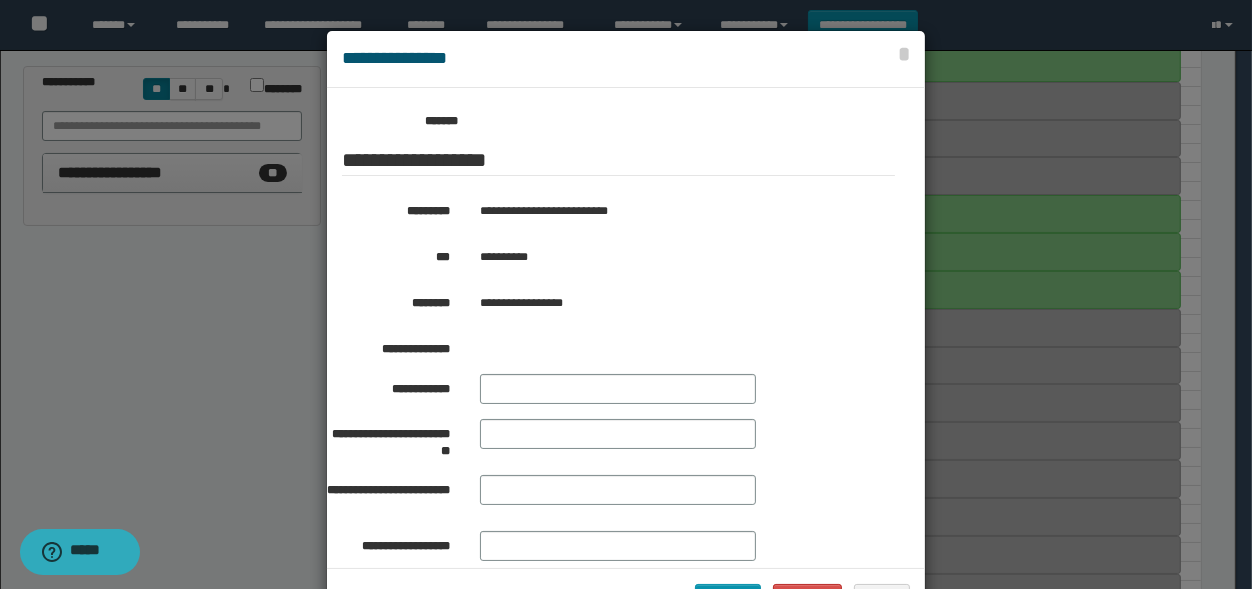 click on "**********" at bounding box center (669, 257) 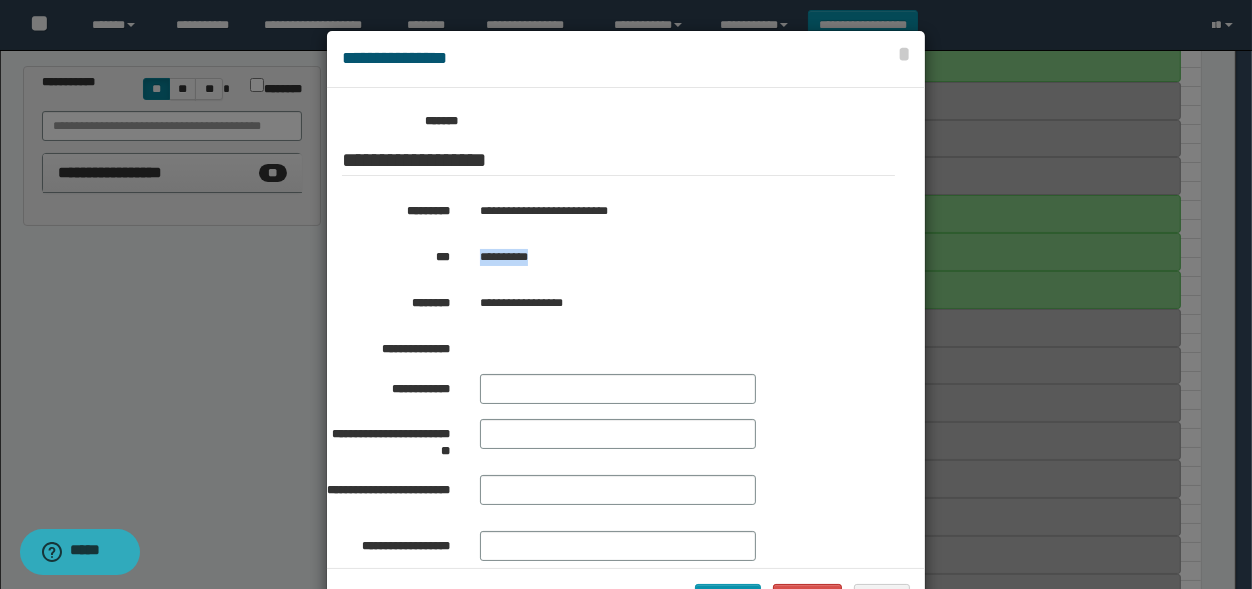 drag, startPoint x: 539, startPoint y: 255, endPoint x: 475, endPoint y: 270, distance: 65.734314 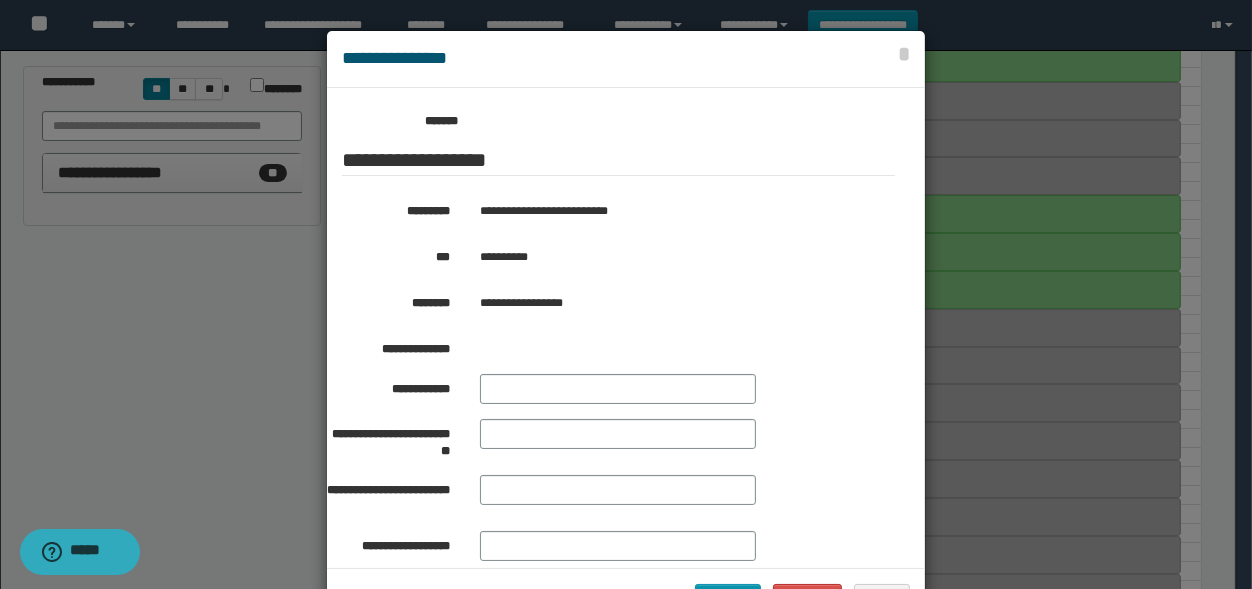 click at bounding box center (626, 329) 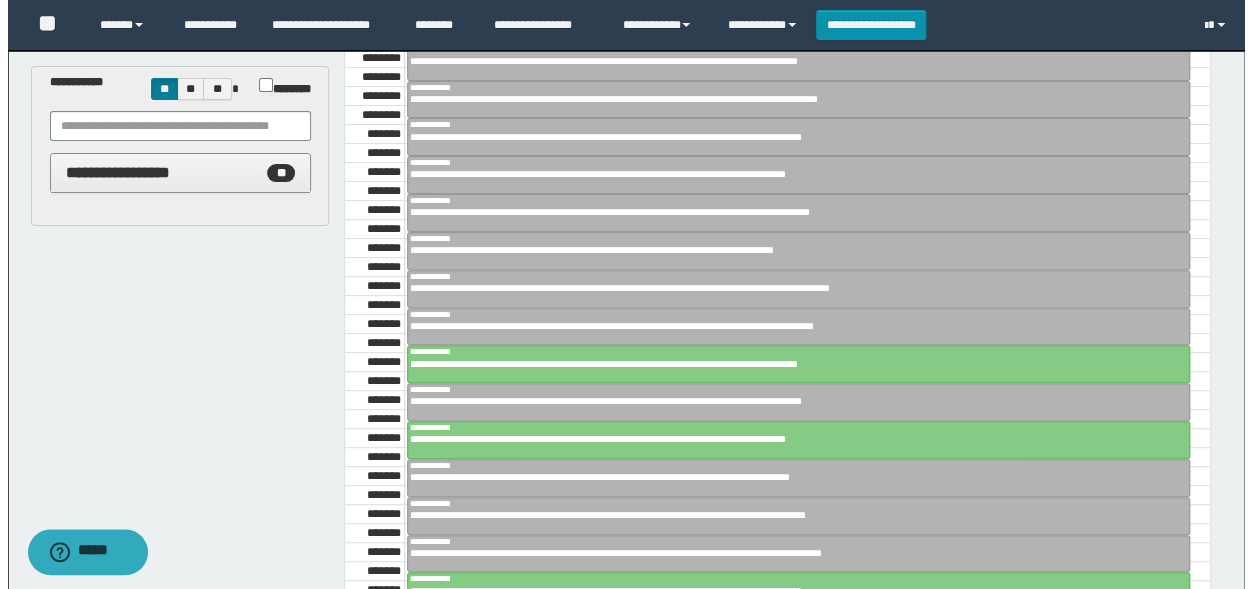 scroll, scrollTop: 1391, scrollLeft: 0, axis: vertical 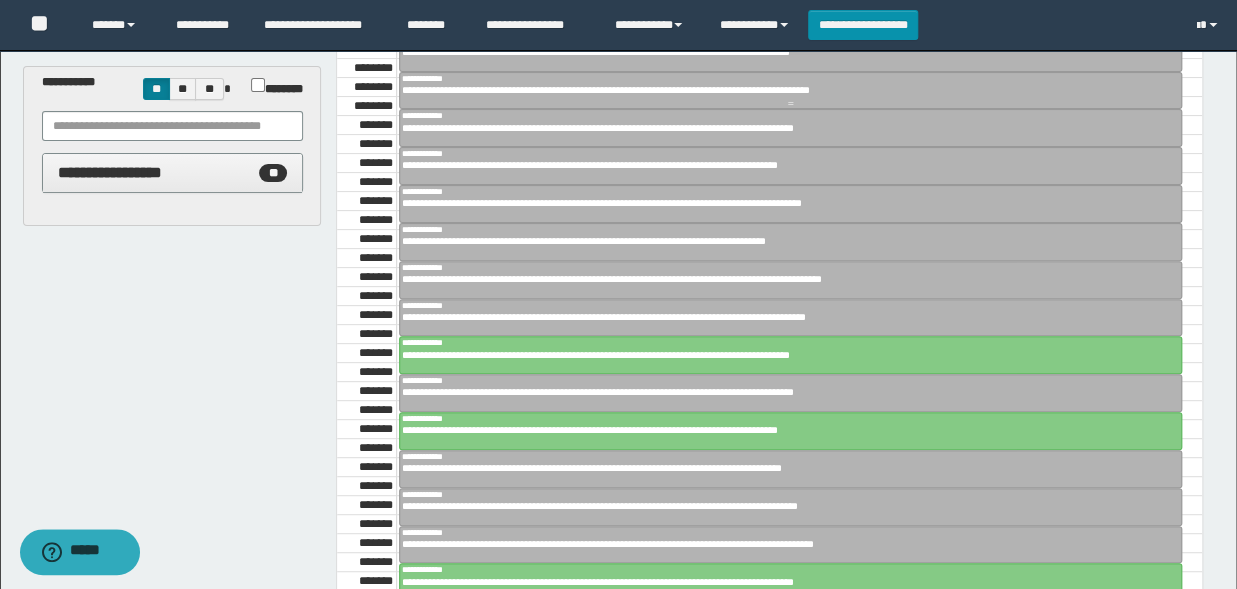 click on "**********" at bounding box center [782, 90] 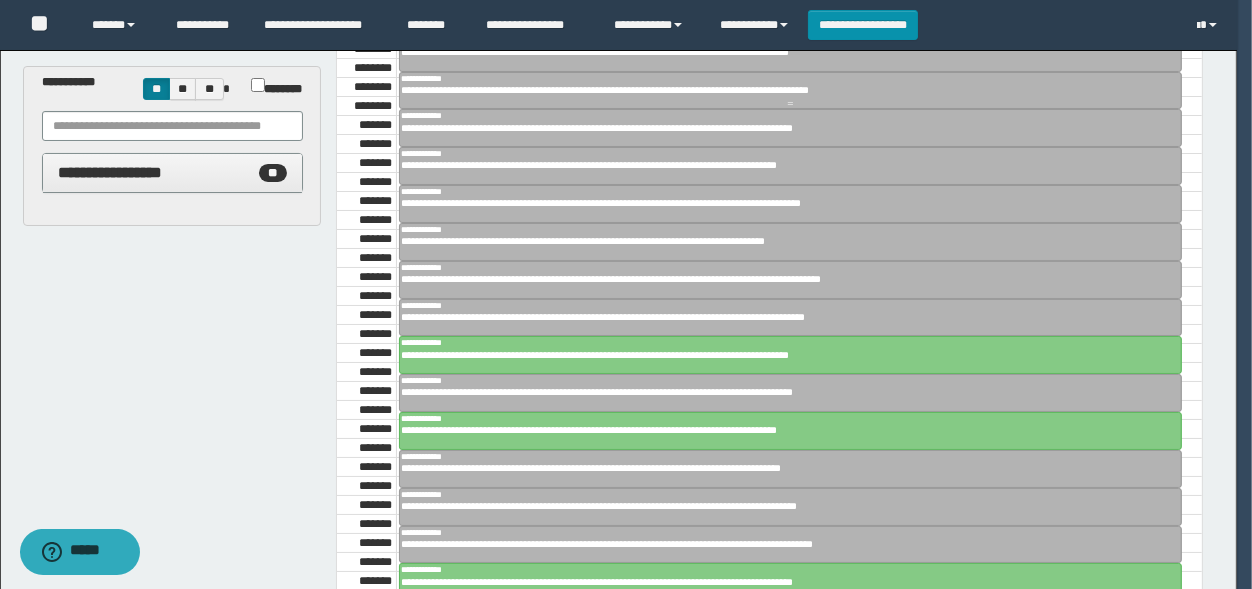 scroll, scrollTop: 330, scrollLeft: 0, axis: vertical 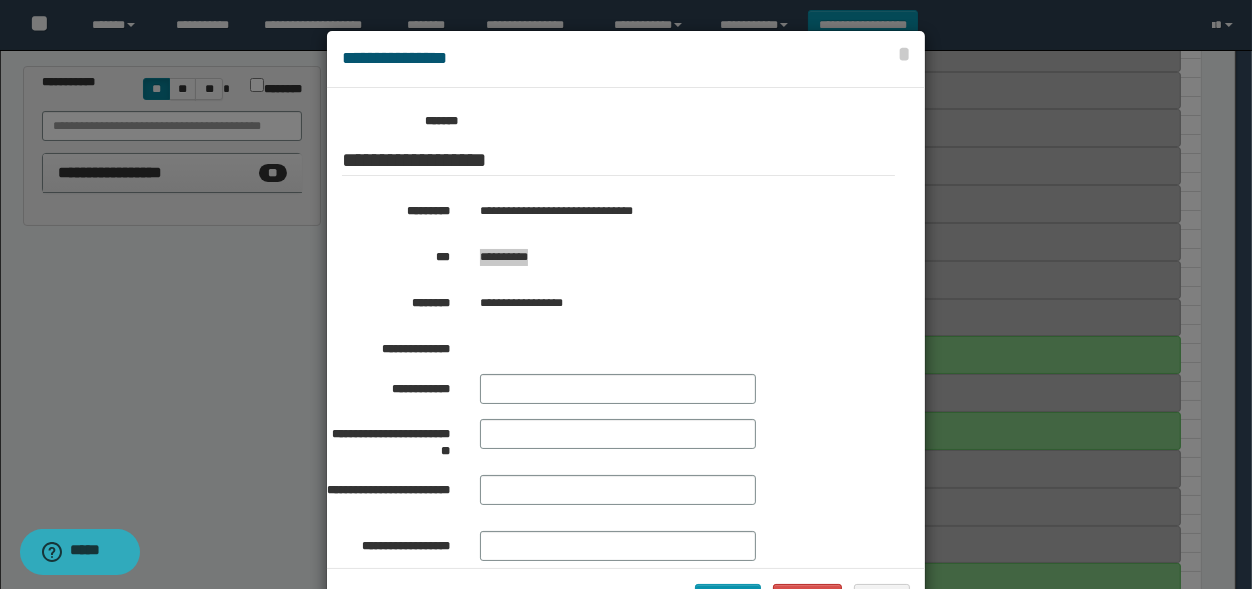 drag, startPoint x: 543, startPoint y: 254, endPoint x: 474, endPoint y: 263, distance: 69.58448 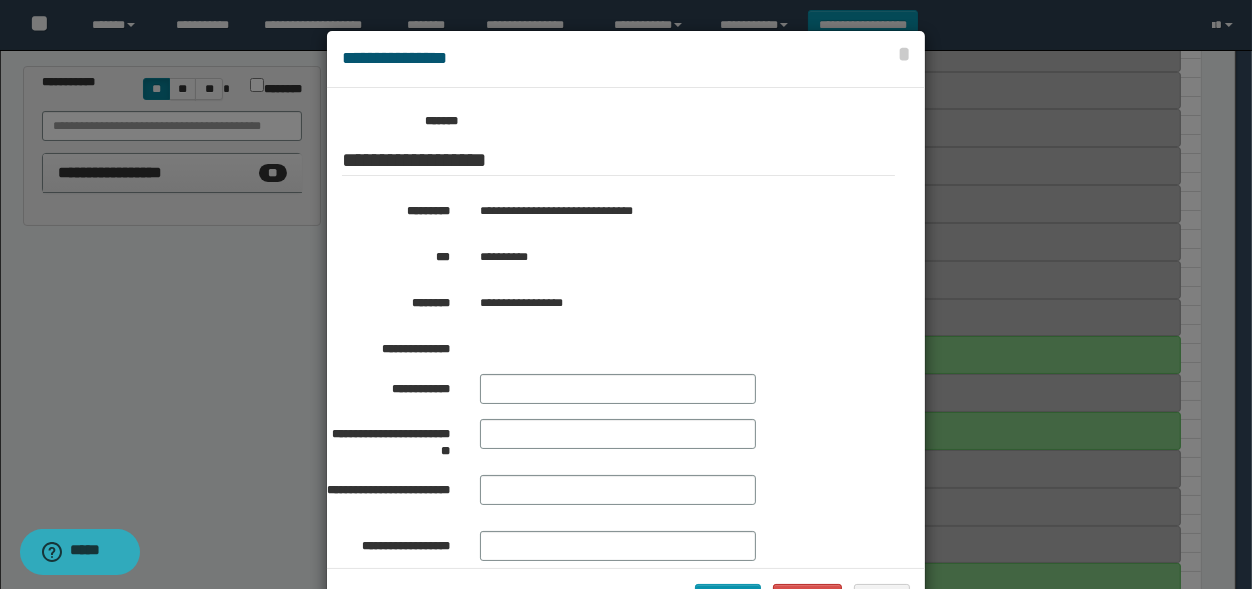click at bounding box center [626, 329] 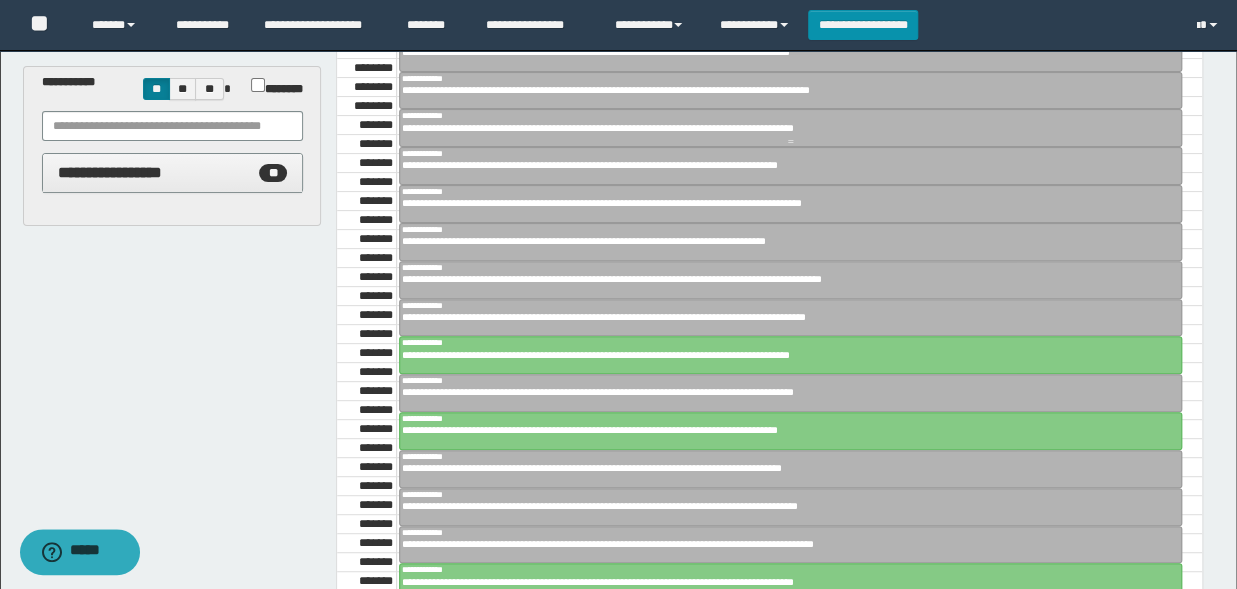 click on "**********" at bounding box center (782, 128) 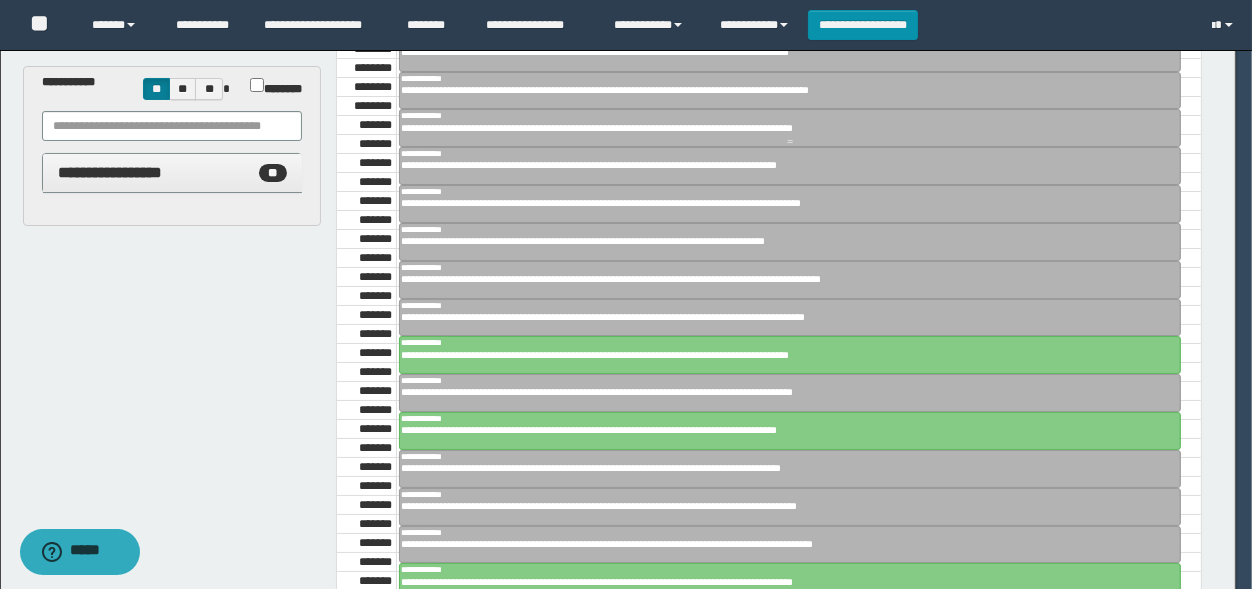 scroll, scrollTop: 330, scrollLeft: 0, axis: vertical 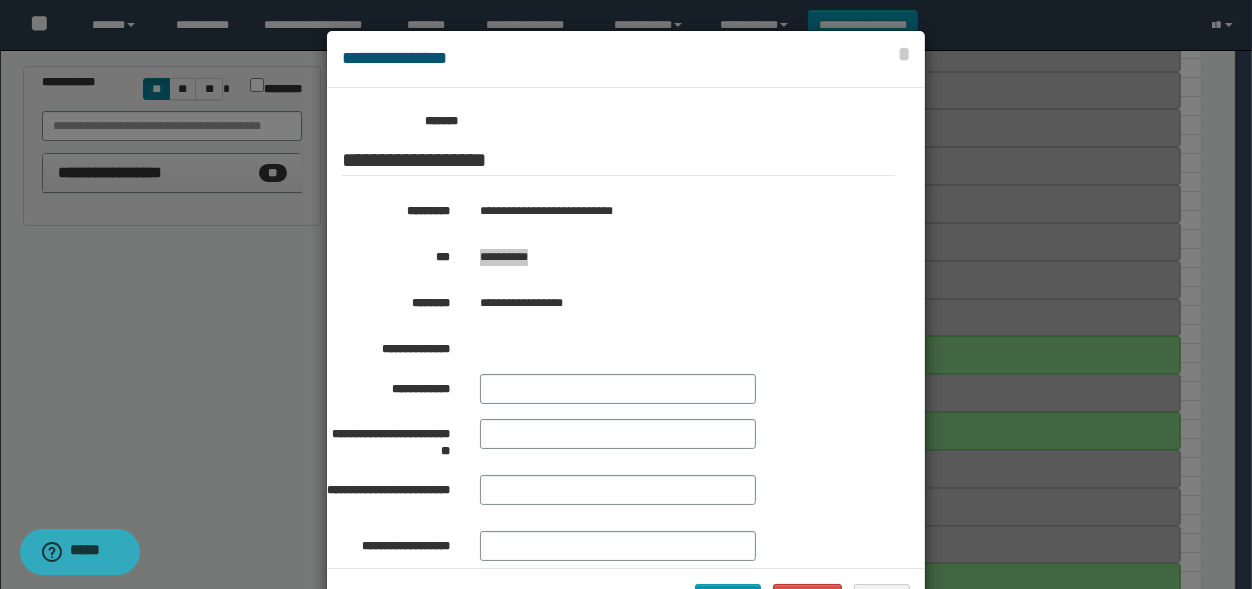 drag, startPoint x: 539, startPoint y: 257, endPoint x: 475, endPoint y: 267, distance: 64.77654 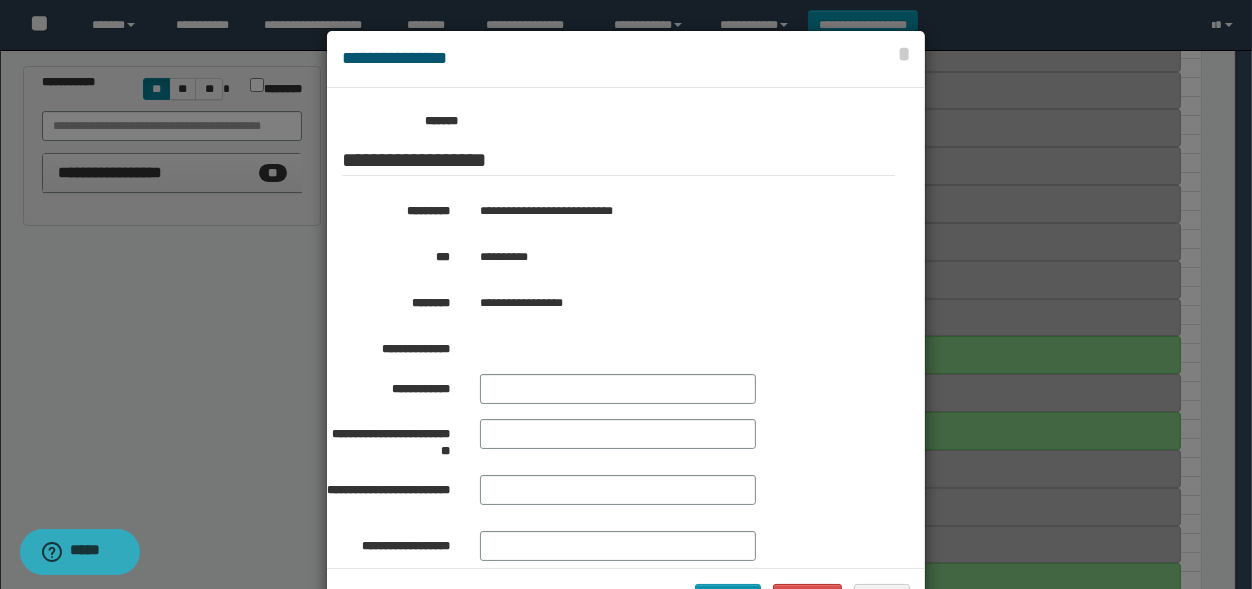 click at bounding box center (626, 329) 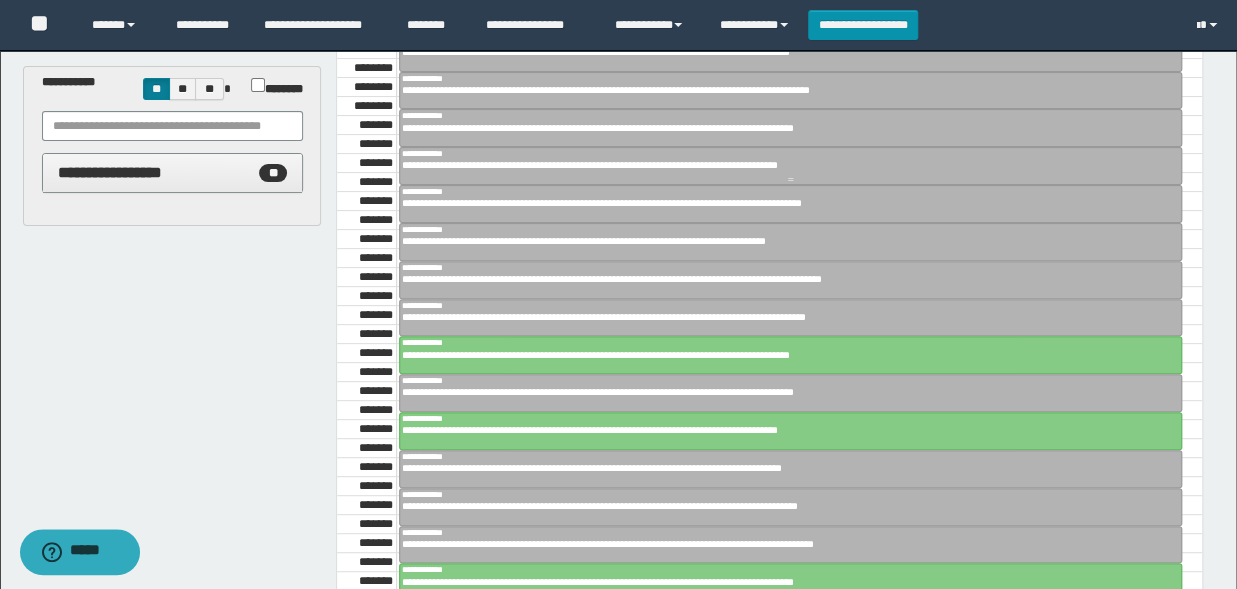 click on "**********" at bounding box center (782, 165) 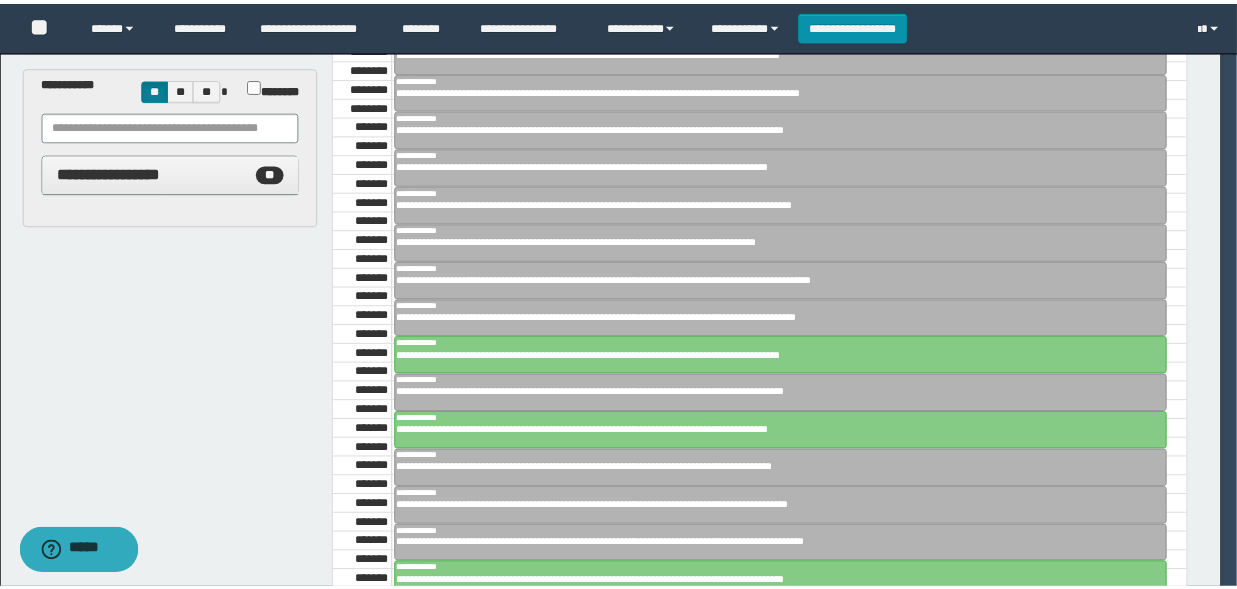 scroll, scrollTop: 330, scrollLeft: 0, axis: vertical 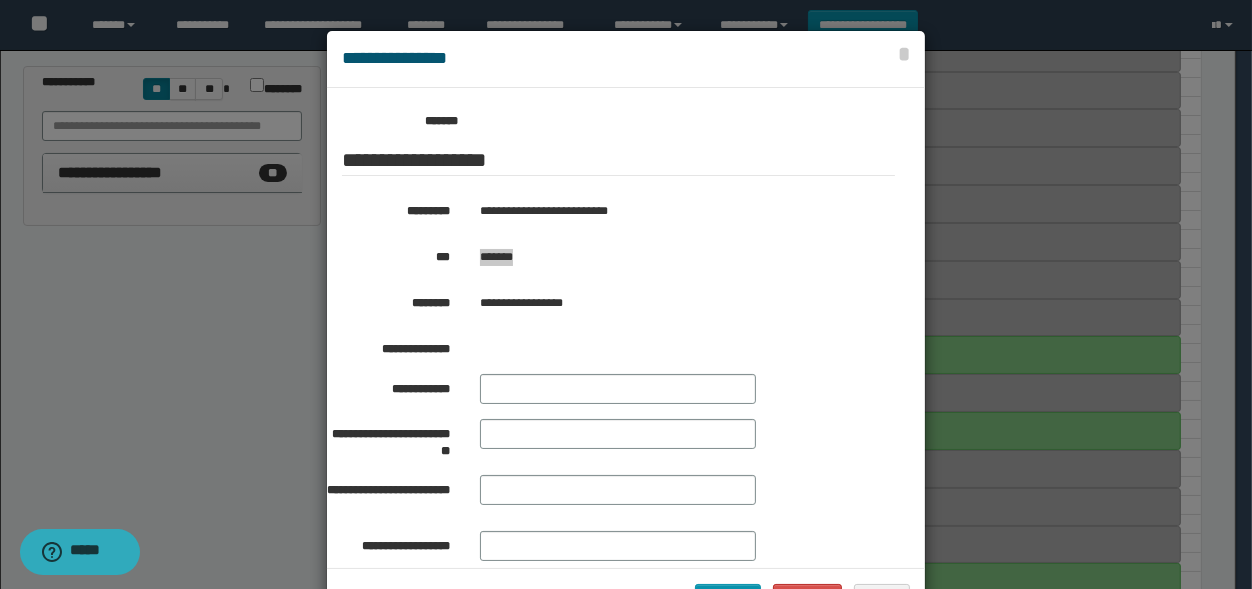 drag, startPoint x: 532, startPoint y: 261, endPoint x: 467, endPoint y: 263, distance: 65.03076 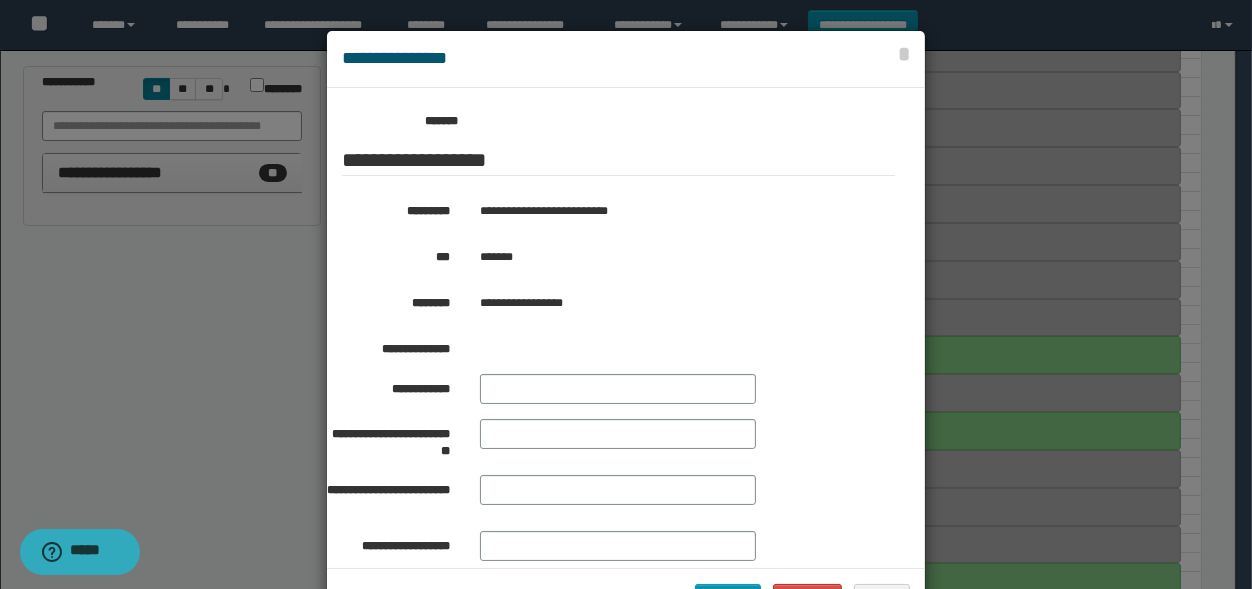 click at bounding box center [626, 329] 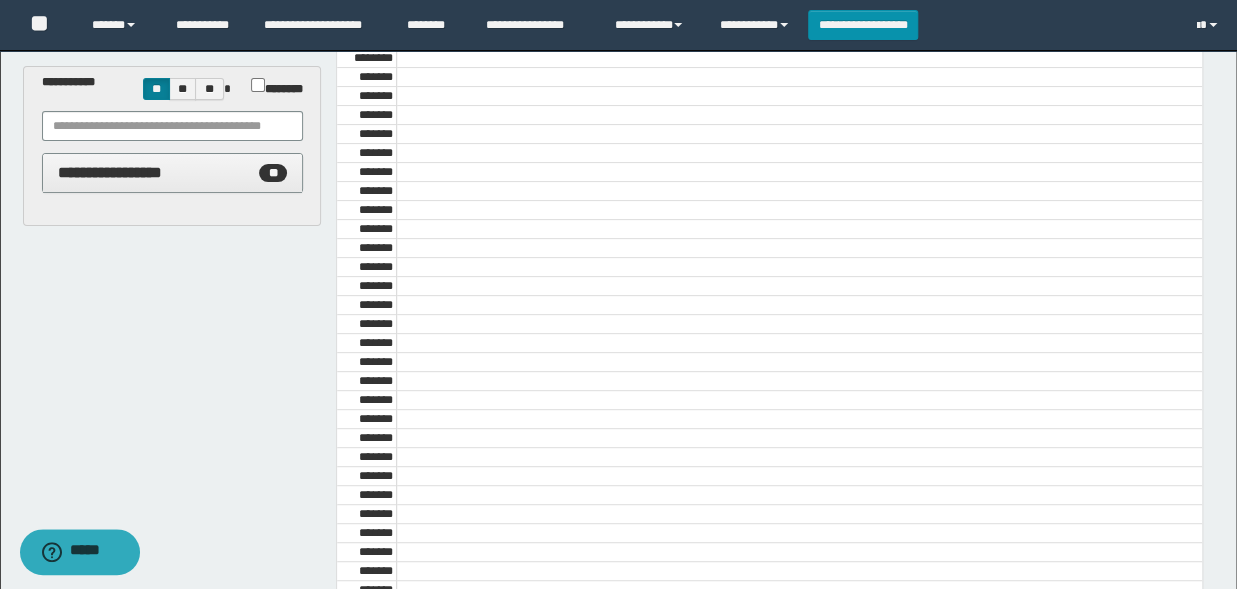scroll, scrollTop: 0, scrollLeft: 0, axis: both 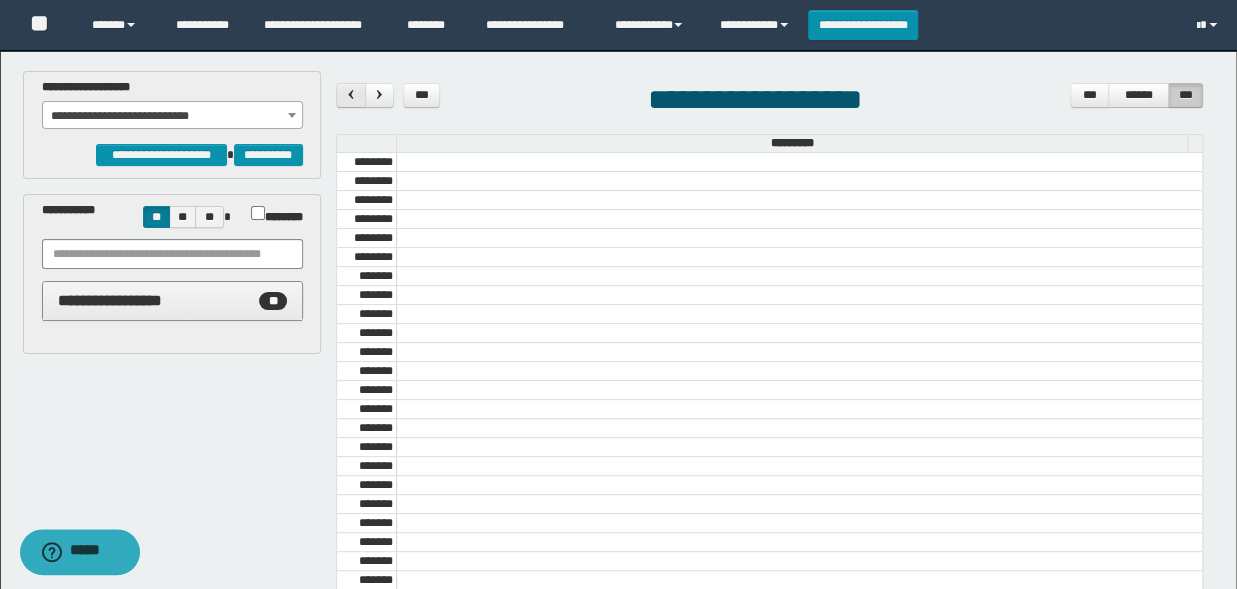 click at bounding box center [351, 94] 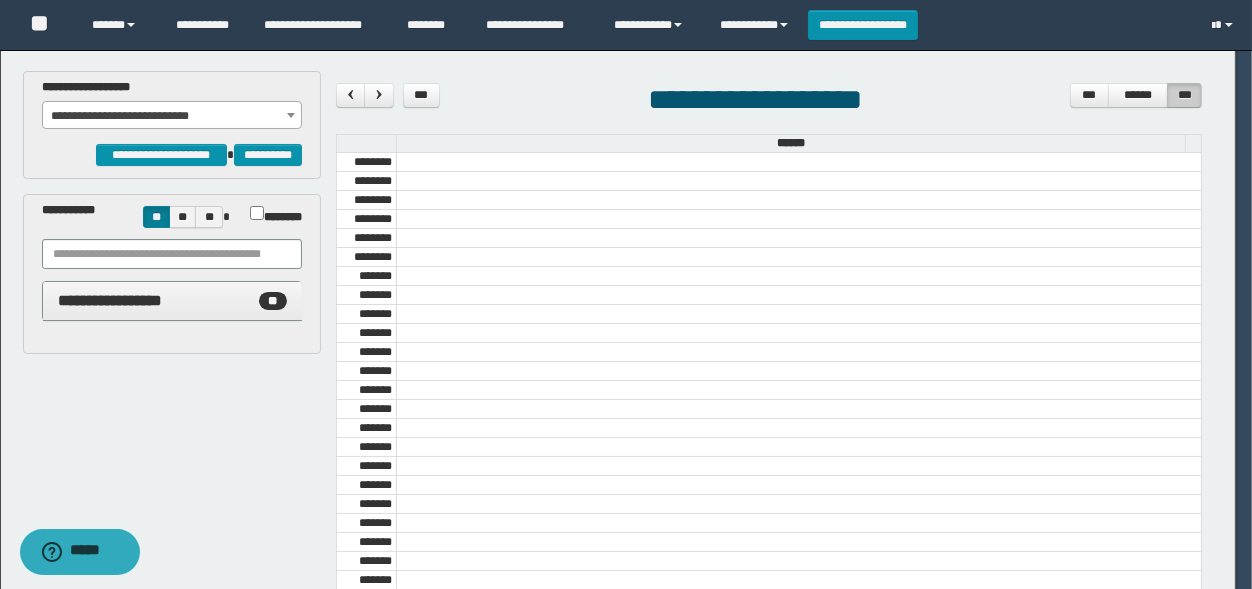scroll, scrollTop: 682, scrollLeft: 0, axis: vertical 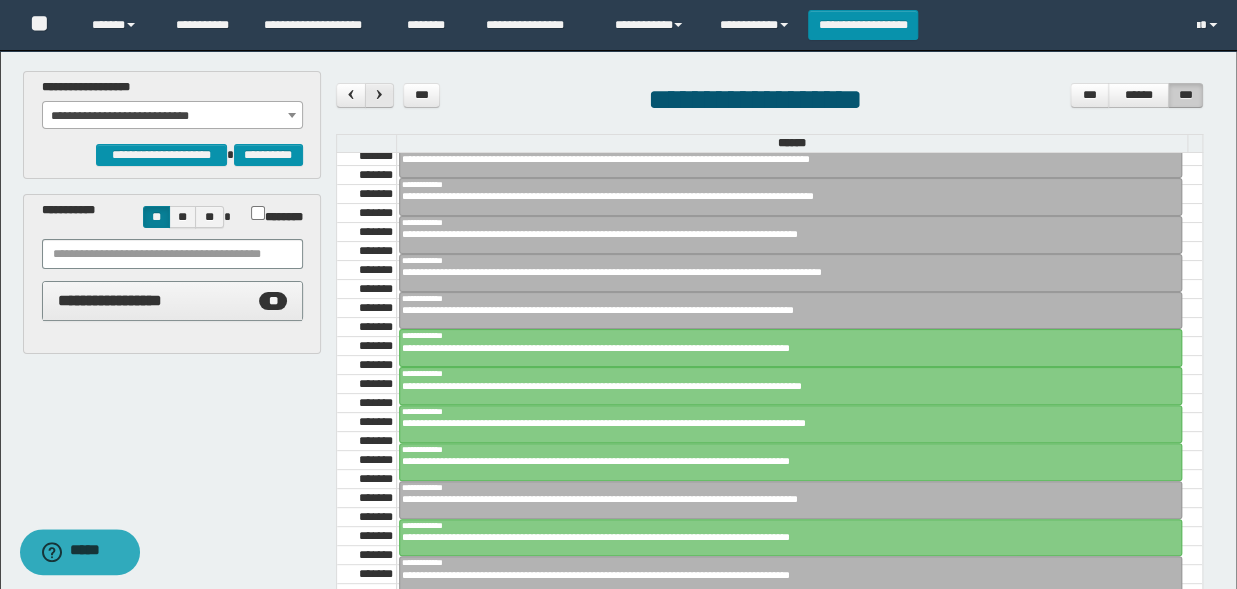 click at bounding box center [379, 95] 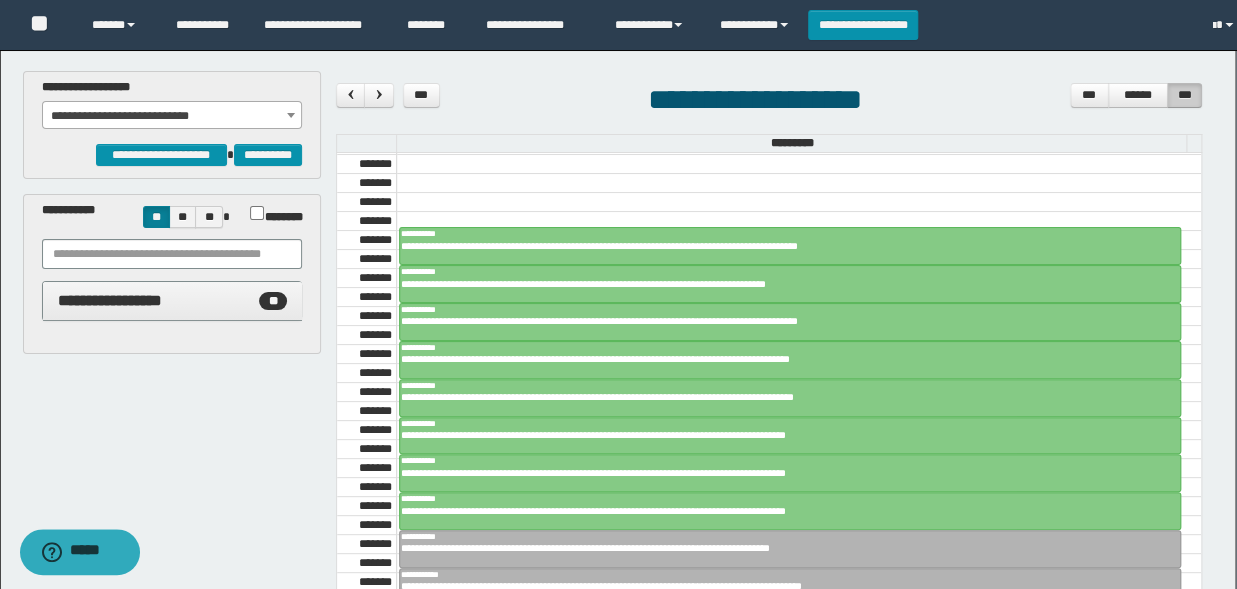 scroll, scrollTop: 682, scrollLeft: 0, axis: vertical 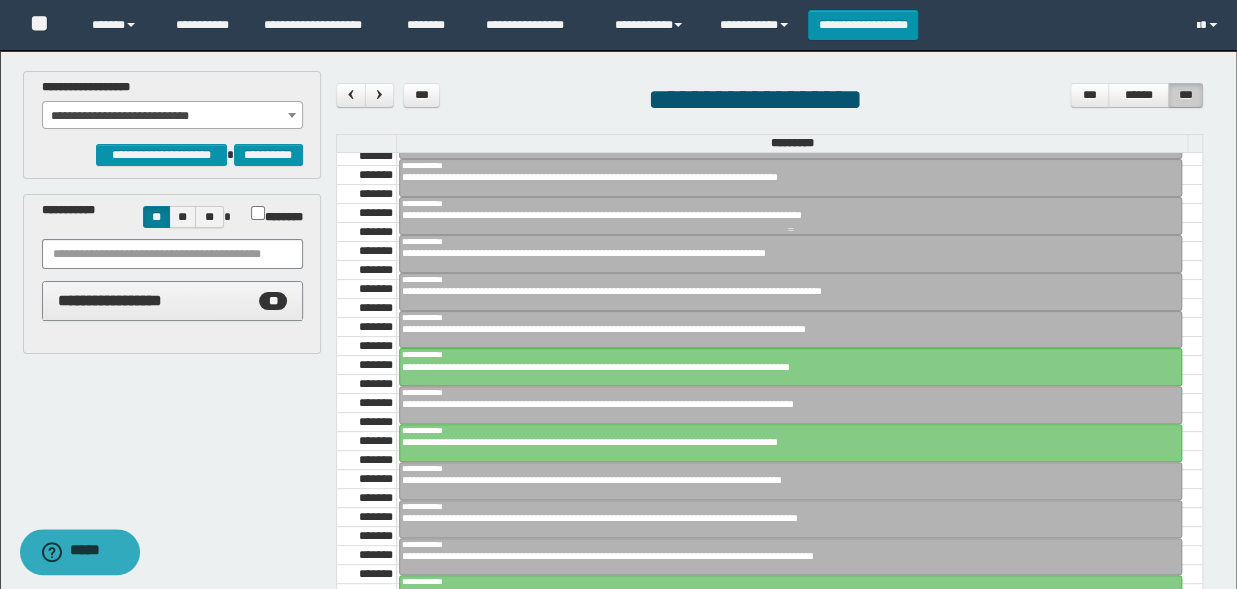 drag, startPoint x: 719, startPoint y: 219, endPoint x: 726, endPoint y: 211, distance: 10.630146 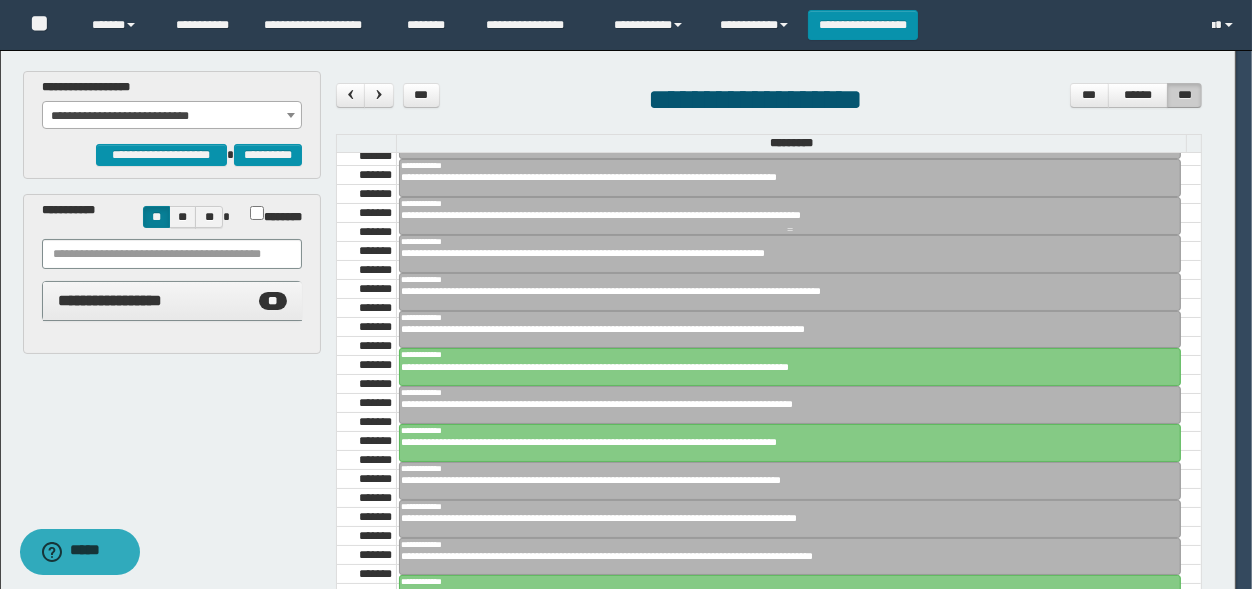 scroll, scrollTop: 330, scrollLeft: 0, axis: vertical 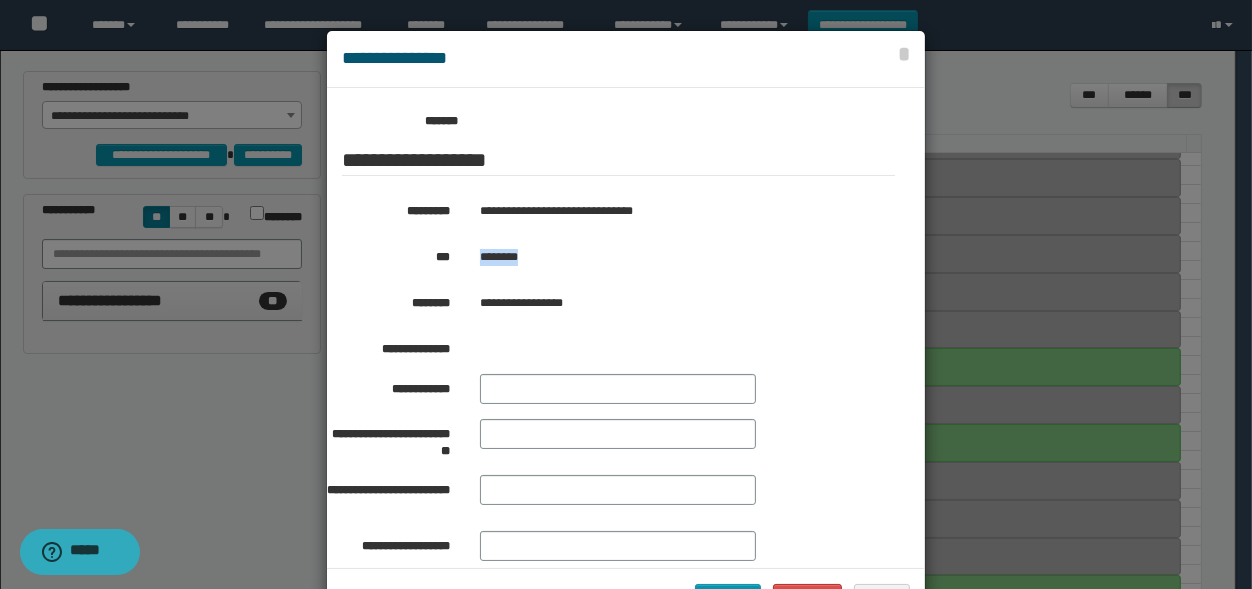 drag, startPoint x: 527, startPoint y: 258, endPoint x: 472, endPoint y: 256, distance: 55.03635 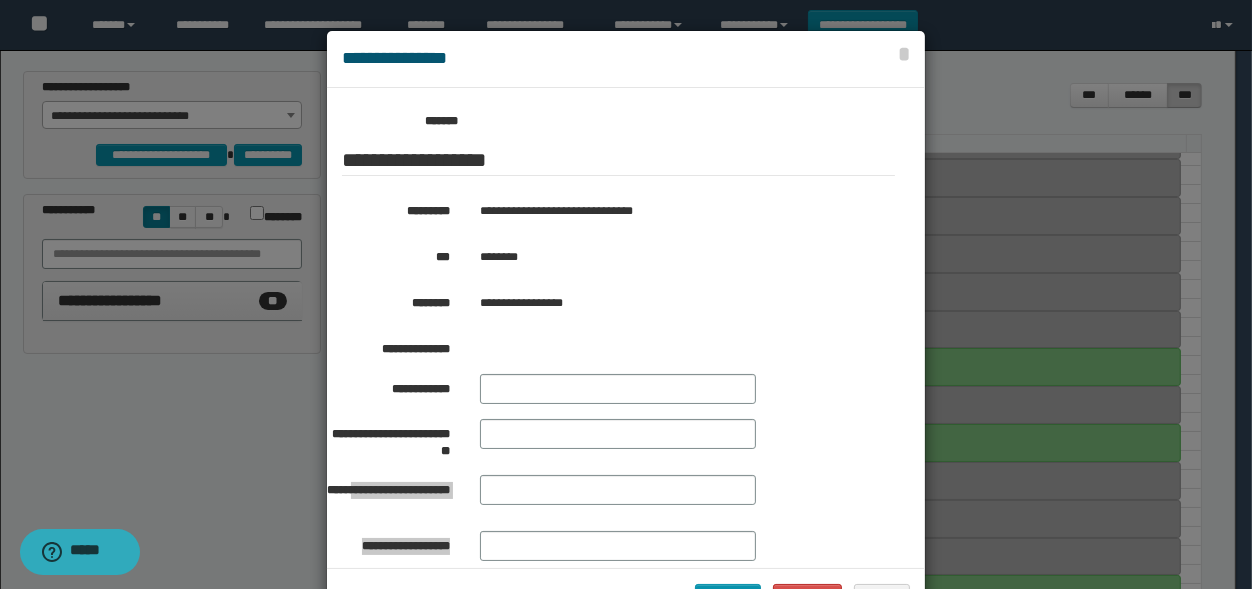 drag, startPoint x: 362, startPoint y: 511, endPoint x: 608, endPoint y: 331, distance: 304.82126 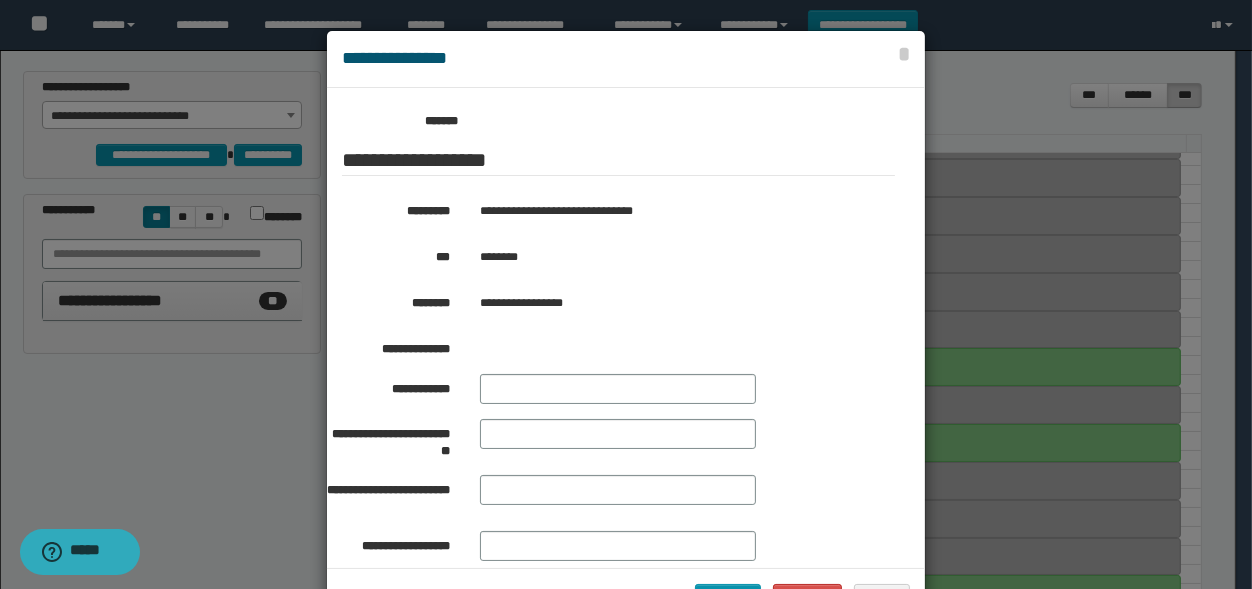 click at bounding box center [626, 329] 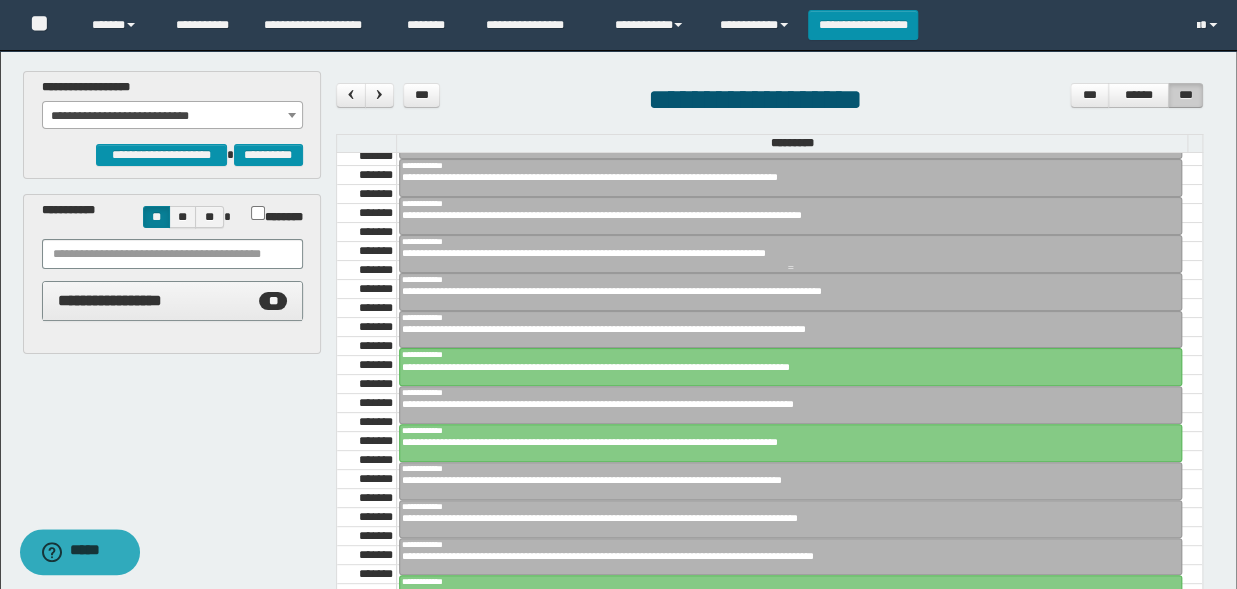 click on "**********" at bounding box center [782, 253] 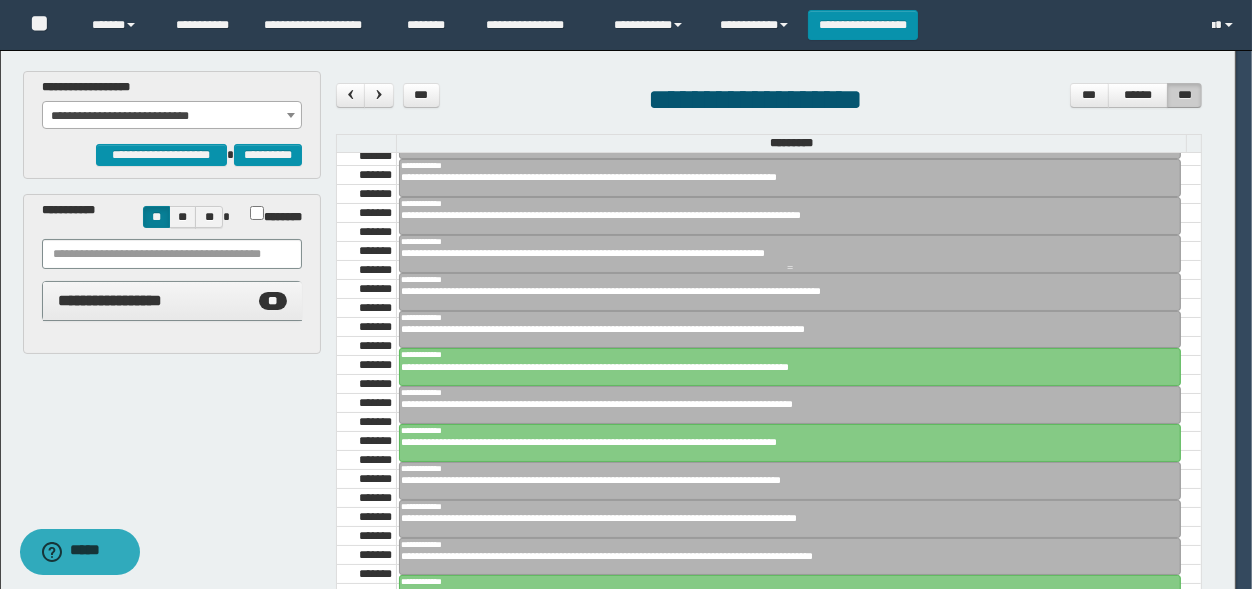 scroll, scrollTop: 330, scrollLeft: 0, axis: vertical 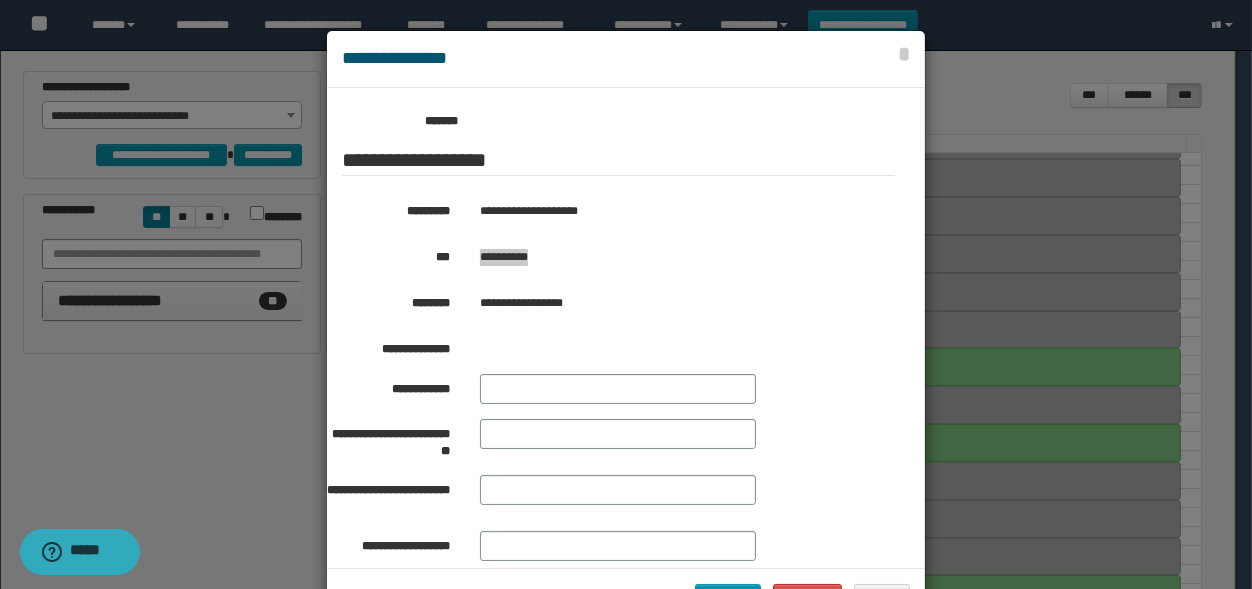 drag, startPoint x: 548, startPoint y: 254, endPoint x: 458, endPoint y: 273, distance: 91.983696 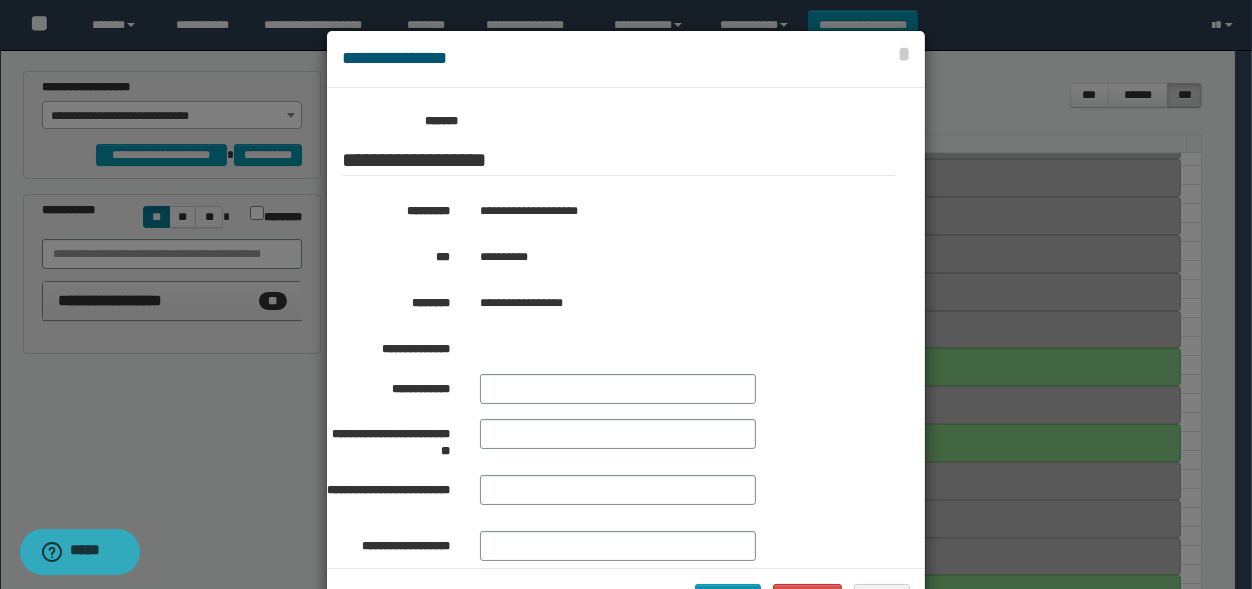 click on "**********" at bounding box center (669, 257) 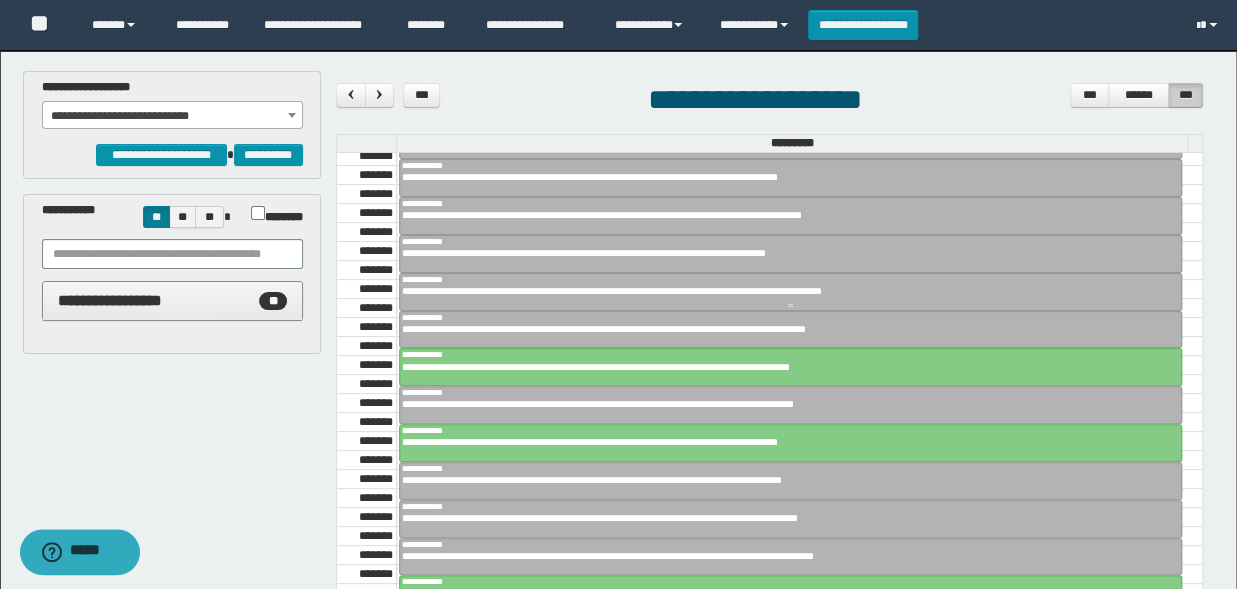 click on "**********" at bounding box center [782, 291] 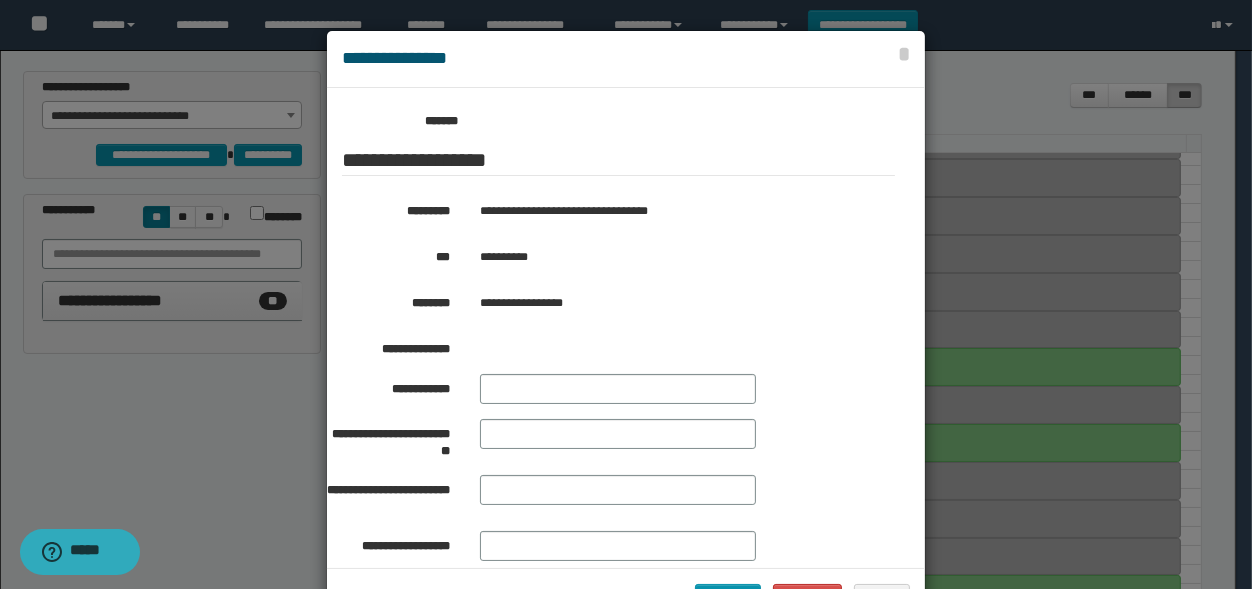 scroll, scrollTop: 330, scrollLeft: 0, axis: vertical 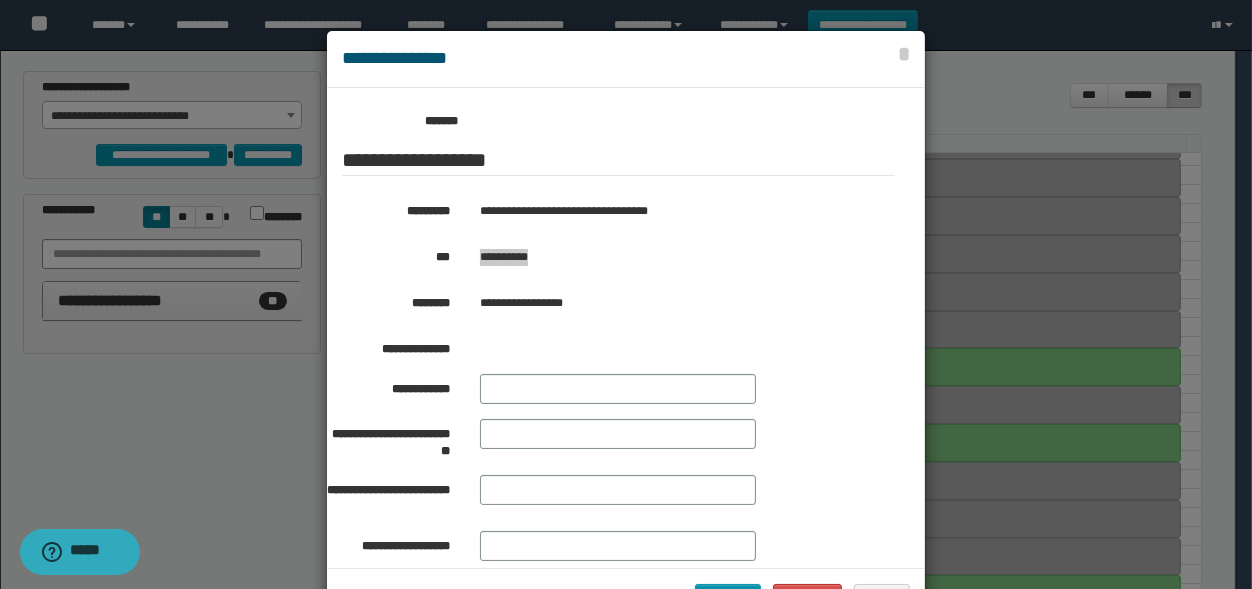 drag, startPoint x: 537, startPoint y: 263, endPoint x: 471, endPoint y: 269, distance: 66.27216 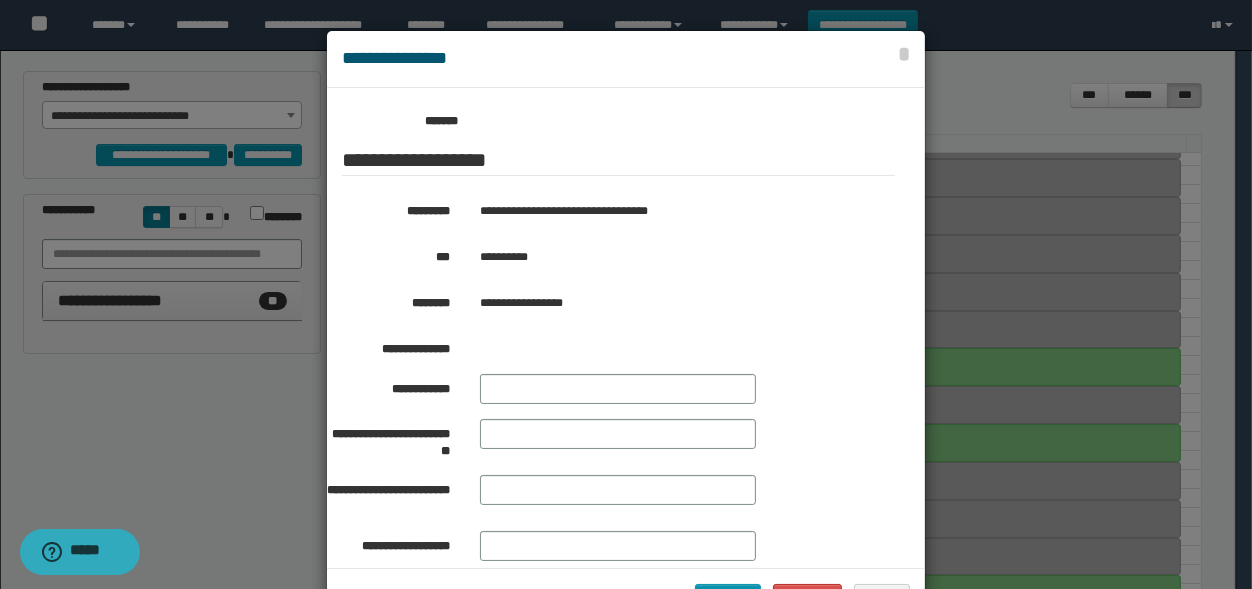 click at bounding box center (626, 329) 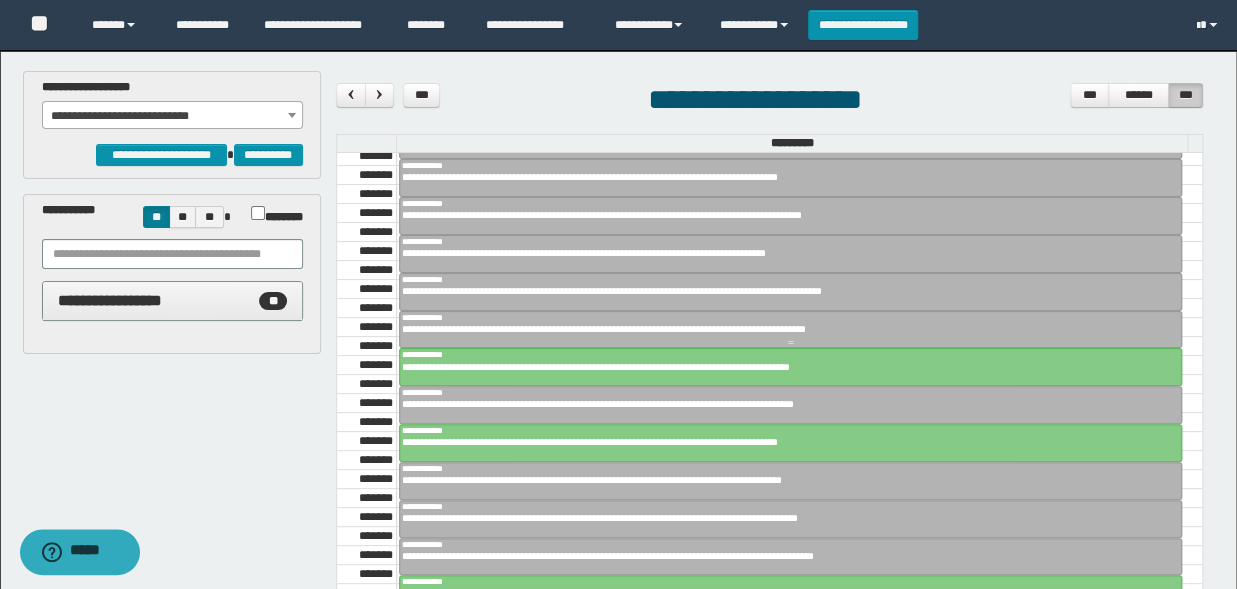 click on "**********" at bounding box center (790, 317) 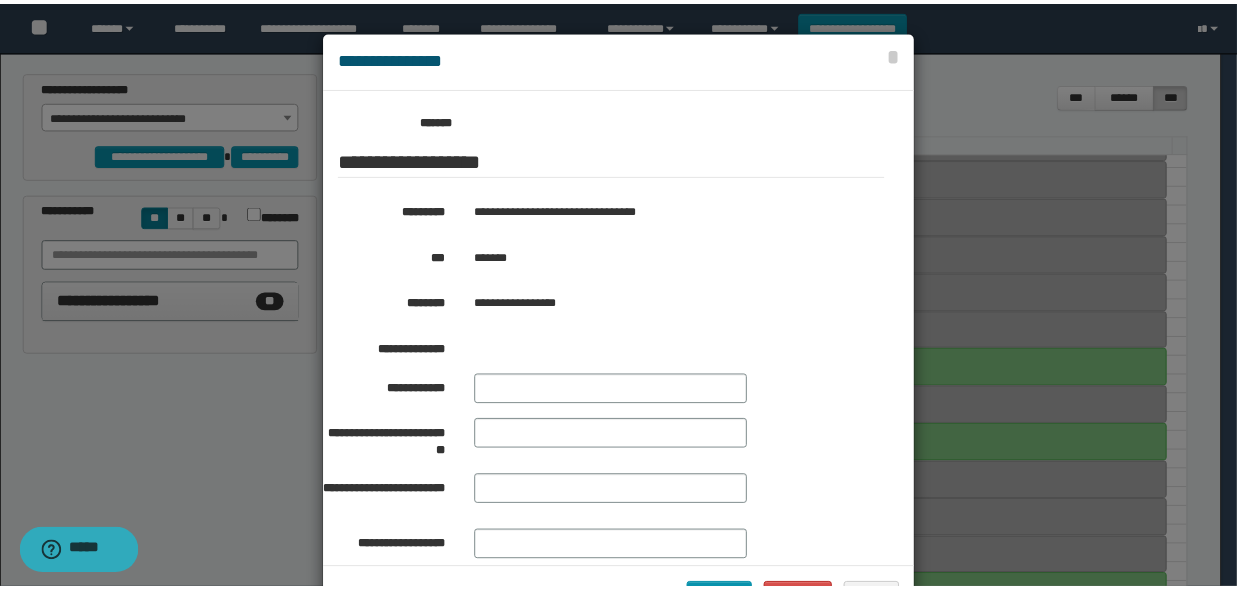 scroll, scrollTop: 330, scrollLeft: 0, axis: vertical 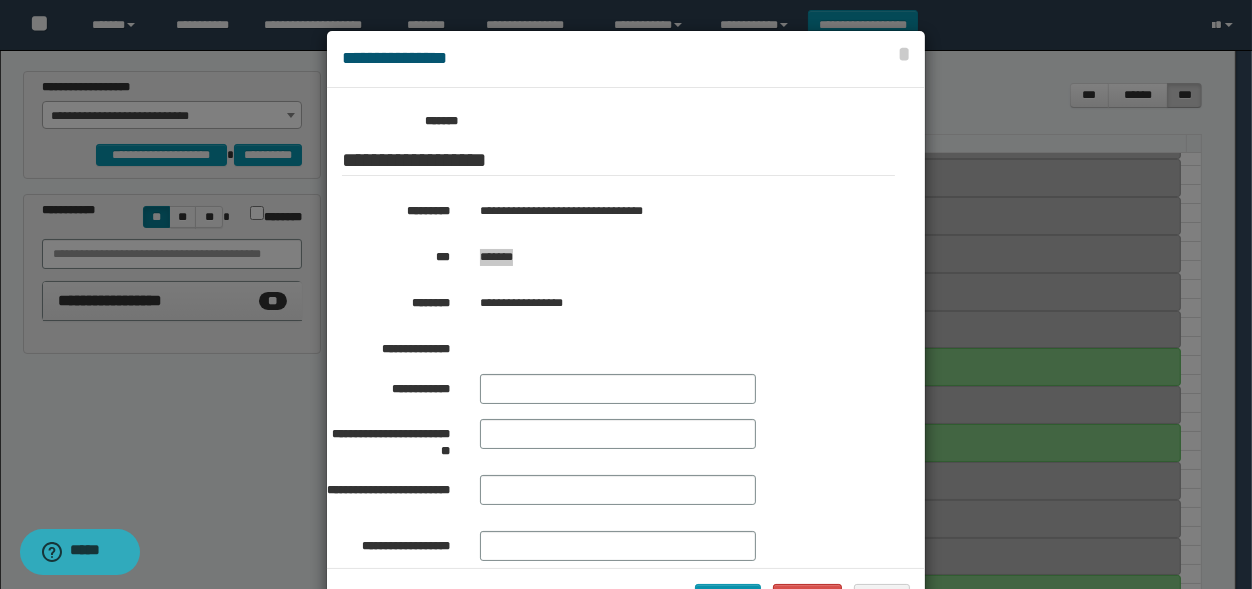 drag, startPoint x: 521, startPoint y: 259, endPoint x: 474, endPoint y: 265, distance: 47.38143 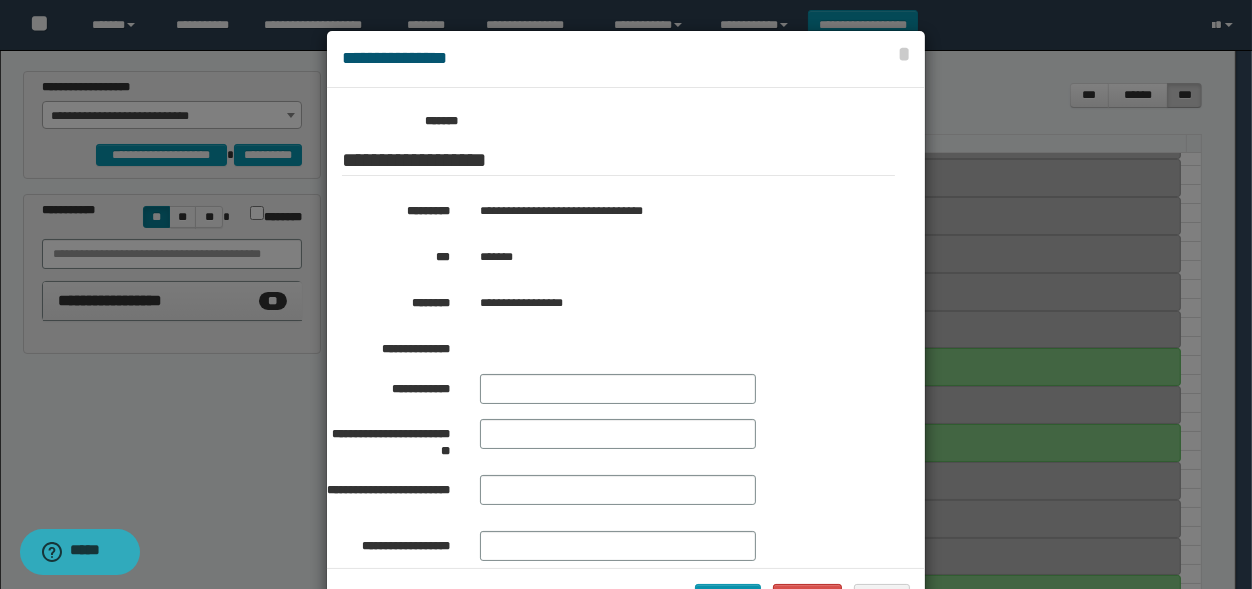 click at bounding box center (626, 329) 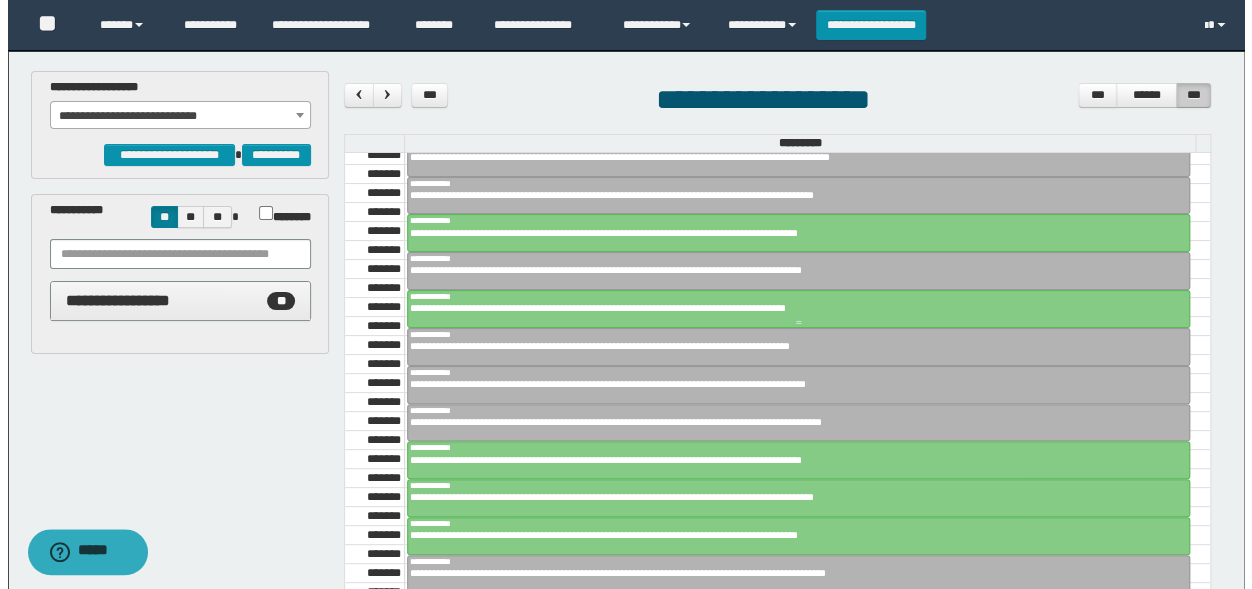 scroll, scrollTop: 1672, scrollLeft: 0, axis: vertical 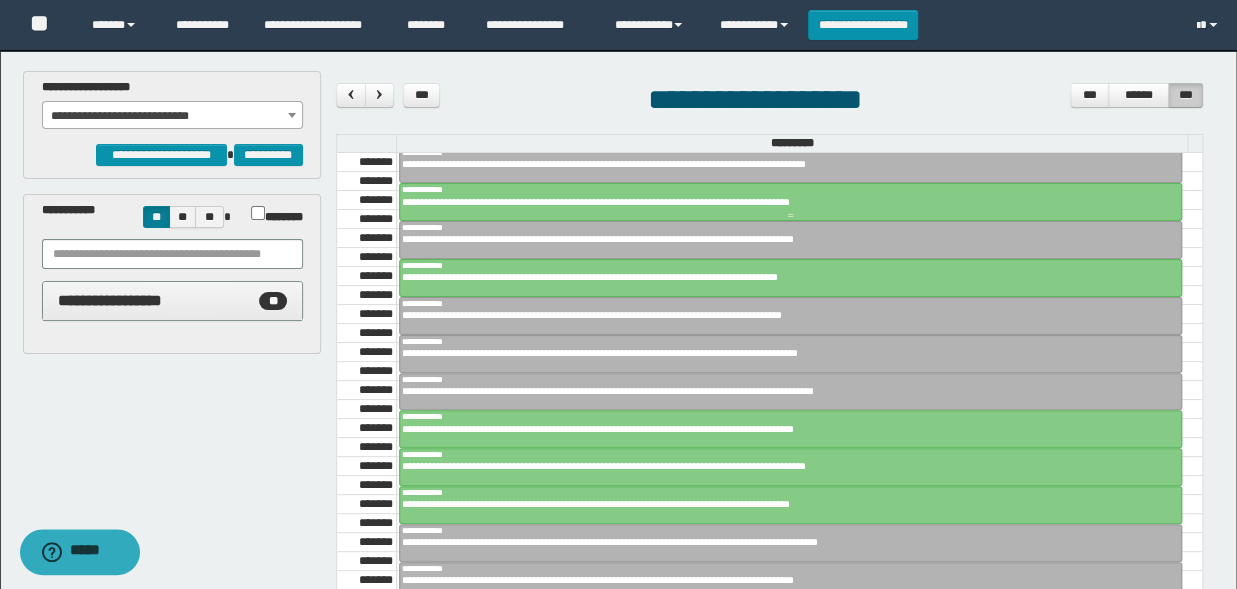 click on "**********" at bounding box center [790, 189] 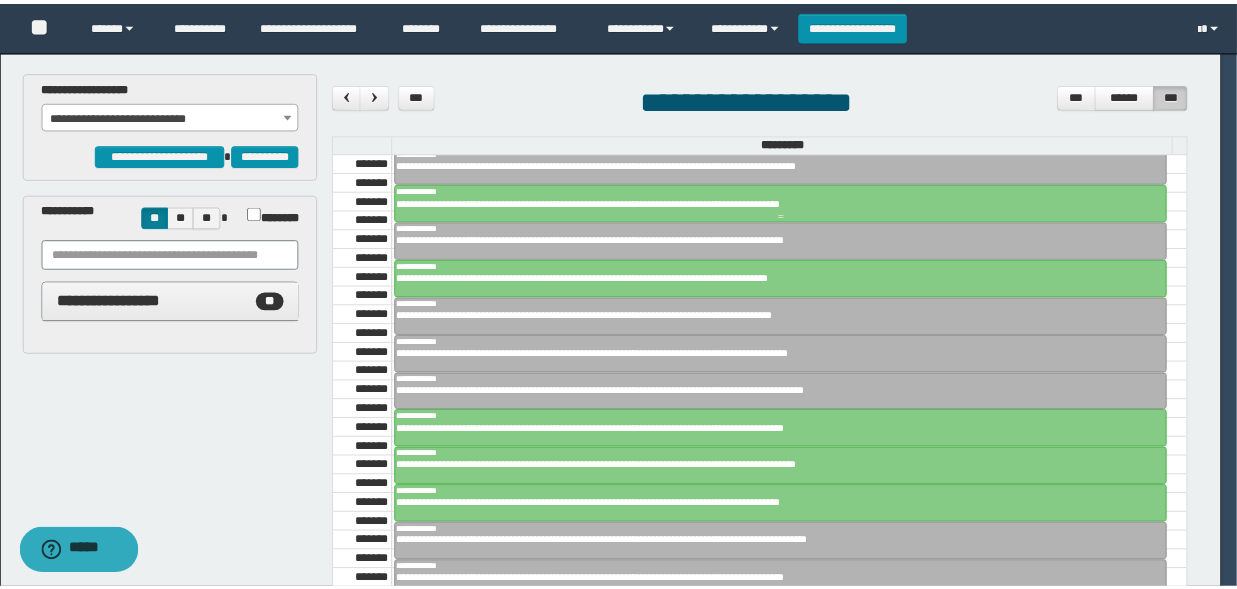 scroll, scrollTop: 330, scrollLeft: 0, axis: vertical 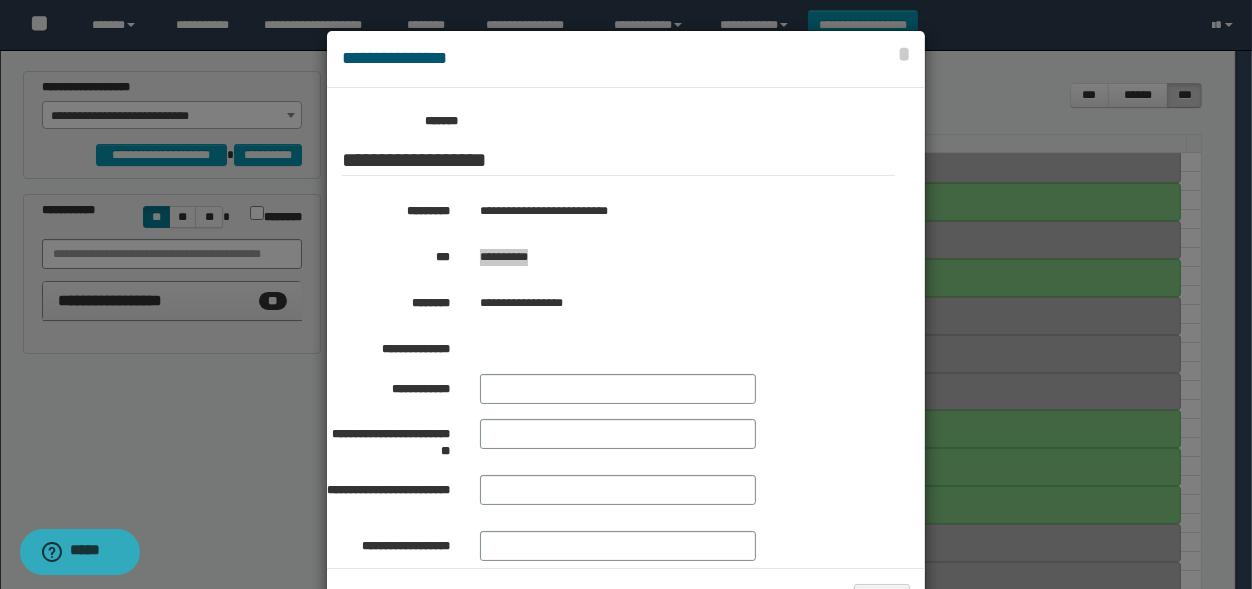 drag, startPoint x: 539, startPoint y: 257, endPoint x: 470, endPoint y: 262, distance: 69.18092 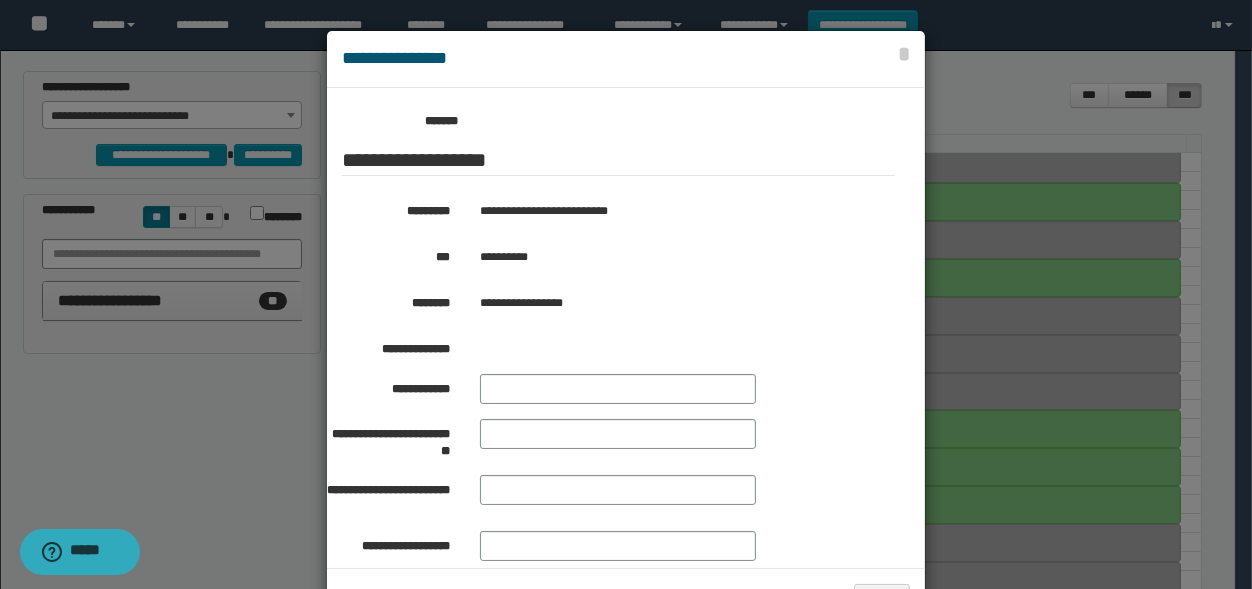 click at bounding box center (626, 329) 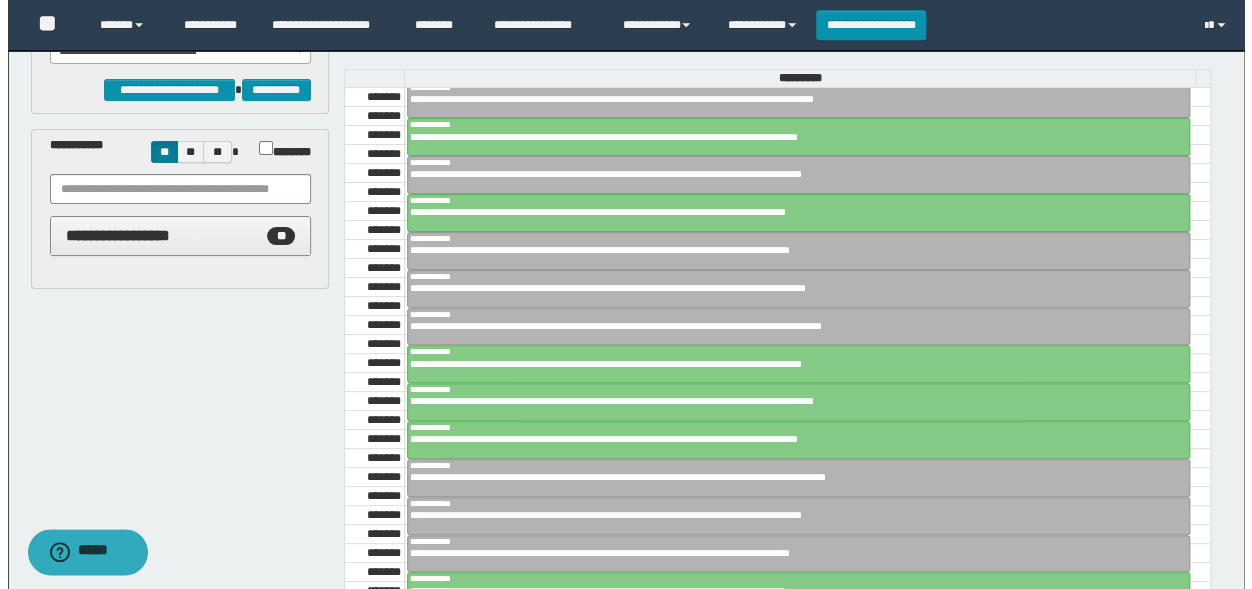 scroll, scrollTop: 67, scrollLeft: 0, axis: vertical 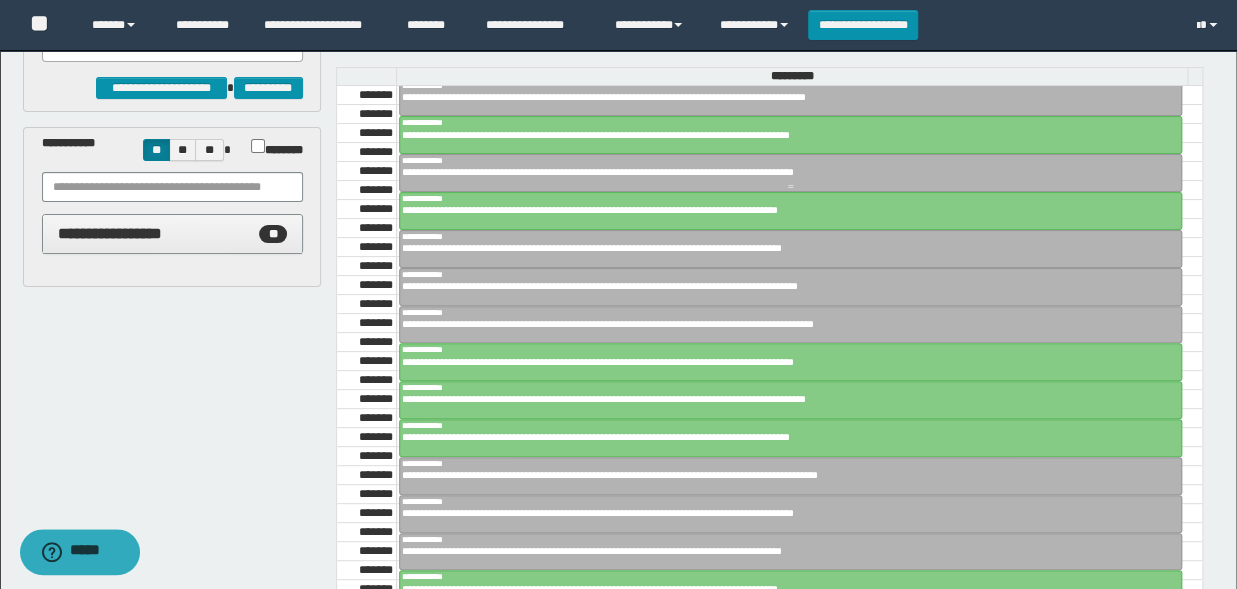 click on "**********" at bounding box center (782, 172) 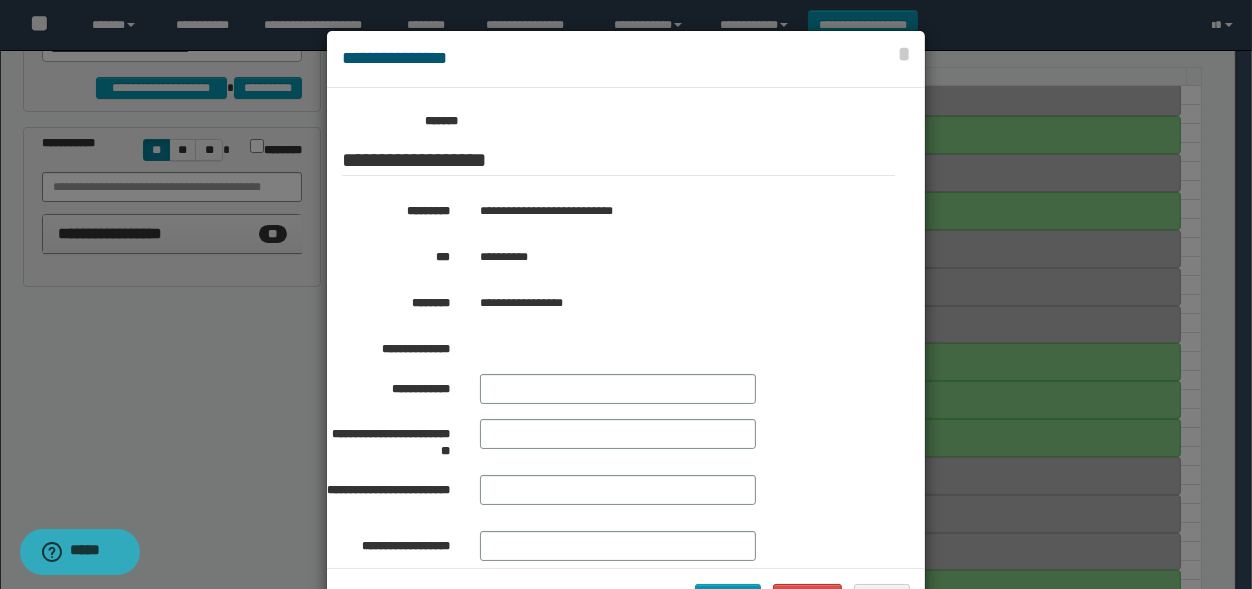 scroll, scrollTop: 330, scrollLeft: 0, axis: vertical 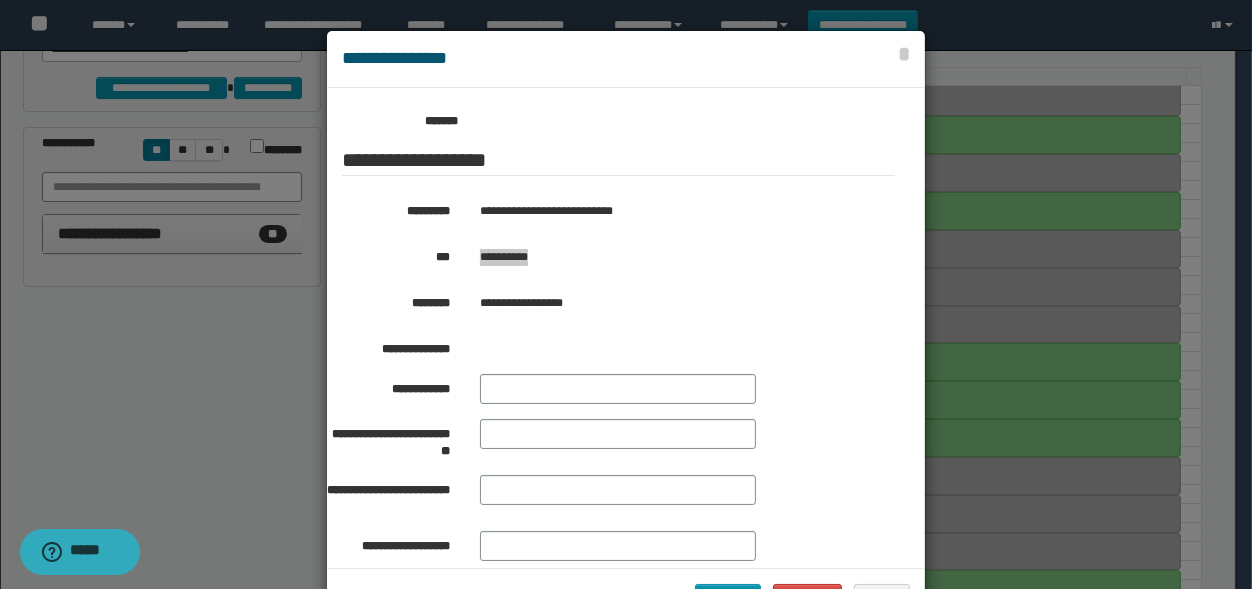 drag, startPoint x: 538, startPoint y: 266, endPoint x: 473, endPoint y: 273, distance: 65.37584 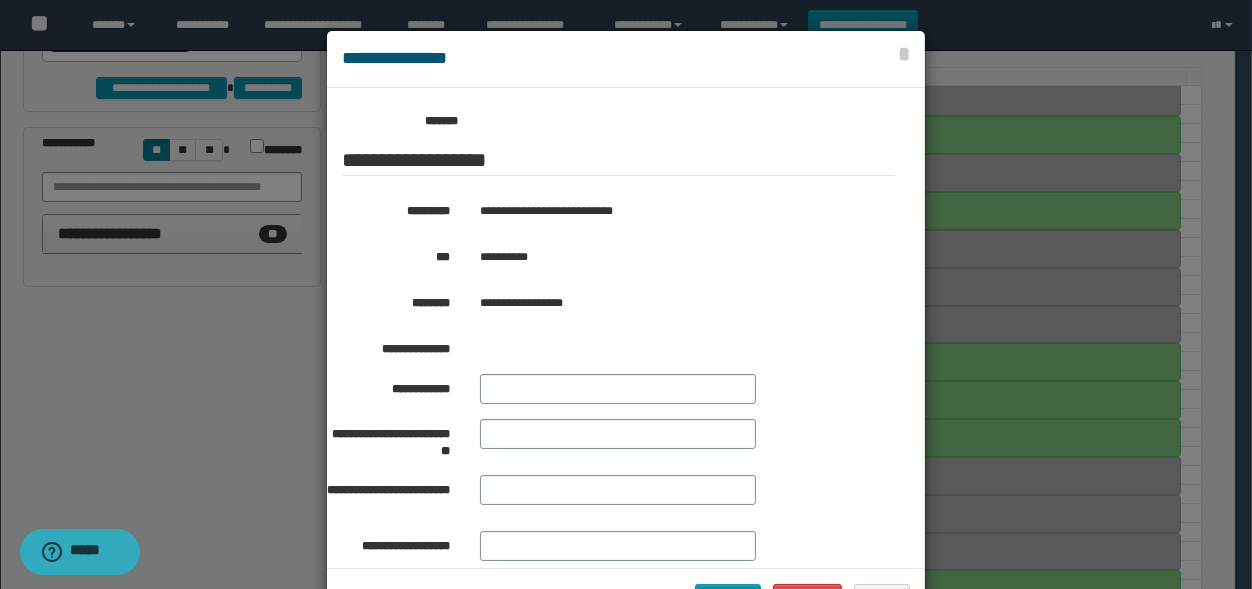 click at bounding box center [626, 329] 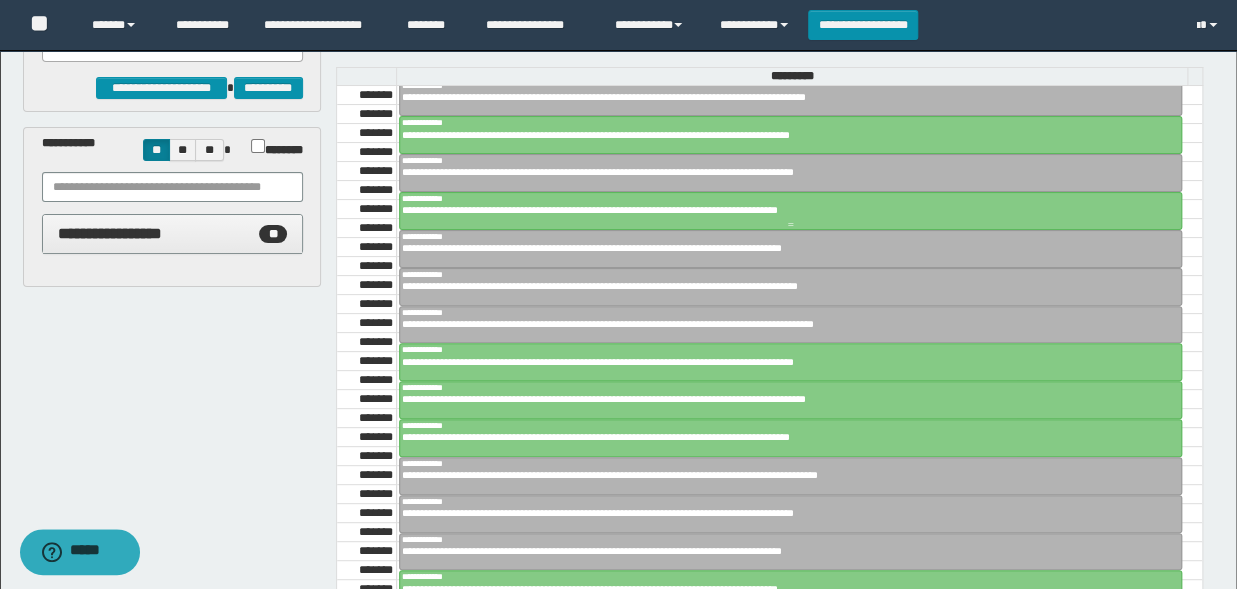 click on "**********" at bounding box center (790, 198) 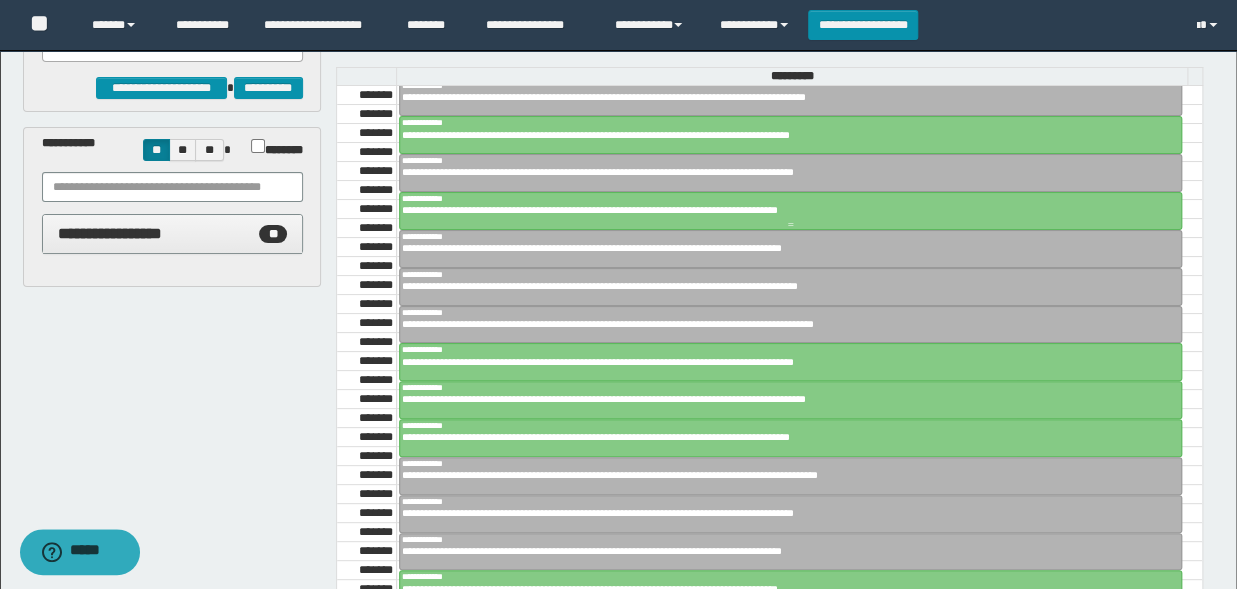 type on "*******" 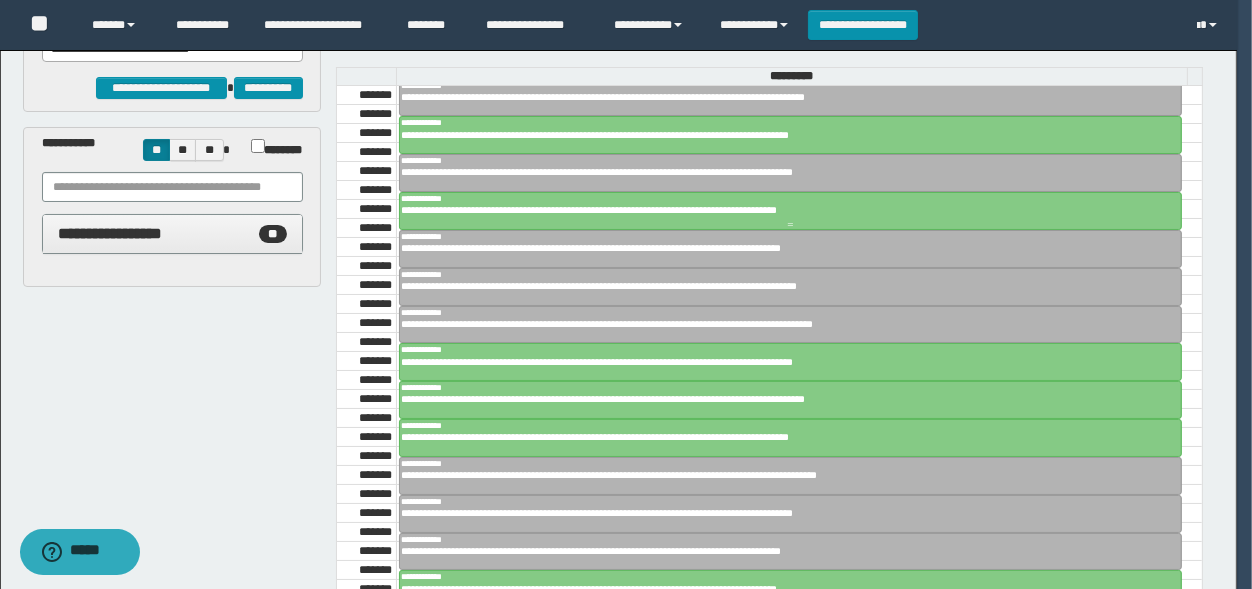 scroll, scrollTop: 330, scrollLeft: 0, axis: vertical 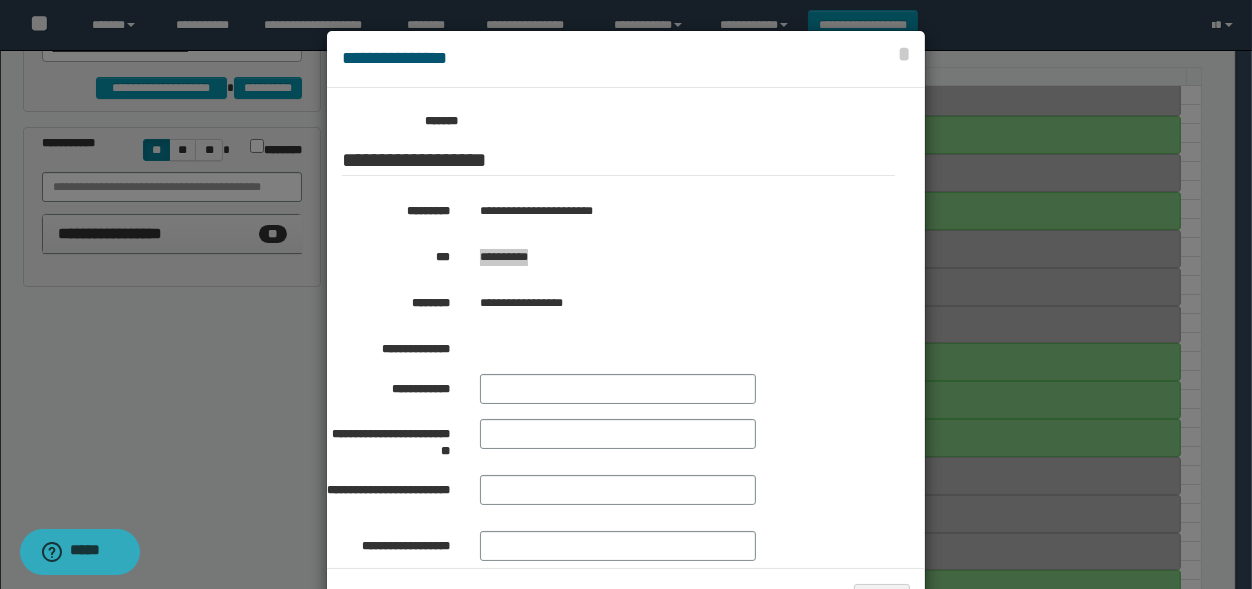 drag, startPoint x: 545, startPoint y: 261, endPoint x: 474, endPoint y: 259, distance: 71.02816 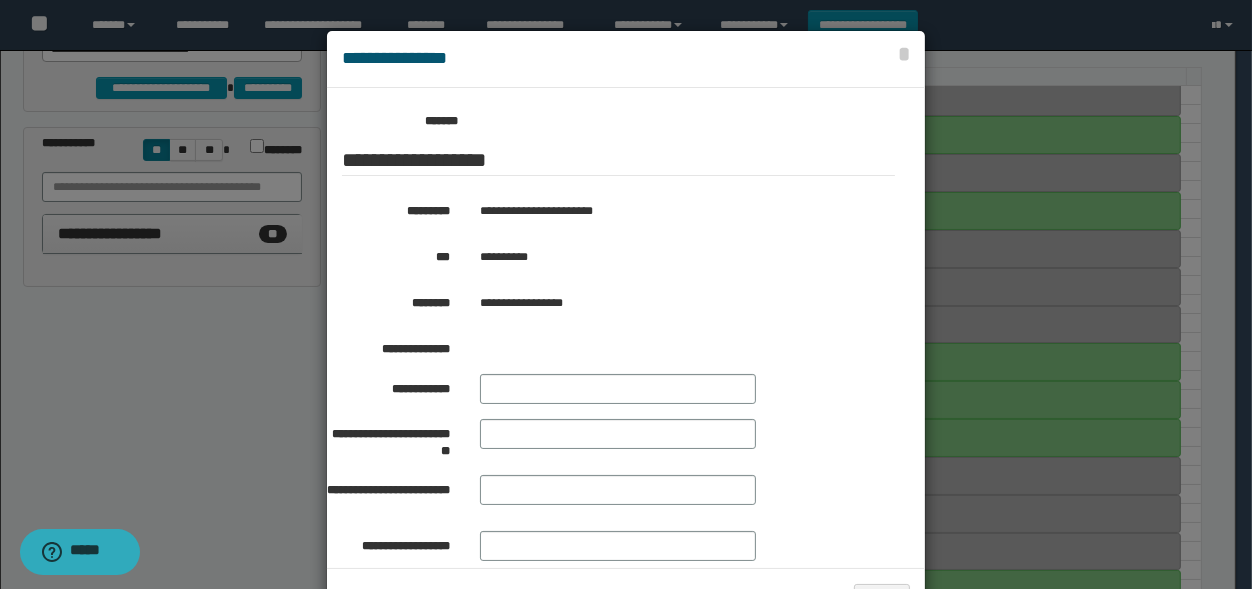 click at bounding box center (626, 329) 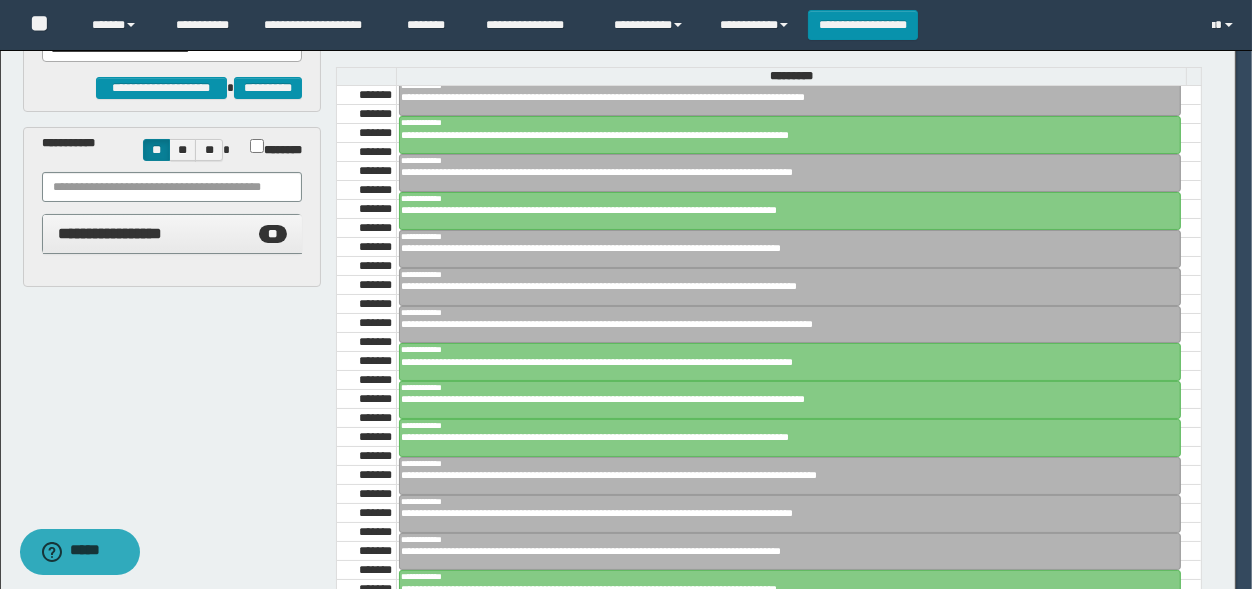 click on "**********" at bounding box center (620, 383) 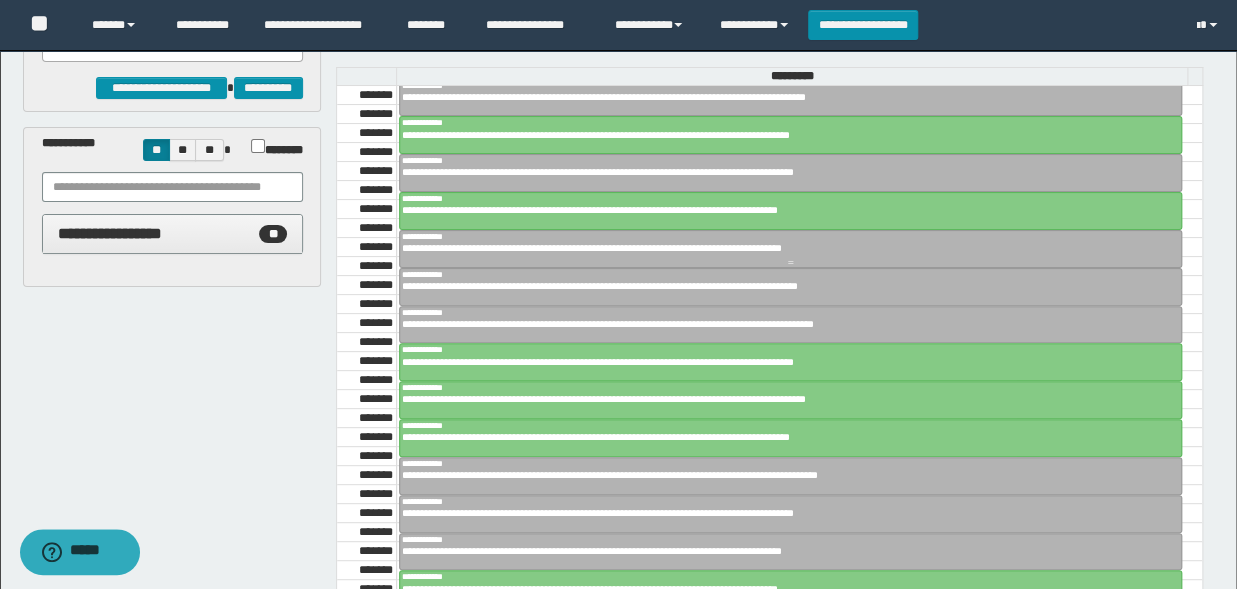 click on "**********" at bounding box center (782, 248) 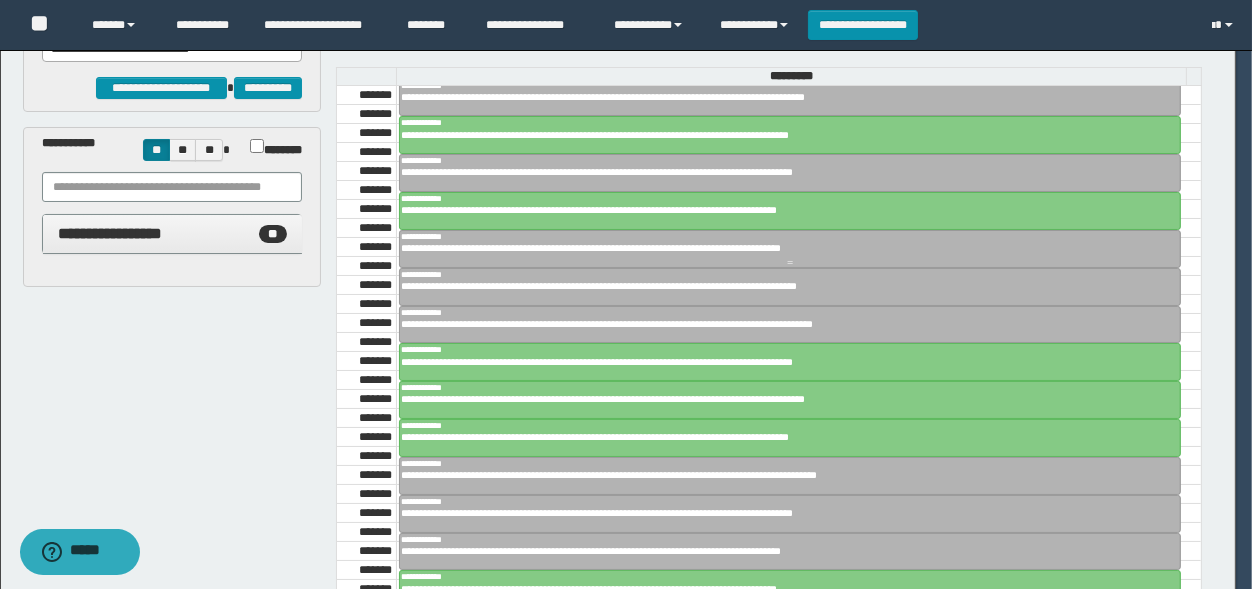 scroll, scrollTop: 330, scrollLeft: 0, axis: vertical 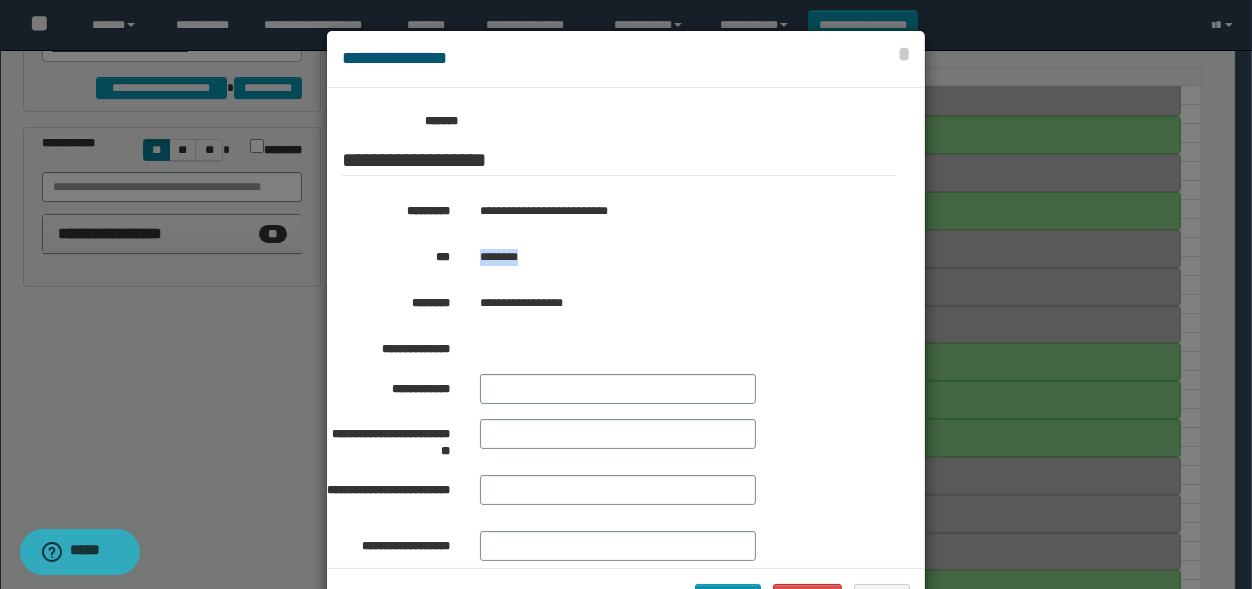 drag, startPoint x: 523, startPoint y: 257, endPoint x: 471, endPoint y: 267, distance: 52.95281 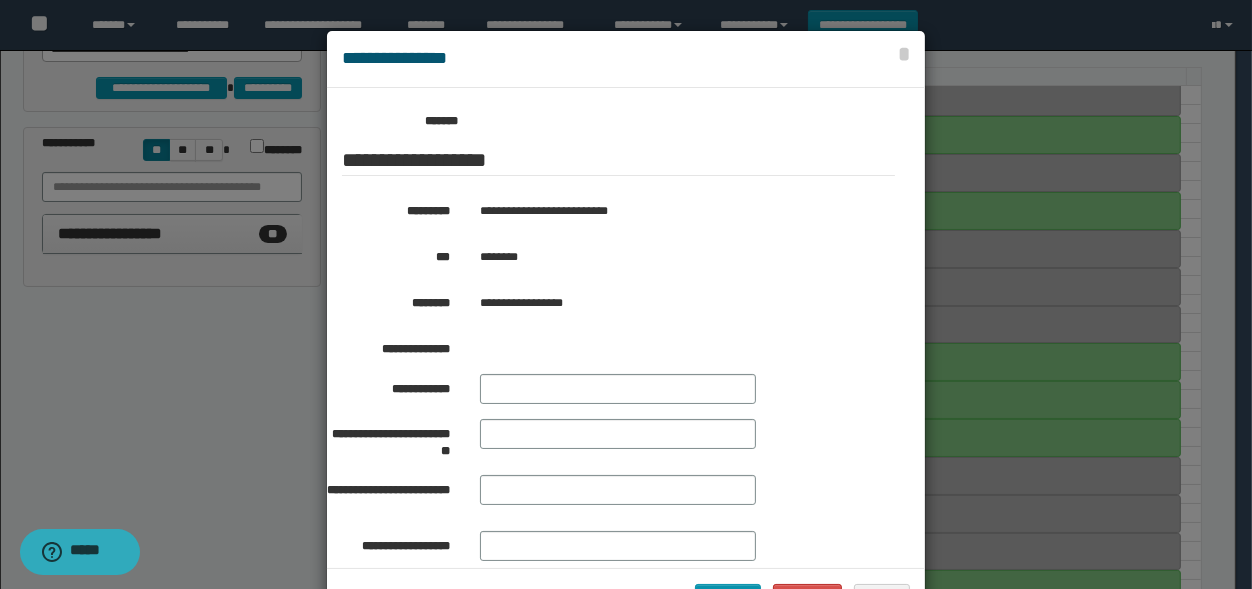 click at bounding box center (626, 329) 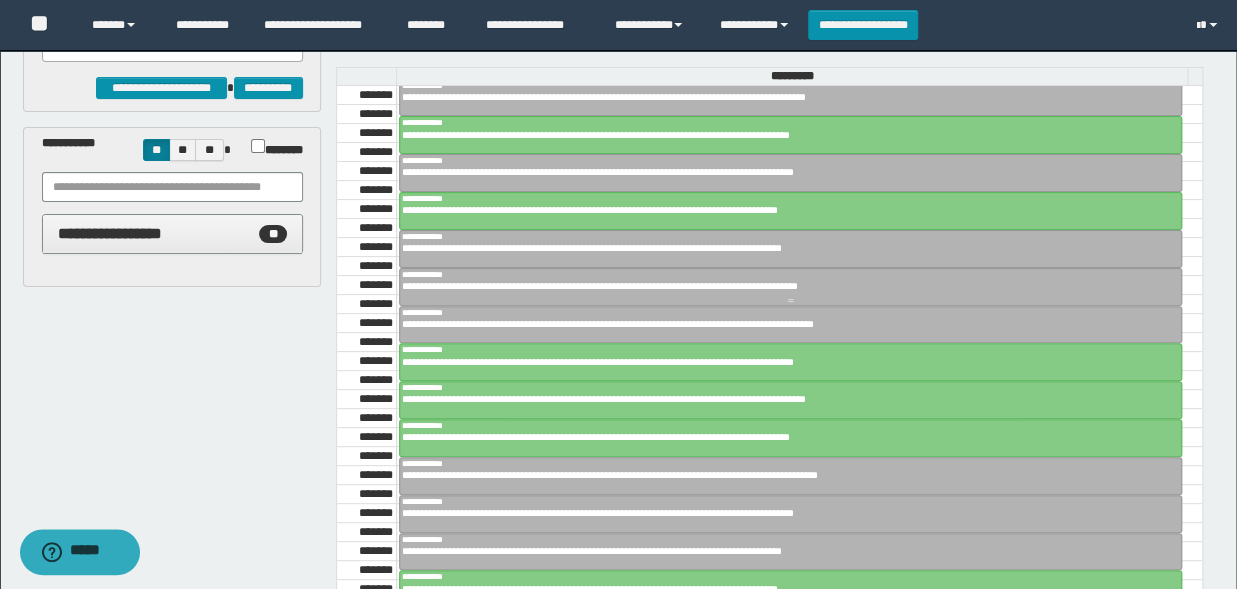 click on "**********" at bounding box center (790, 274) 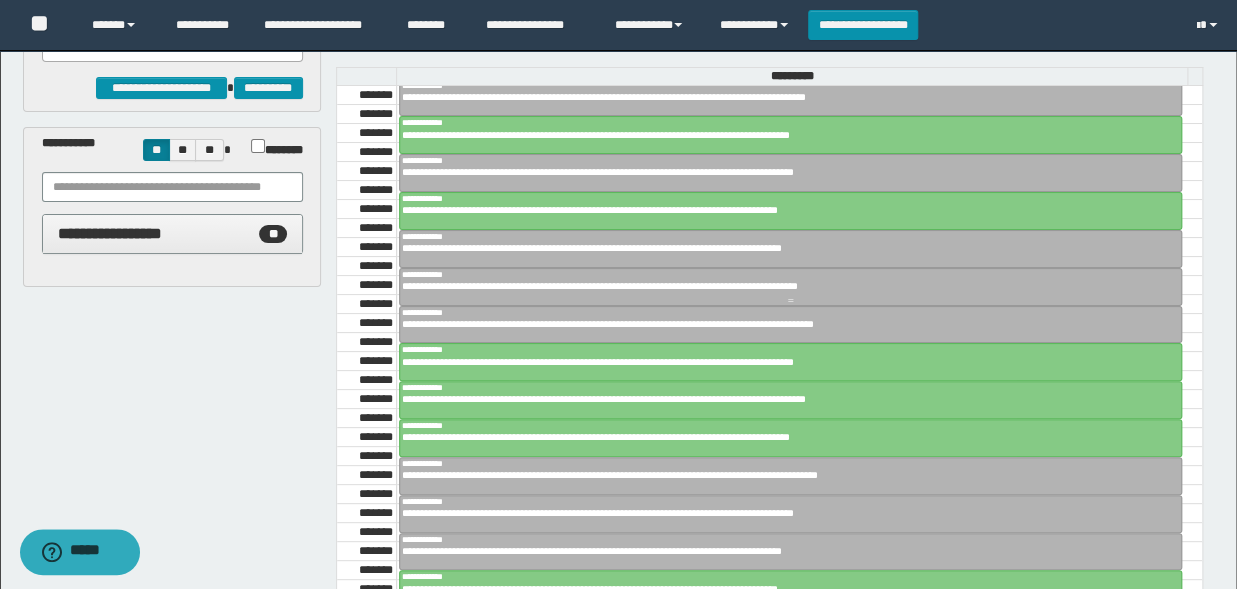 type on "*******" 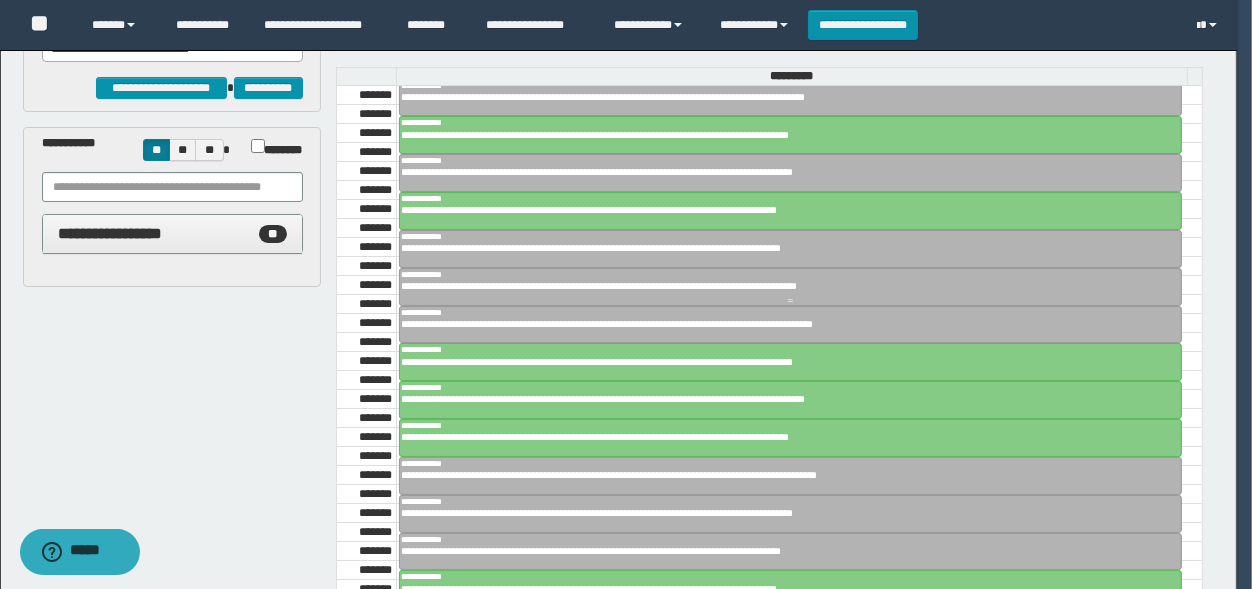 scroll, scrollTop: 330, scrollLeft: 0, axis: vertical 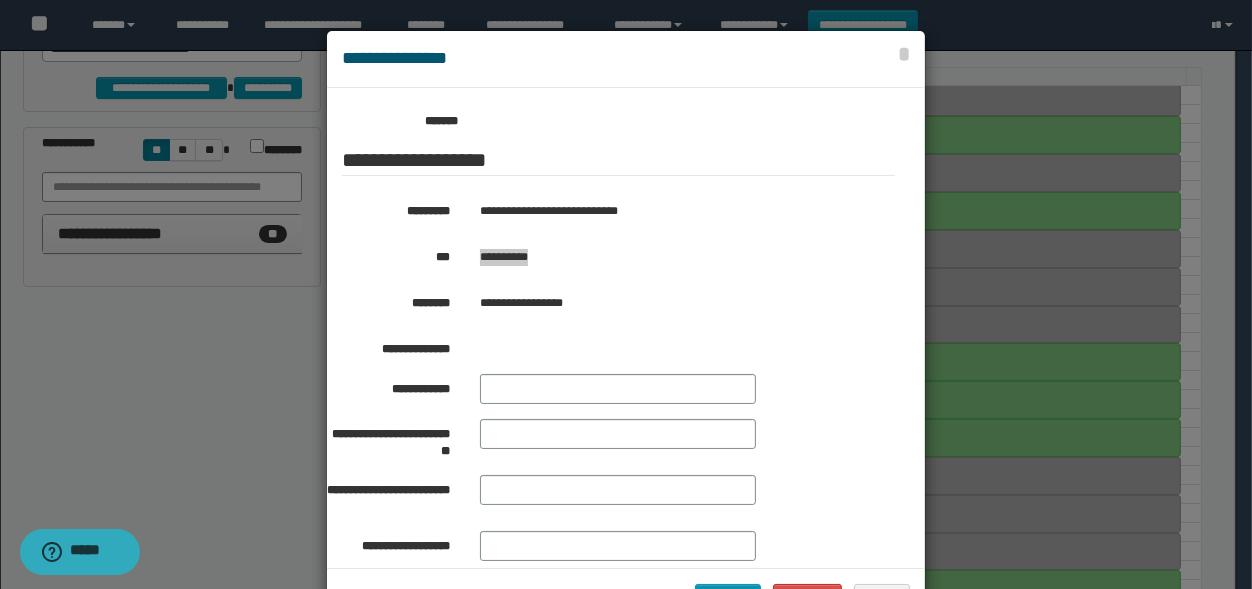 drag, startPoint x: 550, startPoint y: 259, endPoint x: 475, endPoint y: 267, distance: 75.42546 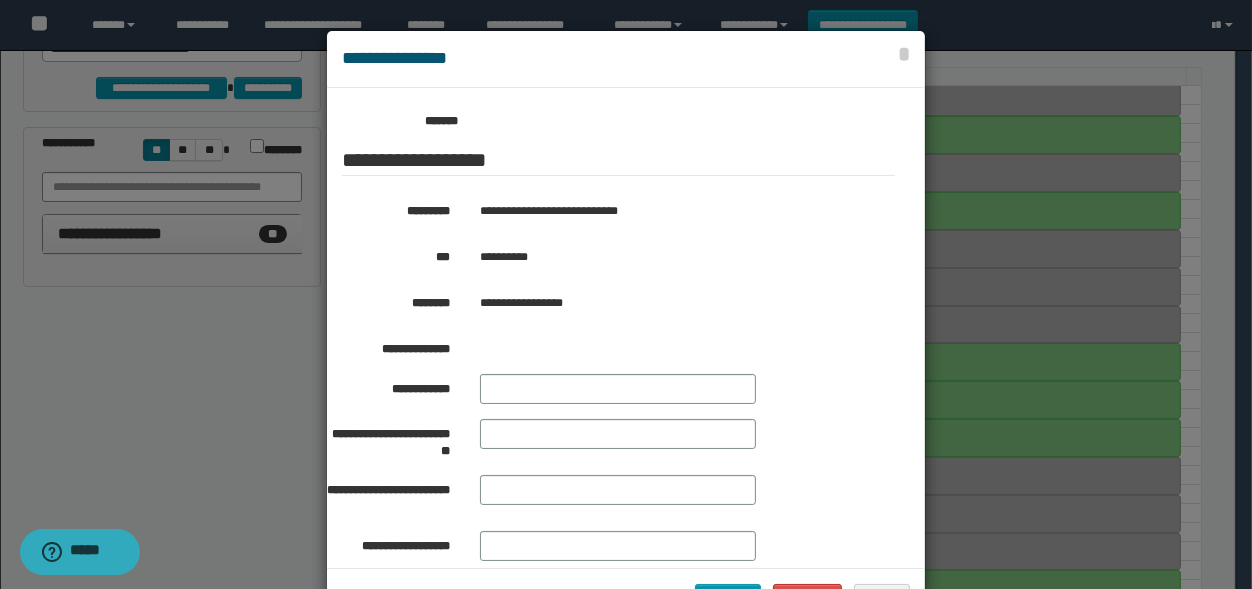 click at bounding box center [626, 329] 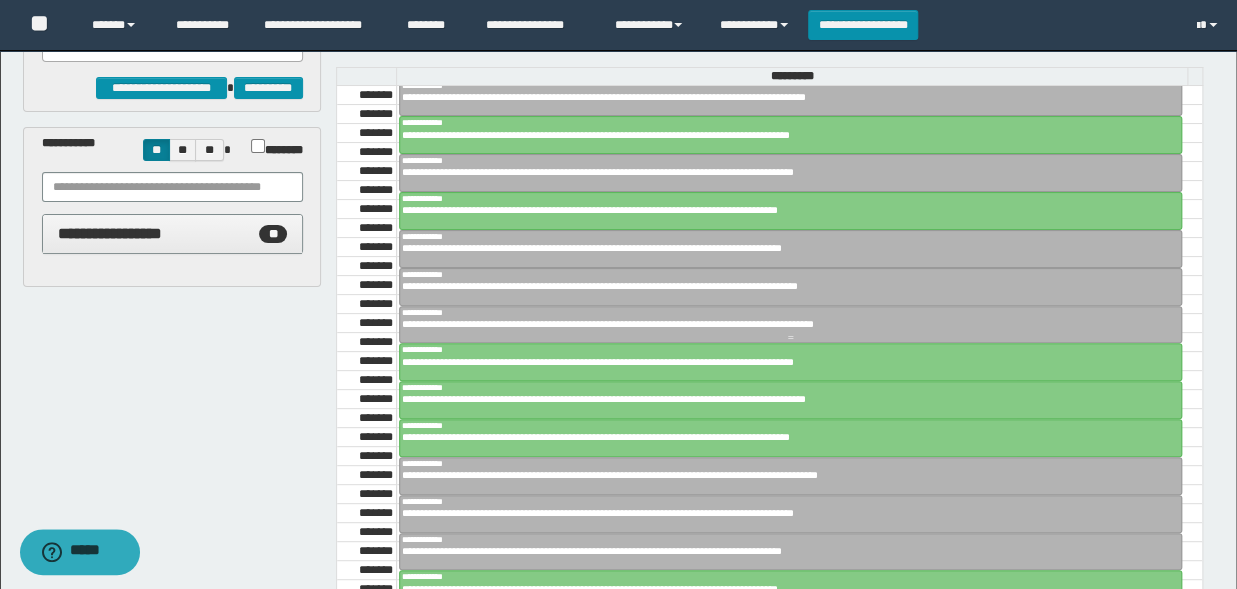 click on "**********" at bounding box center (782, 324) 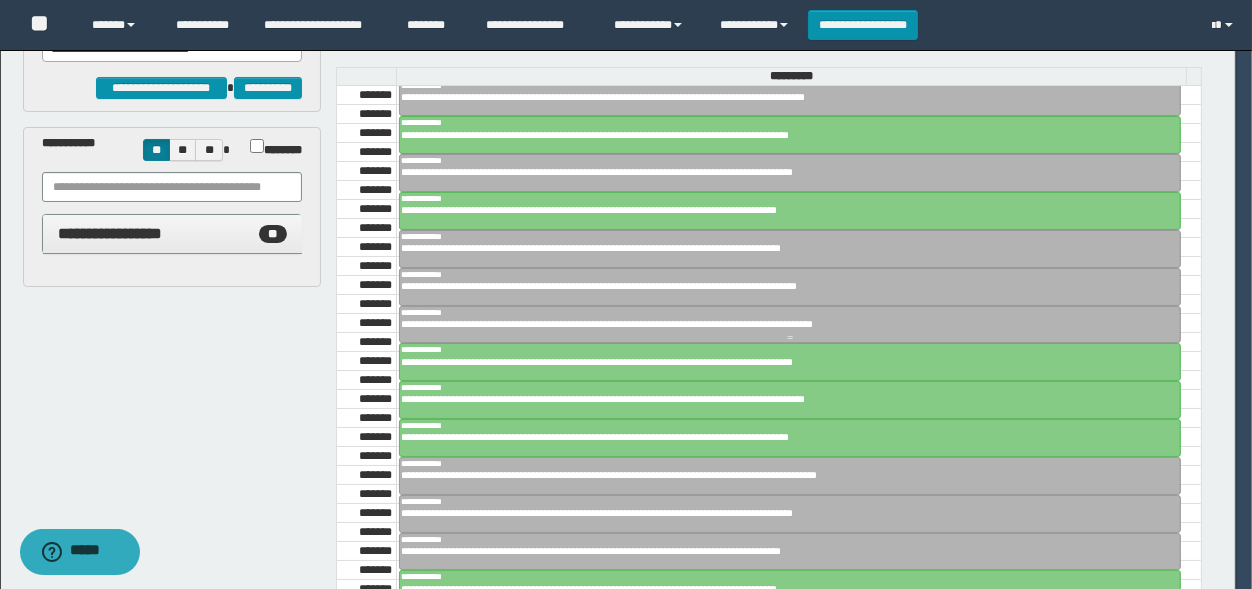 scroll, scrollTop: 330, scrollLeft: 0, axis: vertical 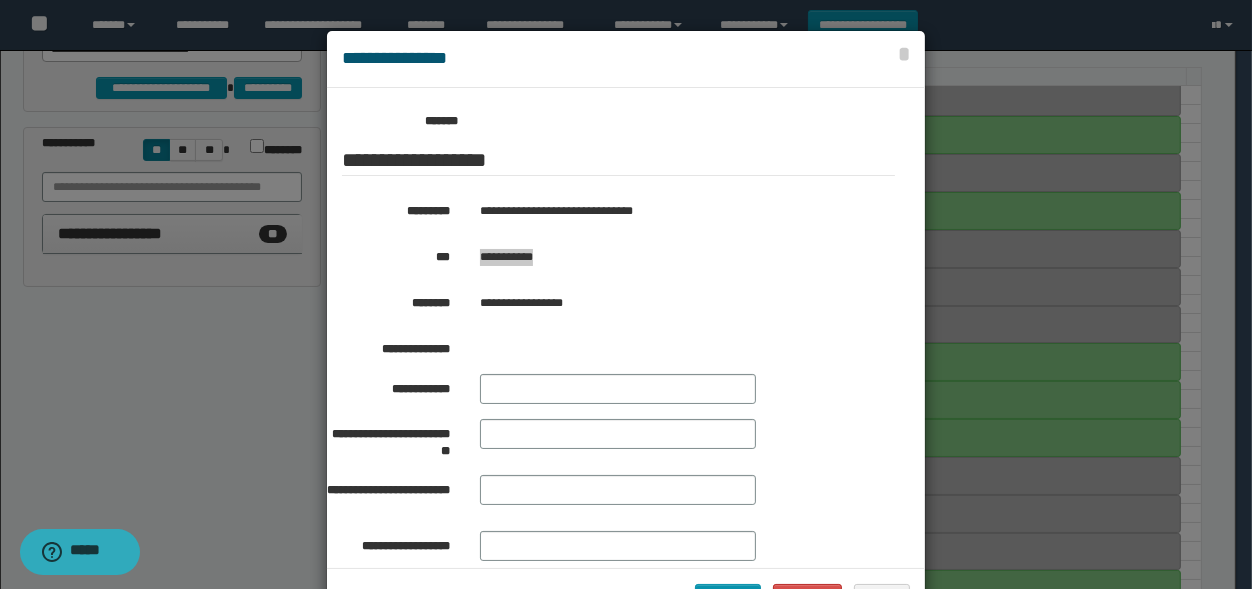 drag, startPoint x: 557, startPoint y: 254, endPoint x: 475, endPoint y: 263, distance: 82.492424 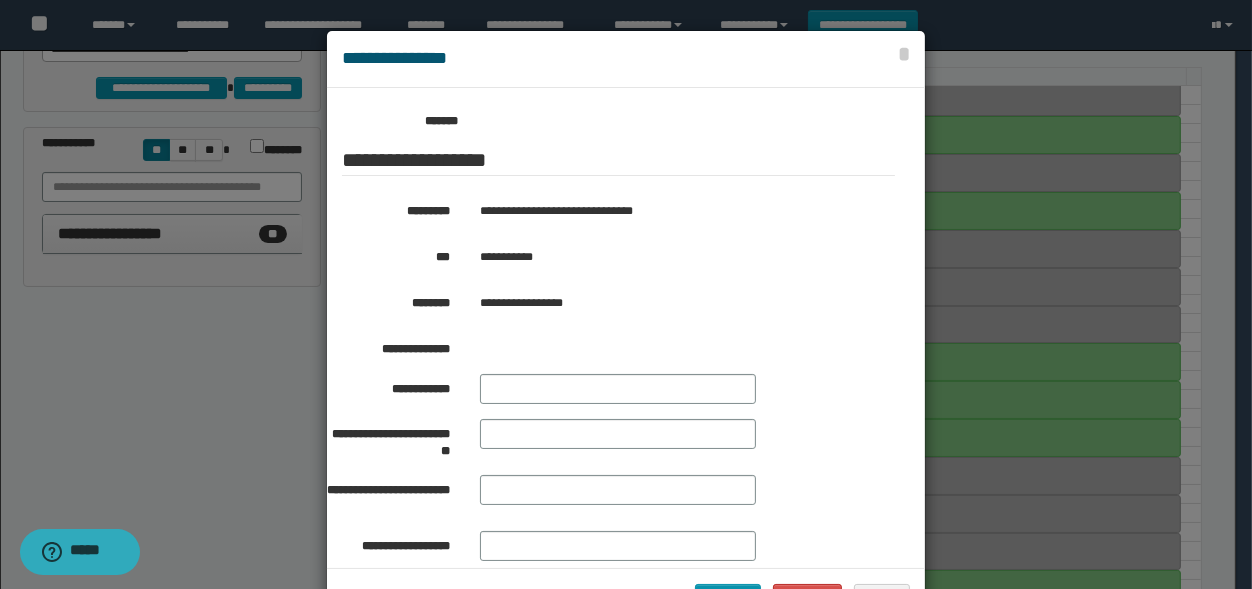 click on "**********" at bounding box center (669, 257) 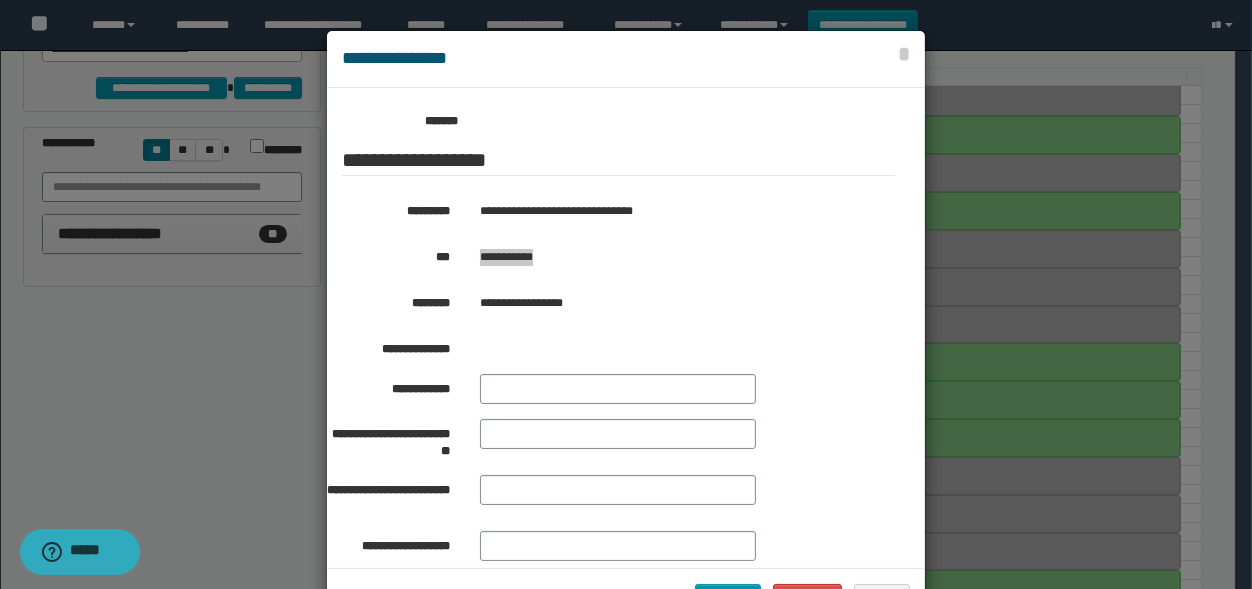 drag, startPoint x: 562, startPoint y: 251, endPoint x: 461, endPoint y: 252, distance: 101.00495 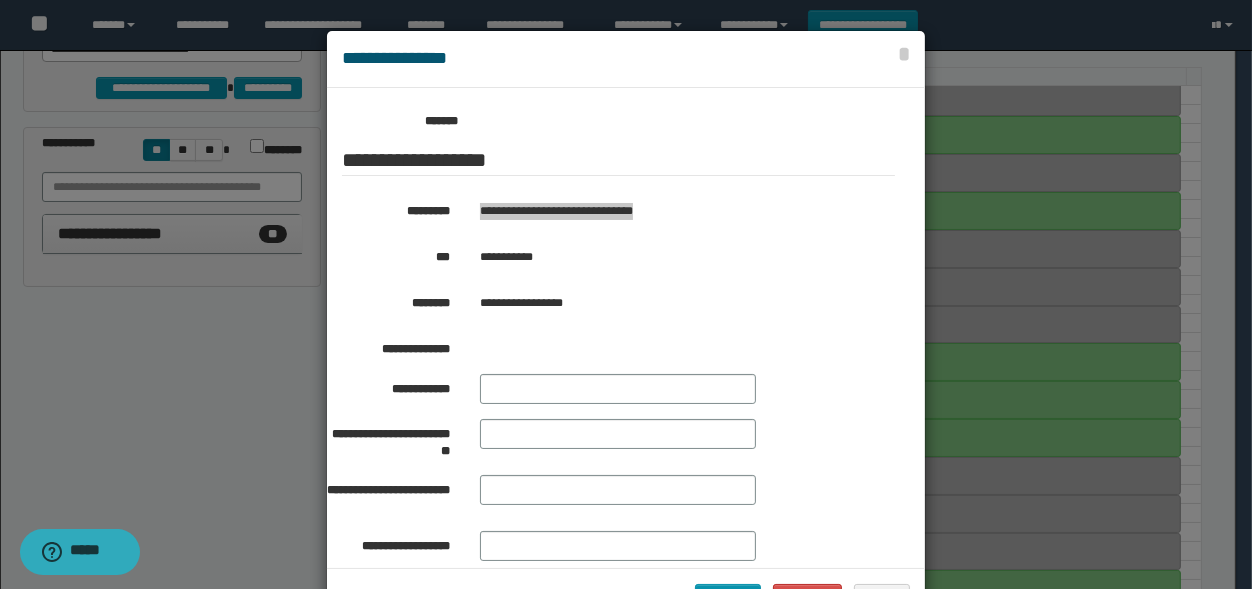 drag, startPoint x: 470, startPoint y: 213, endPoint x: 646, endPoint y: 216, distance: 176.02557 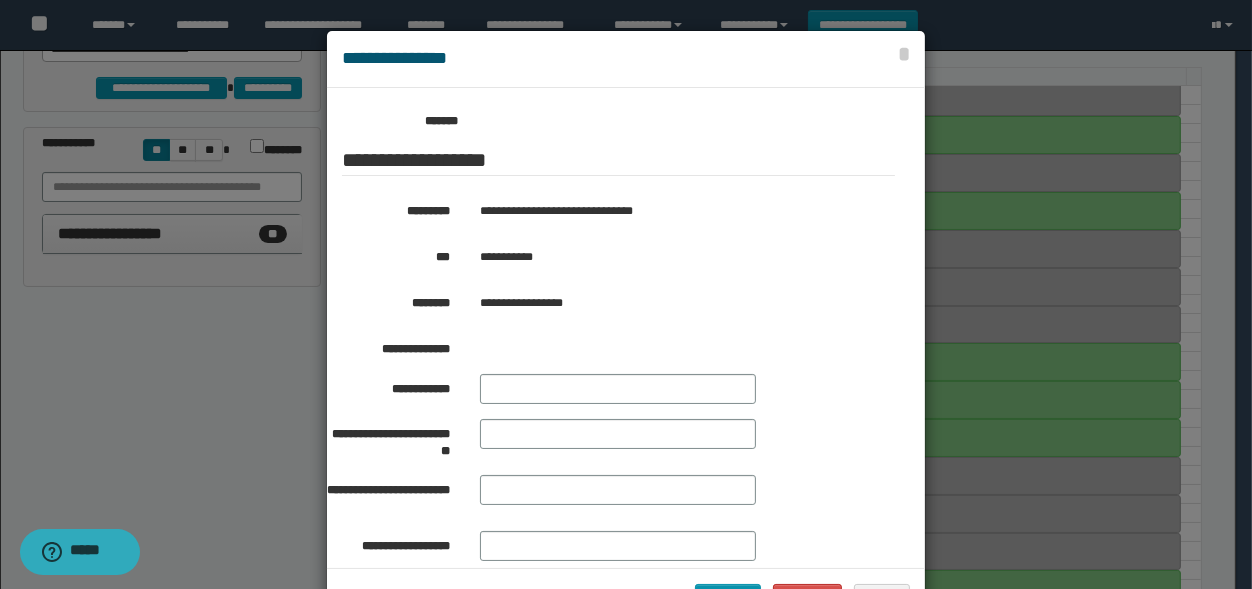 click at bounding box center (626, 329) 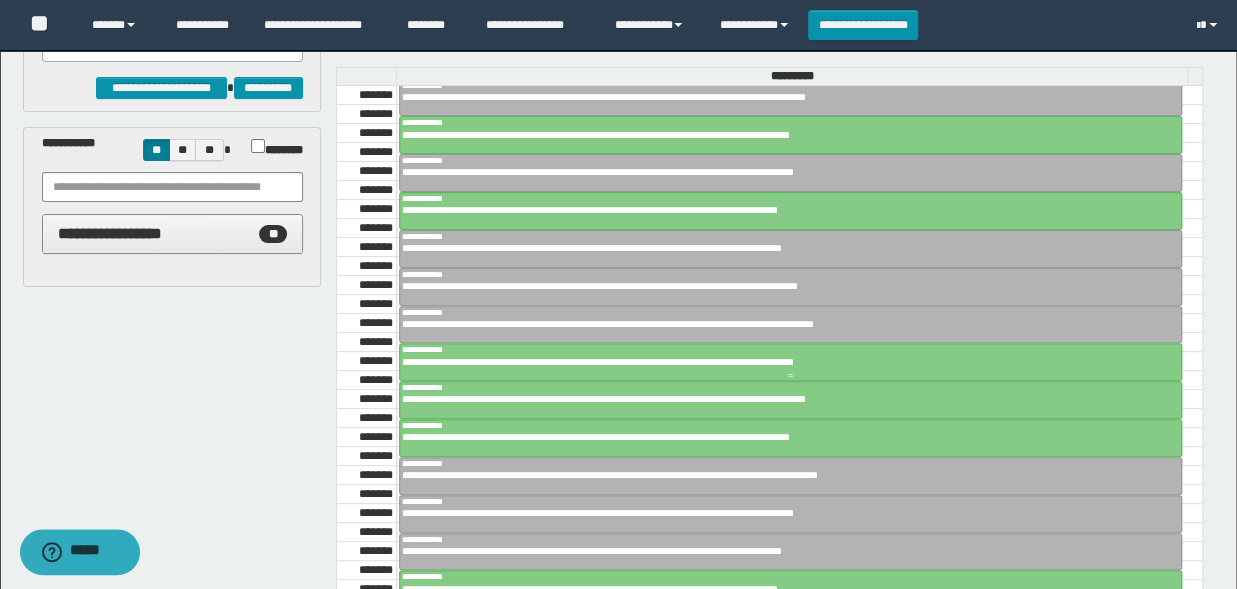 click on "**********" at bounding box center [782, 362] 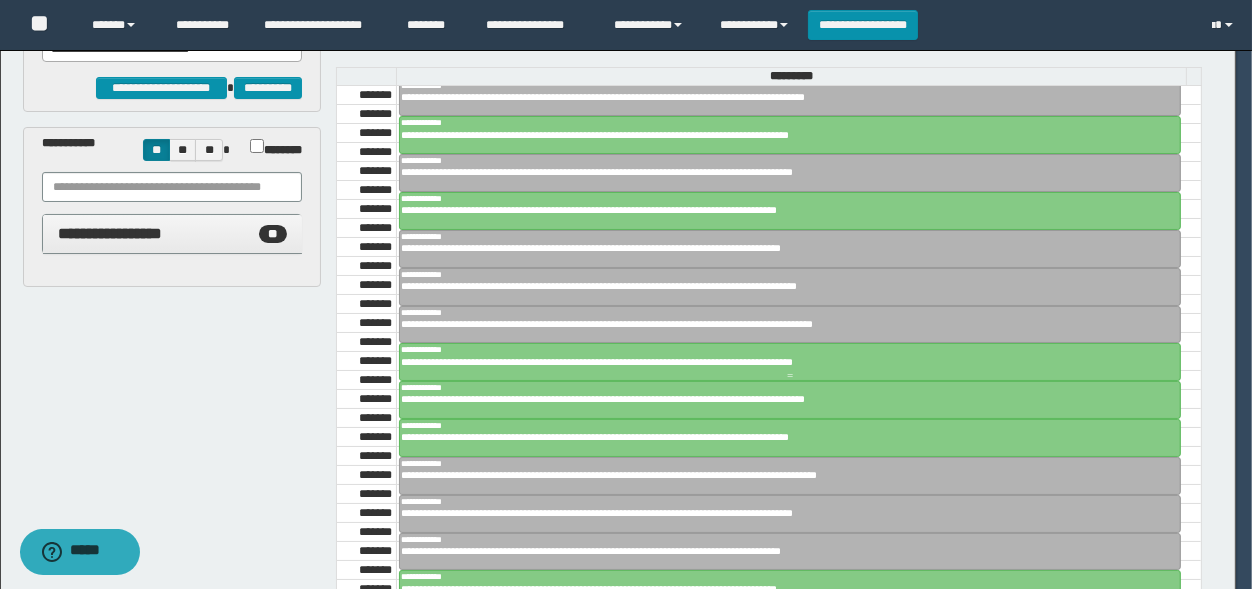 scroll, scrollTop: 330, scrollLeft: 0, axis: vertical 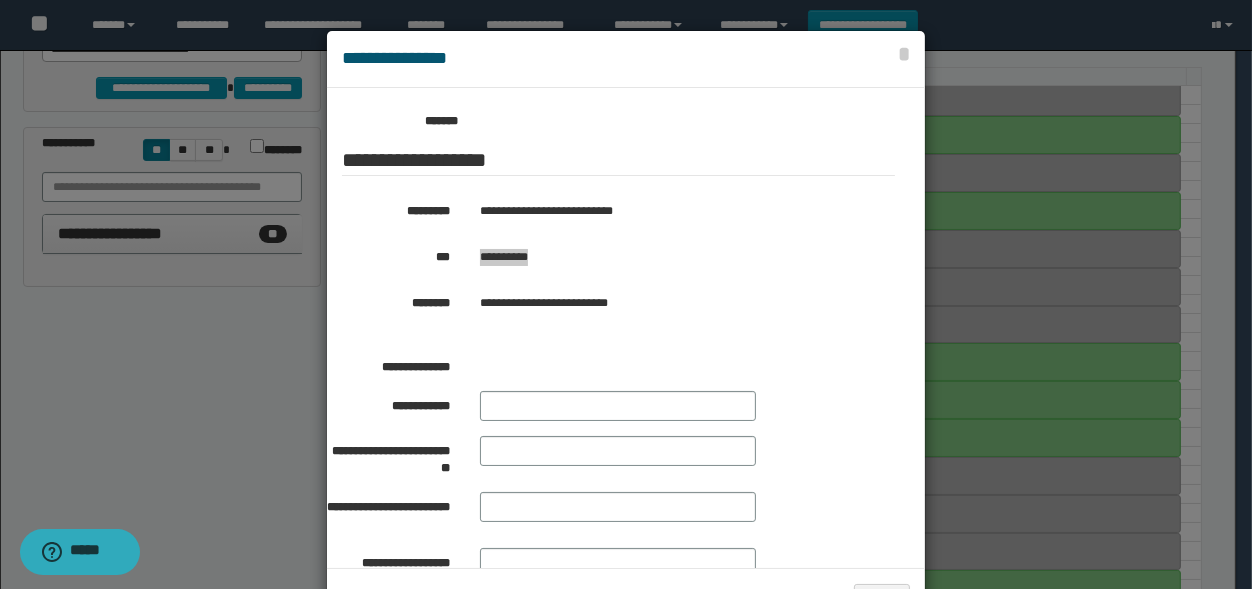 drag, startPoint x: 548, startPoint y: 257, endPoint x: 475, endPoint y: 265, distance: 73.43705 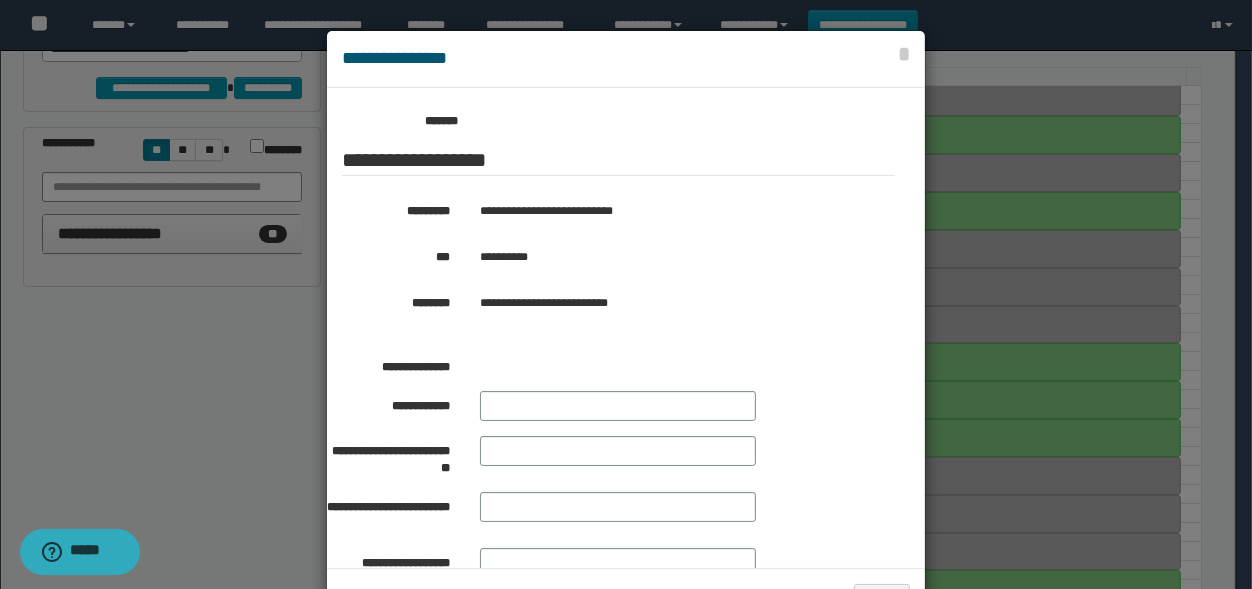 click at bounding box center (626, 329) 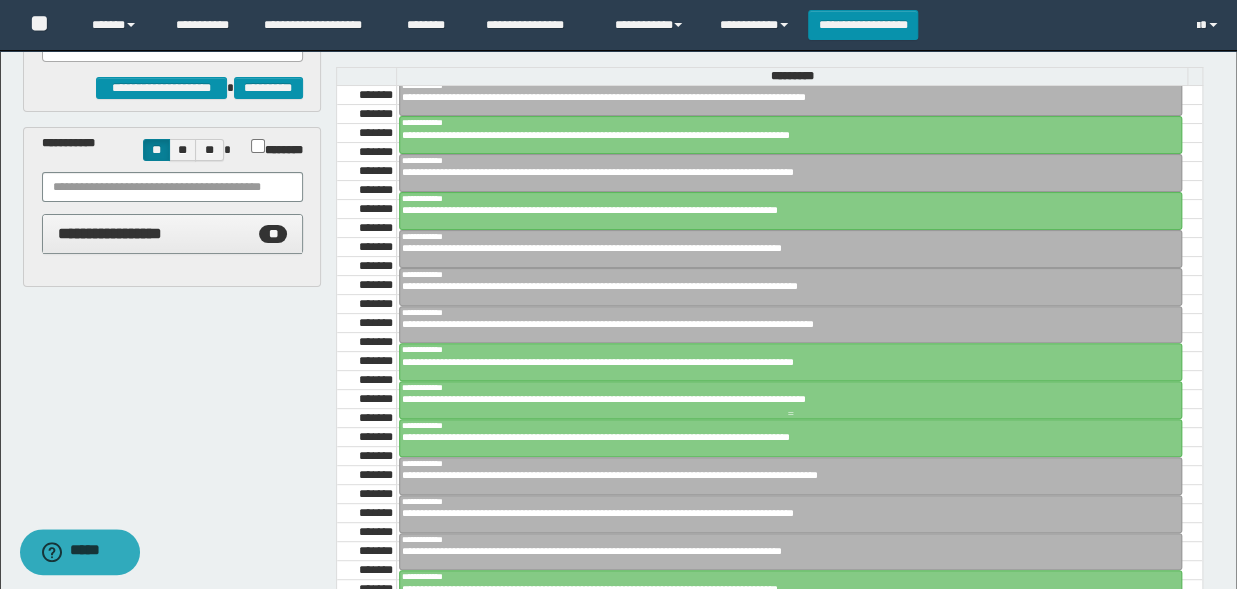 click on "**********" at bounding box center (782, 399) 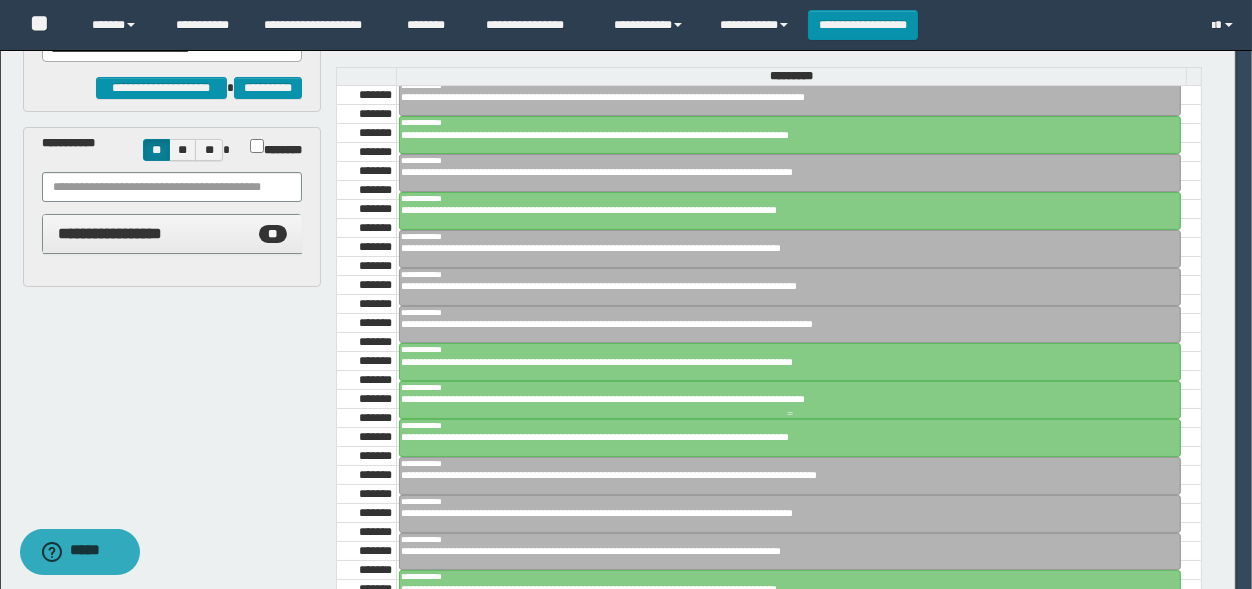 scroll, scrollTop: 330, scrollLeft: 0, axis: vertical 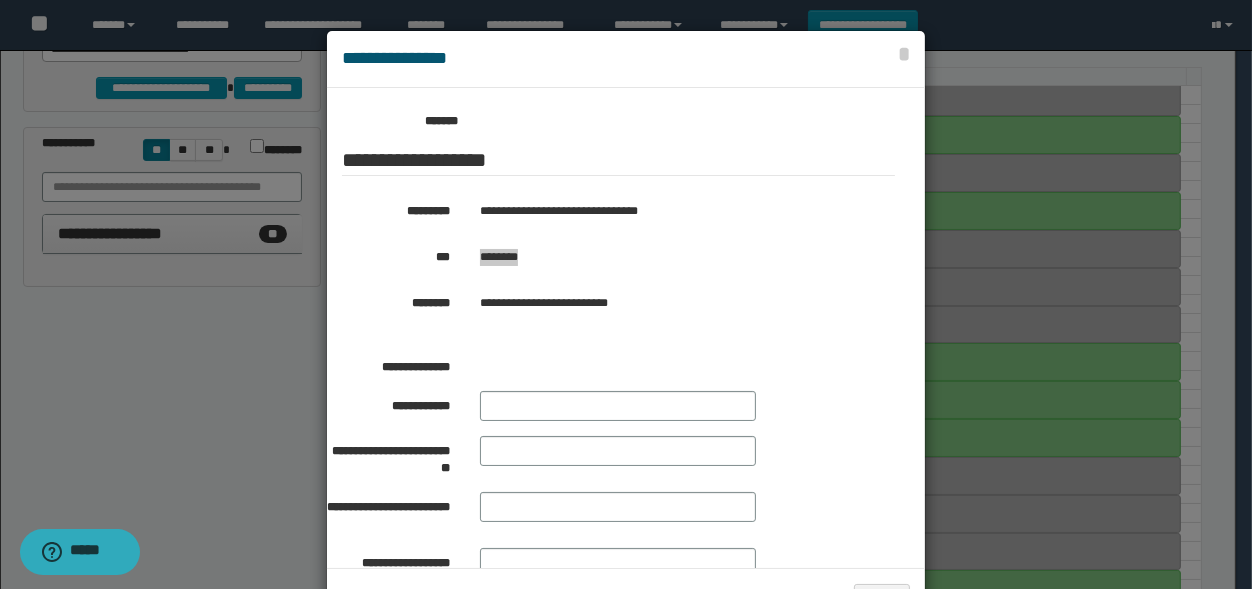 drag, startPoint x: 524, startPoint y: 257, endPoint x: 474, endPoint y: 263, distance: 50.358715 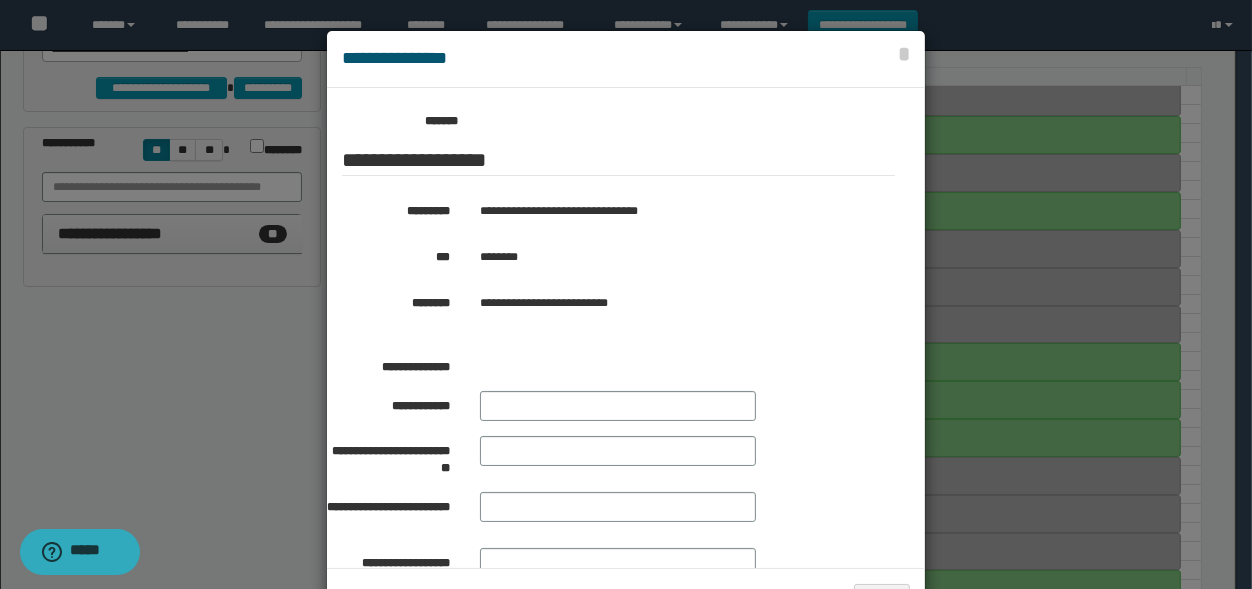 click on "********" at bounding box center [669, 257] 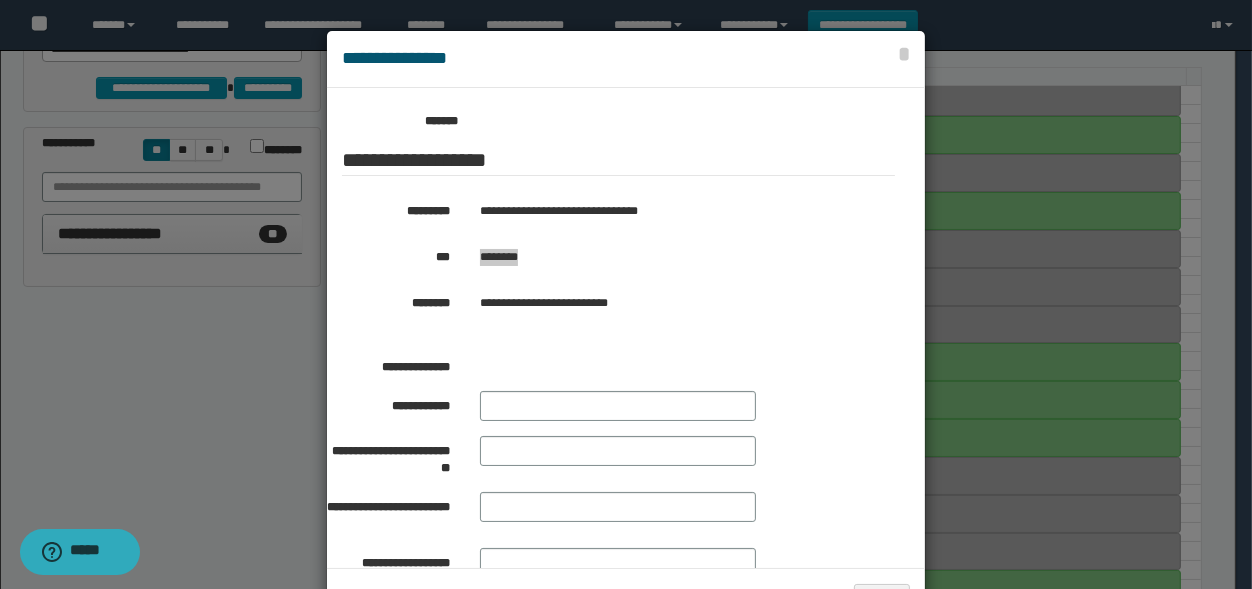 drag, startPoint x: 475, startPoint y: 261, endPoint x: 523, endPoint y: 263, distance: 48.04165 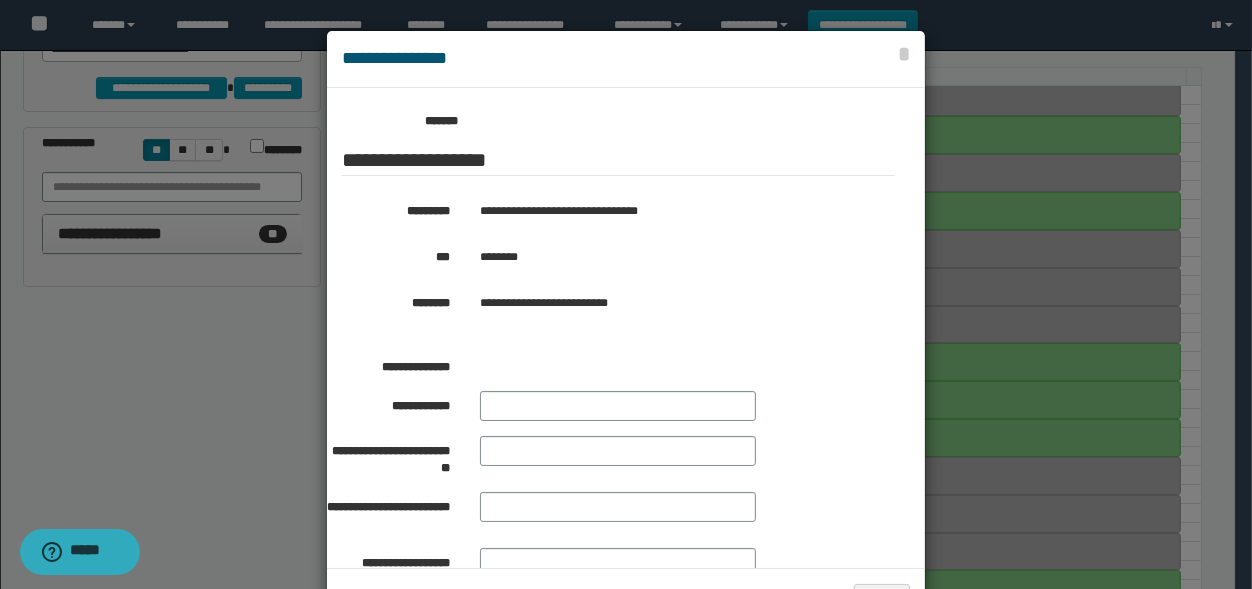 click at bounding box center (626, 329) 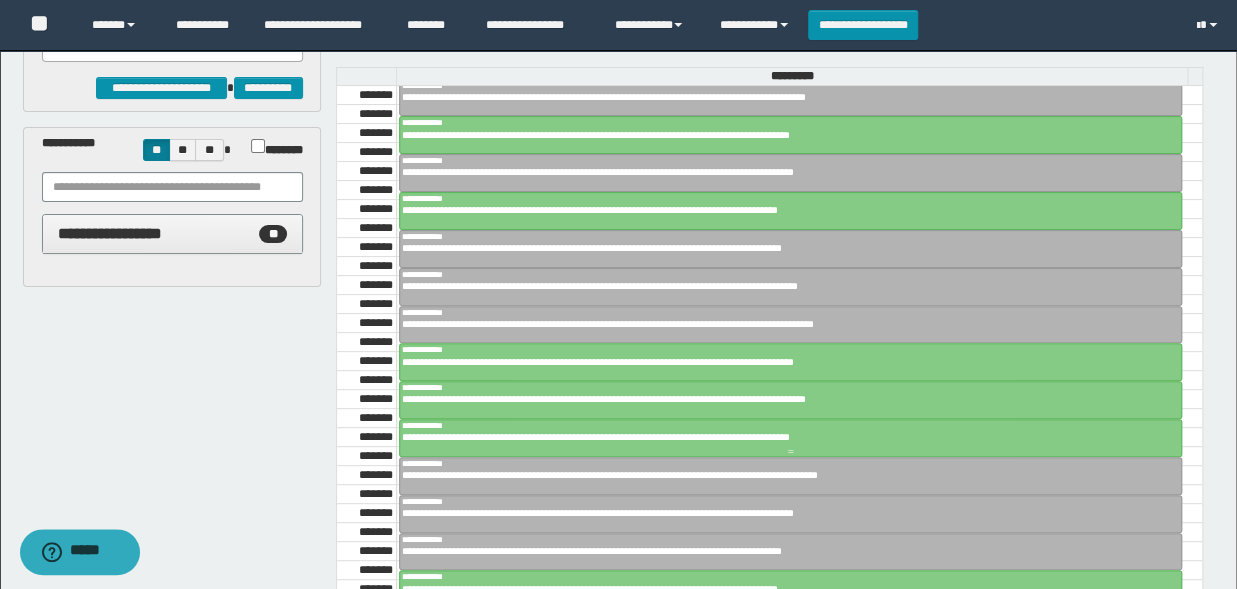click at bounding box center (790, 438) 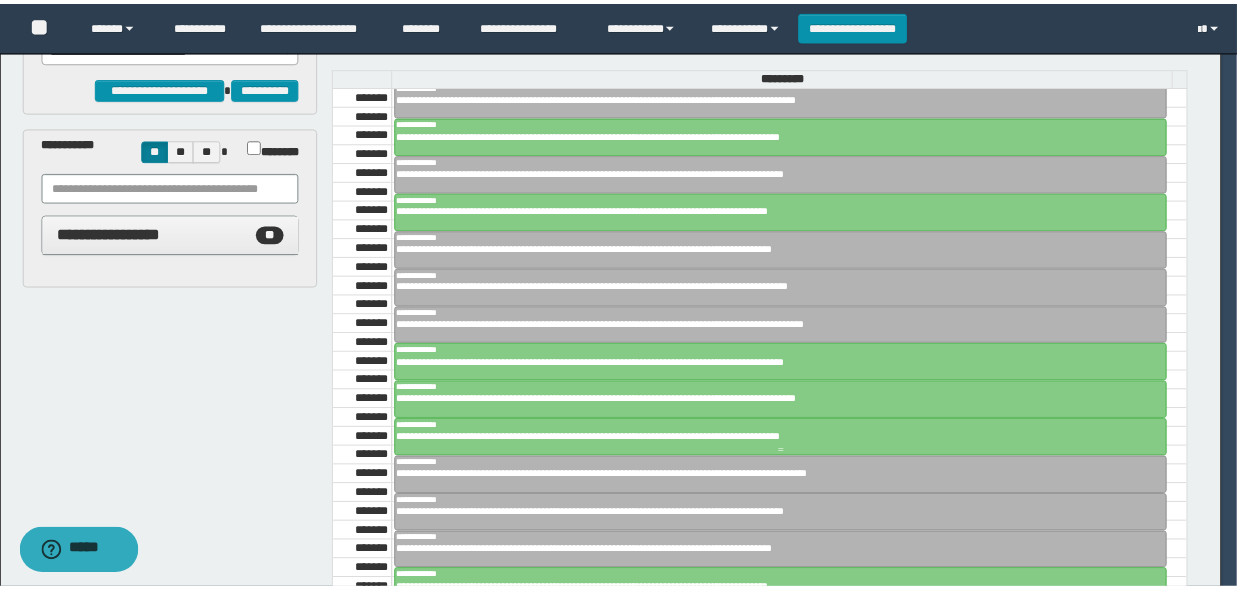scroll, scrollTop: 330, scrollLeft: 0, axis: vertical 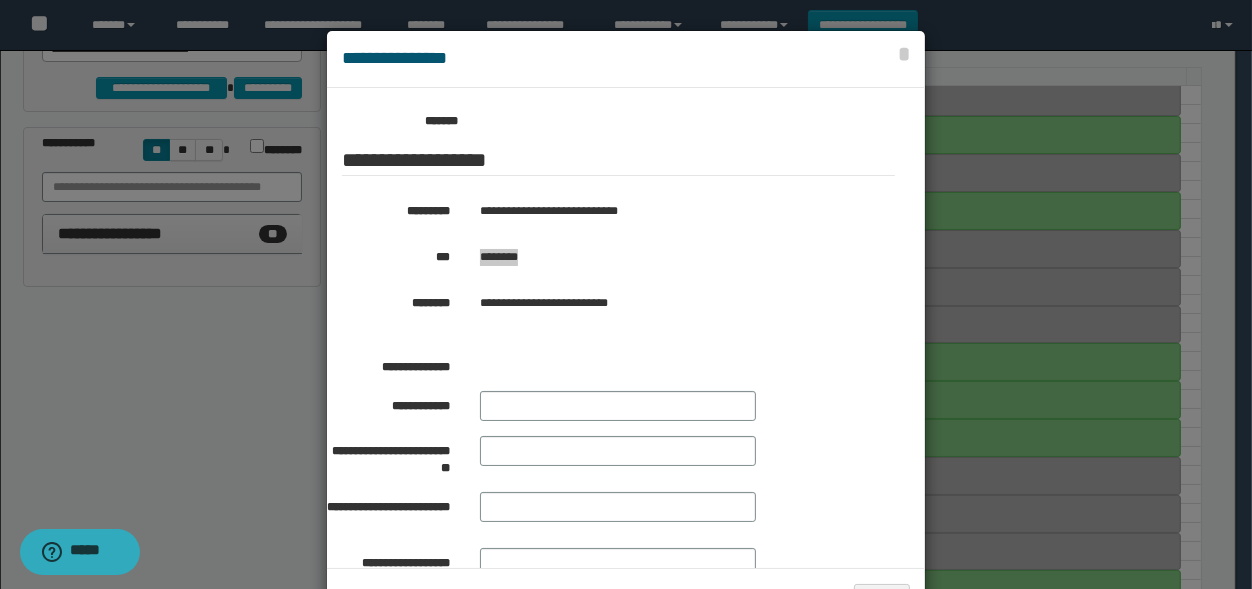 drag, startPoint x: 523, startPoint y: 258, endPoint x: 475, endPoint y: 261, distance: 48.09366 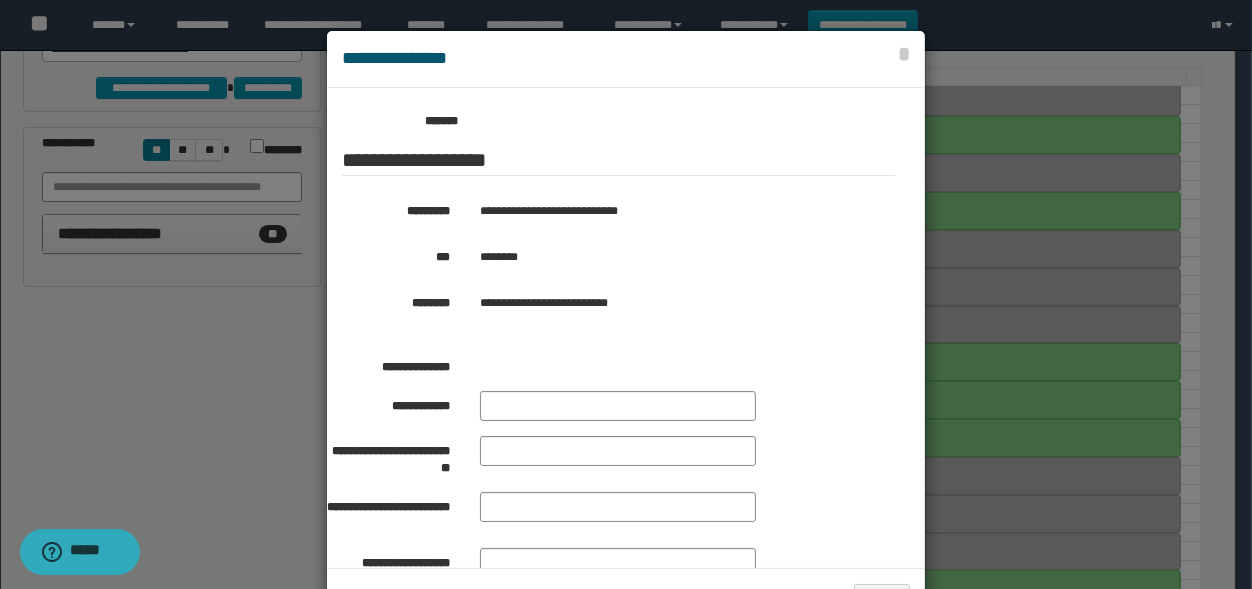 click at bounding box center [626, 329] 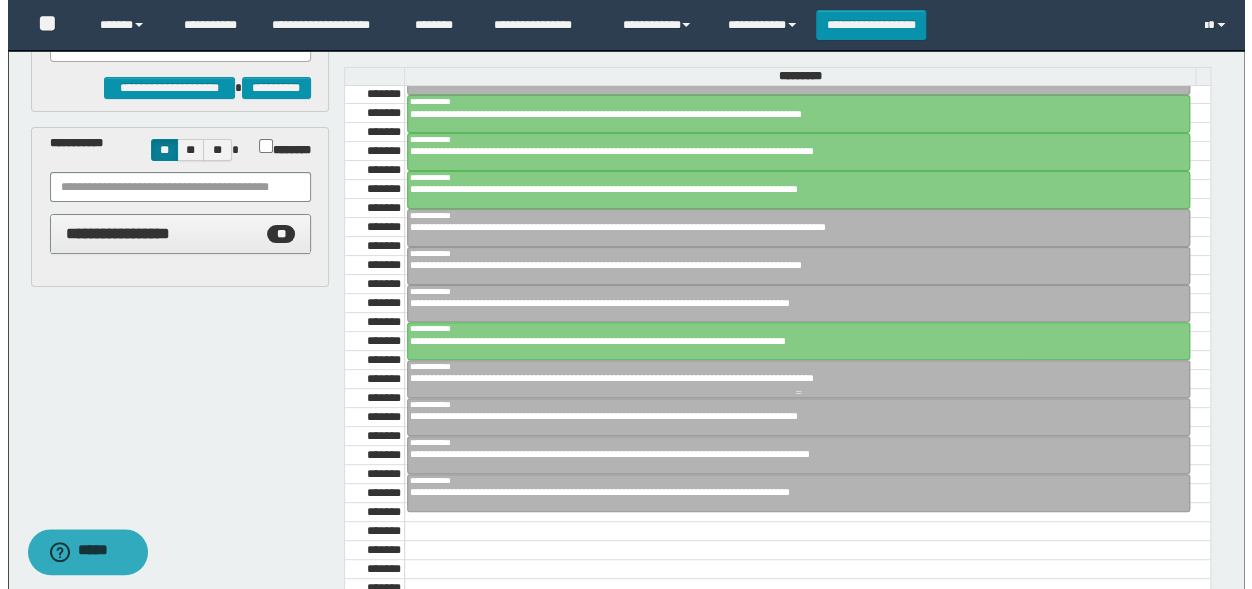 scroll, scrollTop: 2002, scrollLeft: 0, axis: vertical 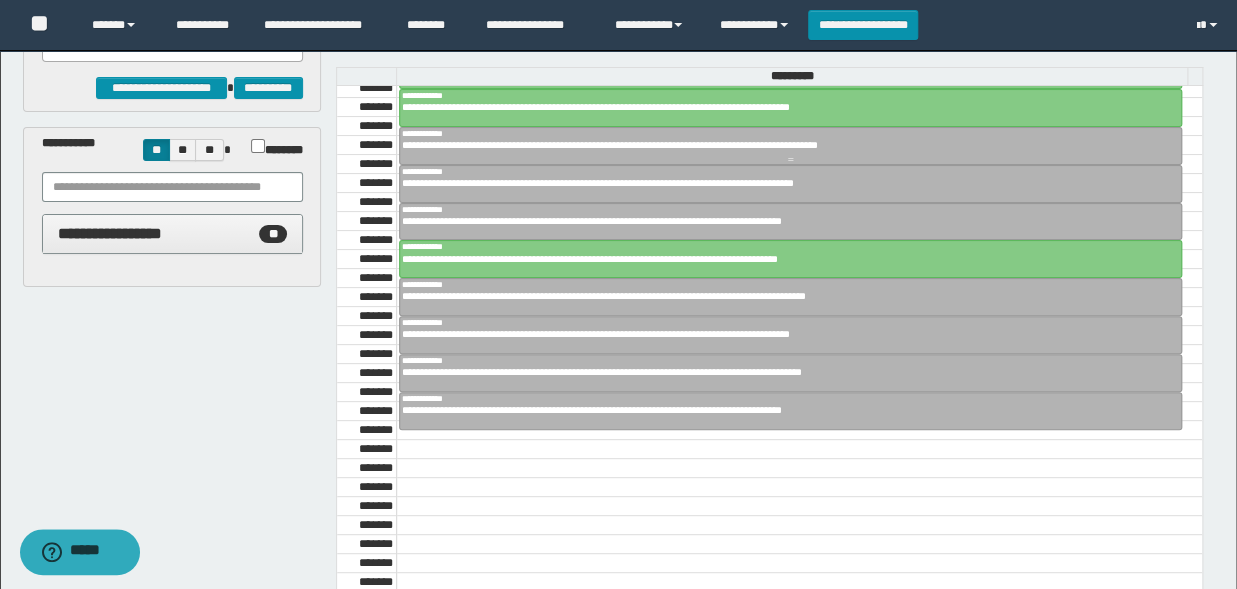 click on "**********" at bounding box center (790, 133) 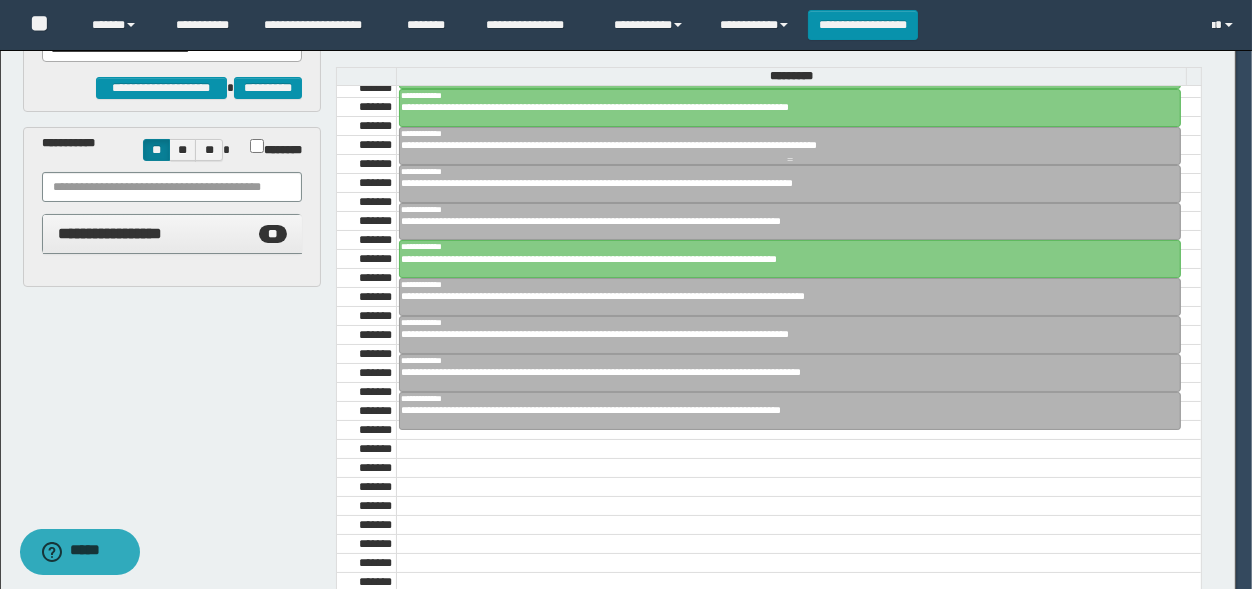scroll, scrollTop: 330, scrollLeft: 0, axis: vertical 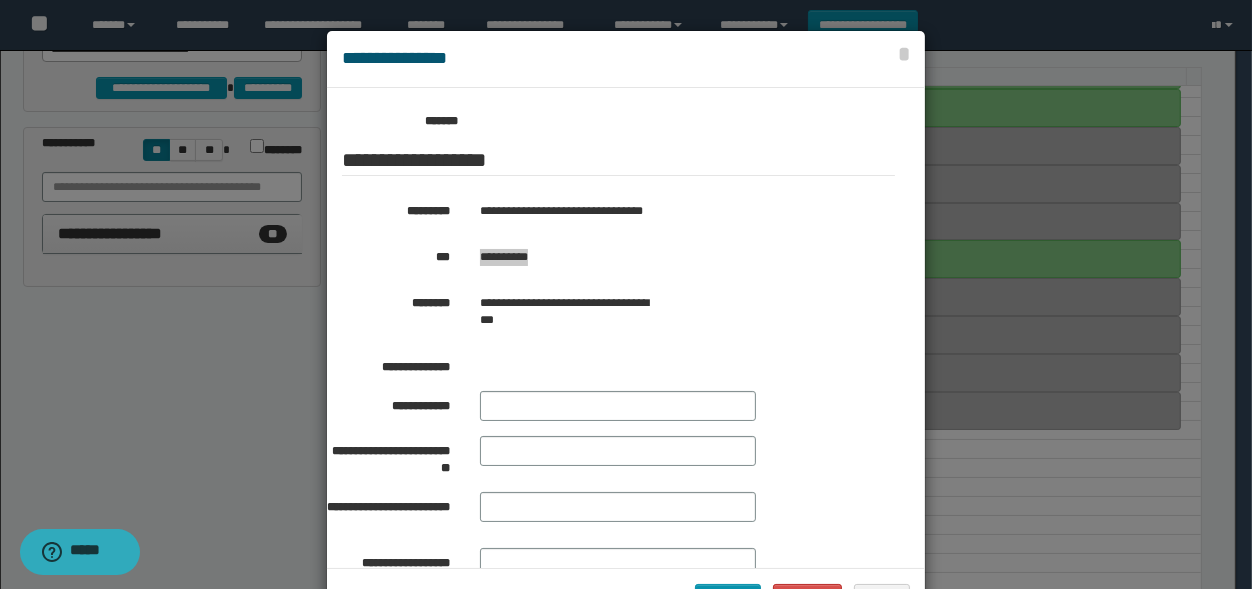 drag, startPoint x: 543, startPoint y: 258, endPoint x: 466, endPoint y: 267, distance: 77.52419 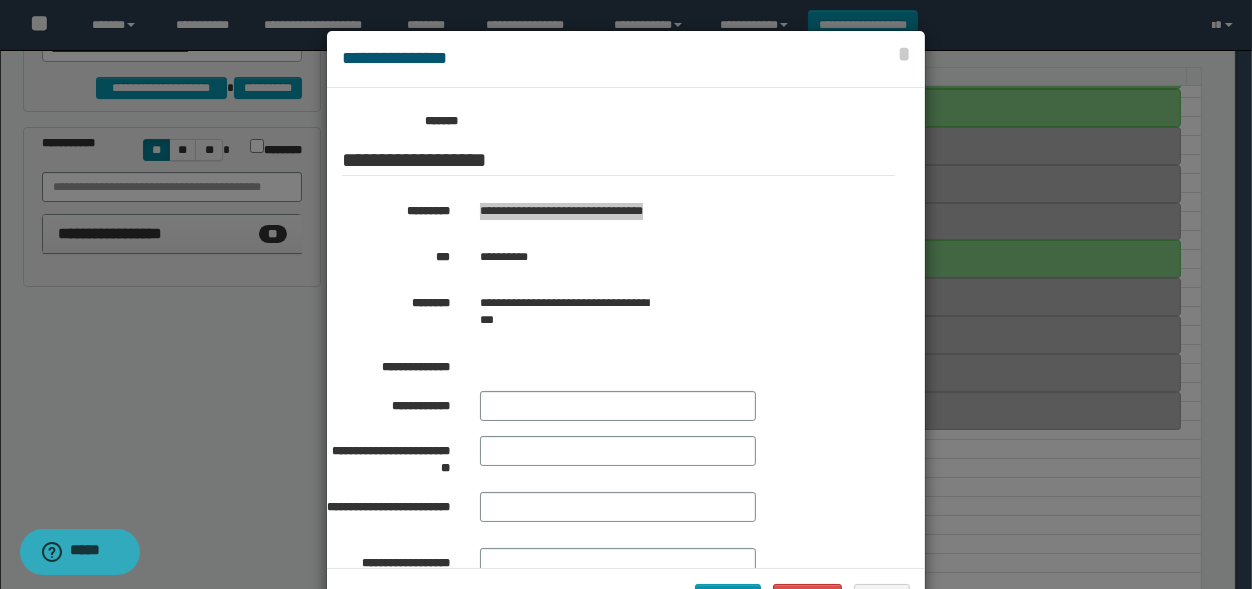 drag, startPoint x: 474, startPoint y: 212, endPoint x: 664, endPoint y: 214, distance: 190.01053 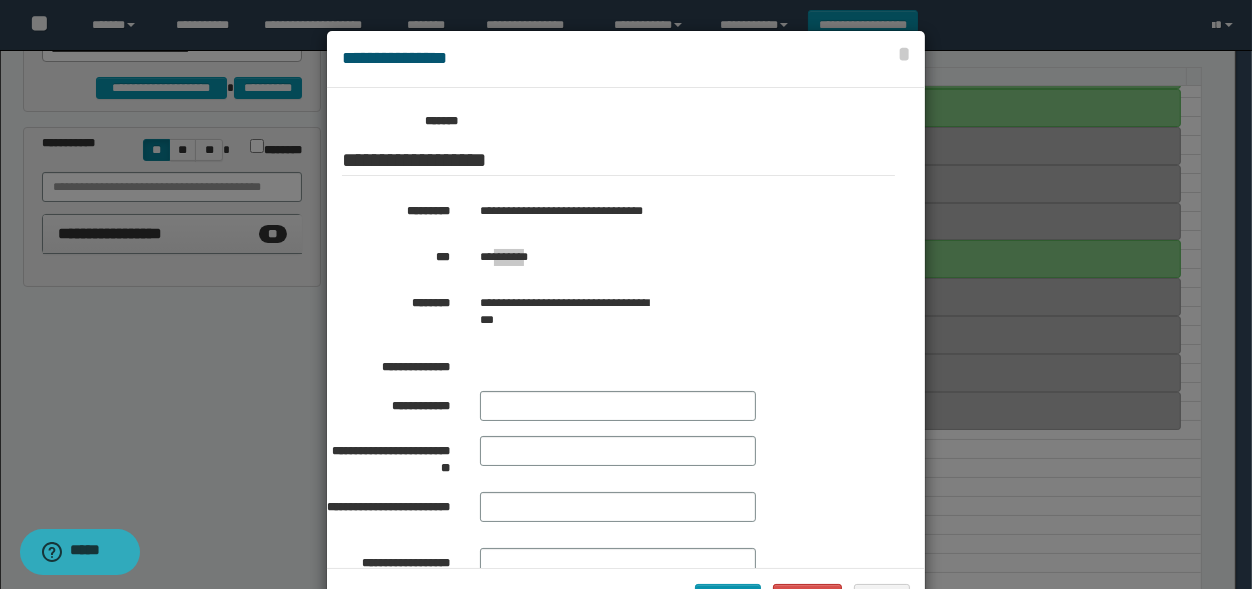 drag, startPoint x: 534, startPoint y: 254, endPoint x: 480, endPoint y: 253, distance: 54.00926 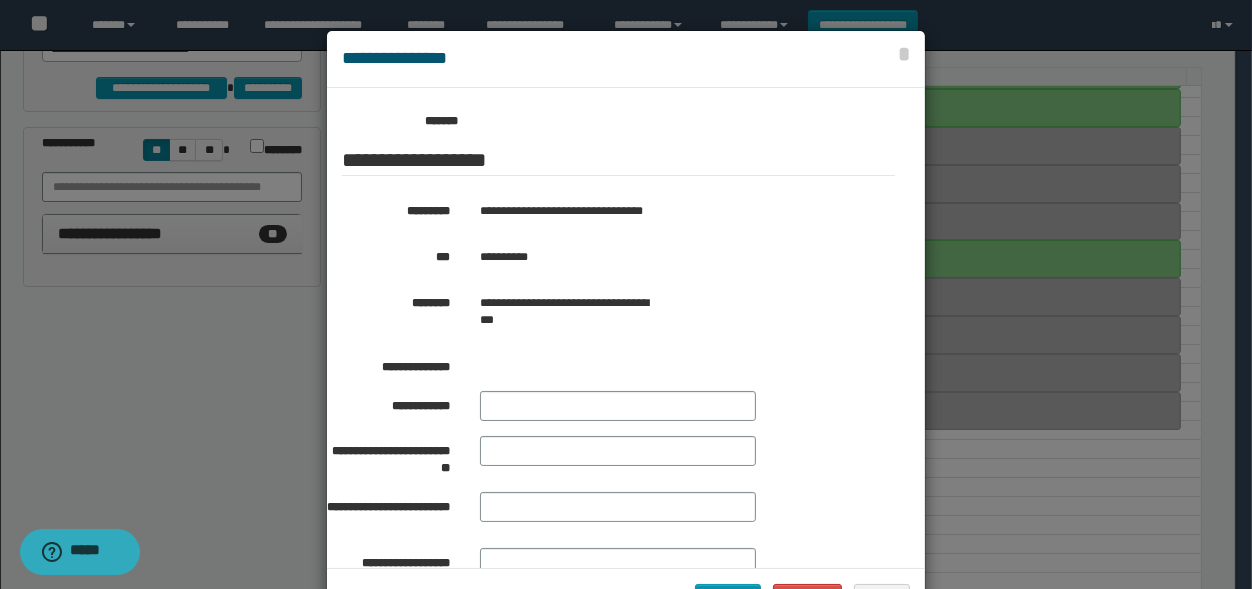 drag, startPoint x: 478, startPoint y: 256, endPoint x: 458, endPoint y: 265, distance: 21.931713 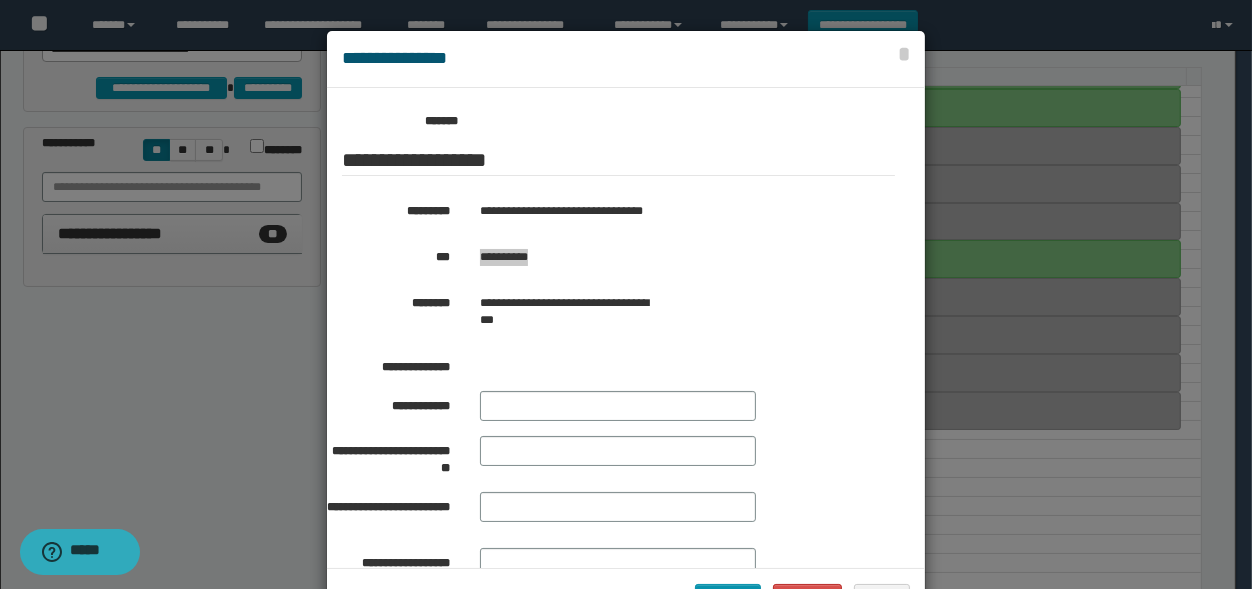 drag, startPoint x: 470, startPoint y: 259, endPoint x: 539, endPoint y: 268, distance: 69.58448 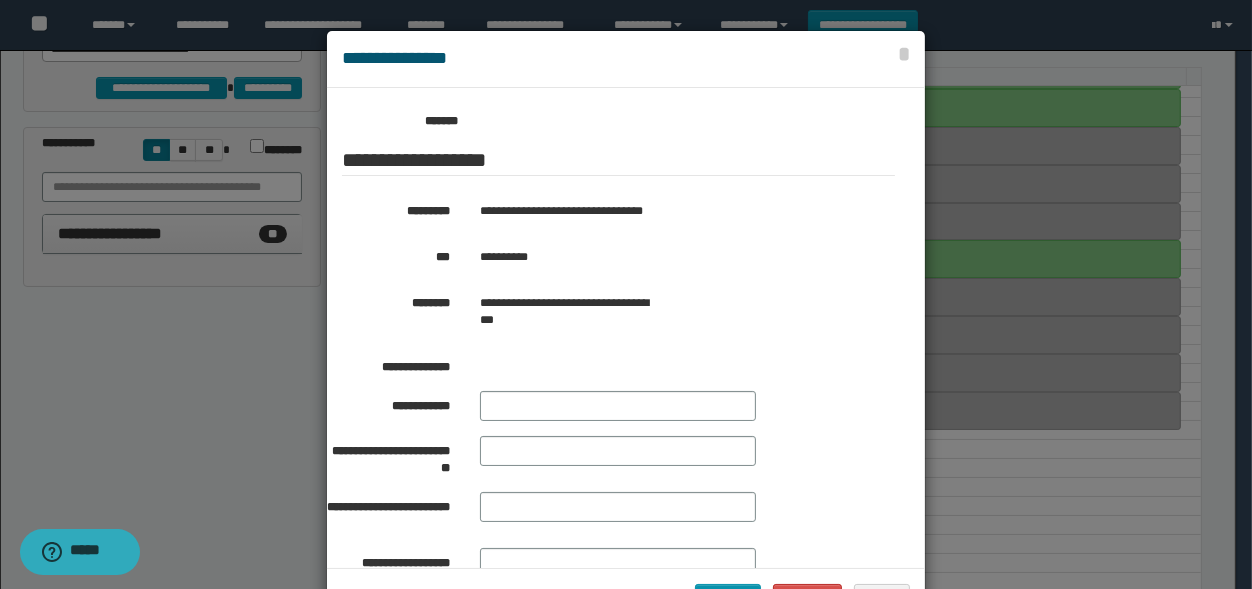 click at bounding box center (626, 329) 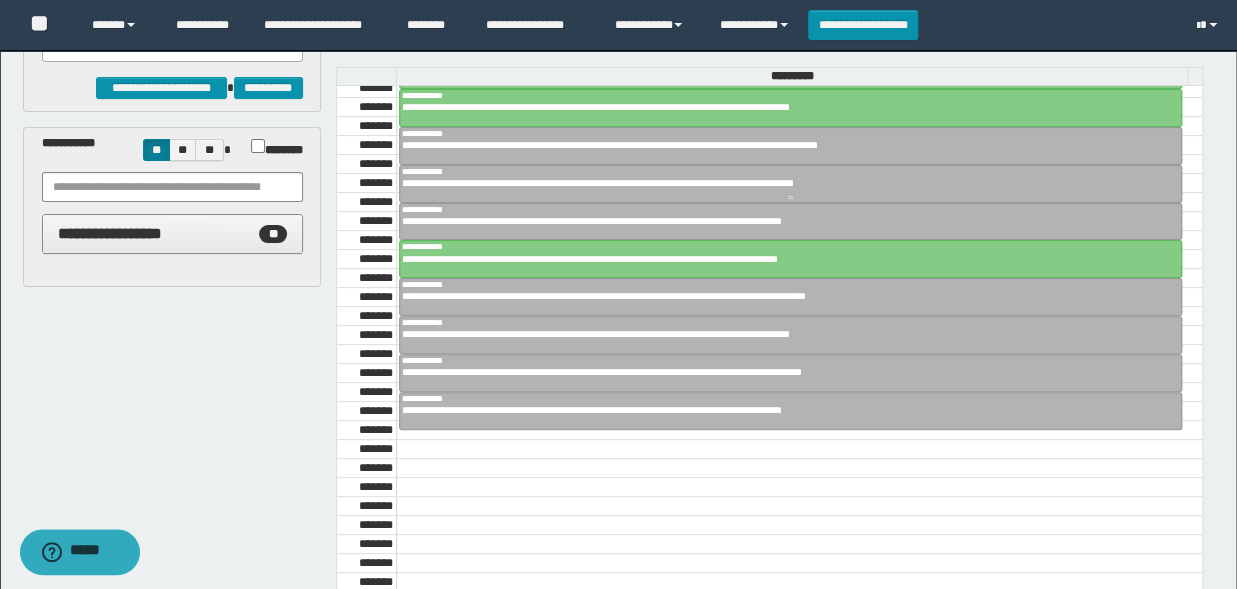 click on "**********" at bounding box center [782, 183] 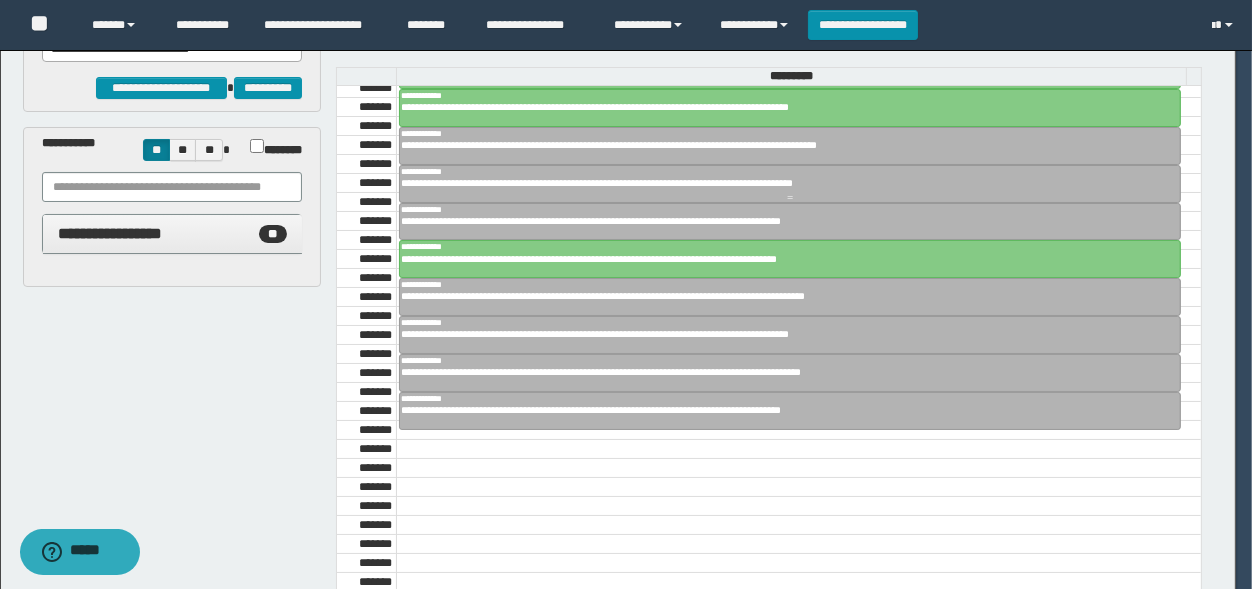 scroll, scrollTop: 330, scrollLeft: 0, axis: vertical 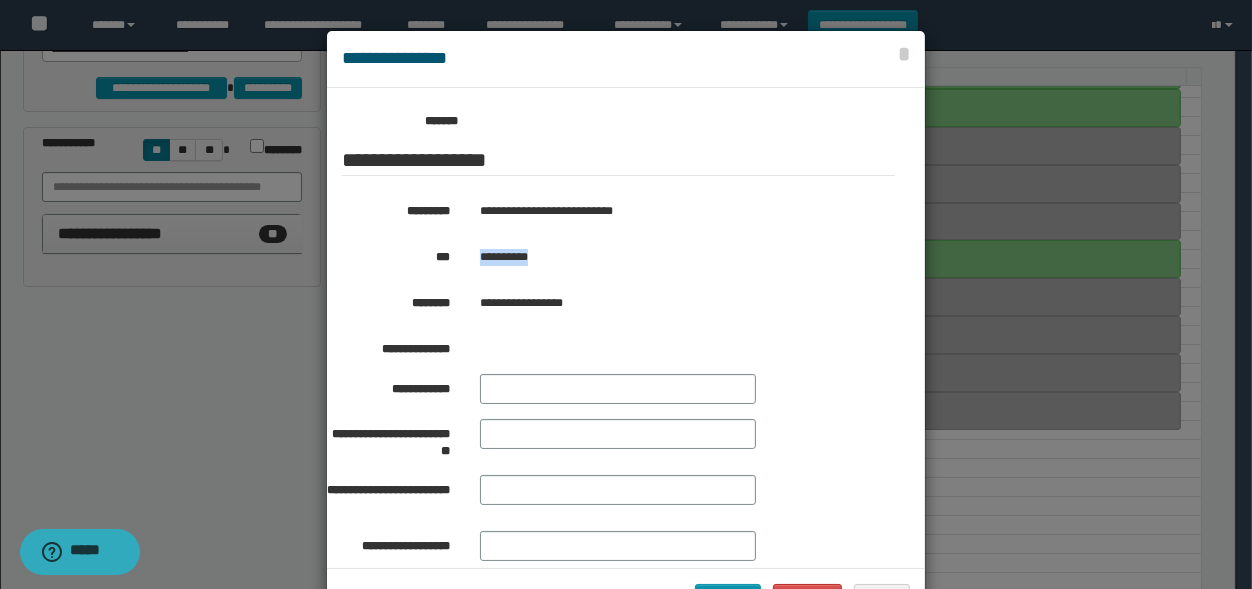 drag, startPoint x: 546, startPoint y: 252, endPoint x: 474, endPoint y: 262, distance: 72.691124 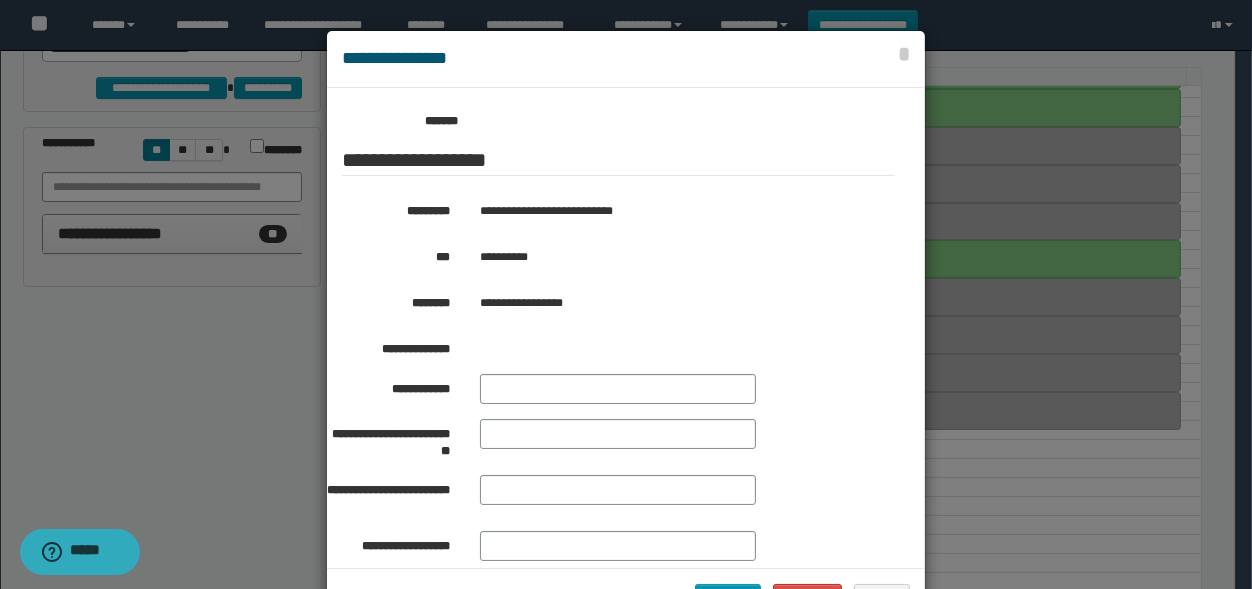 click at bounding box center [626, 329] 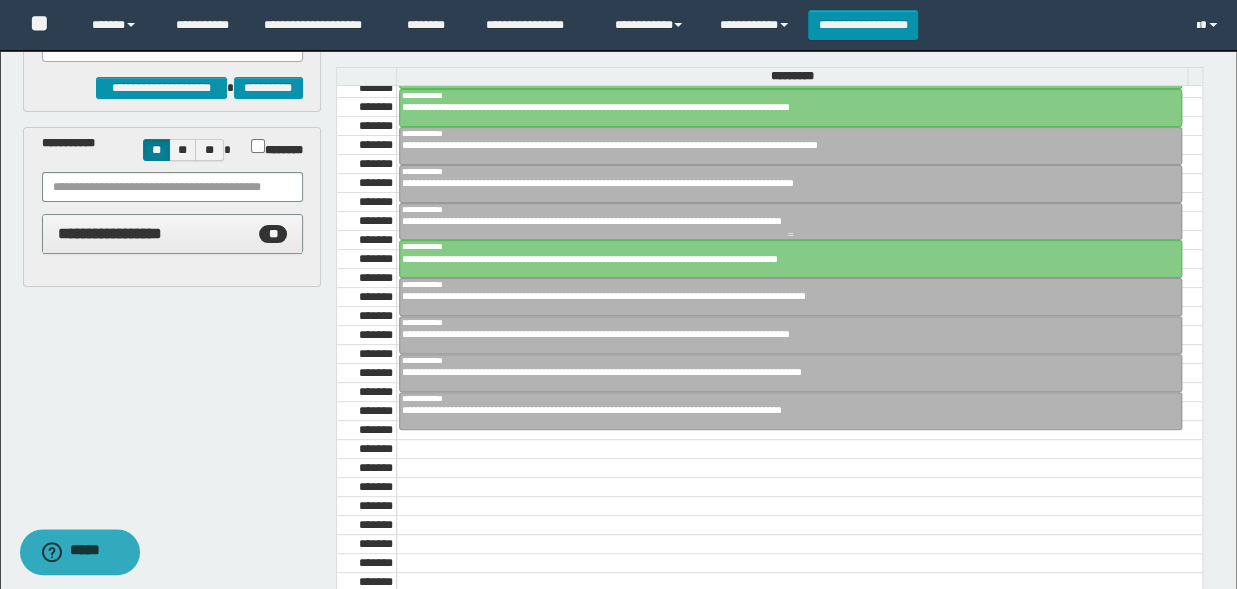 click on "**********" at bounding box center (782, 221) 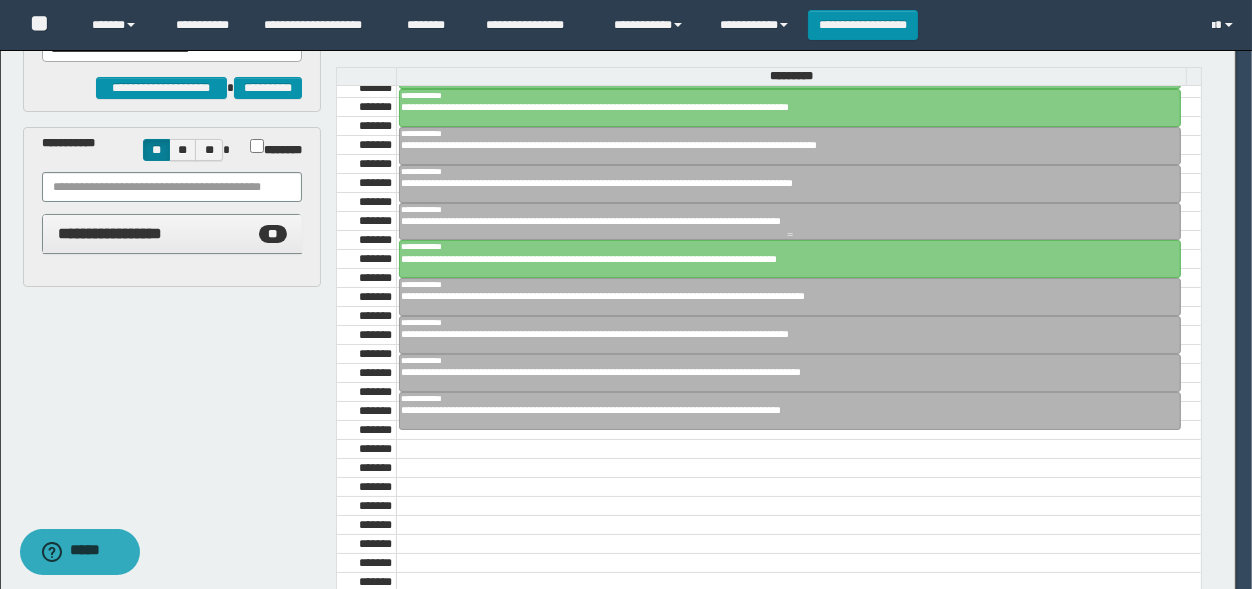 scroll, scrollTop: 330, scrollLeft: 0, axis: vertical 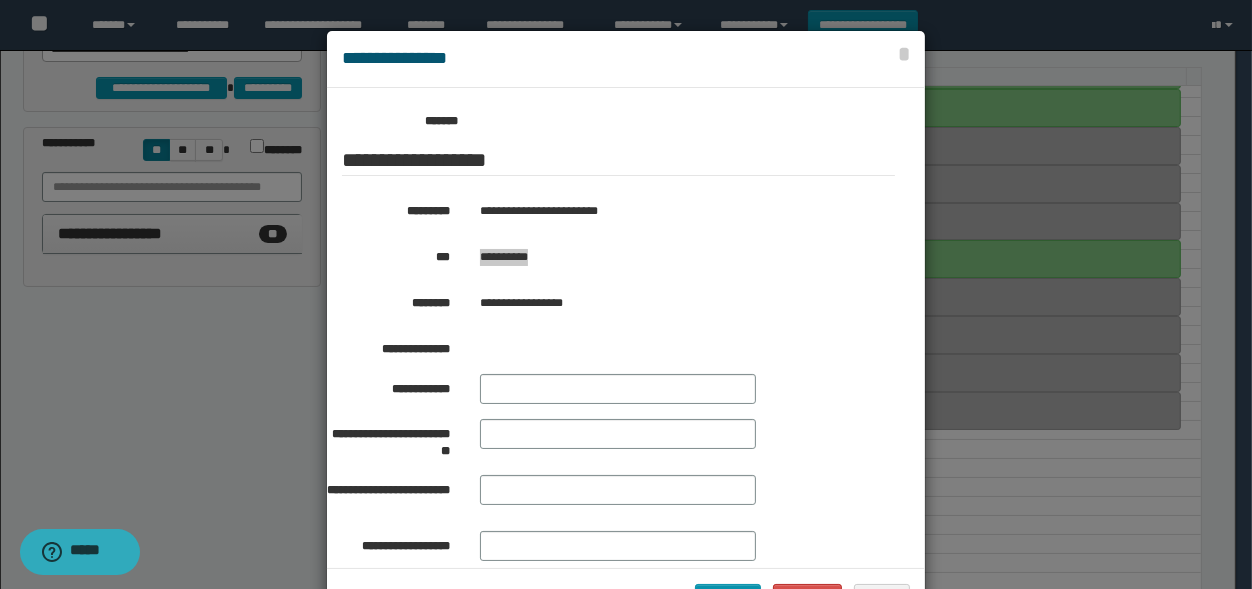 drag, startPoint x: 549, startPoint y: 261, endPoint x: 474, endPoint y: 262, distance: 75.00667 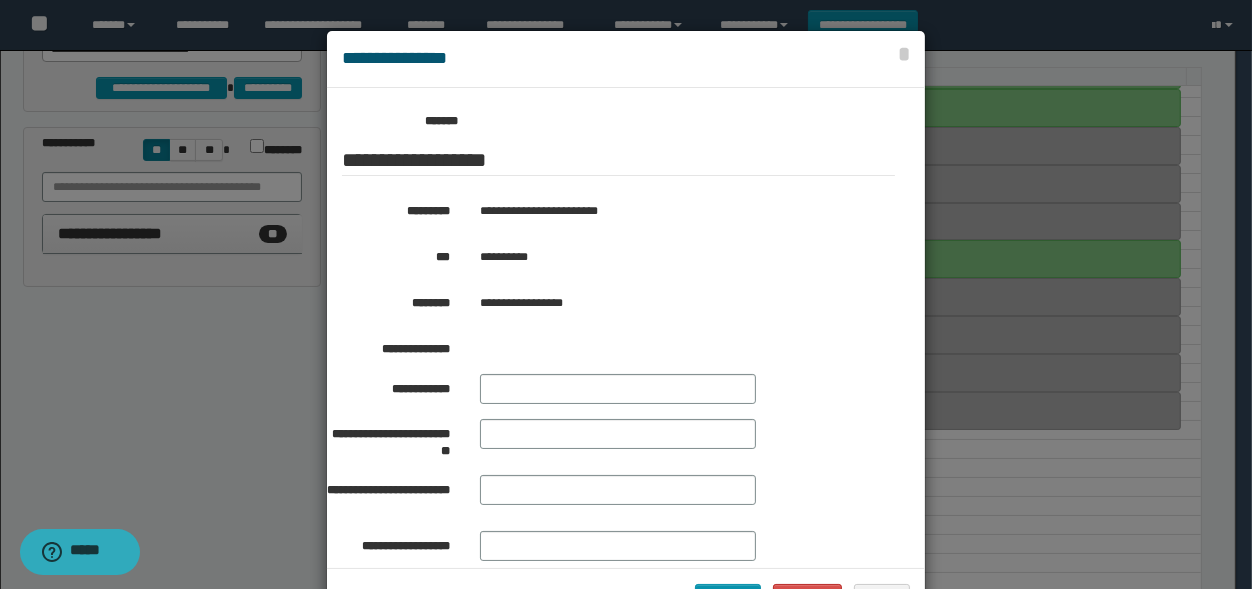 click at bounding box center (626, 329) 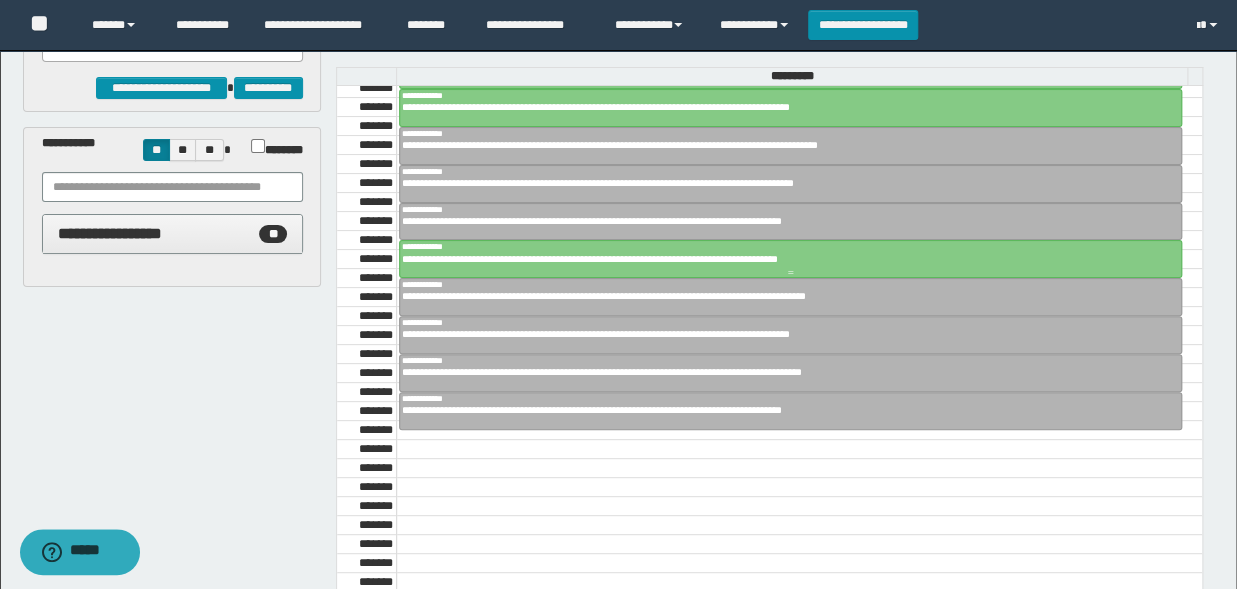 click on "**********" at bounding box center [782, 259] 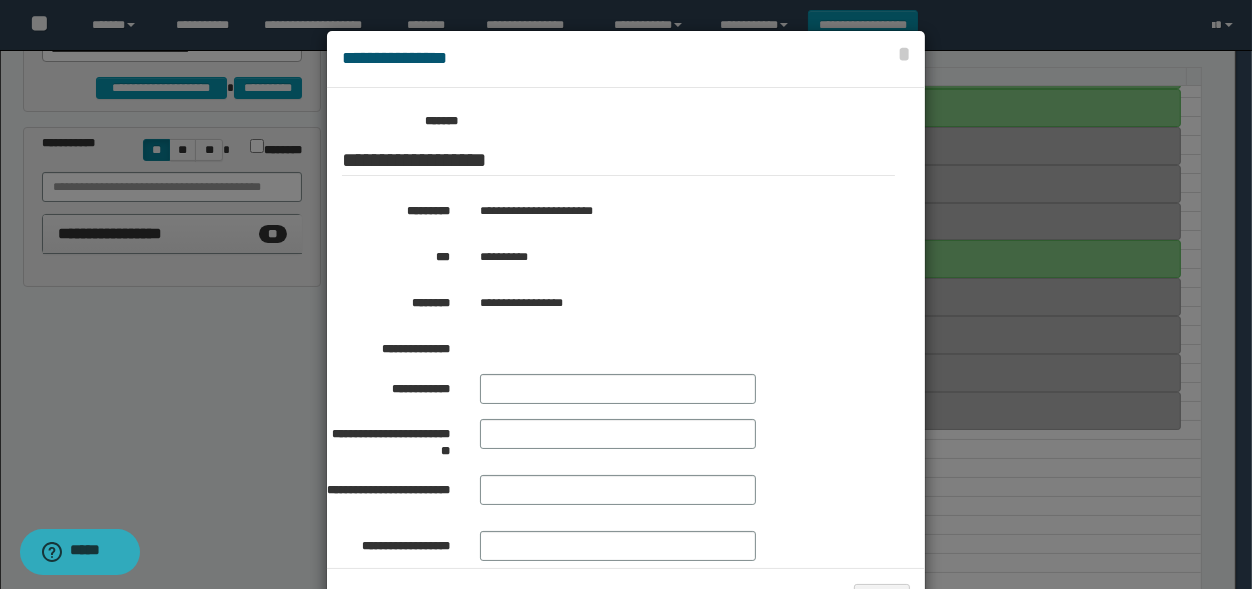 scroll, scrollTop: 330, scrollLeft: 0, axis: vertical 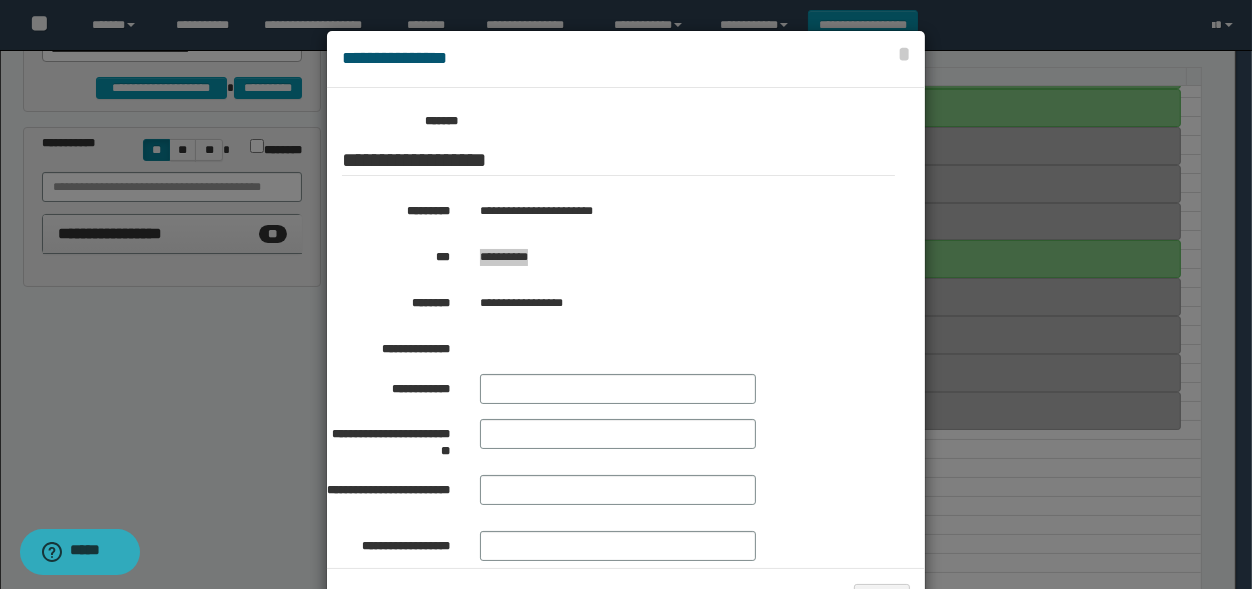 drag, startPoint x: 545, startPoint y: 258, endPoint x: 475, endPoint y: 267, distance: 70.5762 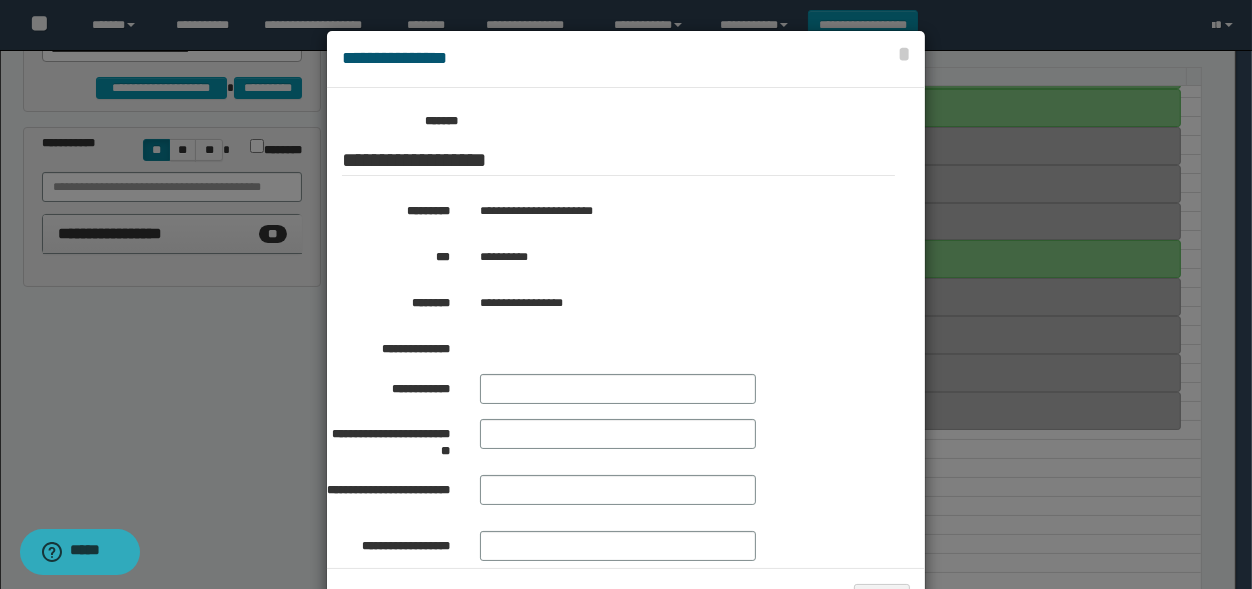click at bounding box center (626, 329) 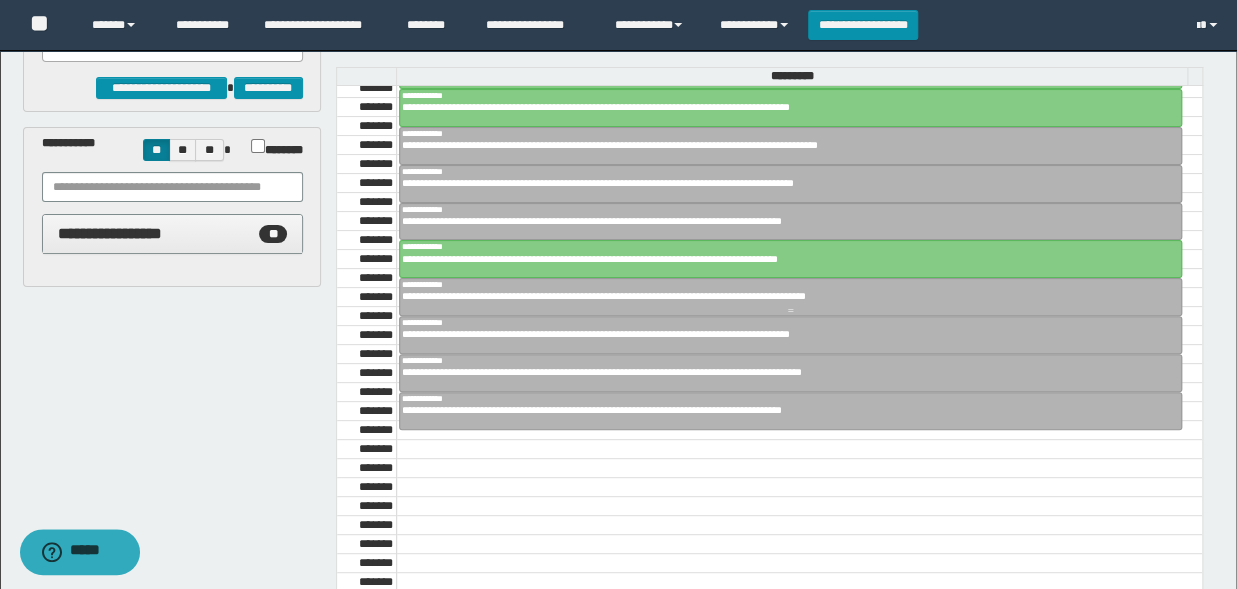 click at bounding box center [790, 297] 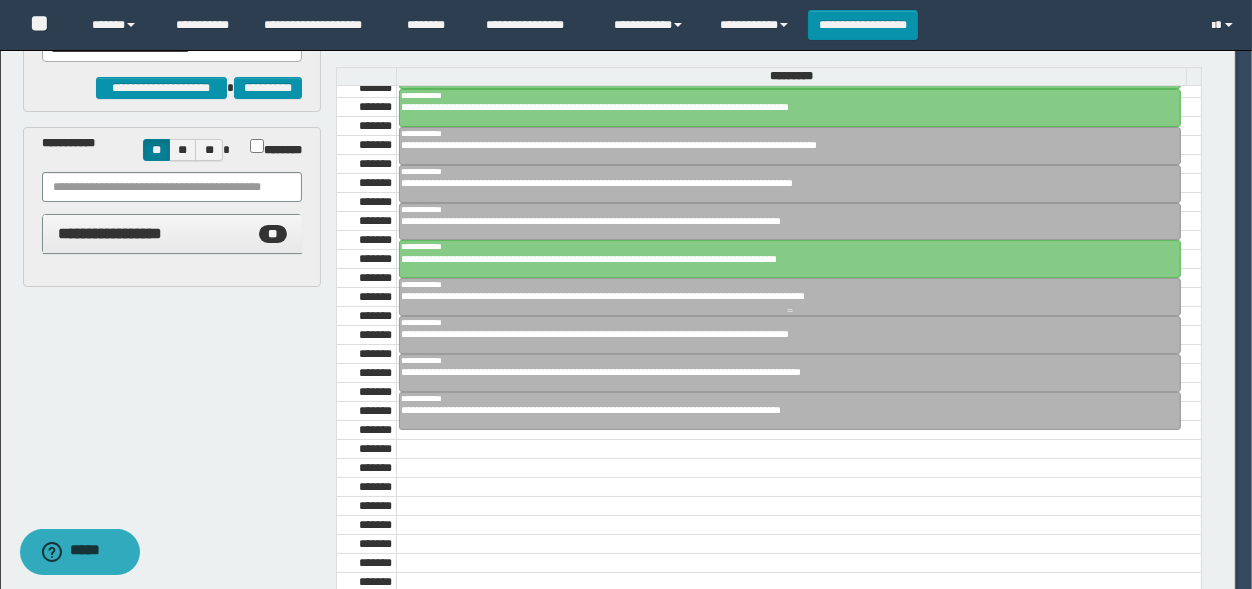 scroll, scrollTop: 330, scrollLeft: 0, axis: vertical 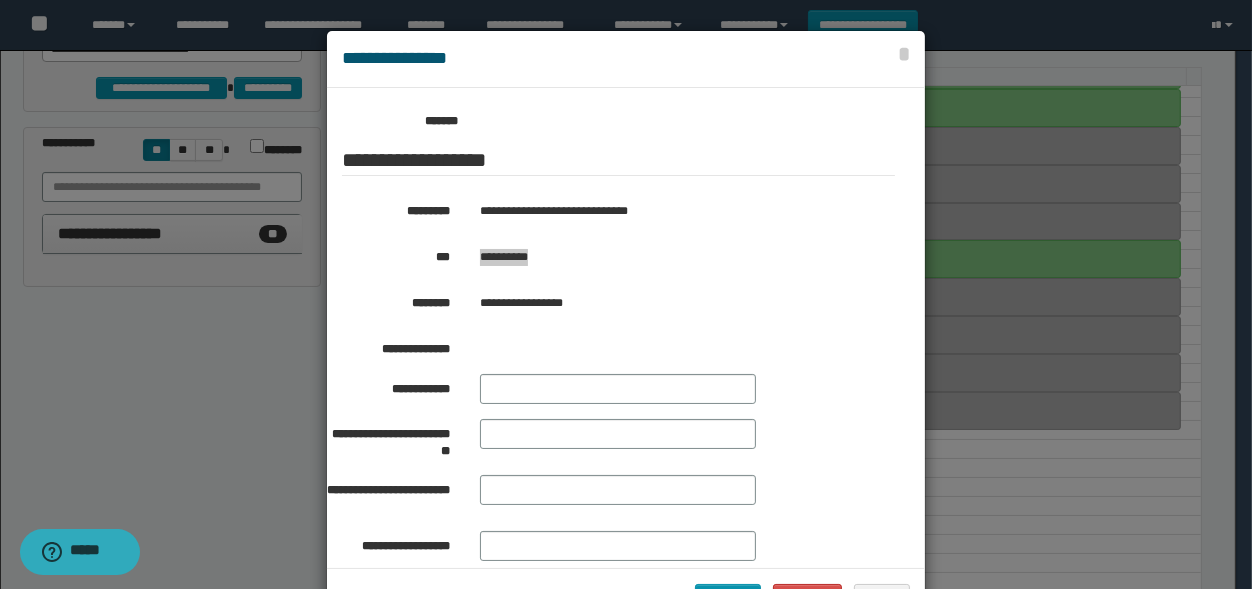drag, startPoint x: 540, startPoint y: 260, endPoint x: 473, endPoint y: 270, distance: 67.74216 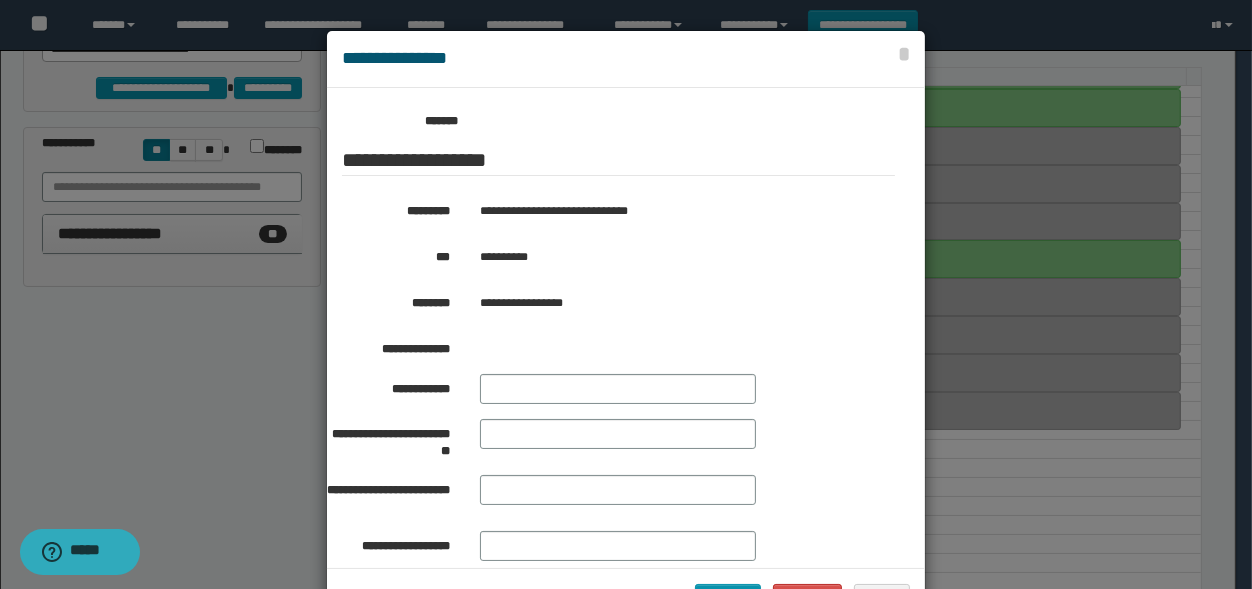 click at bounding box center [626, 329] 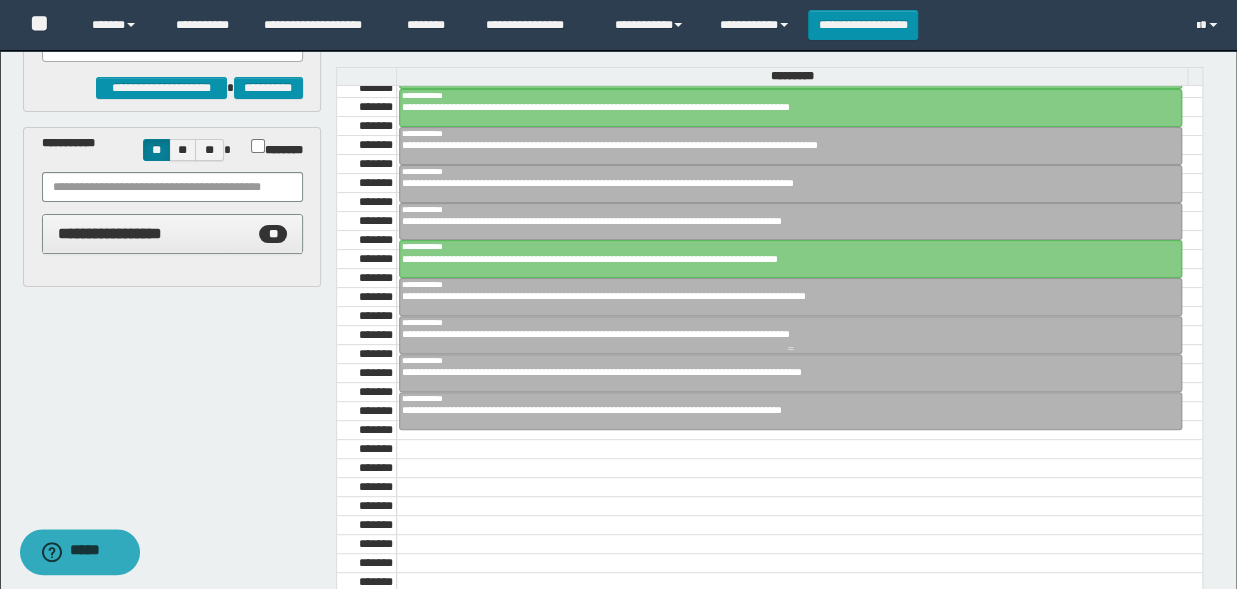 click at bounding box center (790, 335) 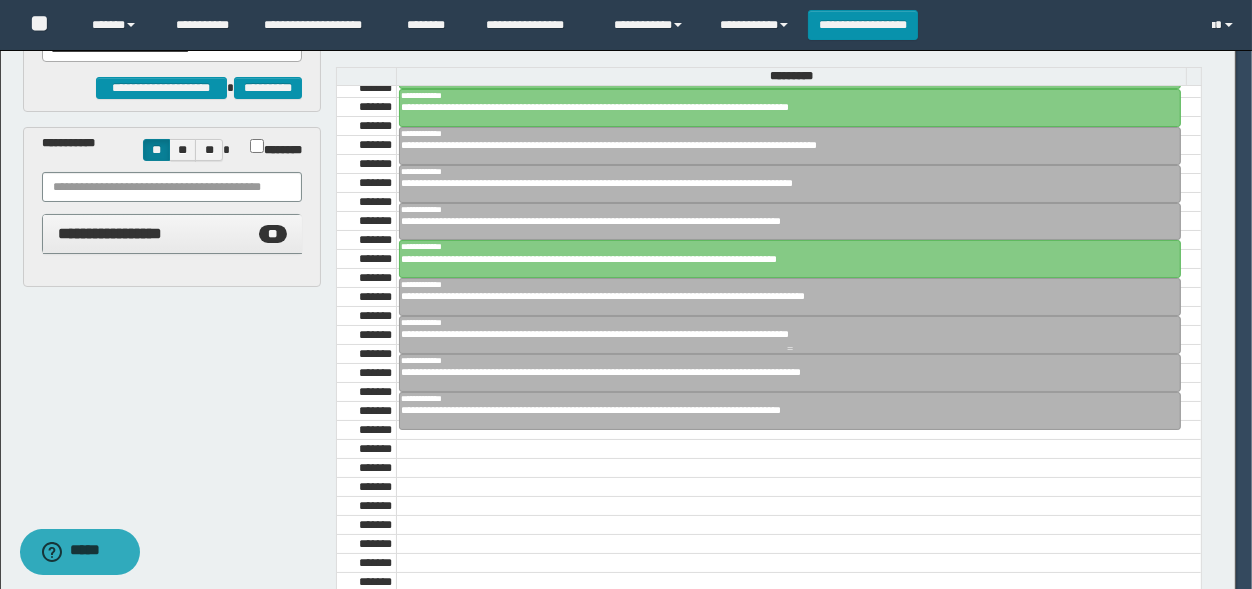 scroll, scrollTop: 330, scrollLeft: 0, axis: vertical 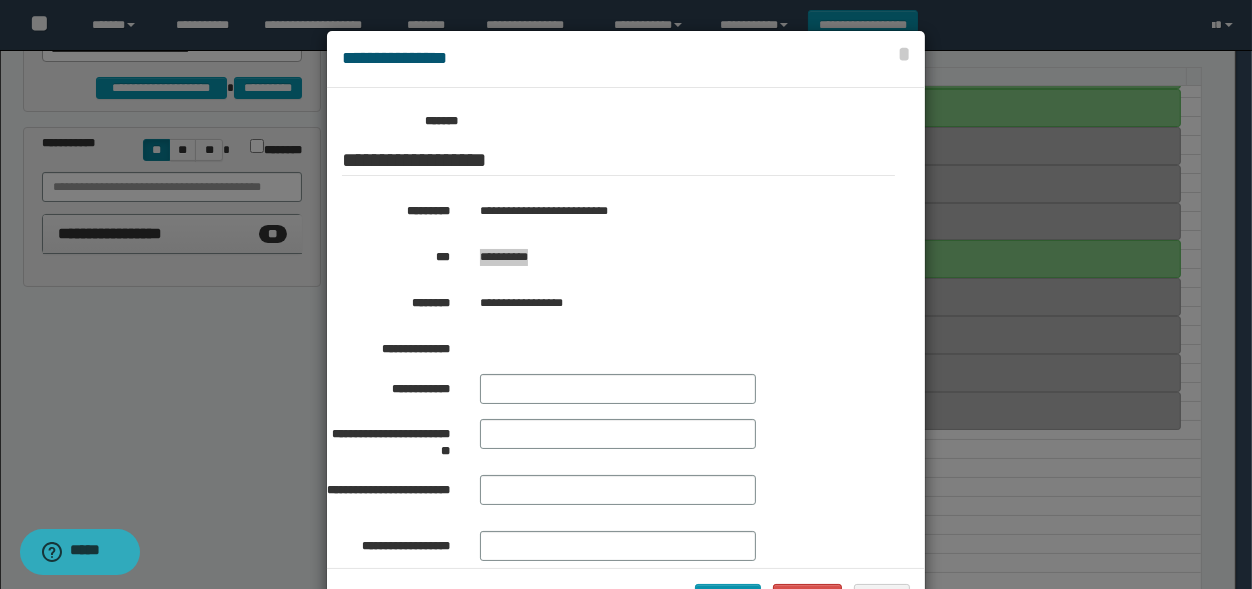 drag, startPoint x: 548, startPoint y: 258, endPoint x: 475, endPoint y: 260, distance: 73.02739 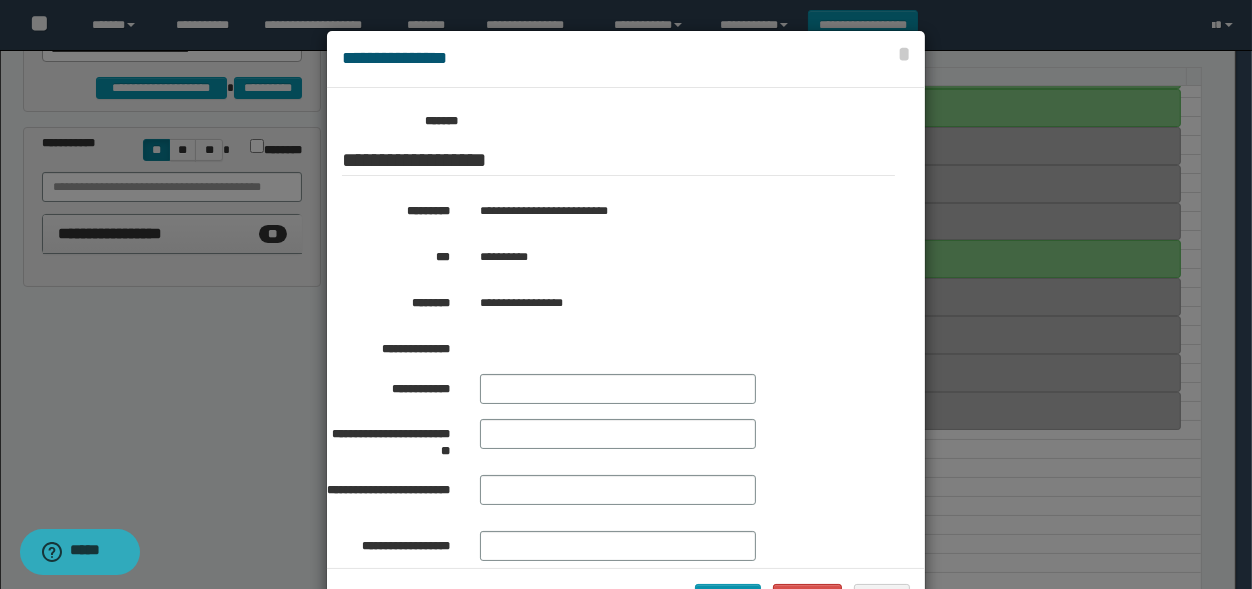 click at bounding box center [626, 329] 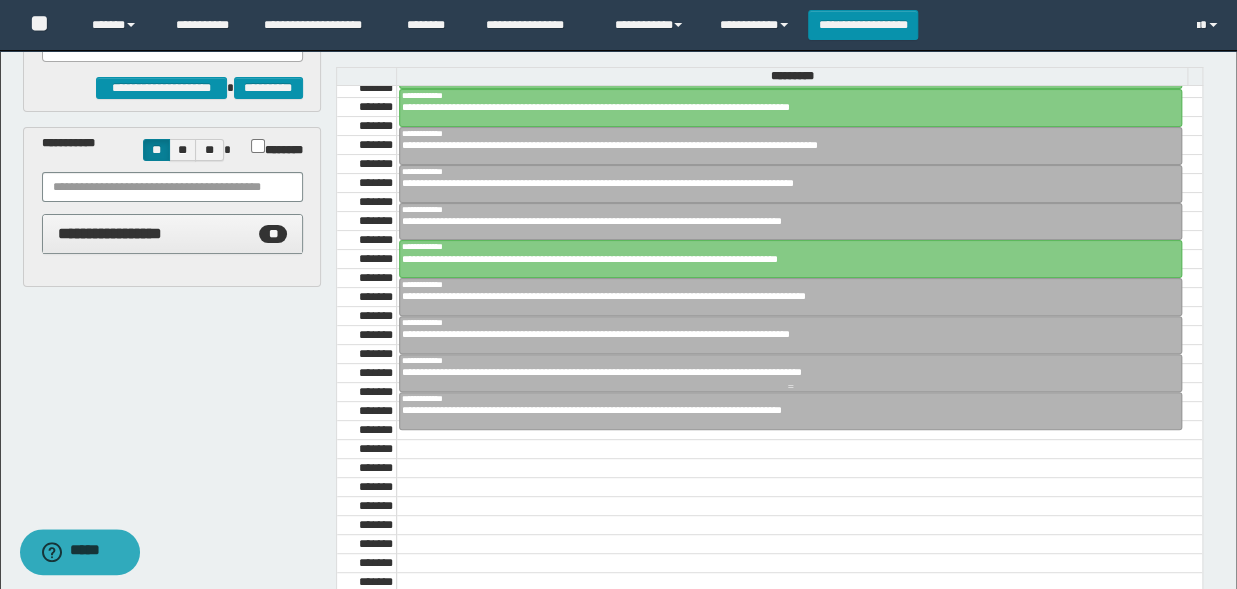 click on "**********" at bounding box center (782, 372) 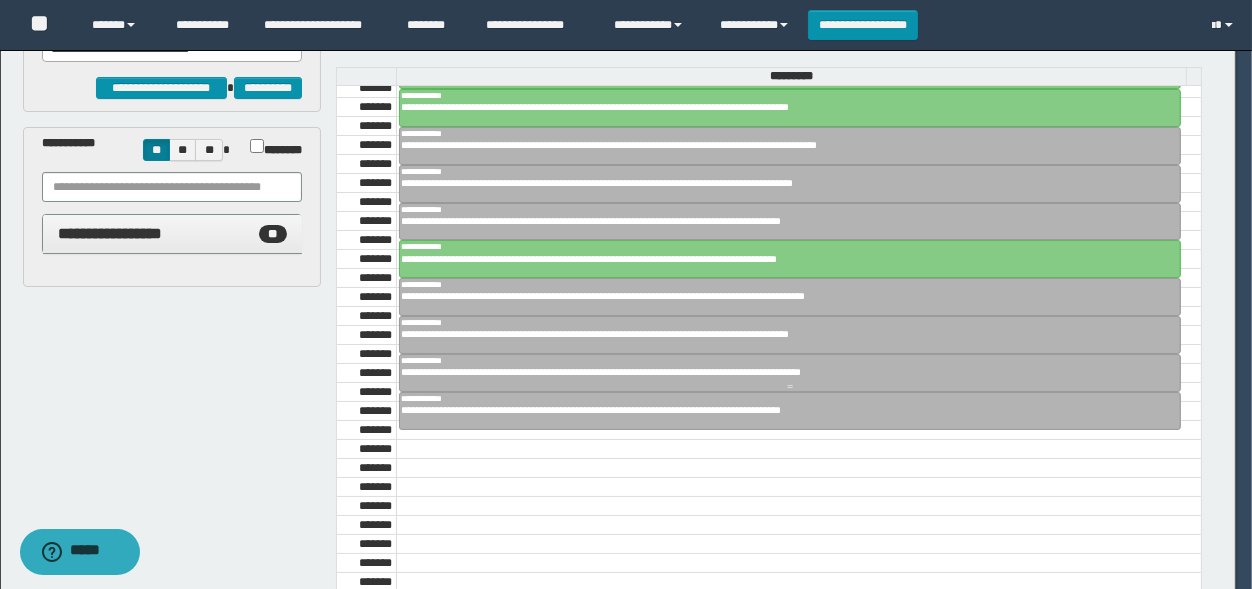 scroll, scrollTop: 330, scrollLeft: 0, axis: vertical 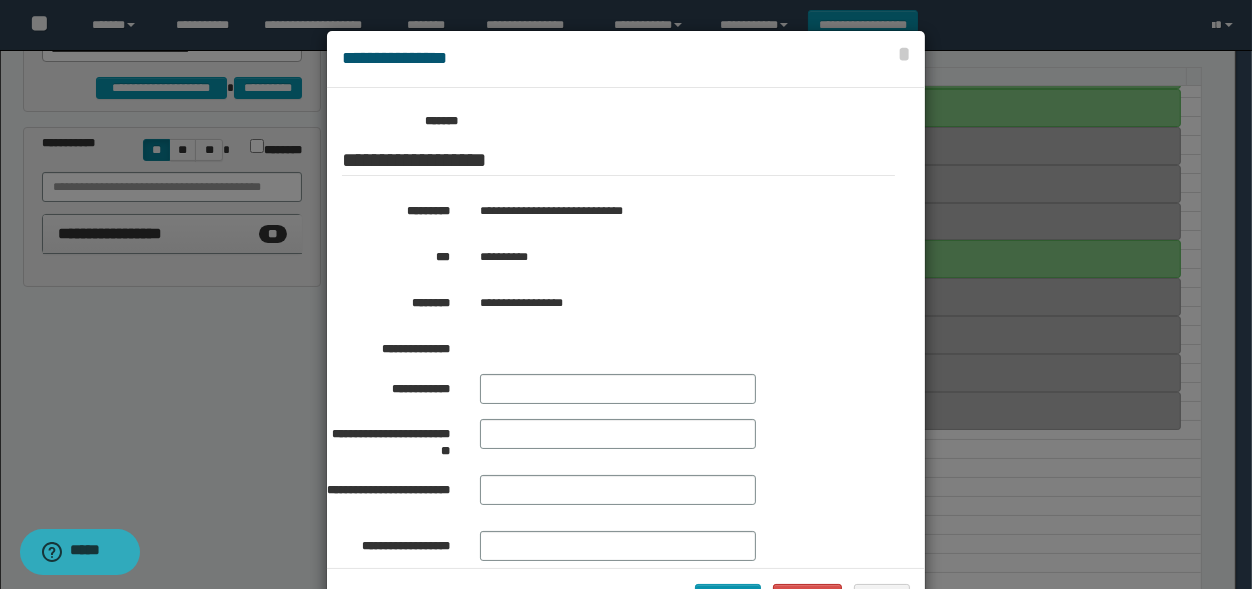 drag, startPoint x: 502, startPoint y: 354, endPoint x: 456, endPoint y: 295, distance: 74.8131 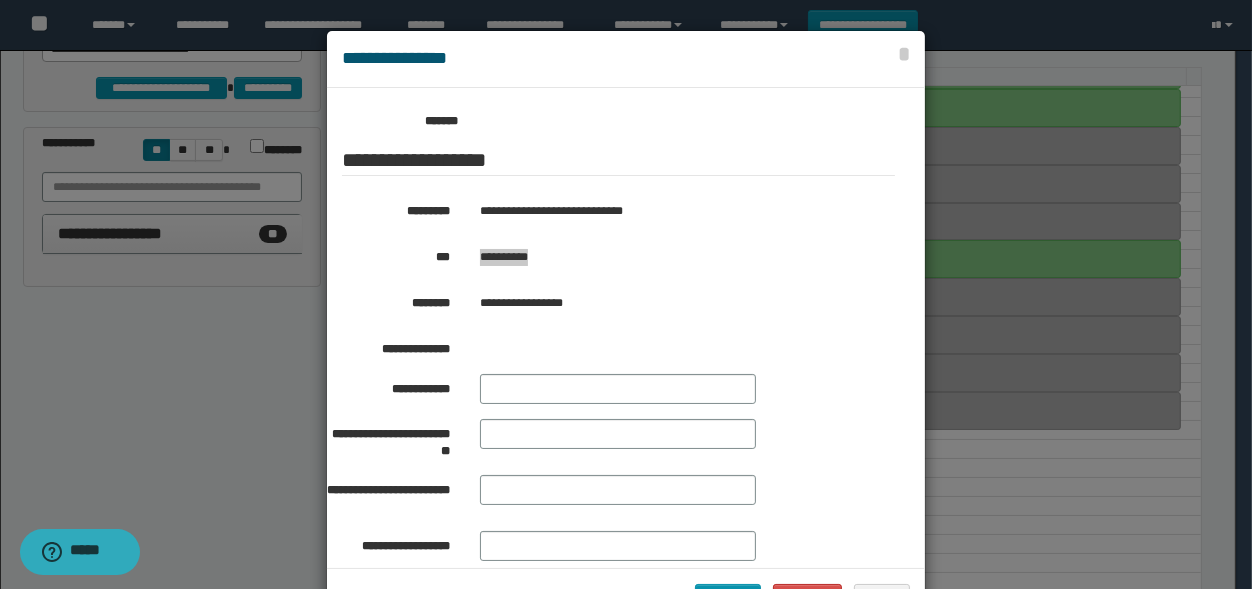 drag, startPoint x: 543, startPoint y: 256, endPoint x: 472, endPoint y: 272, distance: 72.780495 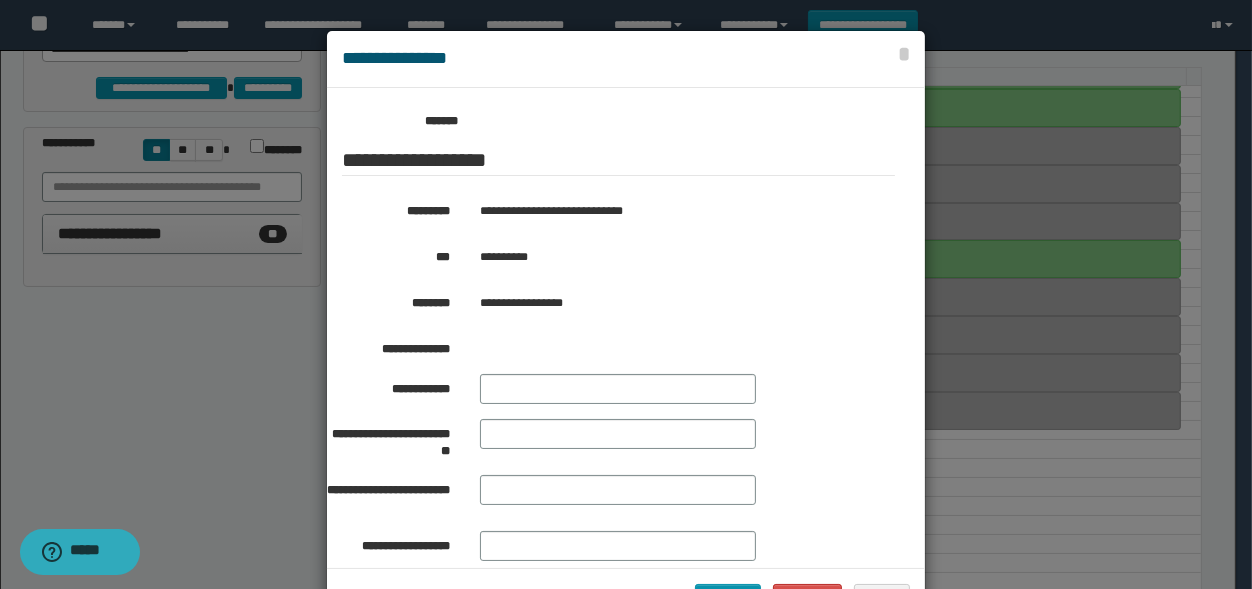 click at bounding box center [626, 329] 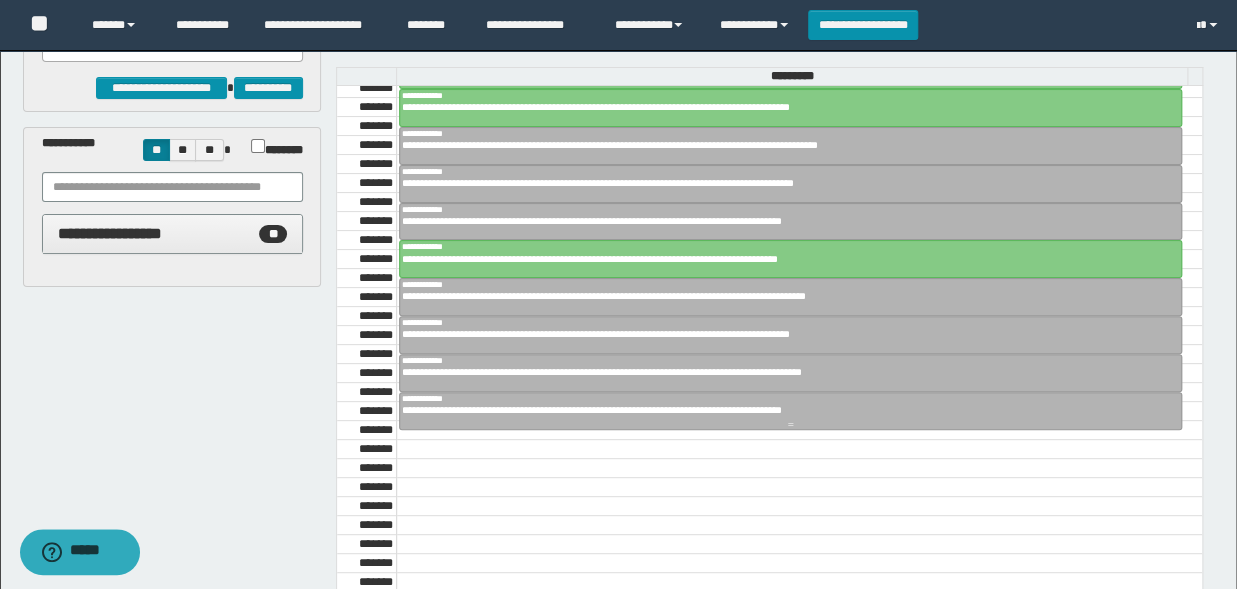 click at bounding box center (790, 425) 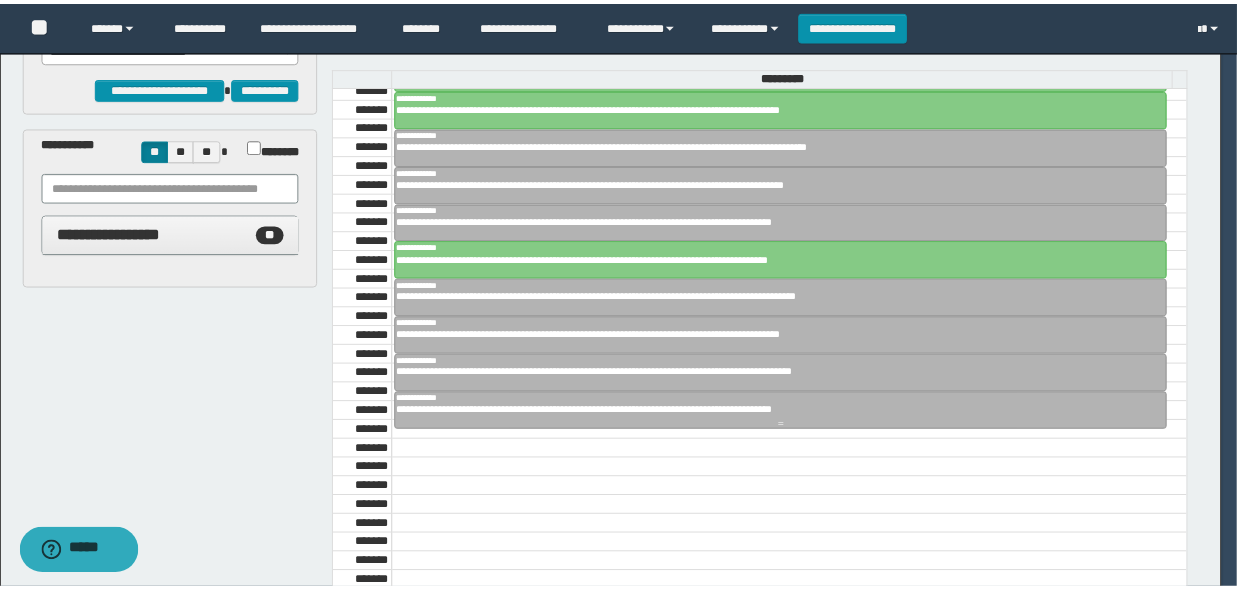 scroll, scrollTop: 330, scrollLeft: 0, axis: vertical 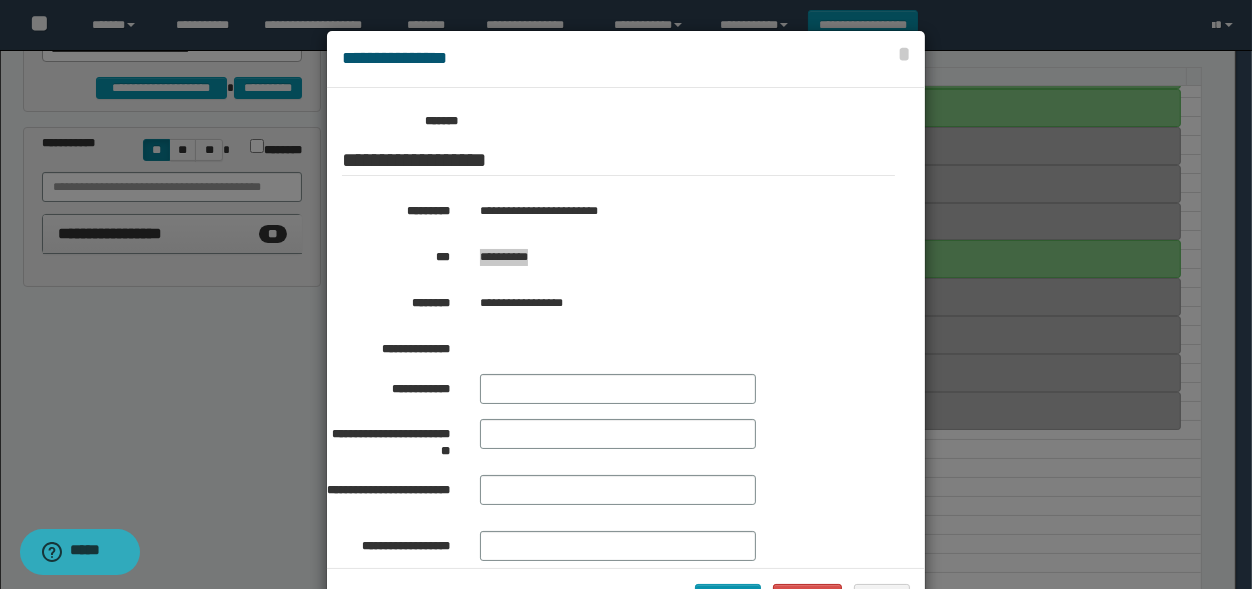 drag, startPoint x: 540, startPoint y: 258, endPoint x: 468, endPoint y: 270, distance: 72.99315 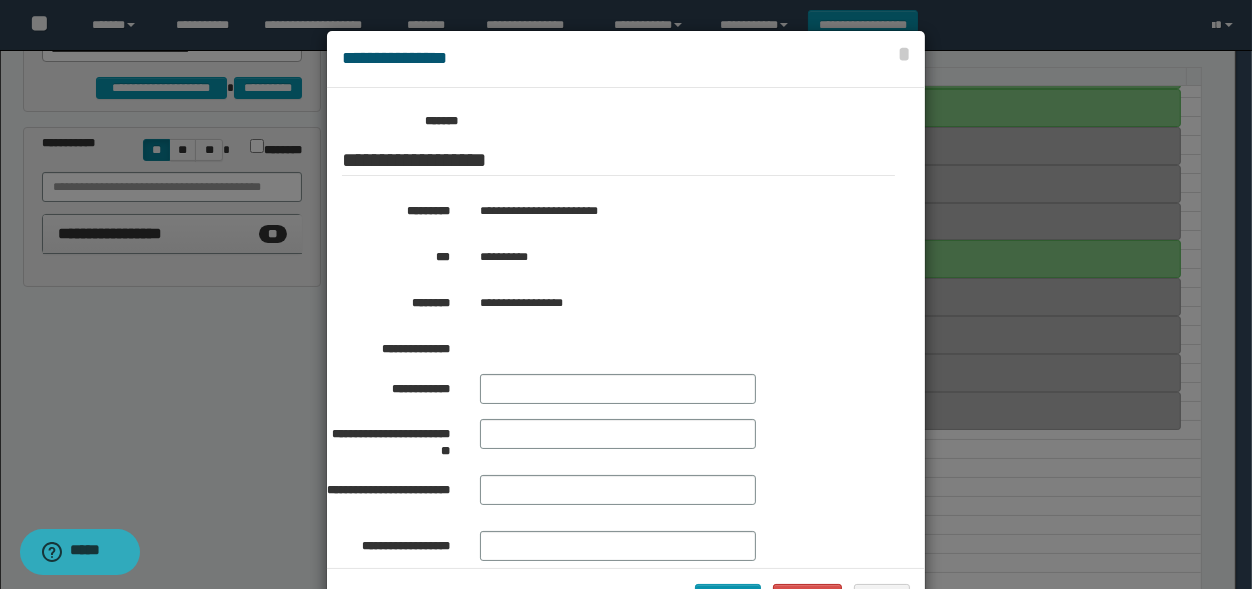click at bounding box center [626, 329] 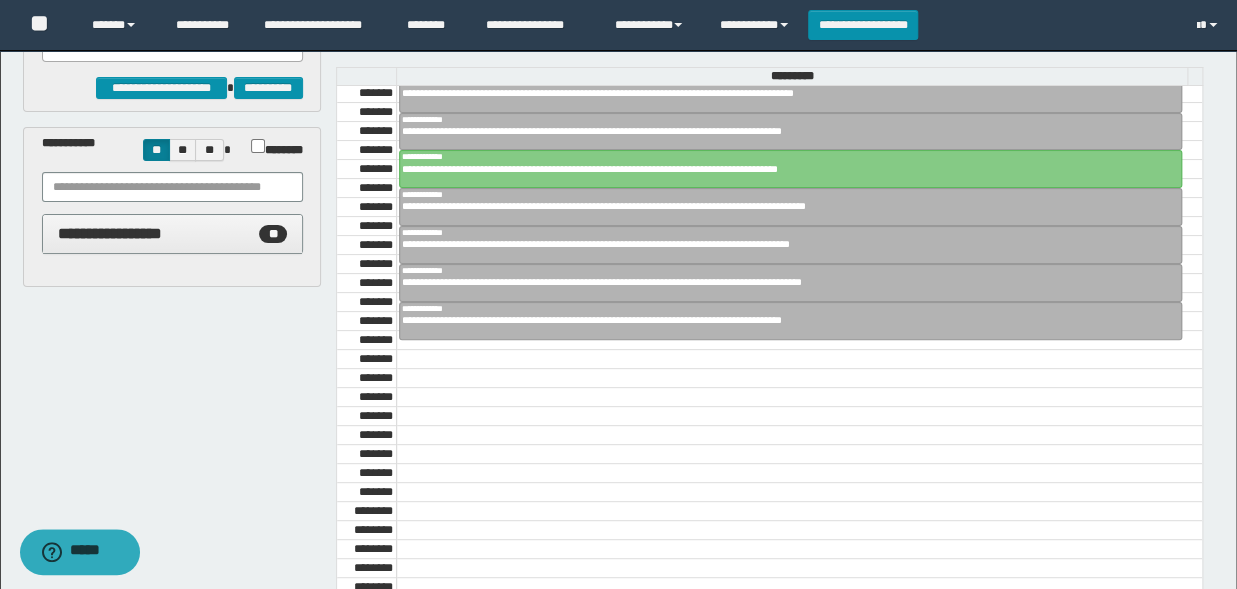 scroll, scrollTop: 2094, scrollLeft: 0, axis: vertical 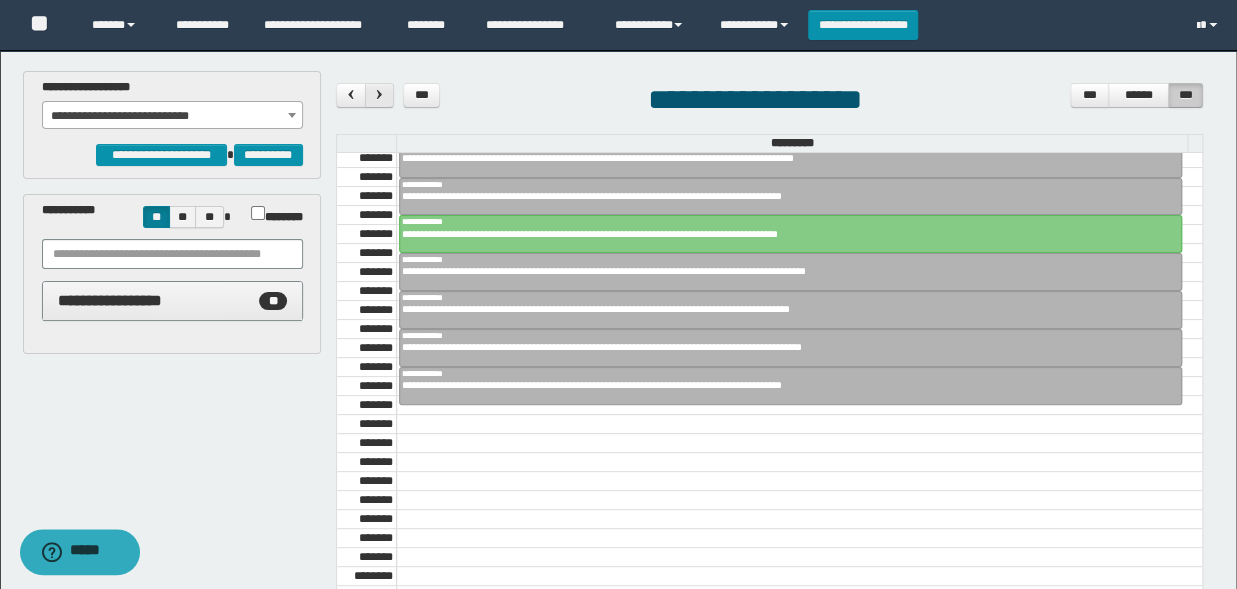 click at bounding box center [379, 94] 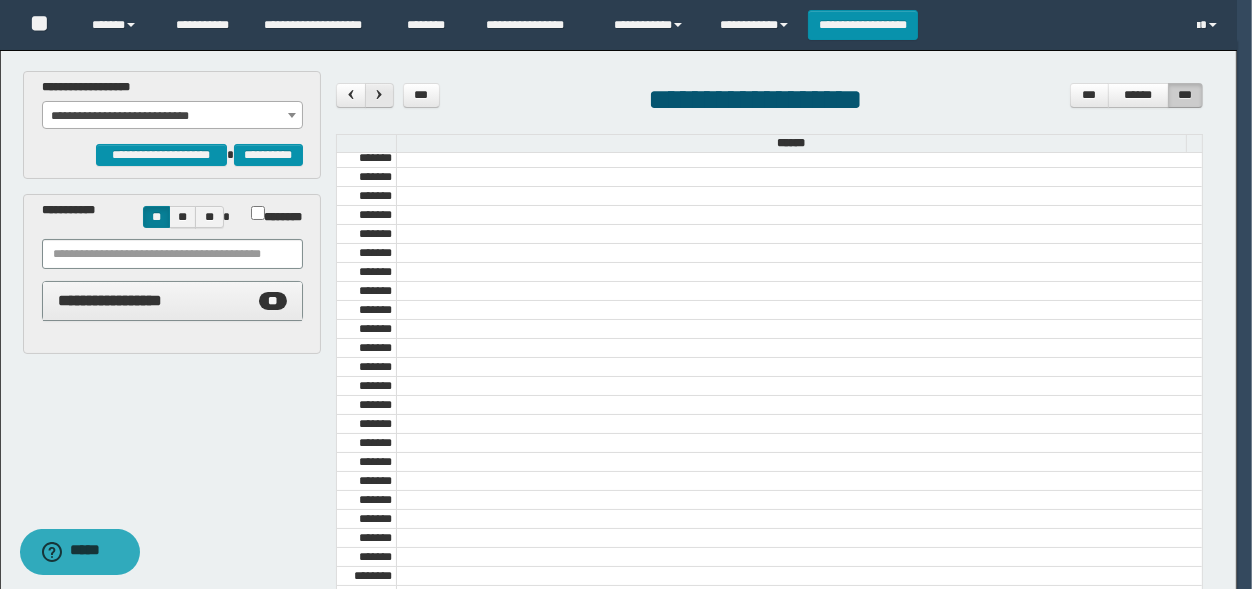 scroll, scrollTop: 682, scrollLeft: 0, axis: vertical 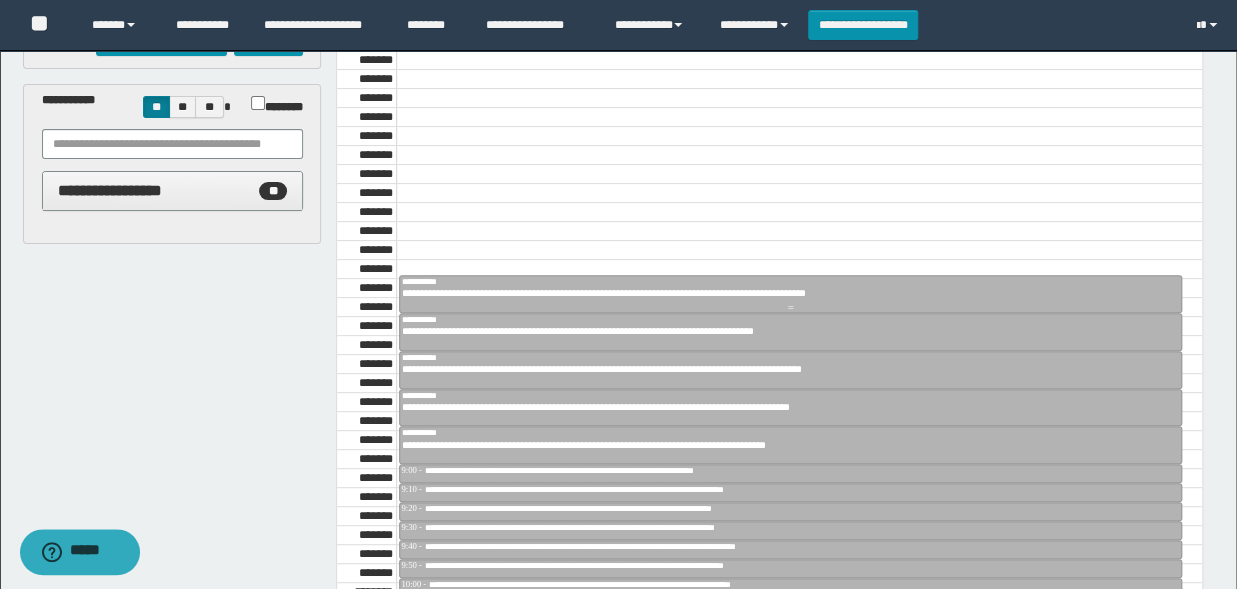 click on "**********" at bounding box center [790, 281] 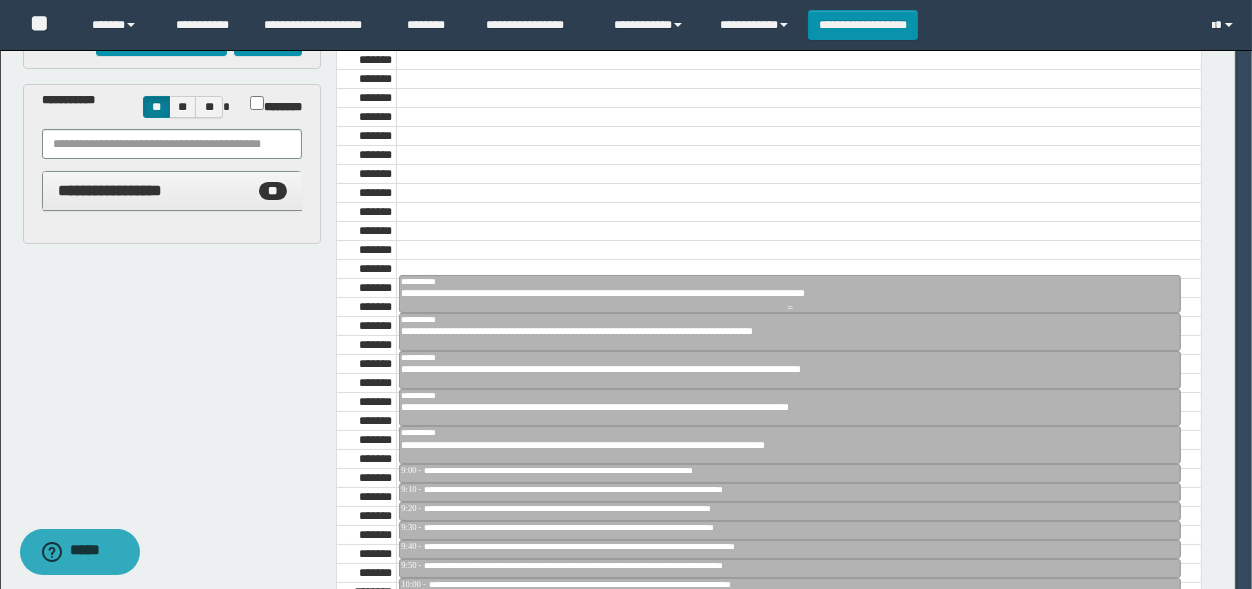 scroll, scrollTop: 330, scrollLeft: 0, axis: vertical 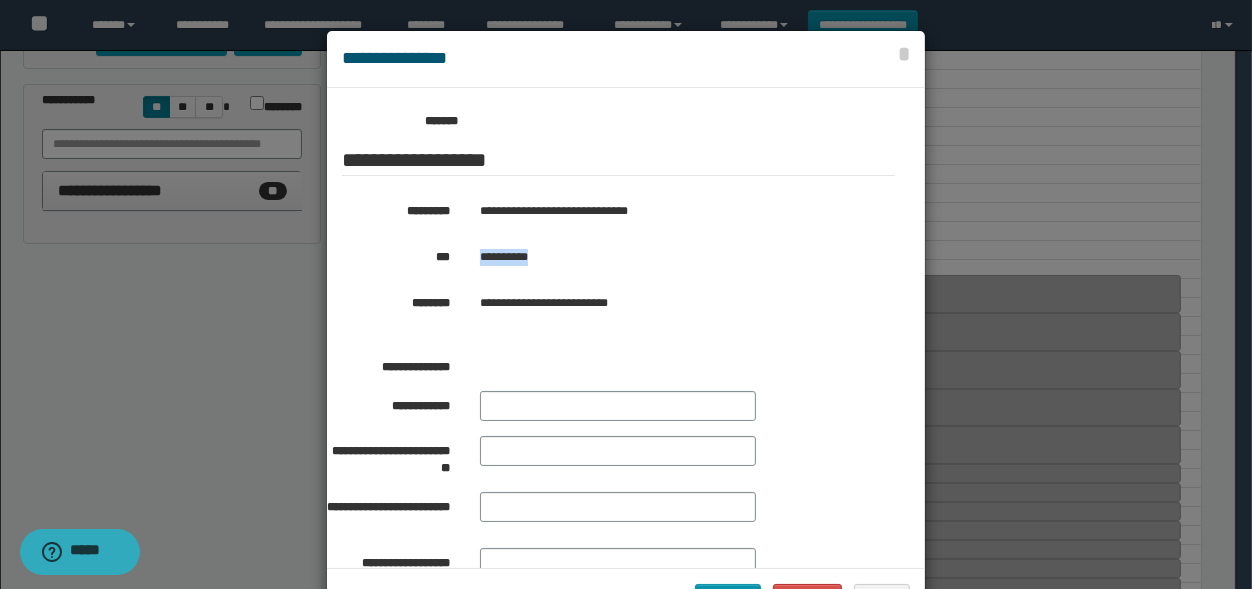 drag, startPoint x: 545, startPoint y: 253, endPoint x: 475, endPoint y: 259, distance: 70.256676 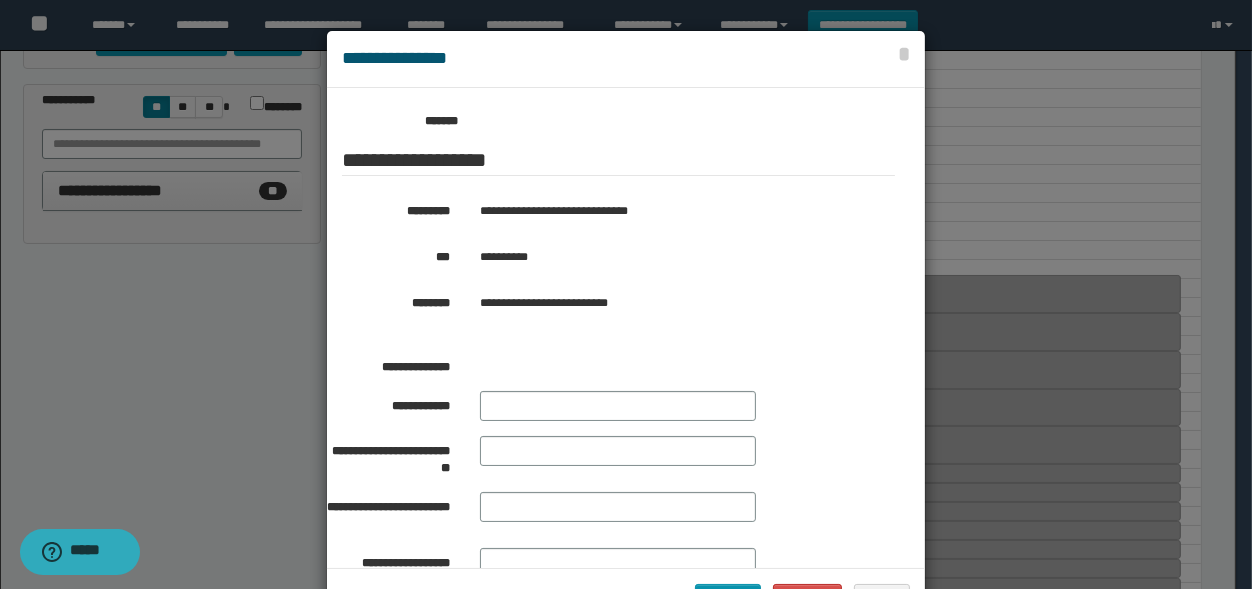 click at bounding box center [626, 329] 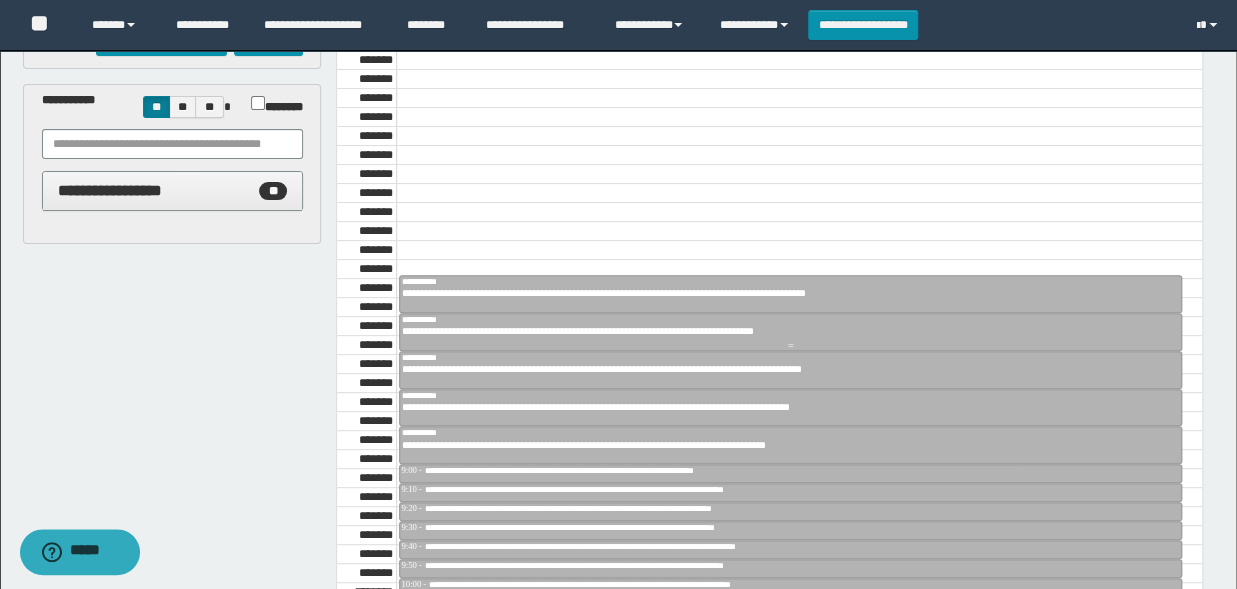 click on "**********" at bounding box center [790, 319] 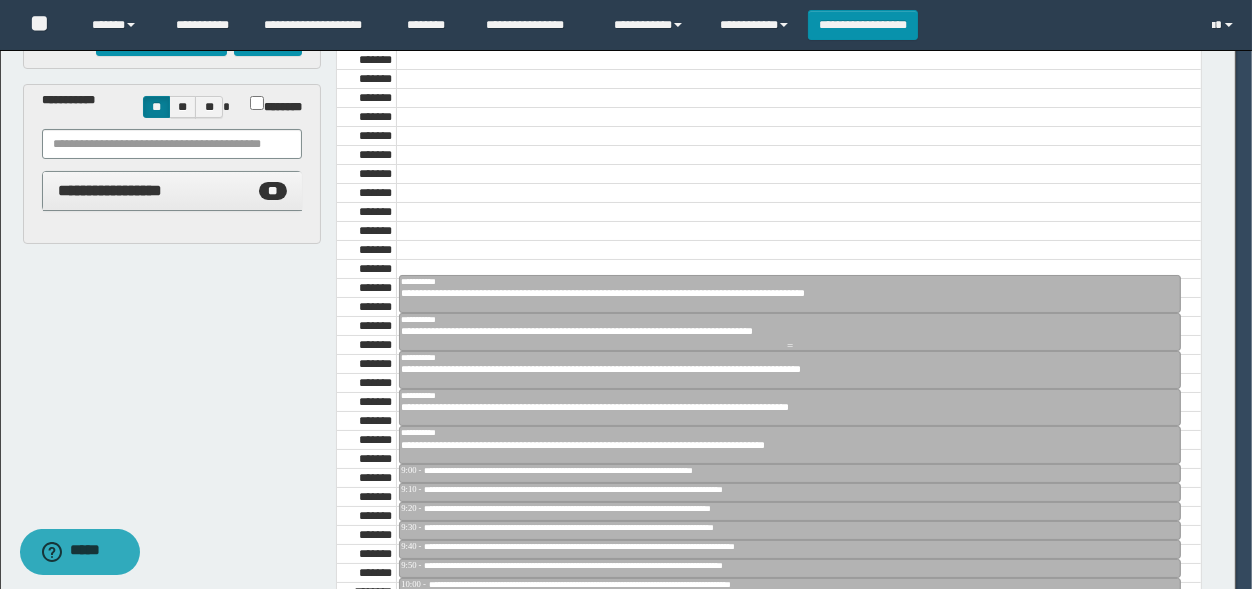 scroll, scrollTop: 330, scrollLeft: 0, axis: vertical 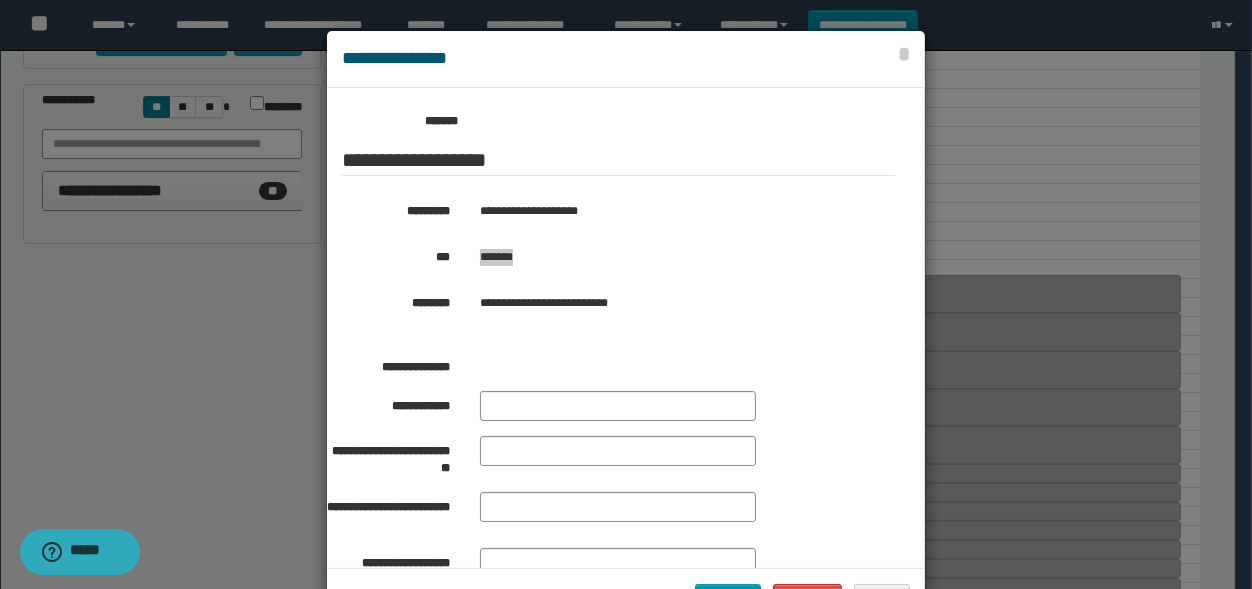 drag, startPoint x: 505, startPoint y: 260, endPoint x: 475, endPoint y: 265, distance: 30.413813 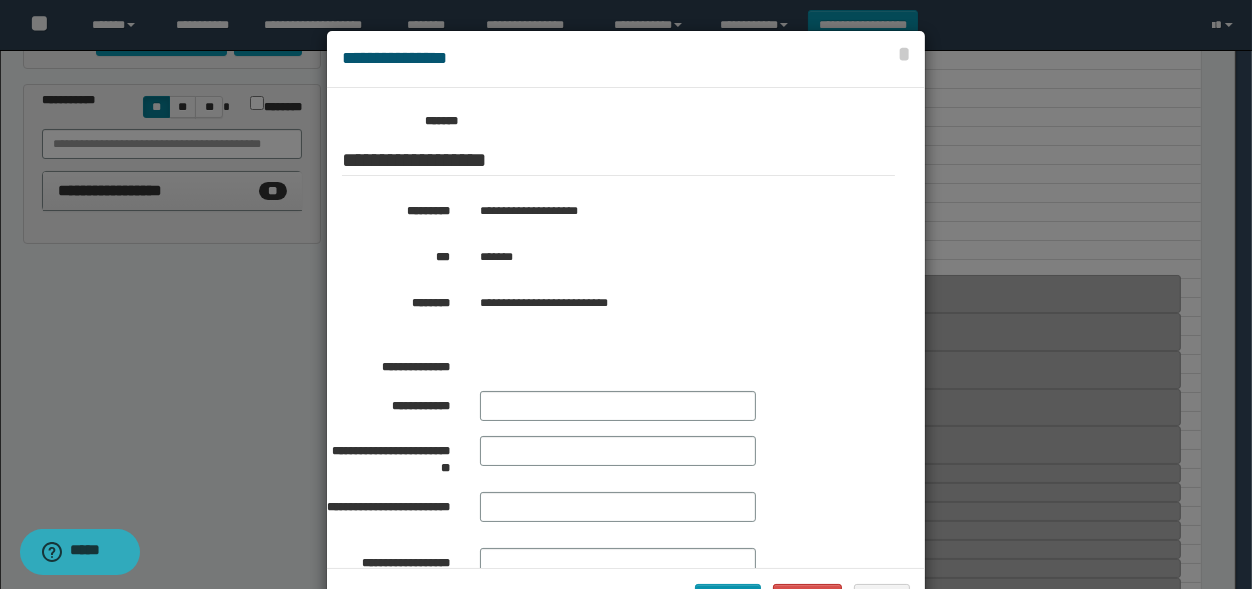 click at bounding box center (626, 329) 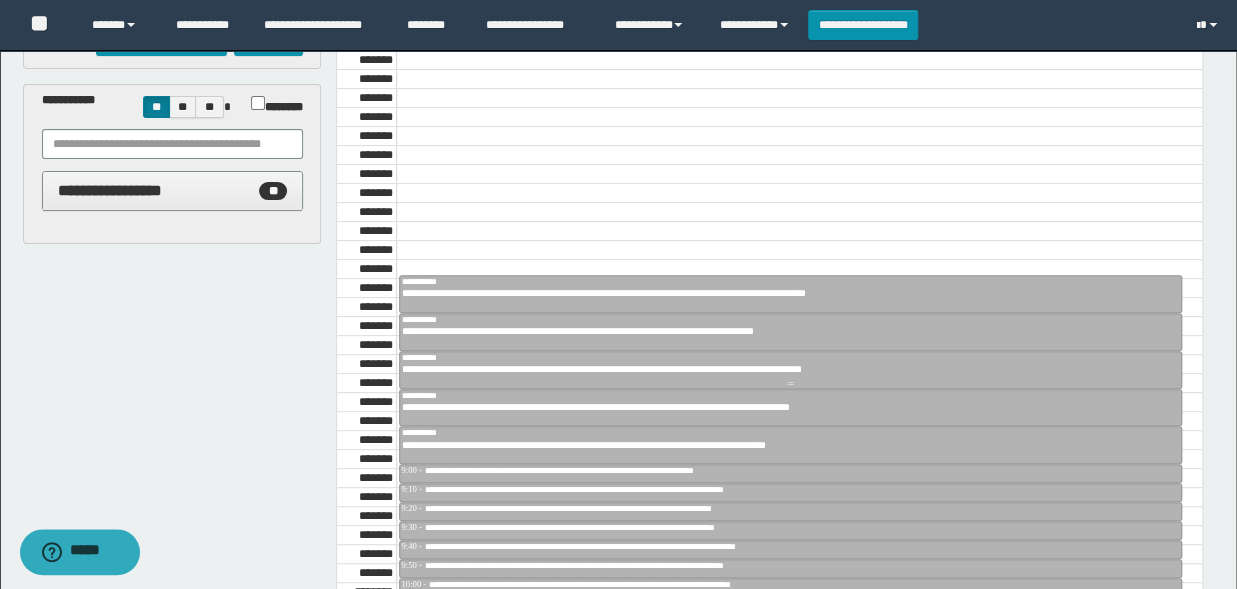 click on "**********" at bounding box center (782, 369) 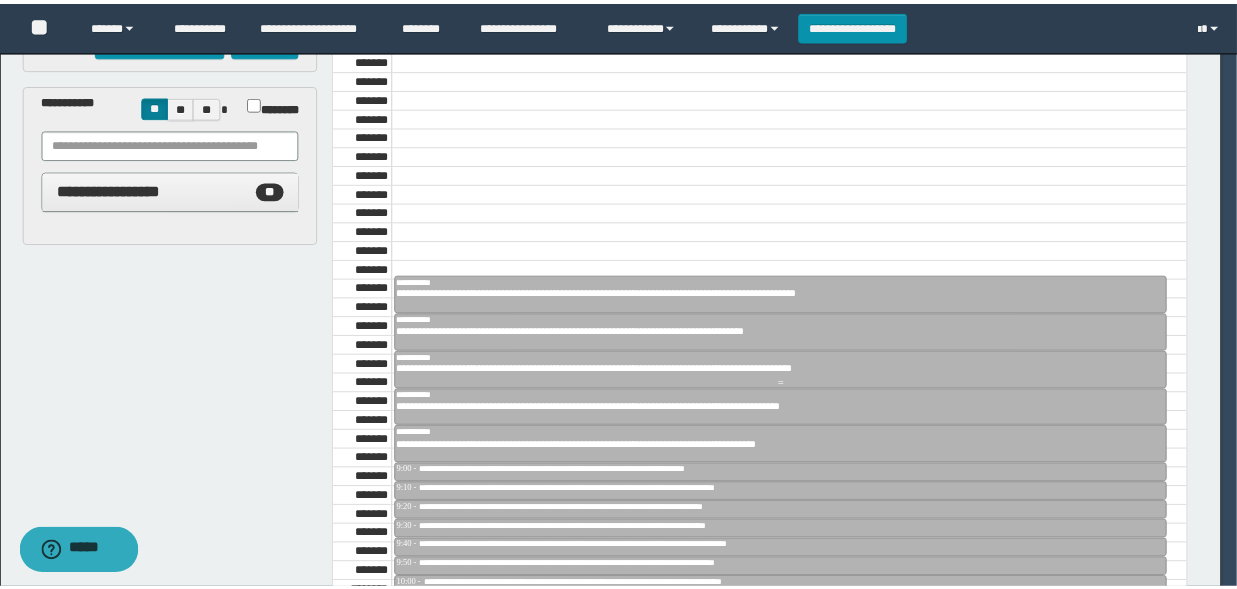 scroll, scrollTop: 330, scrollLeft: 0, axis: vertical 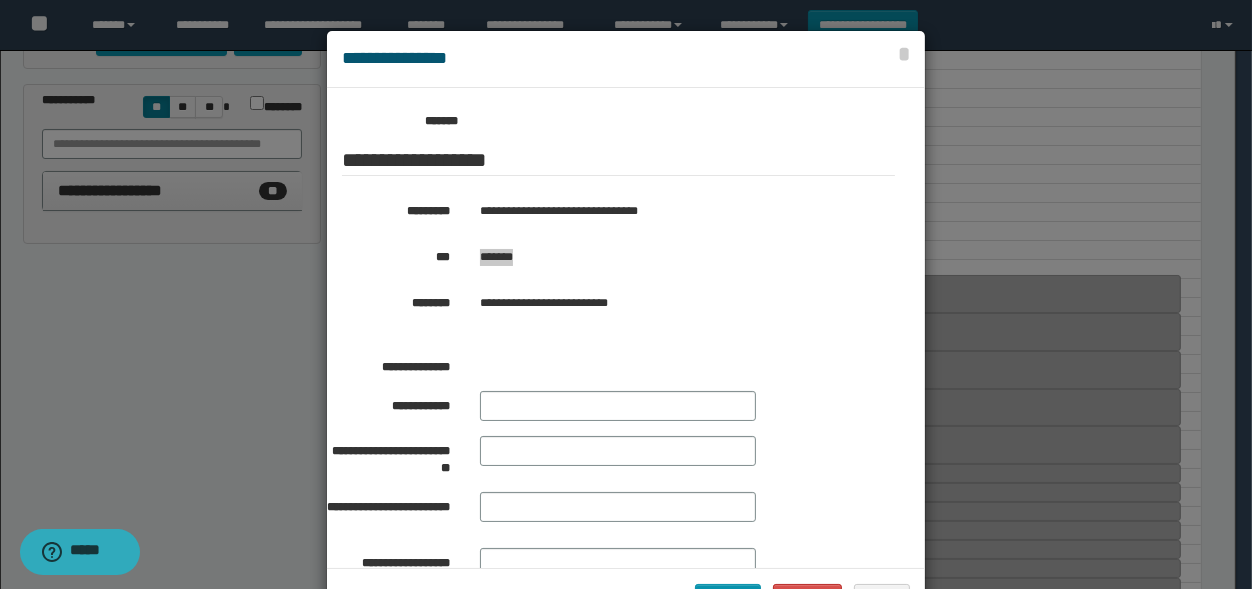 drag, startPoint x: 523, startPoint y: 254, endPoint x: 472, endPoint y: 261, distance: 51.47815 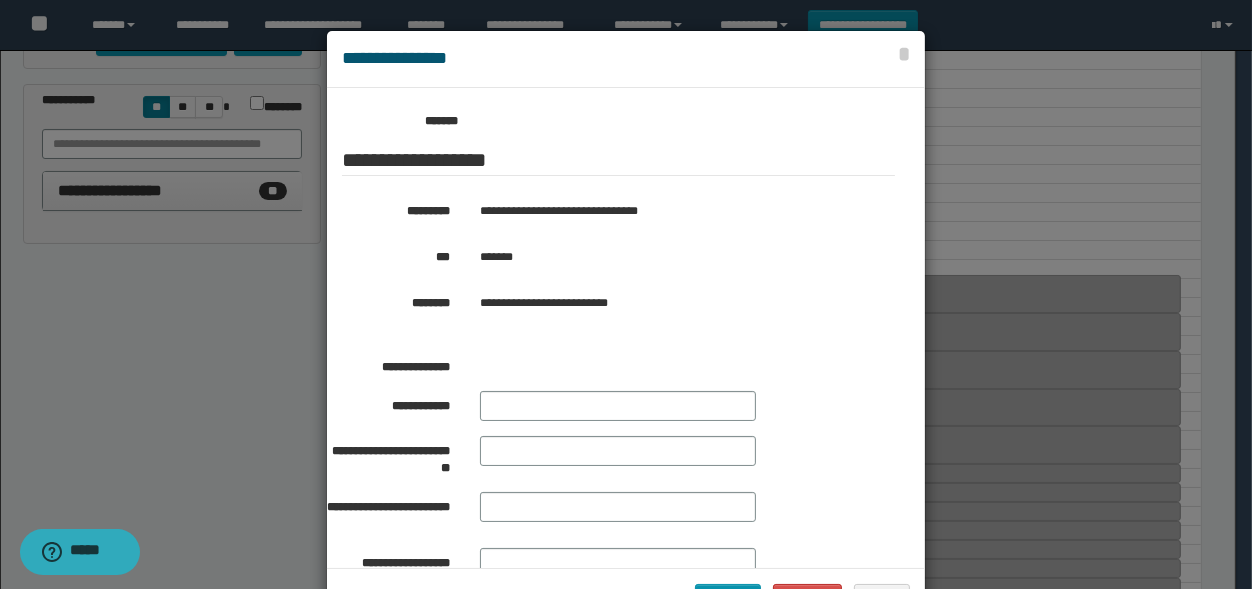click at bounding box center (626, 329) 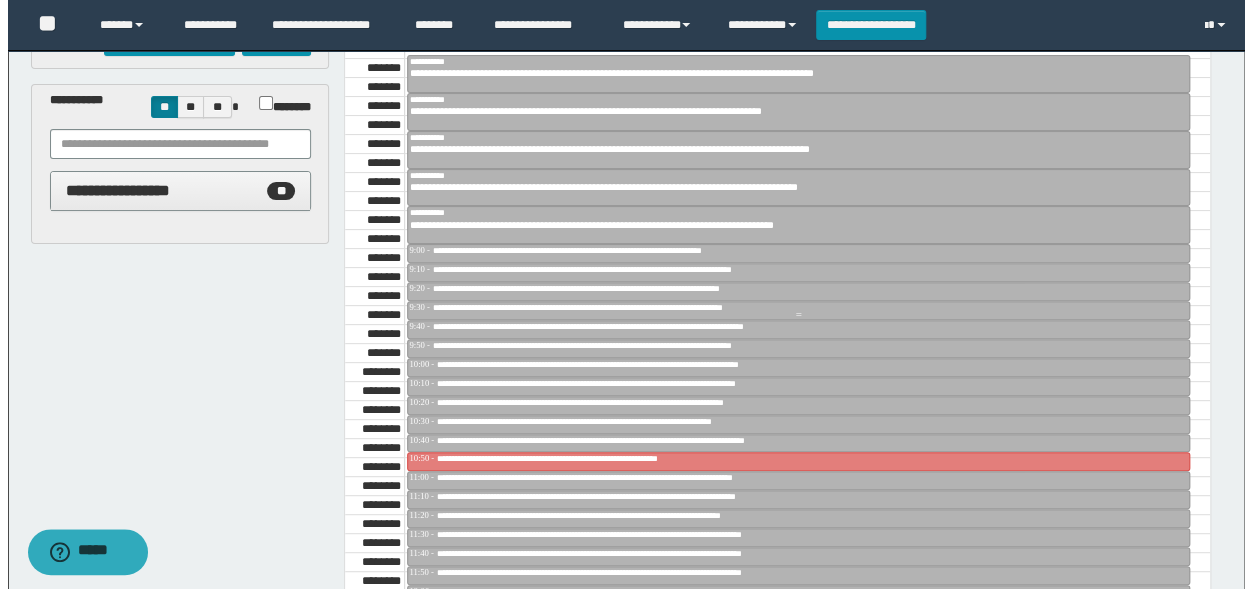 scroll, scrollTop: 847, scrollLeft: 0, axis: vertical 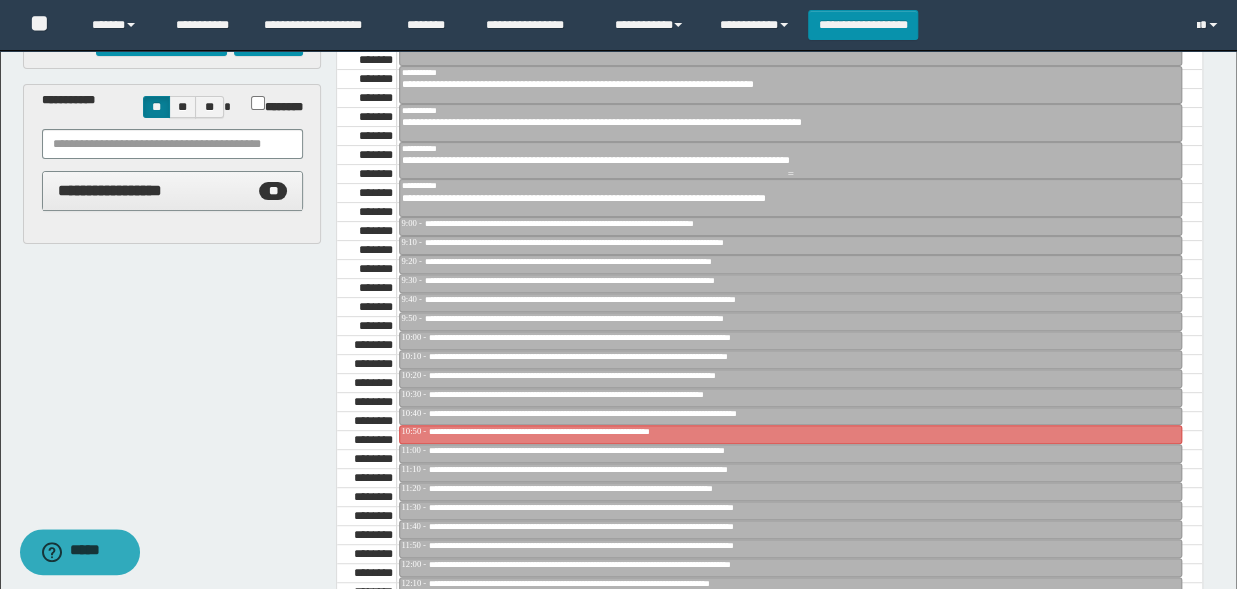 click on "**********" at bounding box center (782, 160) 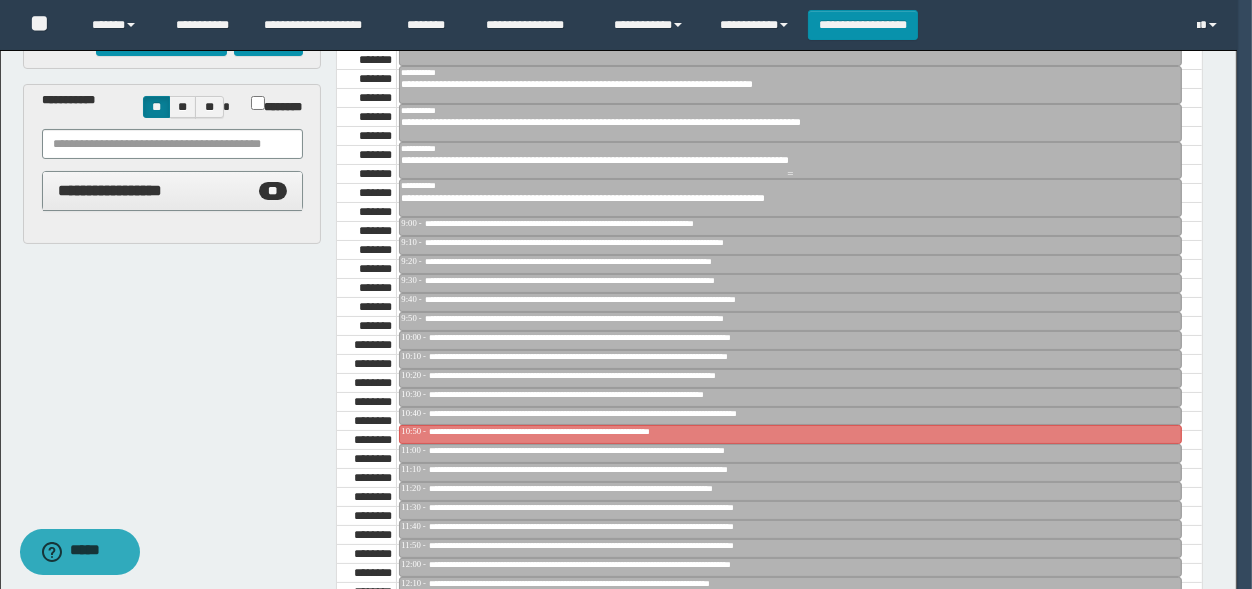 type on "*******" 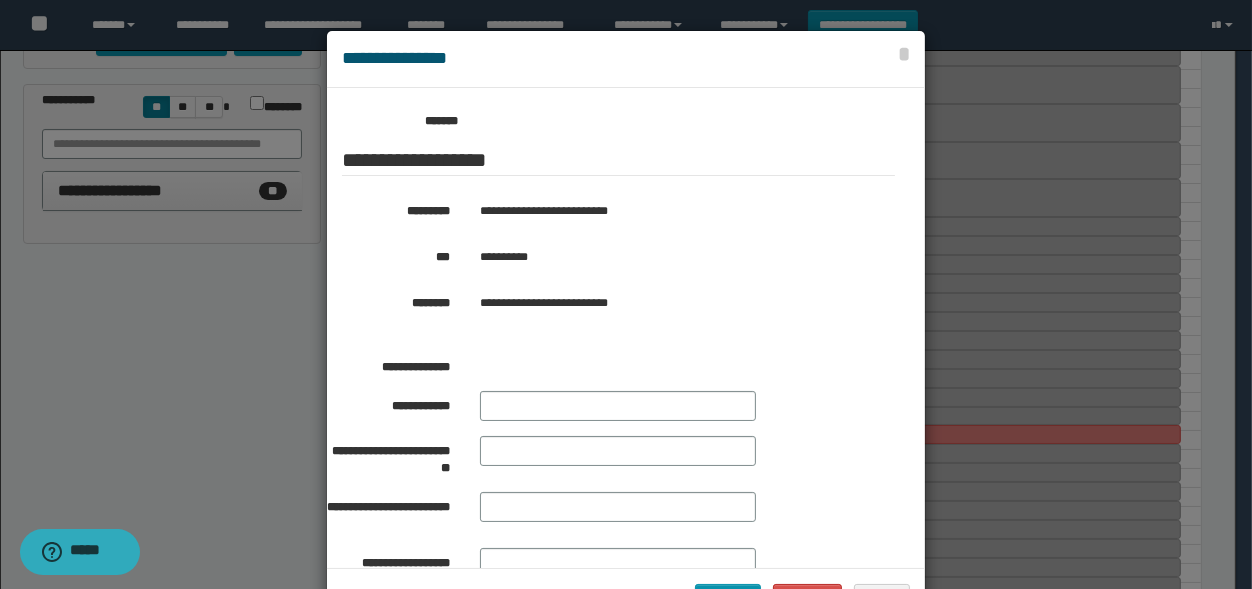 scroll, scrollTop: 330, scrollLeft: 0, axis: vertical 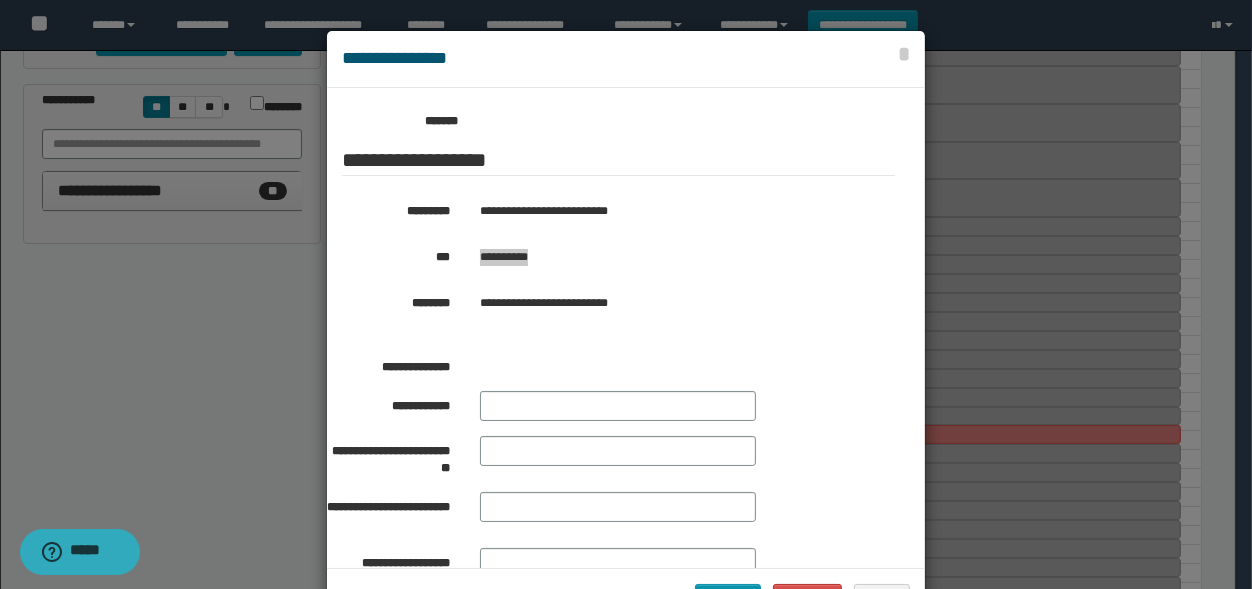 drag, startPoint x: 538, startPoint y: 259, endPoint x: 474, endPoint y: 265, distance: 64.28063 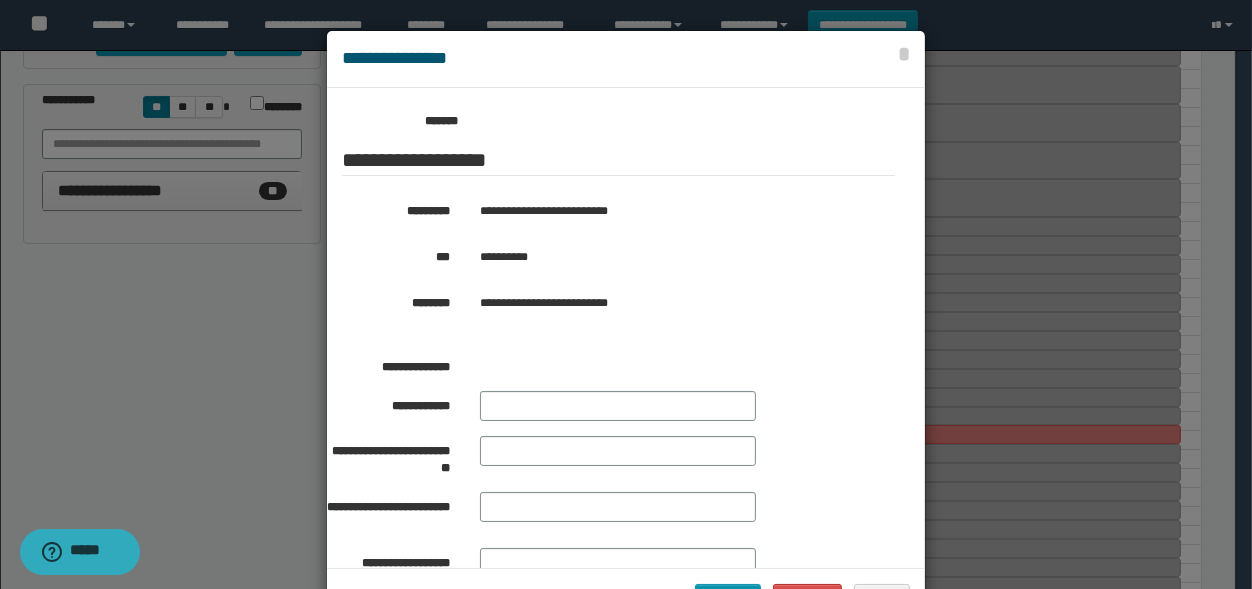 click at bounding box center (626, 329) 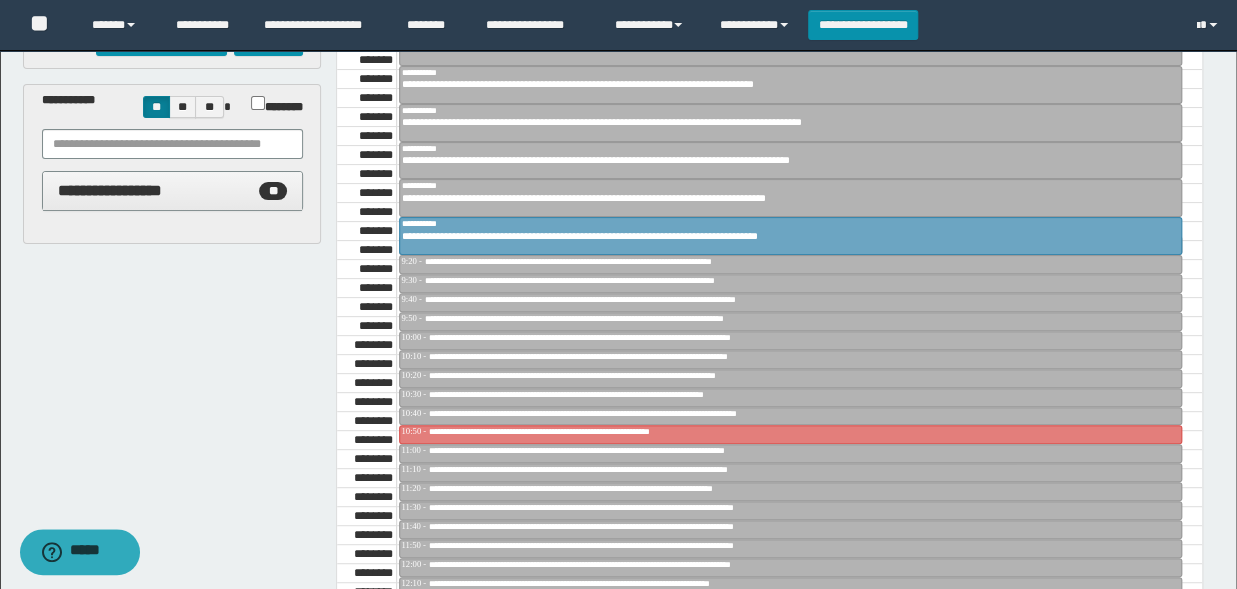 click on "**********" at bounding box center (799, -804) 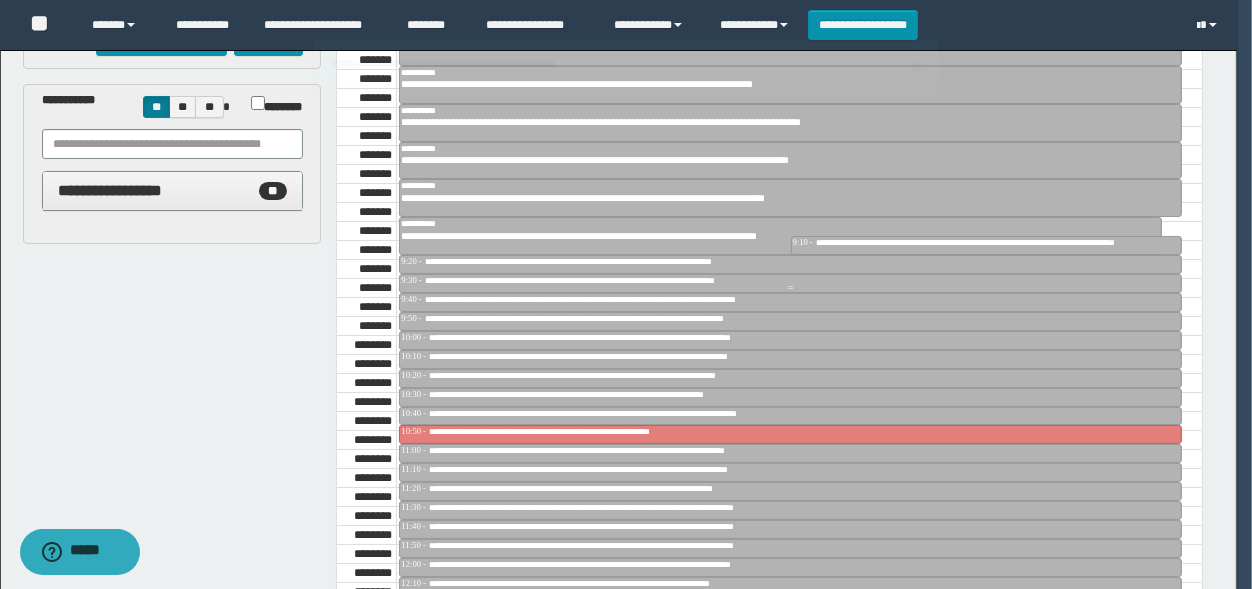scroll, scrollTop: 847, scrollLeft: 0, axis: vertical 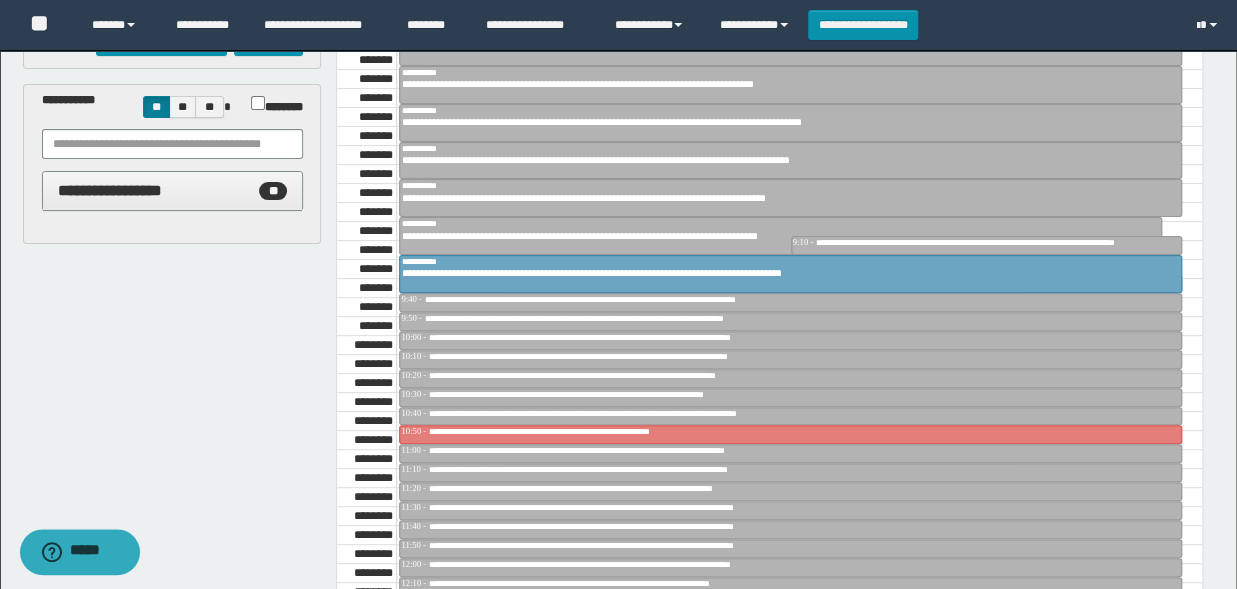 click on "**********" at bounding box center (799, -804) 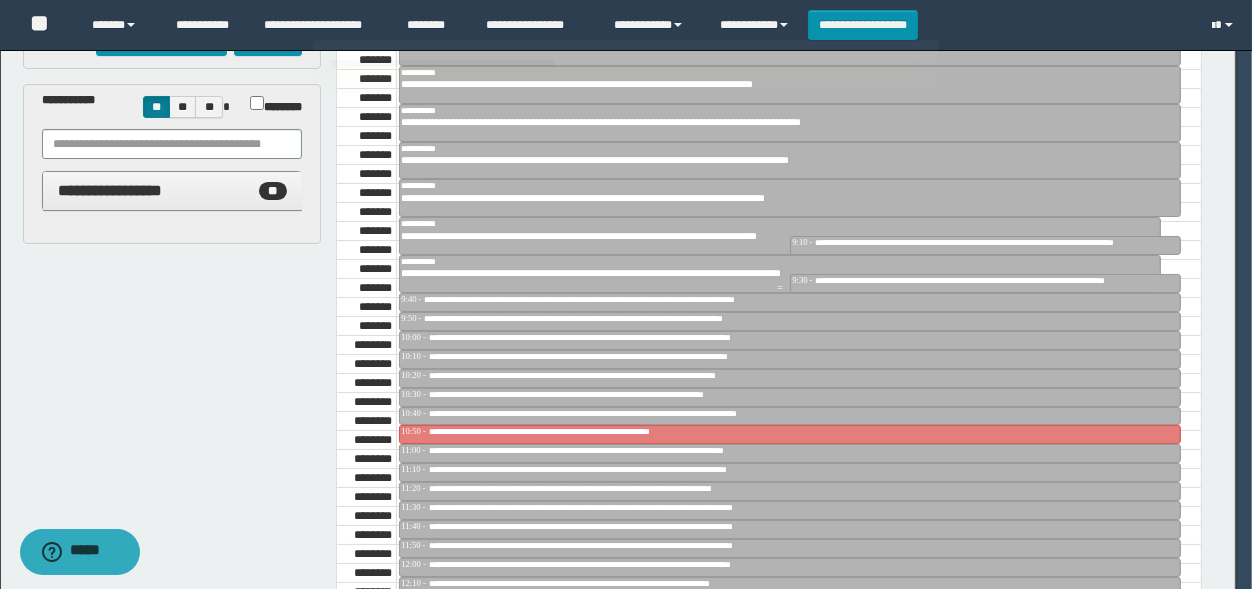 scroll, scrollTop: 847, scrollLeft: 0, axis: vertical 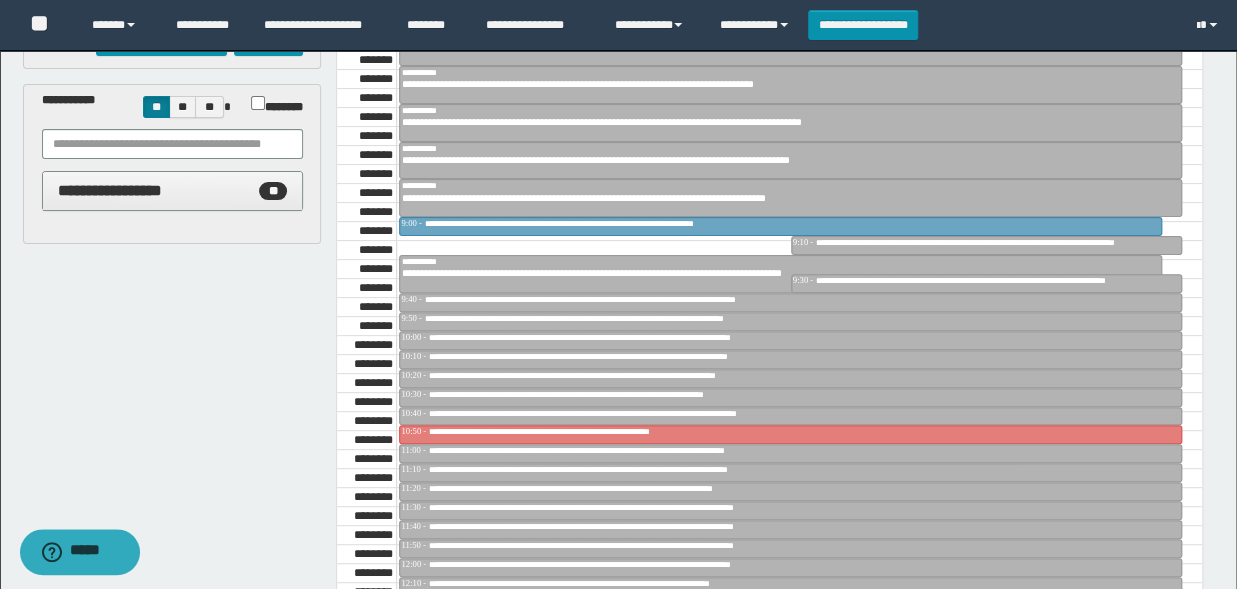 drag, startPoint x: 593, startPoint y: 249, endPoint x: 597, endPoint y: 226, distance: 23.345236 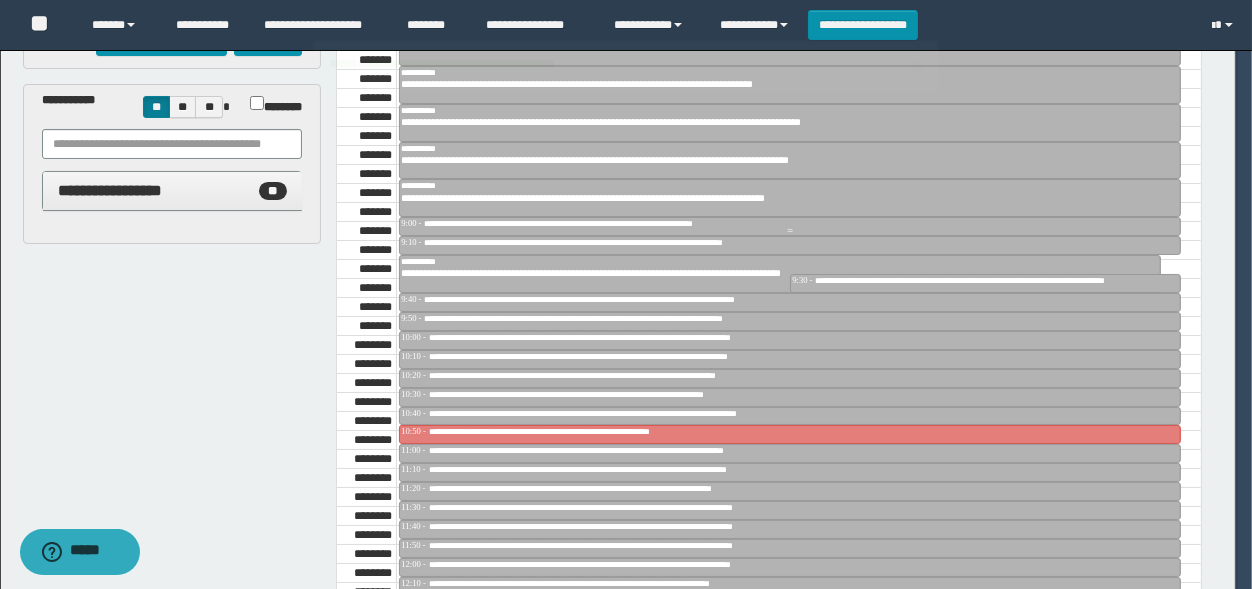 scroll, scrollTop: 847, scrollLeft: 0, axis: vertical 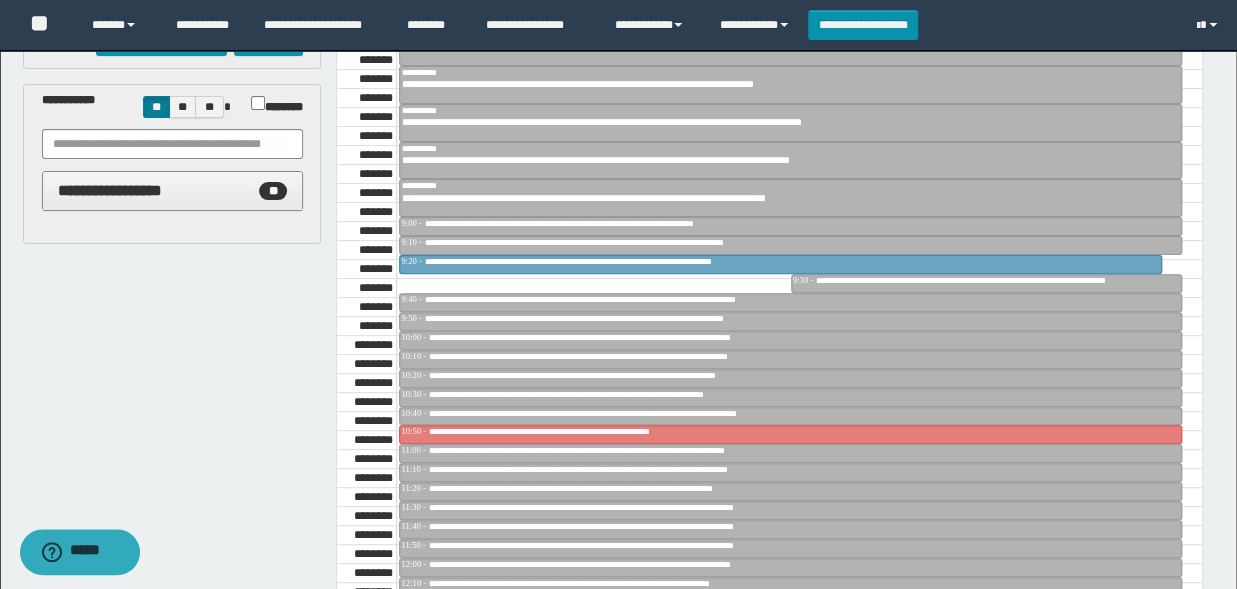 drag, startPoint x: 578, startPoint y: 282, endPoint x: 584, endPoint y: 268, distance: 15.231546 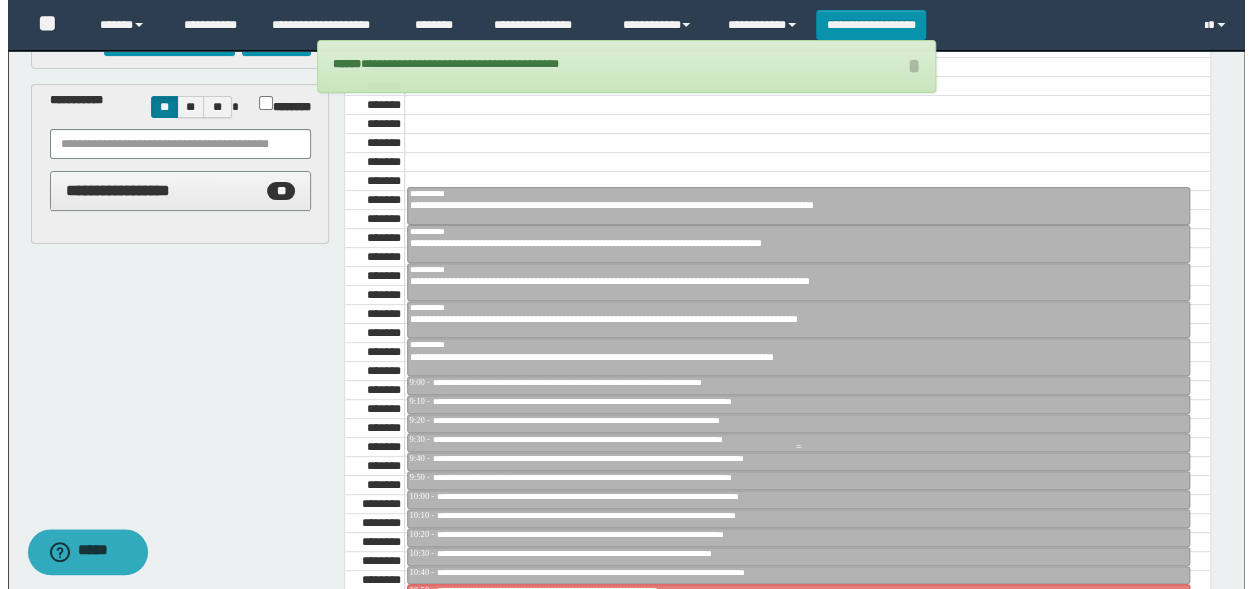 scroll, scrollTop: 682, scrollLeft: 0, axis: vertical 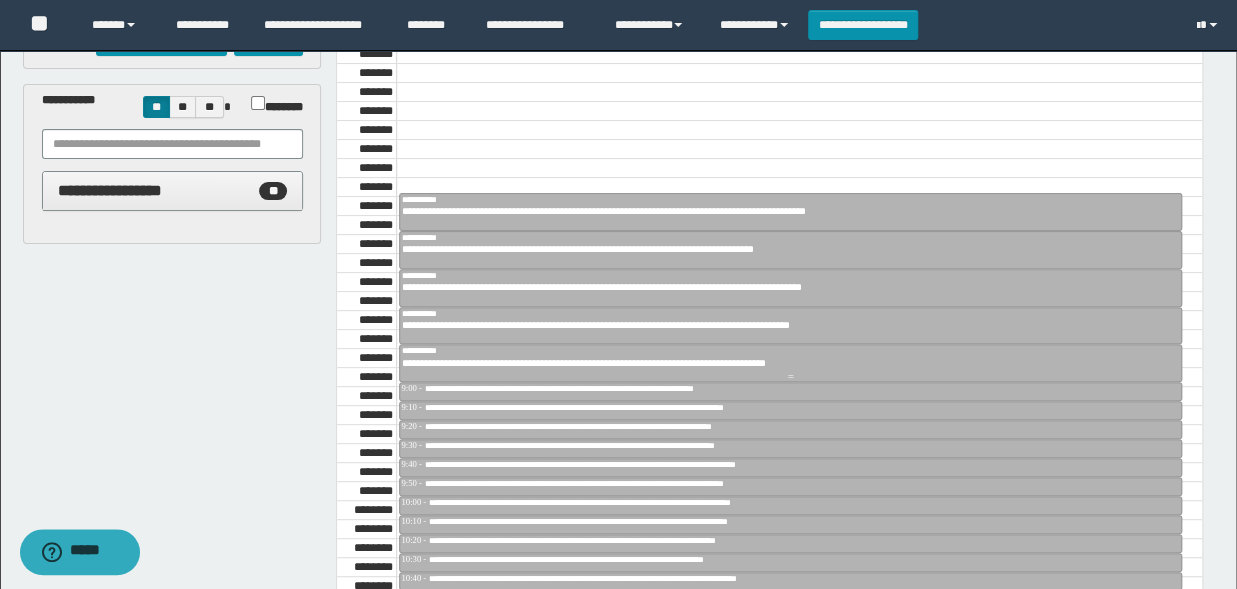 click on "**********" at bounding box center [782, 363] 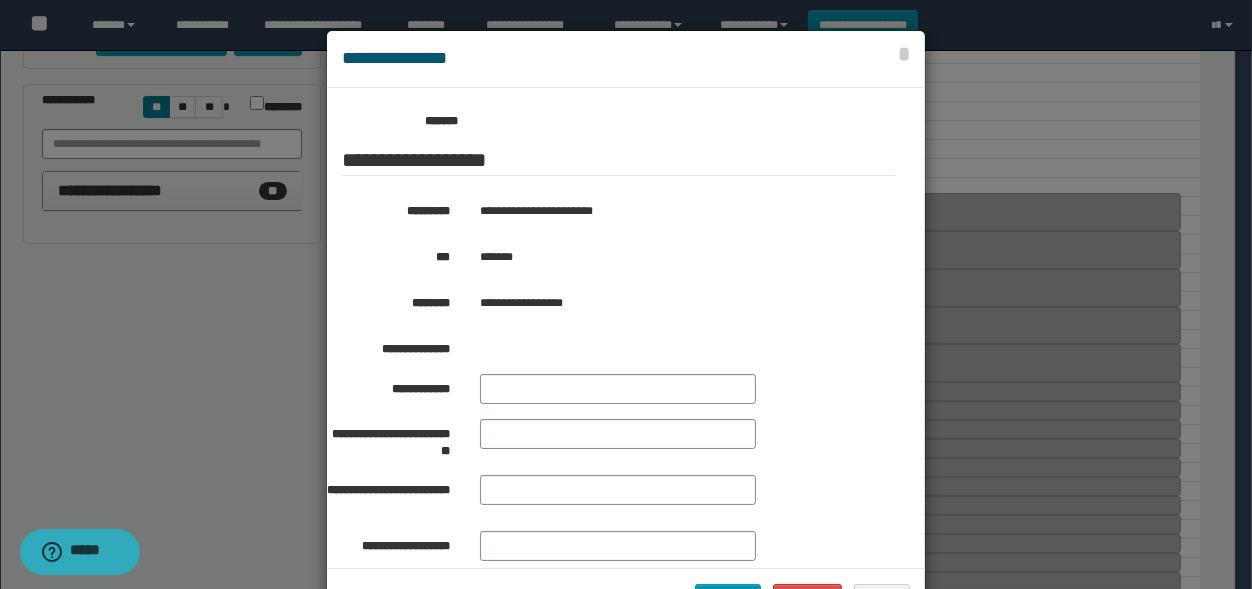 scroll, scrollTop: 330, scrollLeft: 0, axis: vertical 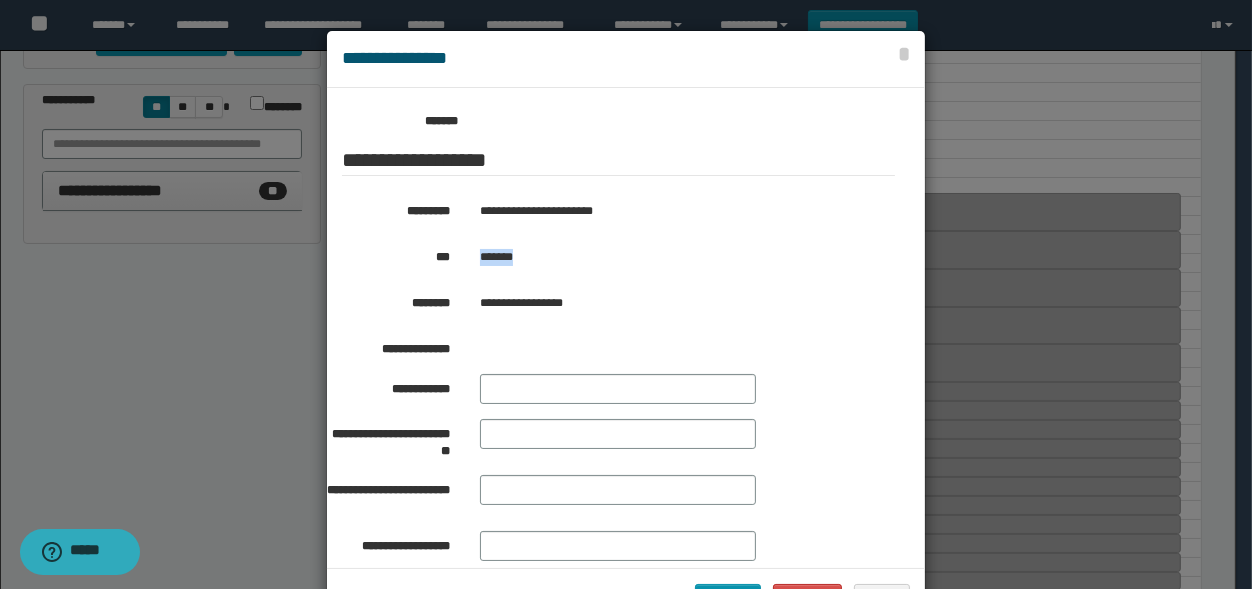 drag, startPoint x: 545, startPoint y: 249, endPoint x: 462, endPoint y: 260, distance: 83.725746 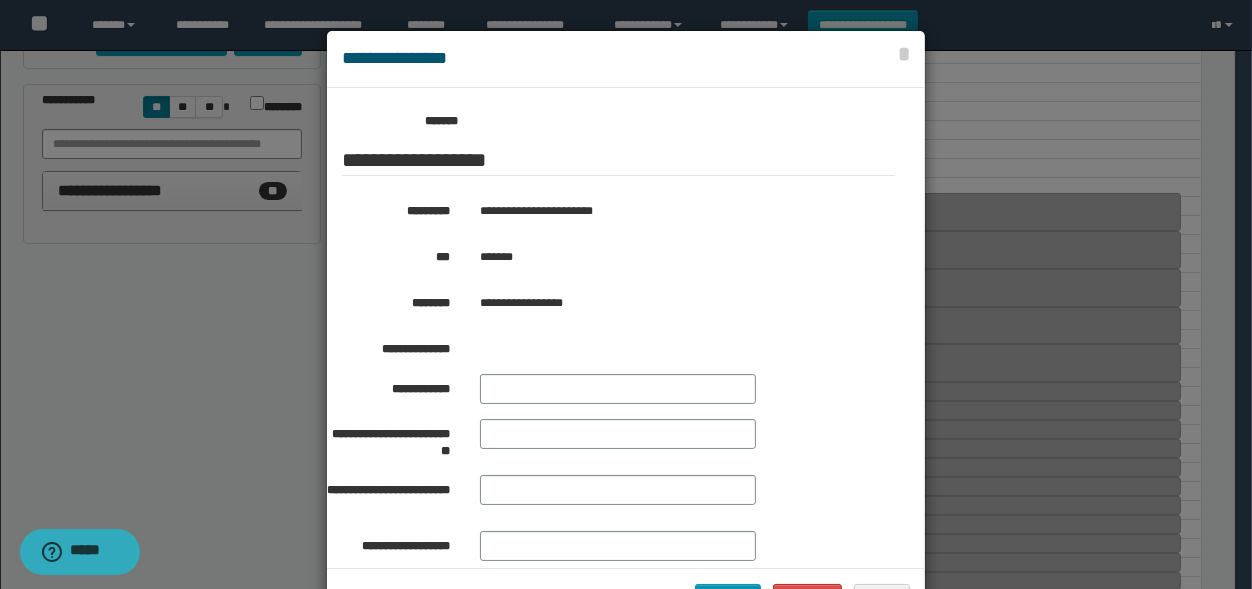 click at bounding box center [626, 329] 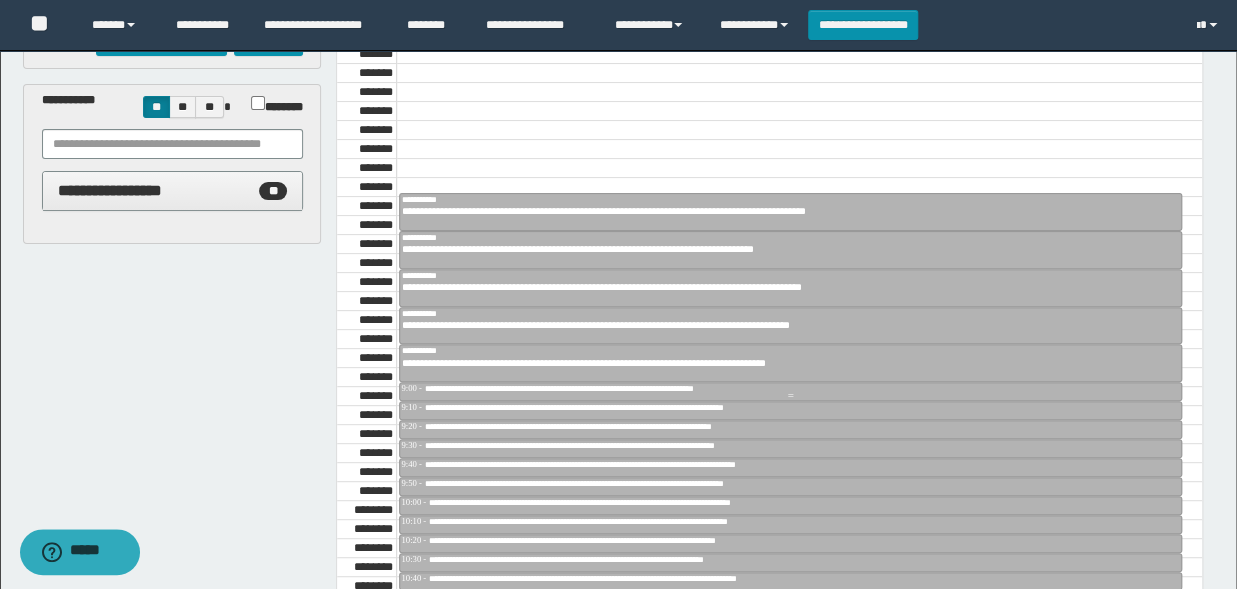 click on "**********" at bounding box center [612, 388] 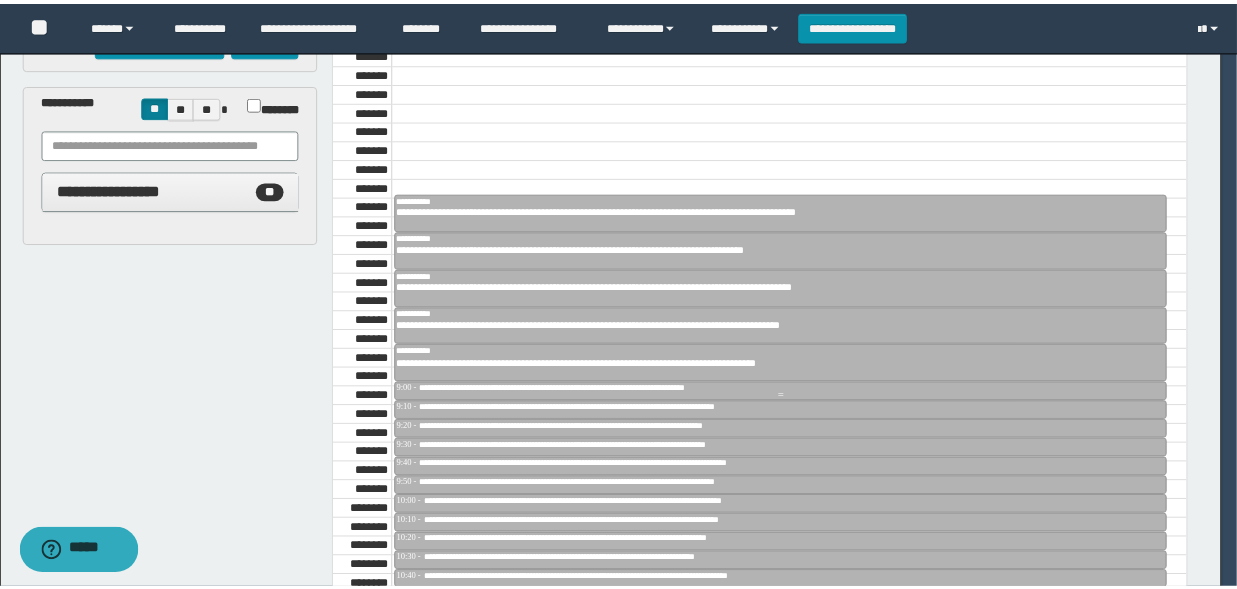 scroll, scrollTop: 330, scrollLeft: 0, axis: vertical 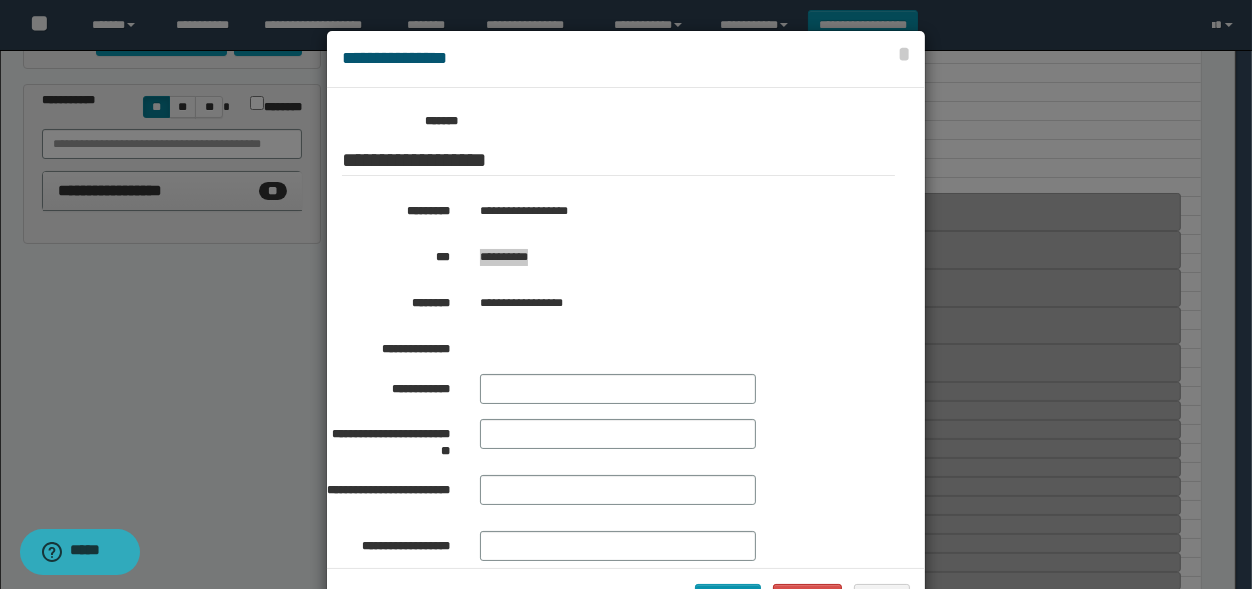 drag, startPoint x: 552, startPoint y: 253, endPoint x: 473, endPoint y: 259, distance: 79.22752 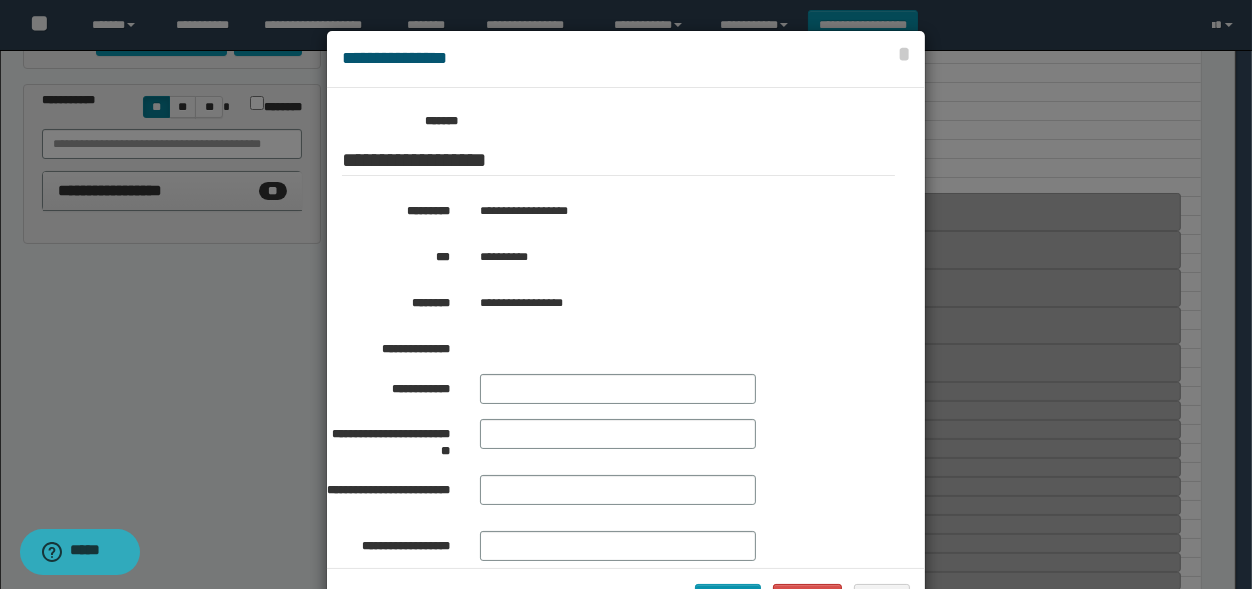 click at bounding box center (626, 329) 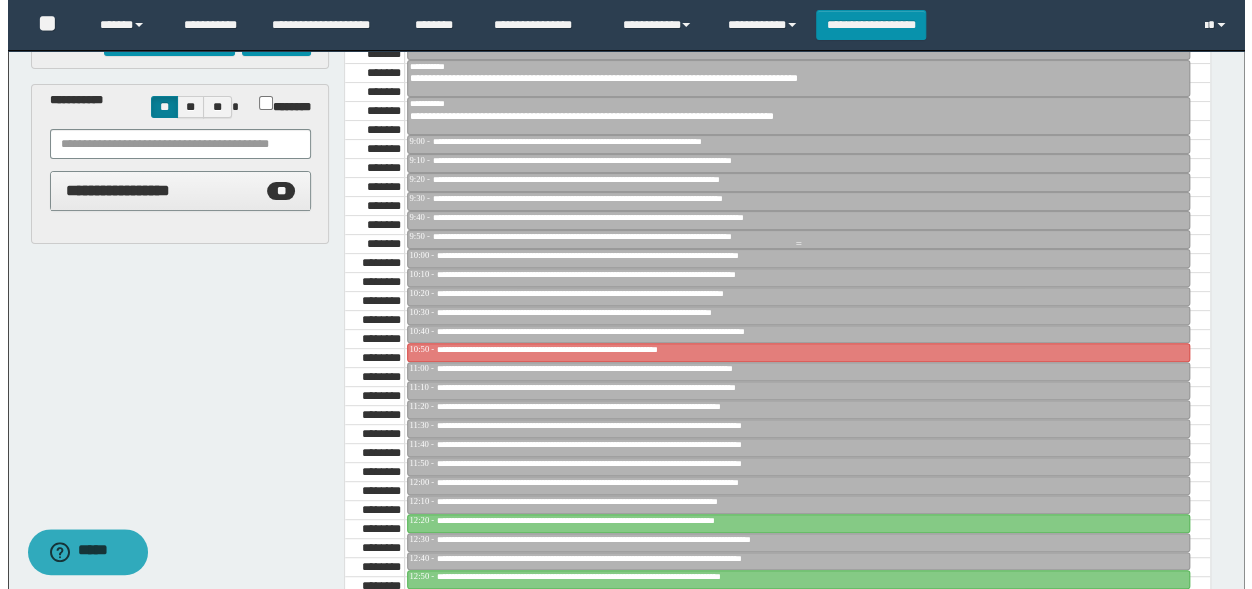 scroll, scrollTop: 930, scrollLeft: 0, axis: vertical 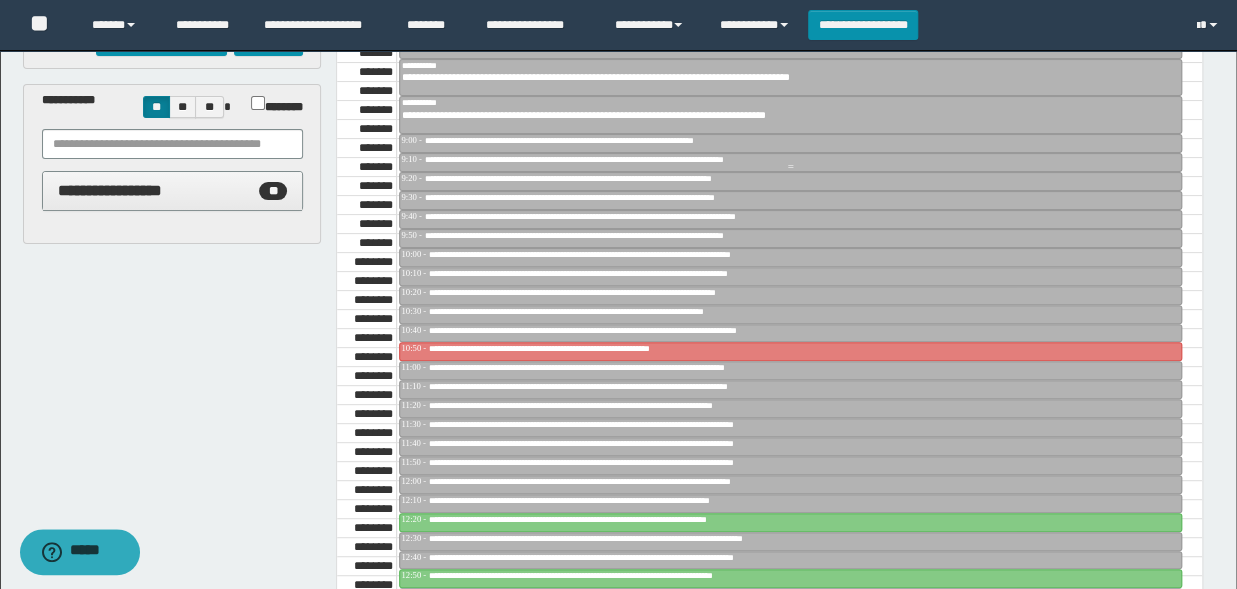 click on "**********" at bounding box center [790, 162] 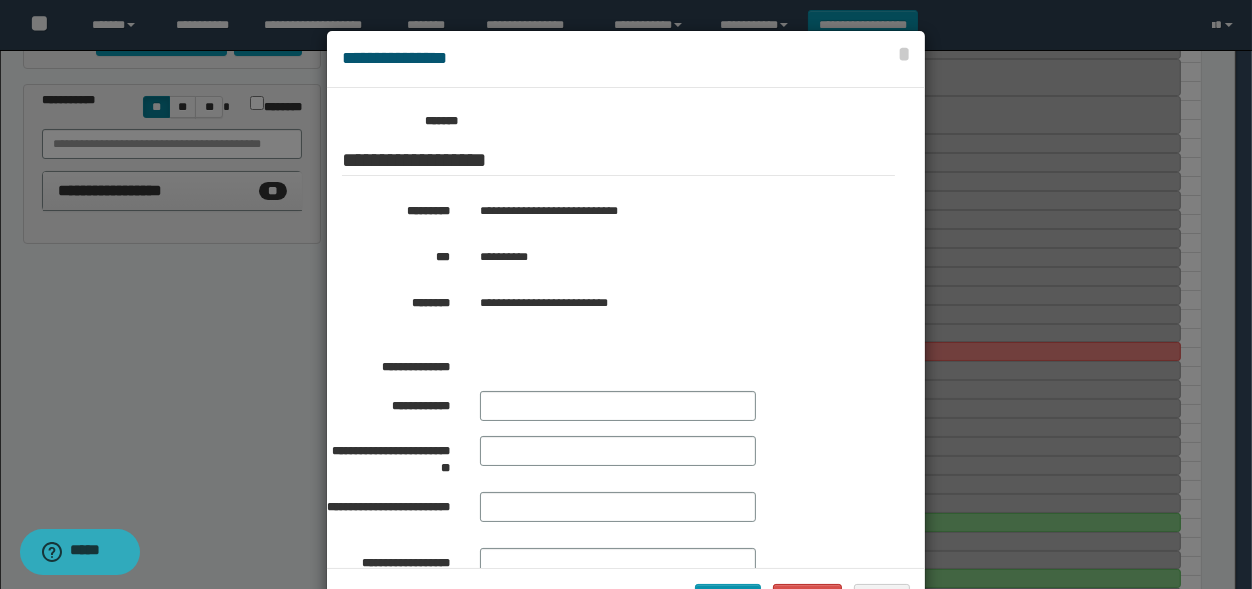 scroll, scrollTop: 330, scrollLeft: 0, axis: vertical 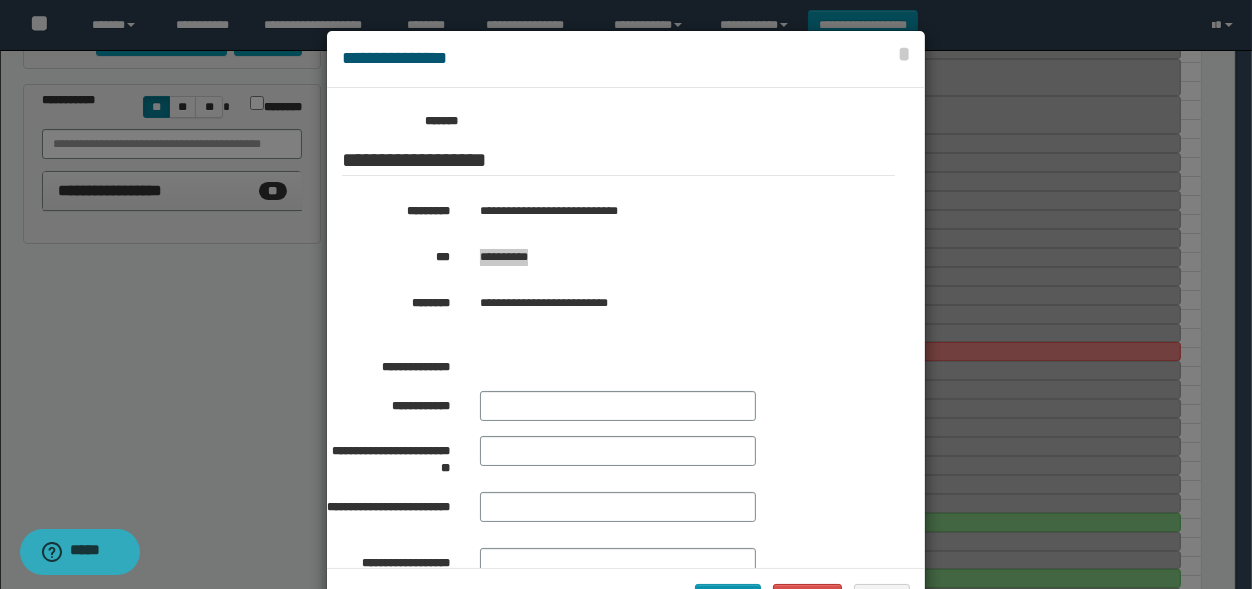 drag, startPoint x: 545, startPoint y: 260, endPoint x: 474, endPoint y: 270, distance: 71.70077 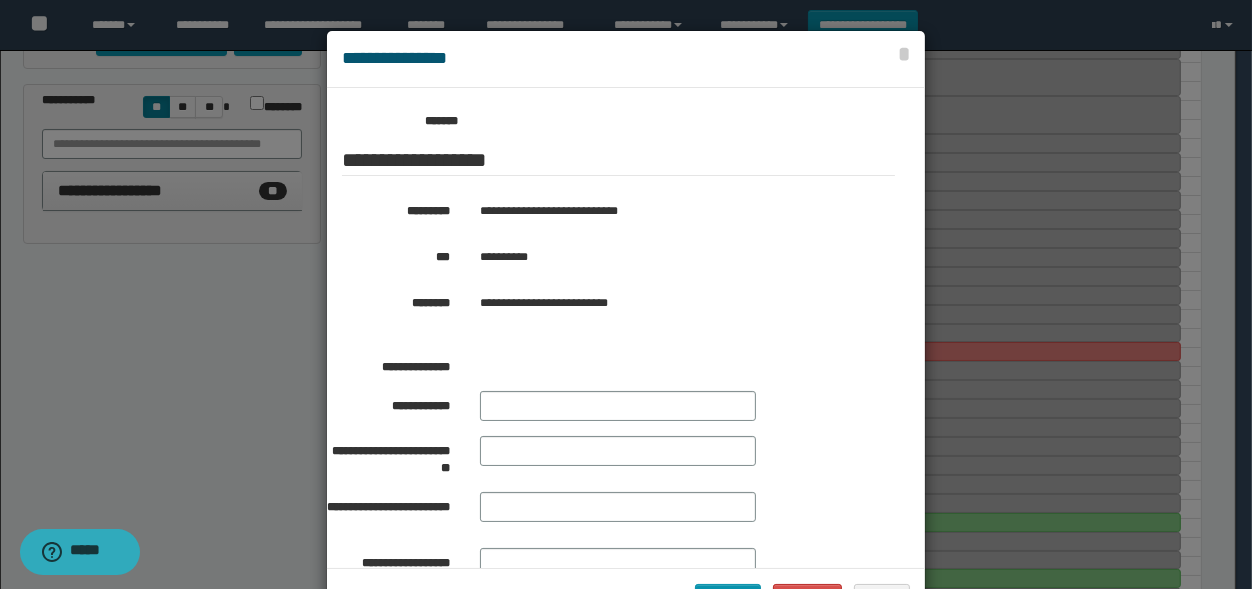 click at bounding box center (626, 329) 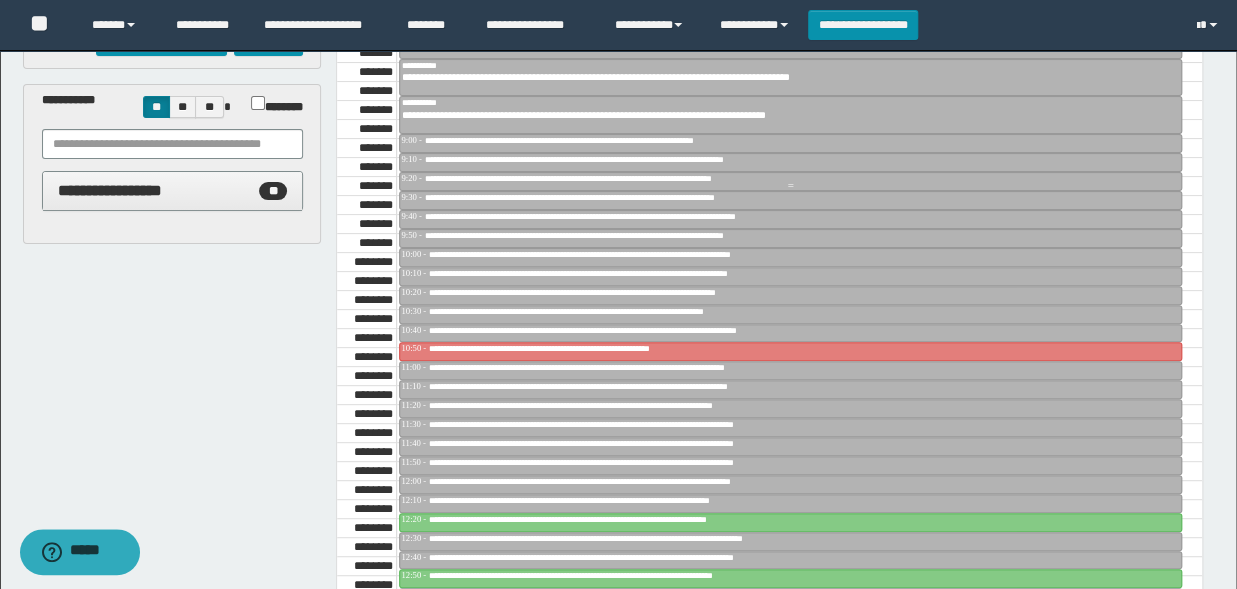 click on "**********" at bounding box center [628, 178] 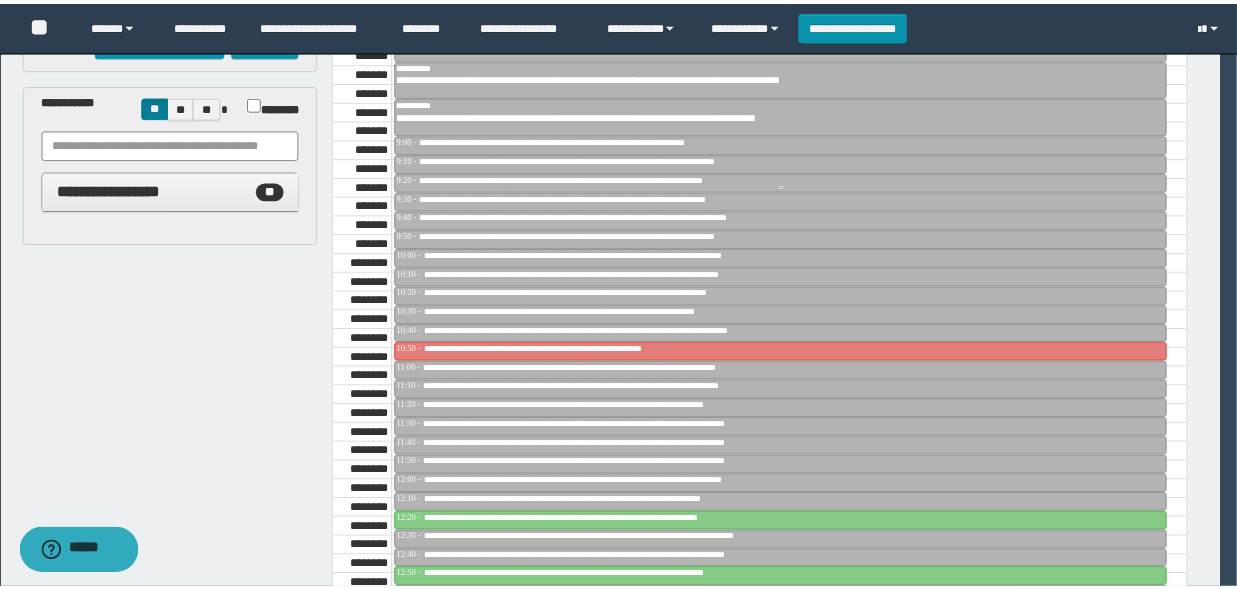 scroll, scrollTop: 330, scrollLeft: 0, axis: vertical 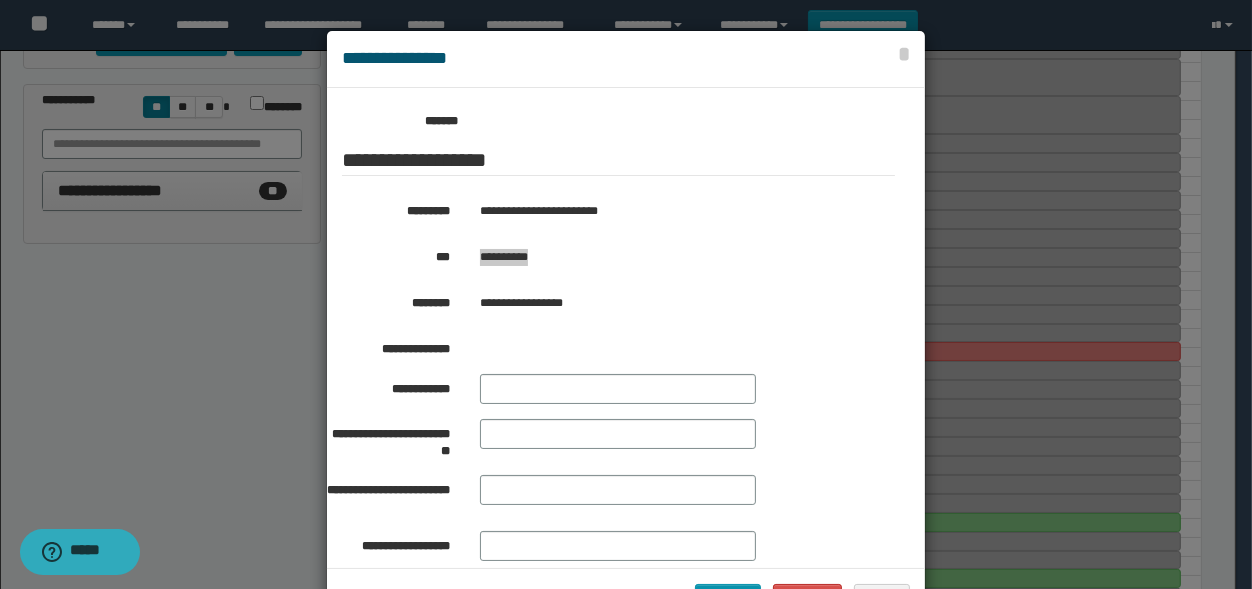 drag, startPoint x: 541, startPoint y: 259, endPoint x: 475, endPoint y: 270, distance: 66.910385 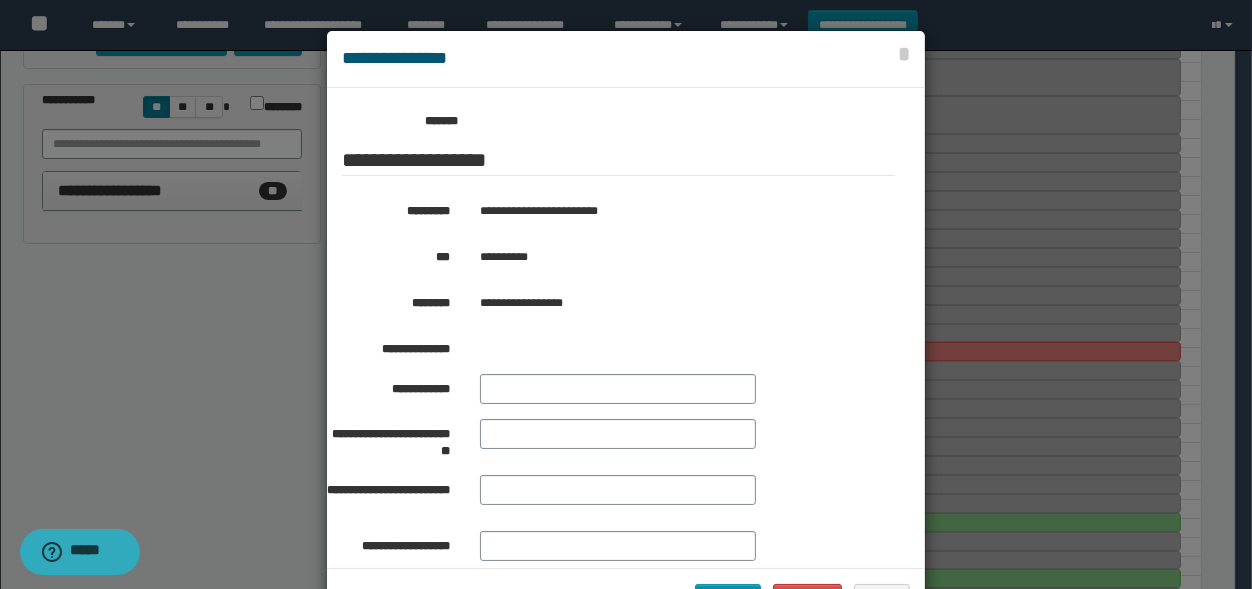 click at bounding box center (626, 329) 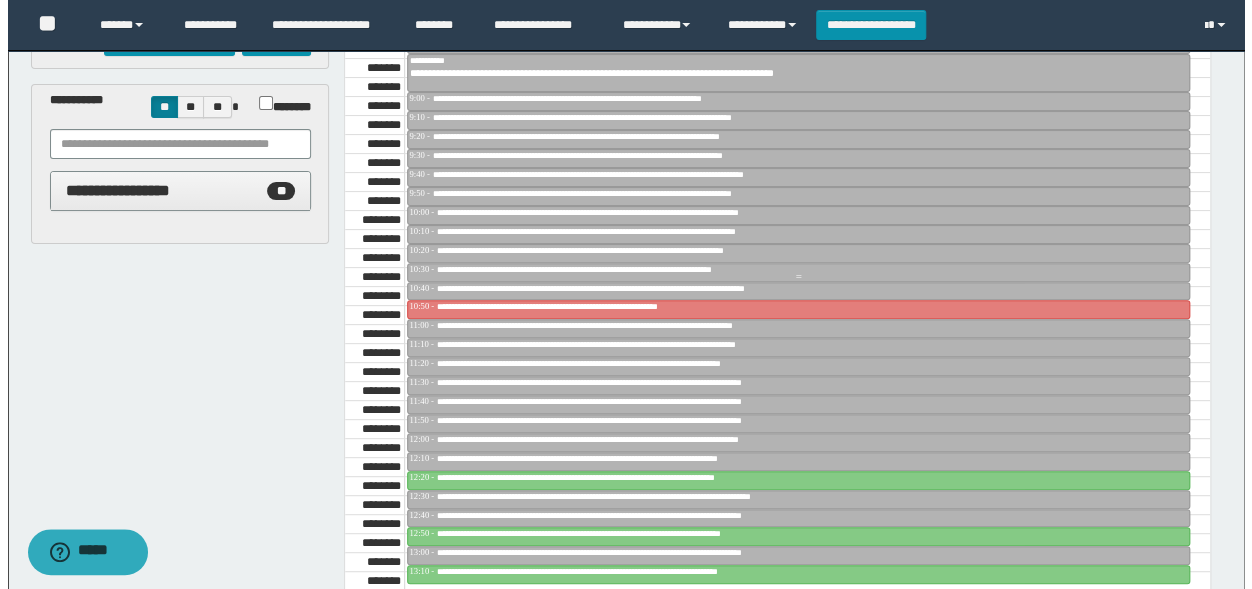 scroll, scrollTop: 1012, scrollLeft: 0, axis: vertical 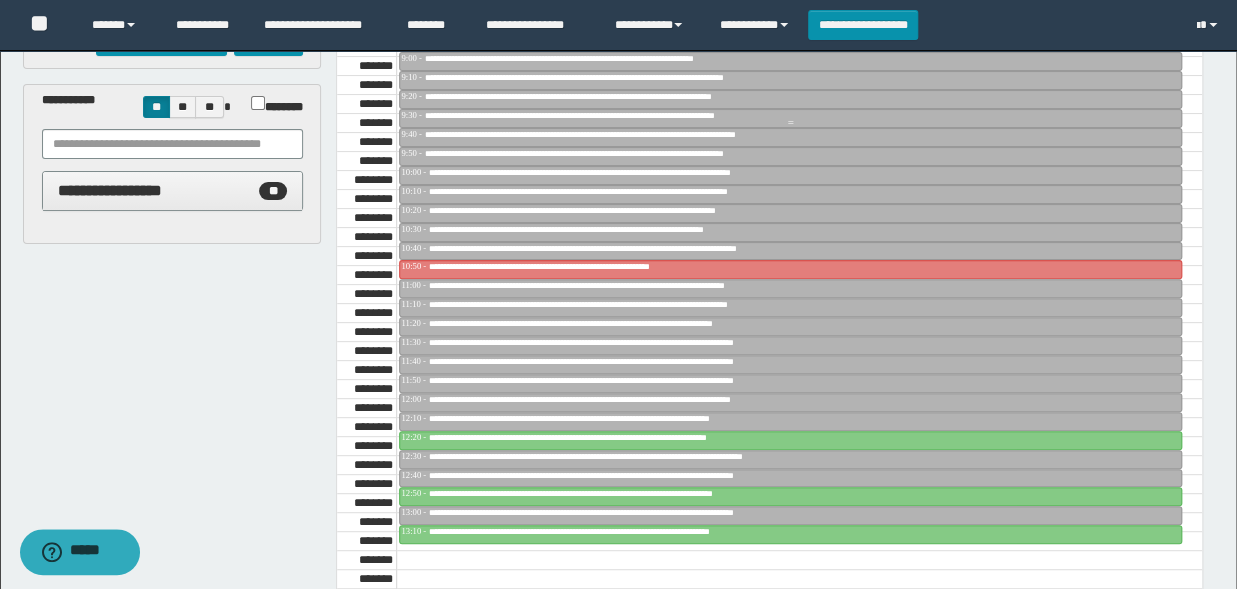click on "**********" at bounding box center (623, 115) 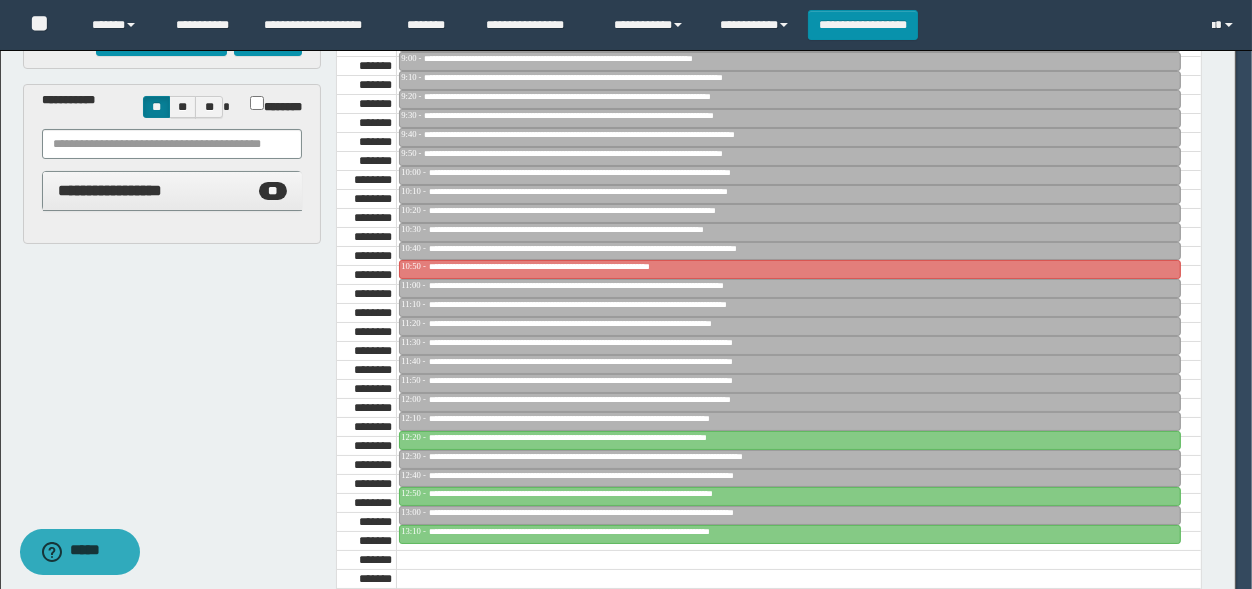 scroll, scrollTop: 330, scrollLeft: 0, axis: vertical 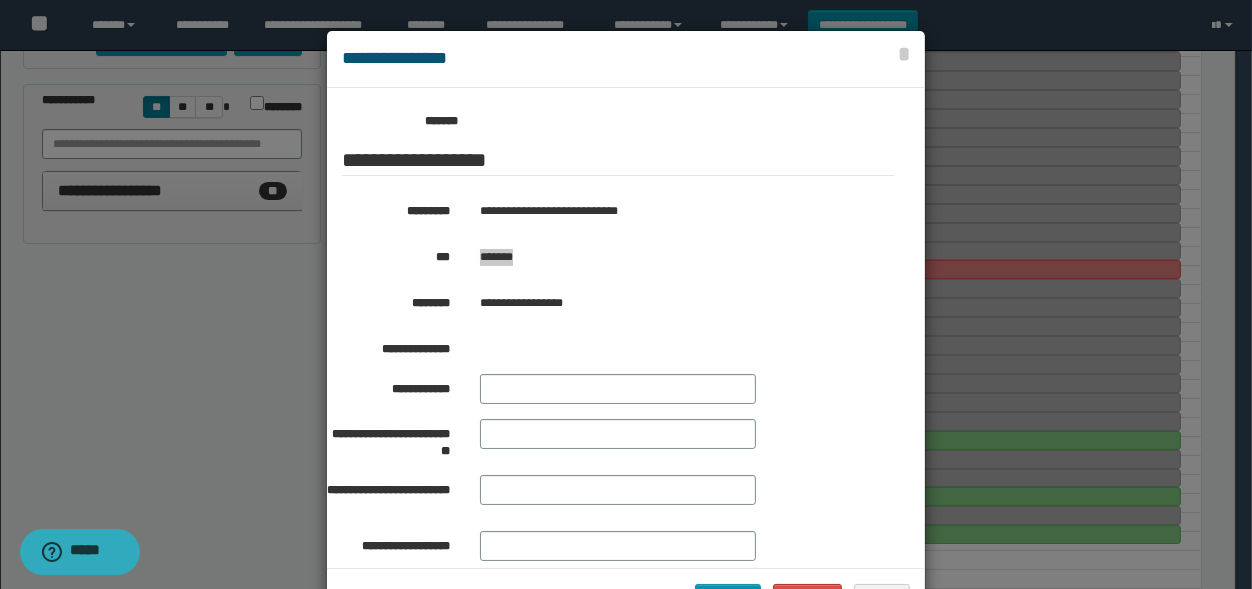 drag, startPoint x: 525, startPoint y: 269, endPoint x: 472, endPoint y: 270, distance: 53.009434 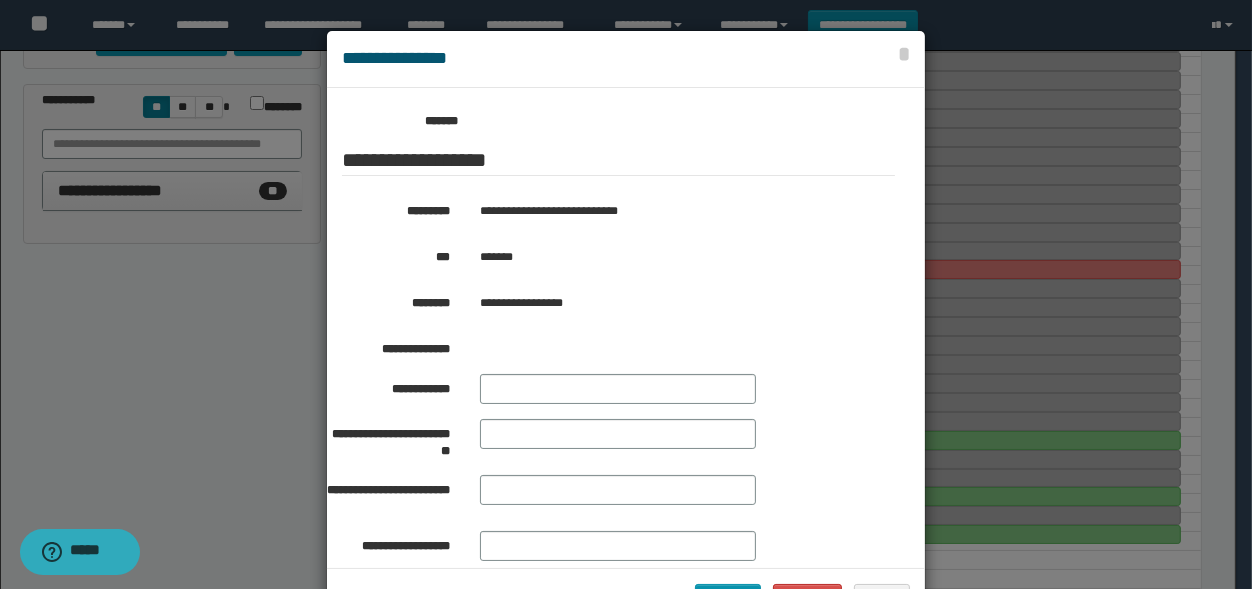 click at bounding box center (626, 329) 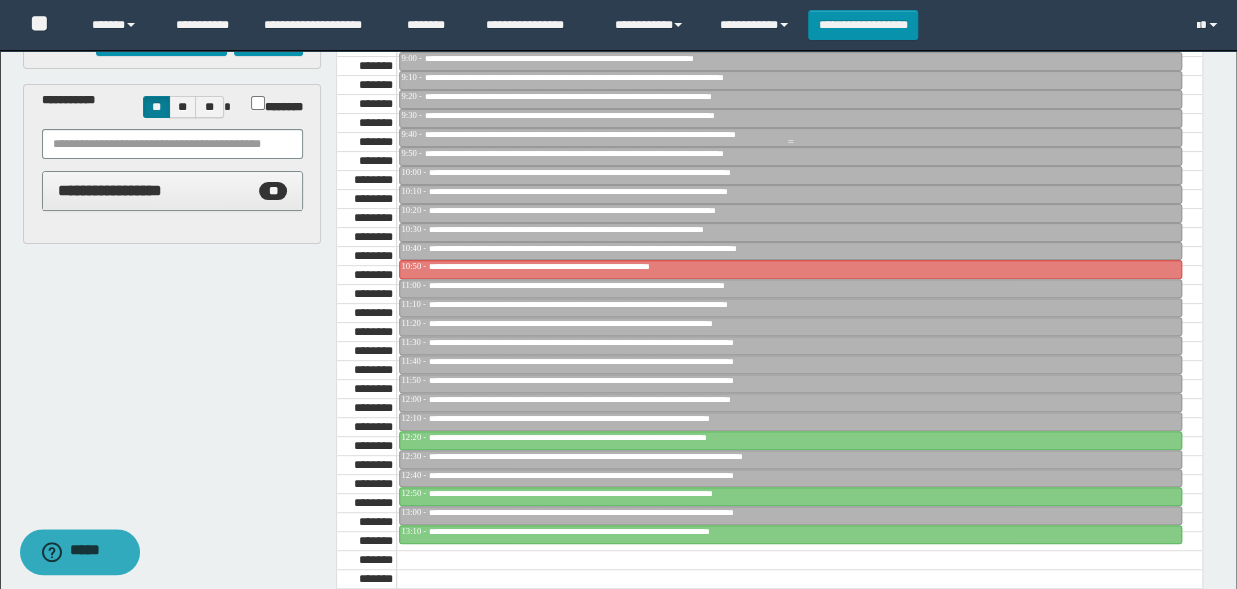 click on "**********" at bounding box center [660, 134] 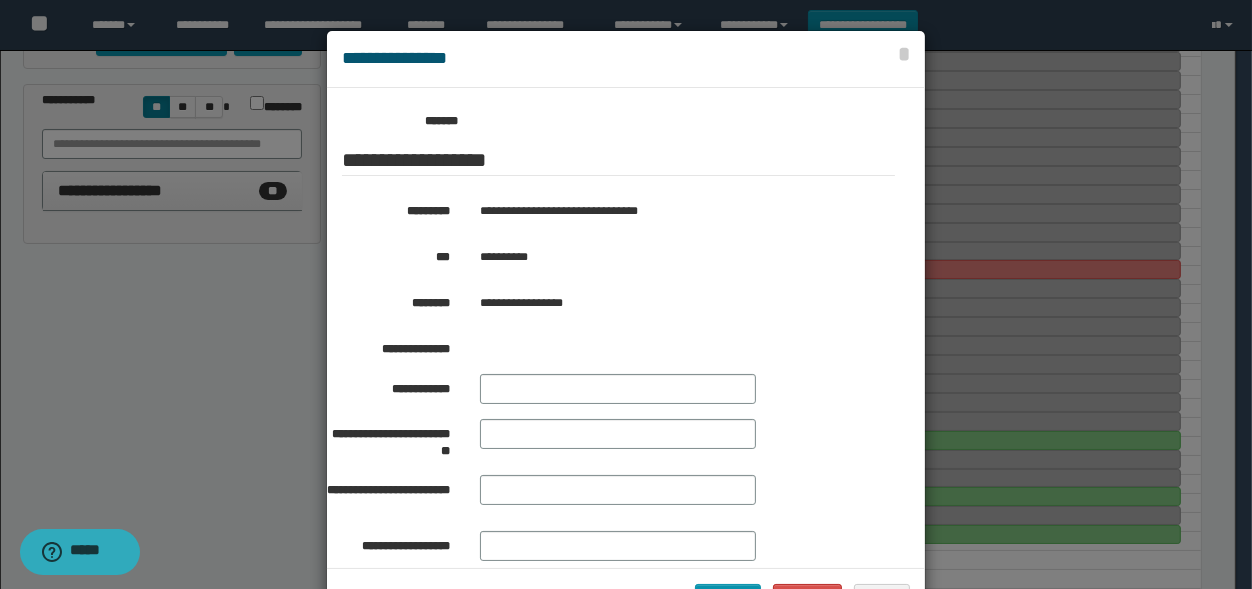 scroll, scrollTop: 330, scrollLeft: 0, axis: vertical 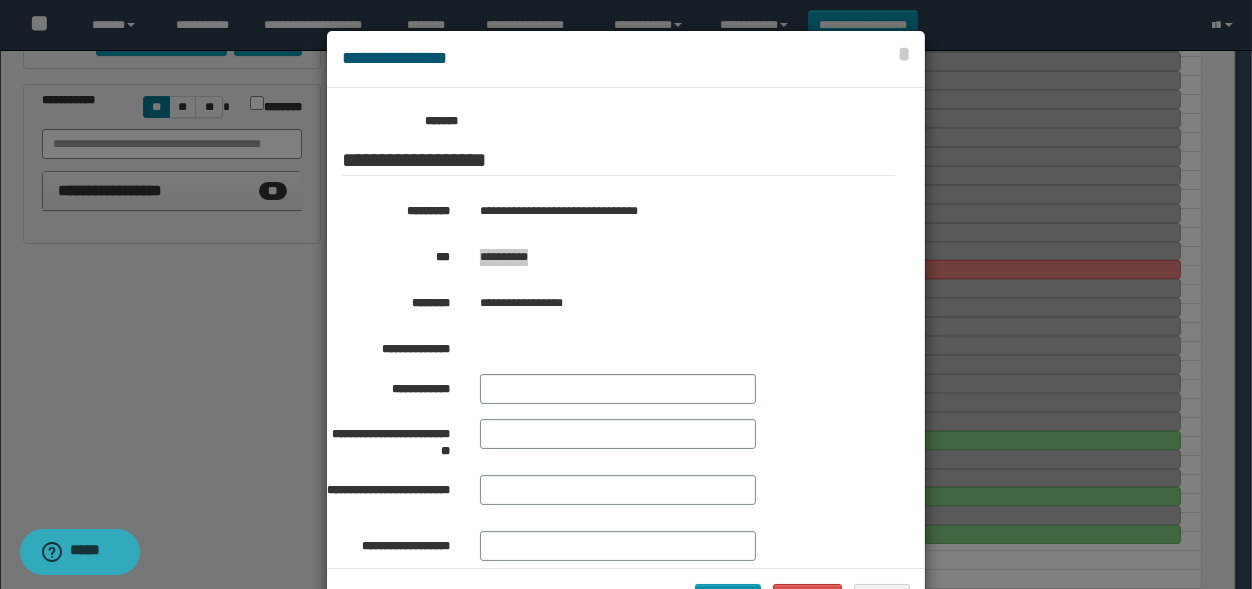 drag, startPoint x: 541, startPoint y: 256, endPoint x: 475, endPoint y: 269, distance: 67.26812 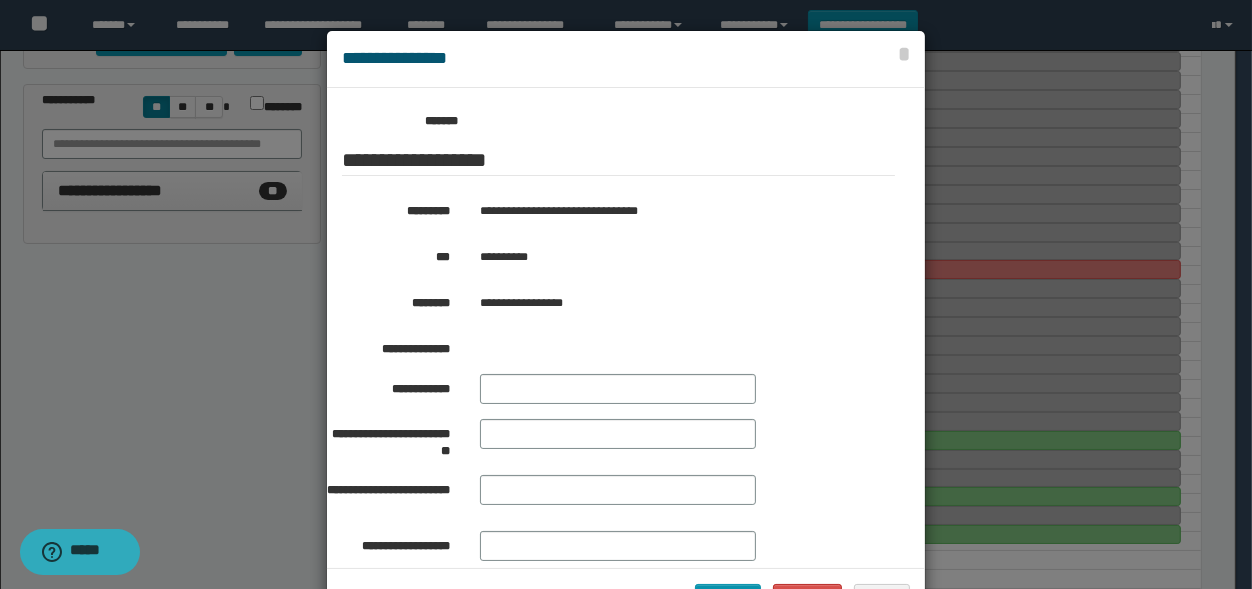 click at bounding box center (626, 329) 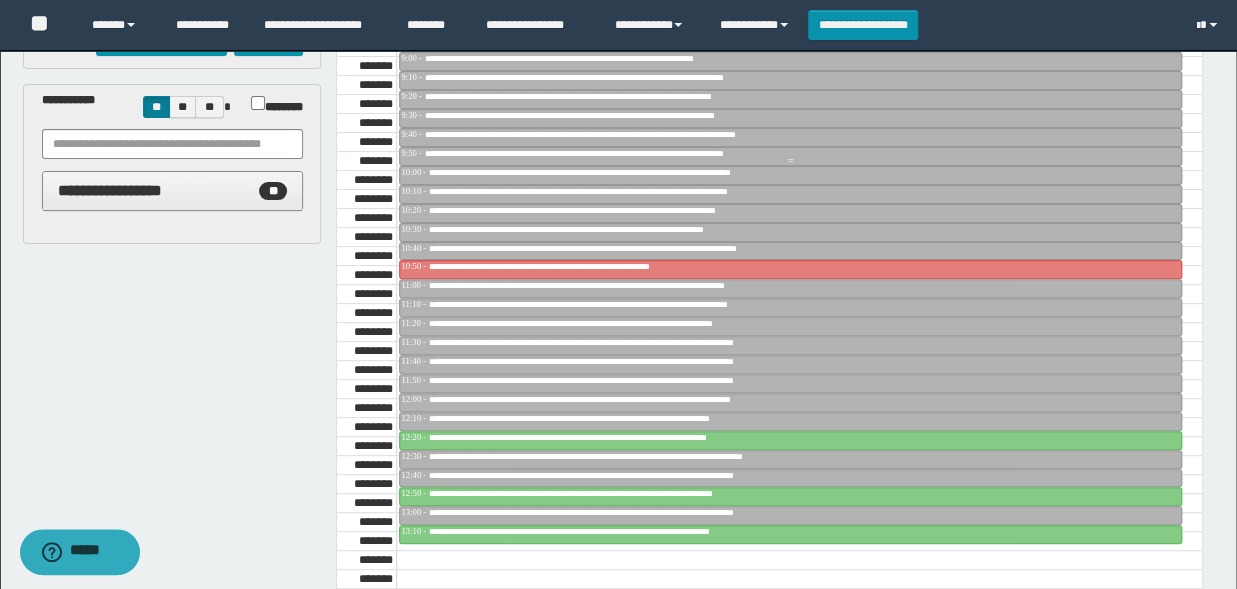 click on "**********" at bounding box center (631, 153) 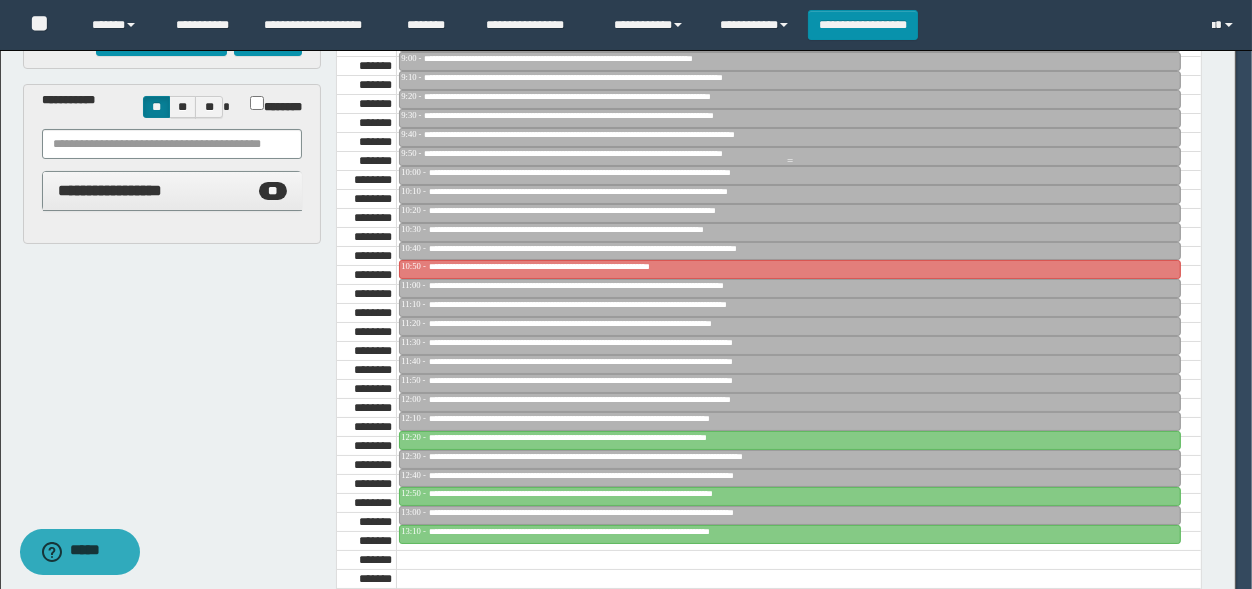 scroll, scrollTop: 330, scrollLeft: 0, axis: vertical 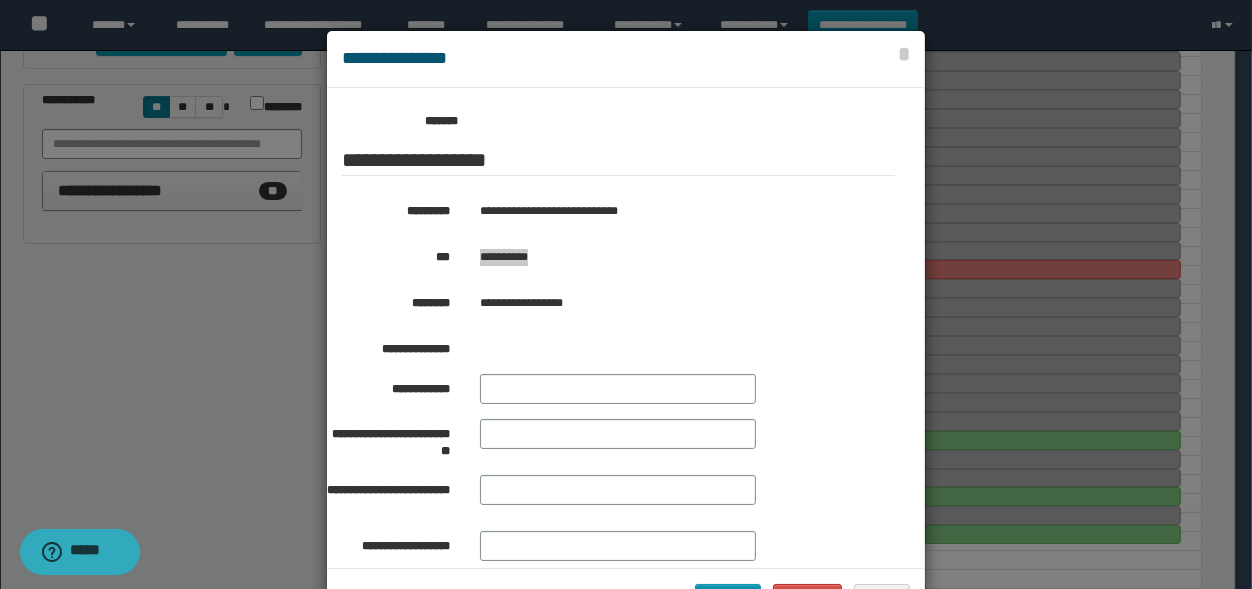 drag, startPoint x: 555, startPoint y: 266, endPoint x: 474, endPoint y: 264, distance: 81.02469 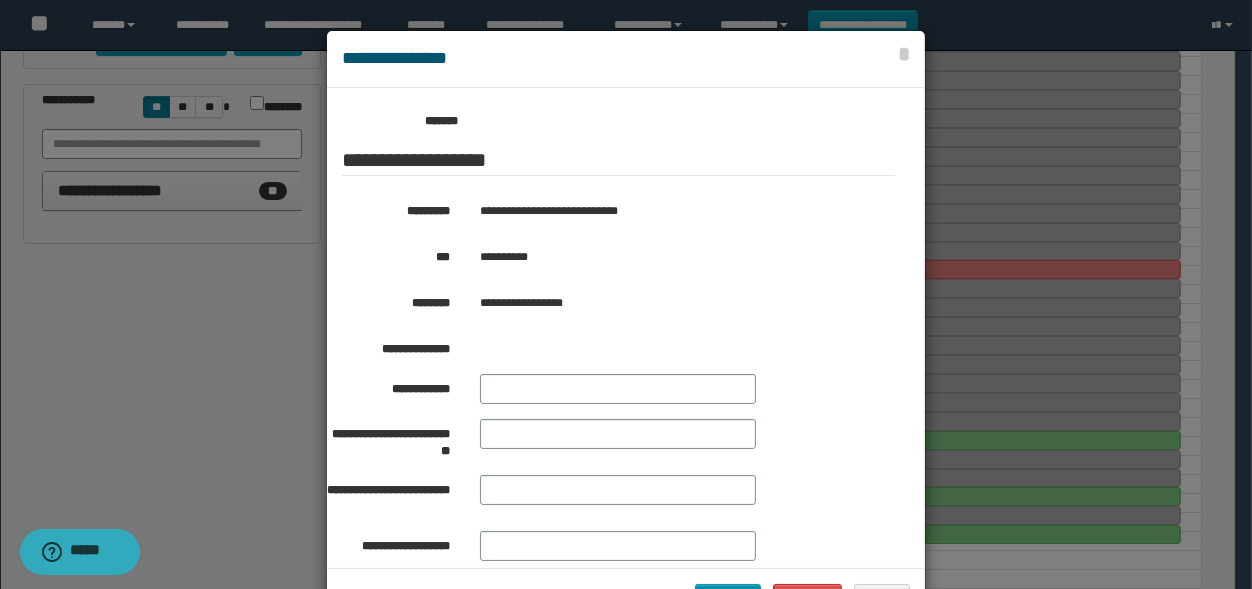 click at bounding box center (626, 329) 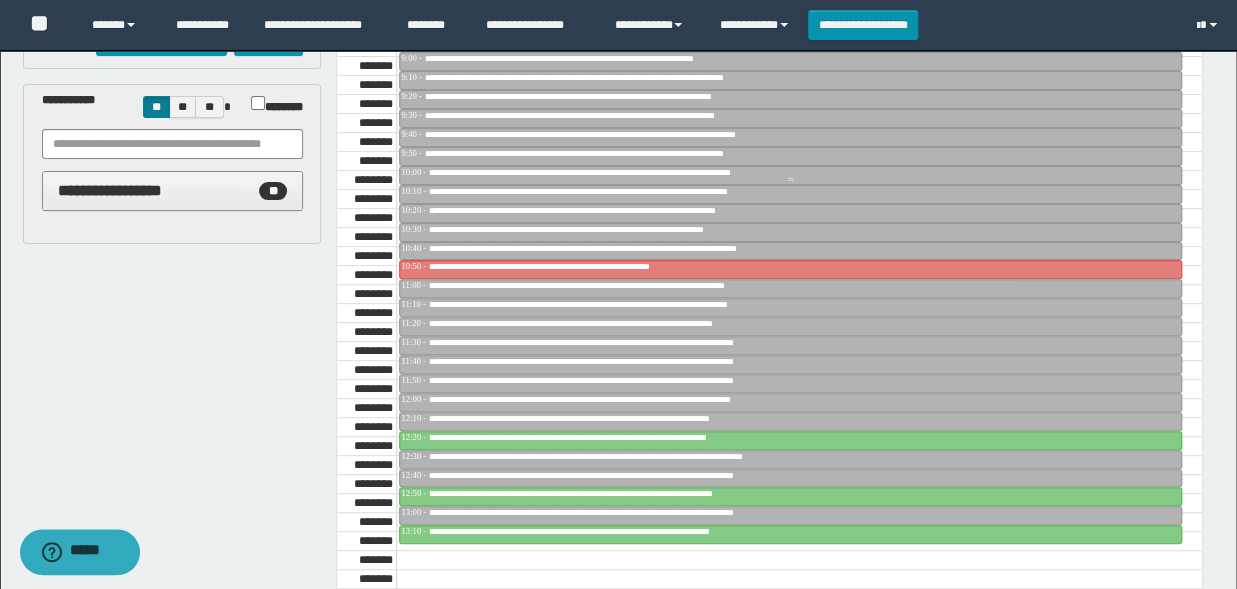 click on "**********" at bounding box center [636, 172] 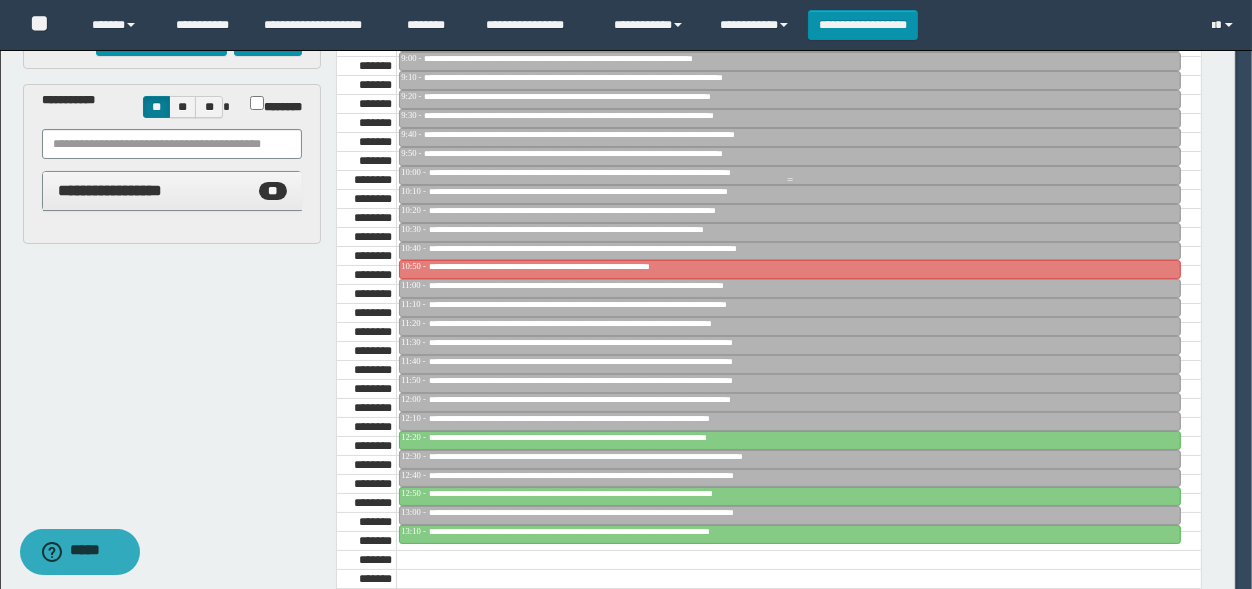 scroll, scrollTop: 330, scrollLeft: 0, axis: vertical 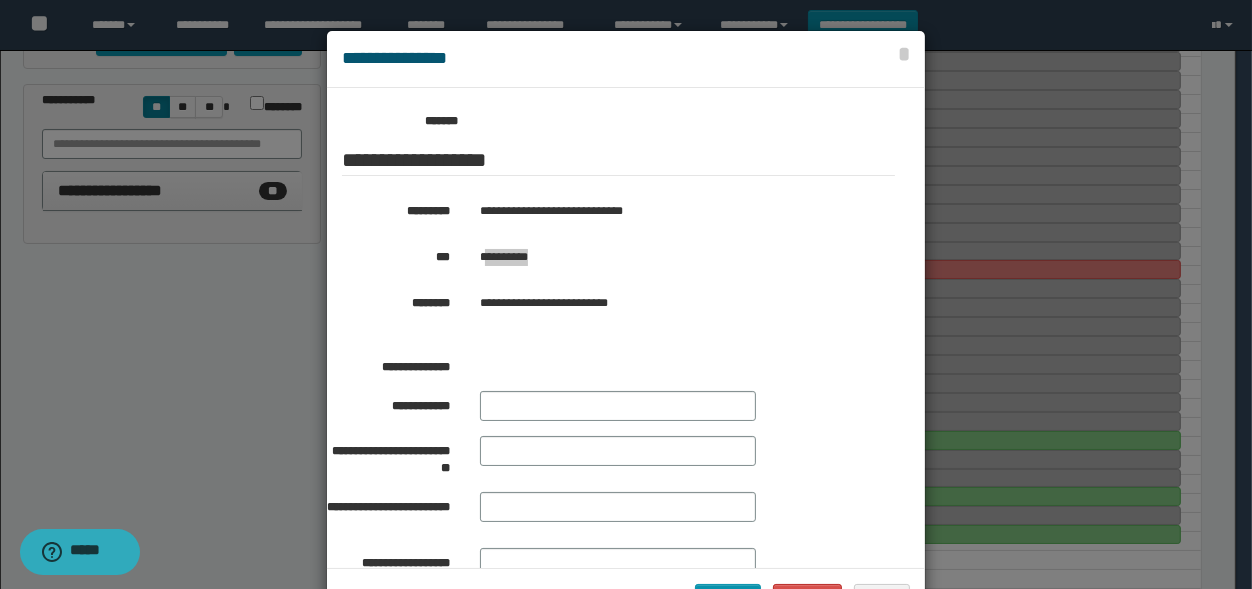 drag, startPoint x: 549, startPoint y: 248, endPoint x: 476, endPoint y: 261, distance: 74.1485 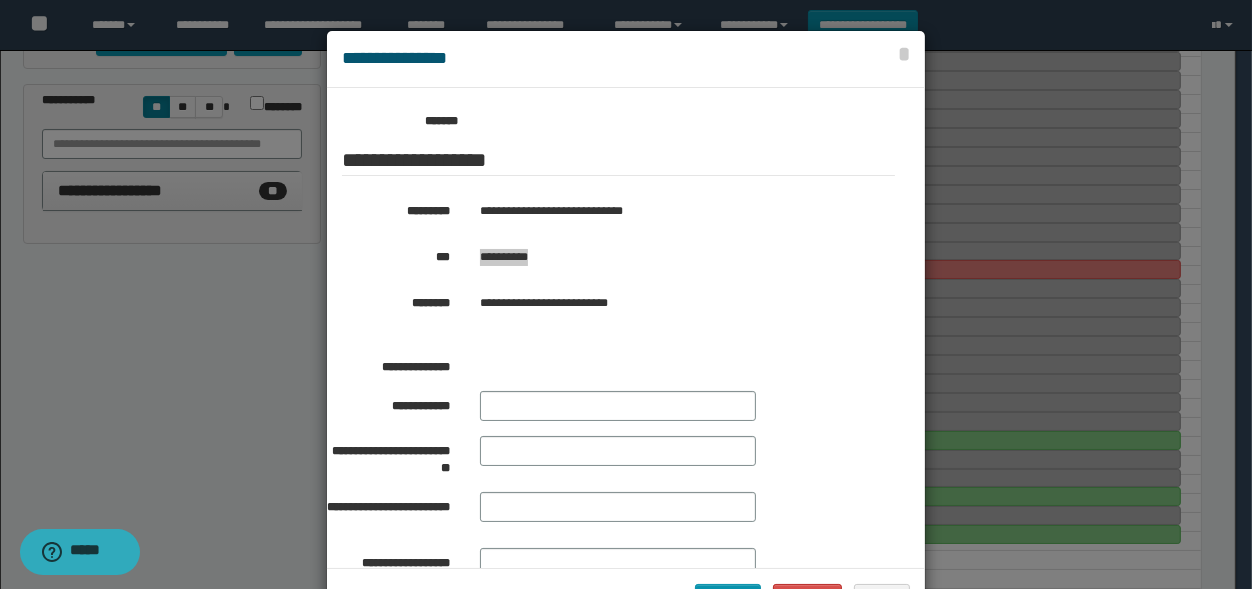 drag, startPoint x: 472, startPoint y: 257, endPoint x: 543, endPoint y: 264, distance: 71.34424 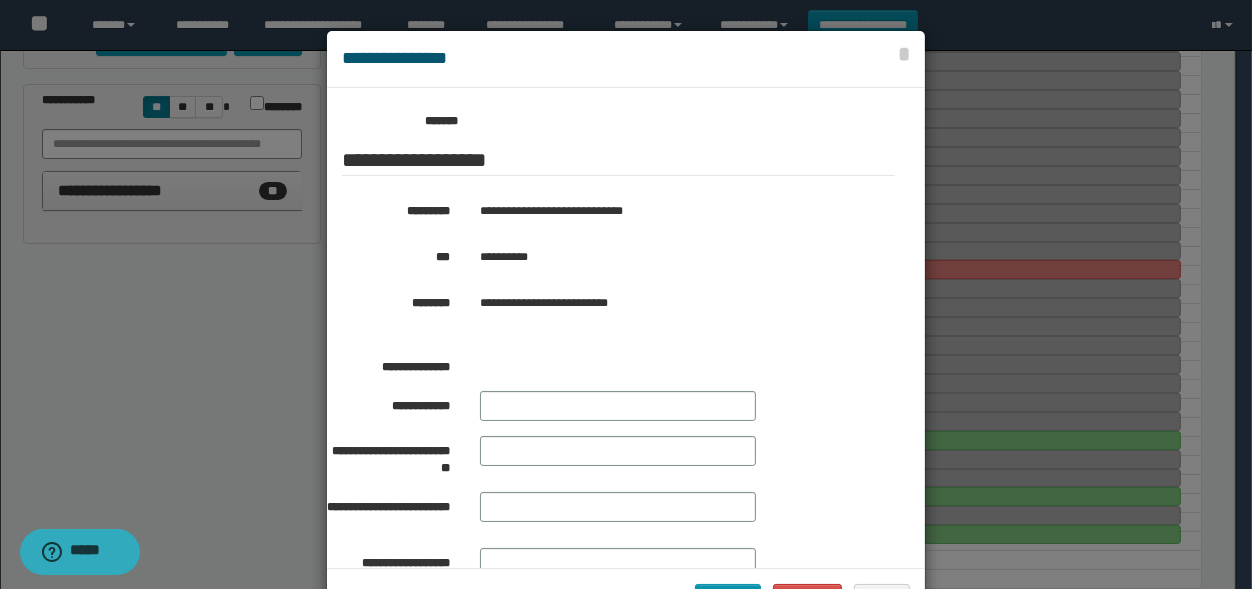 click at bounding box center (626, 329) 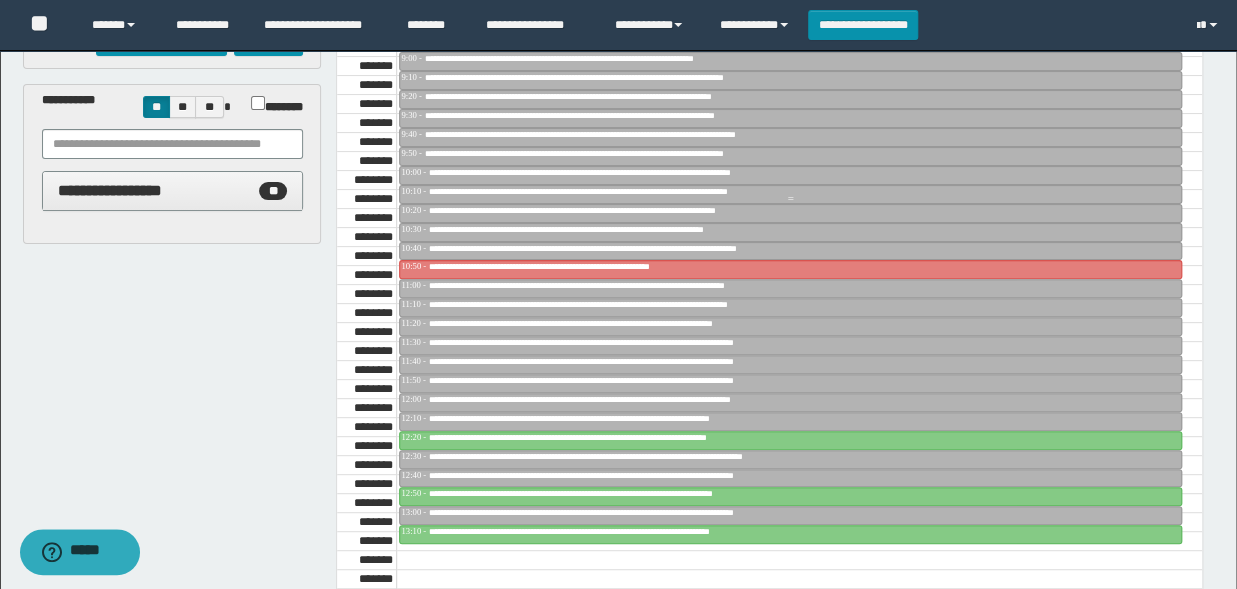 click on "**********" at bounding box center [636, 191] 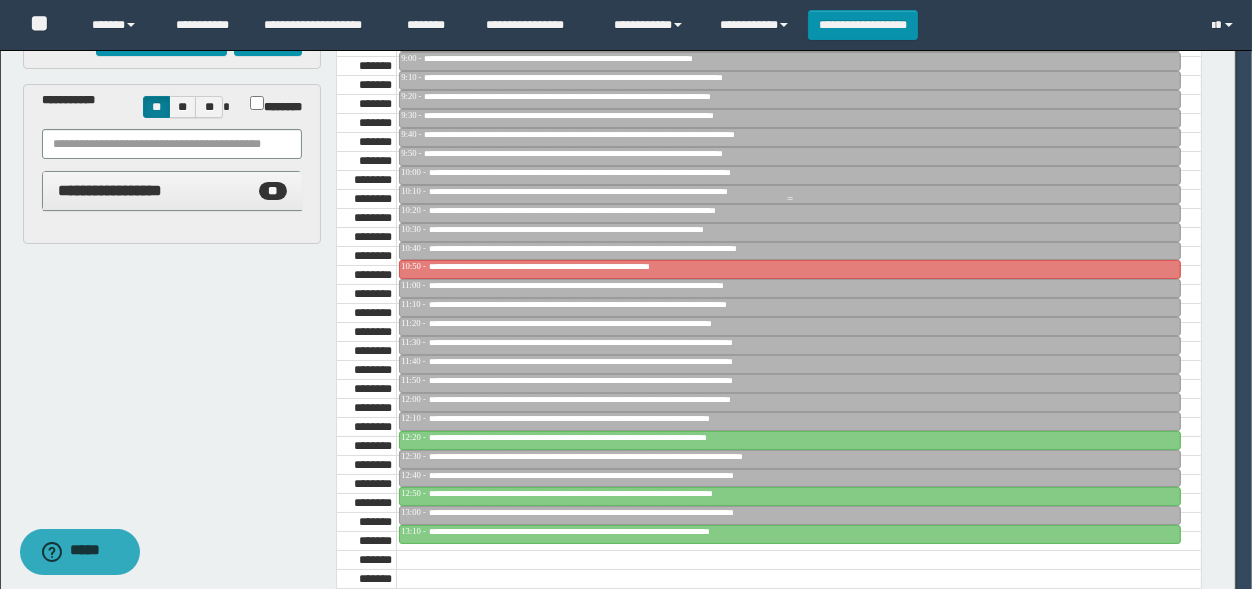 scroll, scrollTop: 330, scrollLeft: 0, axis: vertical 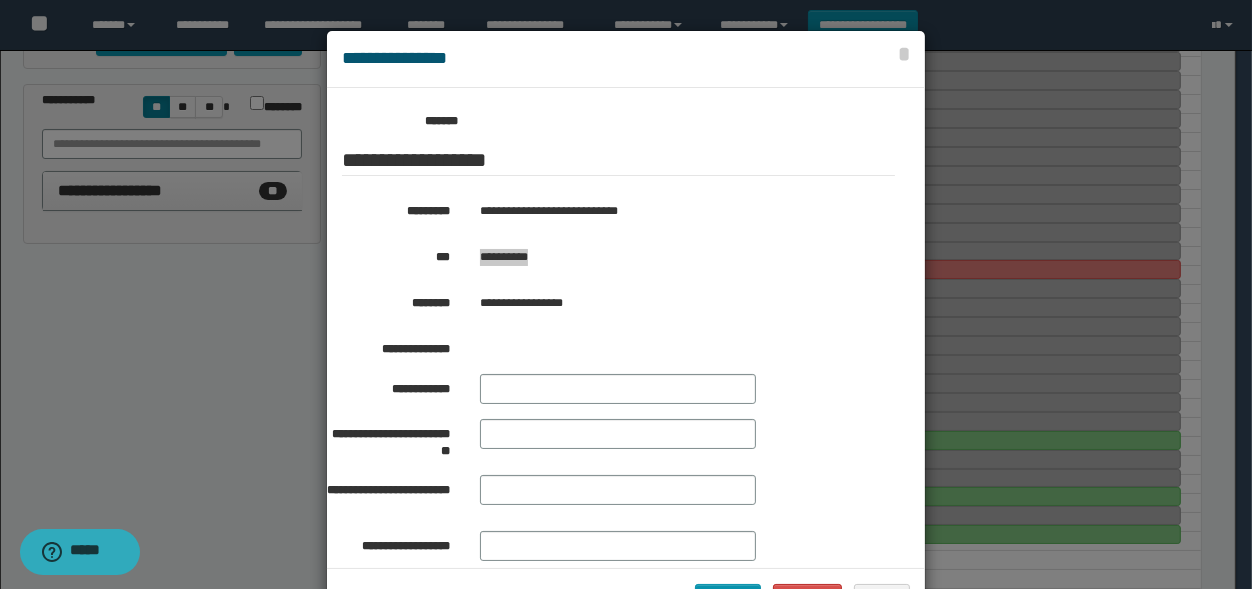 drag, startPoint x: 538, startPoint y: 249, endPoint x: 464, endPoint y: 269, distance: 76.655075 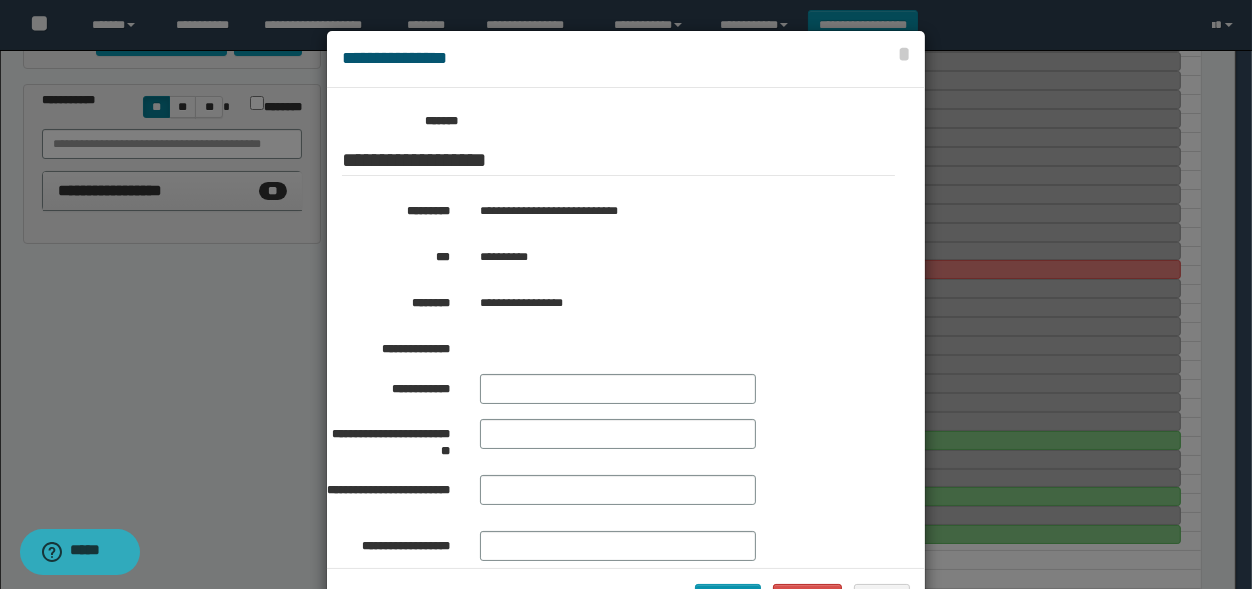 drag, startPoint x: 460, startPoint y: 269, endPoint x: 452, endPoint y: 295, distance: 27.202942 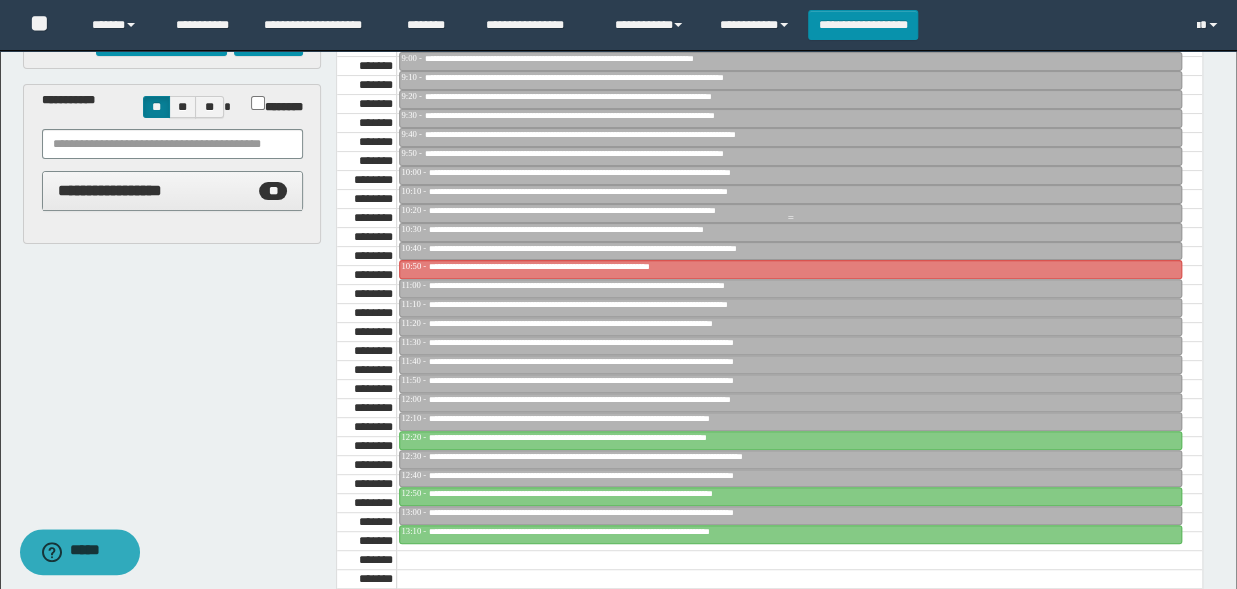 click on "**********" at bounding box center (624, 210) 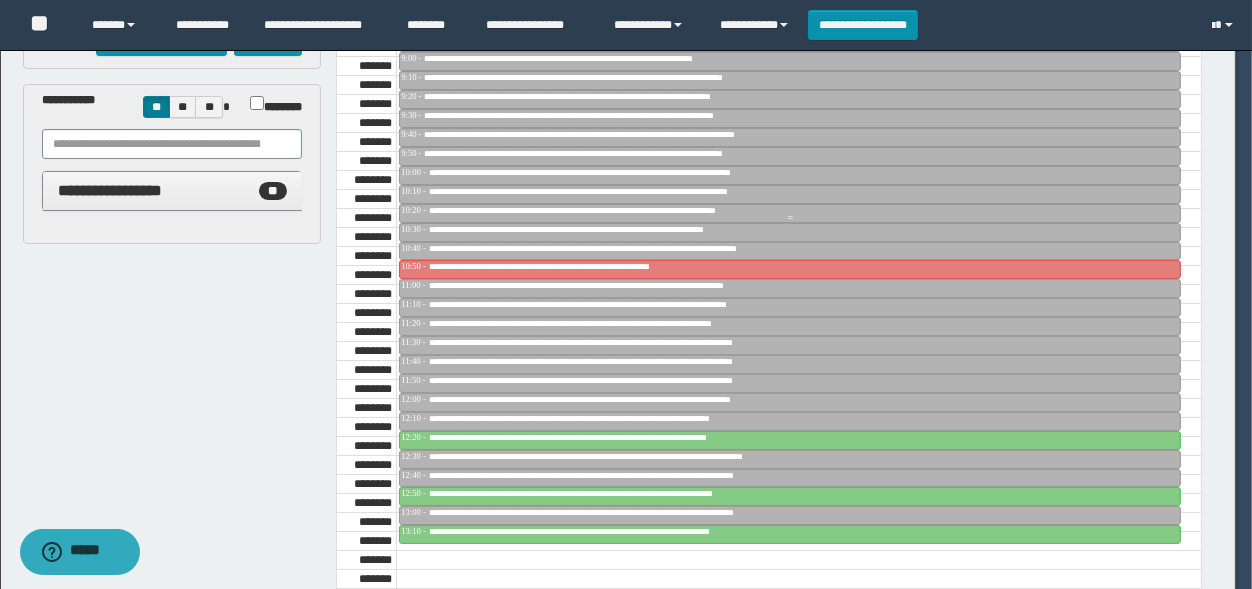 scroll, scrollTop: 330, scrollLeft: 0, axis: vertical 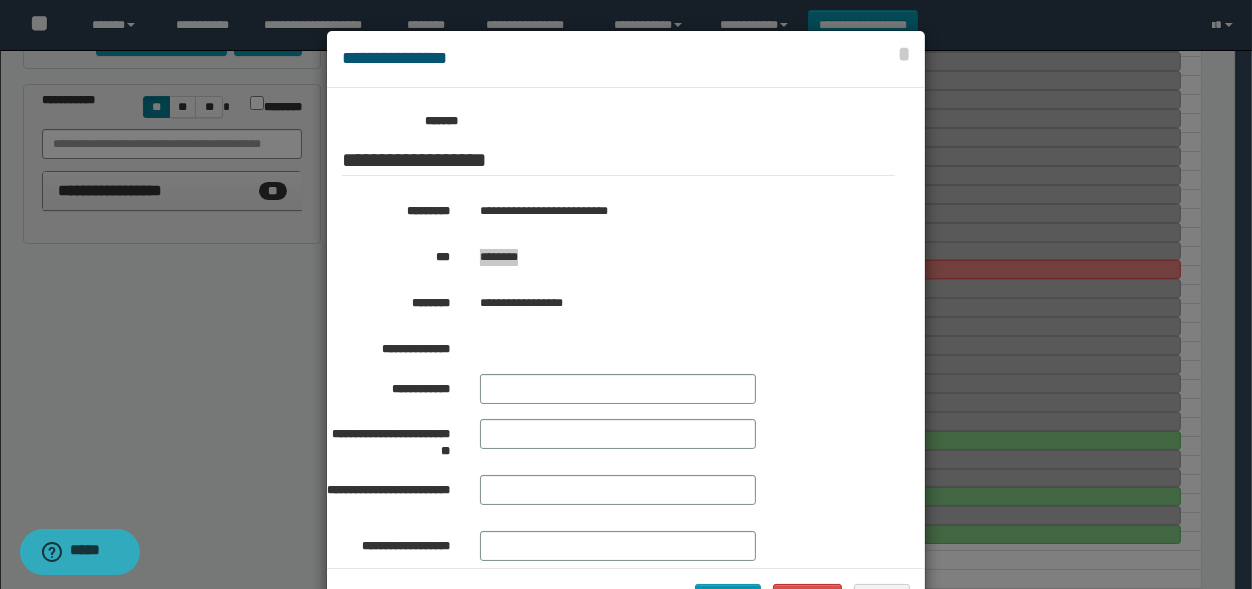 drag, startPoint x: 539, startPoint y: 265, endPoint x: 469, endPoint y: 271, distance: 70.256676 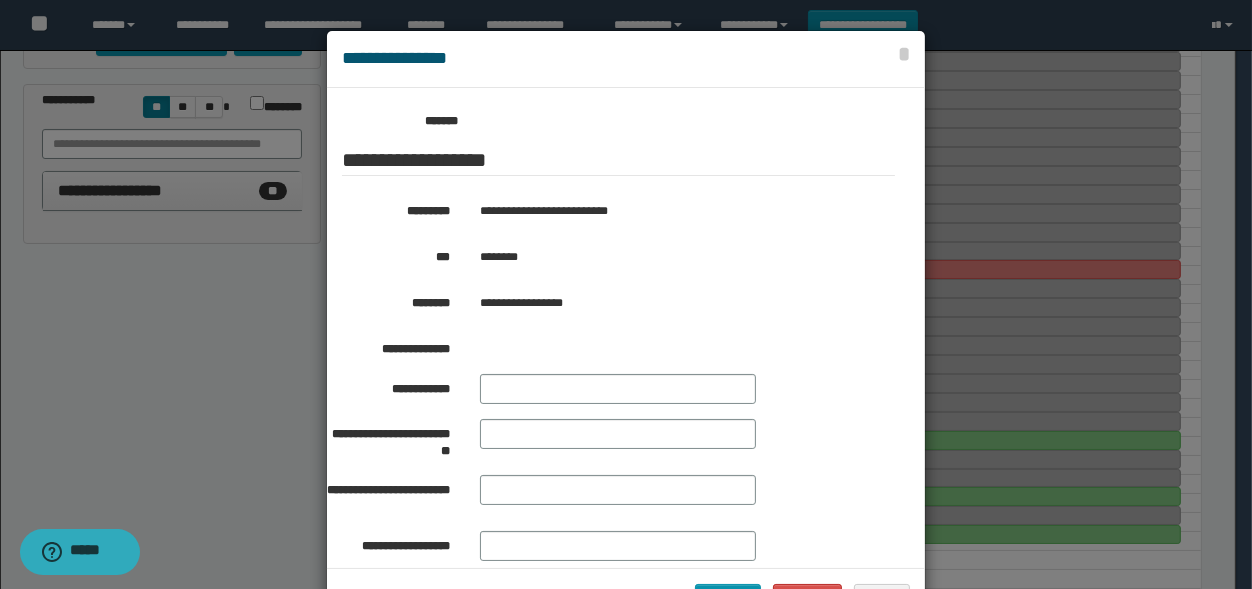click at bounding box center (626, 329) 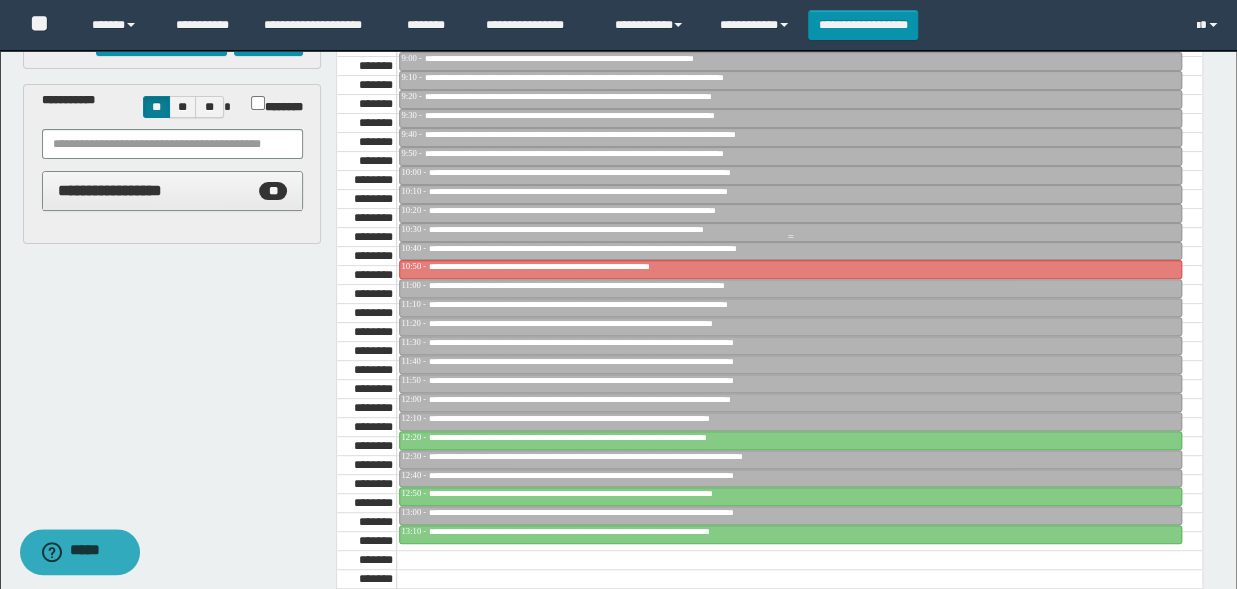 click on "**********" at bounding box center (619, 229) 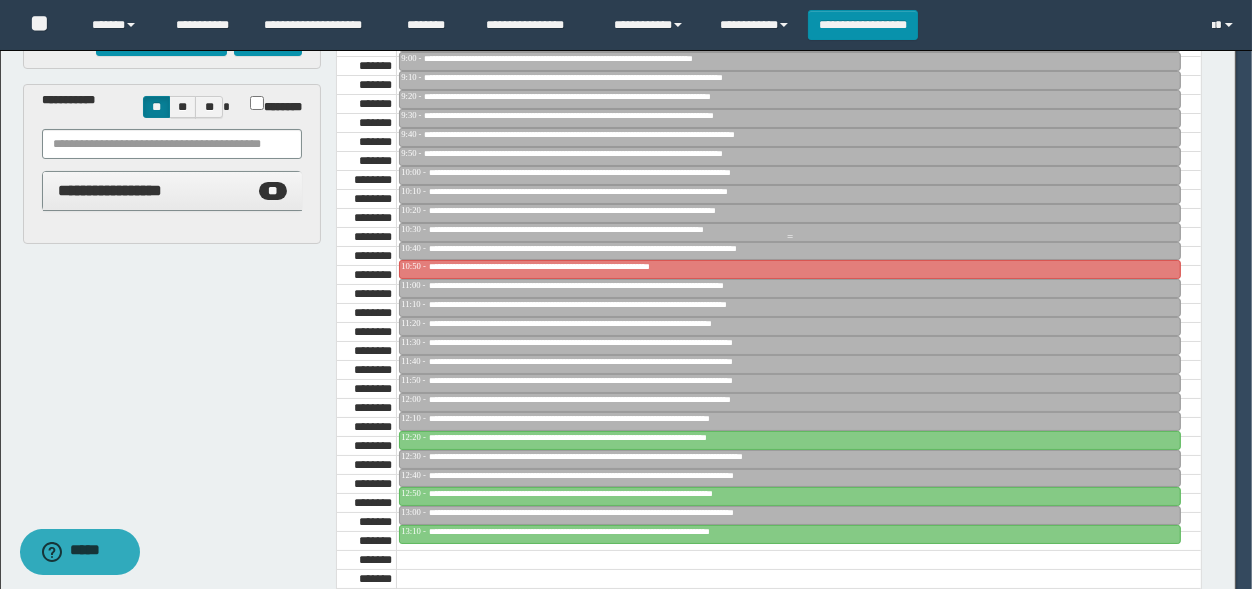 scroll, scrollTop: 330, scrollLeft: 0, axis: vertical 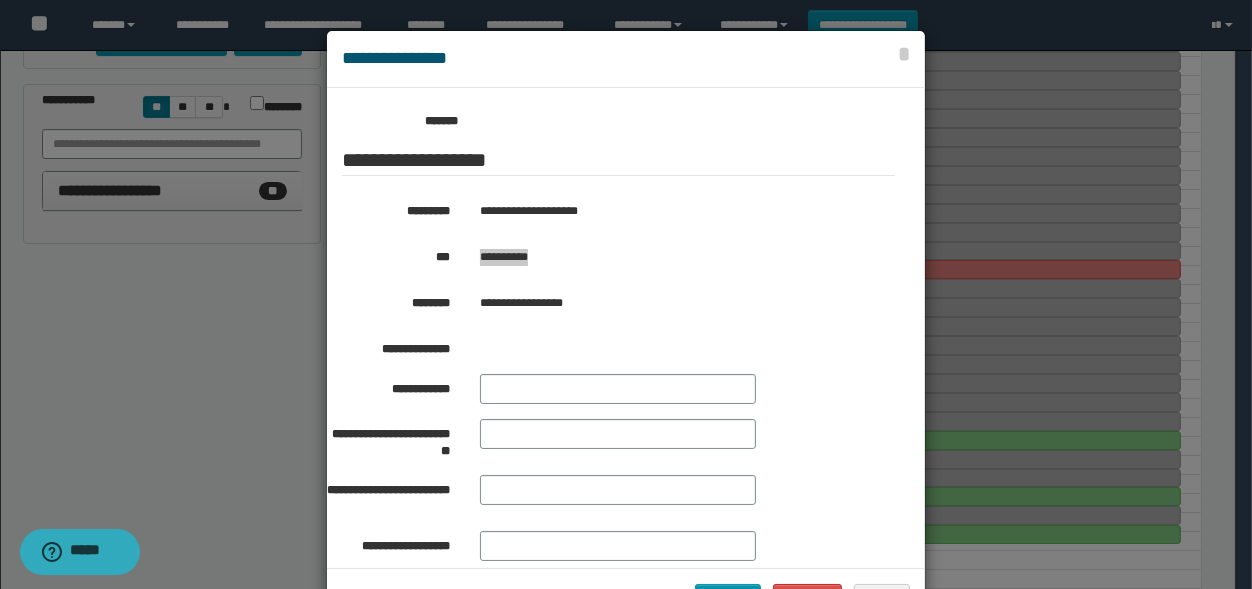 drag, startPoint x: 543, startPoint y: 251, endPoint x: 474, endPoint y: 266, distance: 70.61161 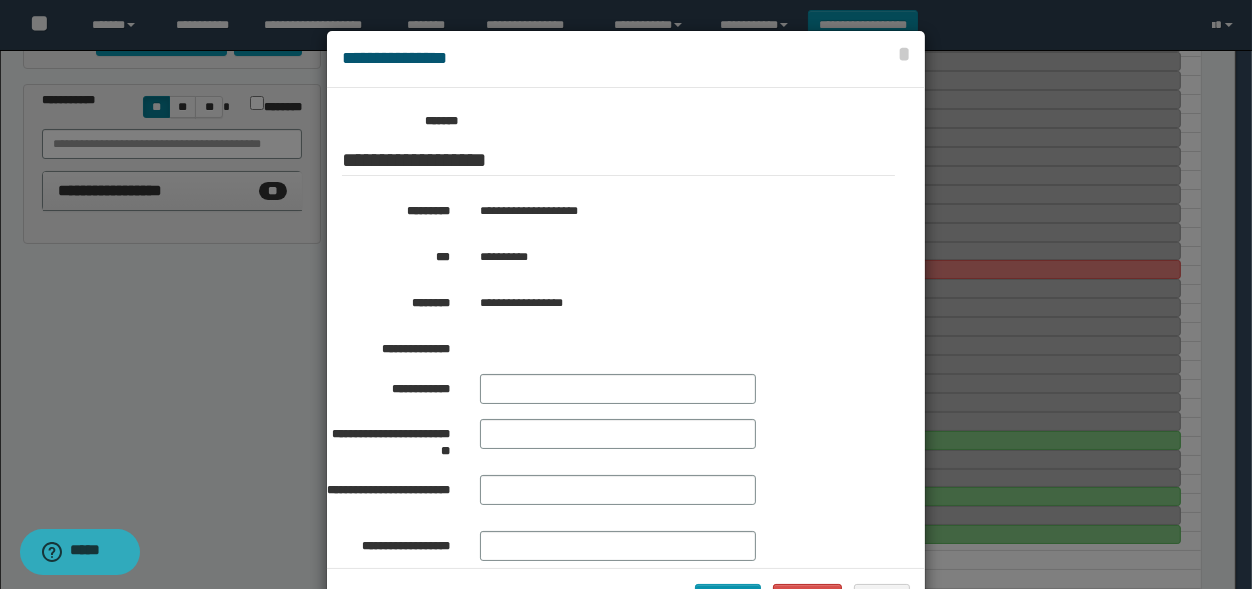 click at bounding box center (626, 329) 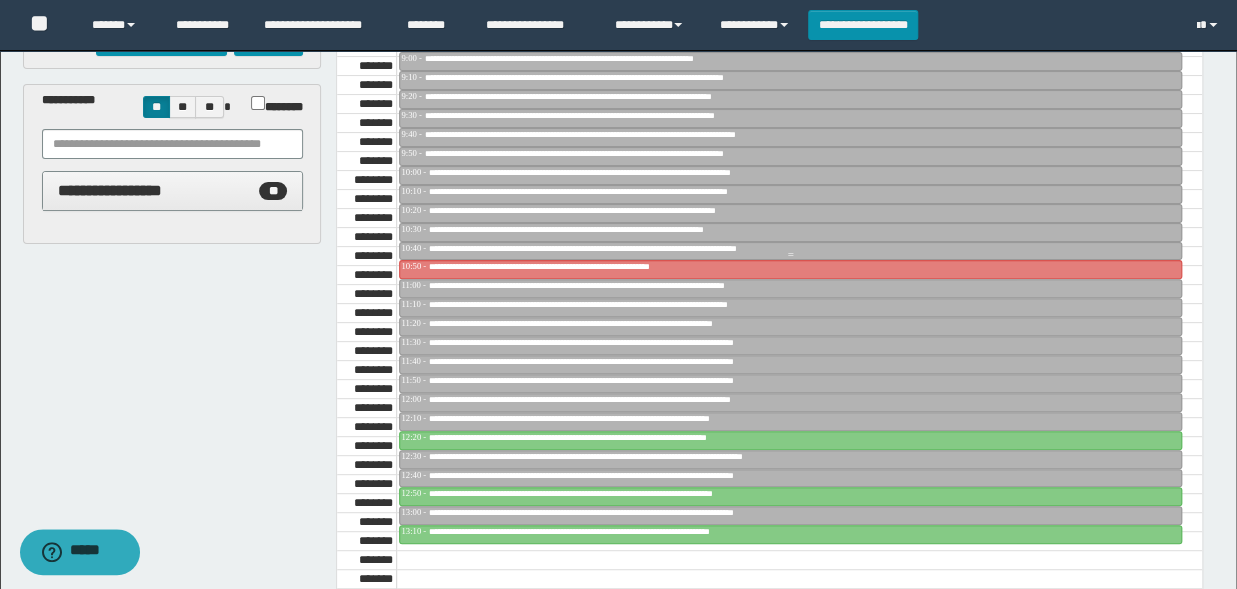 click on "**********" at bounding box center [641, 248] 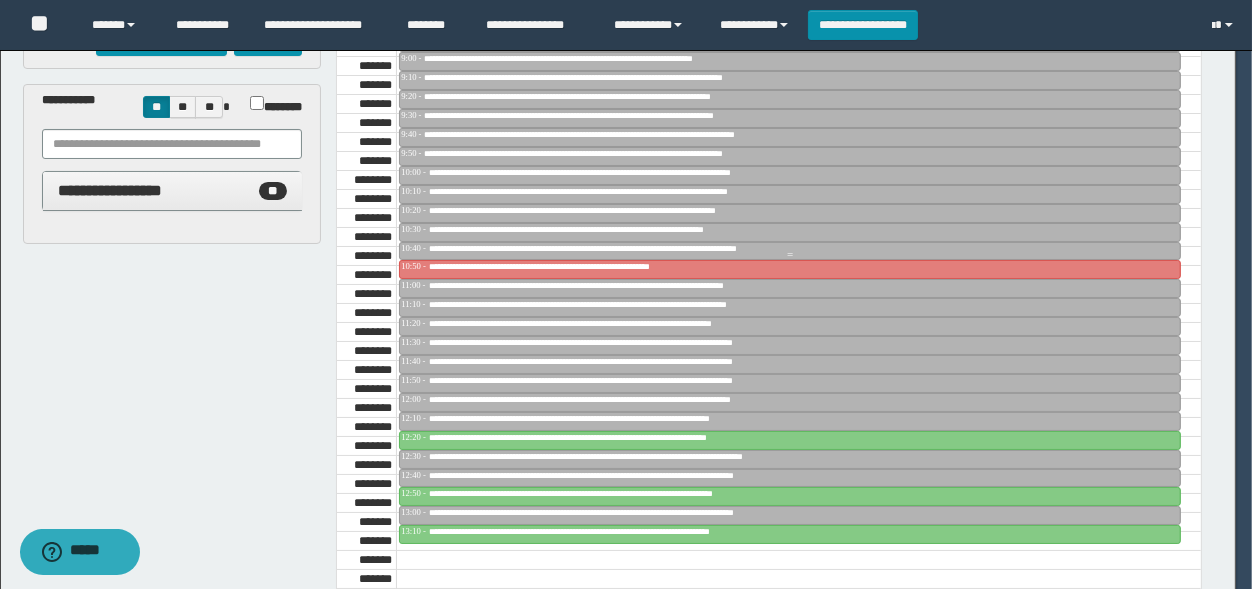 scroll, scrollTop: 330, scrollLeft: 0, axis: vertical 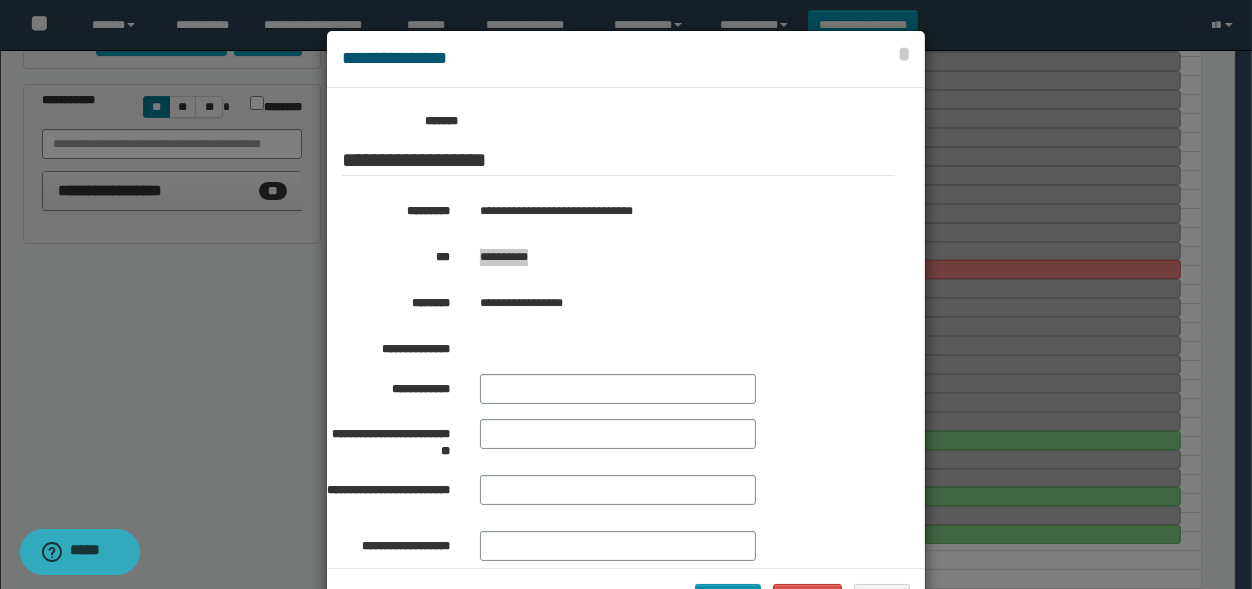 drag, startPoint x: 541, startPoint y: 263, endPoint x: 475, endPoint y: 267, distance: 66.1211 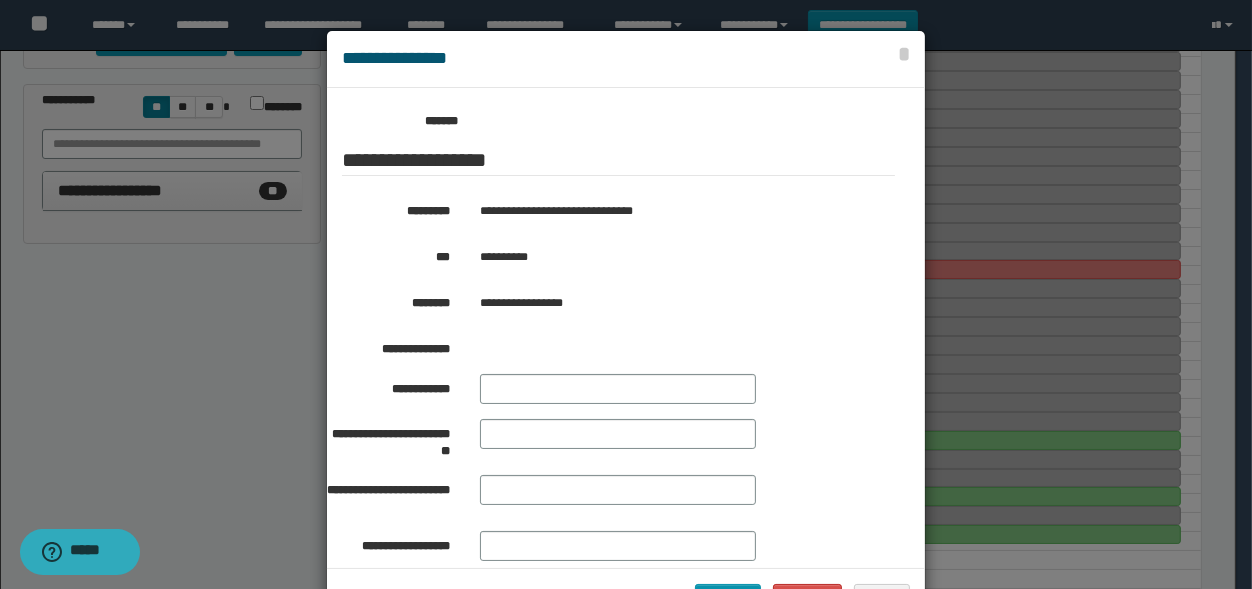 click at bounding box center [626, 329] 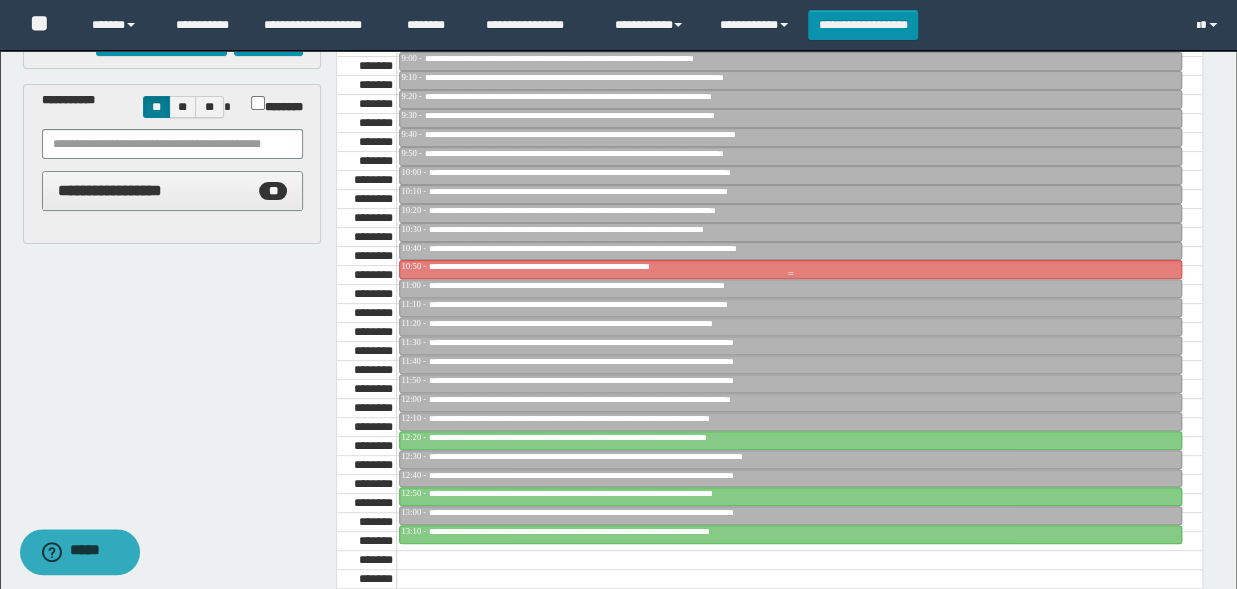 click on "**********" at bounding box center (580, 266) 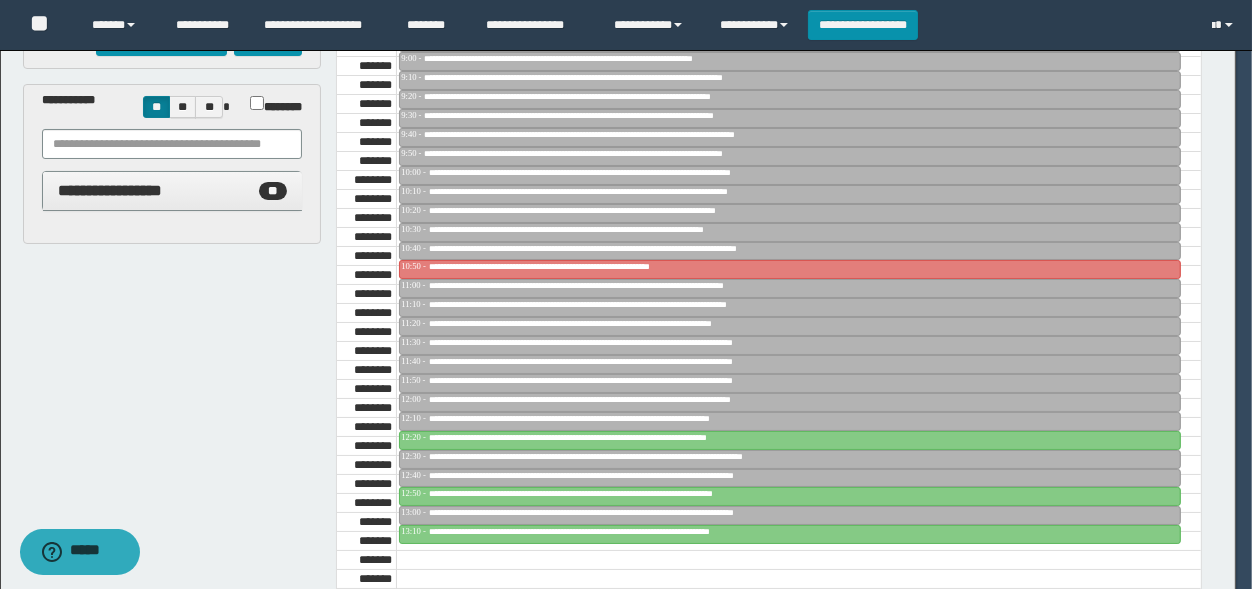 scroll, scrollTop: 330, scrollLeft: 0, axis: vertical 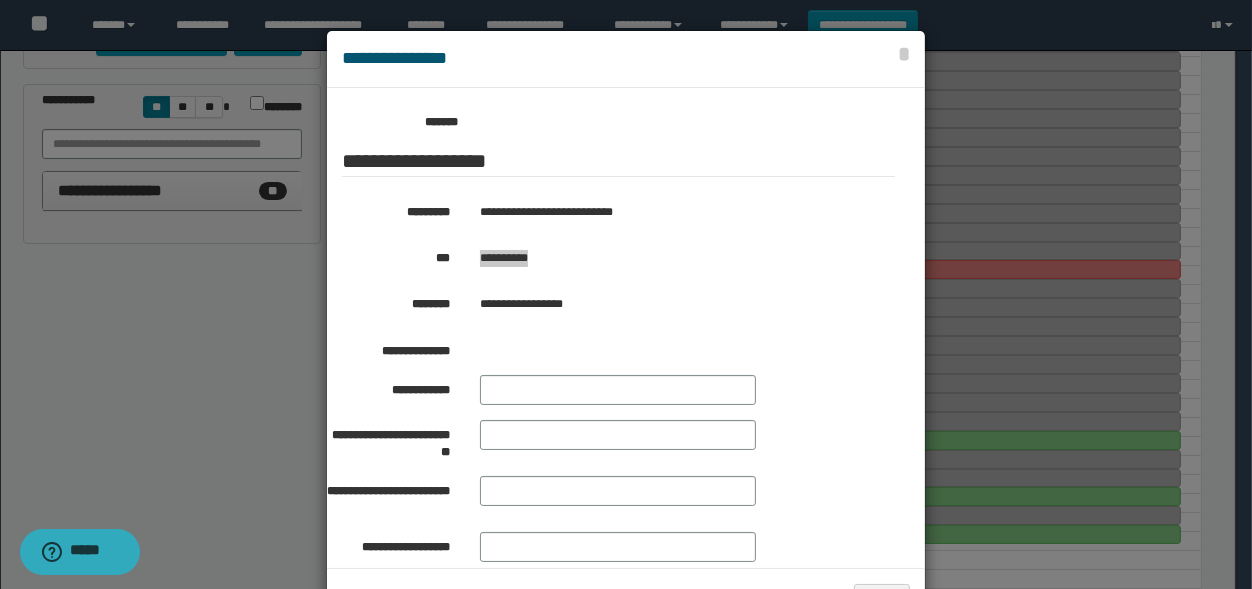 drag, startPoint x: 534, startPoint y: 256, endPoint x: 475, endPoint y: 254, distance: 59.03389 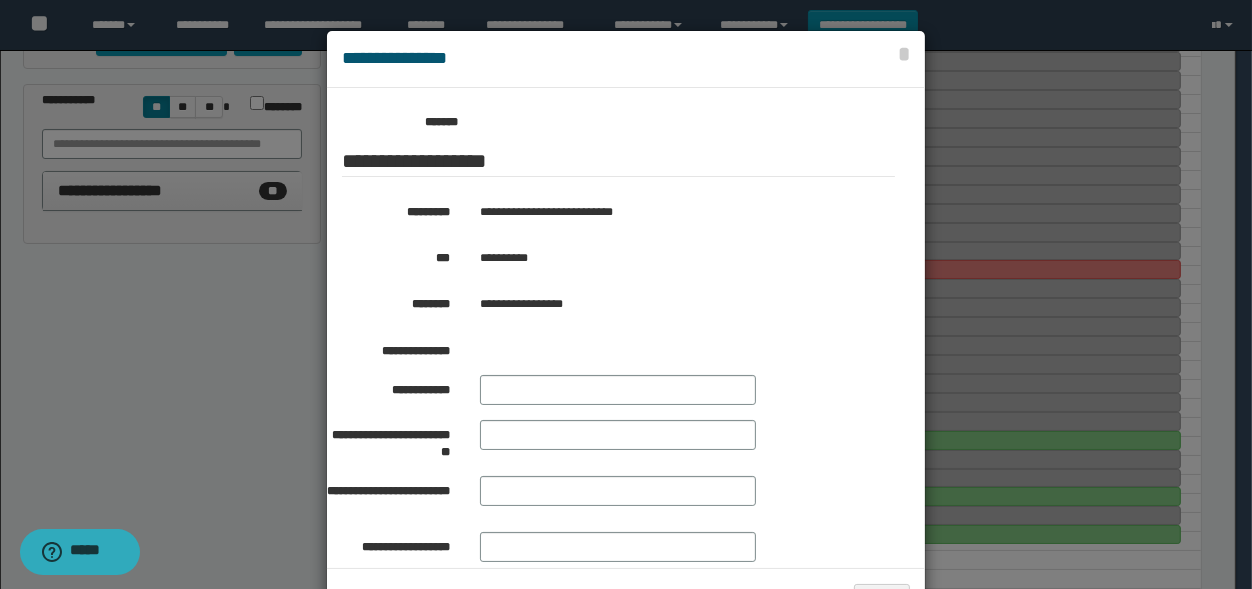click at bounding box center (626, 329) 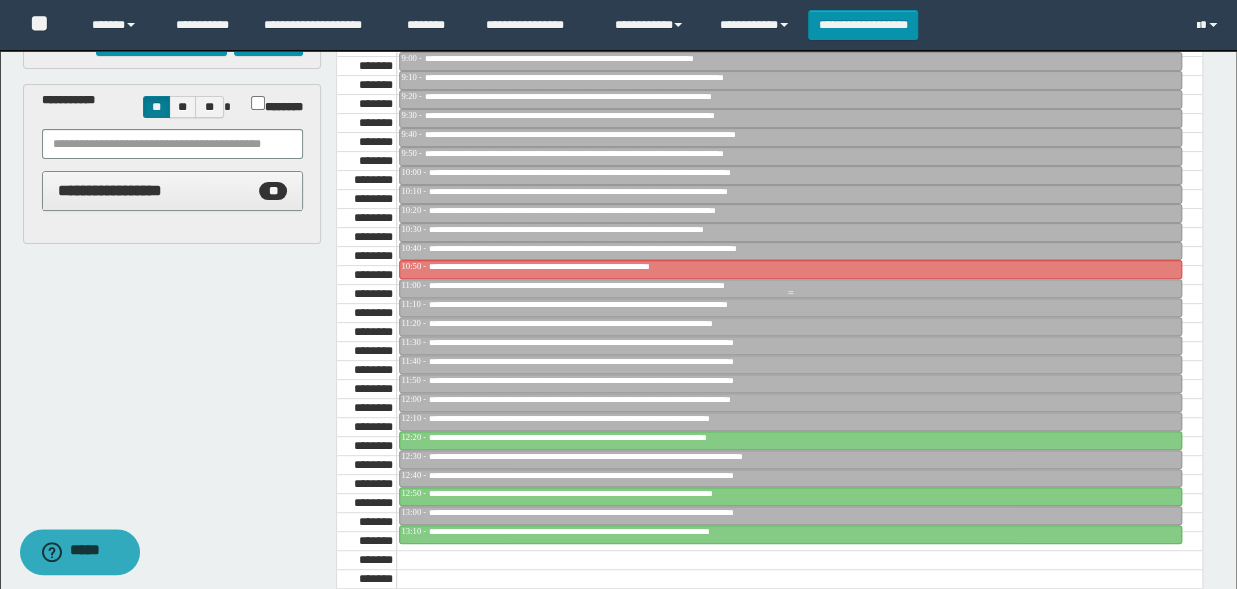 click on "**********" at bounding box center (632, 285) 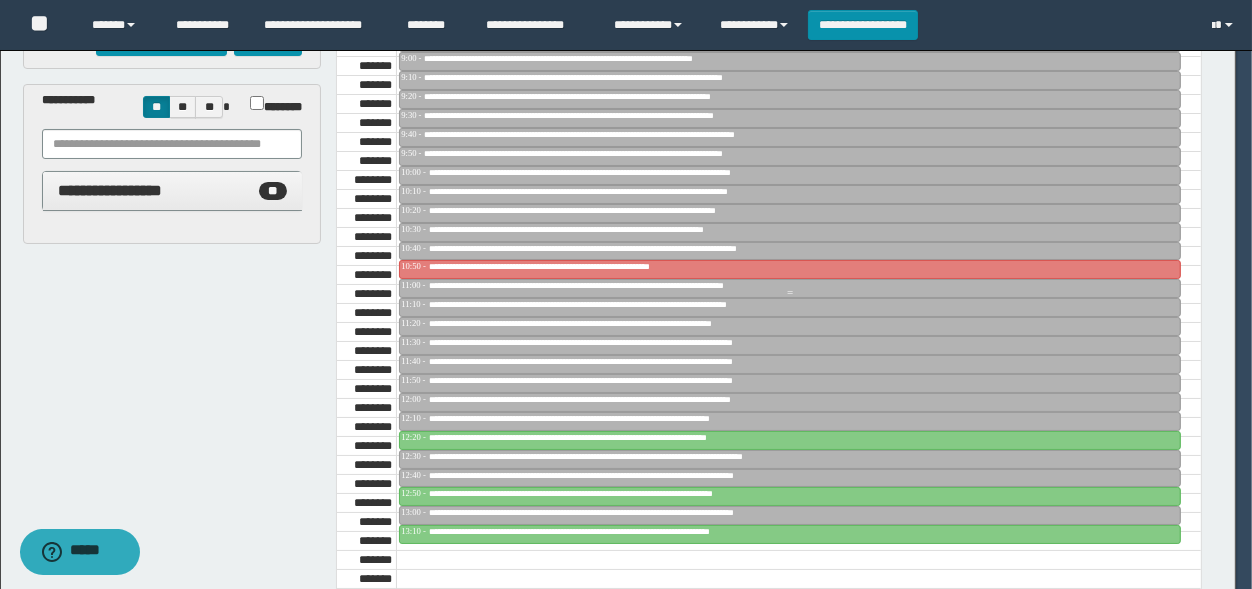 scroll, scrollTop: 330, scrollLeft: 0, axis: vertical 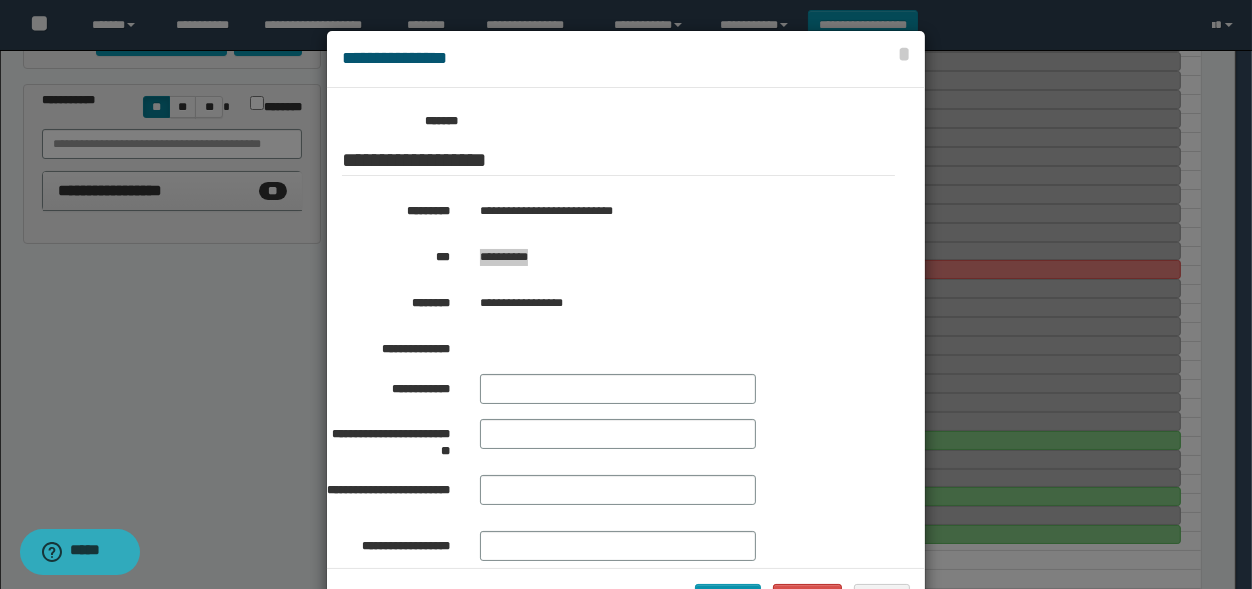drag, startPoint x: 553, startPoint y: 261, endPoint x: 473, endPoint y: 259, distance: 80.024994 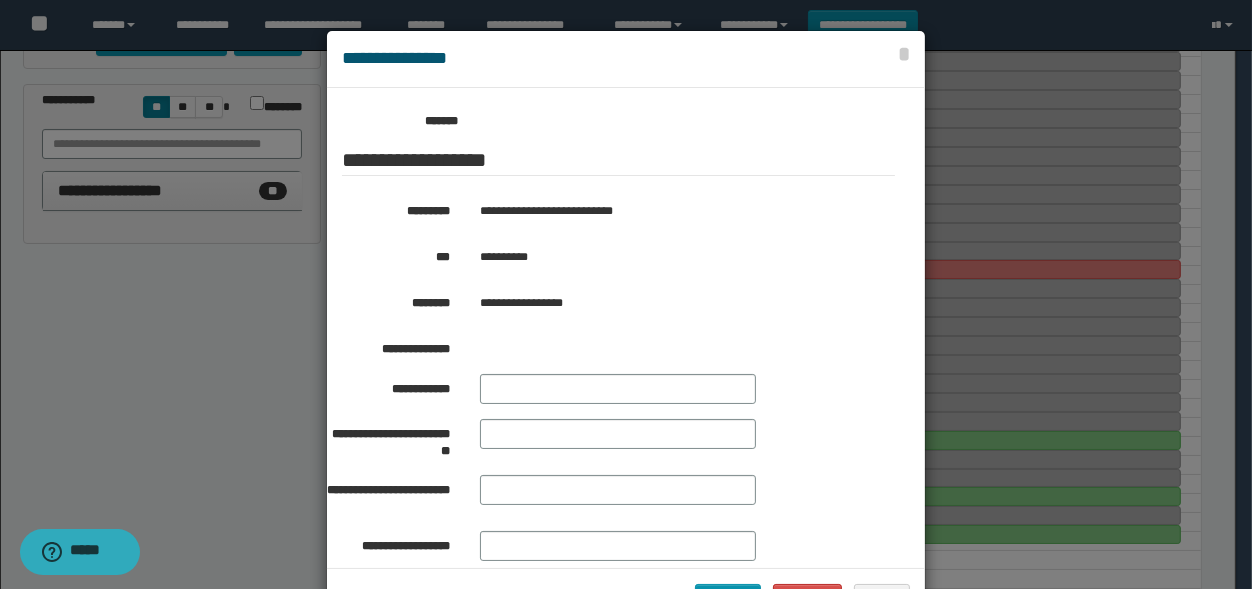 click at bounding box center (626, 329) 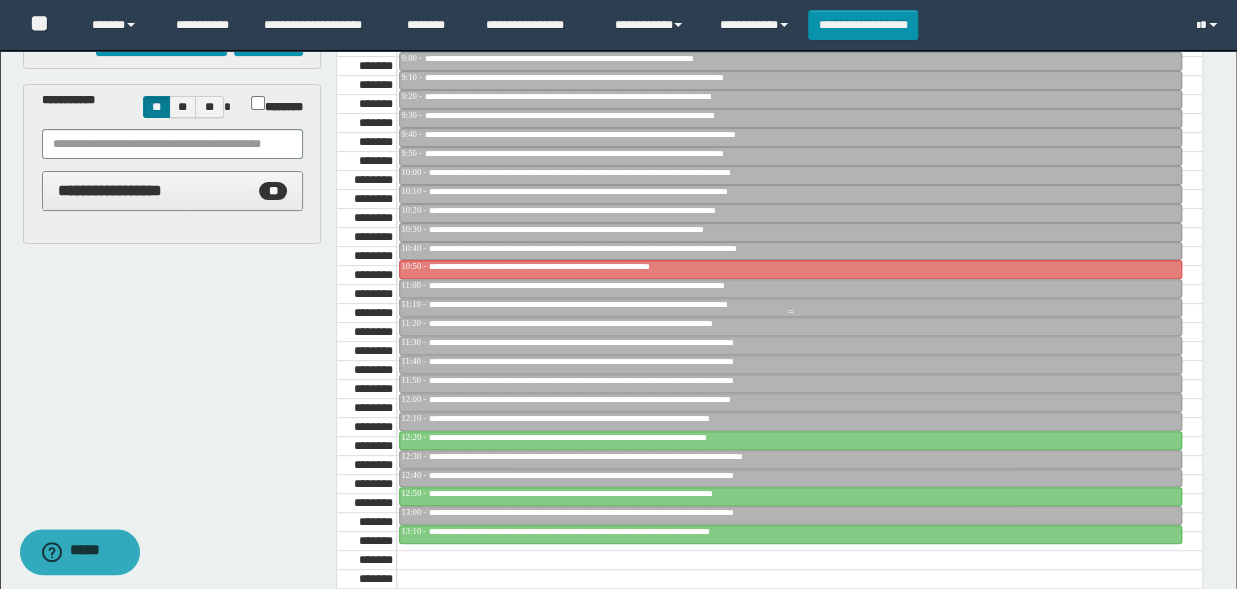 click on "**********" at bounding box center [651, 304] 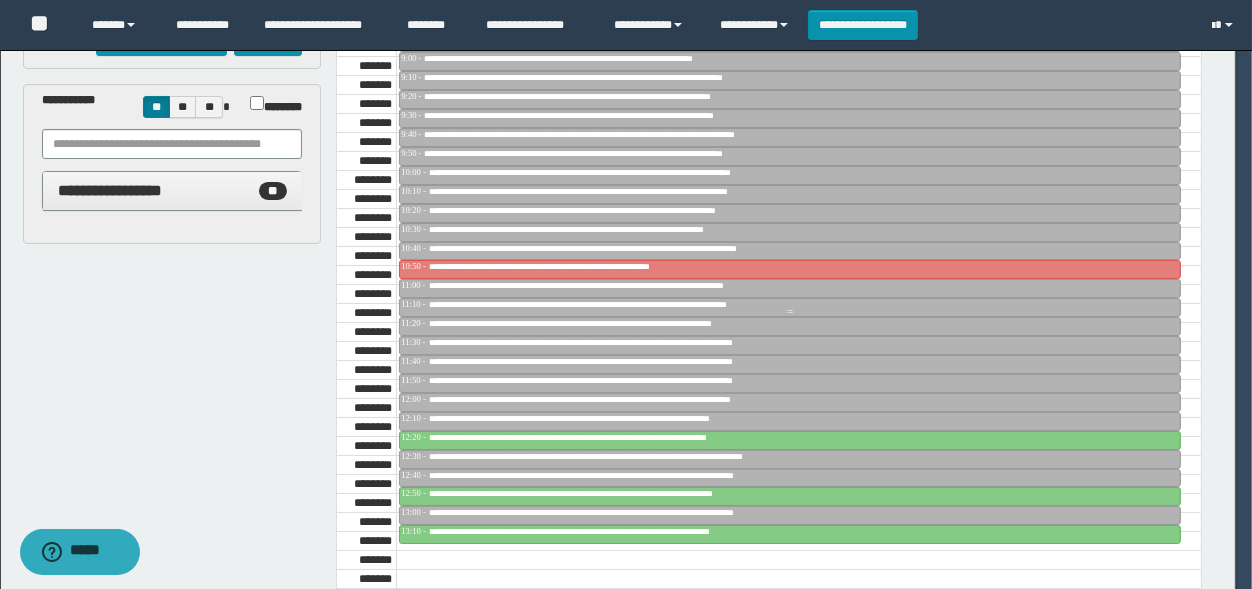 scroll, scrollTop: 330, scrollLeft: 0, axis: vertical 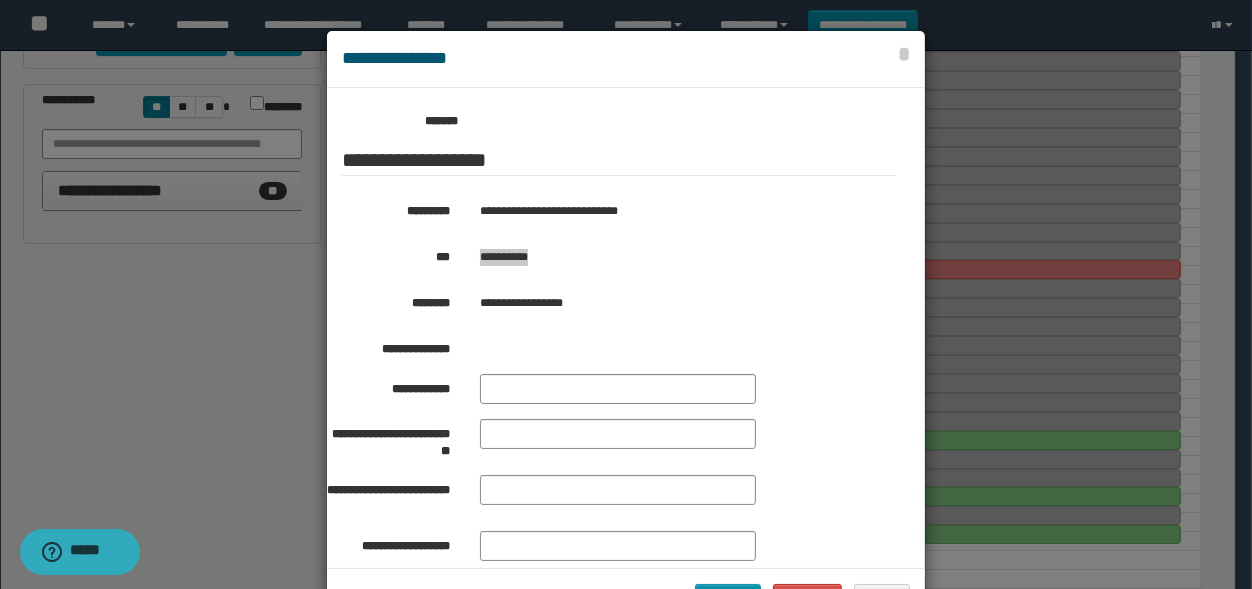 drag, startPoint x: 549, startPoint y: 253, endPoint x: 475, endPoint y: 269, distance: 75.70998 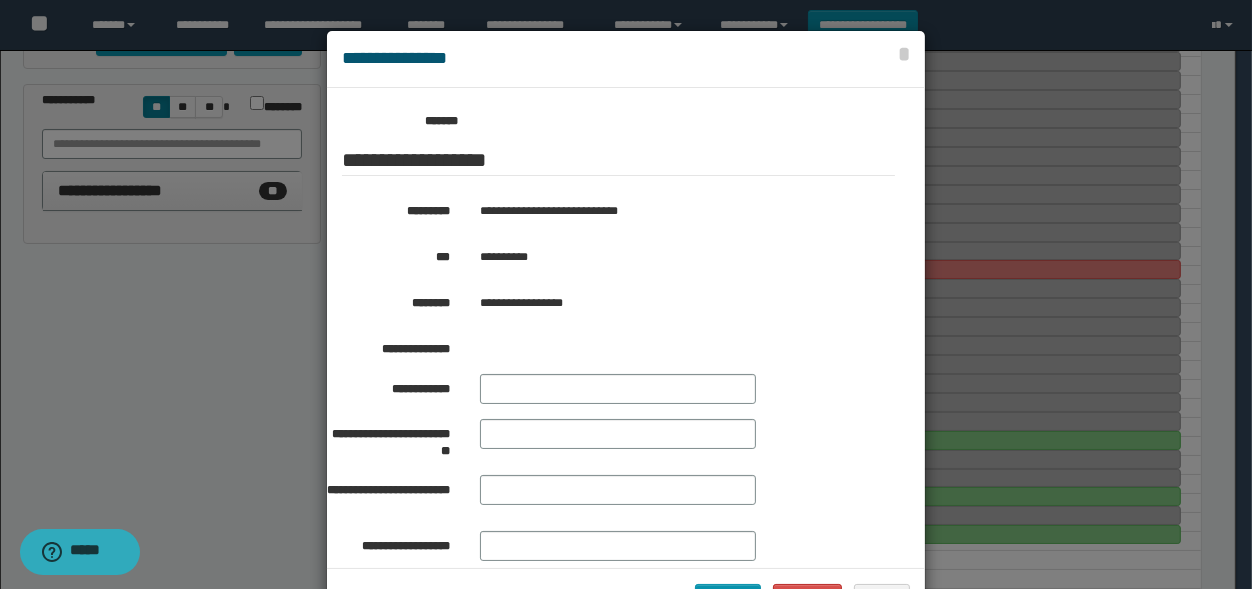 click at bounding box center (626, 329) 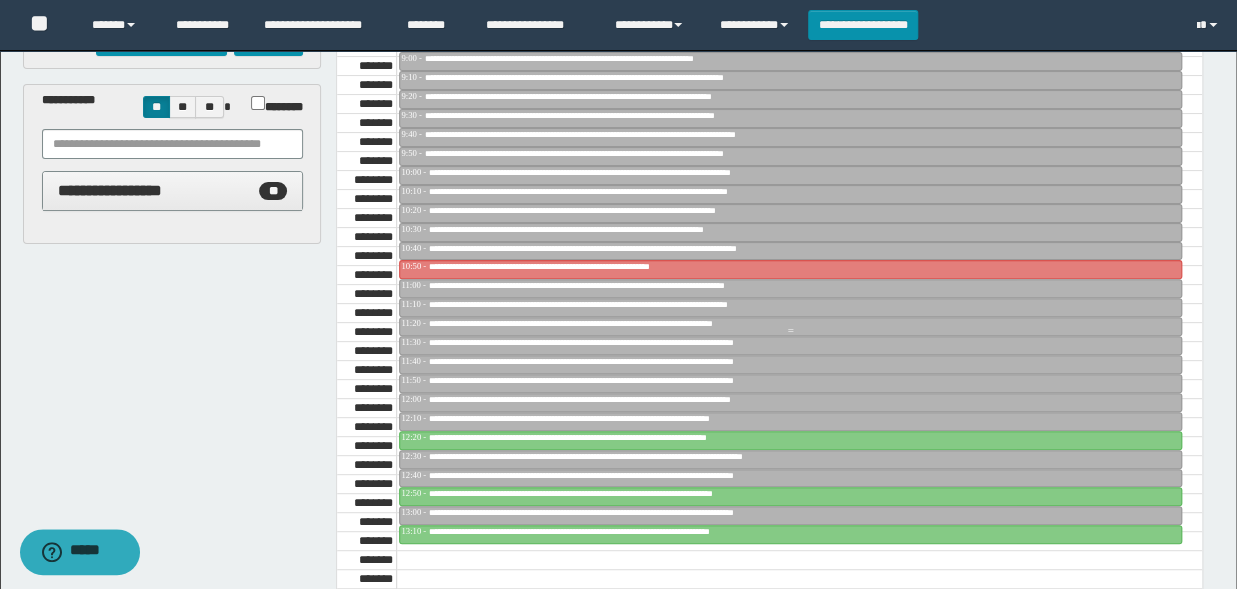 click on "**********" at bounding box center [624, 323] 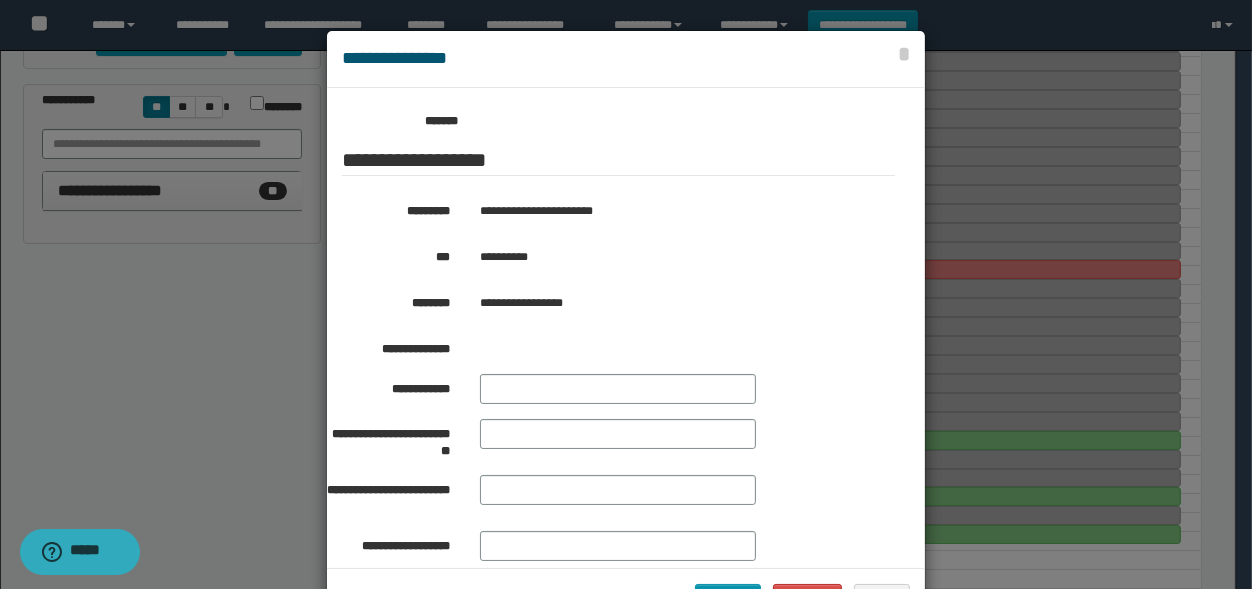 scroll, scrollTop: 330, scrollLeft: 0, axis: vertical 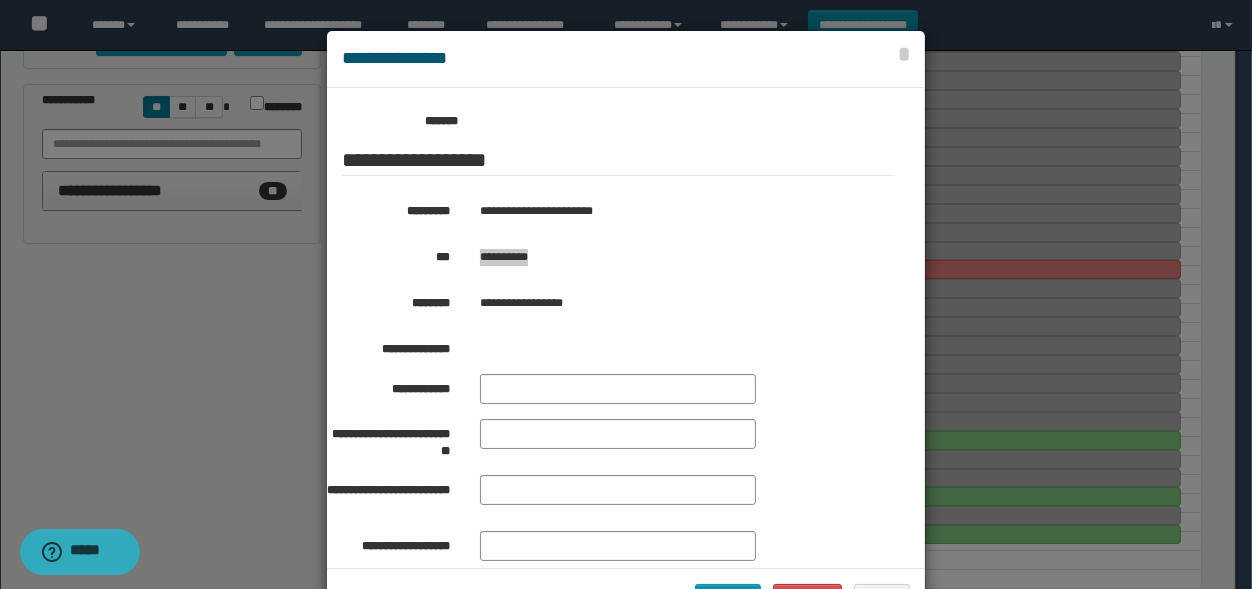 drag, startPoint x: 556, startPoint y: 259, endPoint x: 475, endPoint y: 266, distance: 81.3019 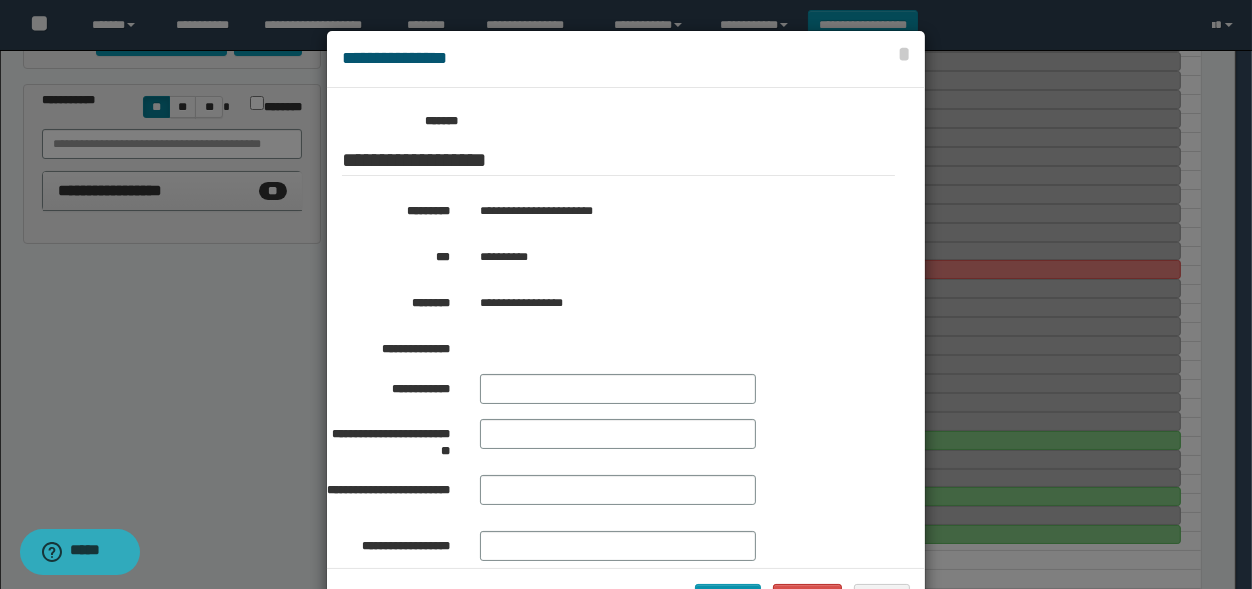 click at bounding box center (626, 329) 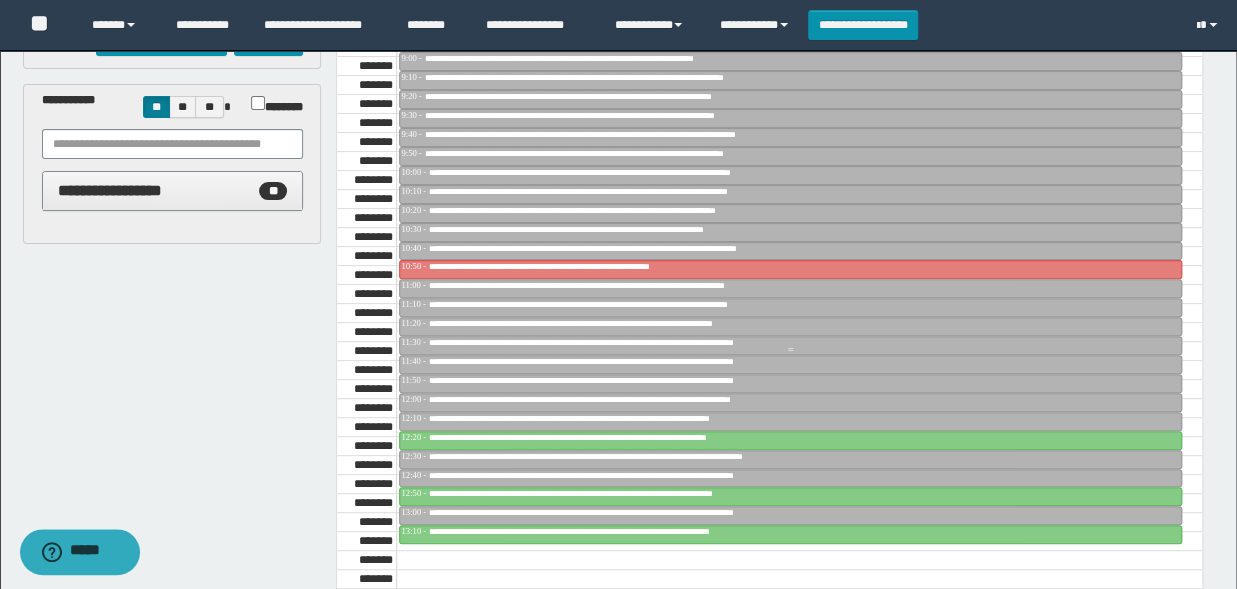 click on "**********" at bounding box center (661, 342) 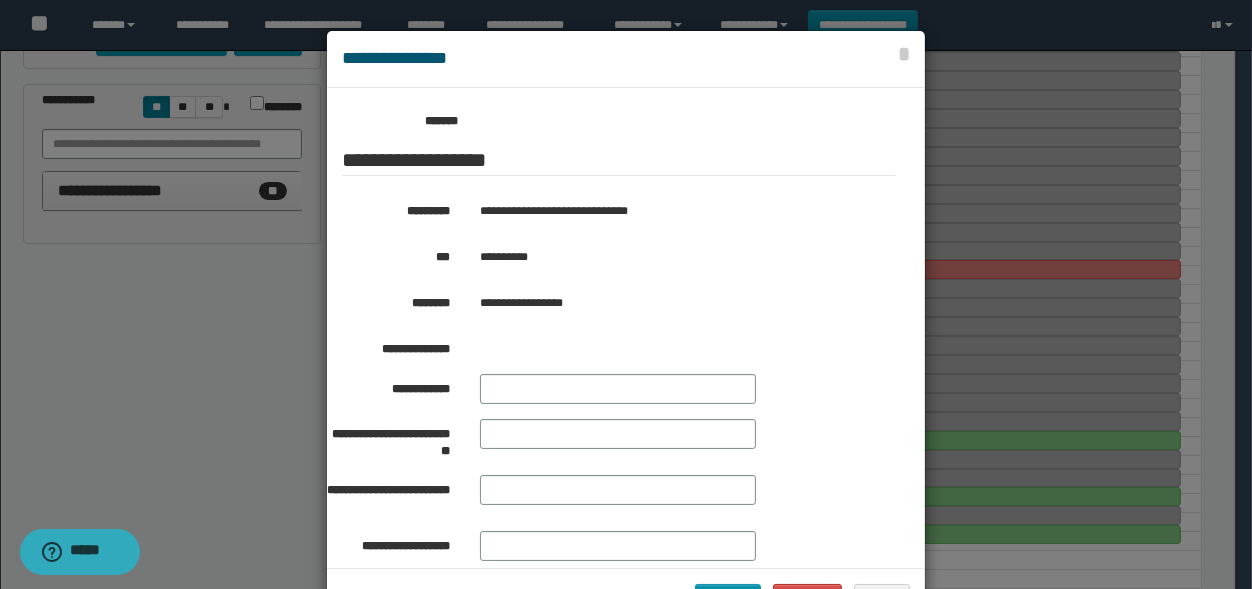 scroll, scrollTop: 330, scrollLeft: 0, axis: vertical 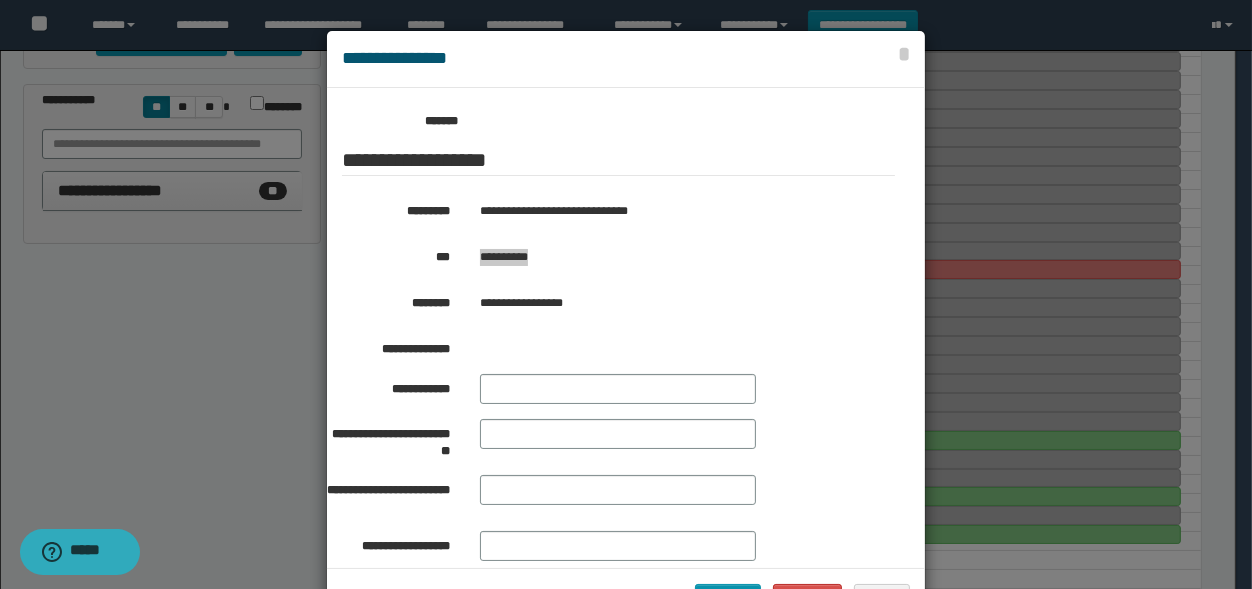 drag, startPoint x: 542, startPoint y: 258, endPoint x: 467, endPoint y: 268, distance: 75.66373 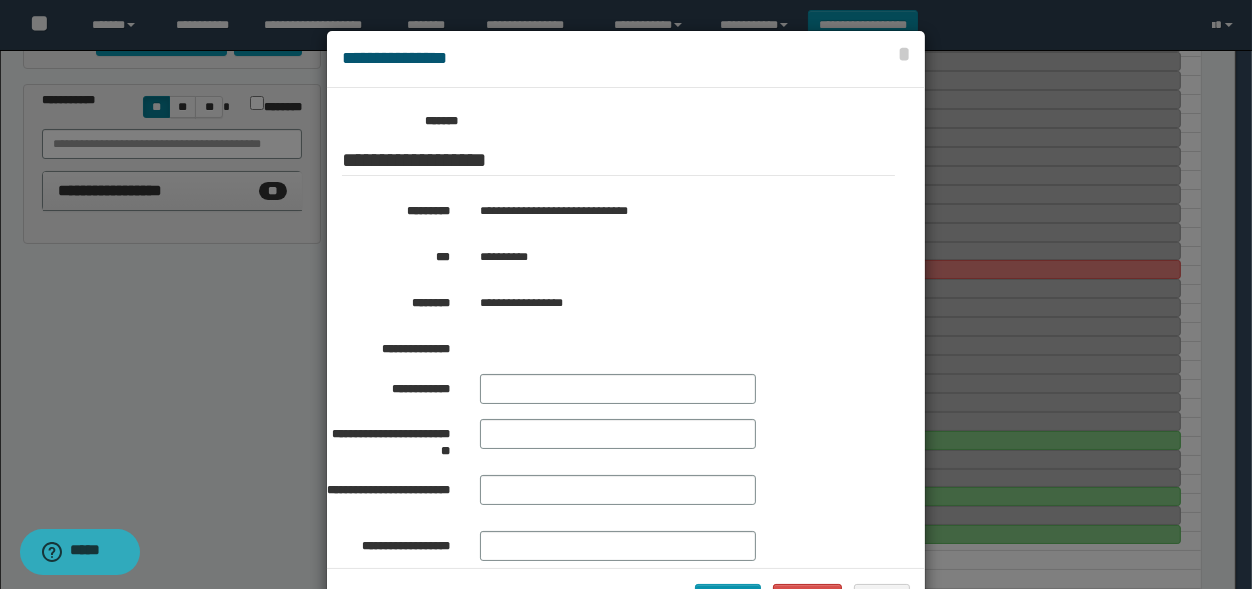 click at bounding box center (626, 329) 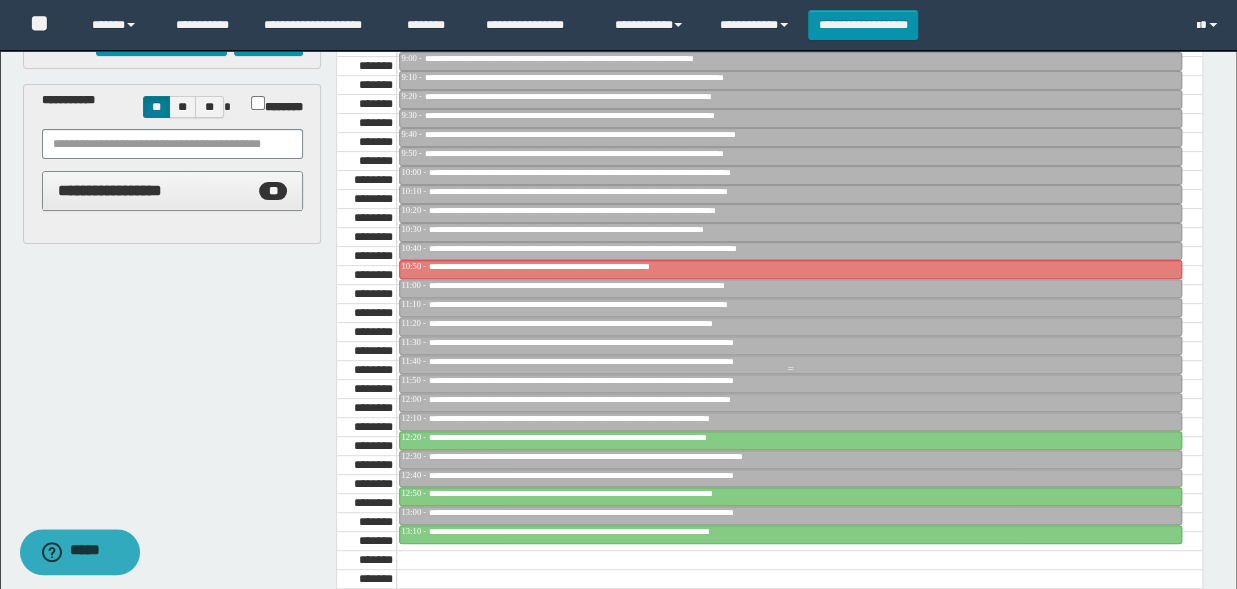 click on "**********" at bounding box center (658, 361) 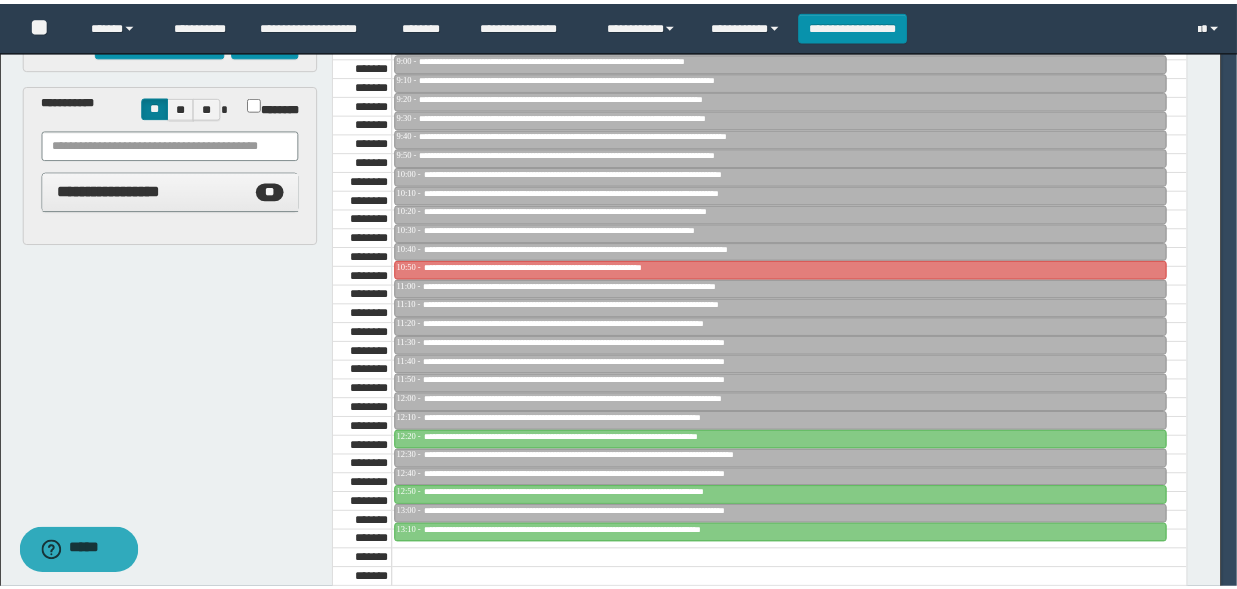 scroll, scrollTop: 330, scrollLeft: 0, axis: vertical 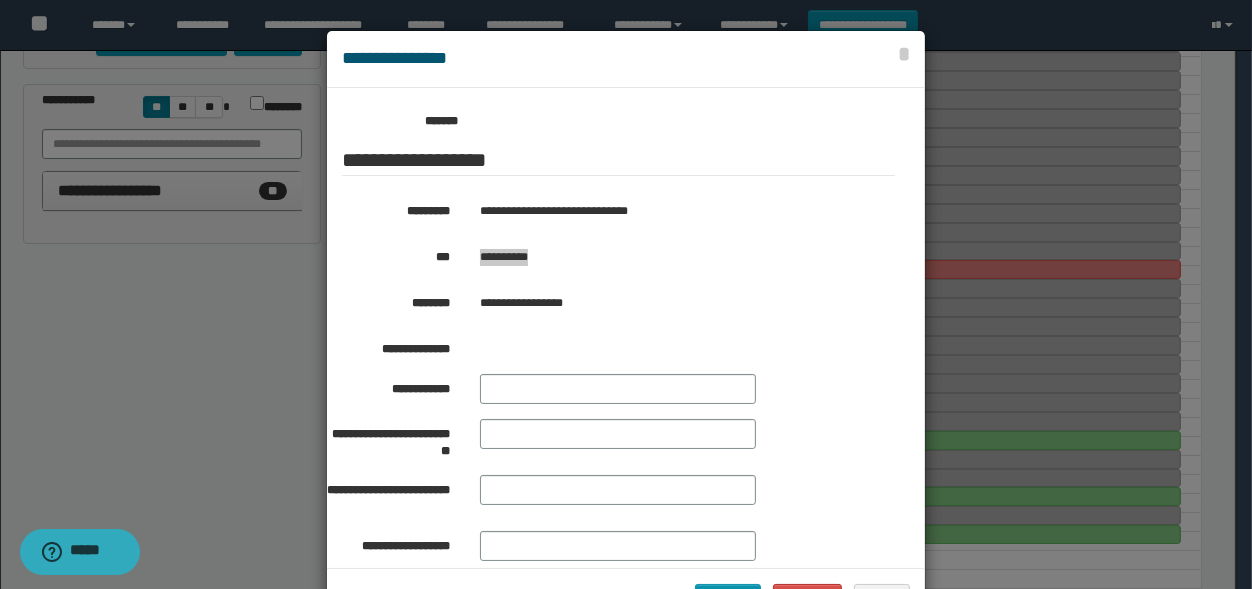 drag, startPoint x: 552, startPoint y: 253, endPoint x: 434, endPoint y: 260, distance: 118.20744 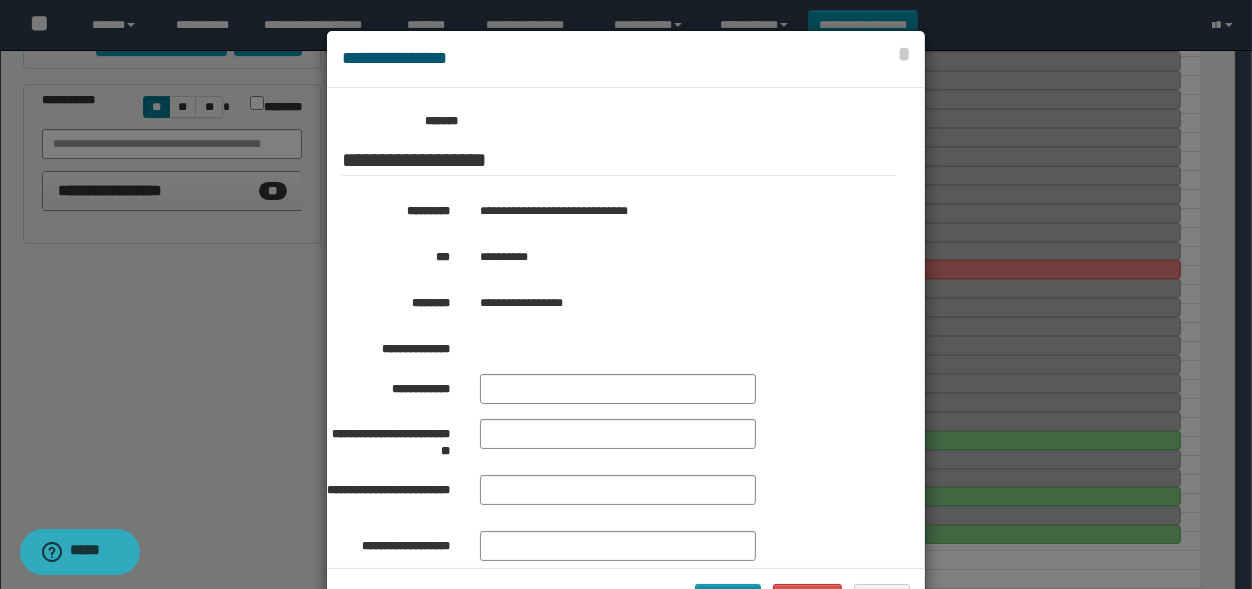 click at bounding box center (626, 329) 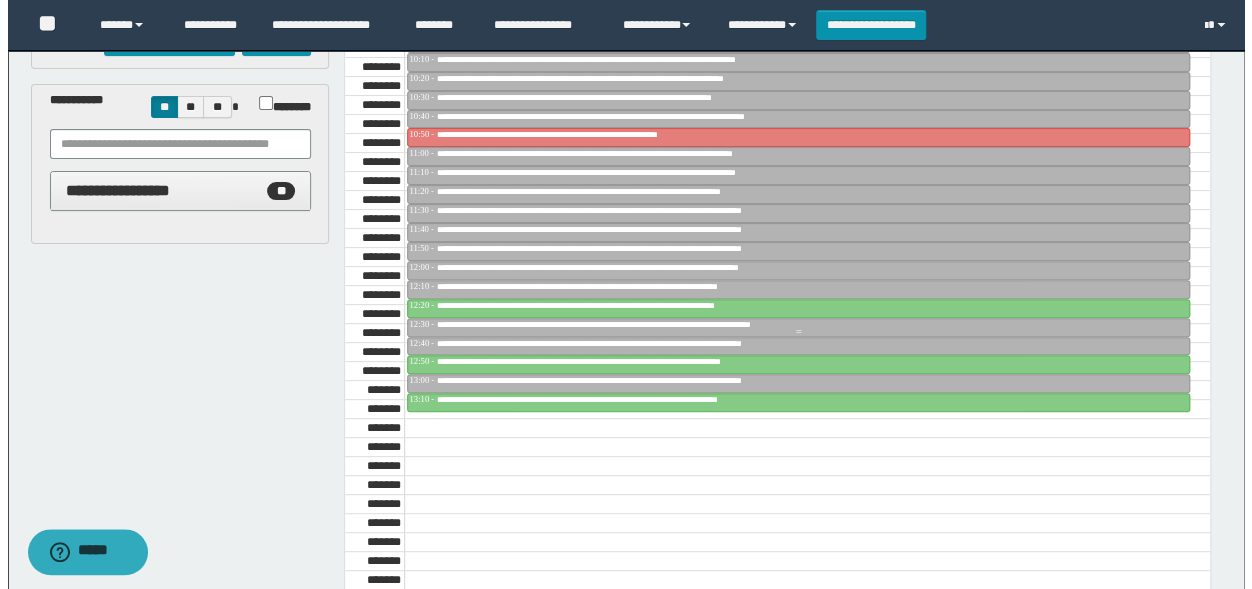 scroll, scrollTop: 1177, scrollLeft: 0, axis: vertical 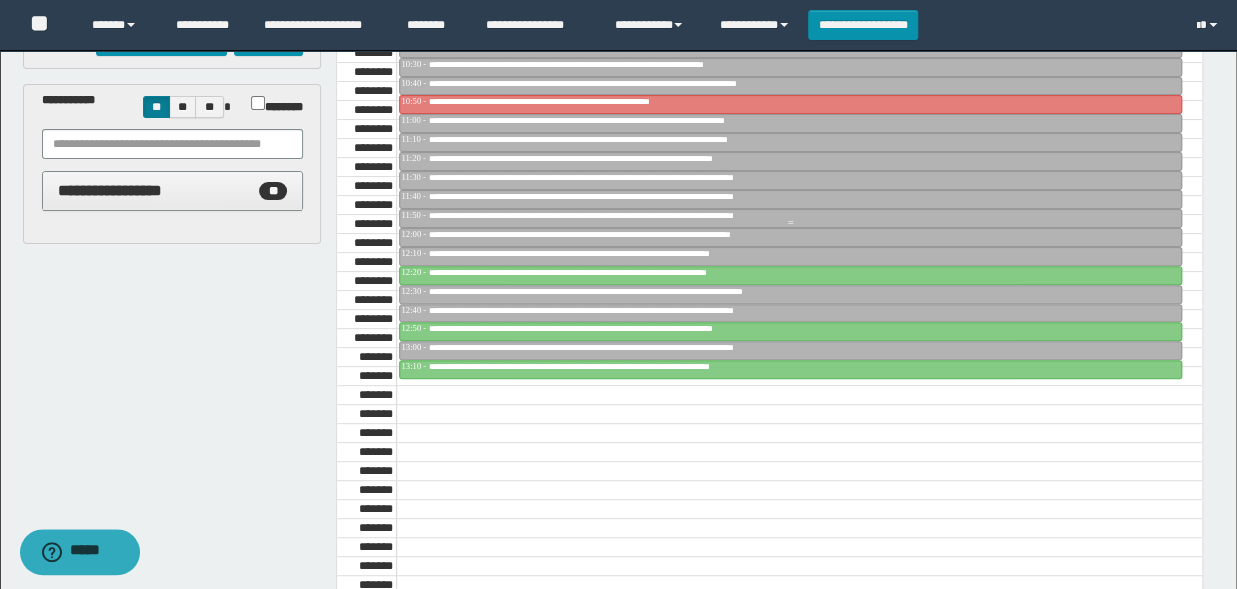 click on "**********" at bounding box center (640, 215) 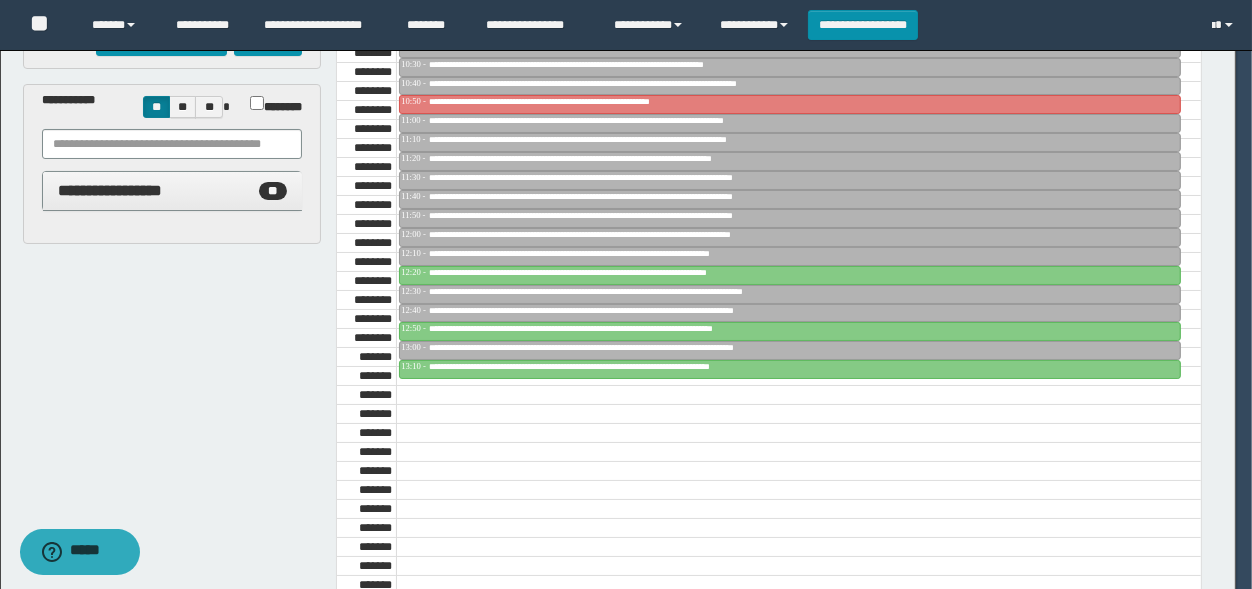scroll, scrollTop: 330, scrollLeft: 0, axis: vertical 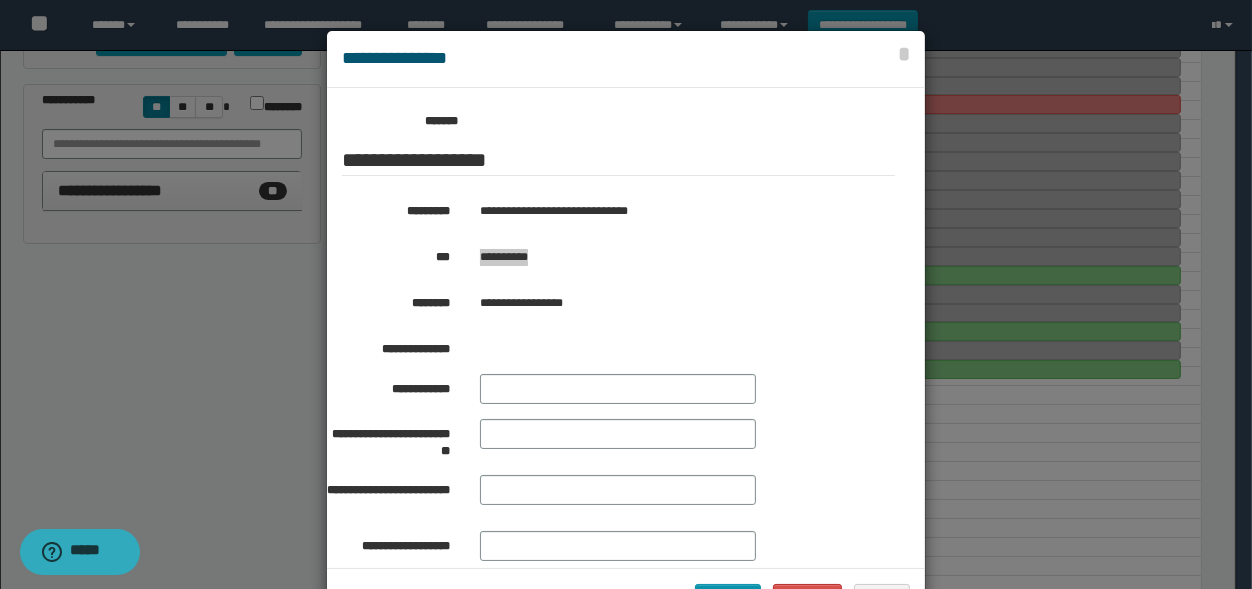 drag, startPoint x: 542, startPoint y: 251, endPoint x: 471, endPoint y: 253, distance: 71.02816 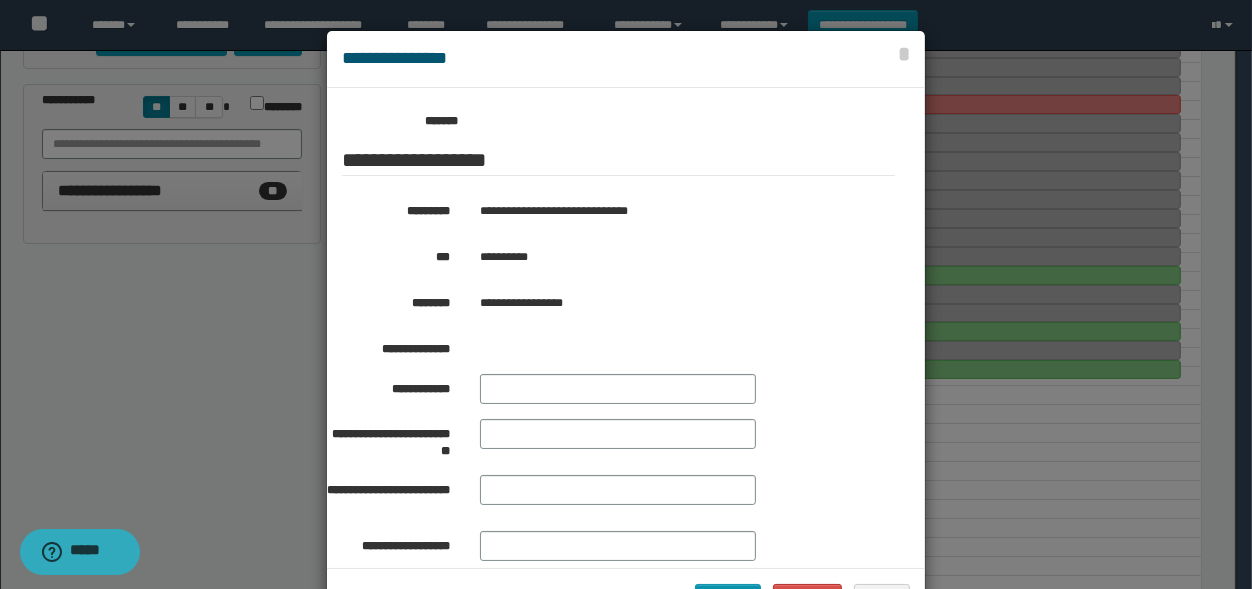 click at bounding box center (626, 329) 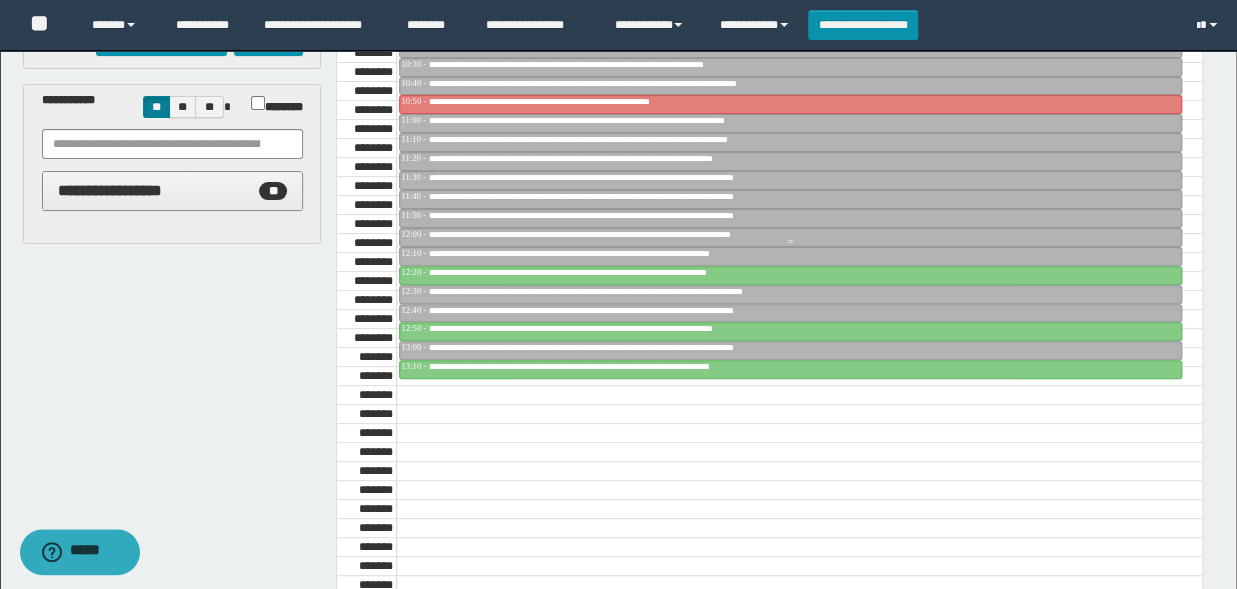 click on "**********" at bounding box center (639, 234) 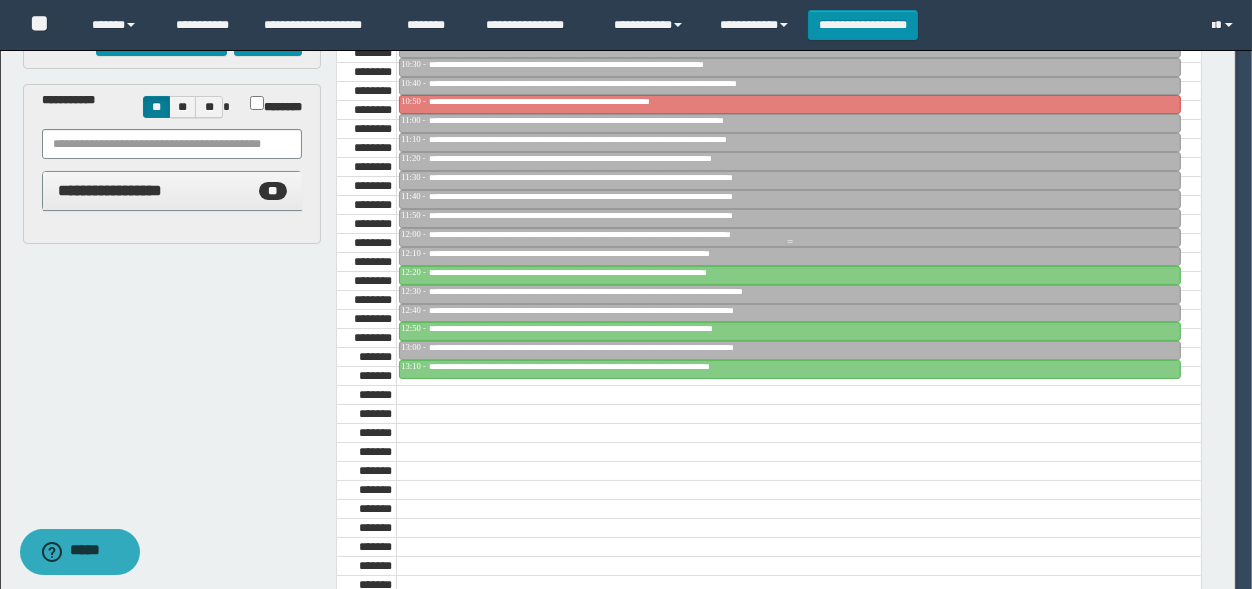scroll, scrollTop: 330, scrollLeft: 0, axis: vertical 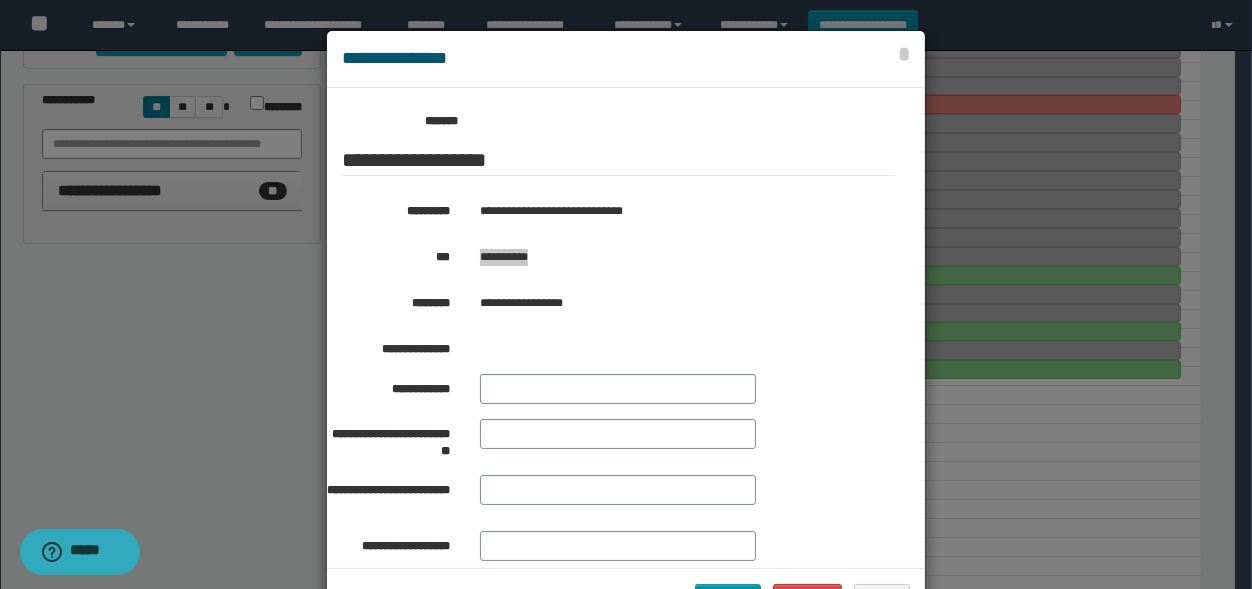 drag, startPoint x: 545, startPoint y: 256, endPoint x: 468, endPoint y: 259, distance: 77.05842 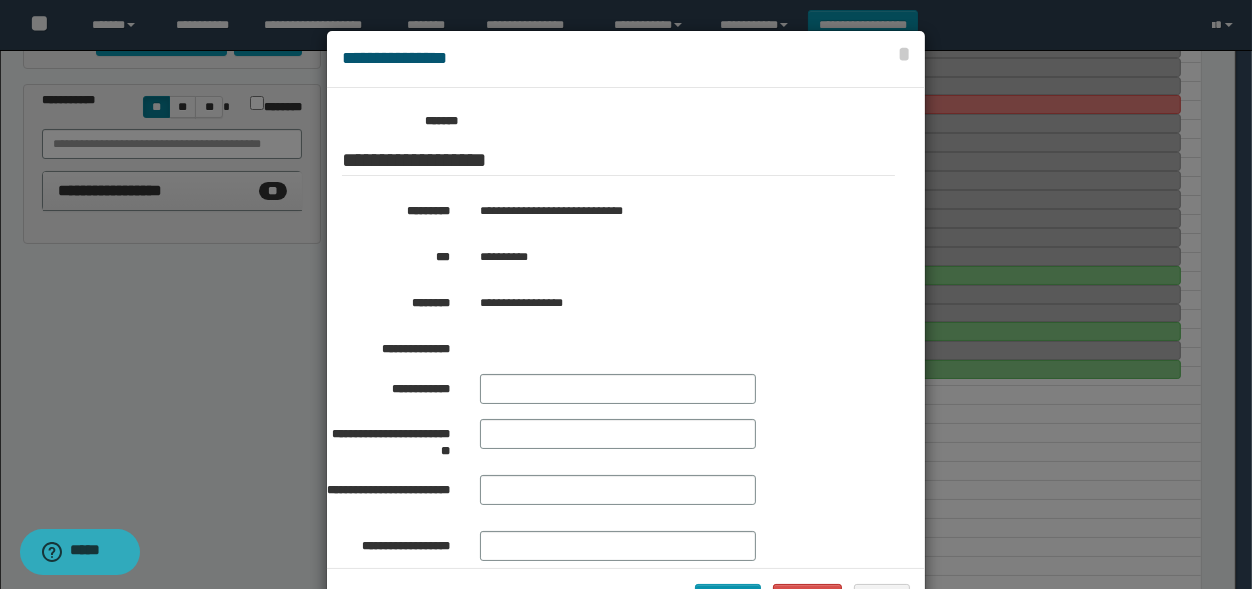 click at bounding box center (626, 329) 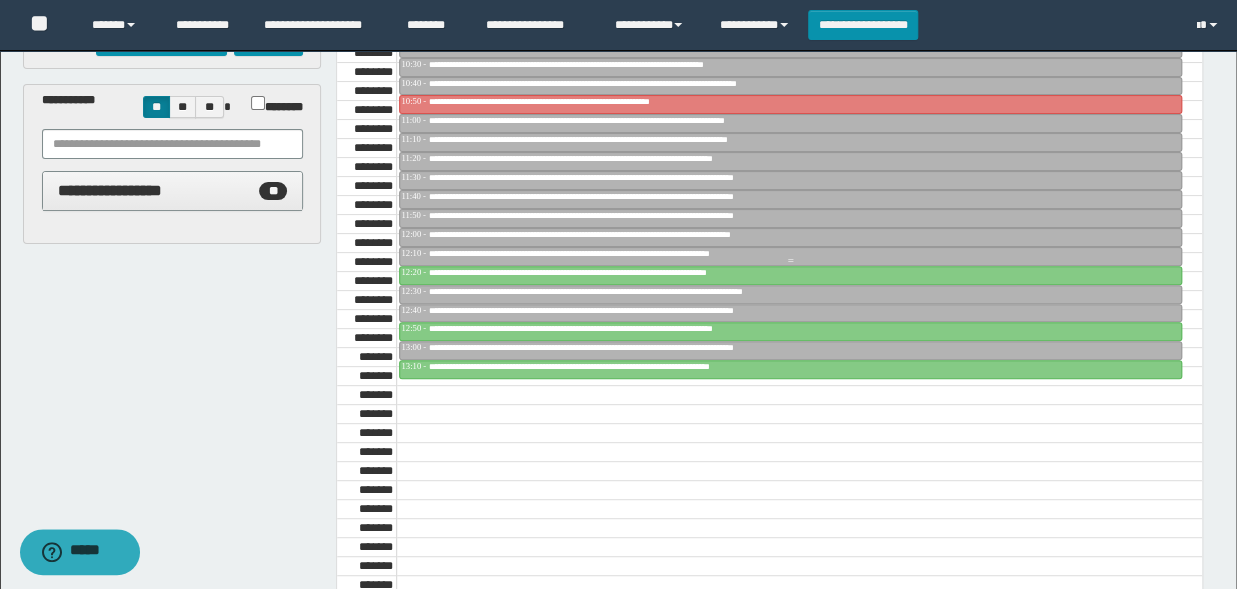 click on "**********" at bounding box center [626, 253] 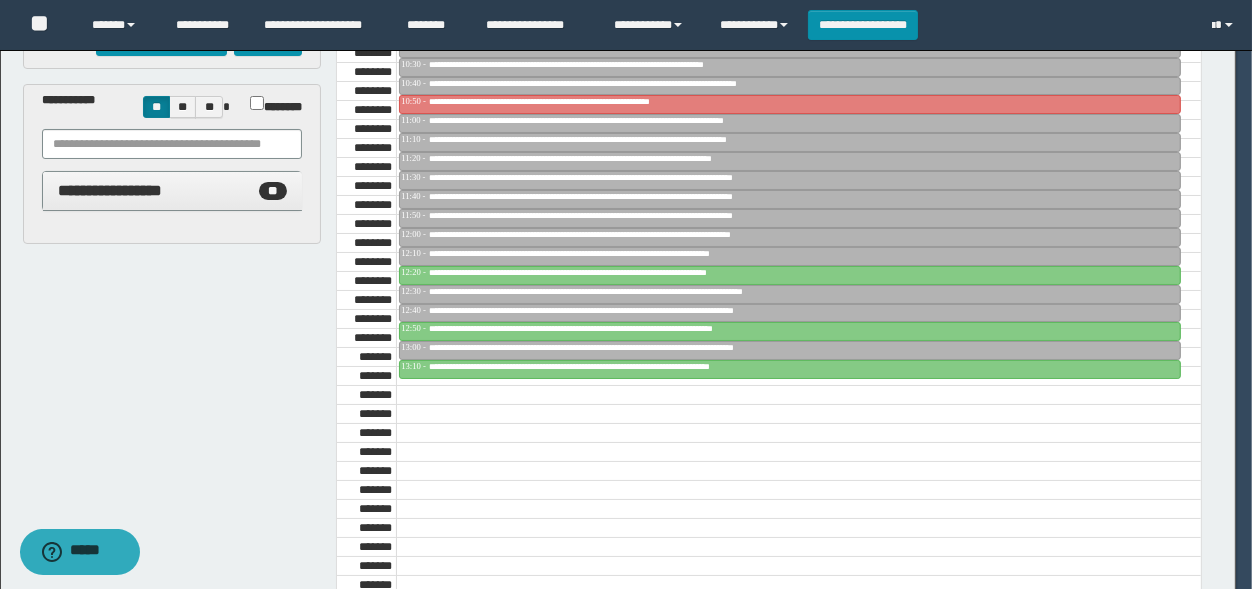 scroll, scrollTop: 330, scrollLeft: 0, axis: vertical 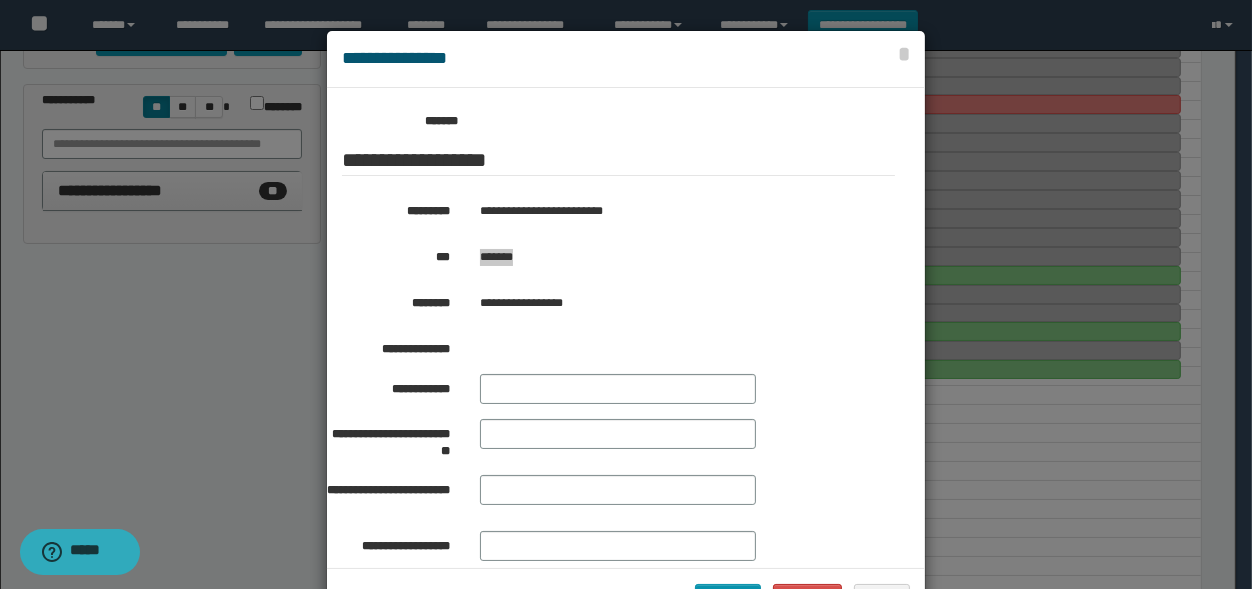 drag, startPoint x: 533, startPoint y: 256, endPoint x: 473, endPoint y: 266, distance: 60.827625 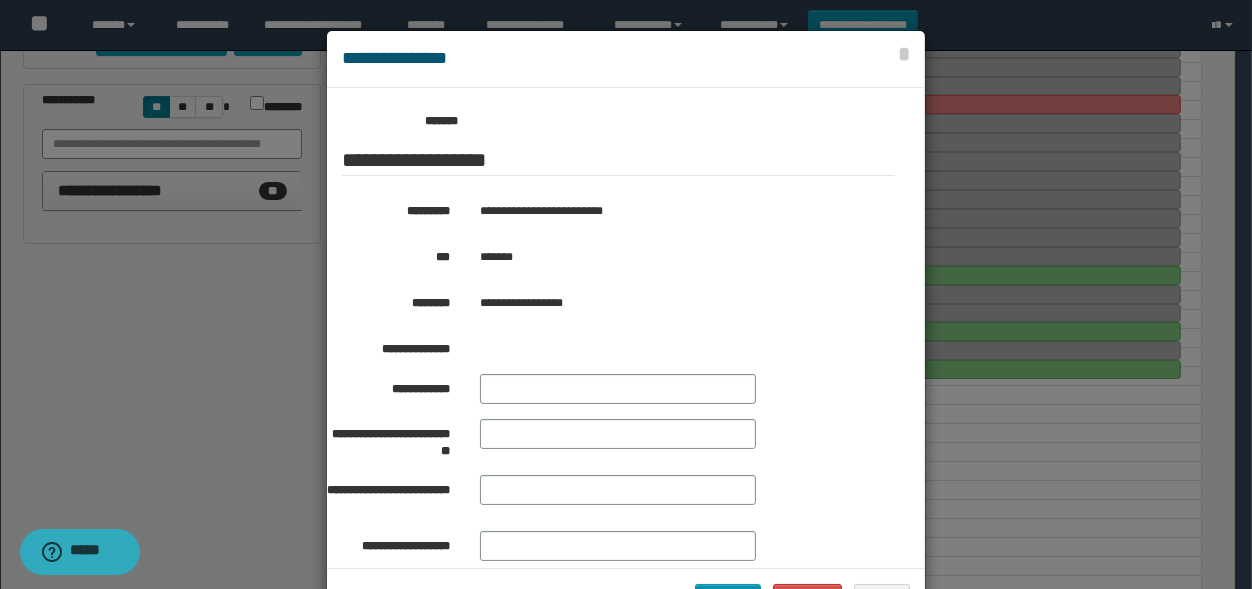 click at bounding box center (626, 329) 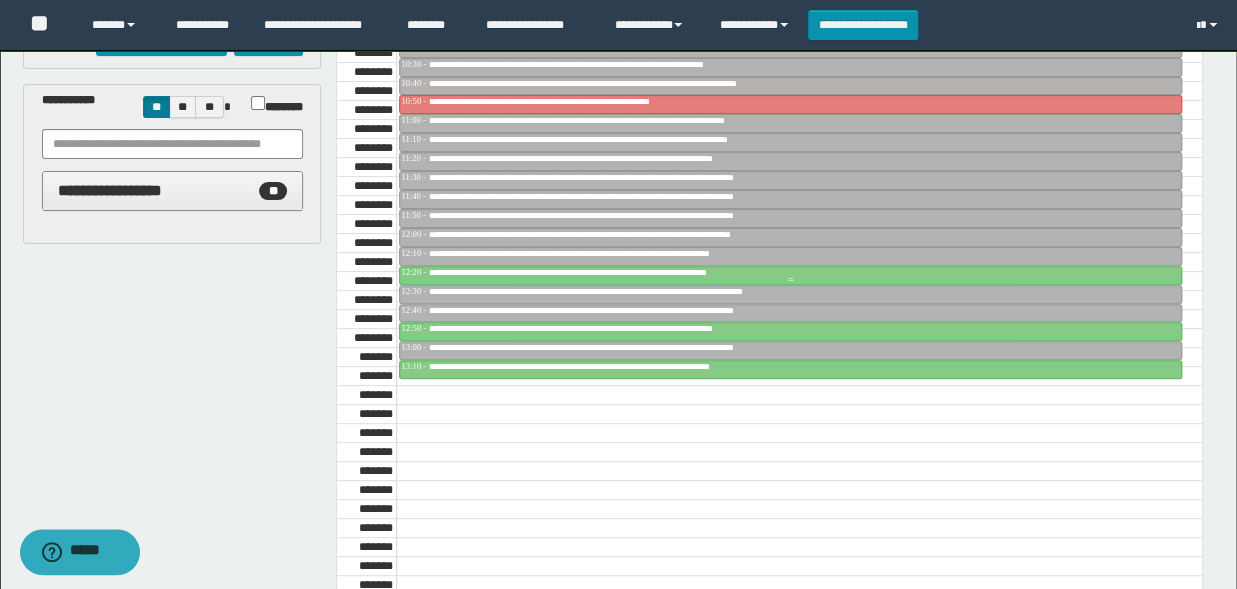 click on "**********" at bounding box center [618, 272] 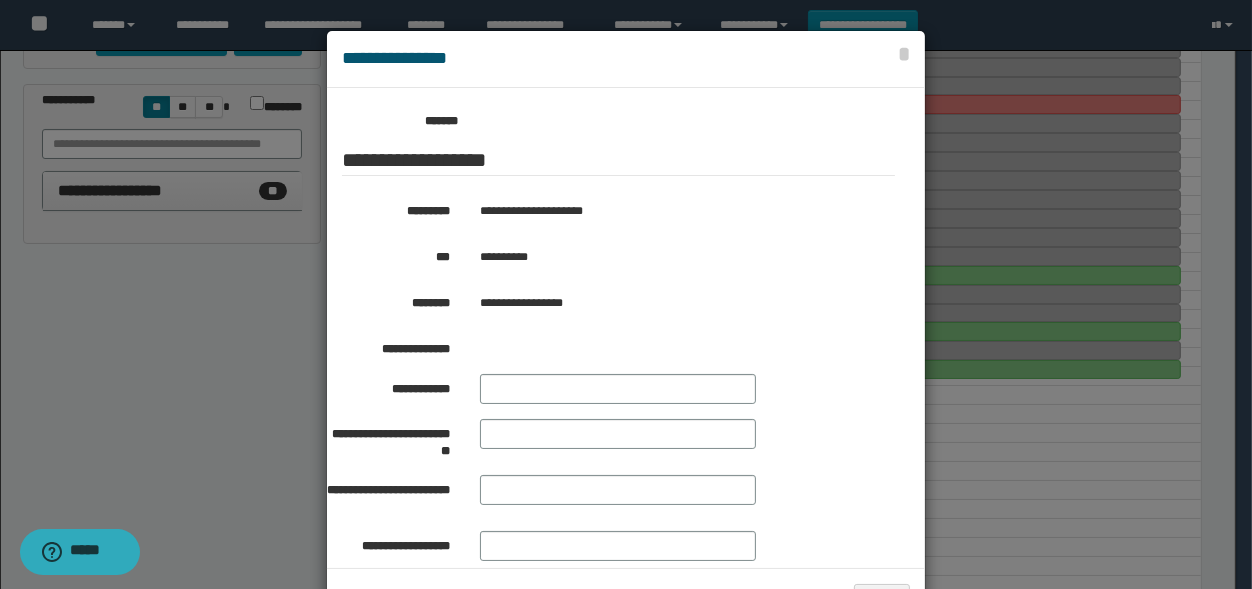 scroll, scrollTop: 330, scrollLeft: 0, axis: vertical 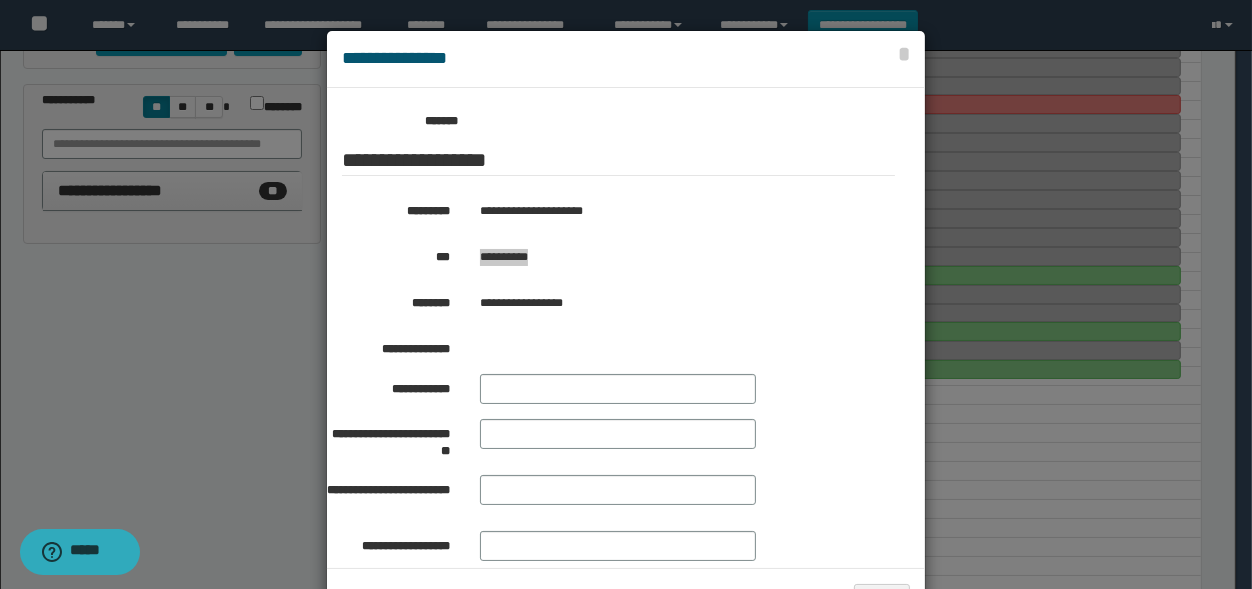 drag, startPoint x: 548, startPoint y: 253, endPoint x: 475, endPoint y: 267, distance: 74.330345 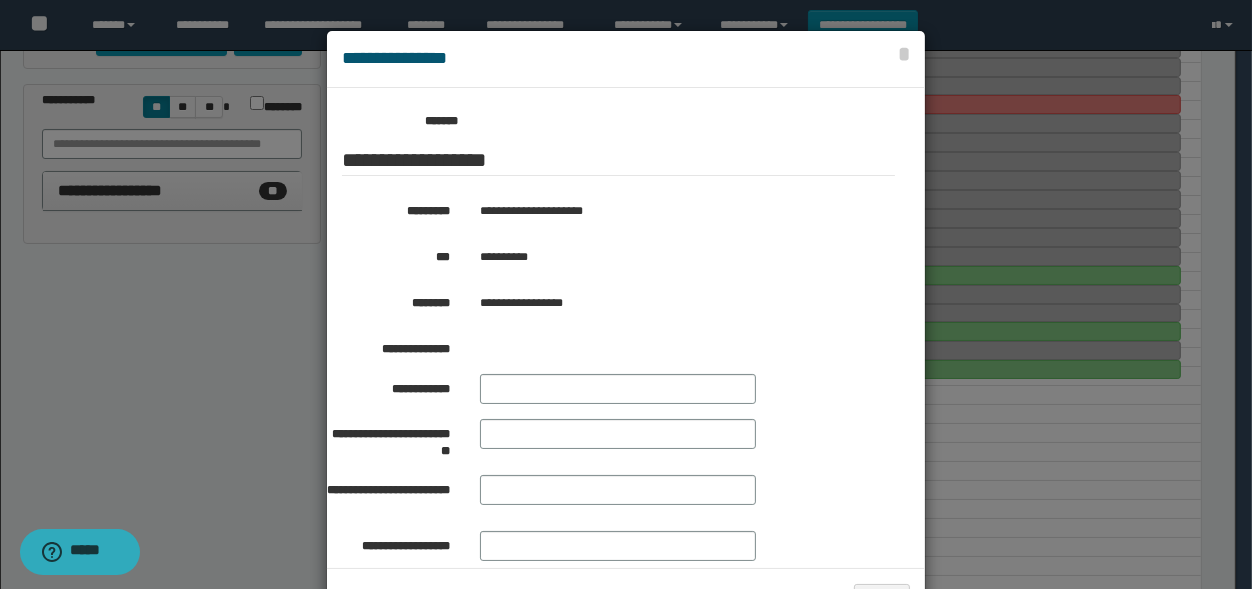 click at bounding box center [626, 329] 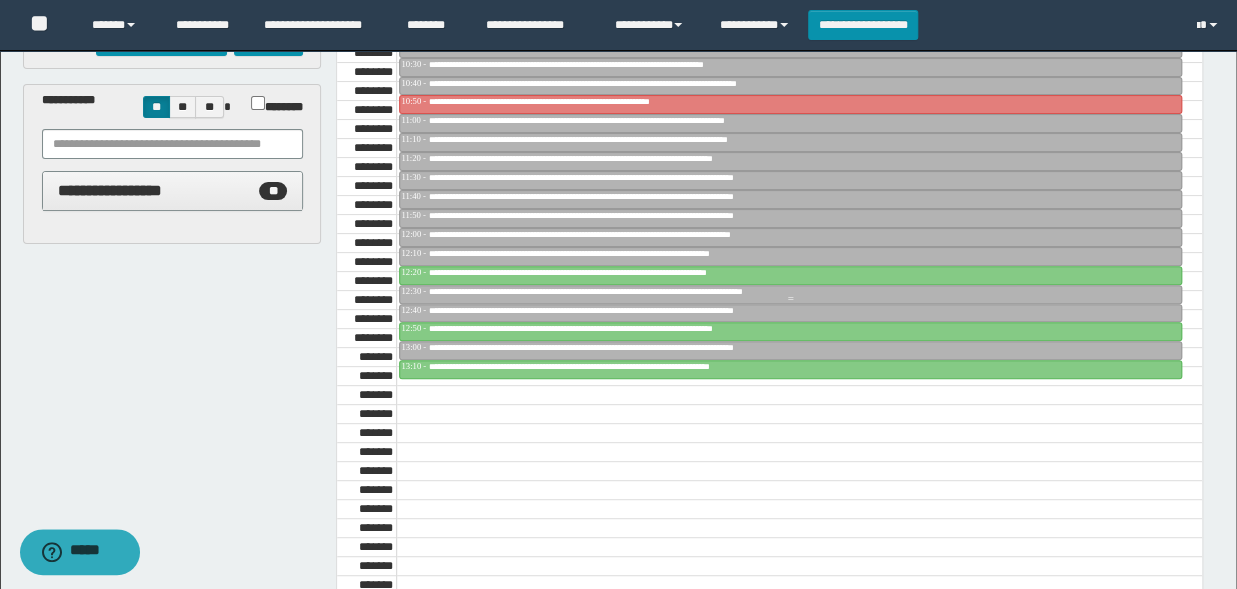 click on "**********" at bounding box center [646, 291] 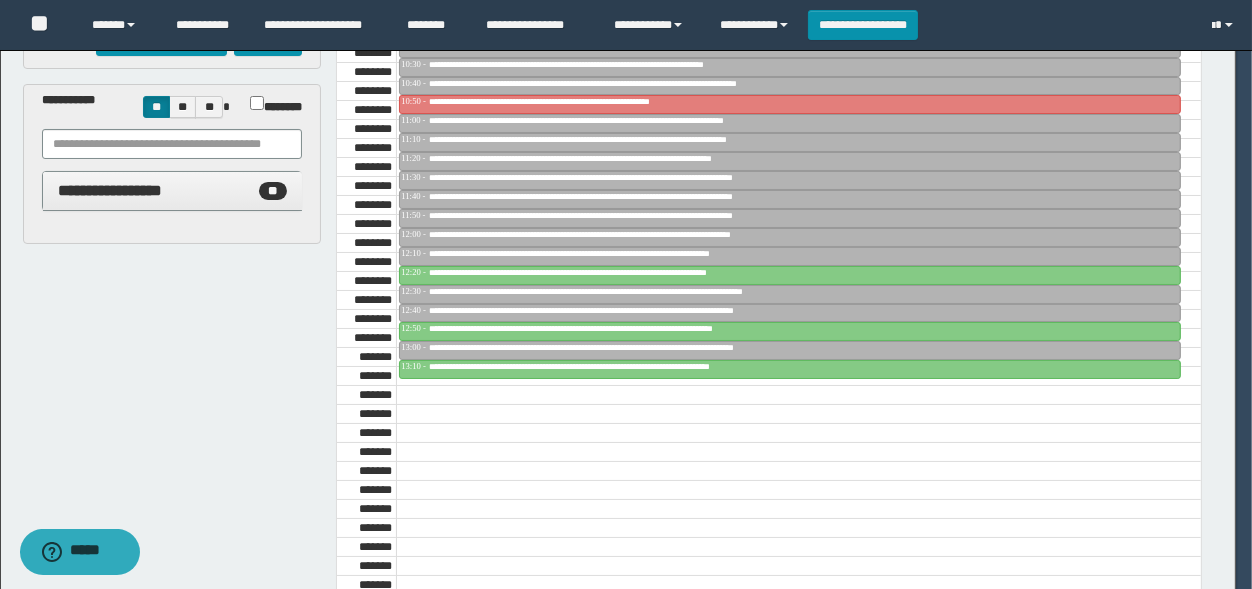 scroll, scrollTop: 330, scrollLeft: 0, axis: vertical 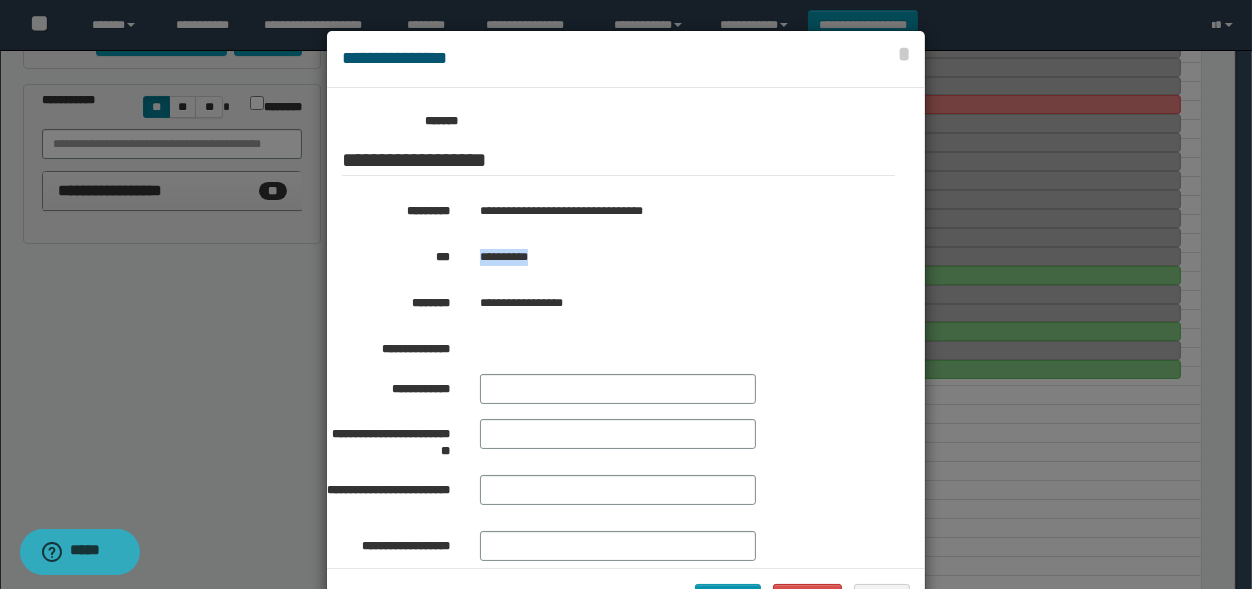 drag, startPoint x: 542, startPoint y: 260, endPoint x: 474, endPoint y: 268, distance: 68.46897 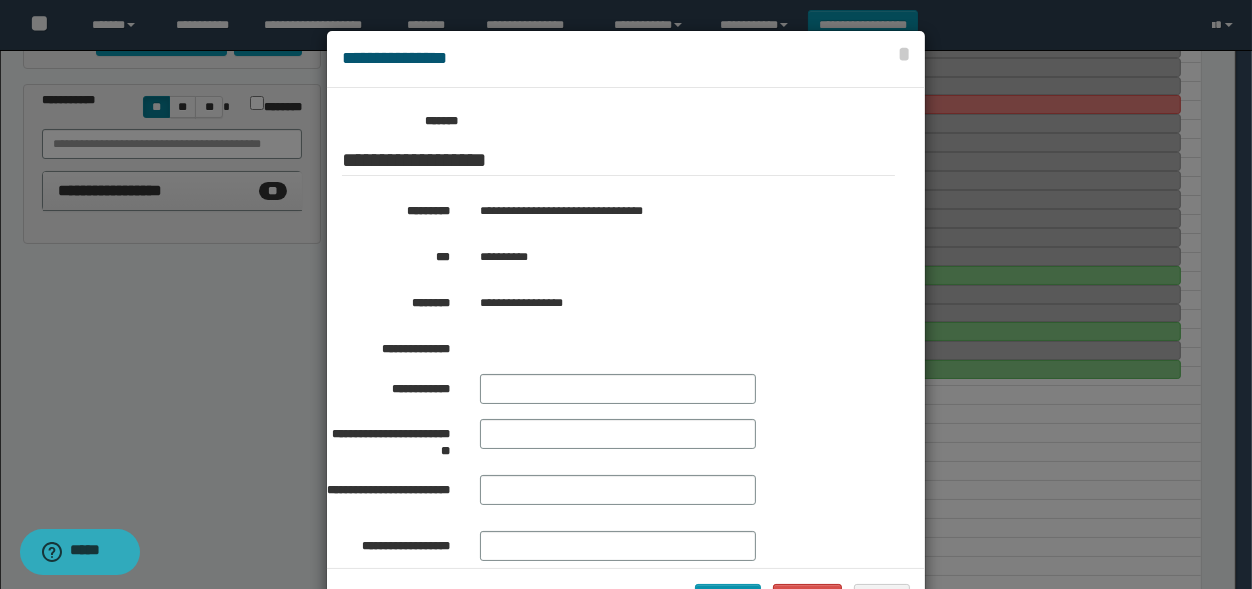 click at bounding box center (626, 329) 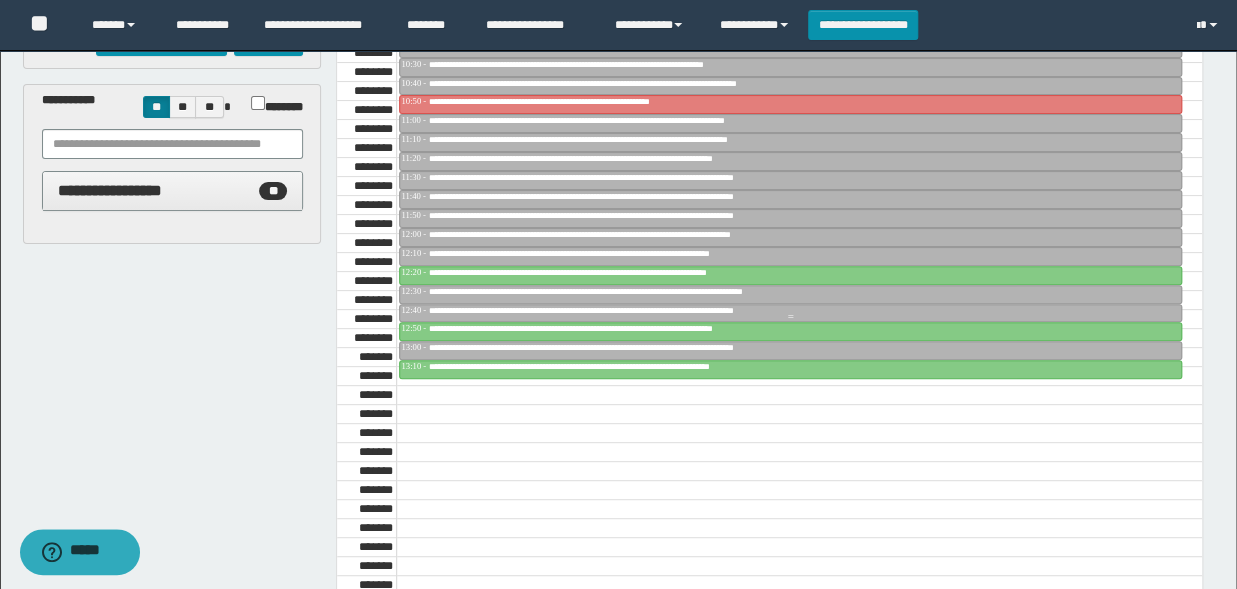click on "**********" at bounding box center (638, 310) 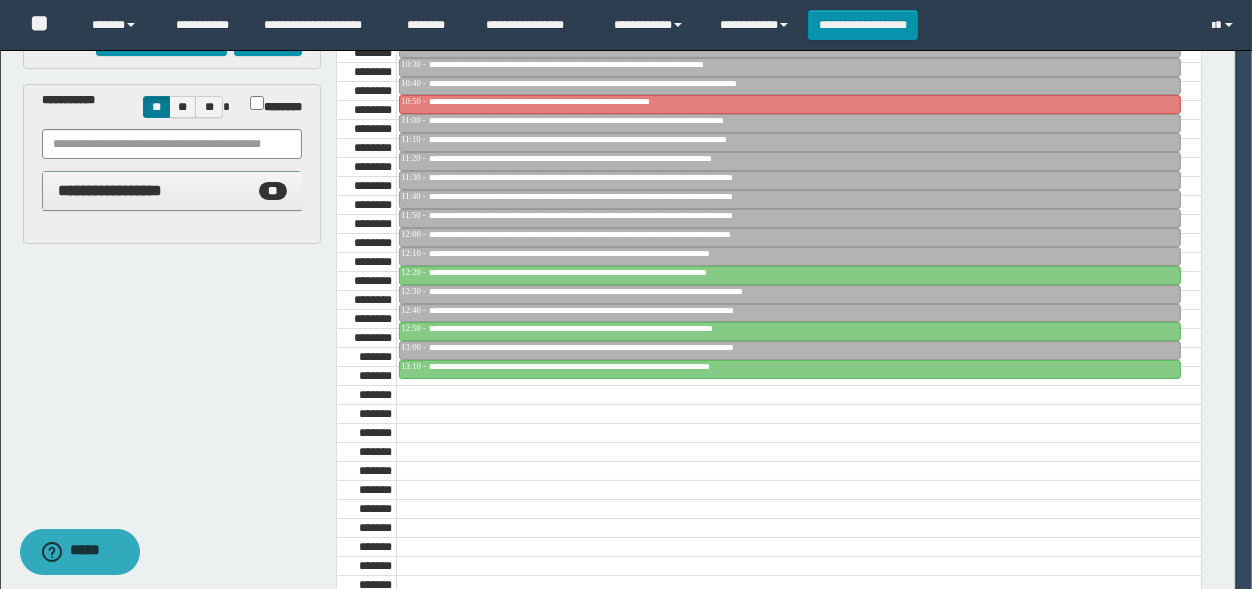 scroll, scrollTop: 330, scrollLeft: 0, axis: vertical 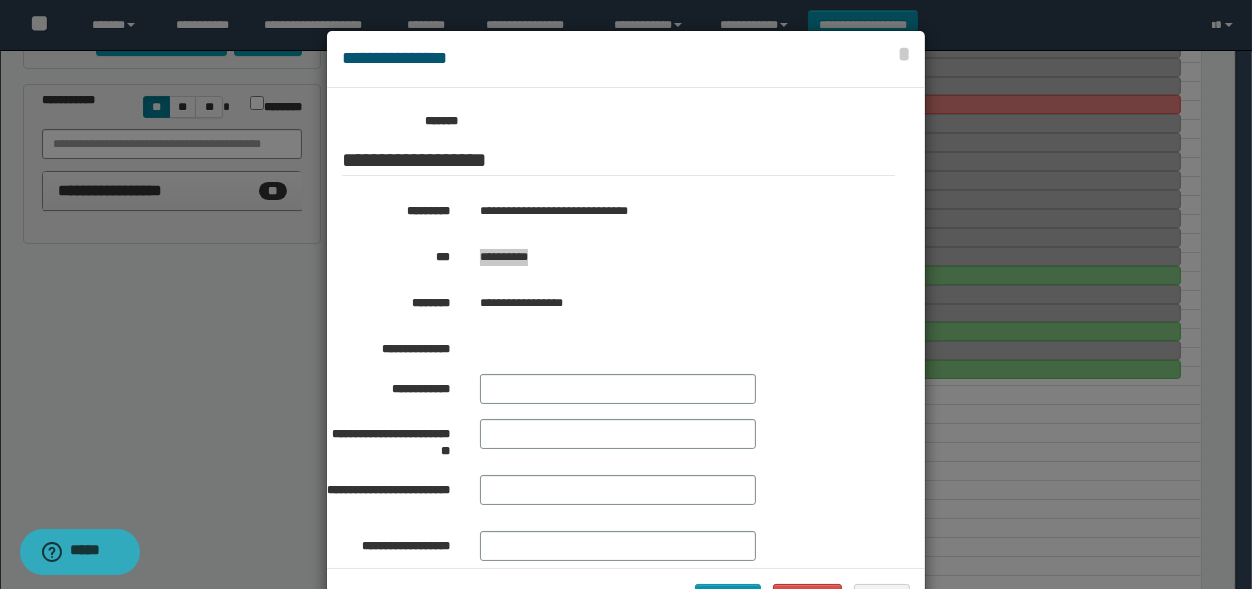 drag, startPoint x: 552, startPoint y: 257, endPoint x: 462, endPoint y: 259, distance: 90.02222 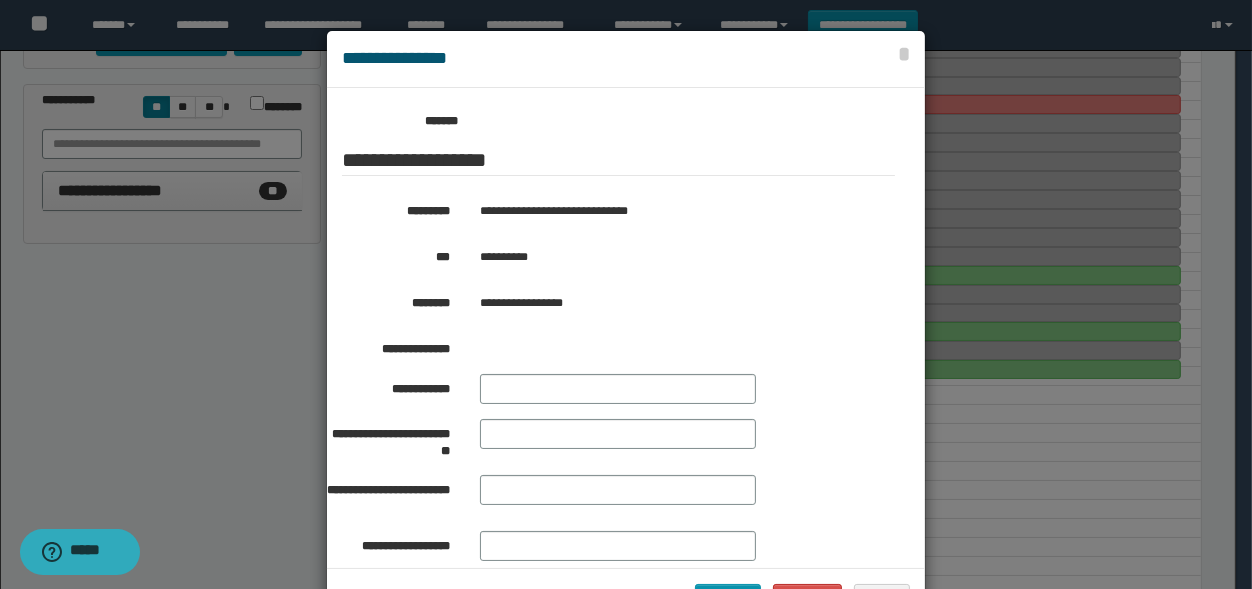 click at bounding box center [626, 329] 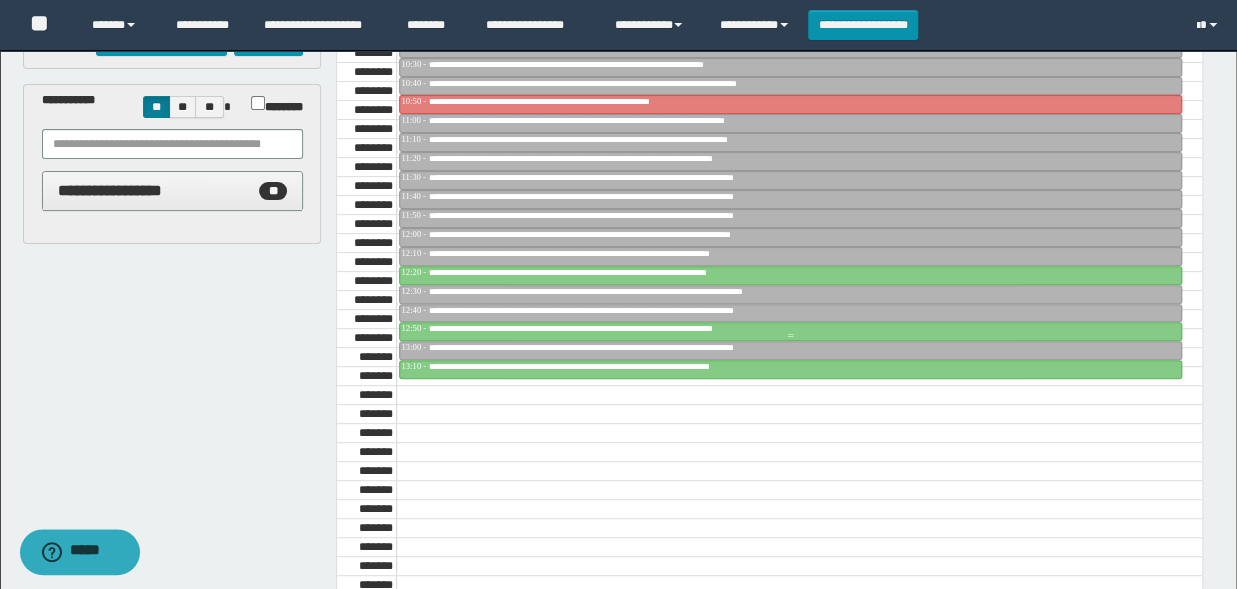 click on "**********" at bounding box center [623, 328] 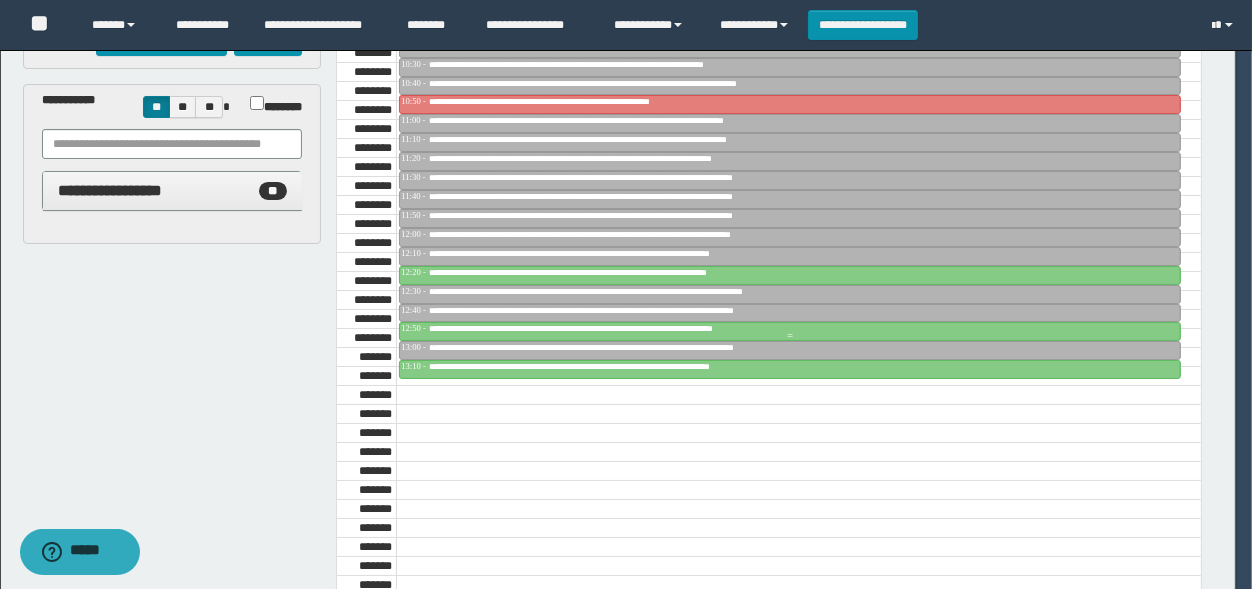 scroll, scrollTop: 330, scrollLeft: 0, axis: vertical 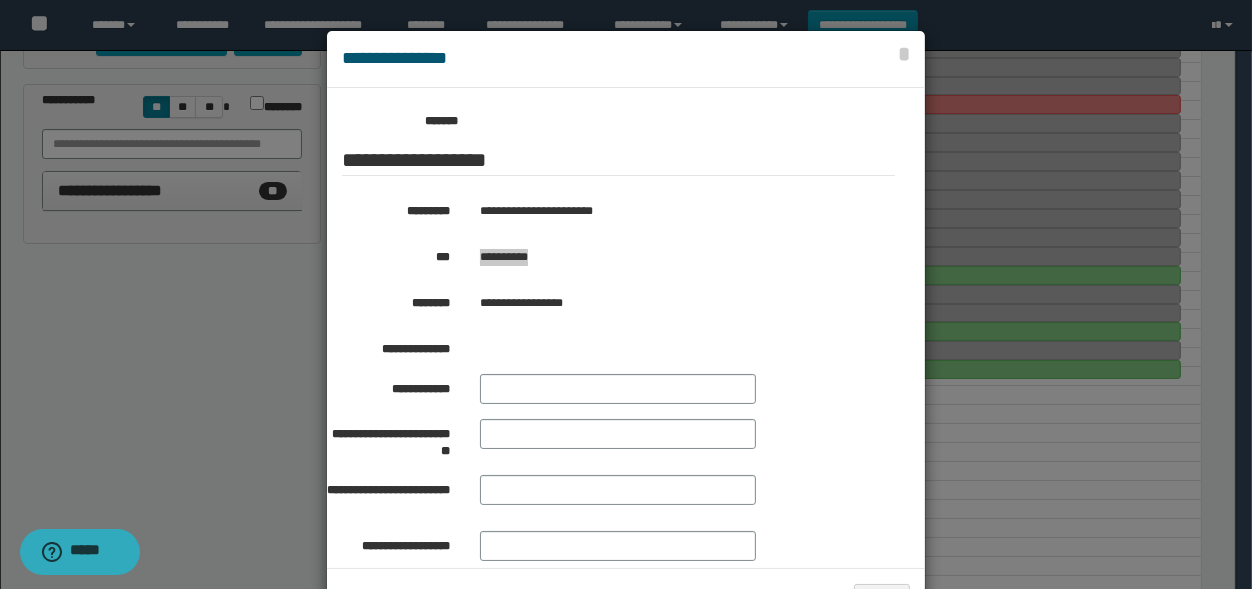 drag, startPoint x: 545, startPoint y: 255, endPoint x: 475, endPoint y: 263, distance: 70.45566 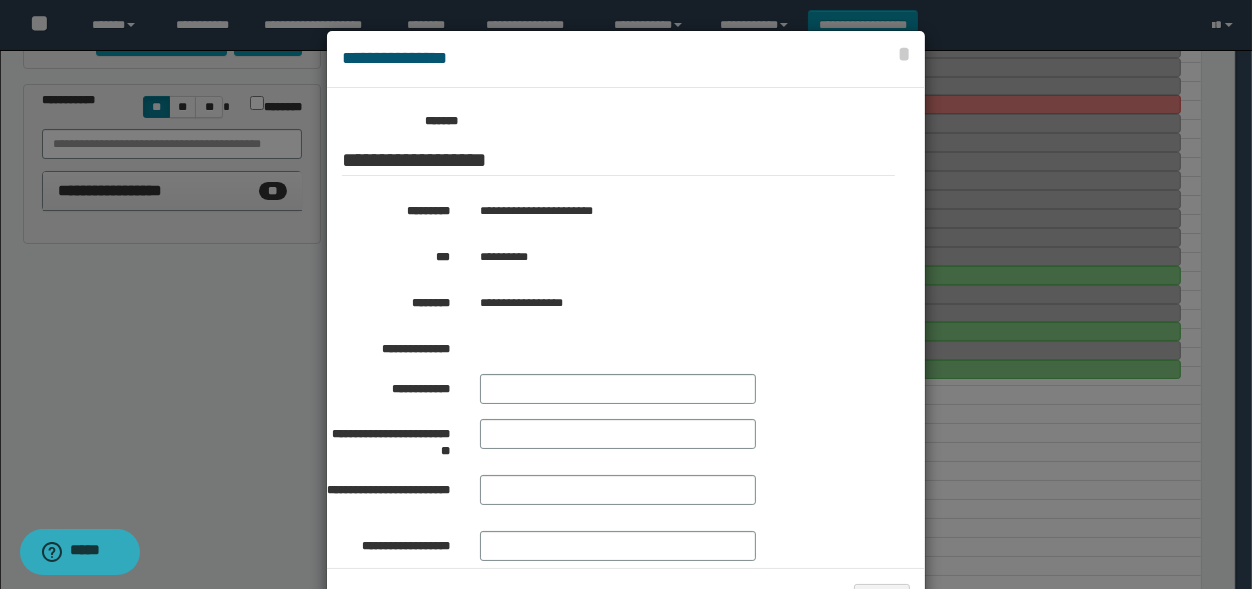 click at bounding box center (626, 329) 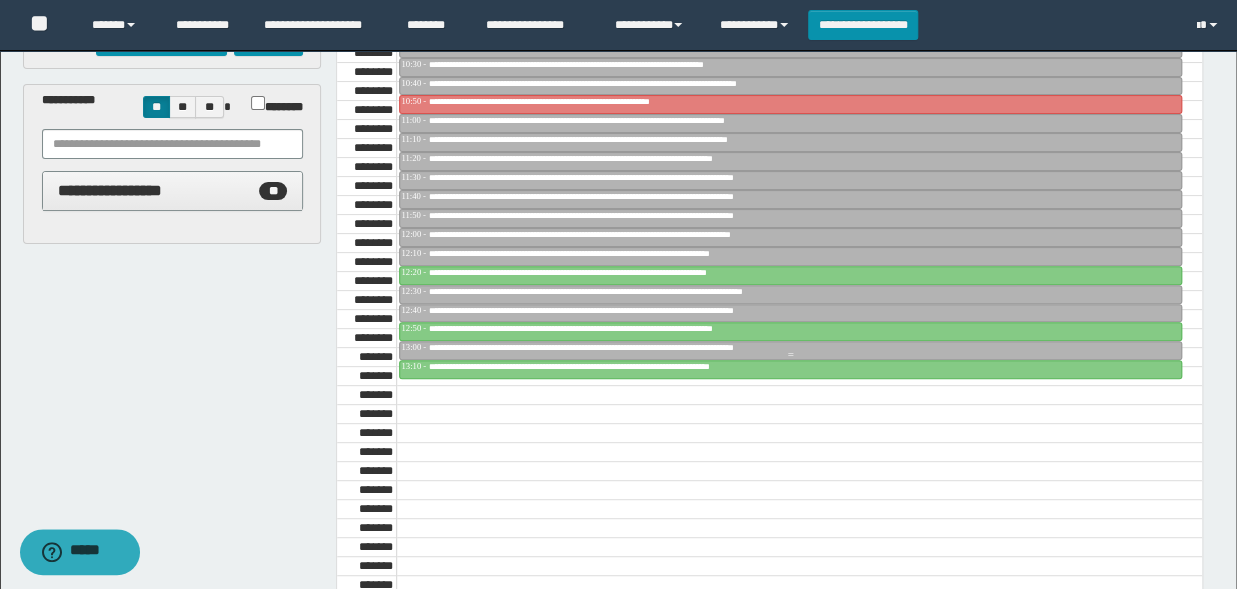 click on "**********" at bounding box center (640, 347) 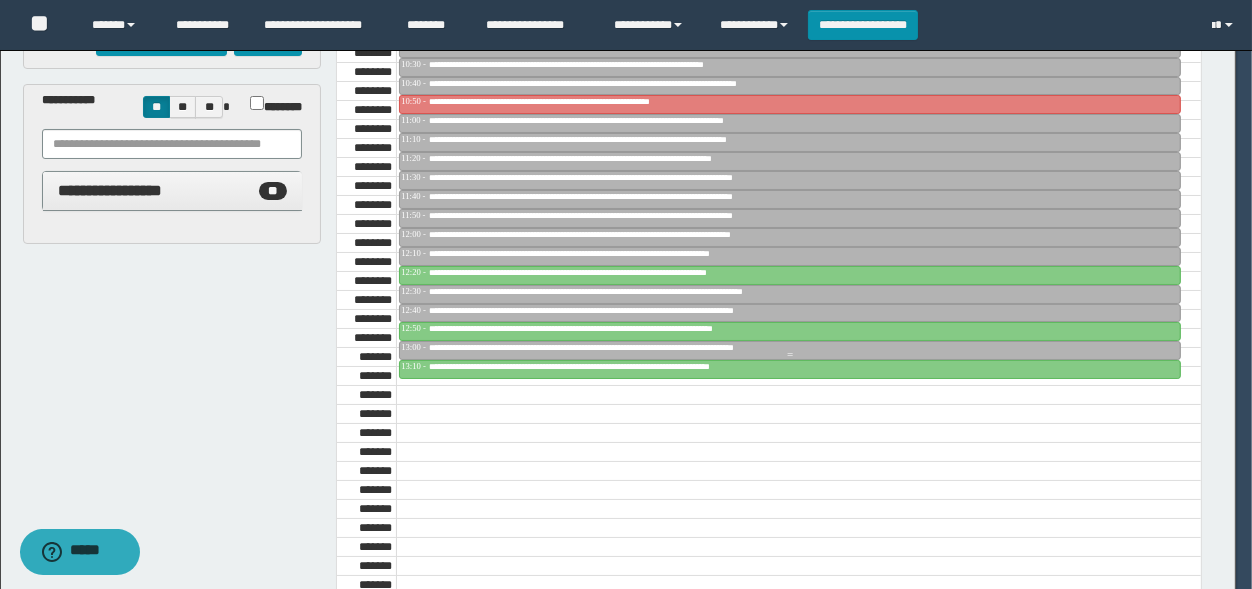scroll, scrollTop: 330, scrollLeft: 0, axis: vertical 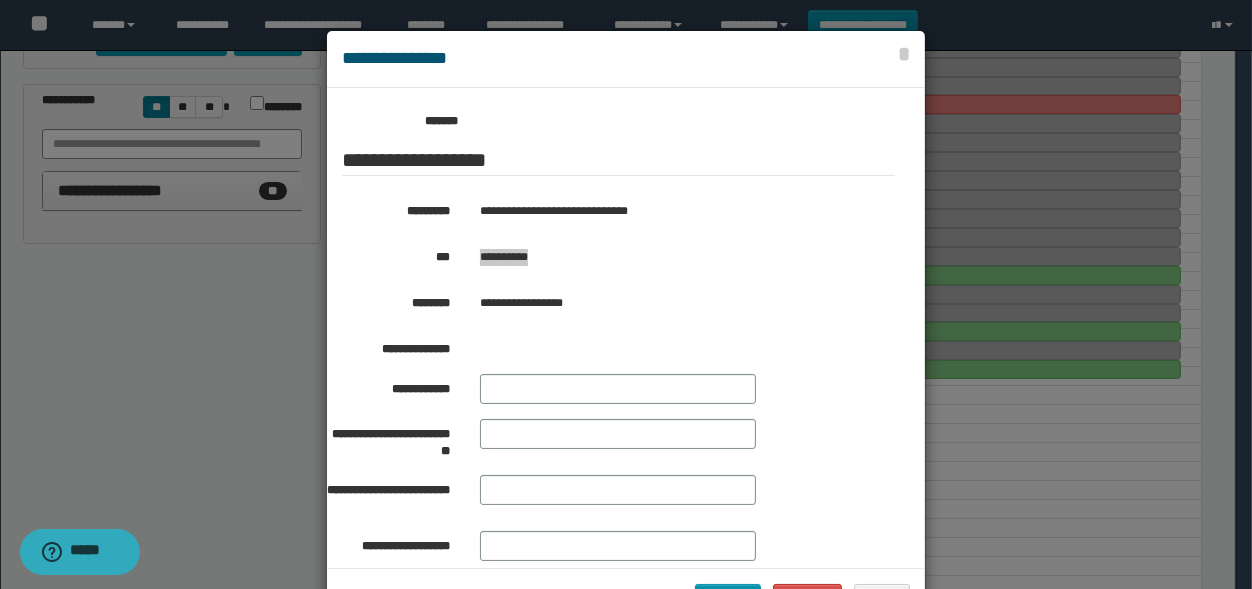 drag, startPoint x: 541, startPoint y: 261, endPoint x: 473, endPoint y: 258, distance: 68.06615 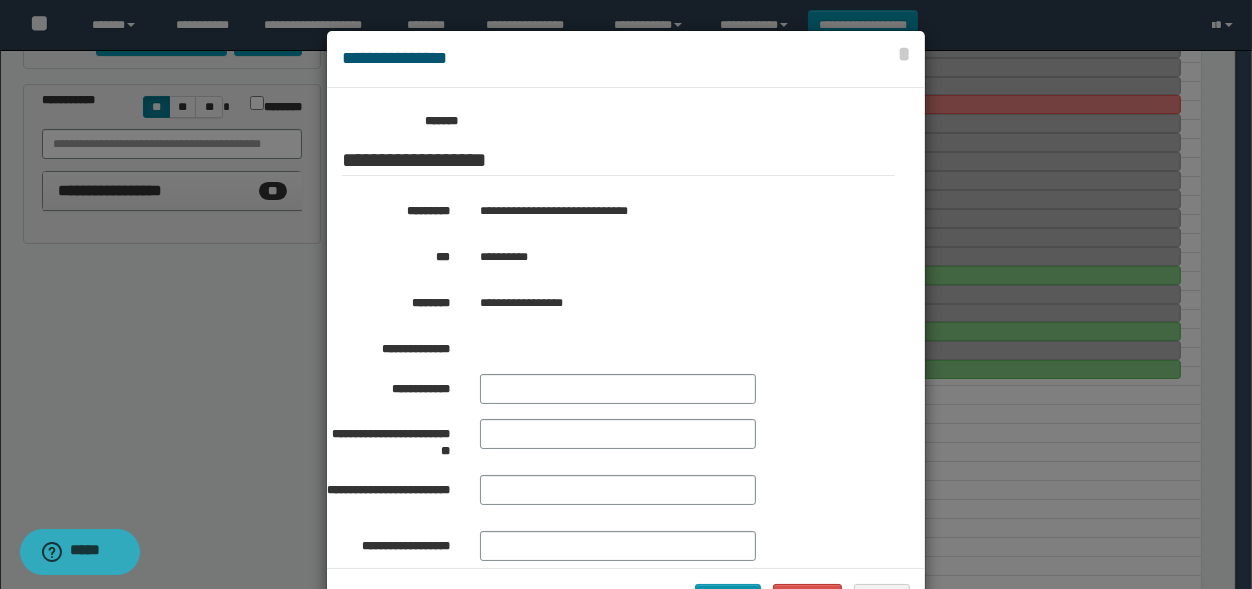 click at bounding box center [626, 329] 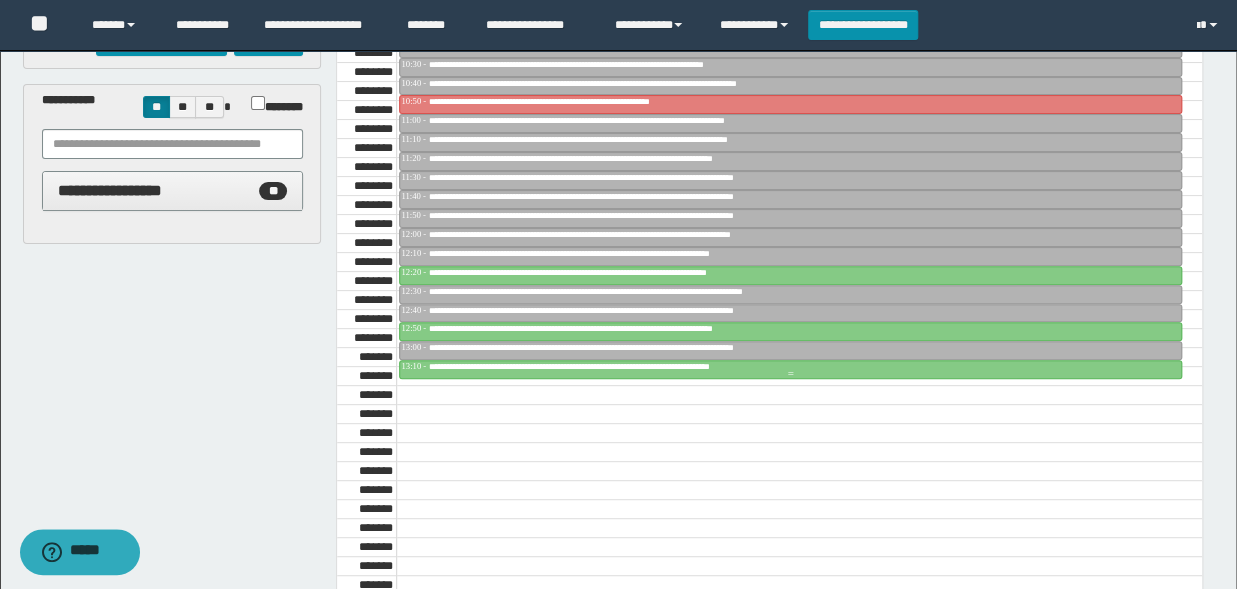 click on "**********" at bounding box center (624, 366) 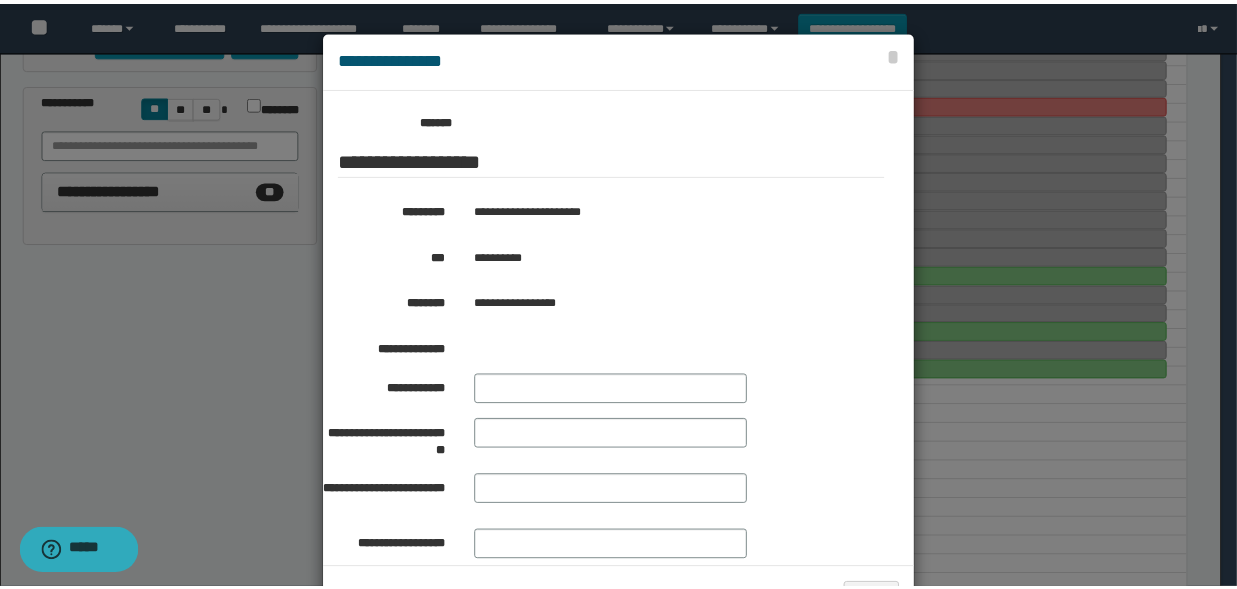 scroll, scrollTop: 330, scrollLeft: 0, axis: vertical 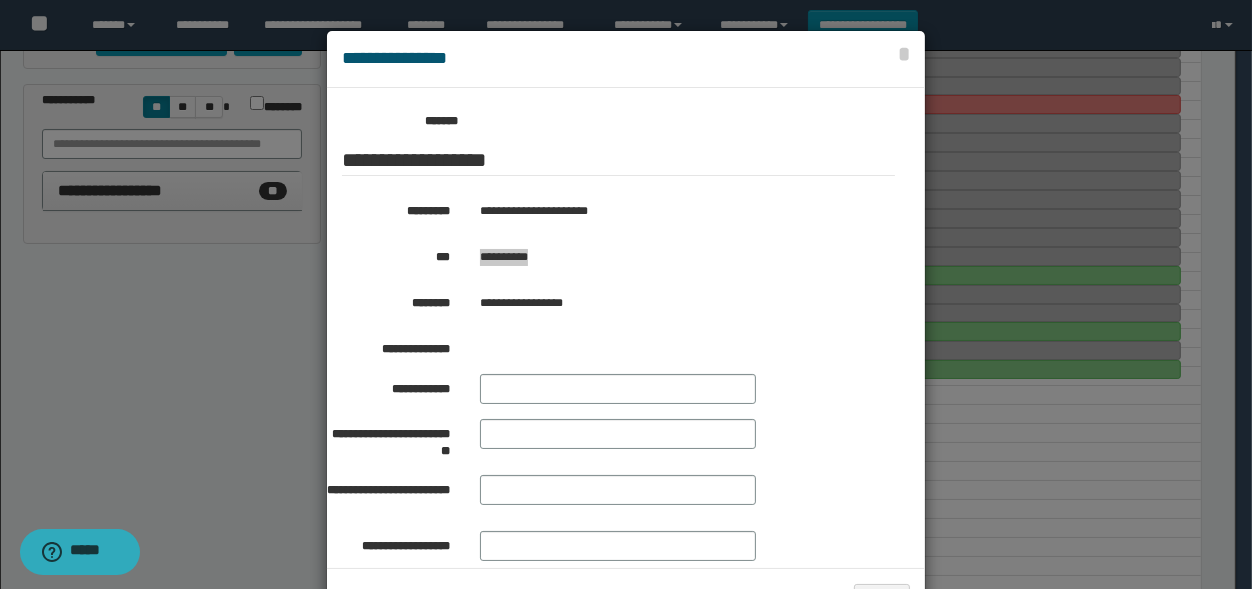 drag, startPoint x: 546, startPoint y: 254, endPoint x: 475, endPoint y: 263, distance: 71.568146 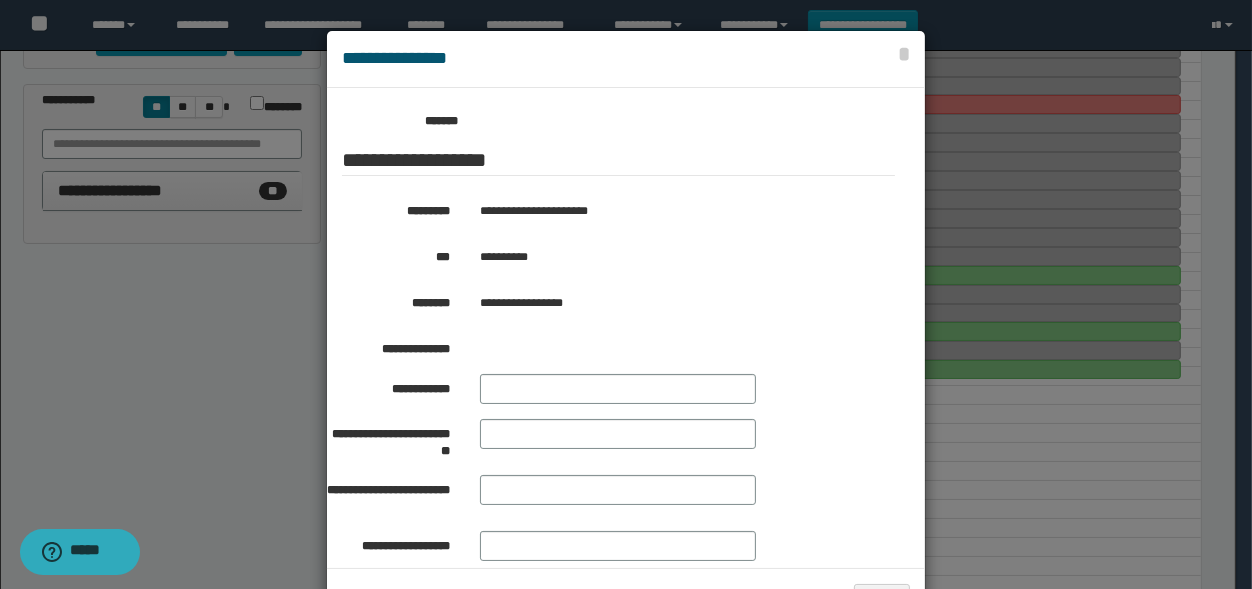 click at bounding box center [626, 329] 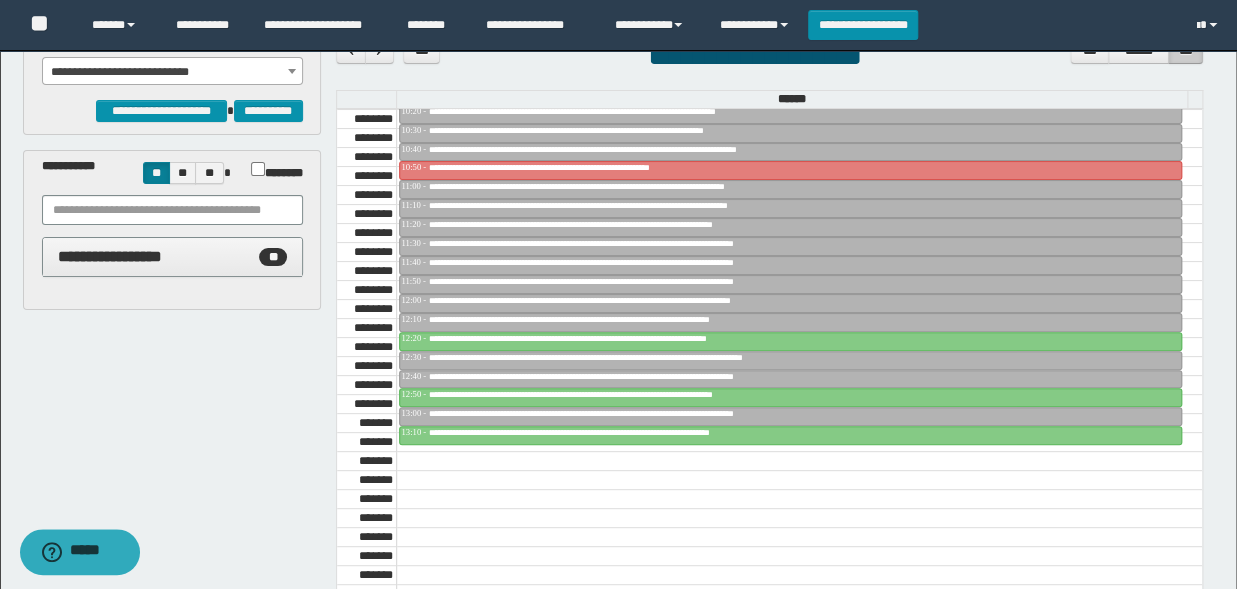 scroll, scrollTop: 0, scrollLeft: 0, axis: both 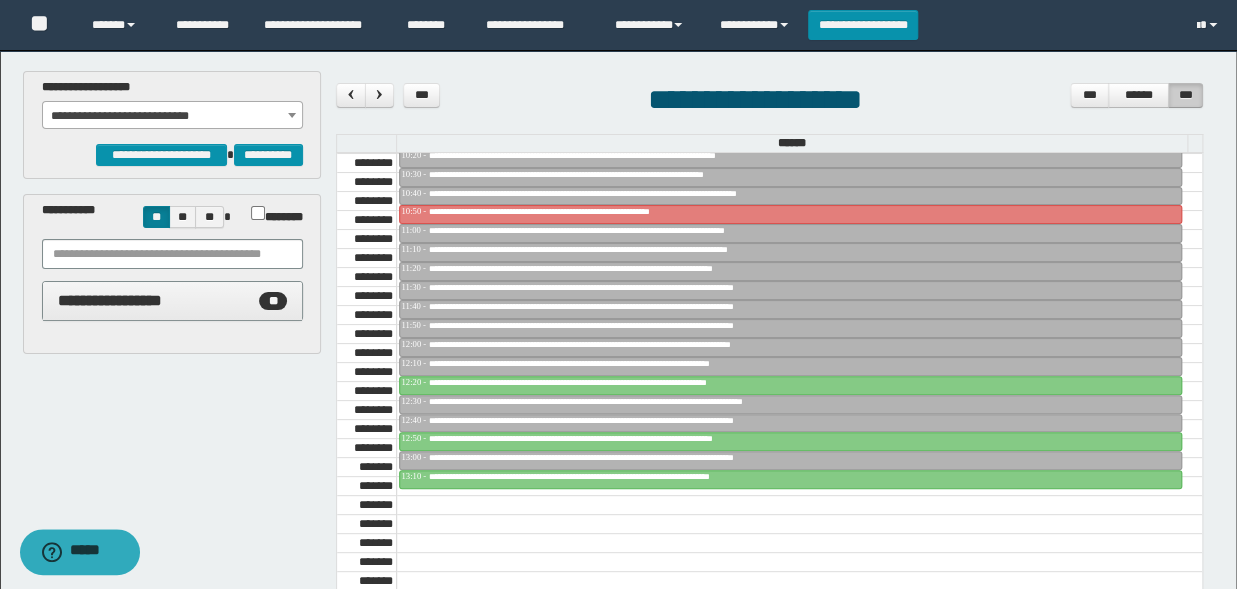 click on "**********" at bounding box center [172, 115] 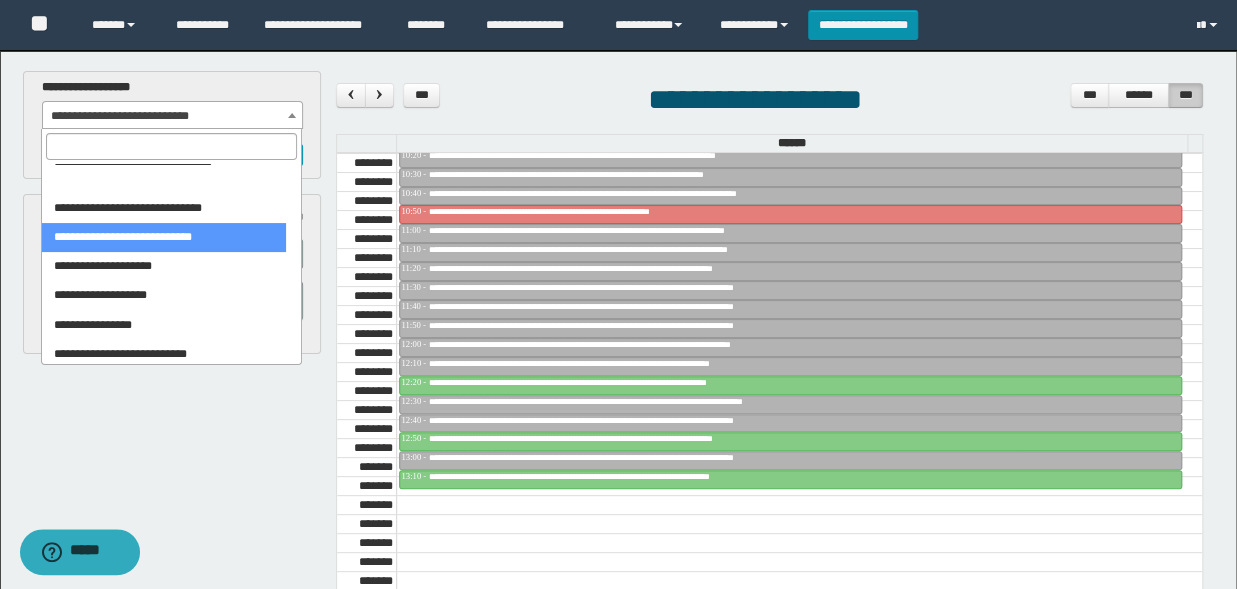 drag, startPoint x: 204, startPoint y: 136, endPoint x: 194, endPoint y: 133, distance: 10.440307 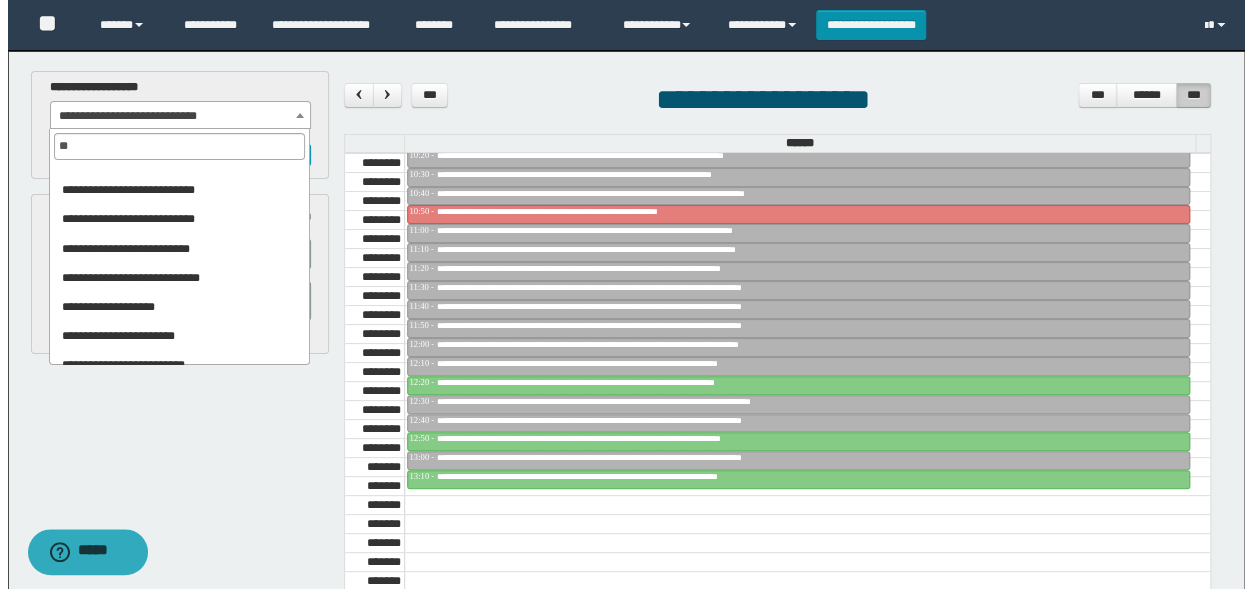 scroll, scrollTop: 0, scrollLeft: 0, axis: both 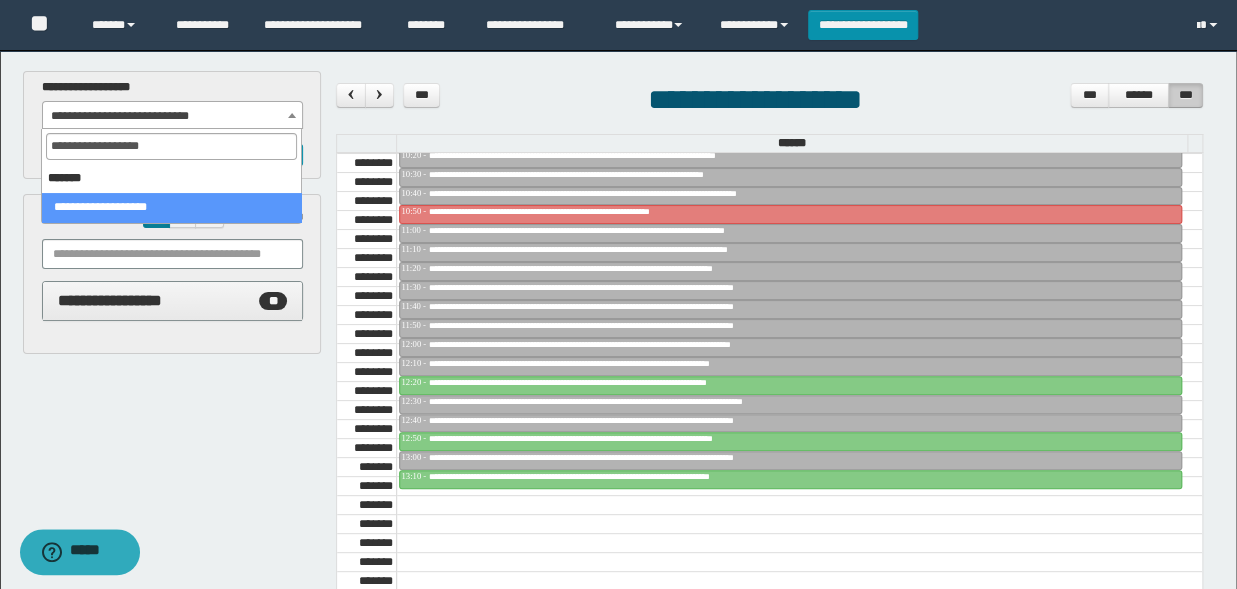 type on "**********" 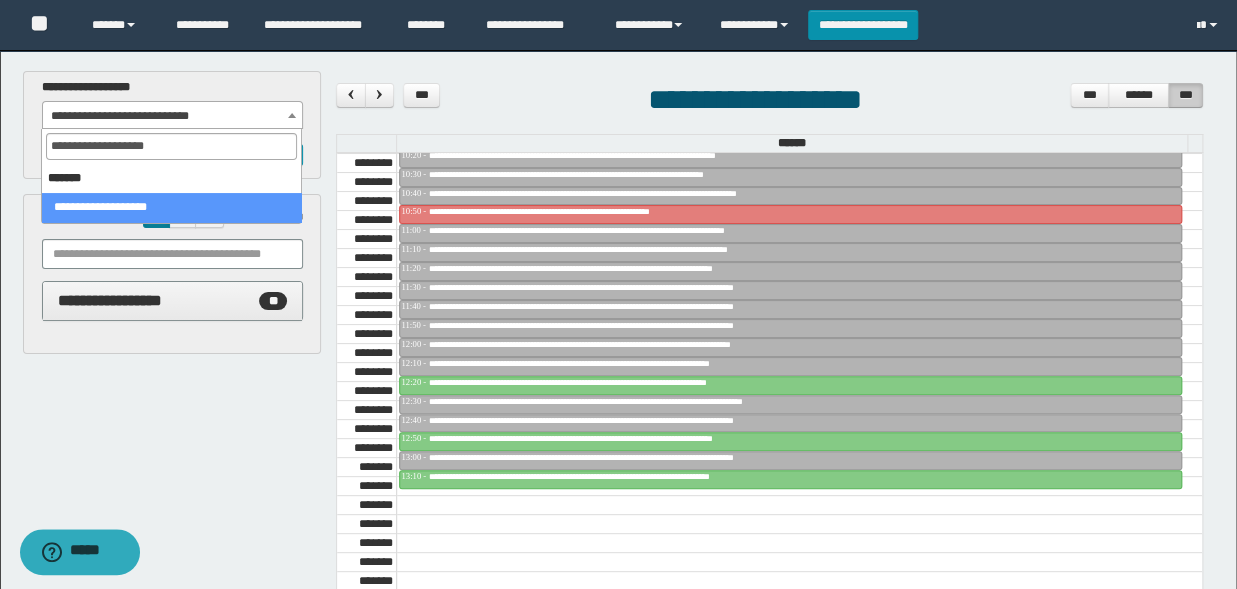 select on "******" 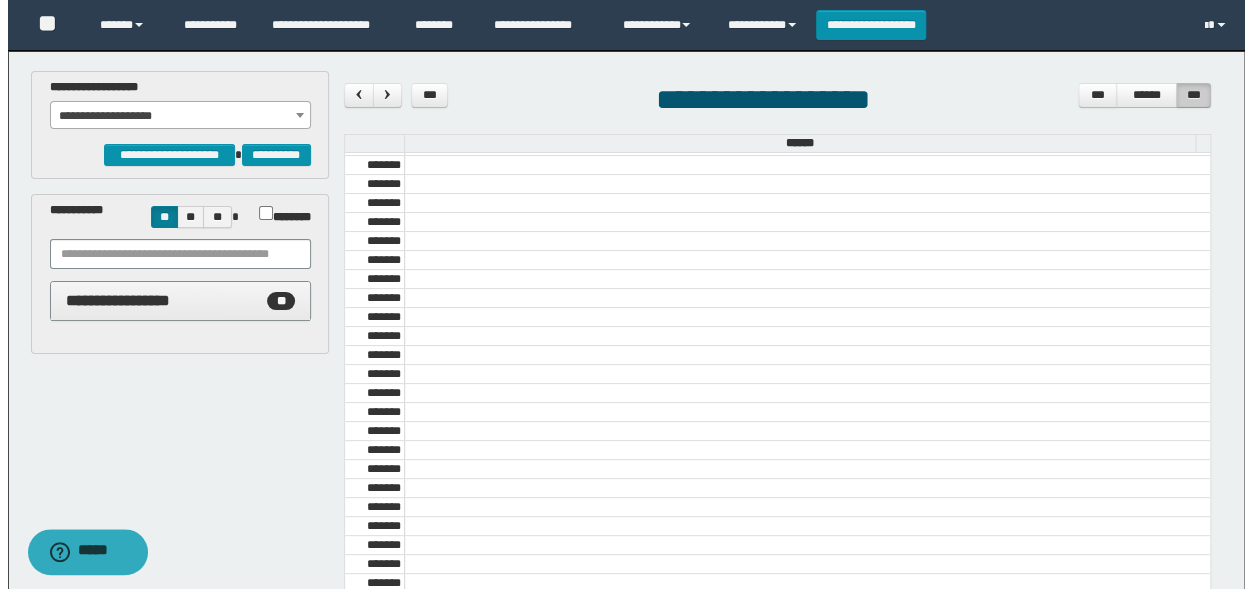scroll, scrollTop: 2063, scrollLeft: 0, axis: vertical 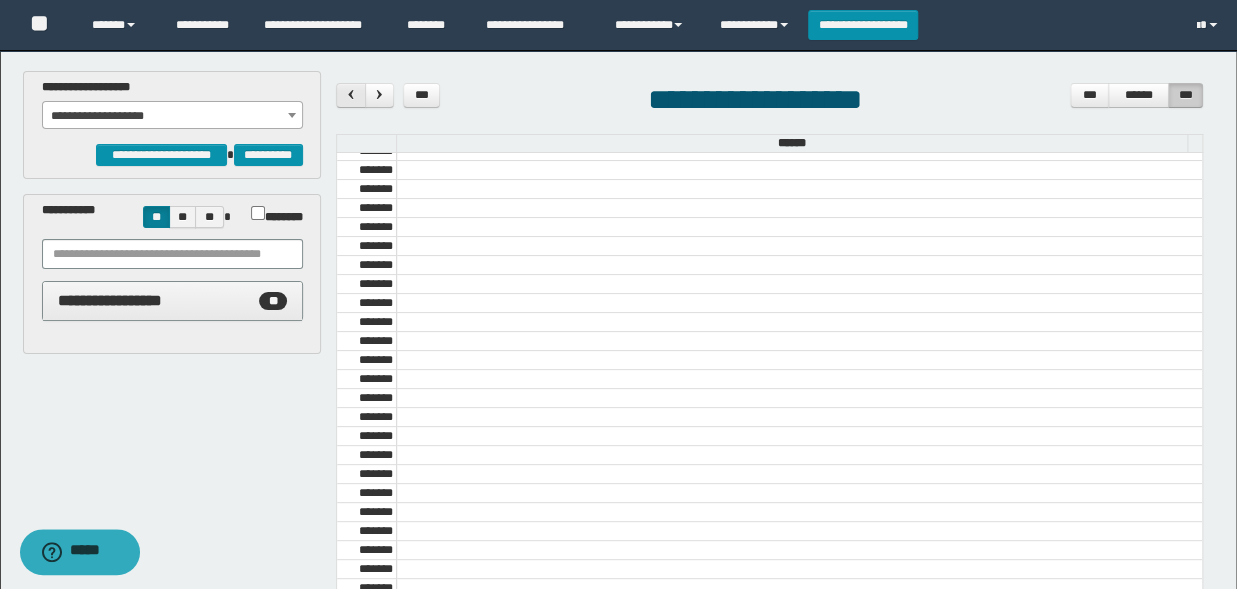 click at bounding box center [350, 95] 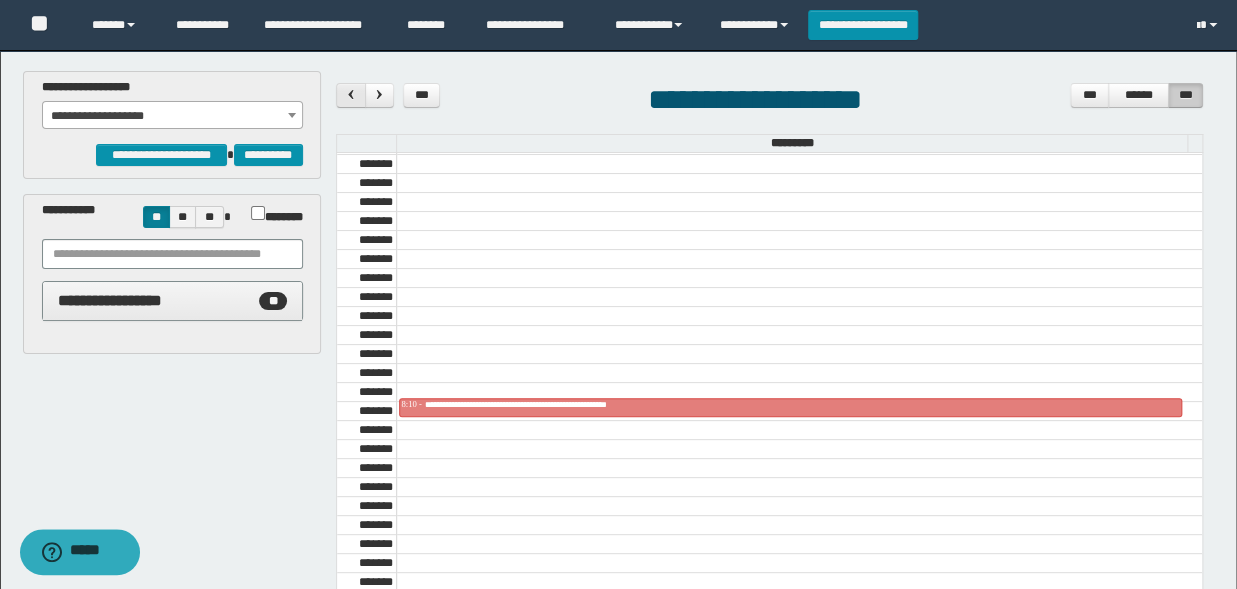 click at bounding box center (350, 95) 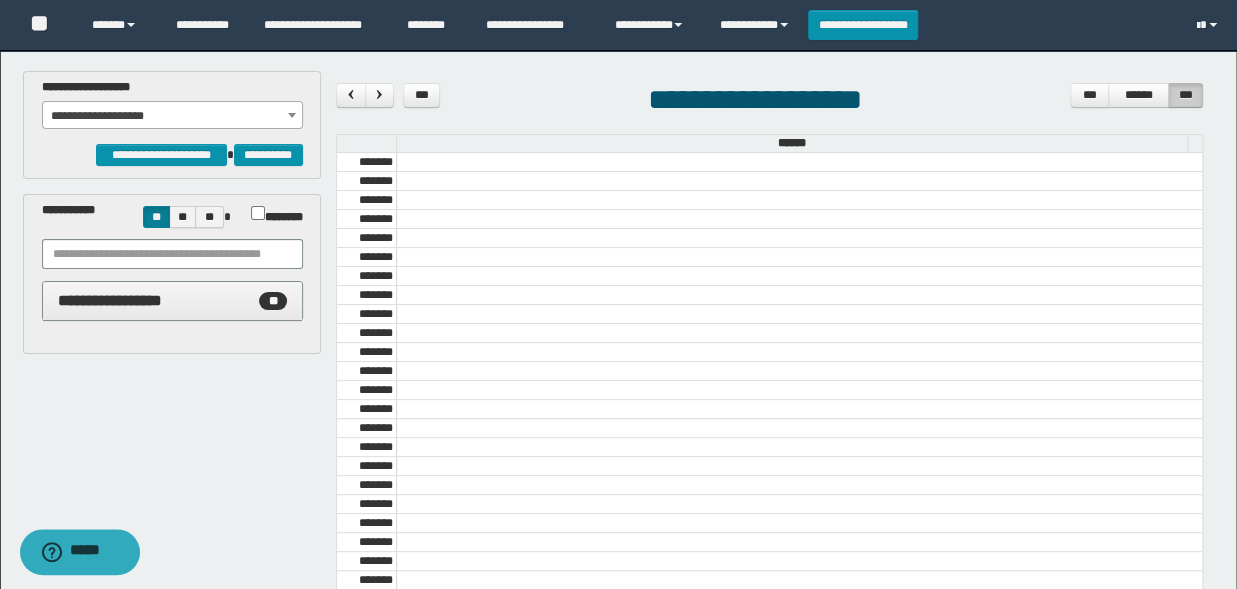 scroll, scrollTop: 0, scrollLeft: 0, axis: both 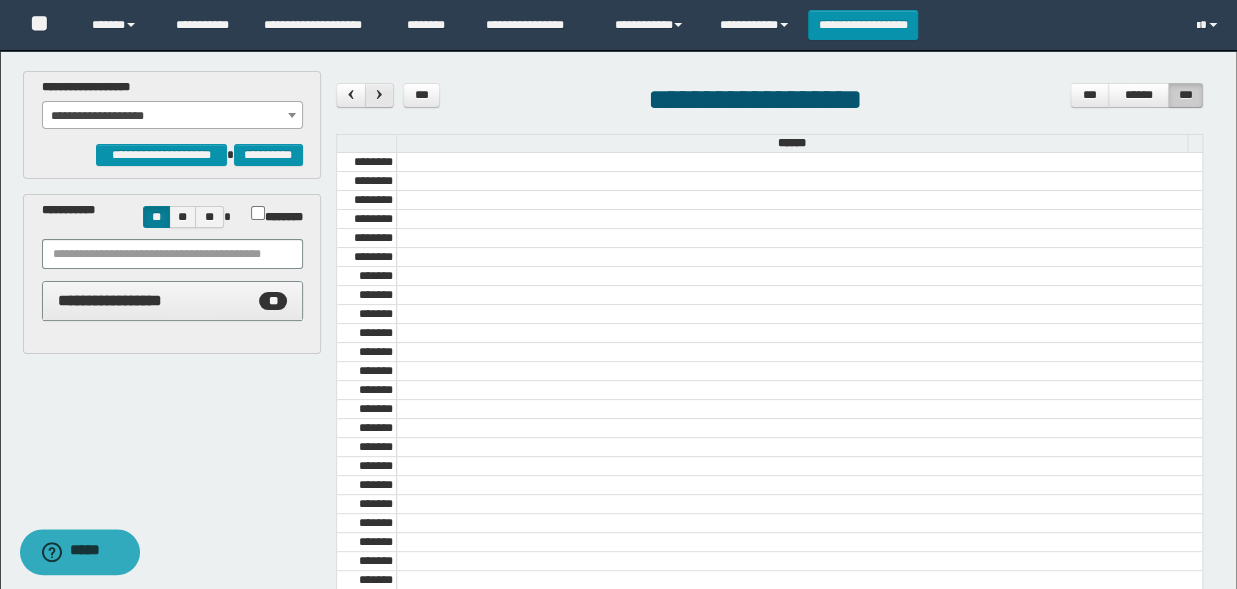 click at bounding box center (379, 94) 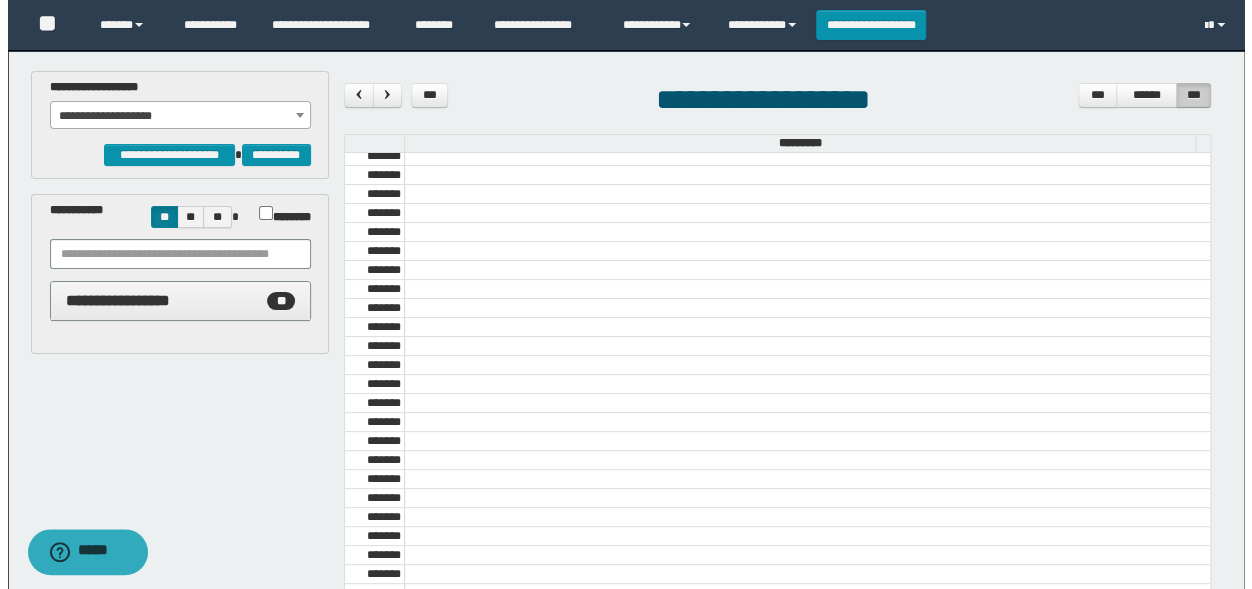 scroll, scrollTop: 0, scrollLeft: 0, axis: both 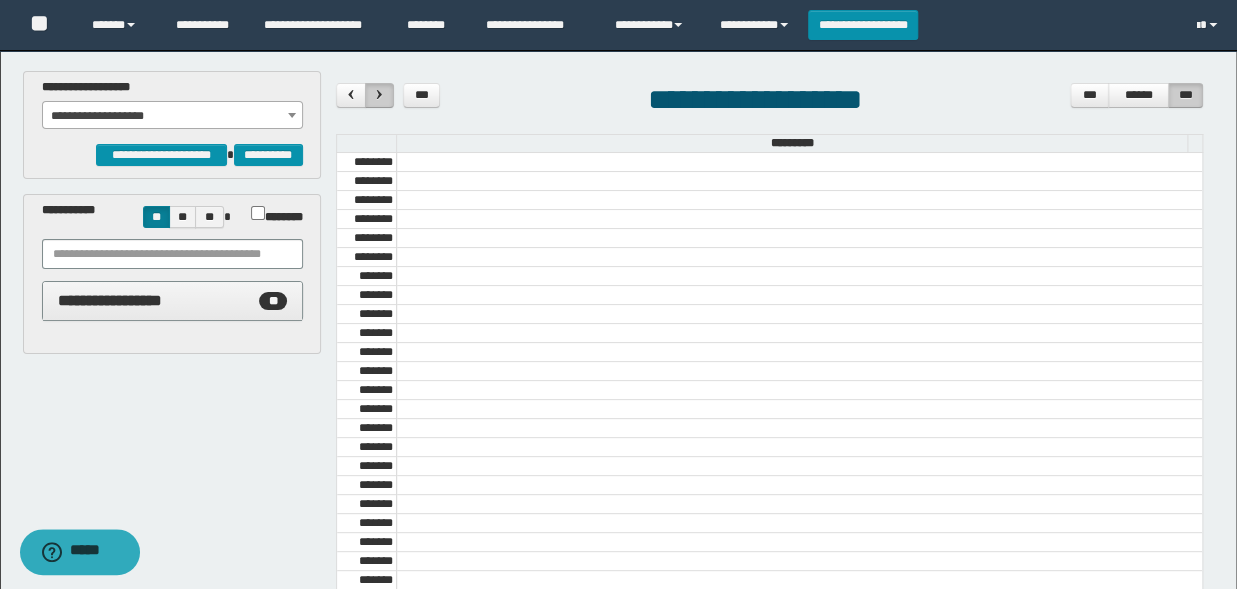 click at bounding box center [379, 95] 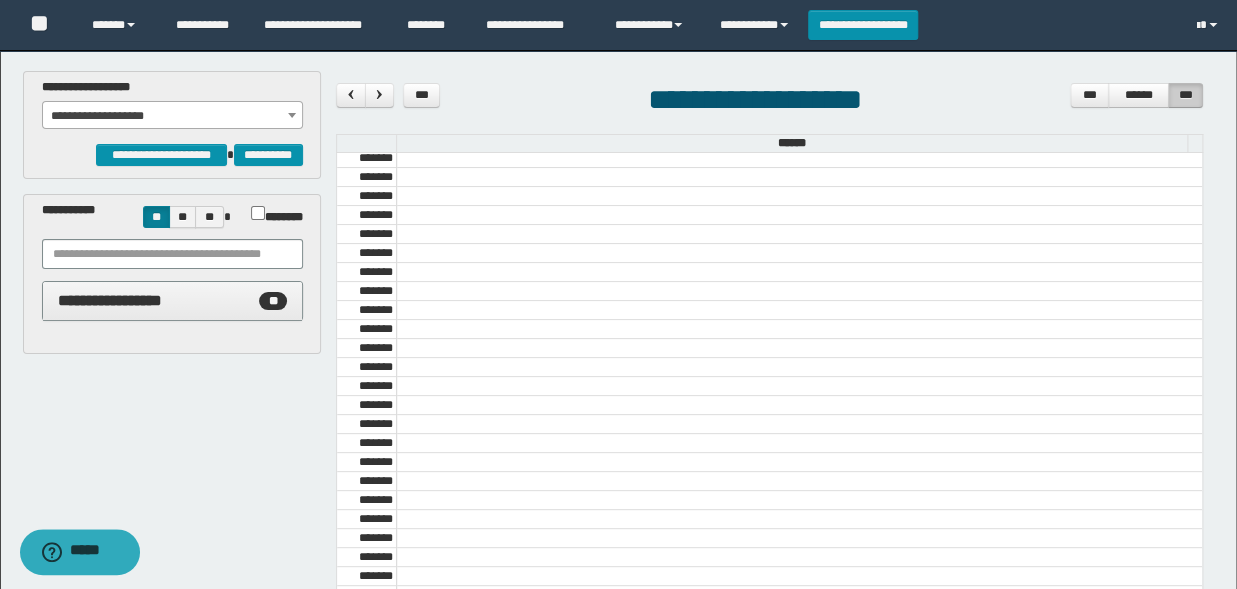 scroll, scrollTop: 2094, scrollLeft: 0, axis: vertical 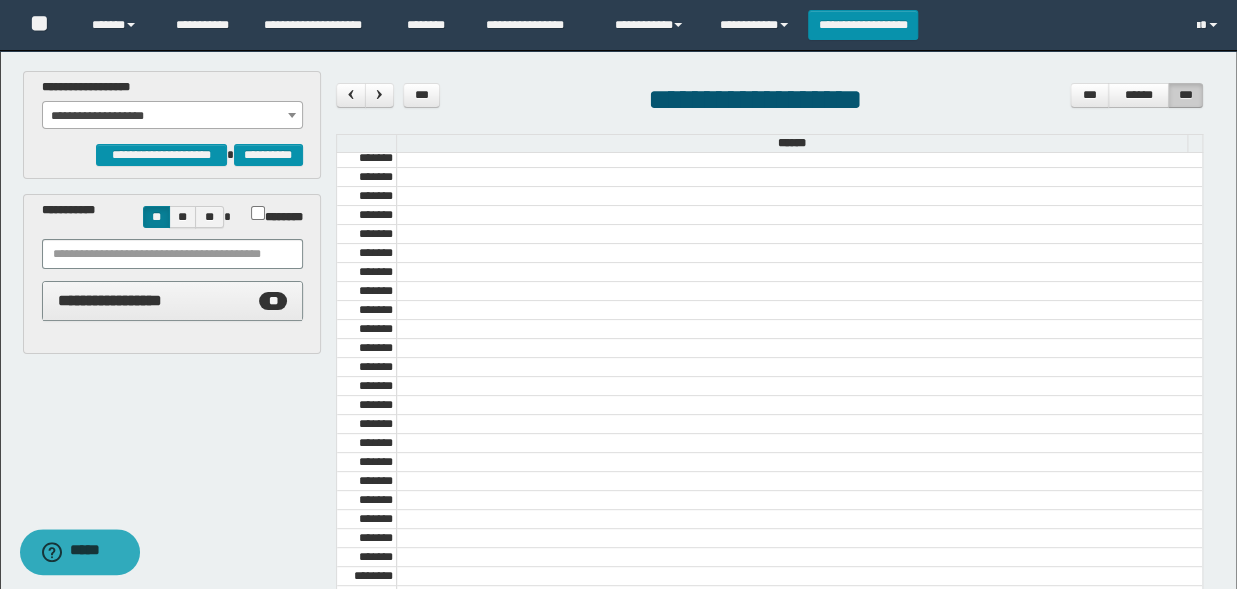 click on "**********" at bounding box center [172, 116] 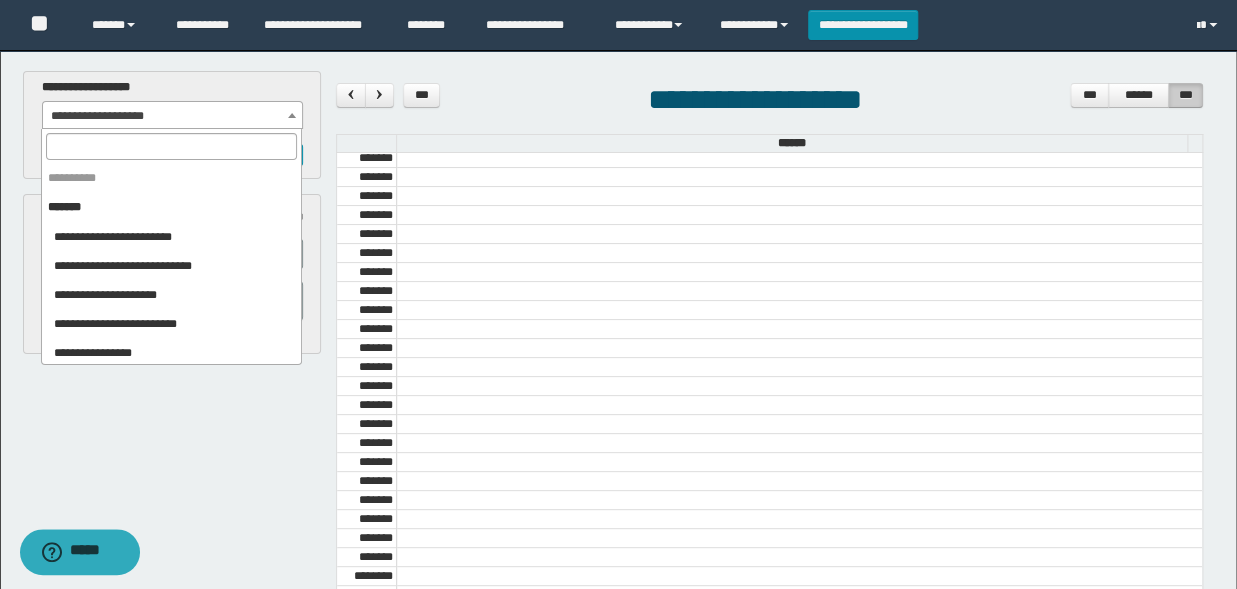 scroll, scrollTop: 919, scrollLeft: 0, axis: vertical 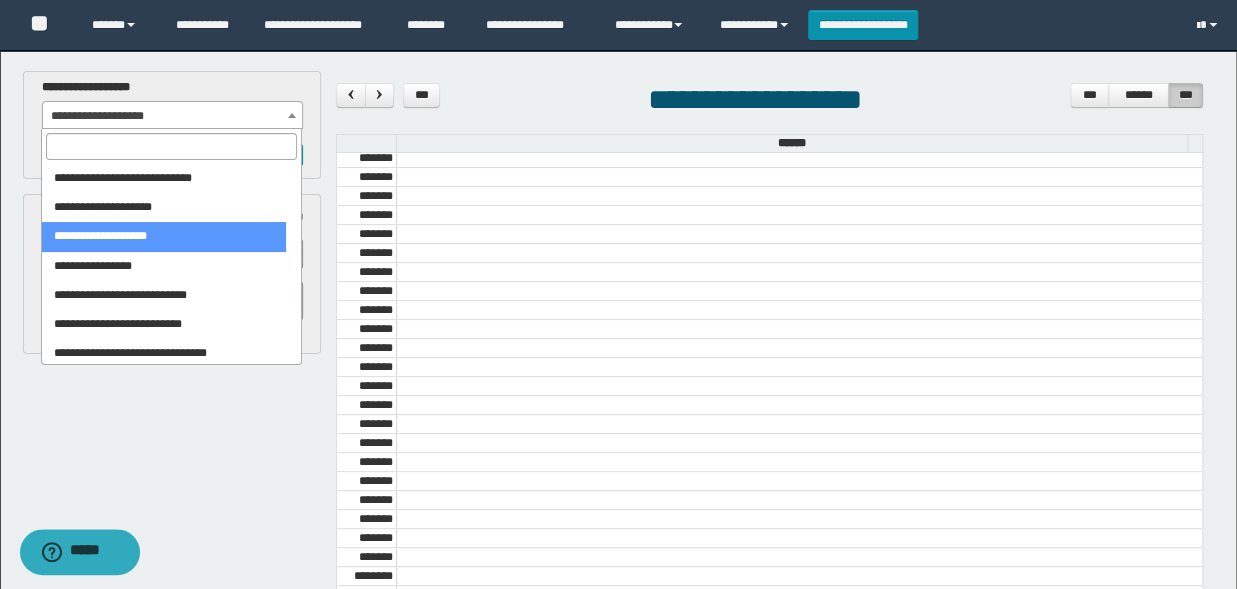 click at bounding box center [171, 146] 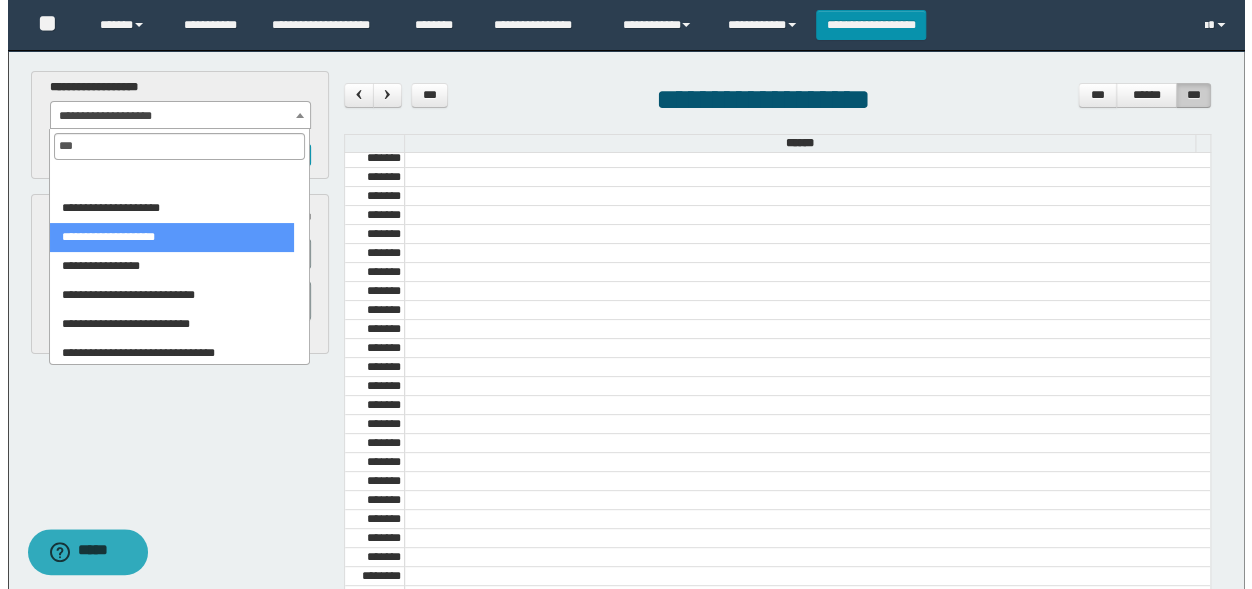 scroll, scrollTop: 0, scrollLeft: 0, axis: both 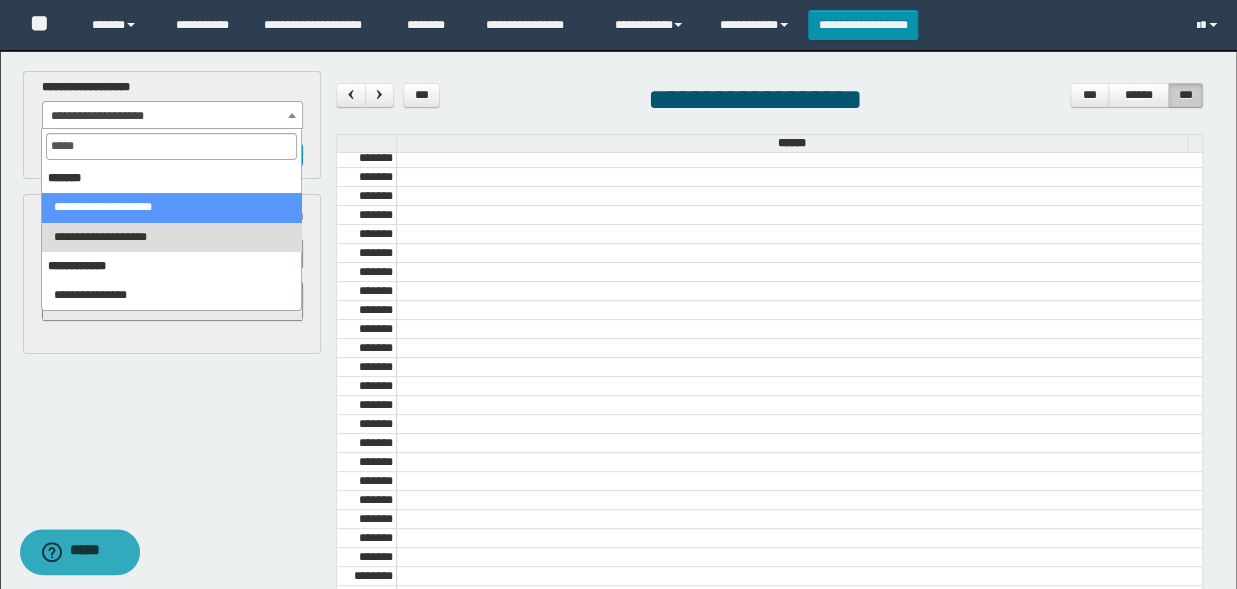 type on "*****" 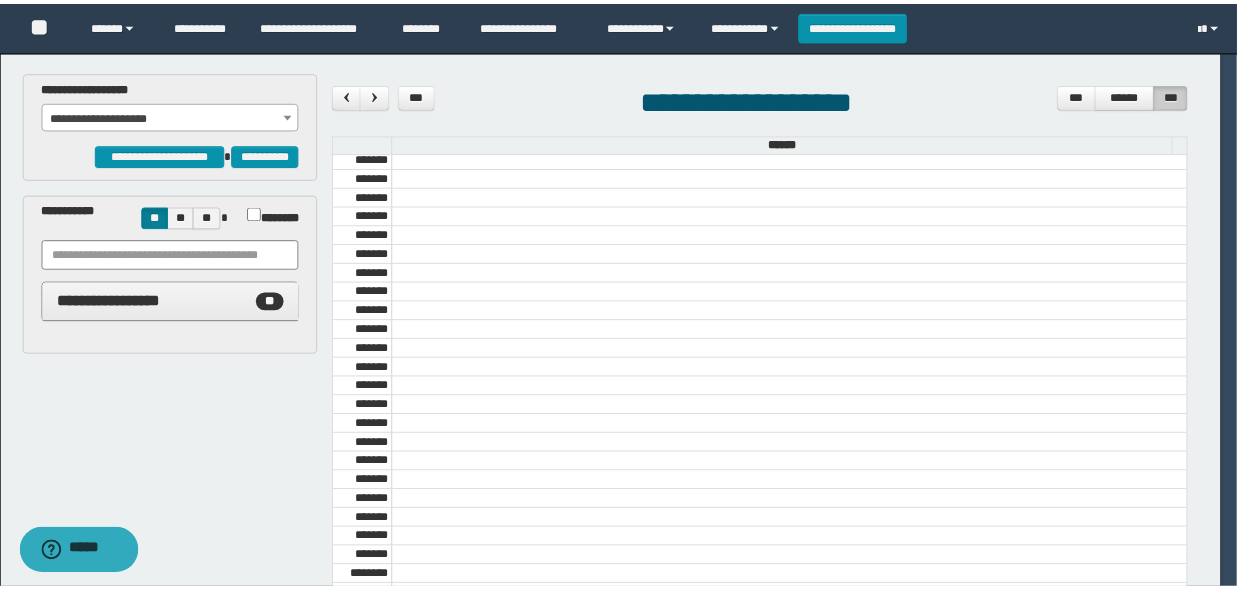 scroll, scrollTop: 2094, scrollLeft: 0, axis: vertical 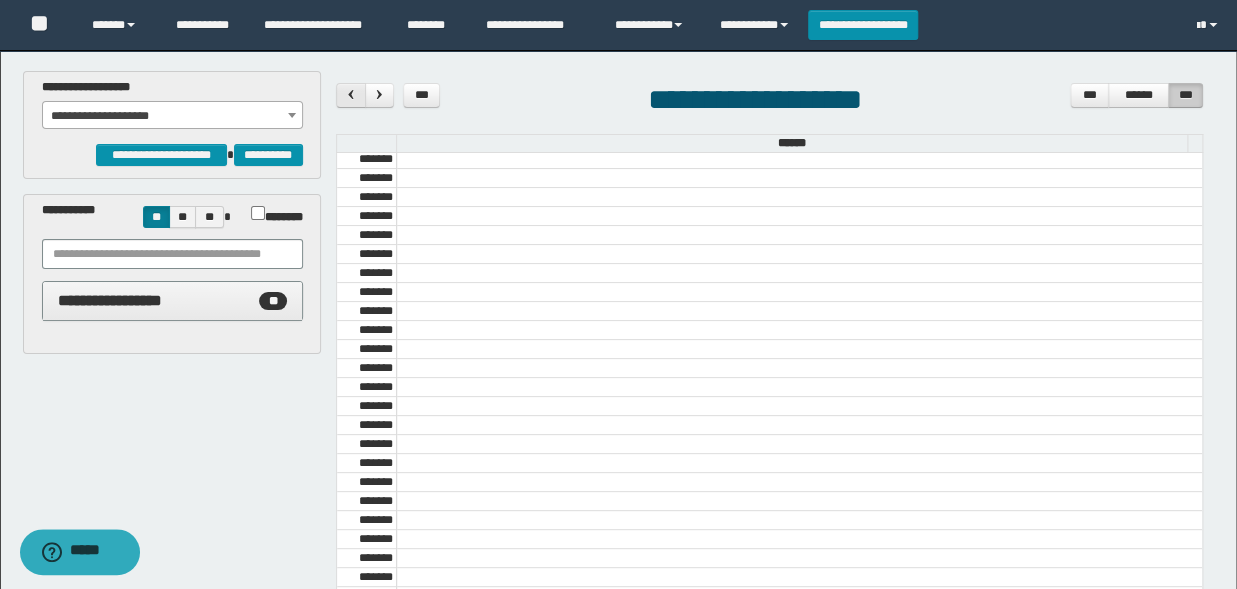 click at bounding box center (350, 95) 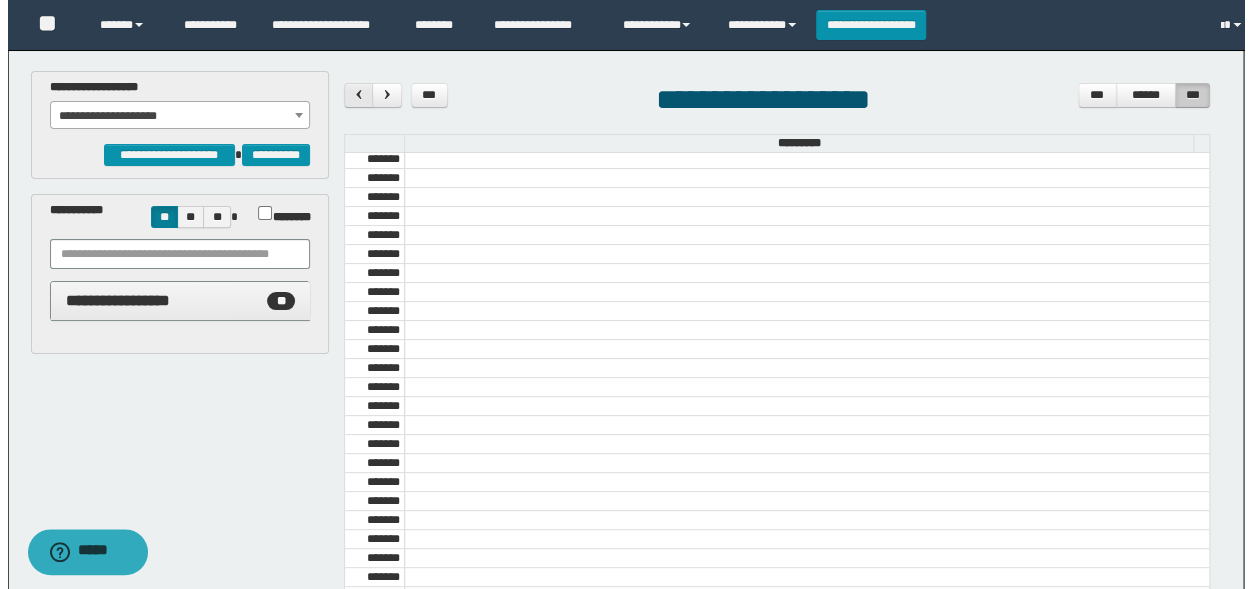 scroll, scrollTop: 682, scrollLeft: 0, axis: vertical 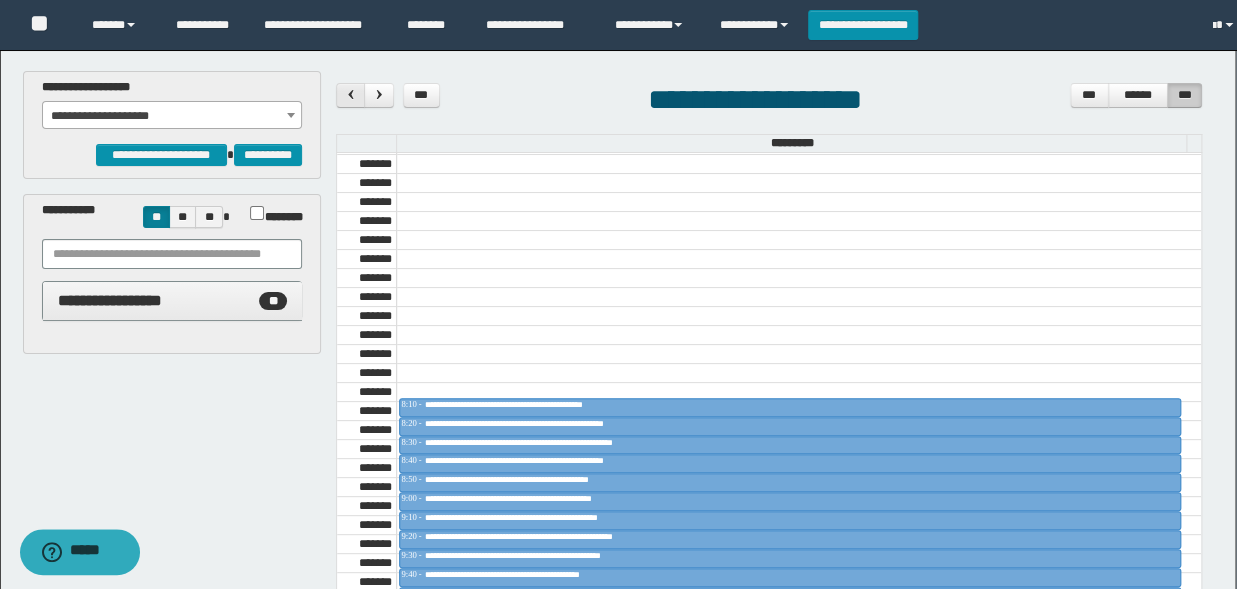 click at bounding box center [351, 94] 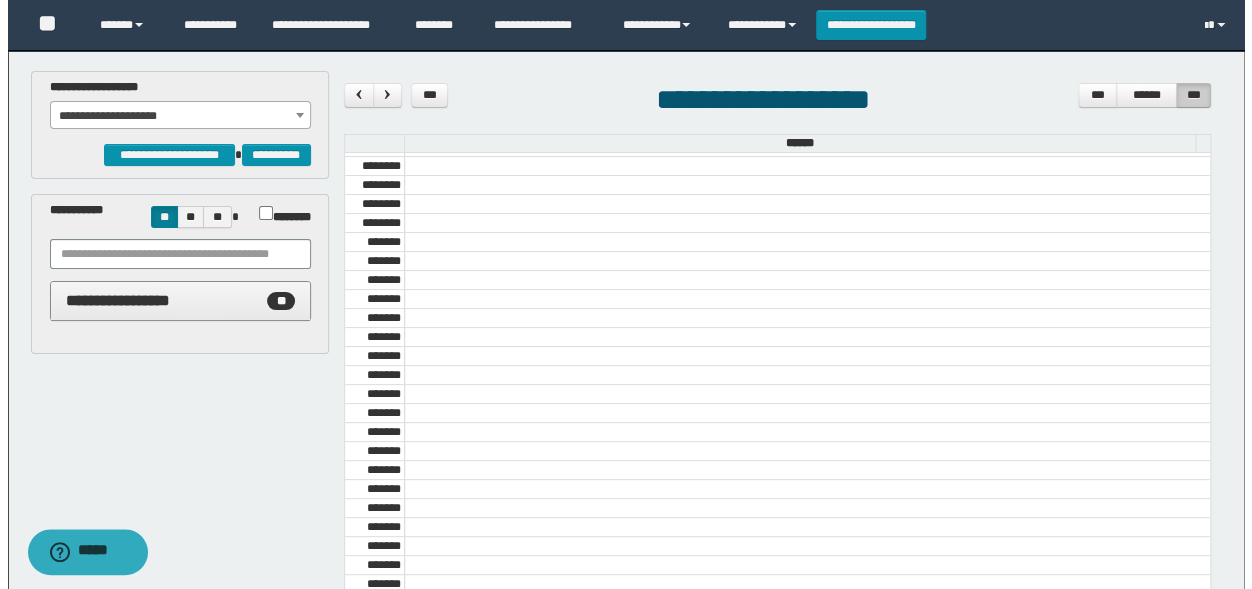 scroll, scrollTop: 0, scrollLeft: 0, axis: both 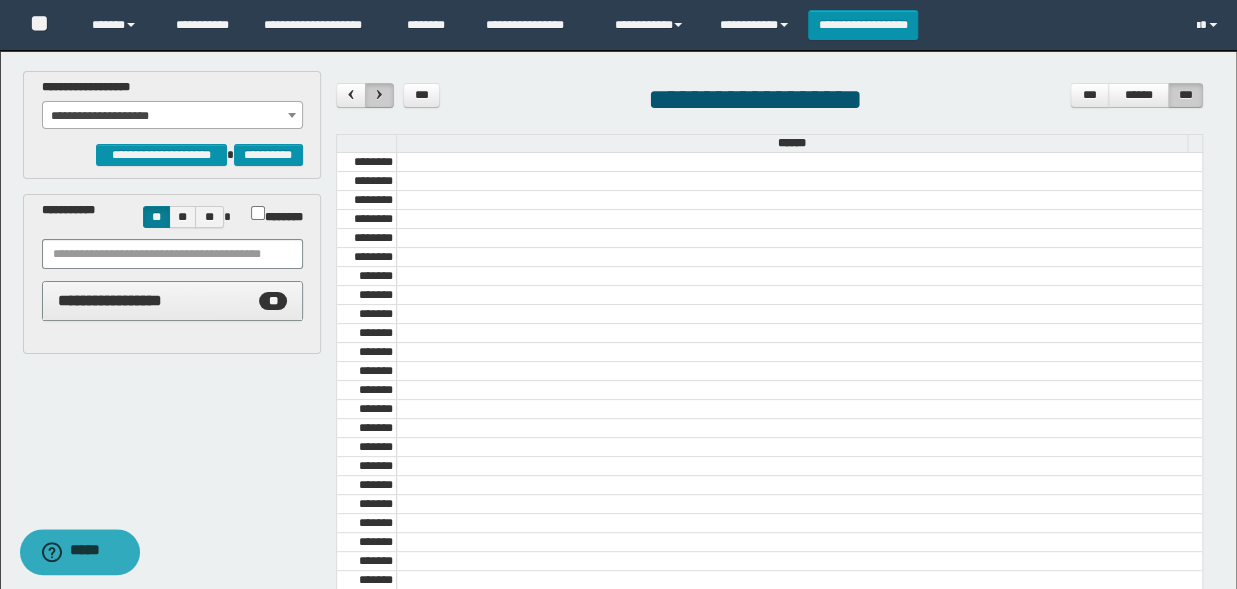 click at bounding box center (379, 95) 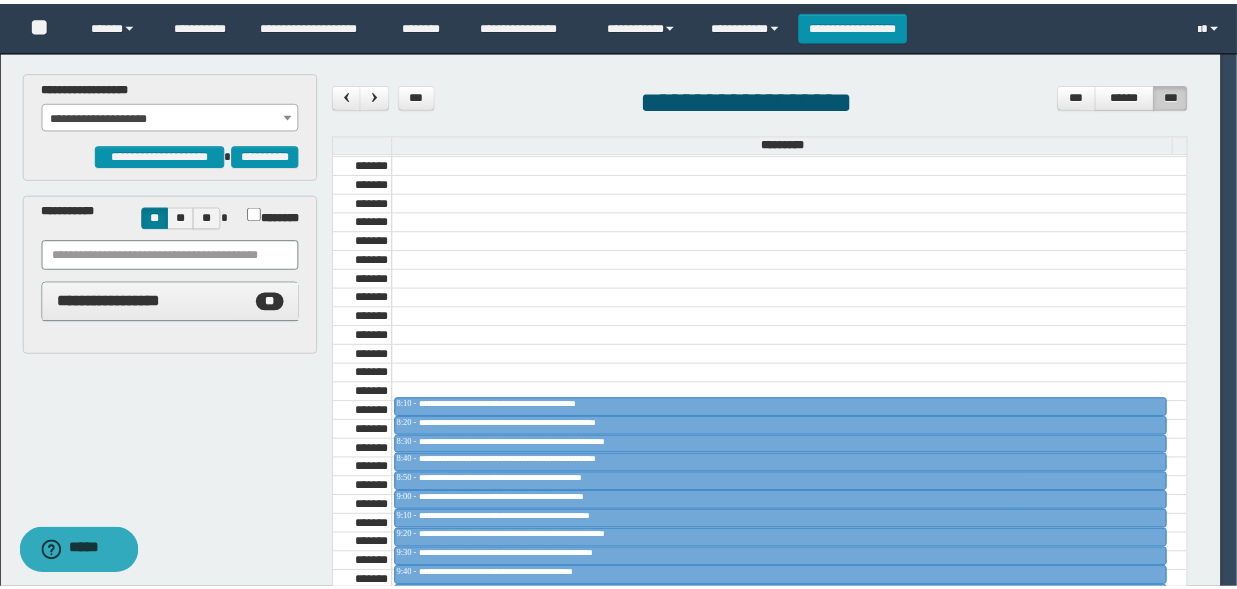 scroll, scrollTop: 682, scrollLeft: 0, axis: vertical 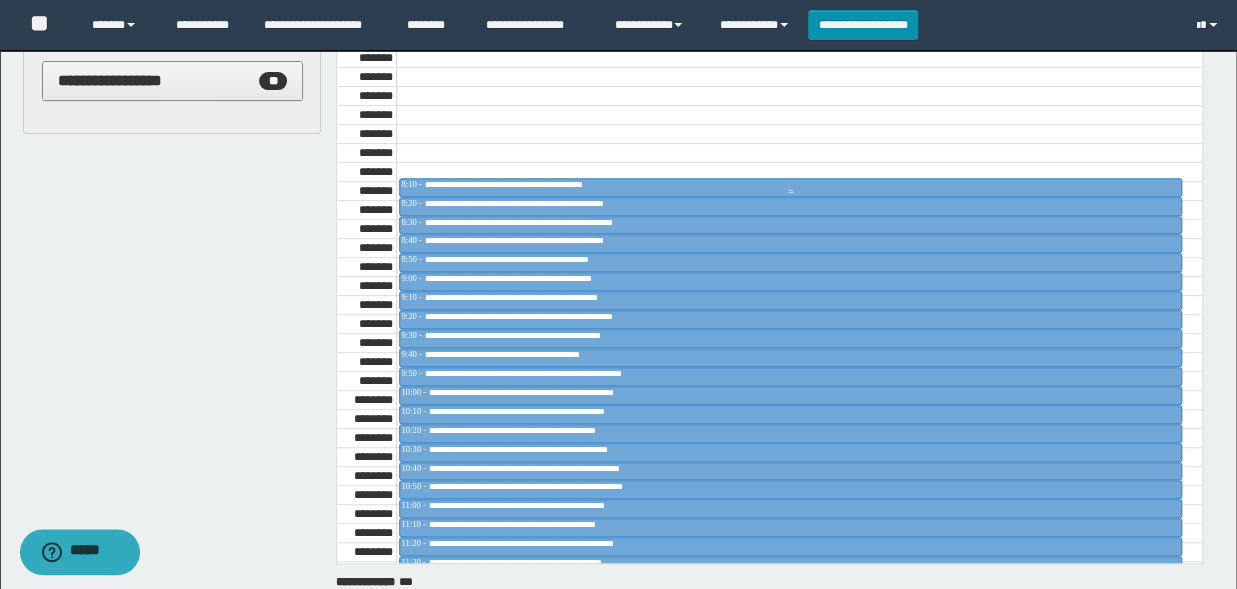 click on "**********" at bounding box center [532, 184] 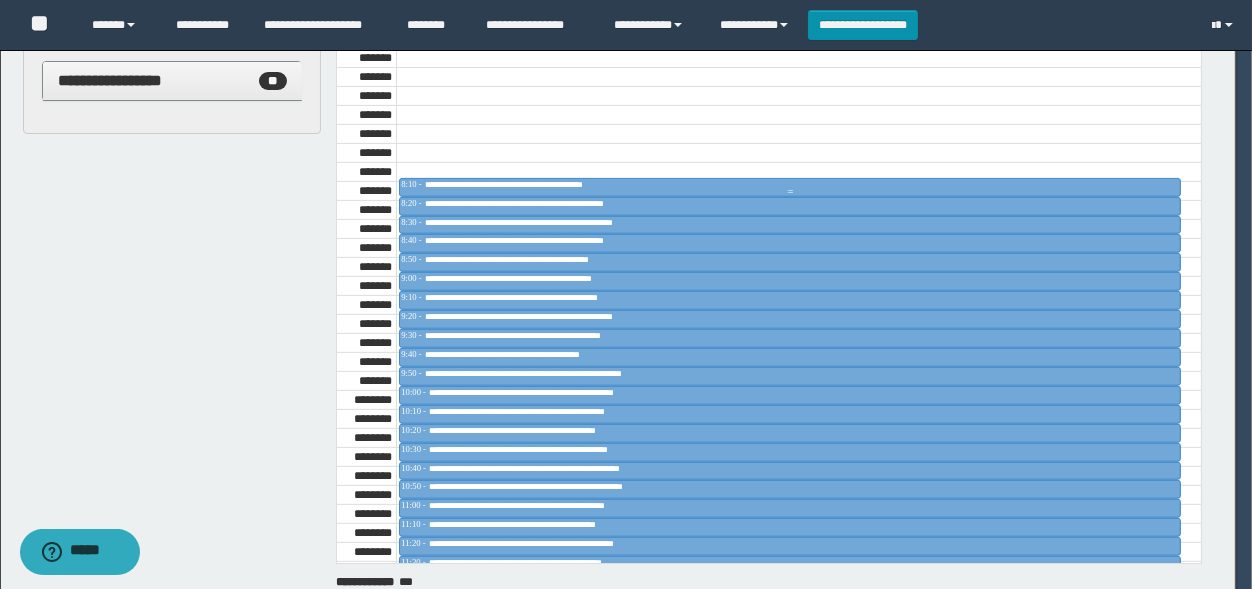scroll, scrollTop: 330, scrollLeft: 0, axis: vertical 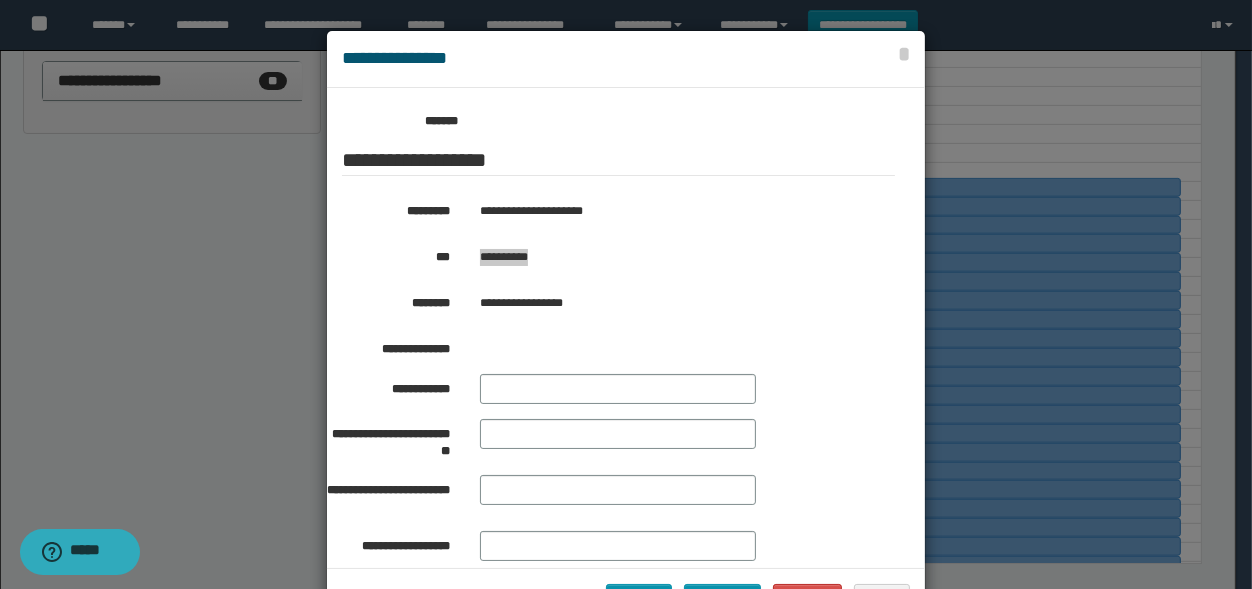 drag, startPoint x: 539, startPoint y: 247, endPoint x: 473, endPoint y: 265, distance: 68.41052 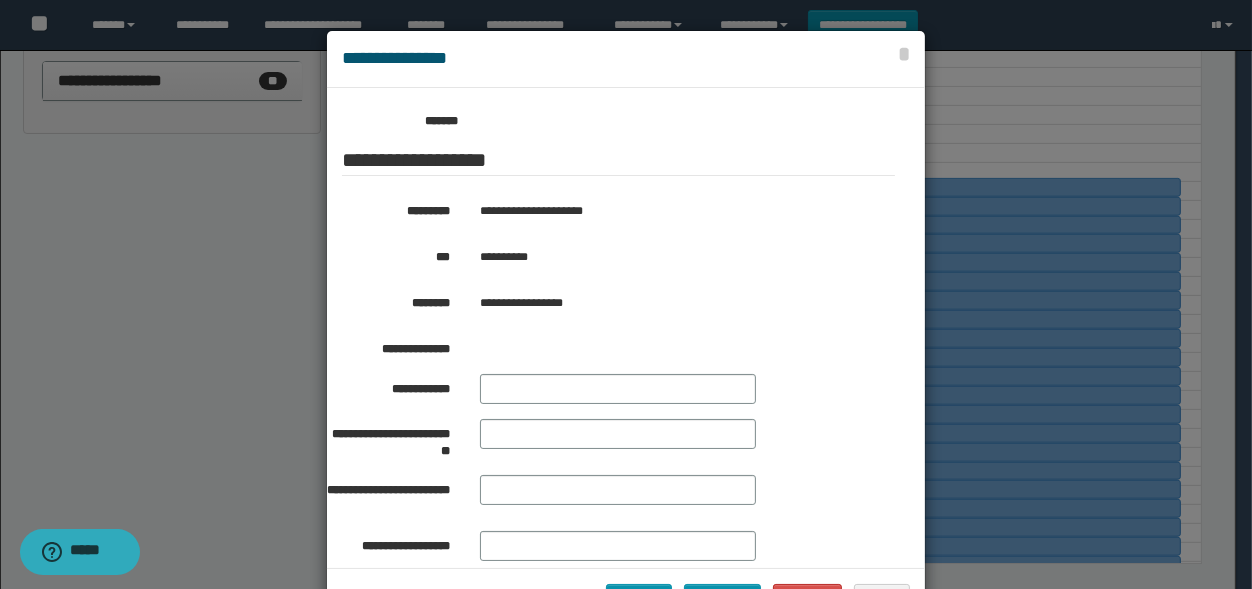 click at bounding box center [626, 329] 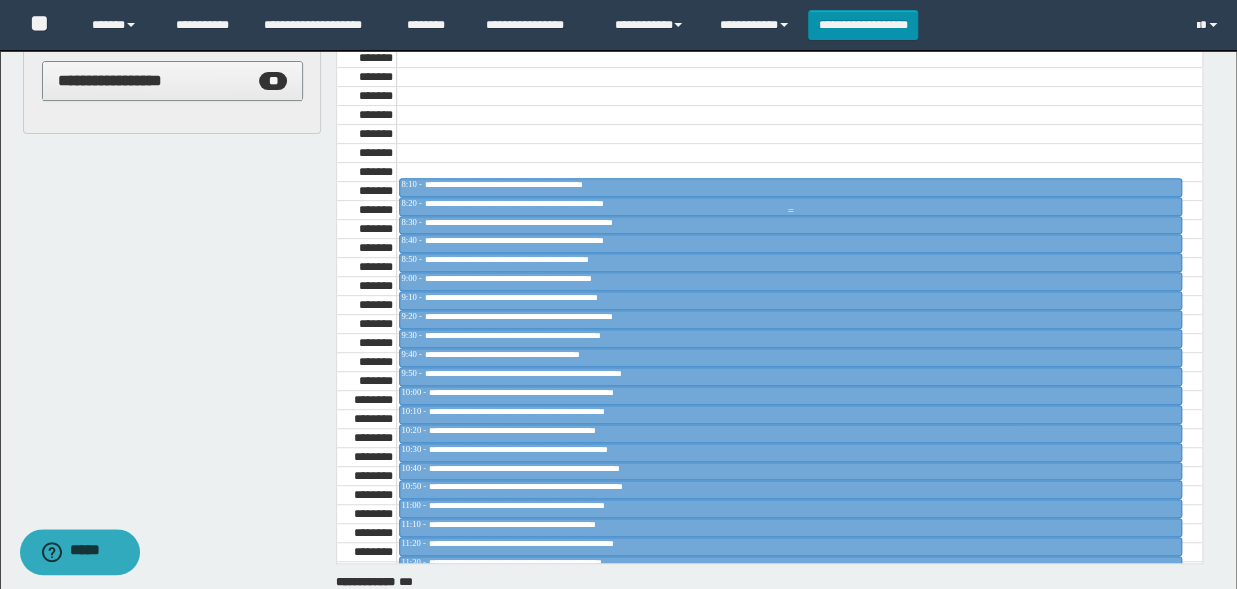 click on "**********" at bounding box center (544, 203) 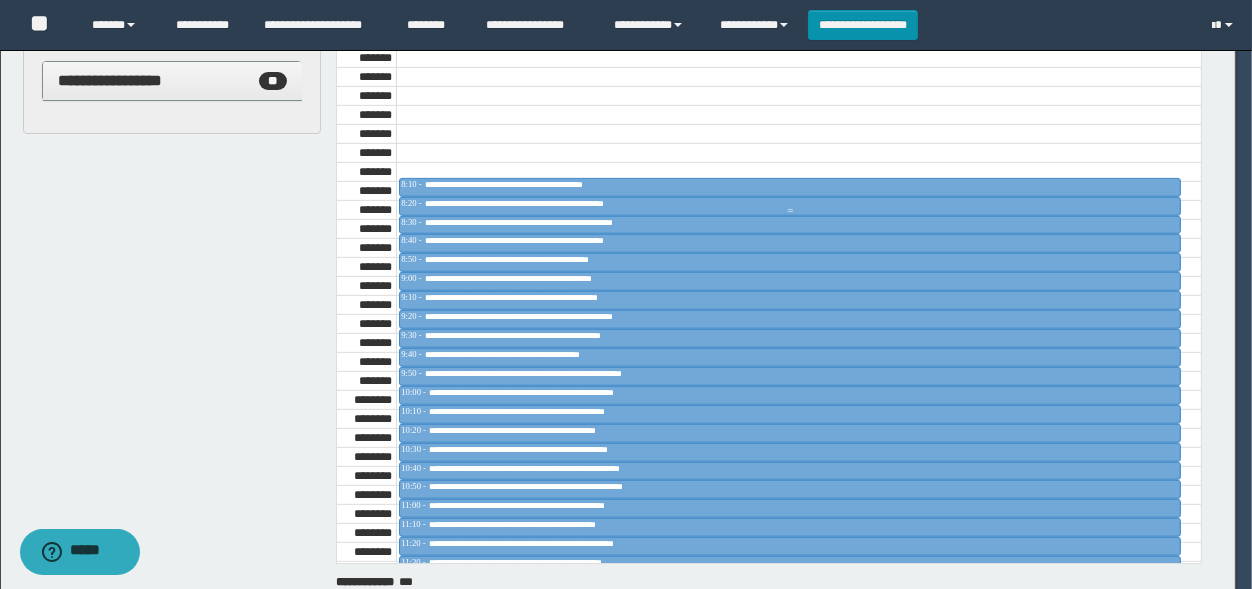 scroll, scrollTop: 330, scrollLeft: 0, axis: vertical 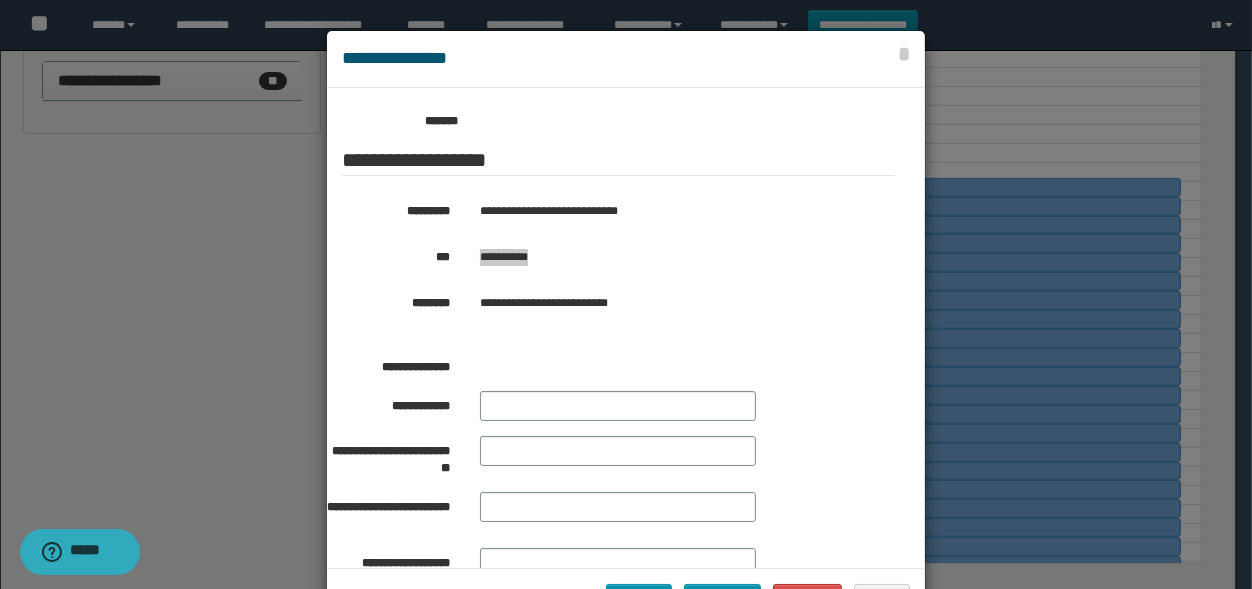 drag, startPoint x: 545, startPoint y: 255, endPoint x: 474, endPoint y: 266, distance: 71.84706 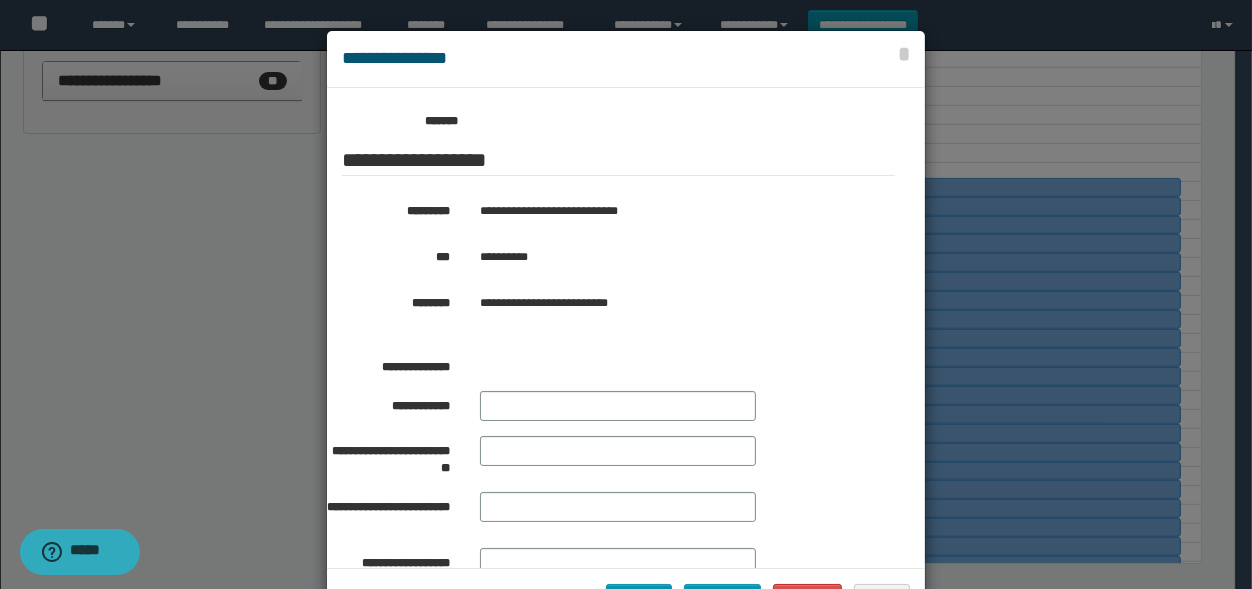 click at bounding box center [626, 329] 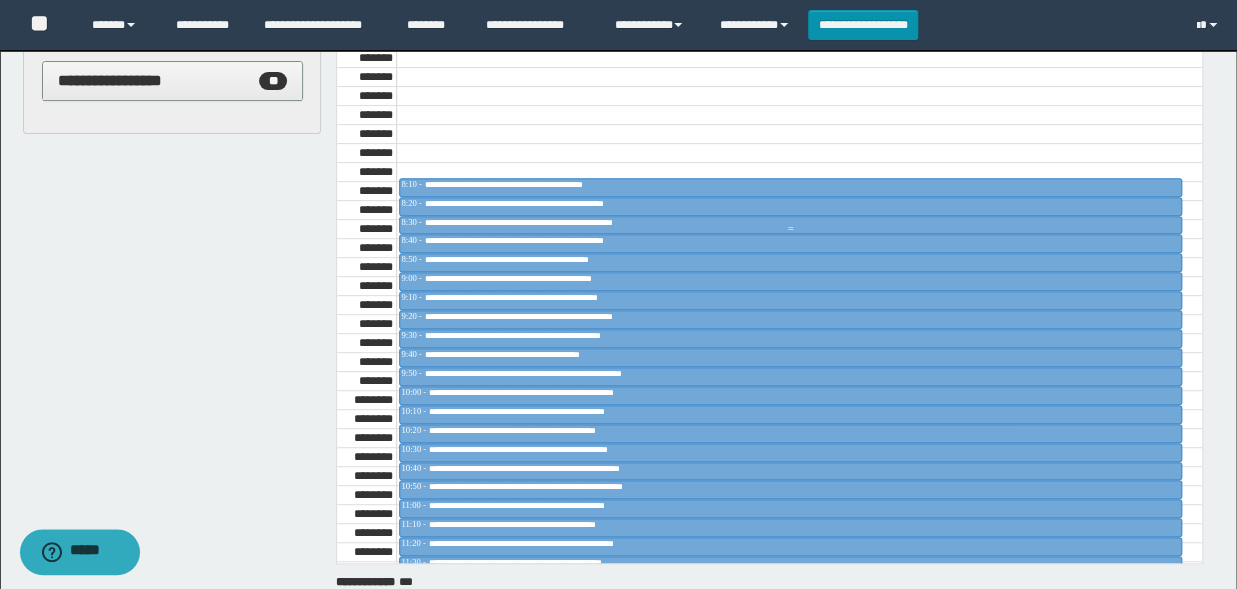 click on "**********" at bounding box center [554, 222] 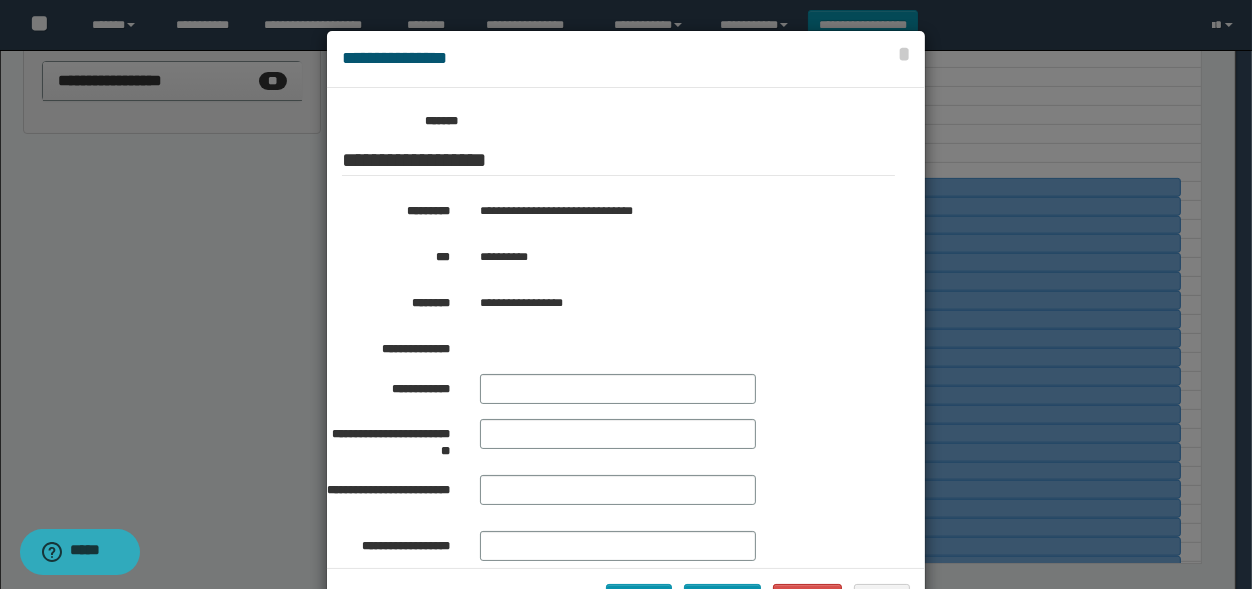 scroll, scrollTop: 330, scrollLeft: 0, axis: vertical 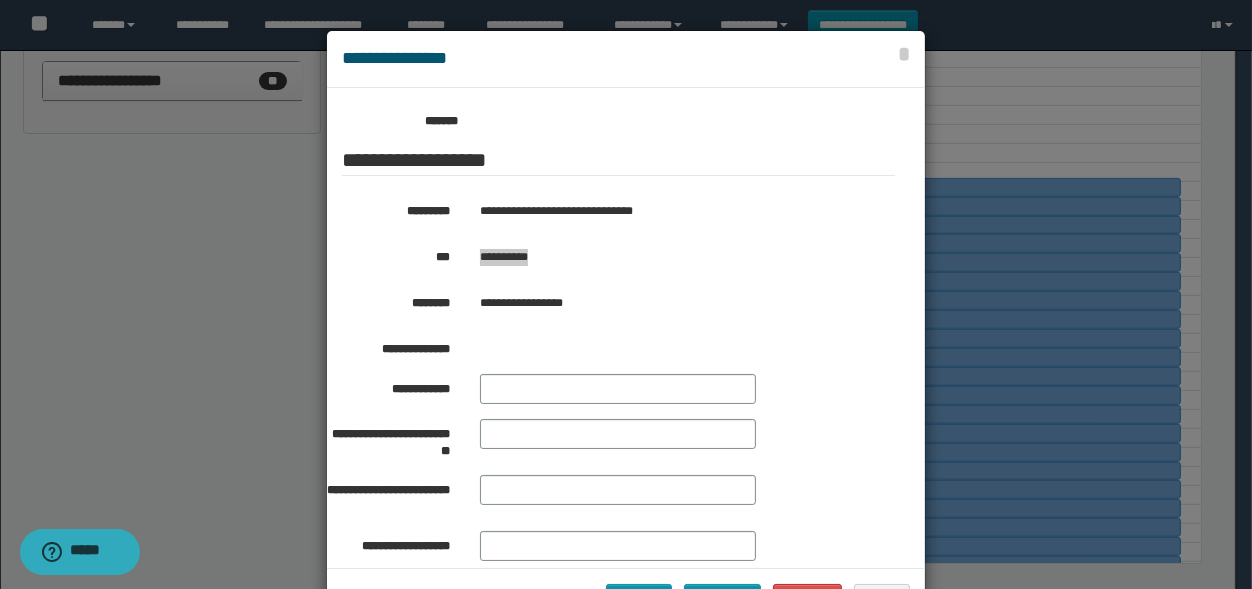 drag, startPoint x: 541, startPoint y: 249, endPoint x: 474, endPoint y: 265, distance: 68.88396 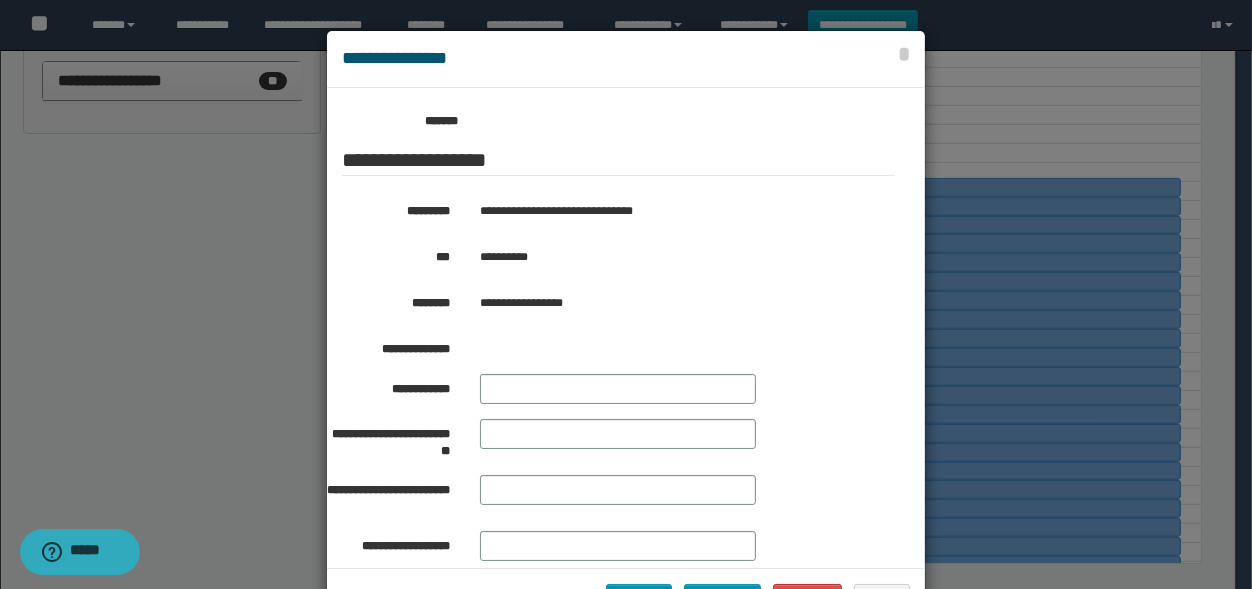 click at bounding box center (626, 329) 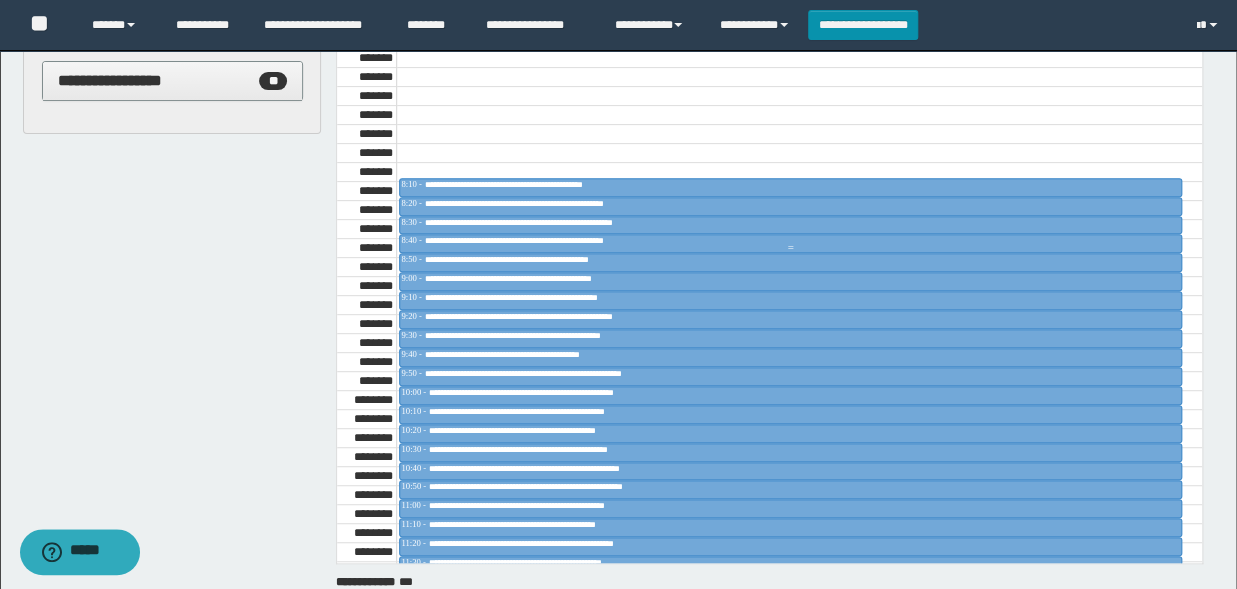 click on "**********" at bounding box center [544, 240] 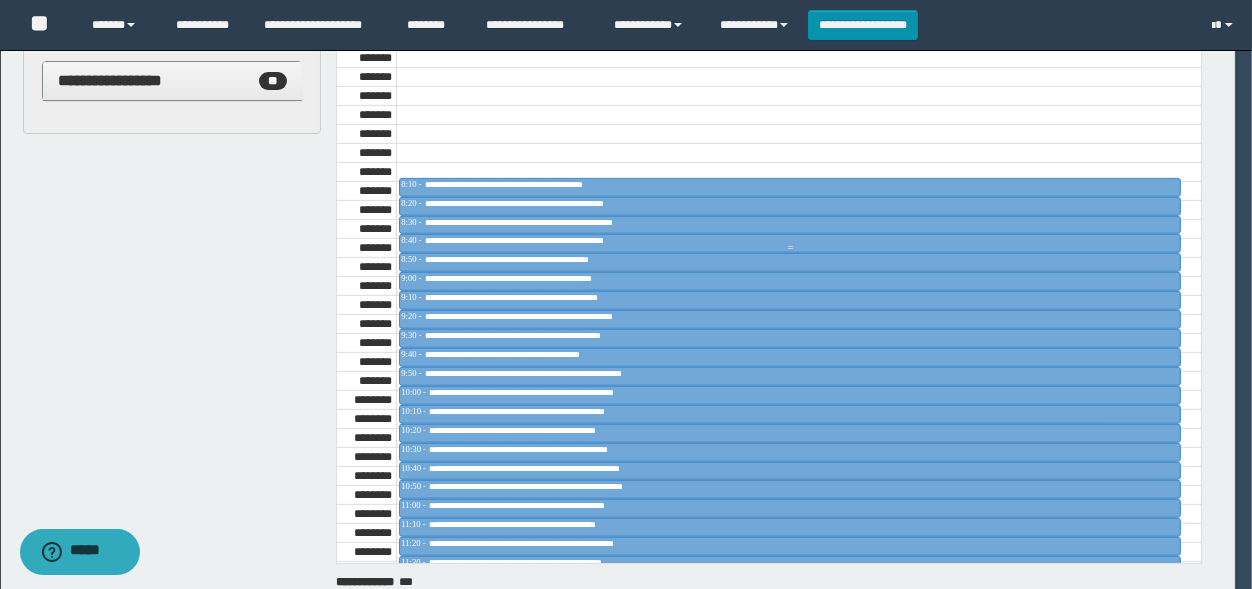 scroll, scrollTop: 330, scrollLeft: 0, axis: vertical 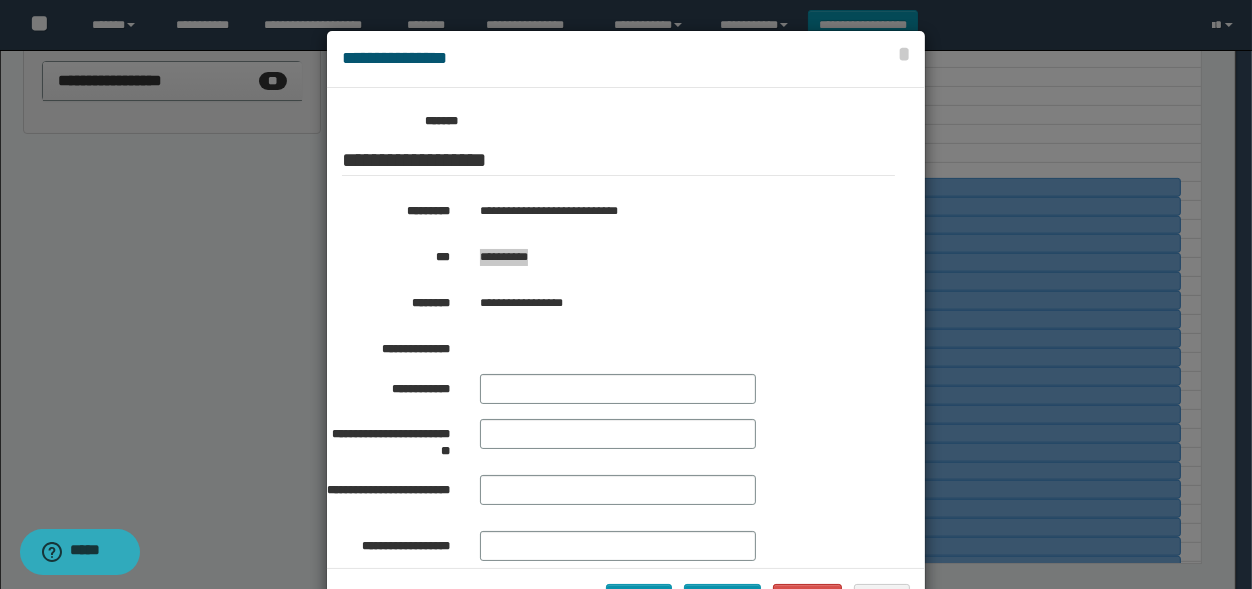 drag, startPoint x: 545, startPoint y: 253, endPoint x: 473, endPoint y: 270, distance: 73.97973 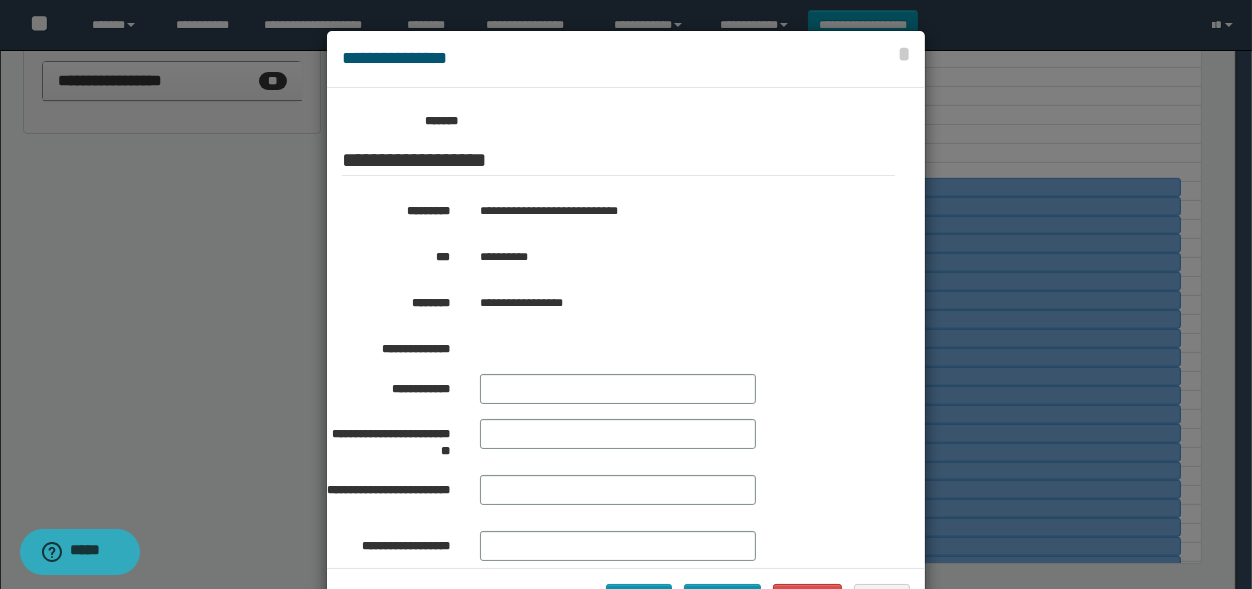 click at bounding box center [626, 329] 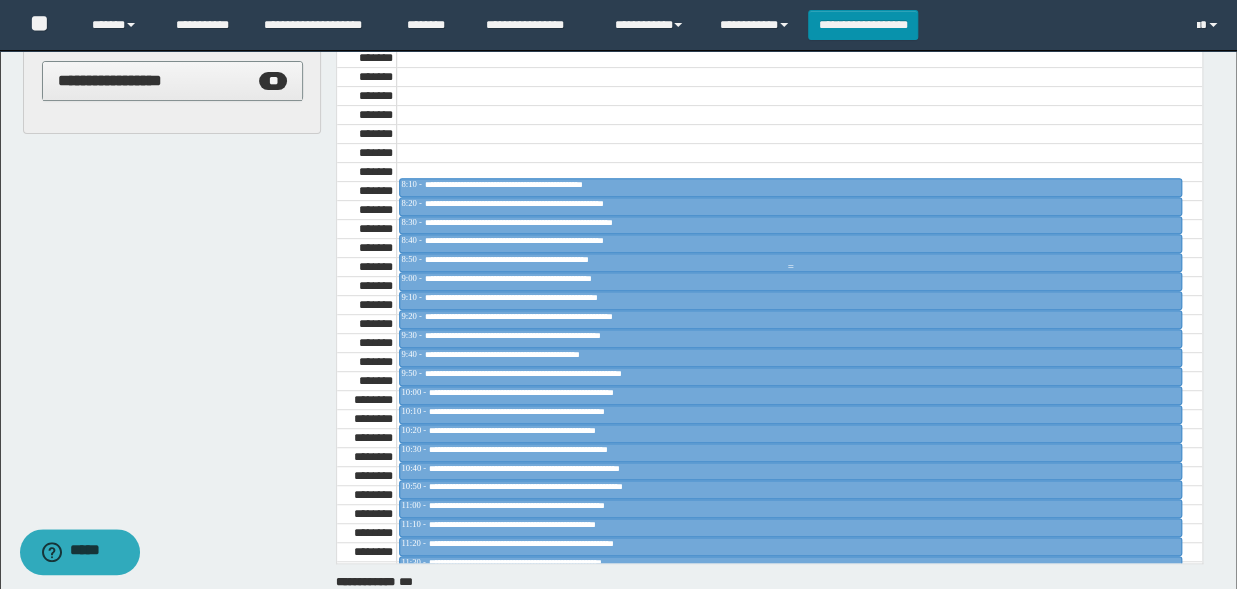 click on "**********" at bounding box center (534, 259) 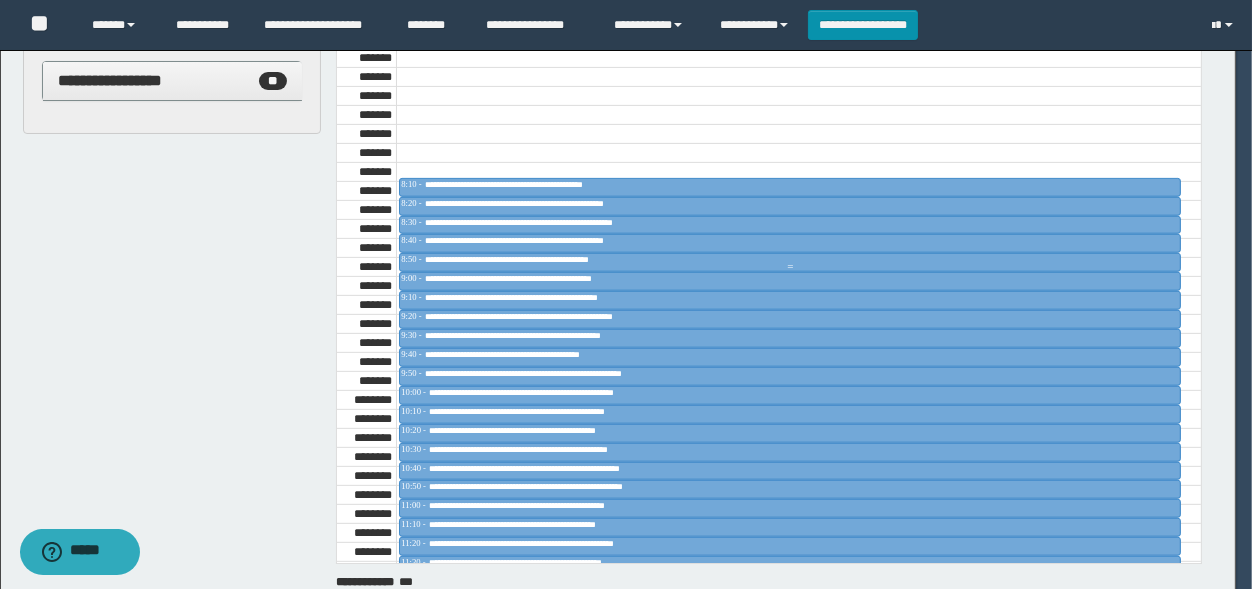 scroll, scrollTop: 330, scrollLeft: 0, axis: vertical 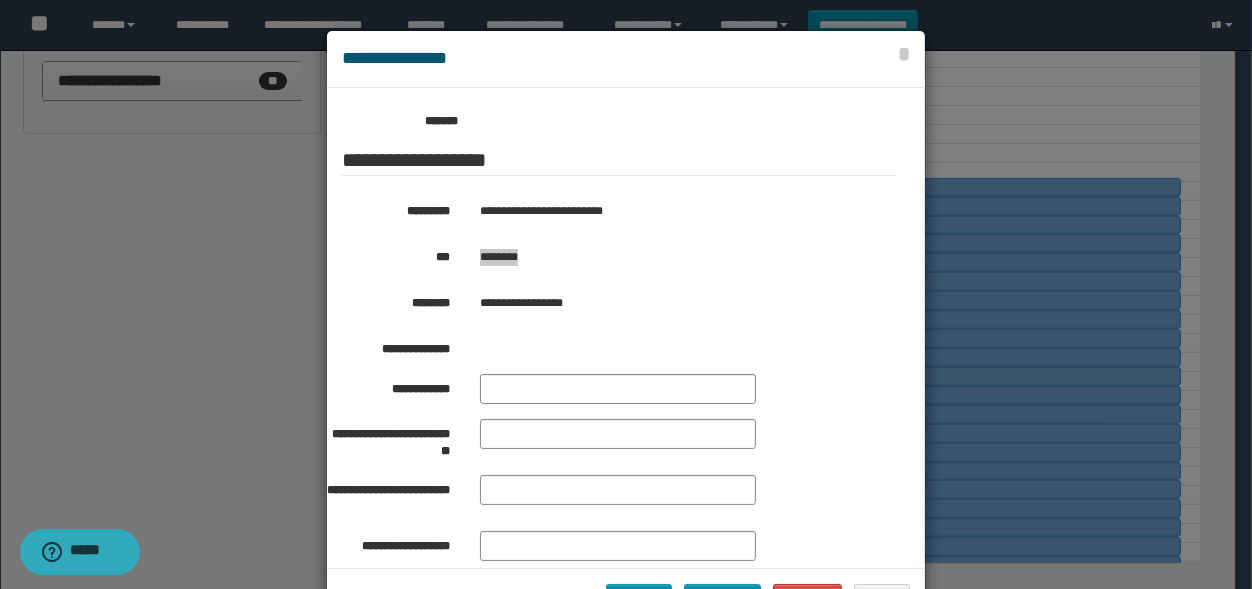 drag, startPoint x: 538, startPoint y: 256, endPoint x: 457, endPoint y: 253, distance: 81.055534 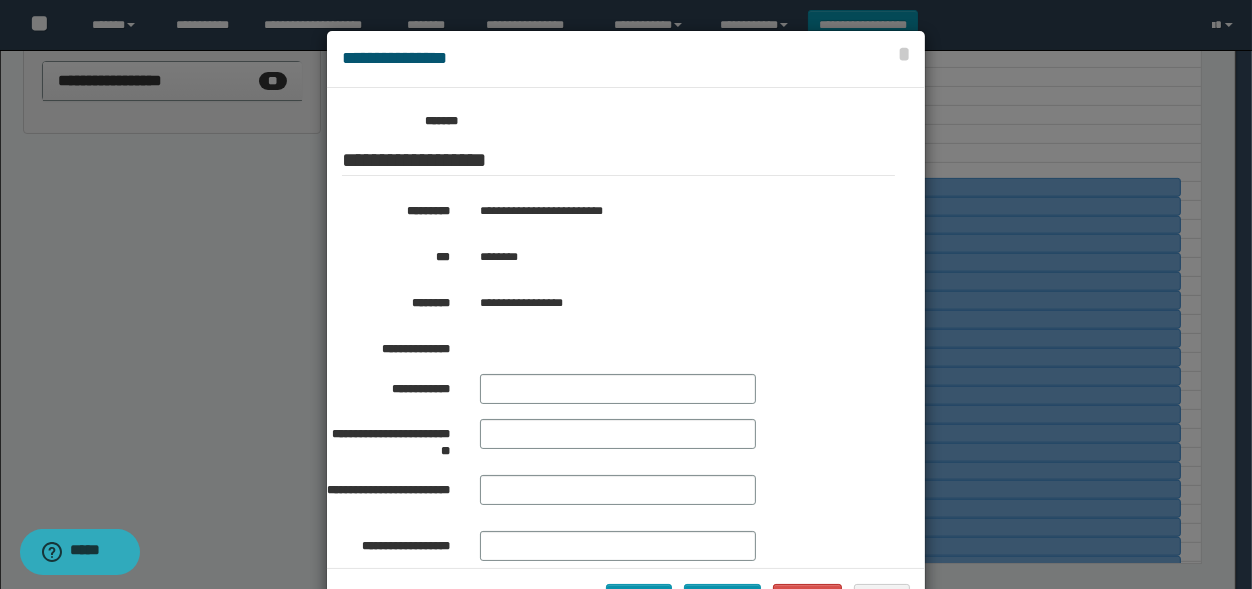 click at bounding box center (626, 329) 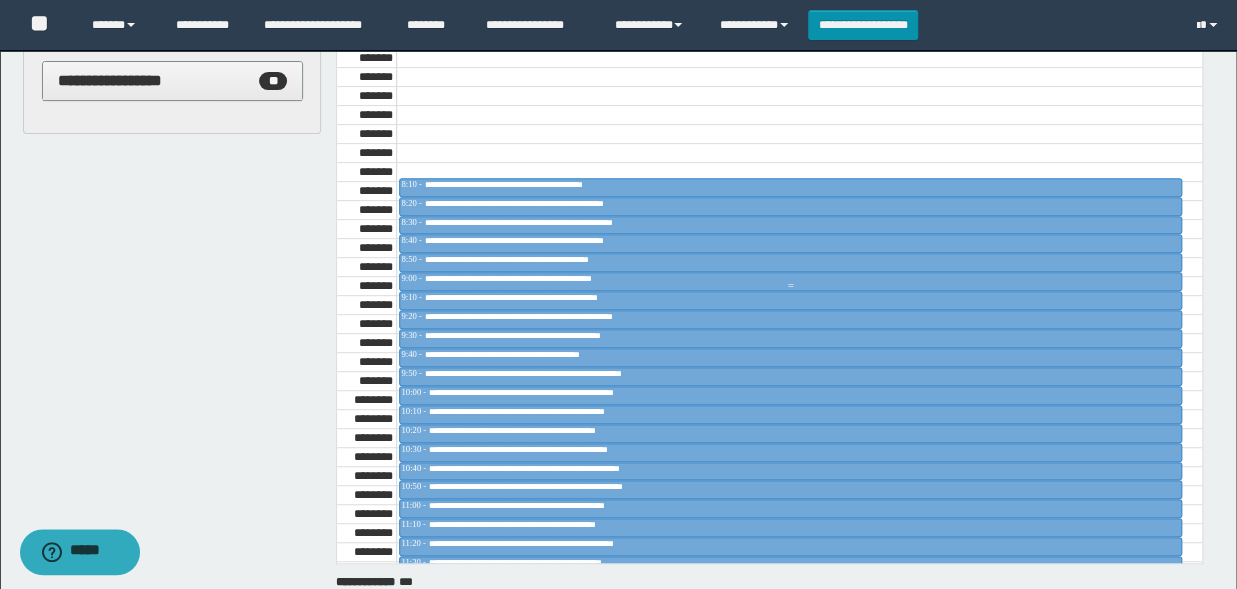 click on "**********" at bounding box center [534, 278] 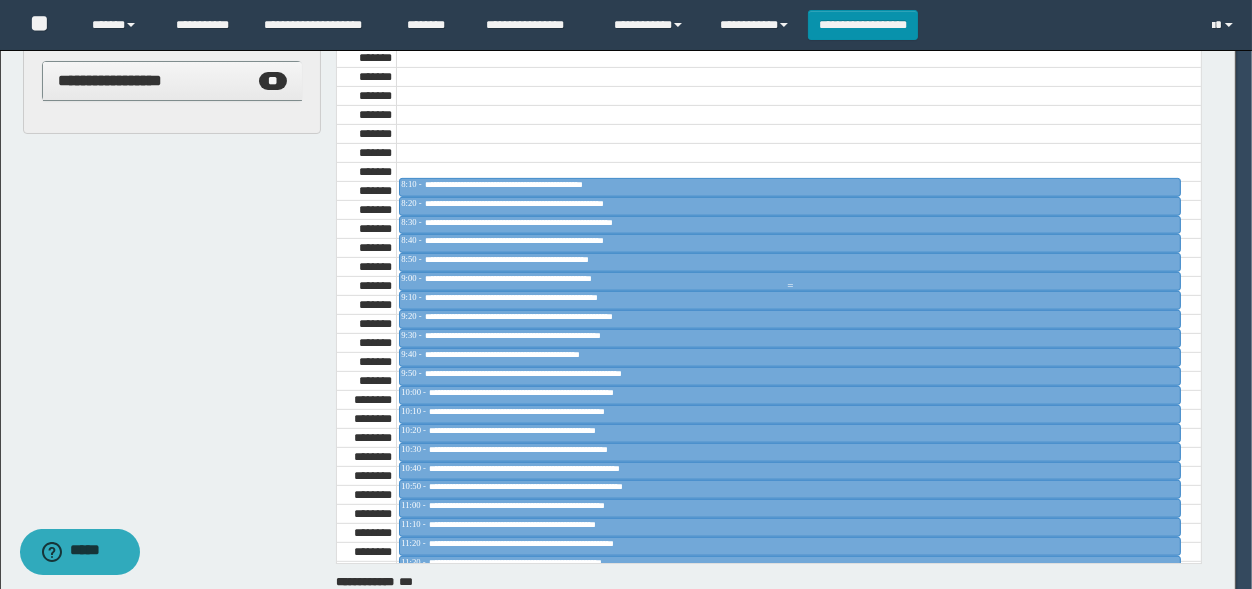 scroll, scrollTop: 330, scrollLeft: 0, axis: vertical 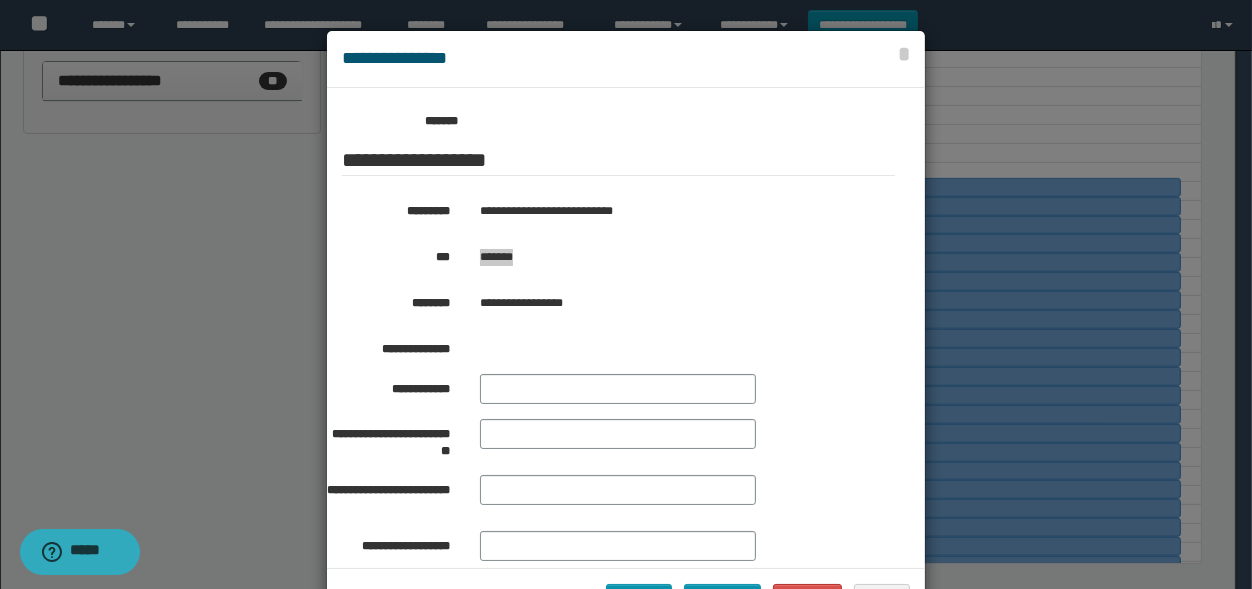 drag, startPoint x: 533, startPoint y: 257, endPoint x: 471, endPoint y: 266, distance: 62.649822 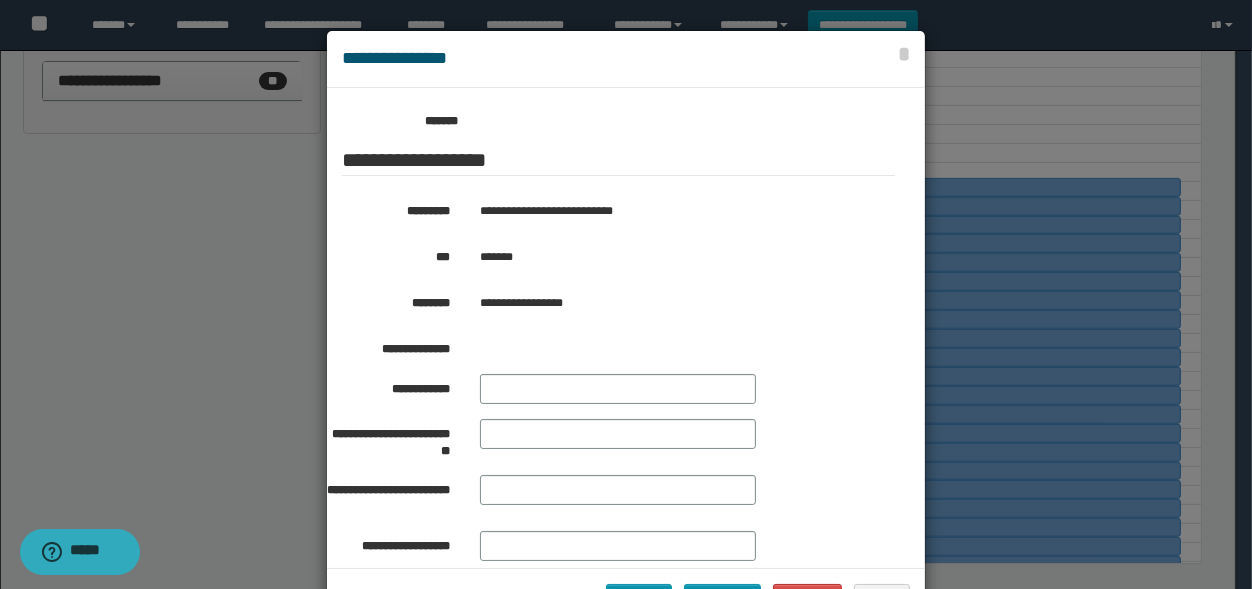 click at bounding box center (626, 329) 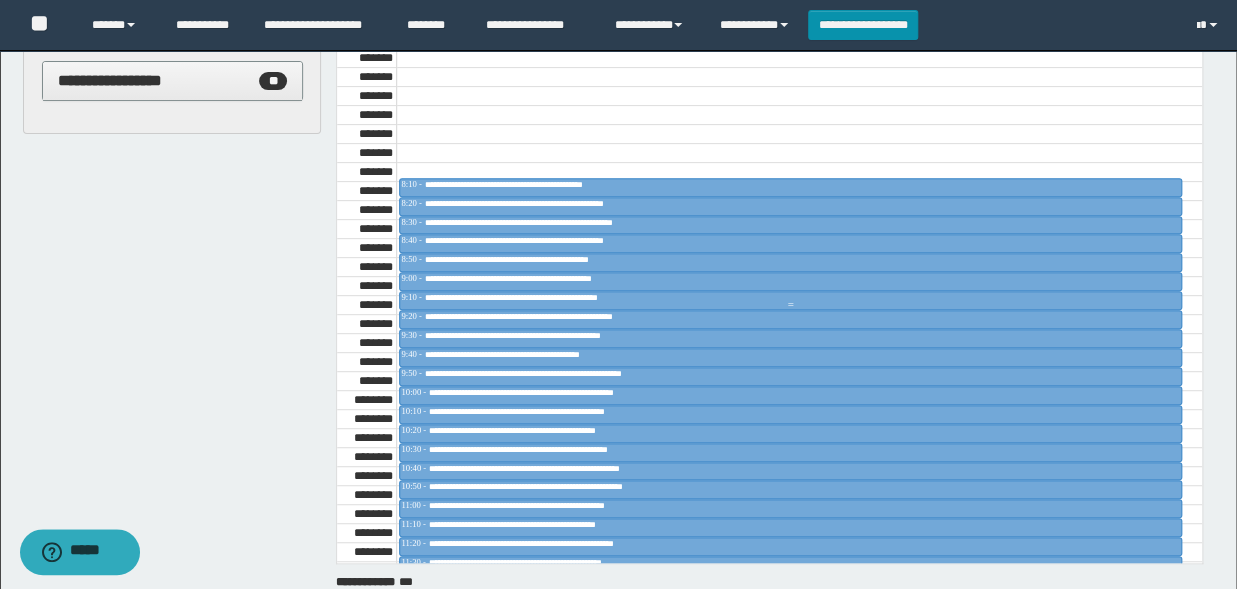 click on "**********" at bounding box center (542, 297) 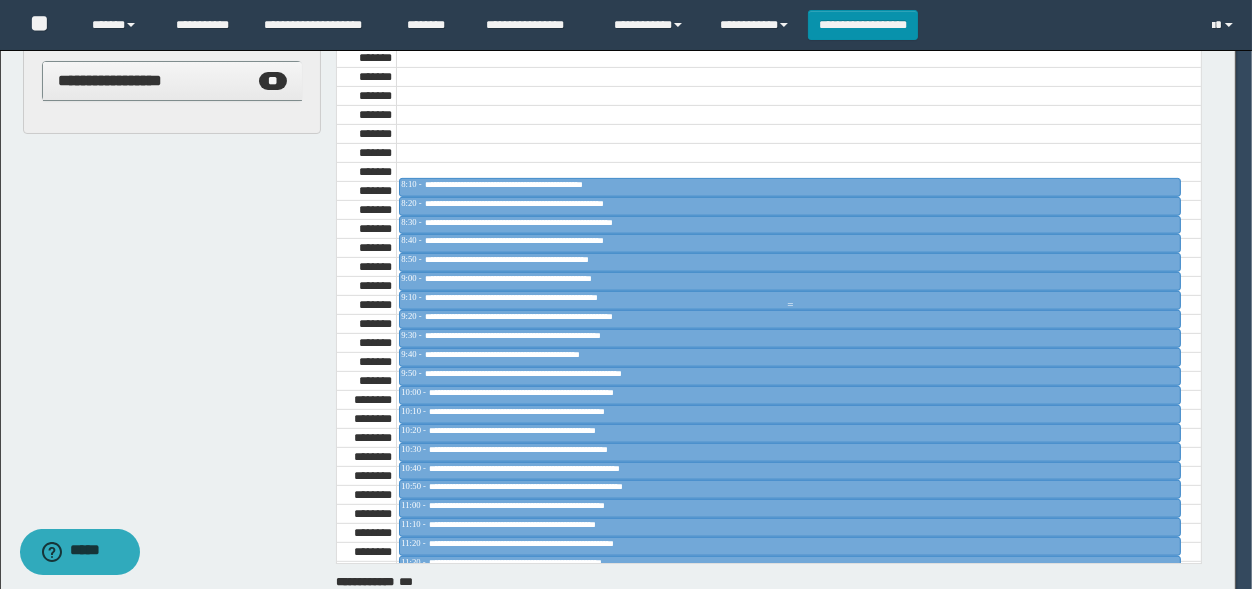 scroll, scrollTop: 330, scrollLeft: 0, axis: vertical 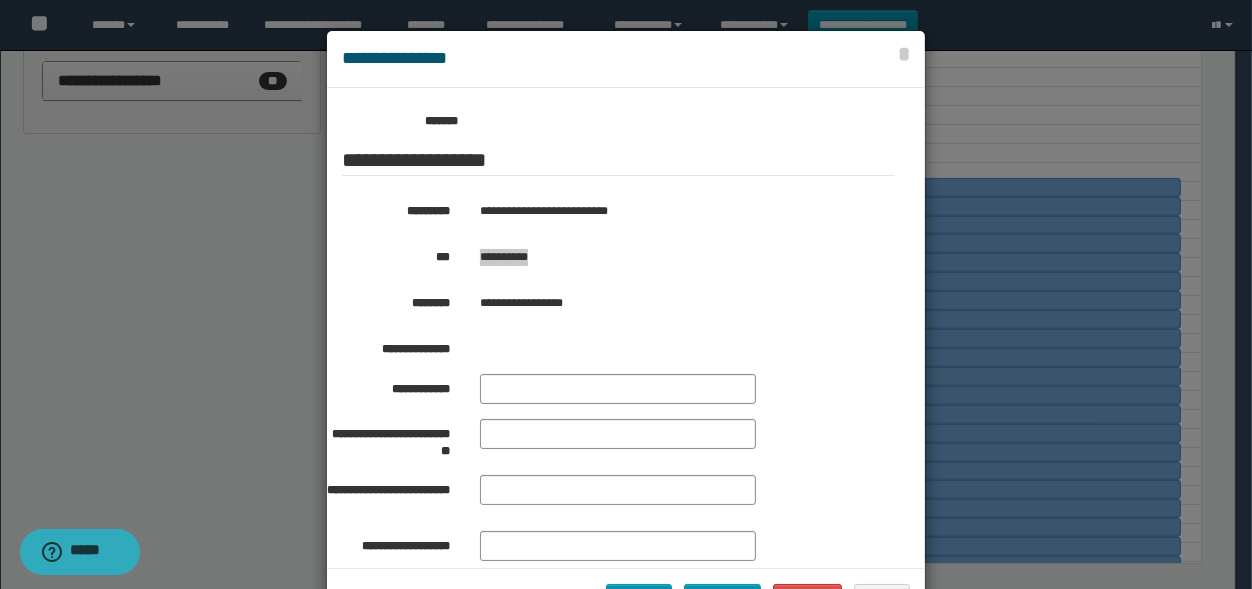 drag, startPoint x: 545, startPoint y: 257, endPoint x: 473, endPoint y: 268, distance: 72.835434 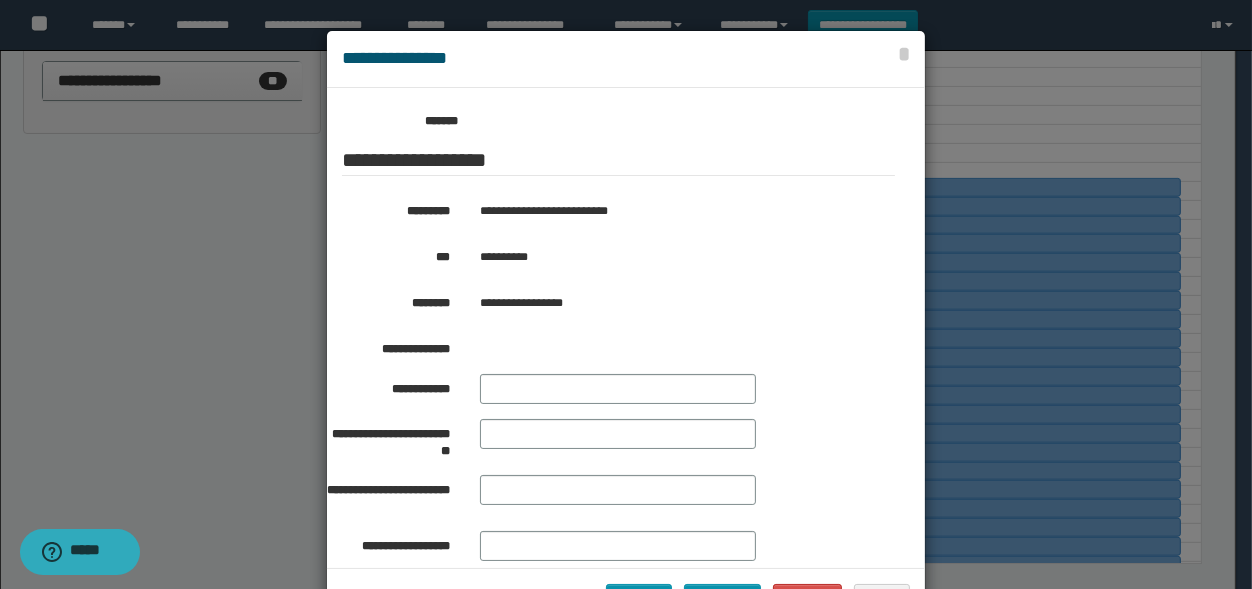 click at bounding box center (626, 329) 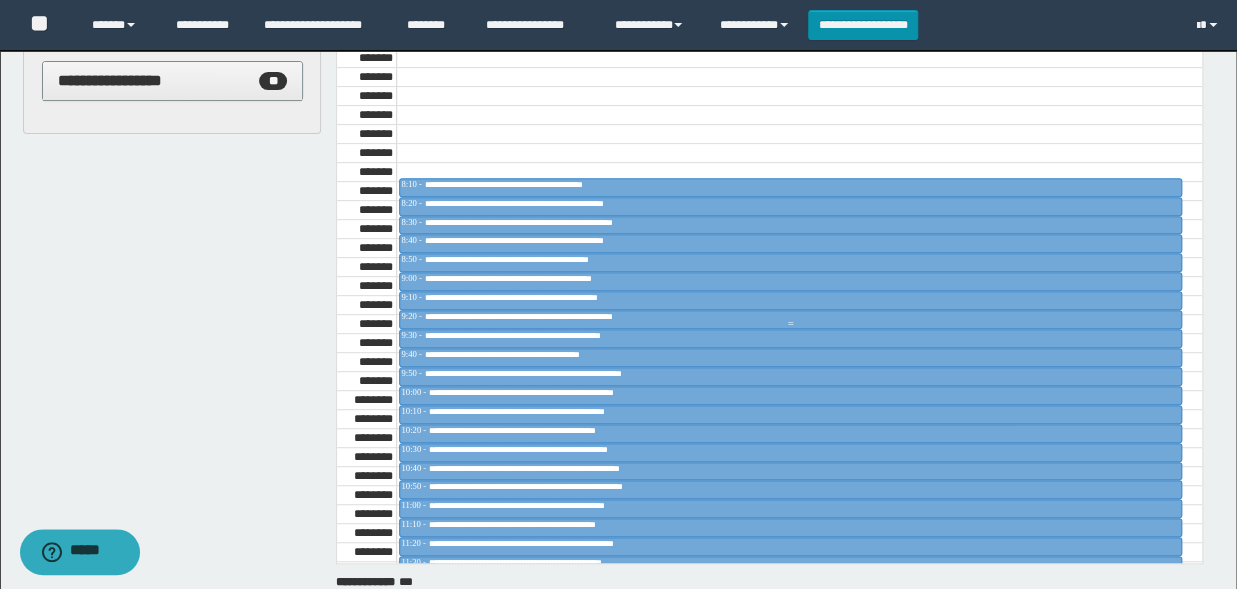 click on "**********" at bounding box center [552, 316] 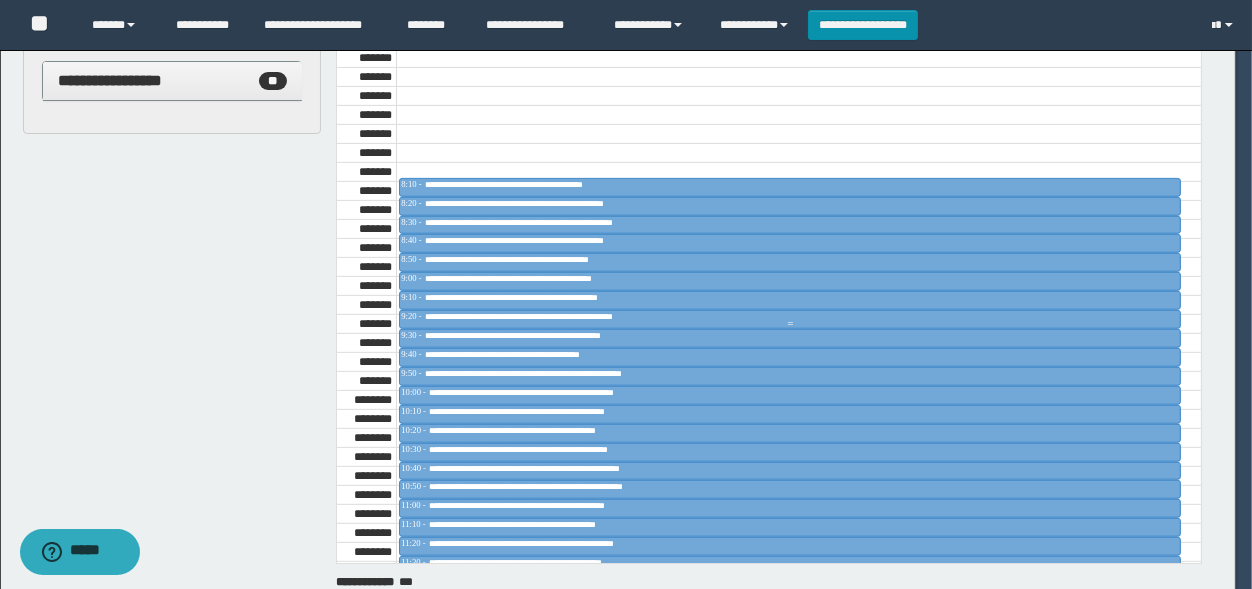 scroll, scrollTop: 330, scrollLeft: 0, axis: vertical 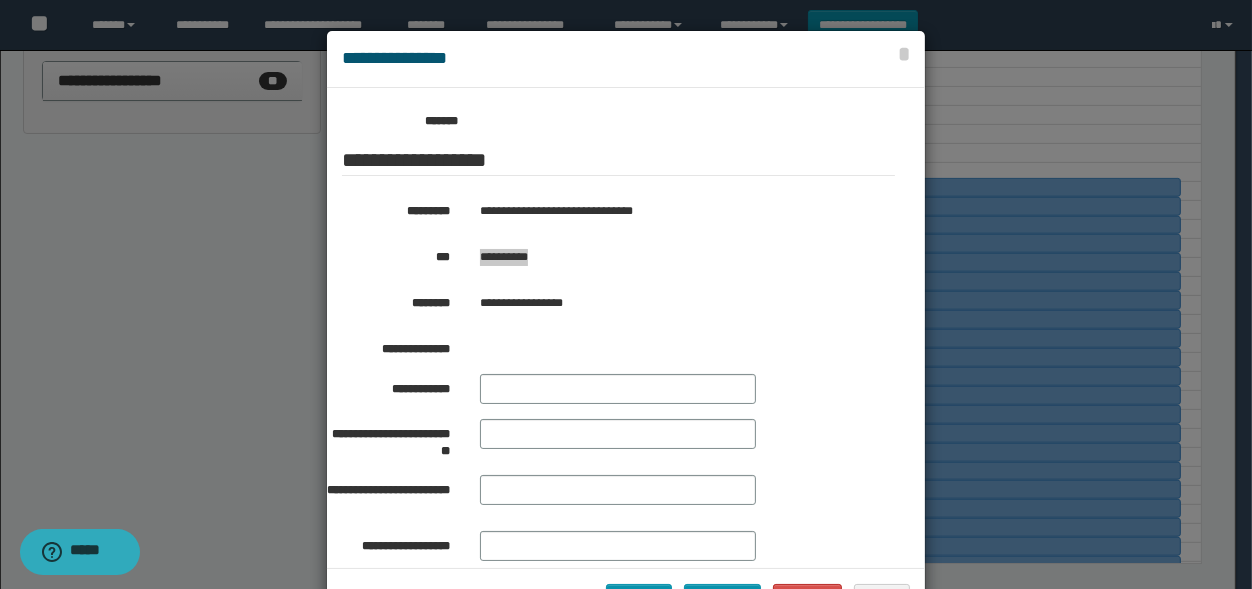 drag, startPoint x: 545, startPoint y: 258, endPoint x: 473, endPoint y: 262, distance: 72.11102 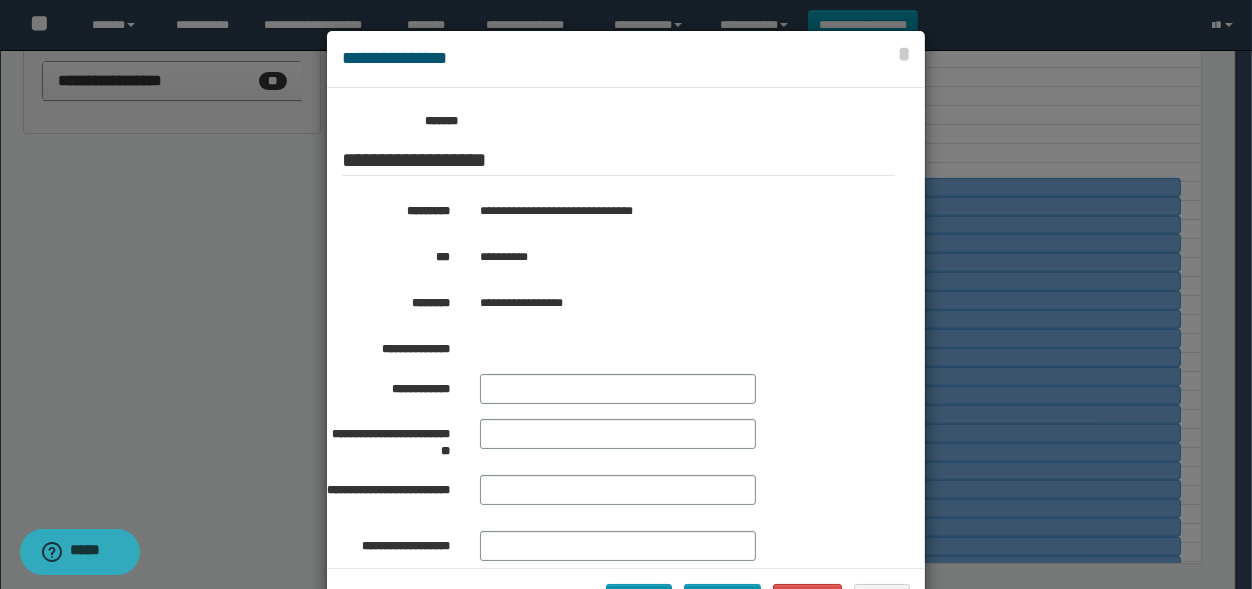 click at bounding box center [626, 329] 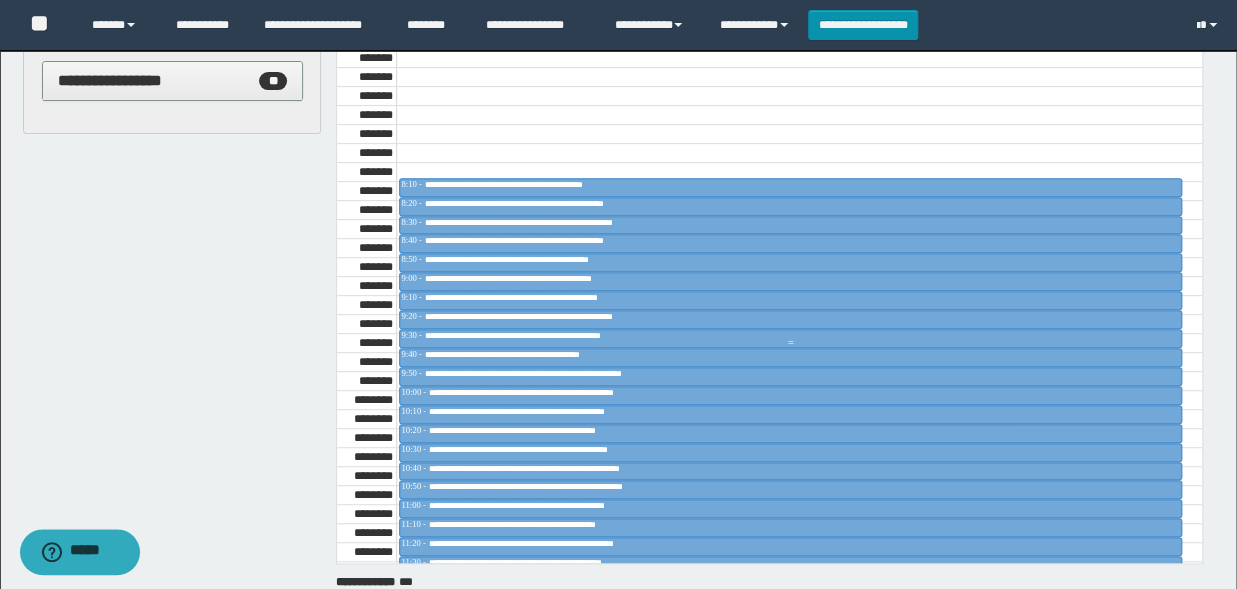 click on "**********" at bounding box center [544, 335] 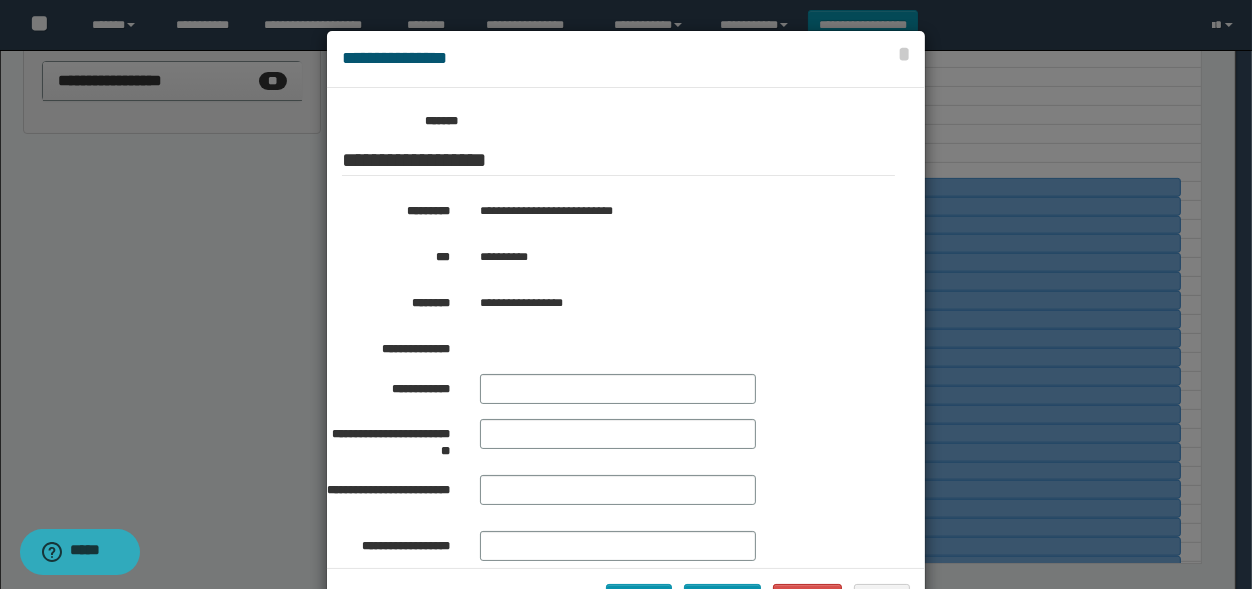 scroll, scrollTop: 330, scrollLeft: 0, axis: vertical 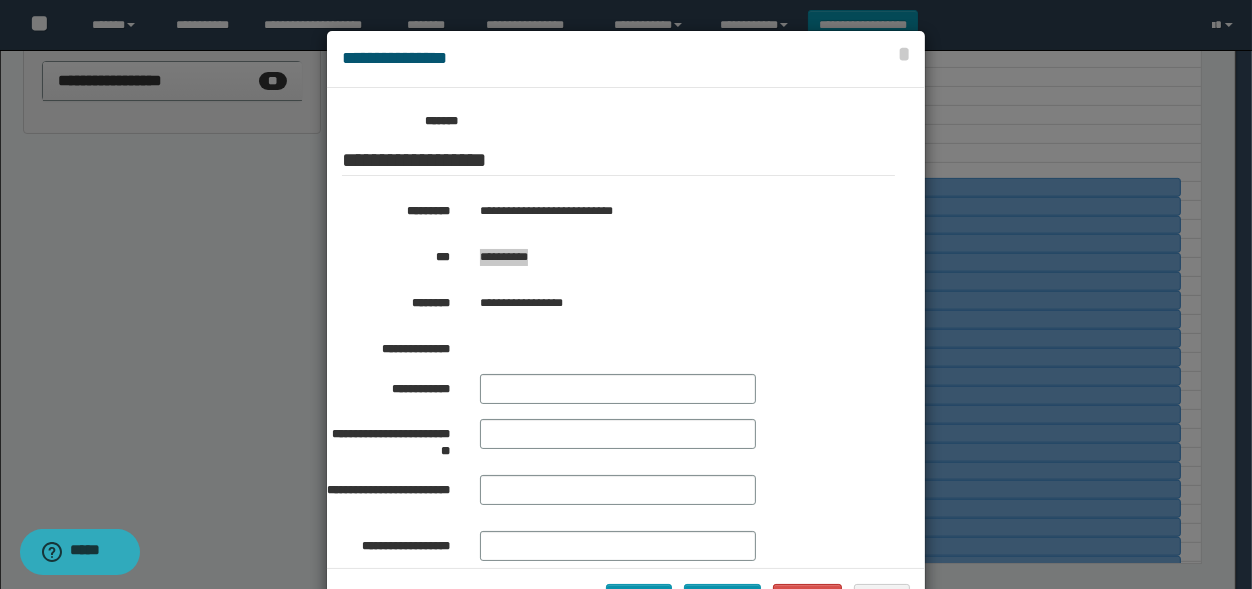 drag, startPoint x: 549, startPoint y: 258, endPoint x: 467, endPoint y: 272, distance: 83.18654 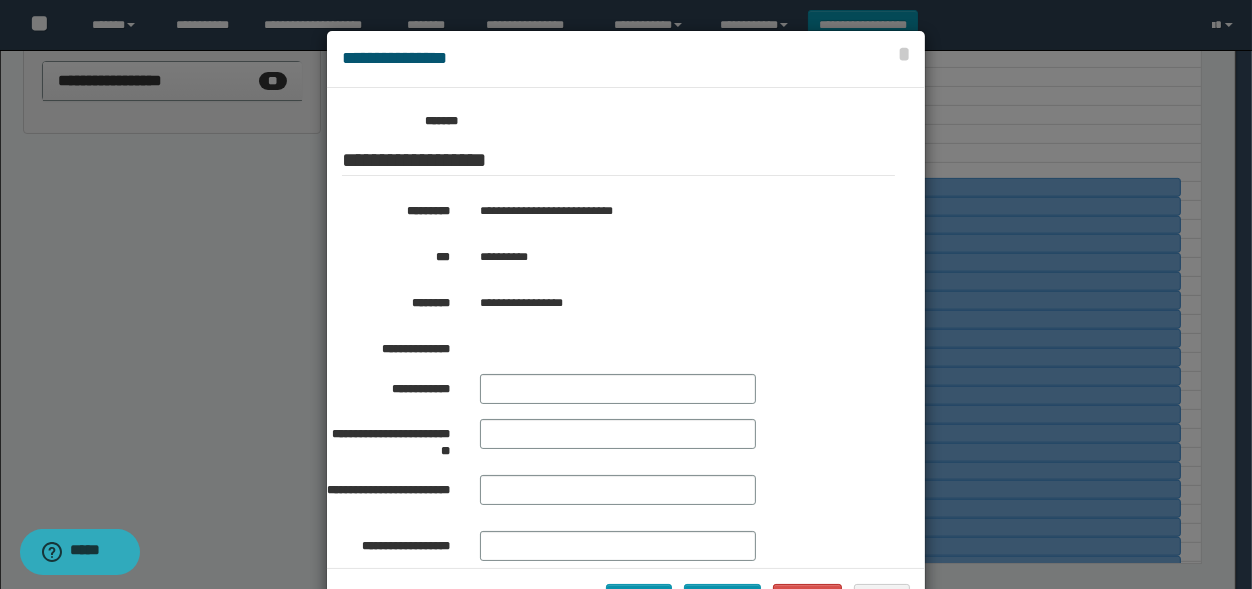 click at bounding box center [626, 329] 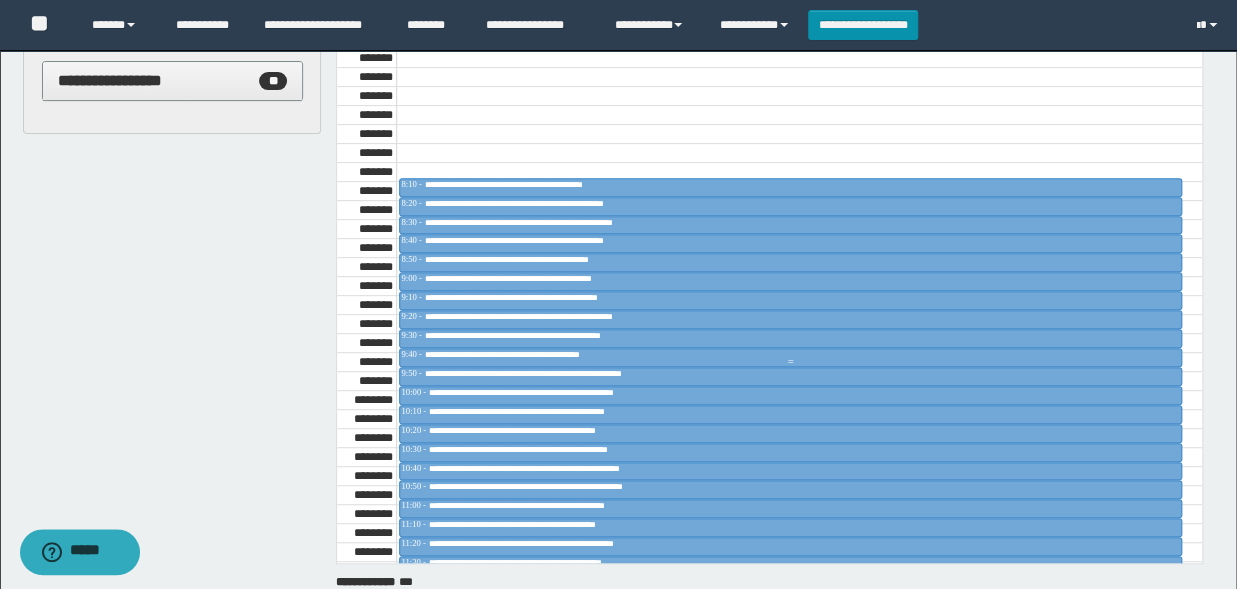 click on "**********" at bounding box center (529, 354) 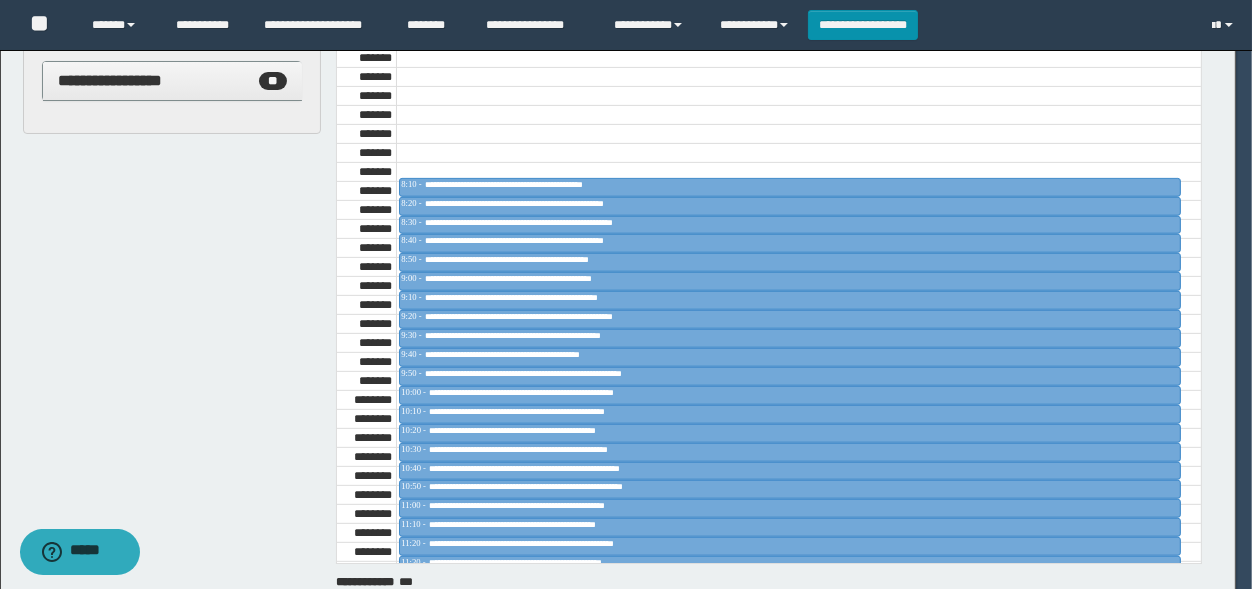 scroll, scrollTop: 330, scrollLeft: 0, axis: vertical 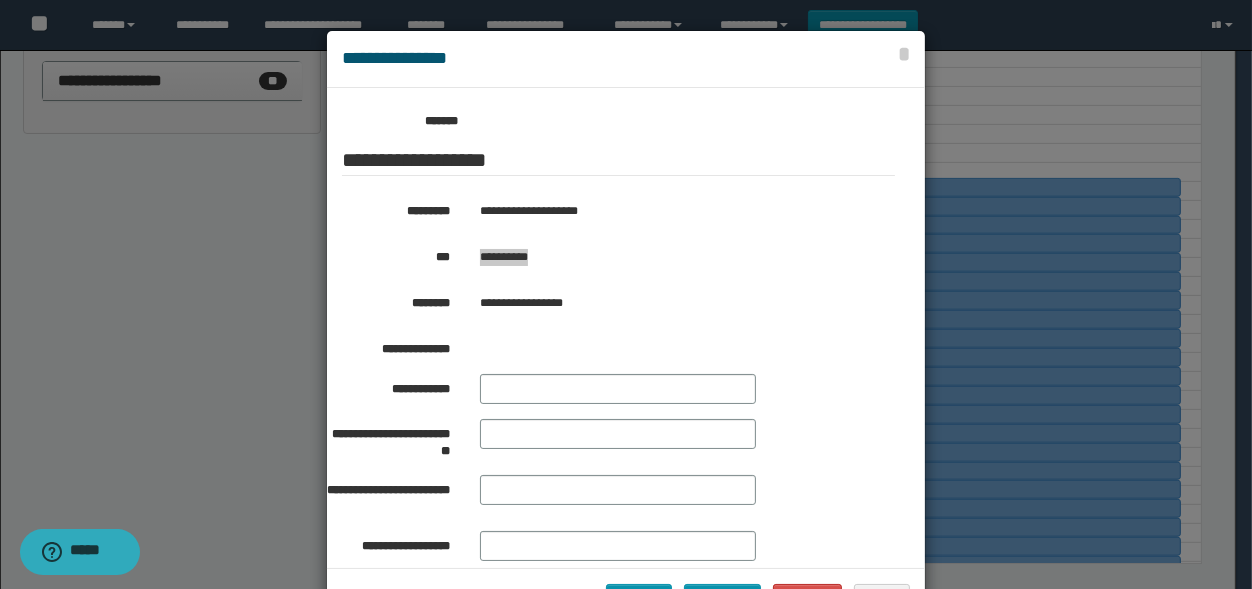 drag, startPoint x: 521, startPoint y: 265, endPoint x: 474, endPoint y: 269, distance: 47.169907 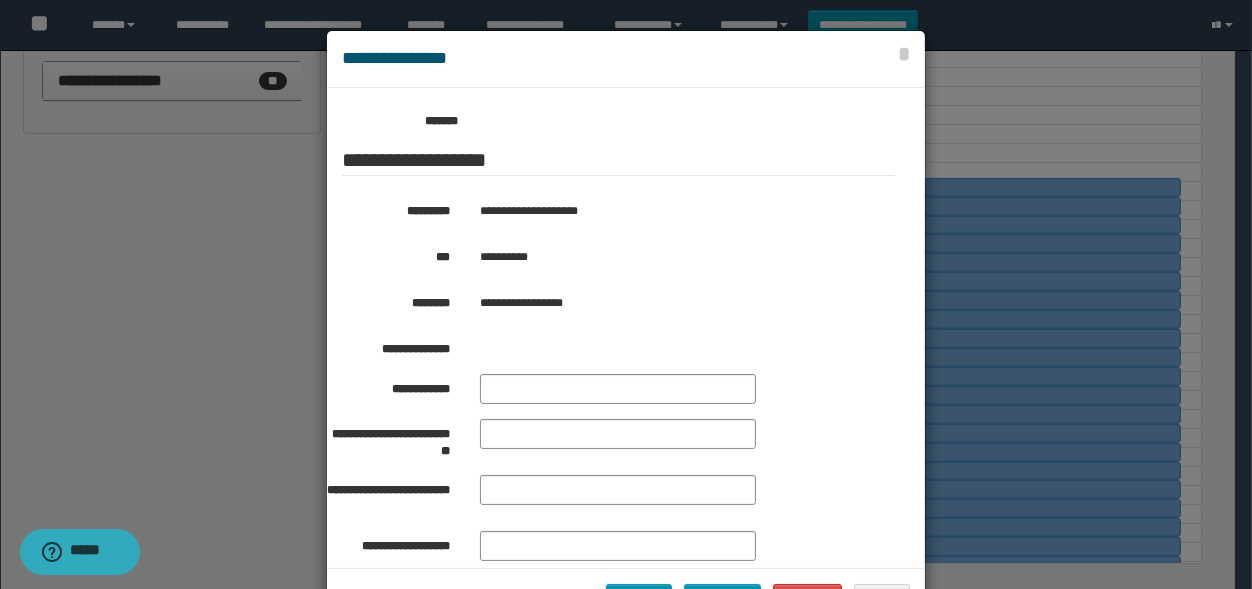 click at bounding box center [626, 329] 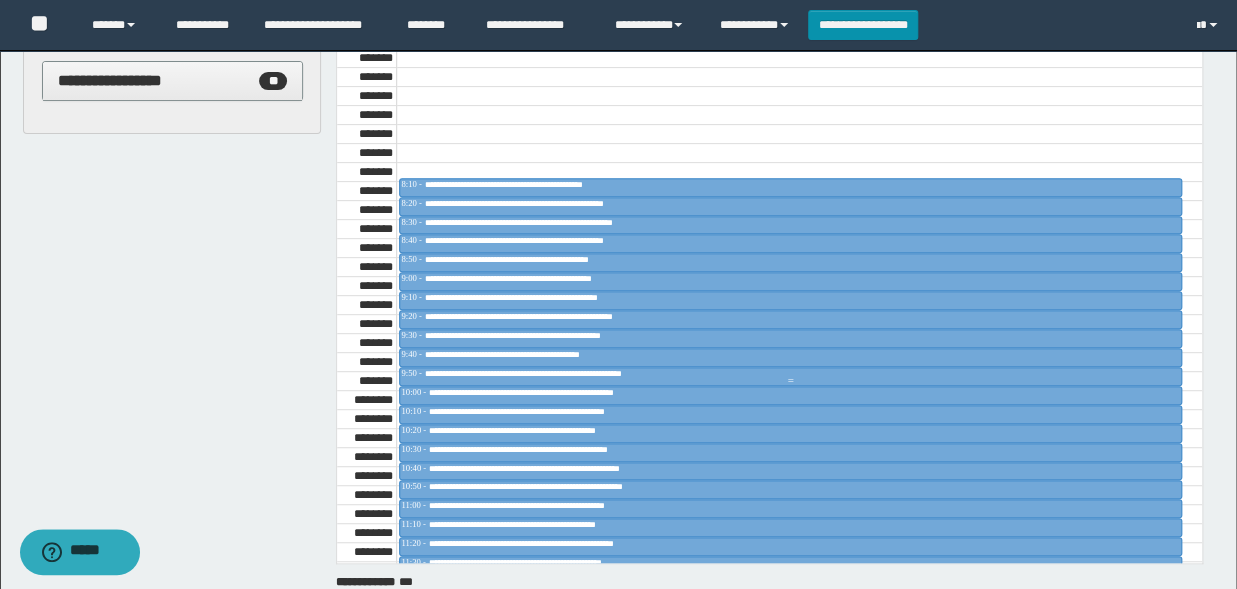 click on "**********" at bounding box center (555, 373) 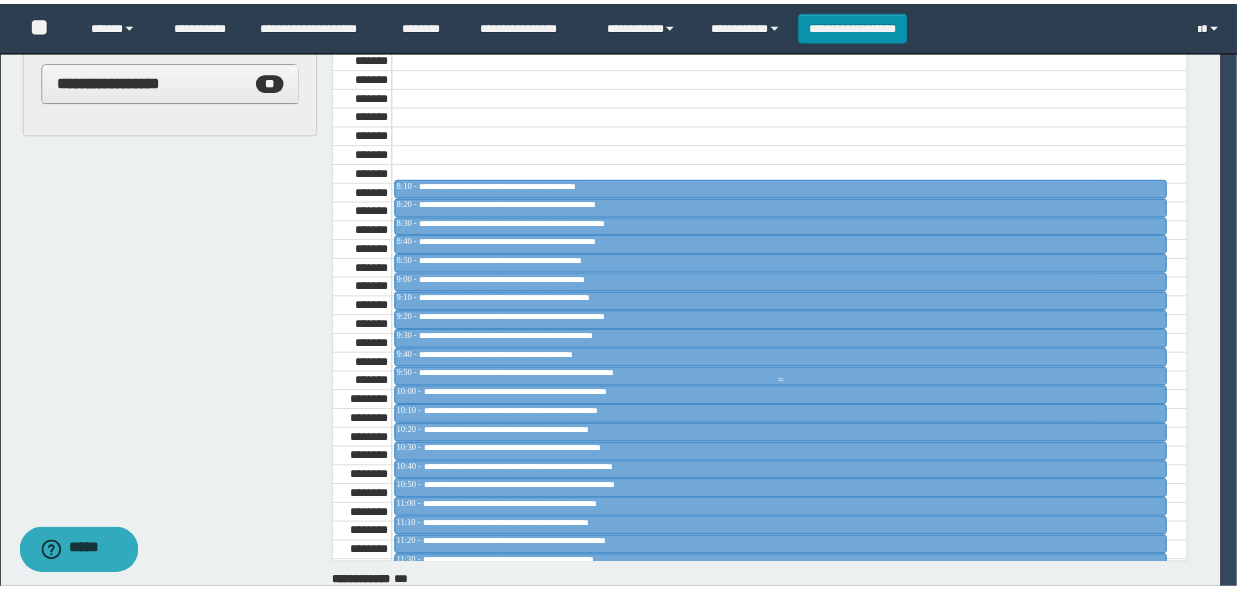 scroll, scrollTop: 330, scrollLeft: 0, axis: vertical 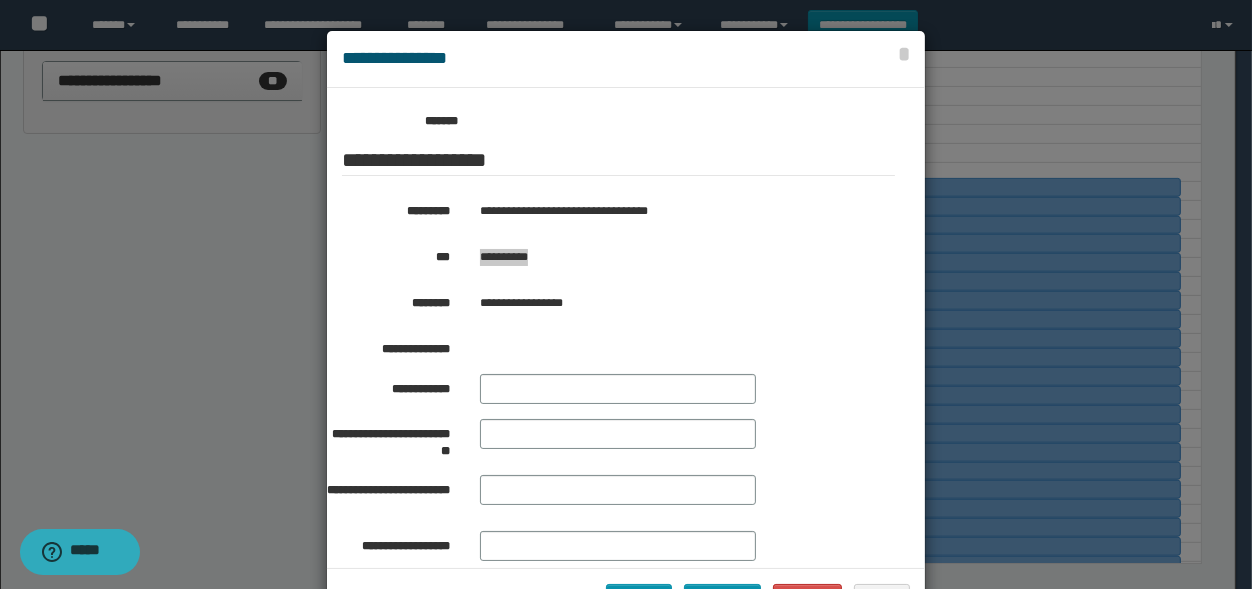 drag, startPoint x: 559, startPoint y: 259, endPoint x: 474, endPoint y: 267, distance: 85.37564 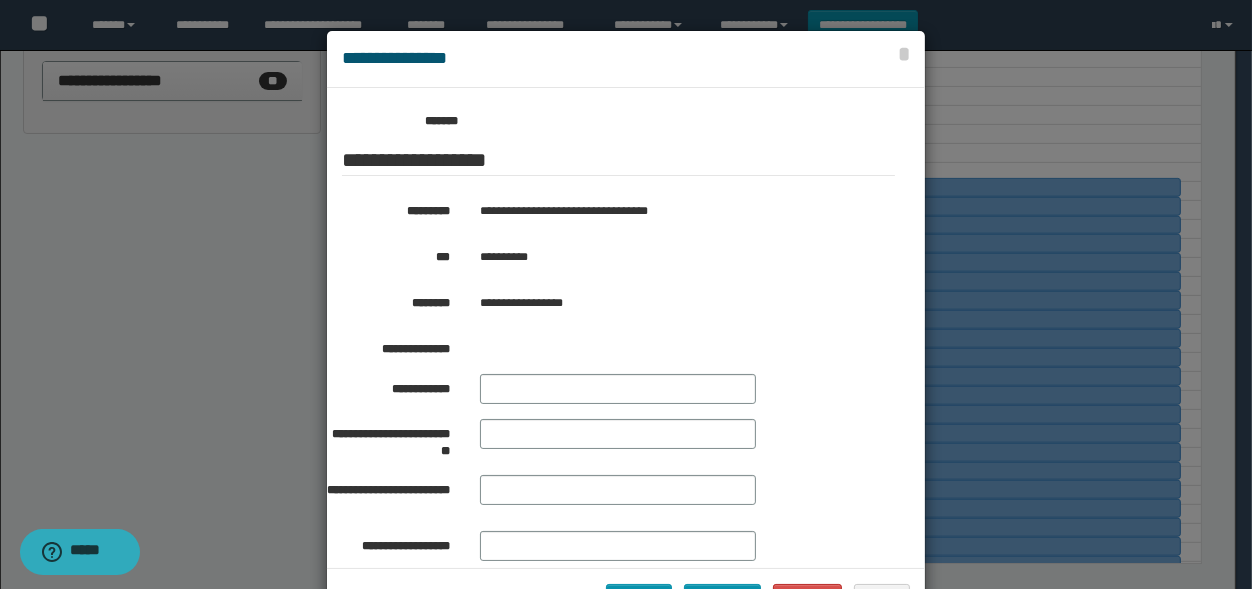 click at bounding box center [626, 329] 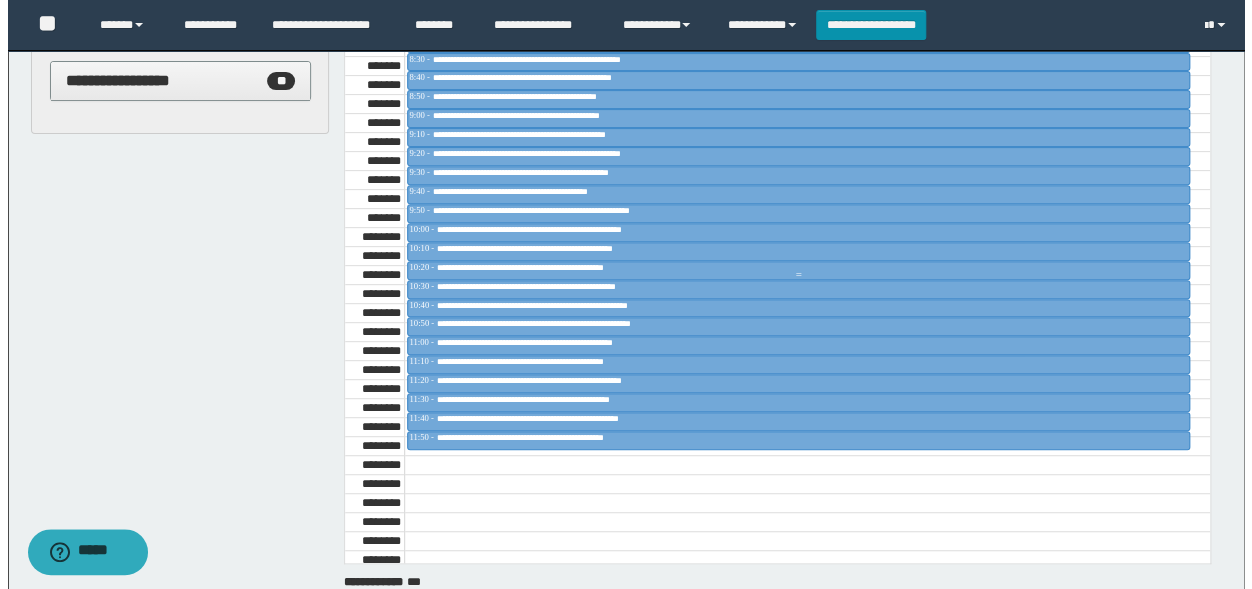 scroll, scrollTop: 847, scrollLeft: 0, axis: vertical 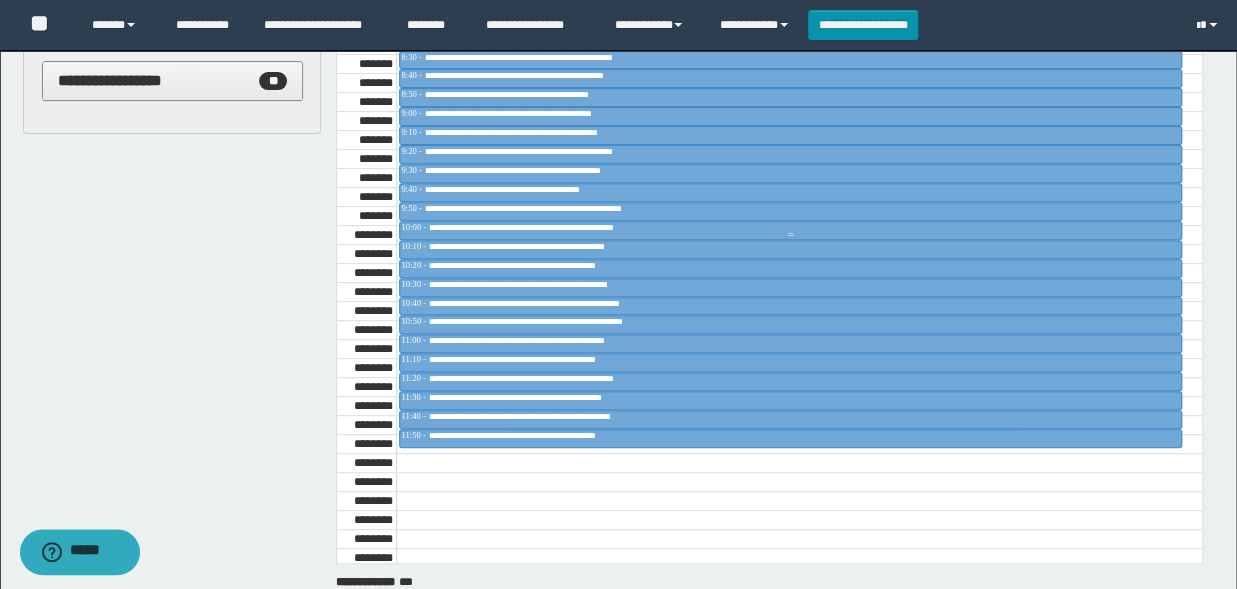 click on "**********" at bounding box center [550, 227] 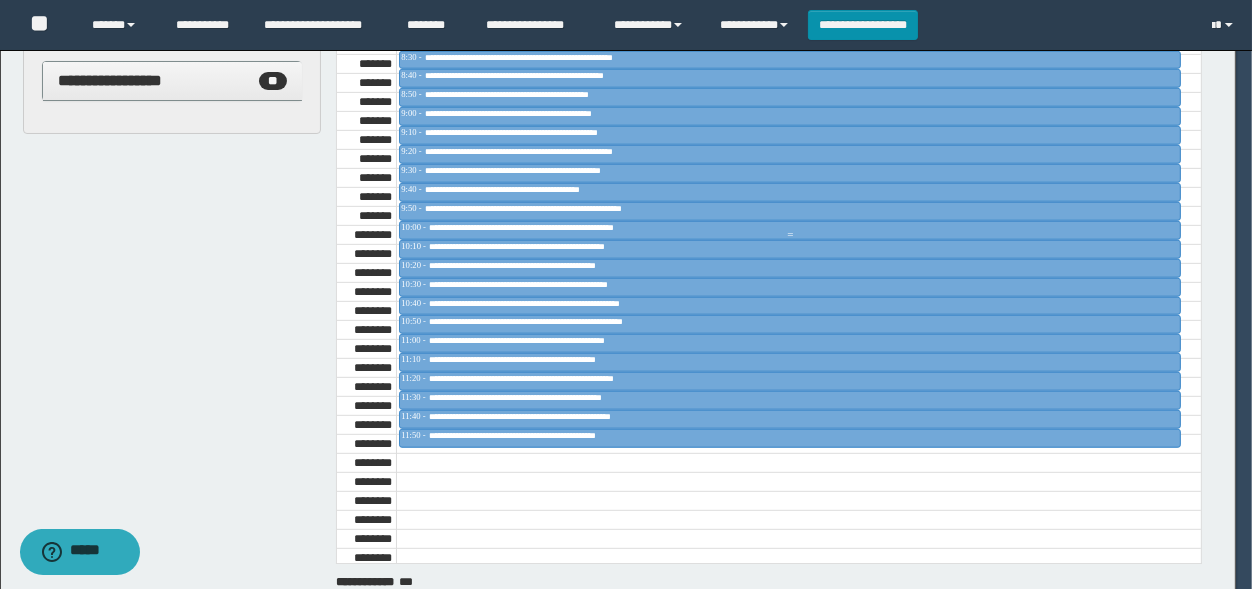 scroll, scrollTop: 330, scrollLeft: 0, axis: vertical 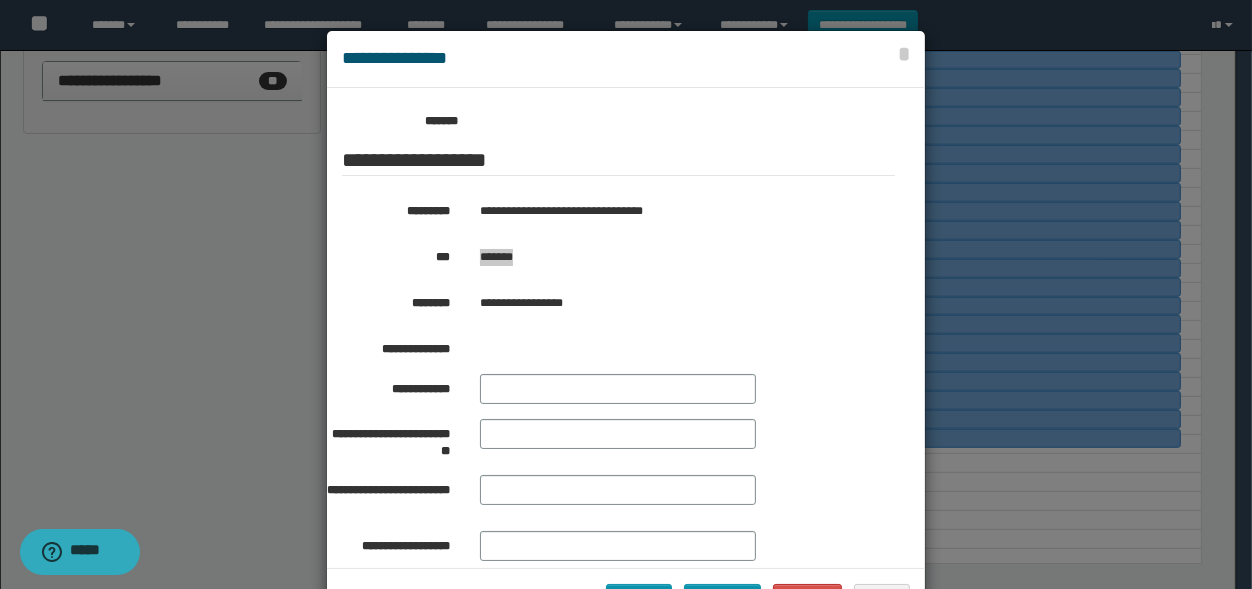 drag, startPoint x: 523, startPoint y: 256, endPoint x: 468, endPoint y: 266, distance: 55.9017 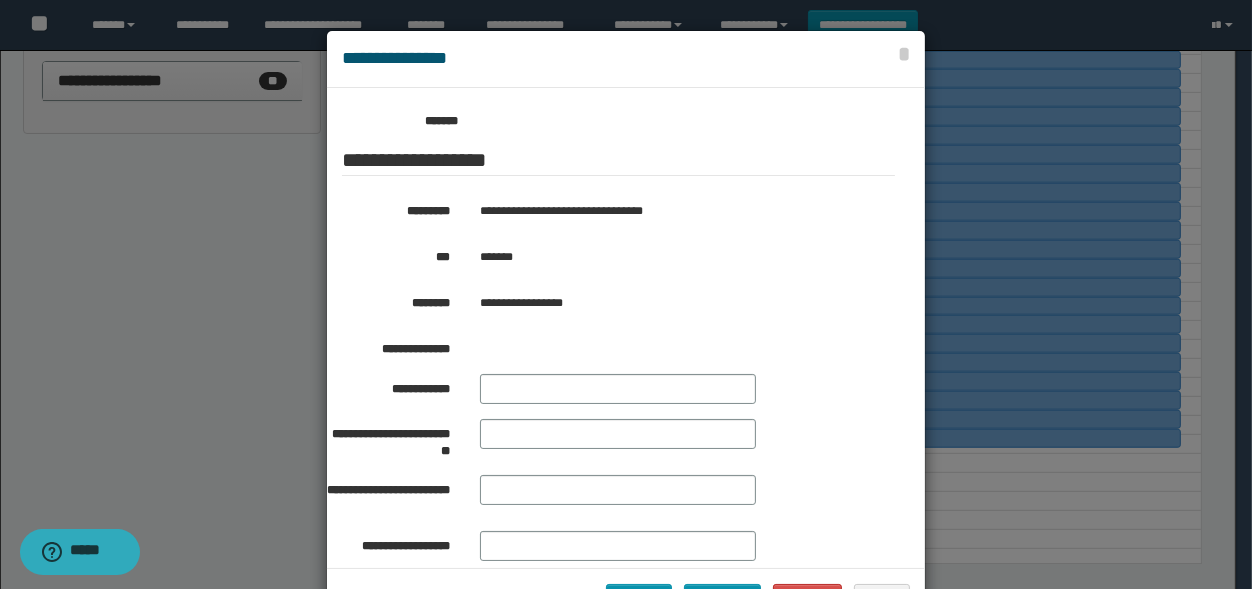 click at bounding box center (626, 329) 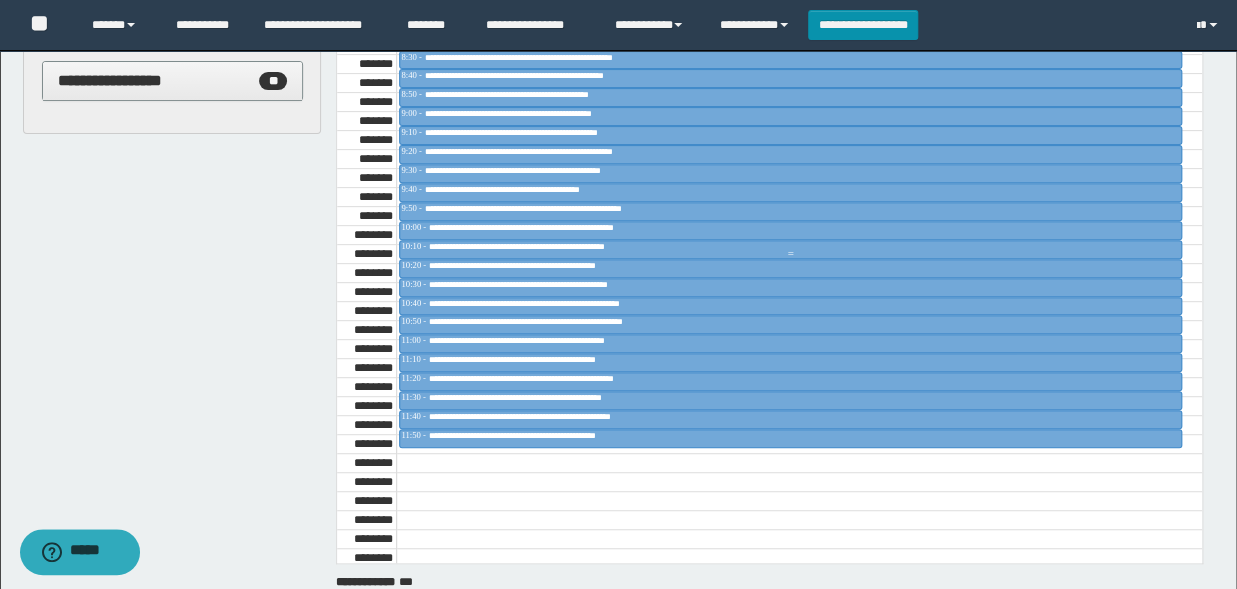 click on "**********" at bounding box center [546, 246] 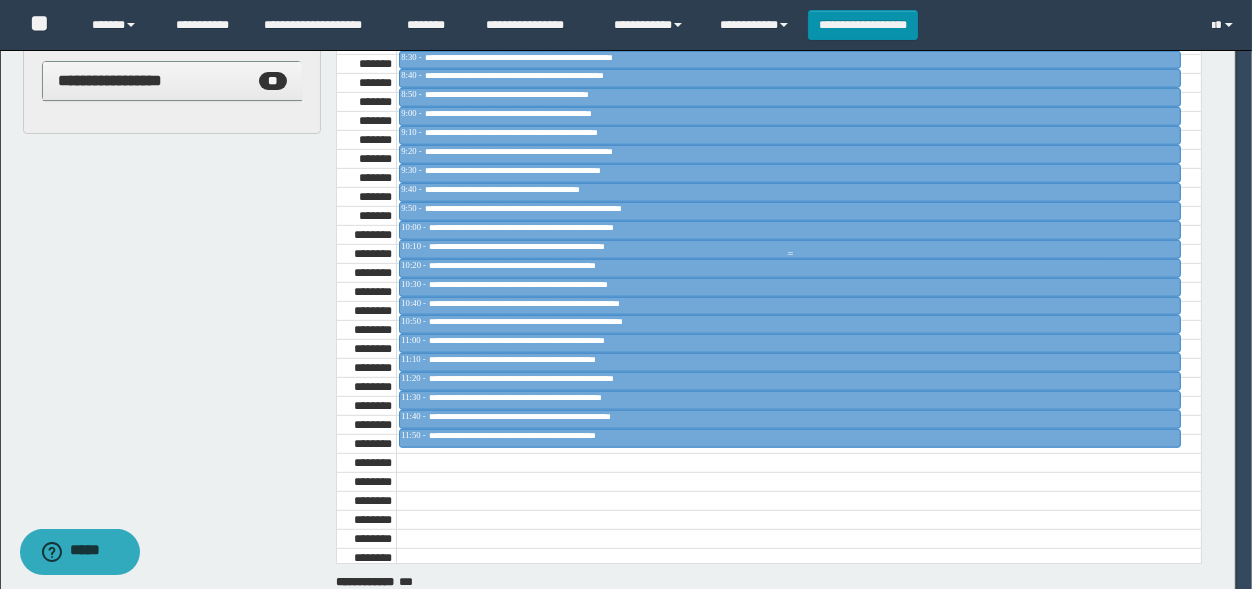 scroll, scrollTop: 330, scrollLeft: 0, axis: vertical 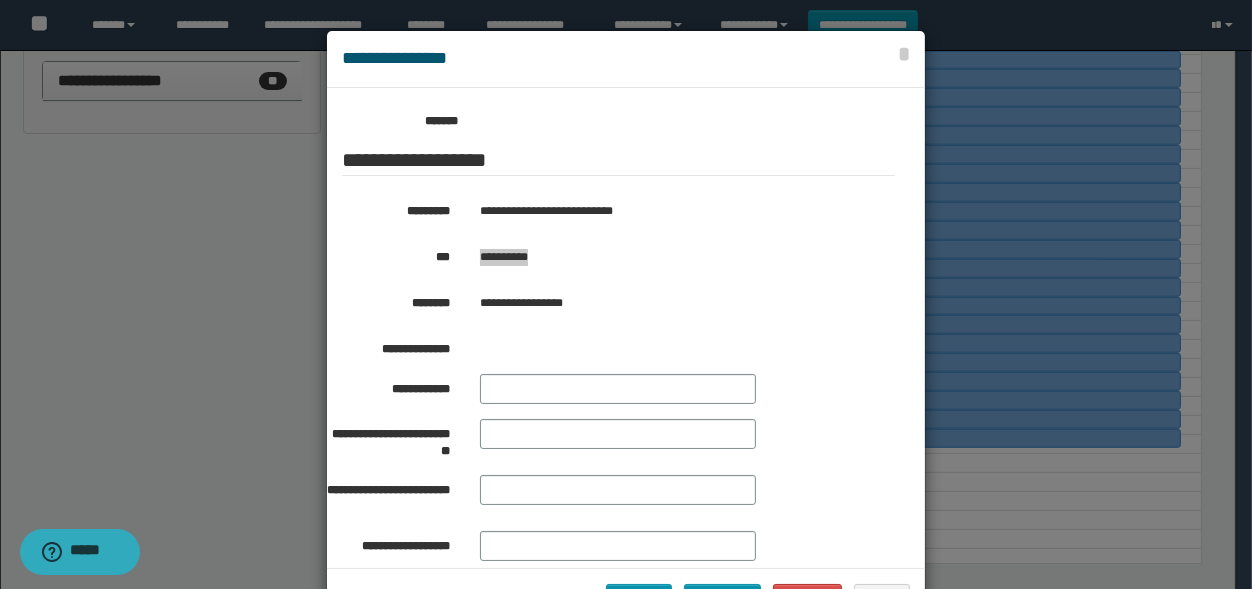 drag, startPoint x: 555, startPoint y: 251, endPoint x: 475, endPoint y: 266, distance: 81.394104 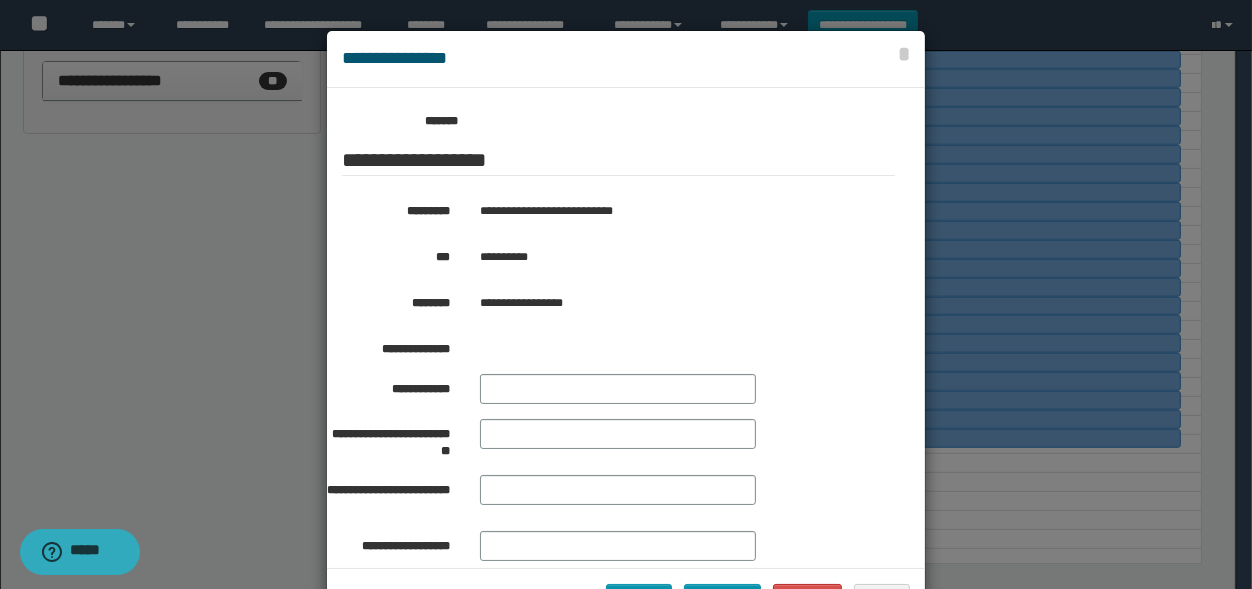 click at bounding box center (626, 329) 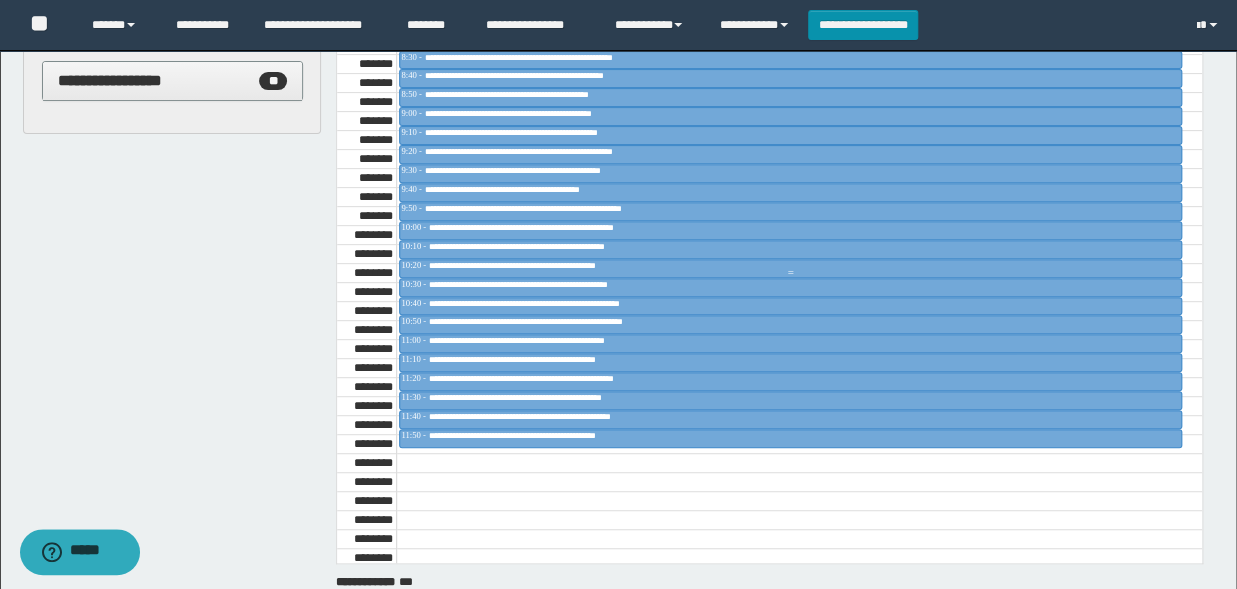 click on "**********" at bounding box center (540, 265) 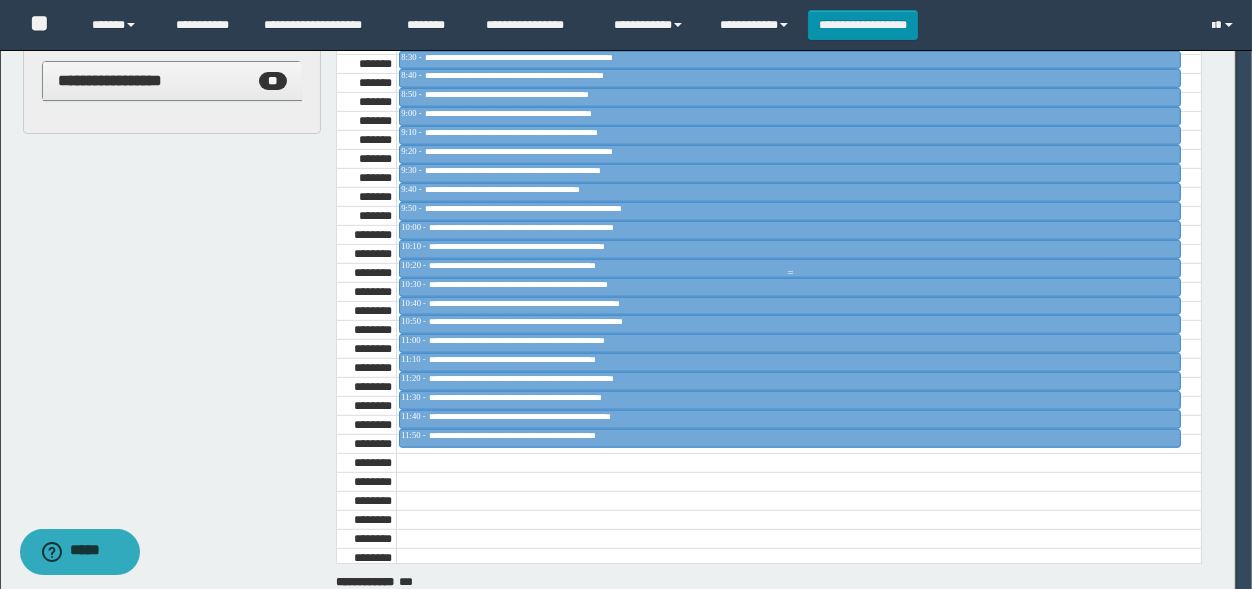 scroll, scrollTop: 330, scrollLeft: 0, axis: vertical 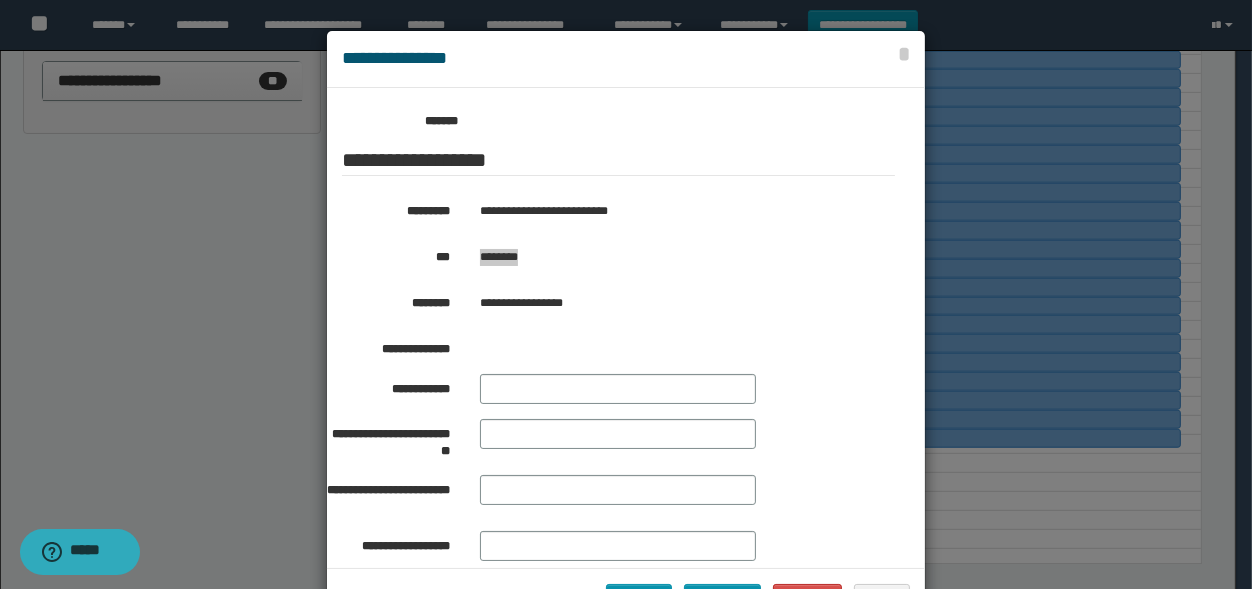 drag, startPoint x: 527, startPoint y: 261, endPoint x: 468, endPoint y: 254, distance: 59.413803 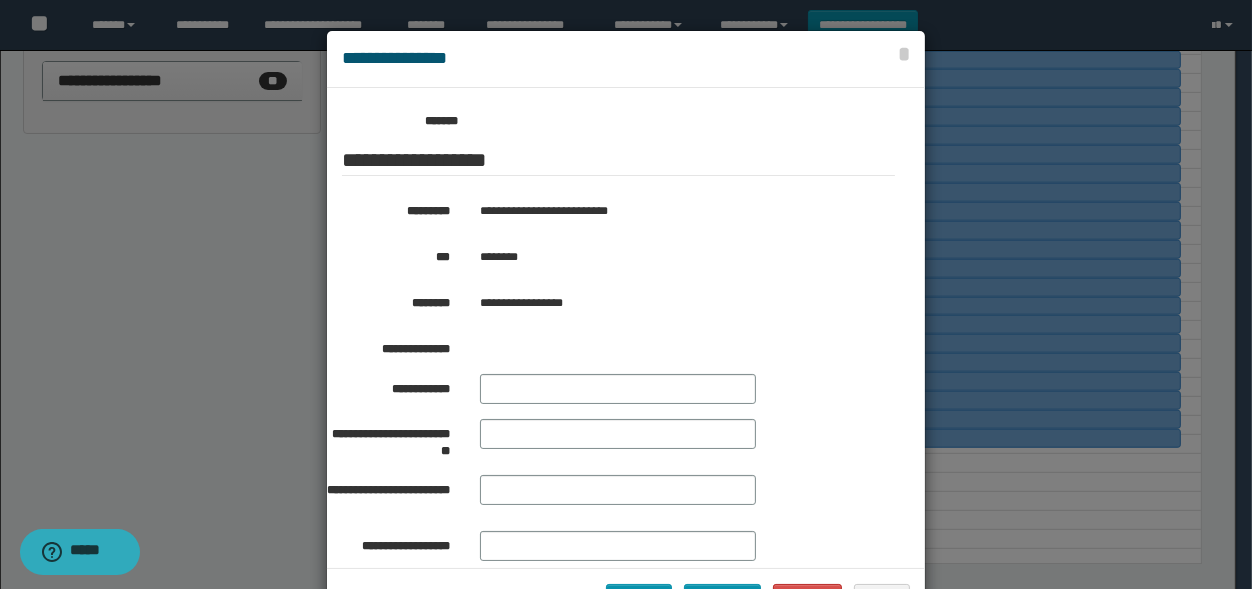 click at bounding box center [626, 329] 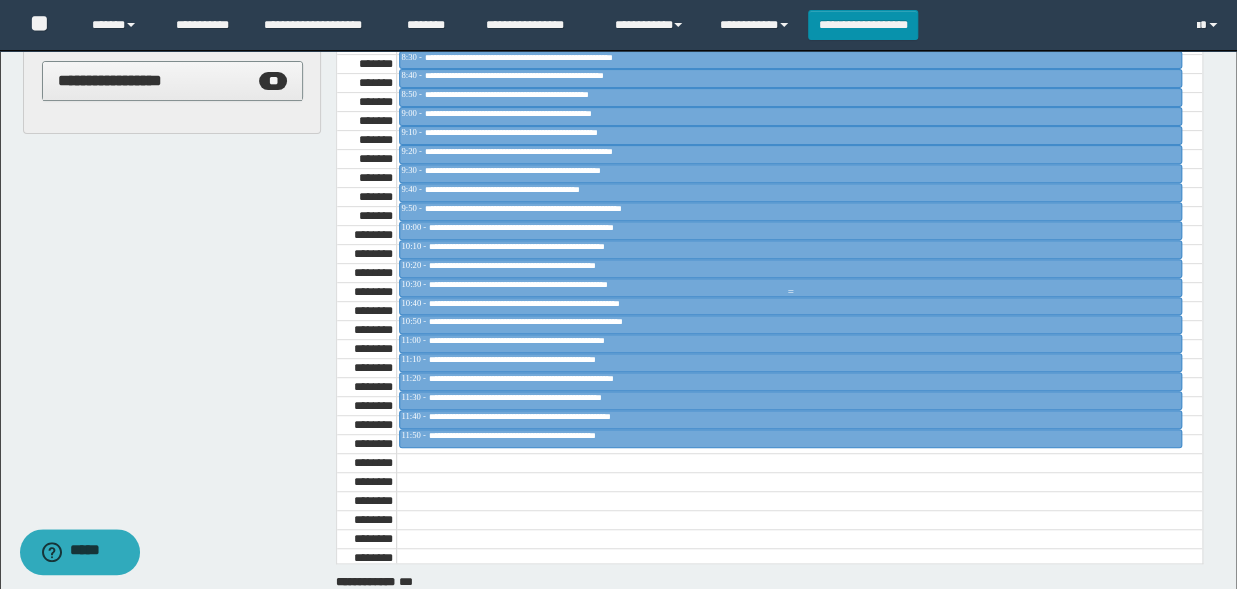 click on "**********" at bounding box center [549, 284] 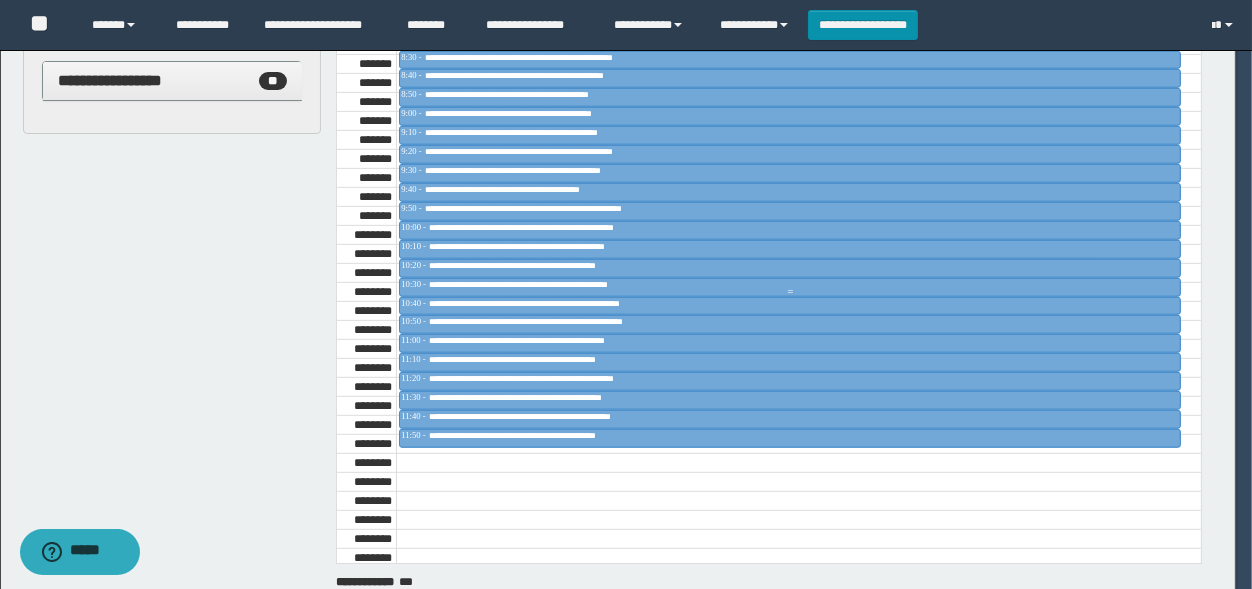 scroll, scrollTop: 330, scrollLeft: 0, axis: vertical 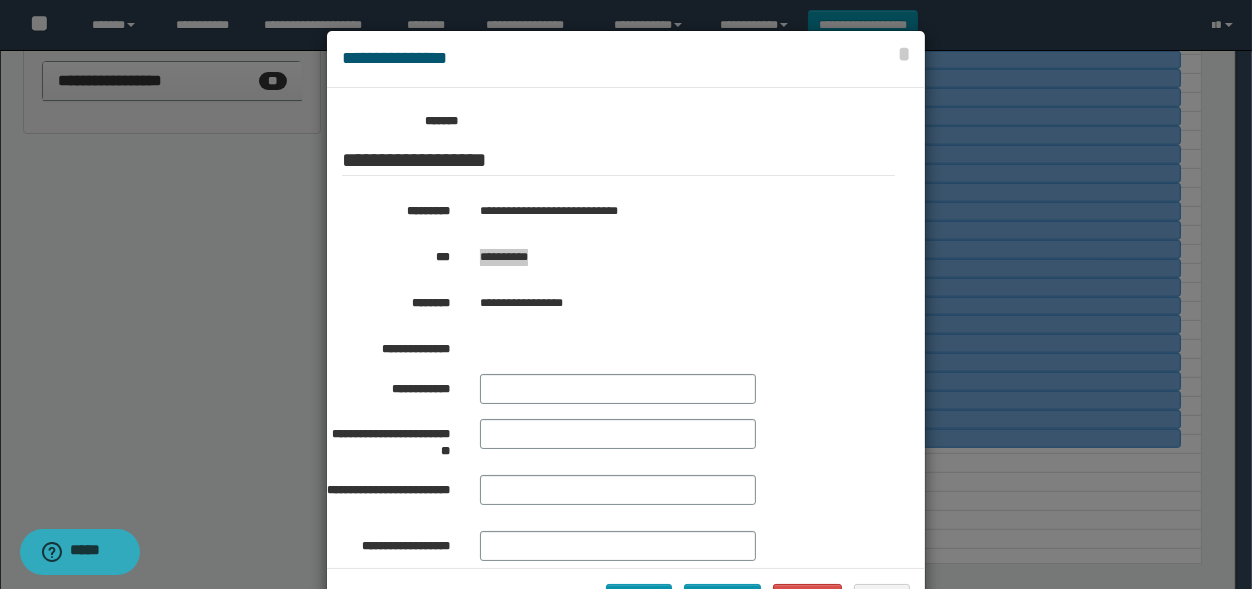 drag, startPoint x: 543, startPoint y: 255, endPoint x: 466, endPoint y: 252, distance: 77.05842 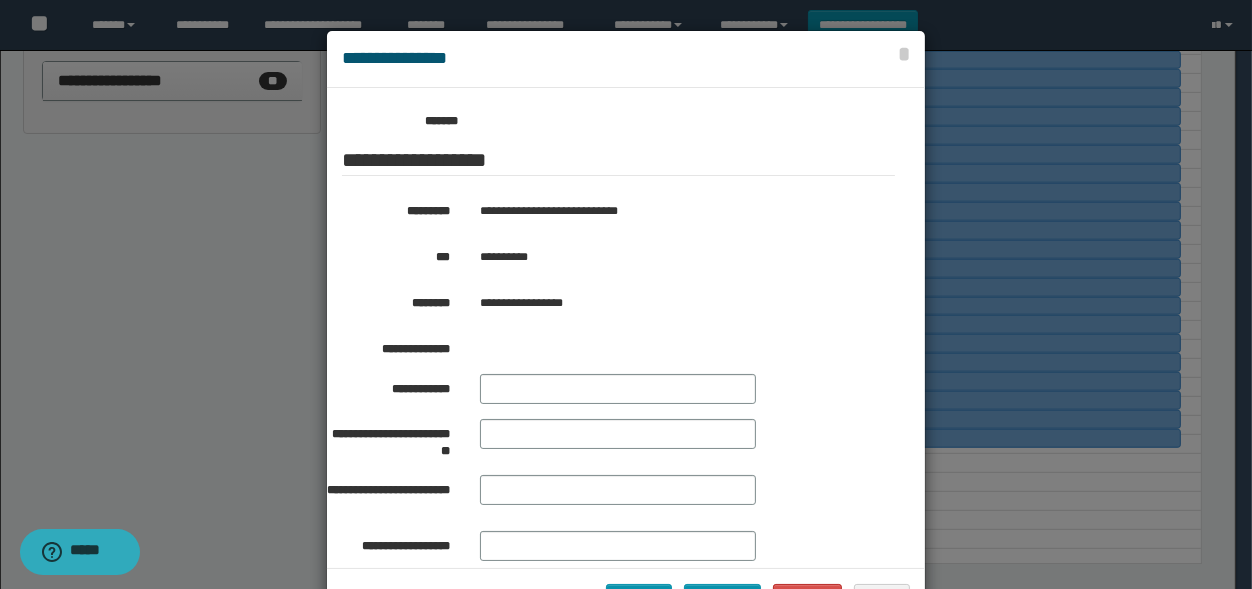 click at bounding box center (626, 329) 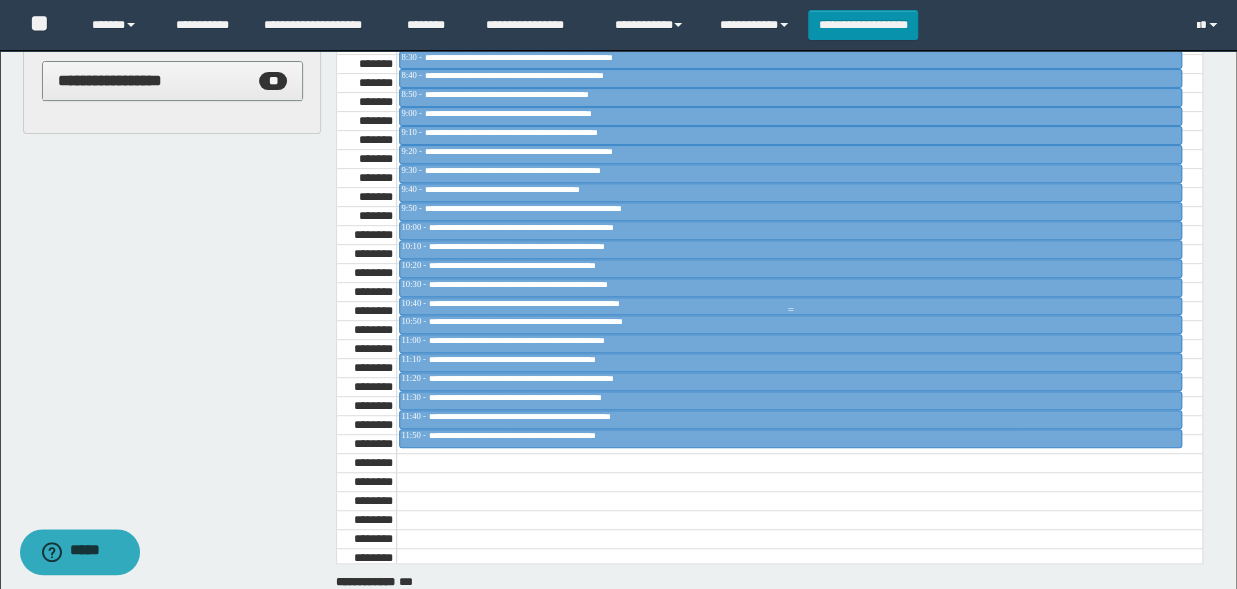 click at bounding box center (790, 310) 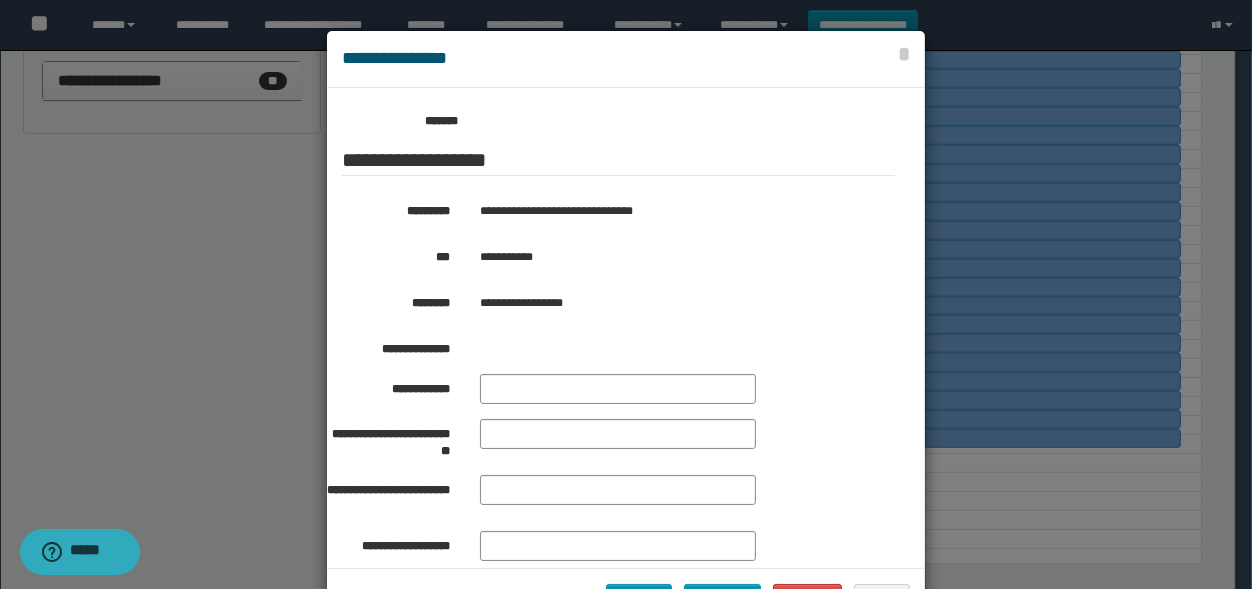 scroll, scrollTop: 330, scrollLeft: 0, axis: vertical 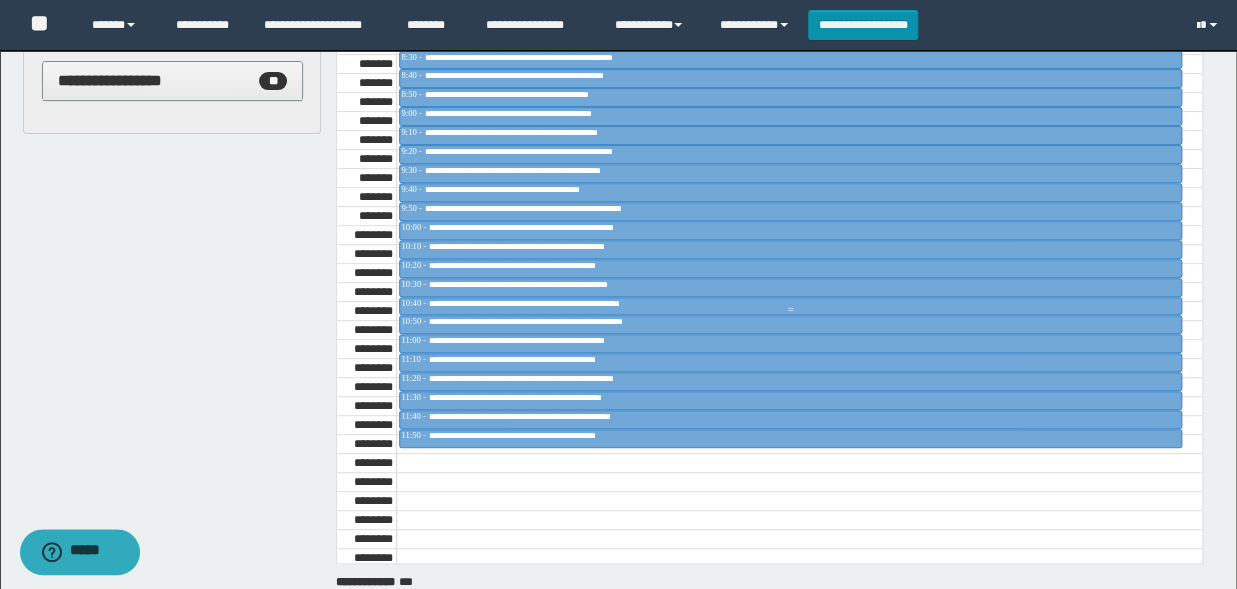 click on "**********" at bounding box center [557, 303] 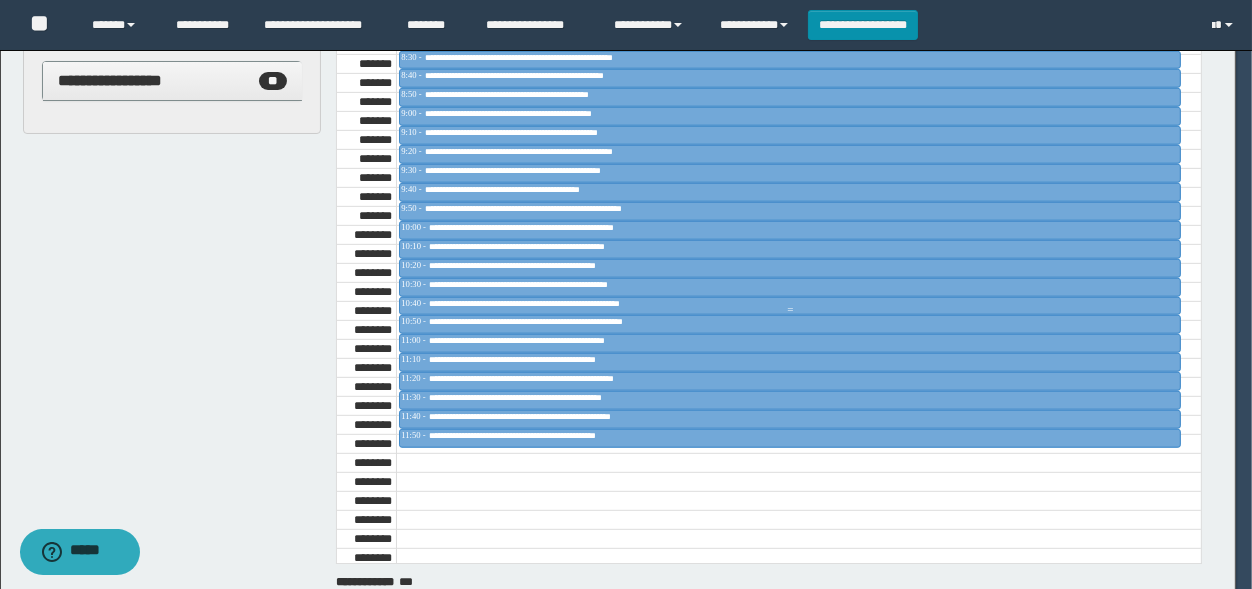 scroll, scrollTop: 330, scrollLeft: 0, axis: vertical 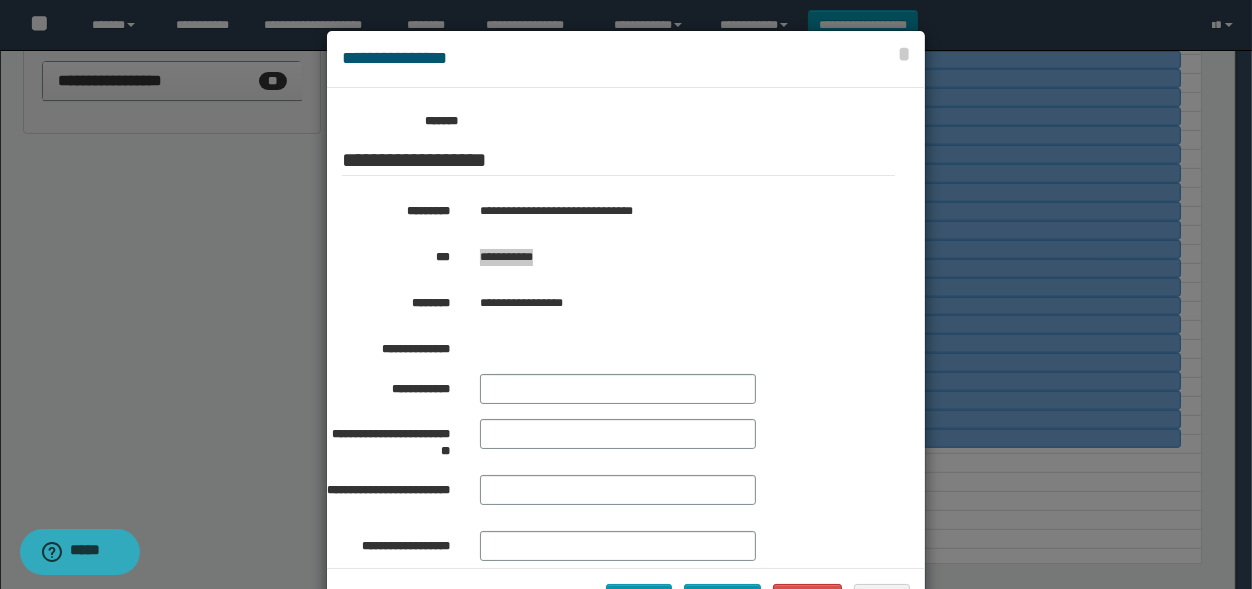 drag, startPoint x: 552, startPoint y: 260, endPoint x: 472, endPoint y: 263, distance: 80.05623 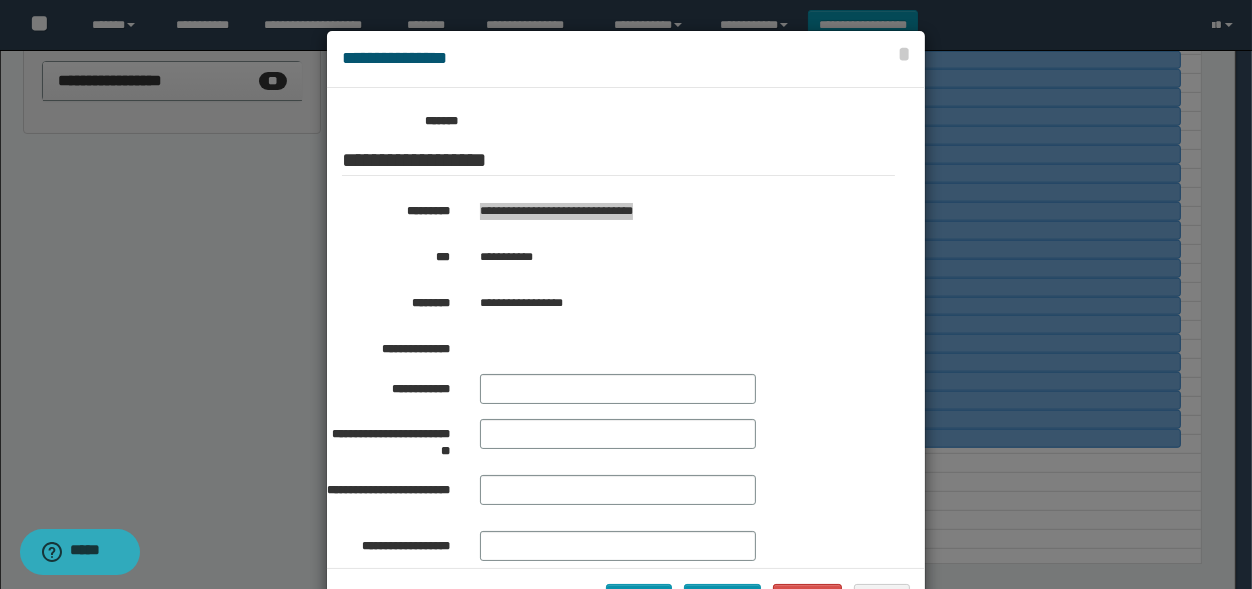 drag, startPoint x: 465, startPoint y: 212, endPoint x: 645, endPoint y: 209, distance: 180.025 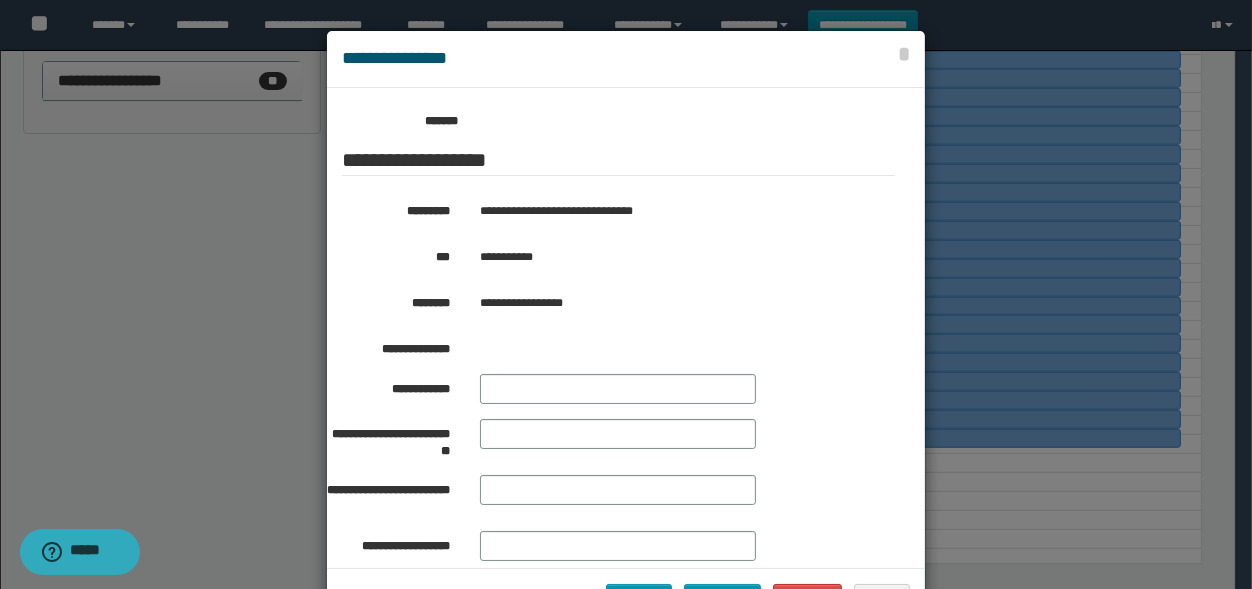 click at bounding box center (626, 329) 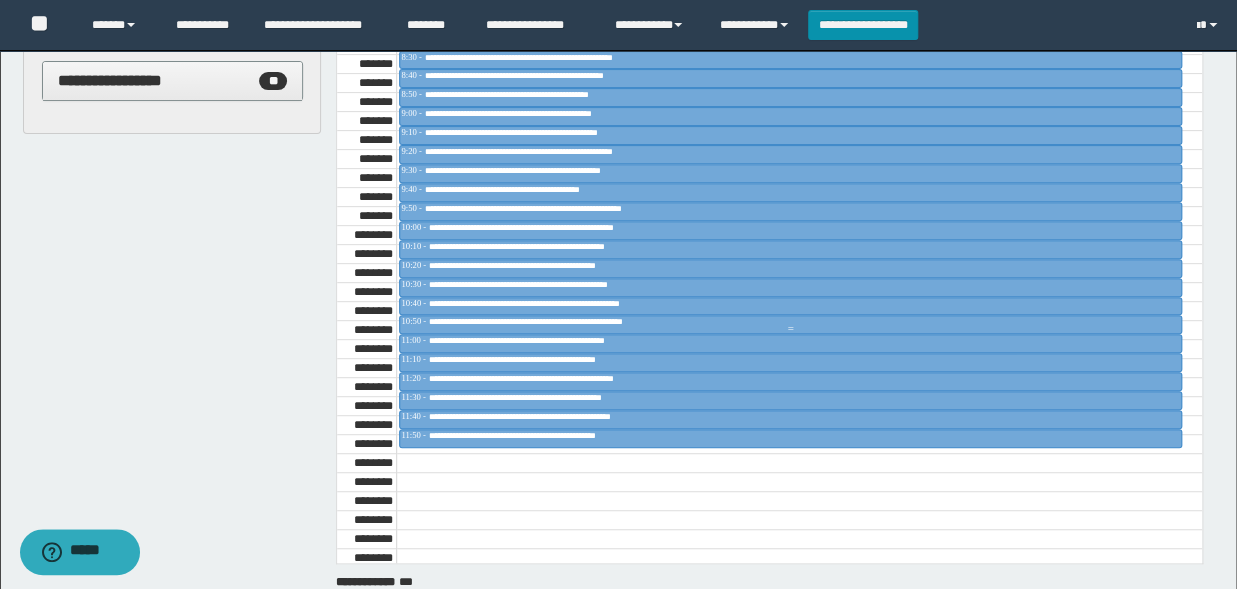 click on "**********" at bounding box center [561, 321] 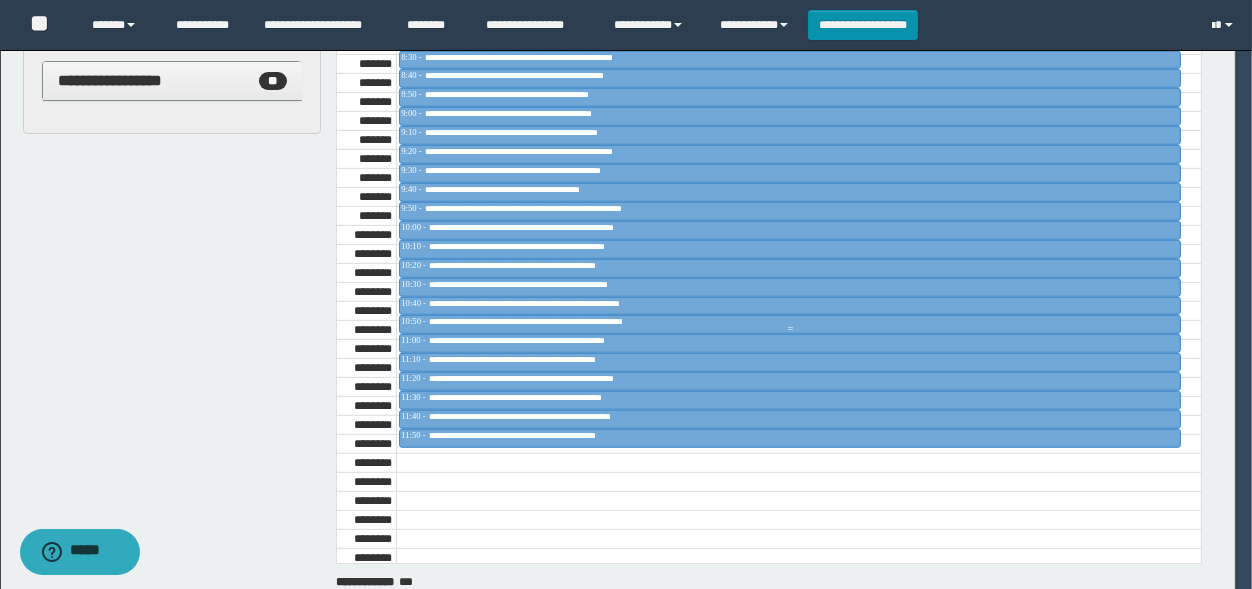 scroll, scrollTop: 330, scrollLeft: 0, axis: vertical 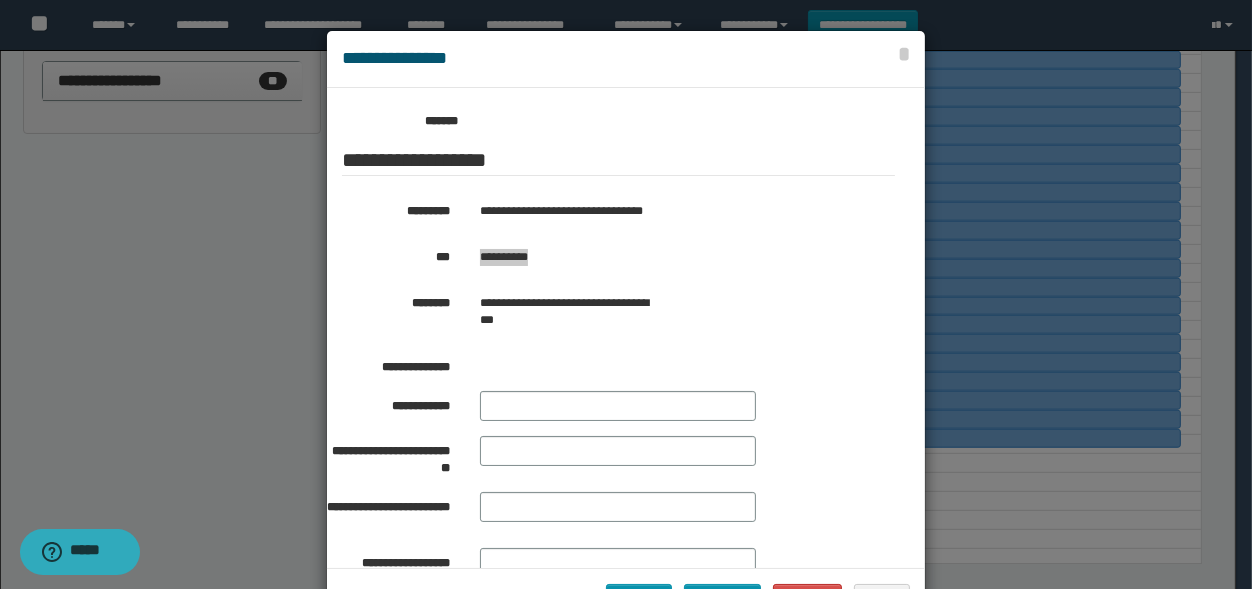 drag, startPoint x: 541, startPoint y: 261, endPoint x: 473, endPoint y: 269, distance: 68.46897 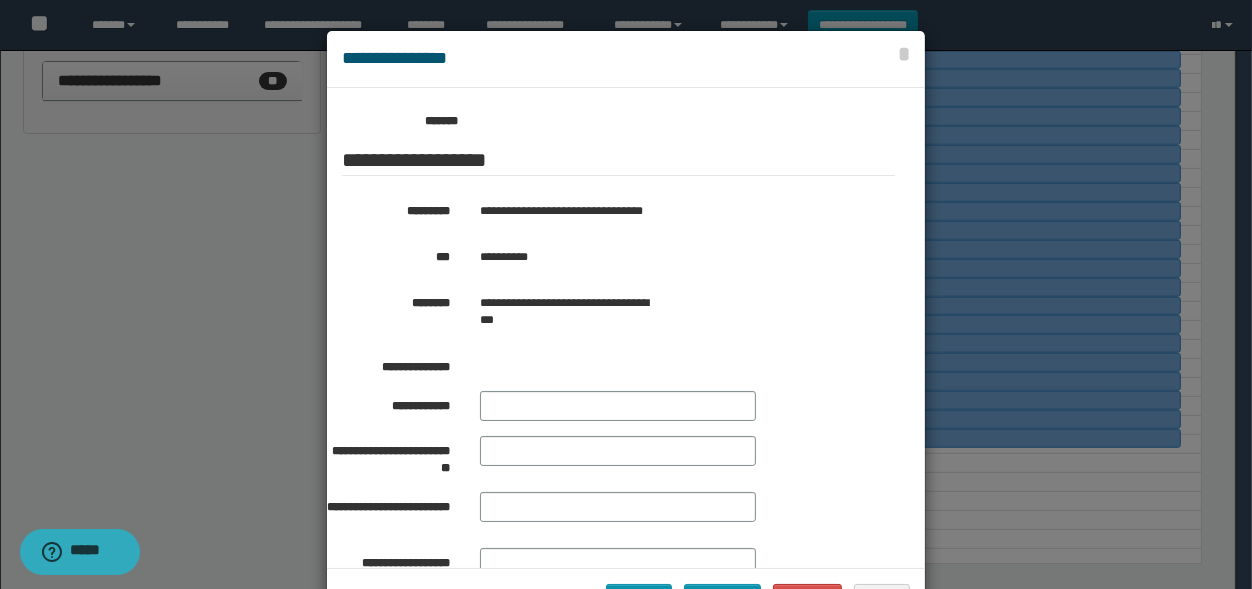 click at bounding box center (626, 329) 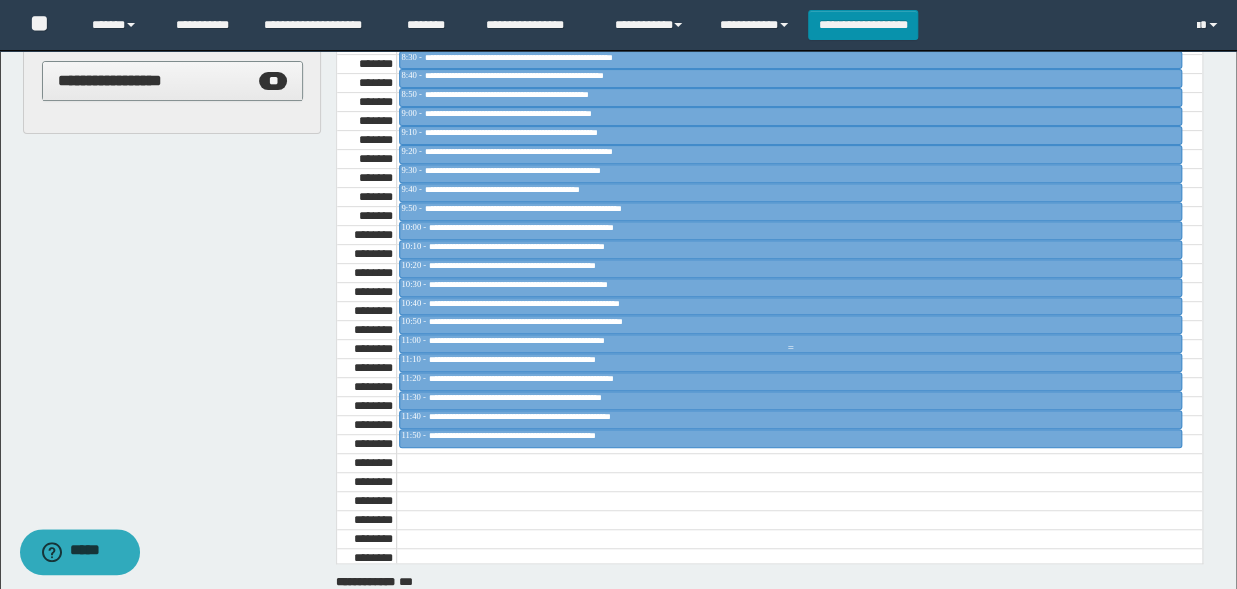 click at bounding box center (790, 348) 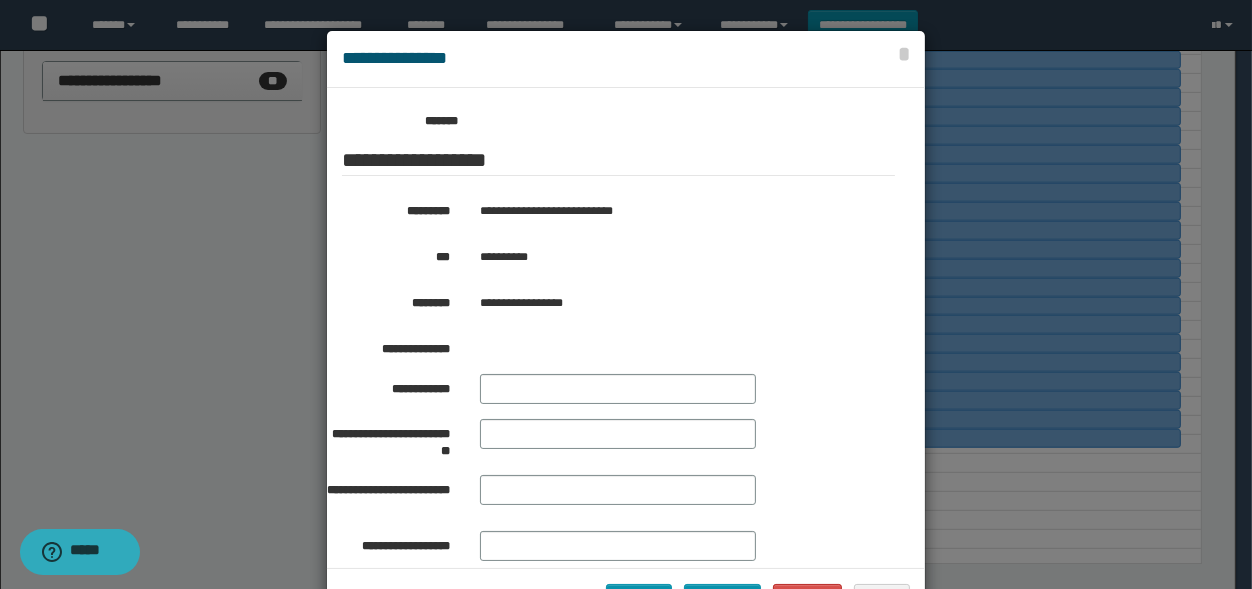 scroll, scrollTop: 330, scrollLeft: 0, axis: vertical 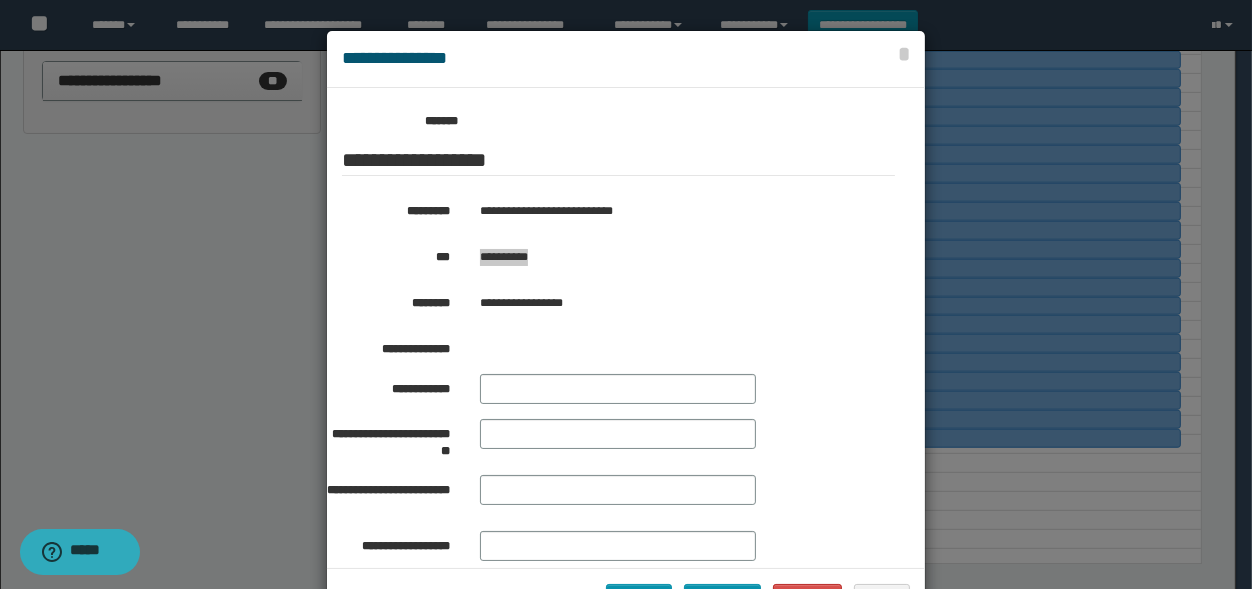 drag, startPoint x: 550, startPoint y: 261, endPoint x: 472, endPoint y: 263, distance: 78.025635 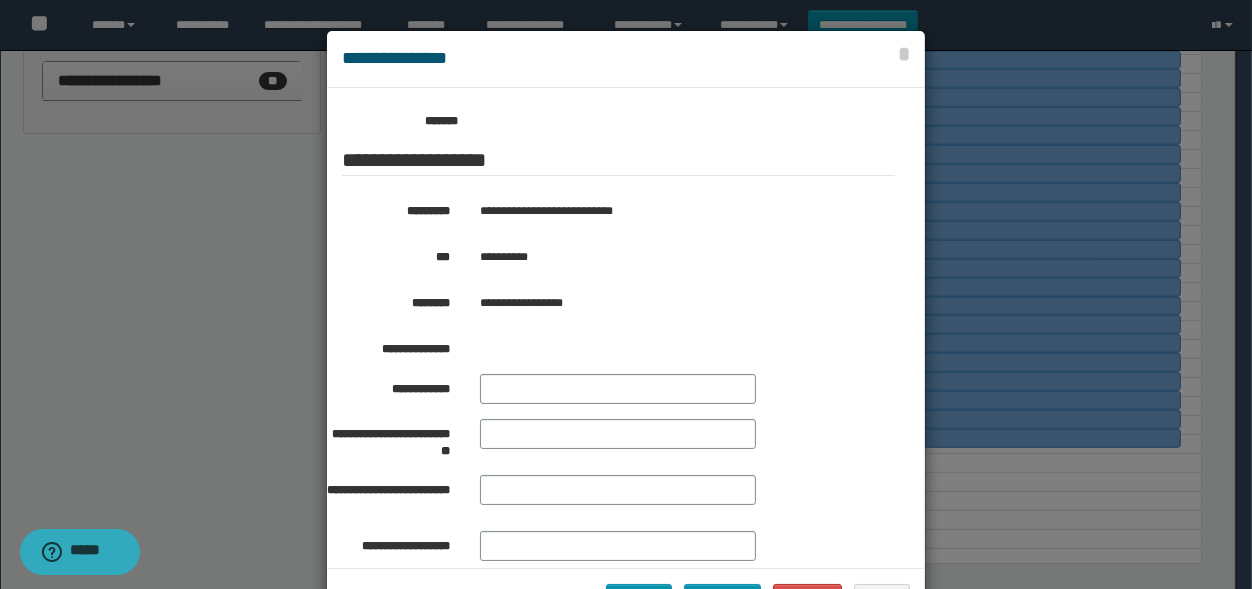 click at bounding box center [626, 329] 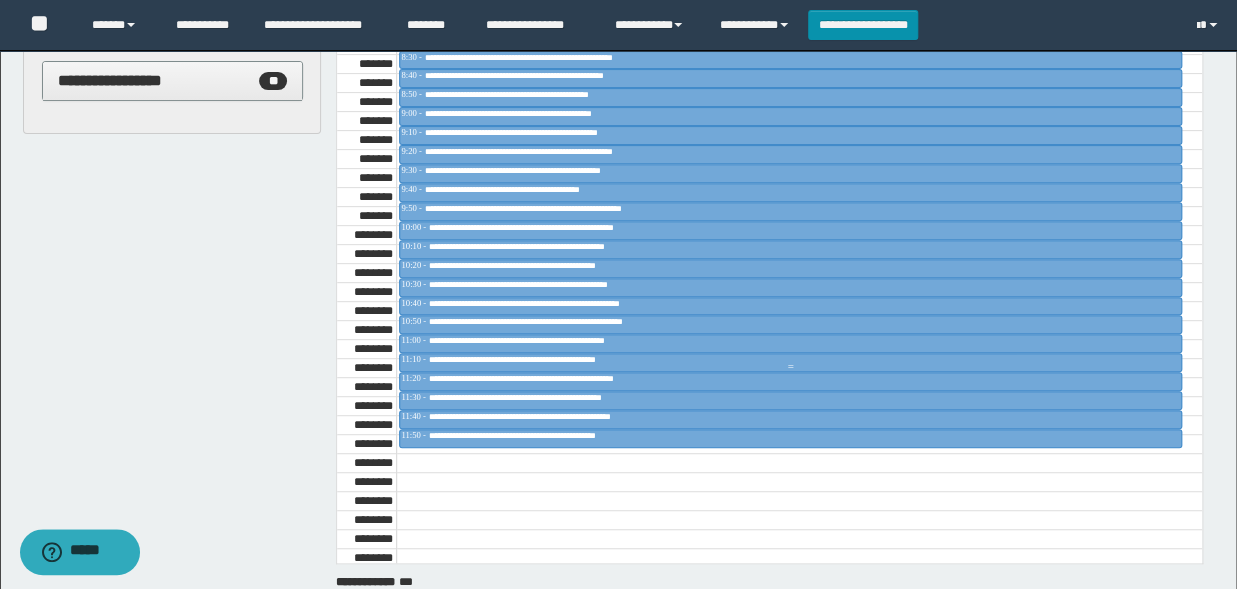 click on "**********" at bounding box center (540, 359) 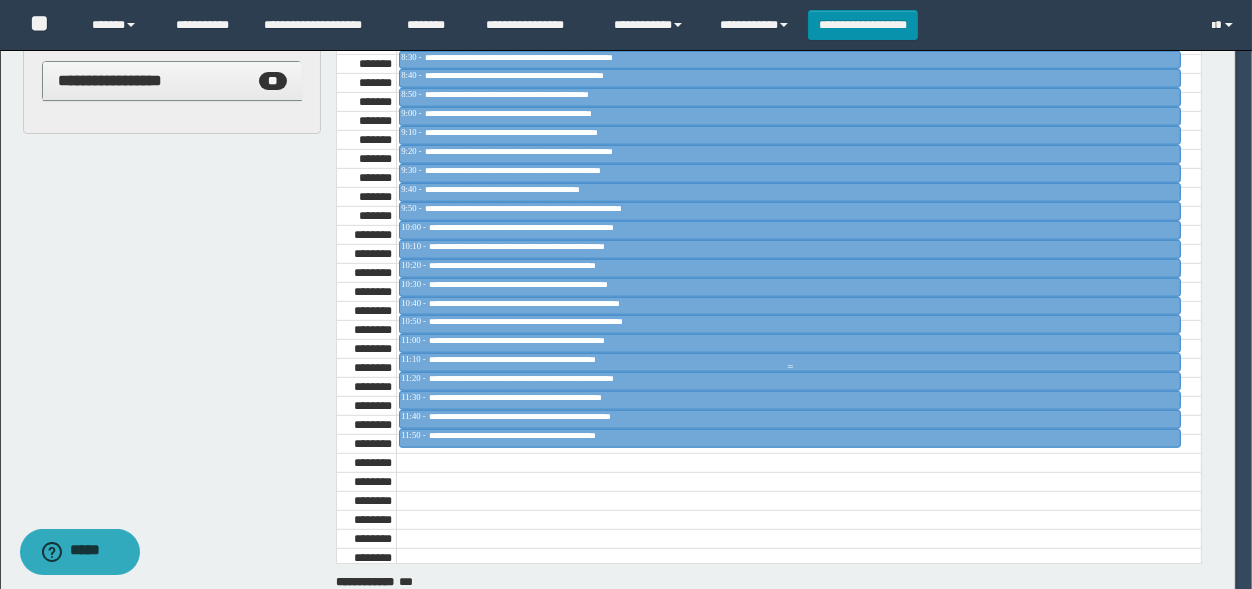 scroll, scrollTop: 330, scrollLeft: 0, axis: vertical 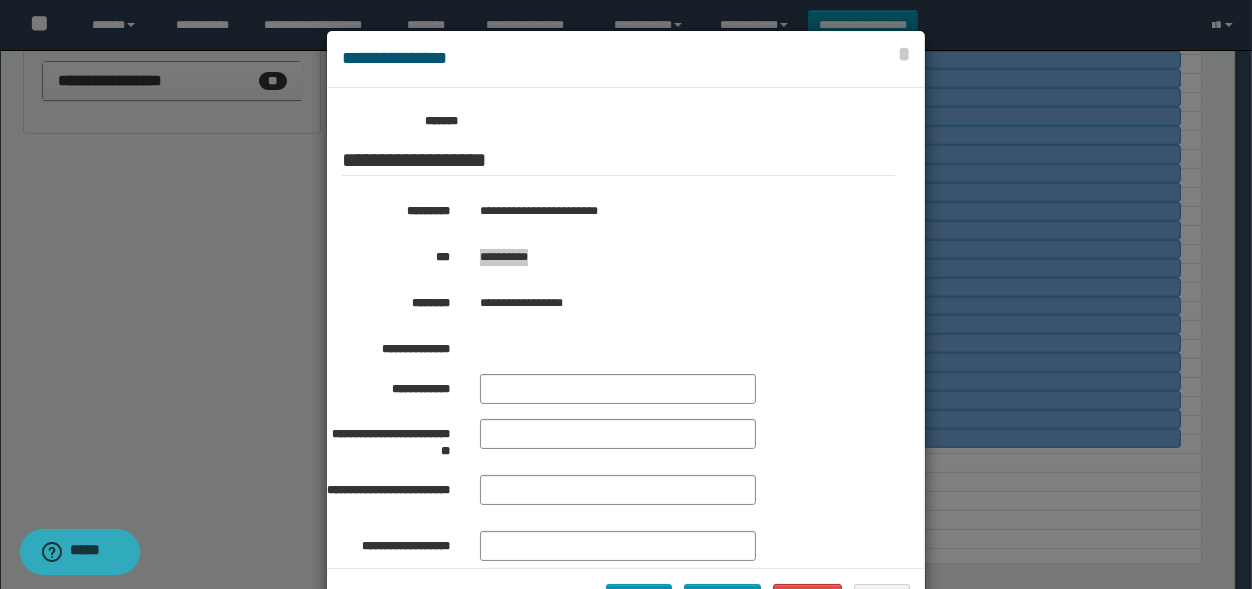 drag, startPoint x: 540, startPoint y: 251, endPoint x: 474, endPoint y: 267, distance: 67.911705 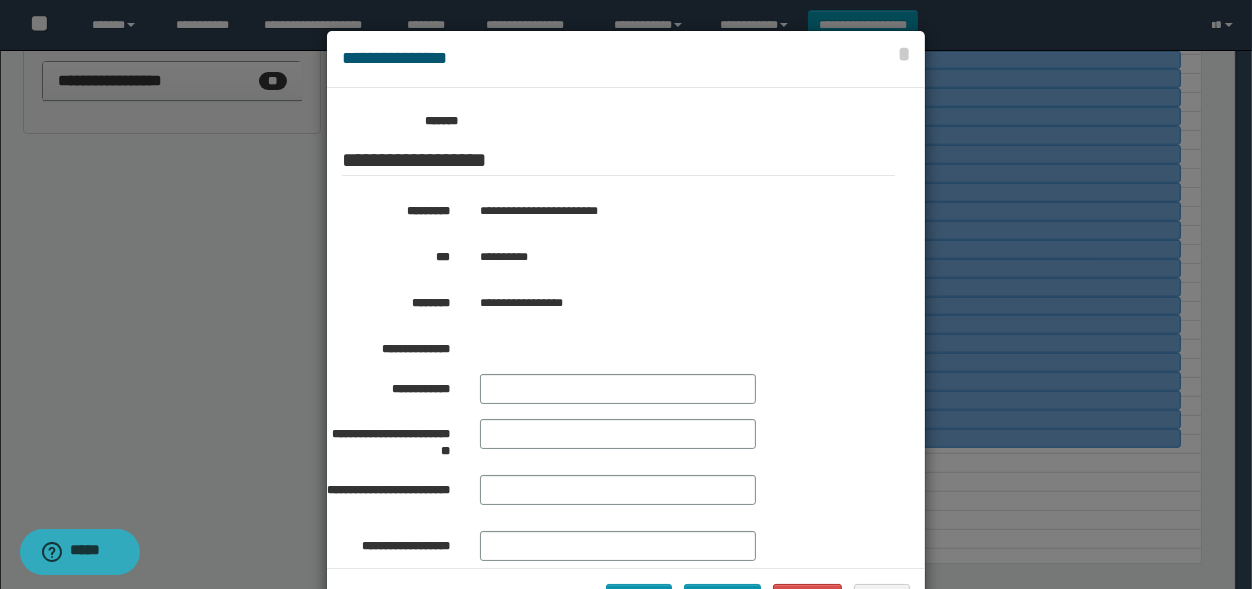 click at bounding box center (626, 329) 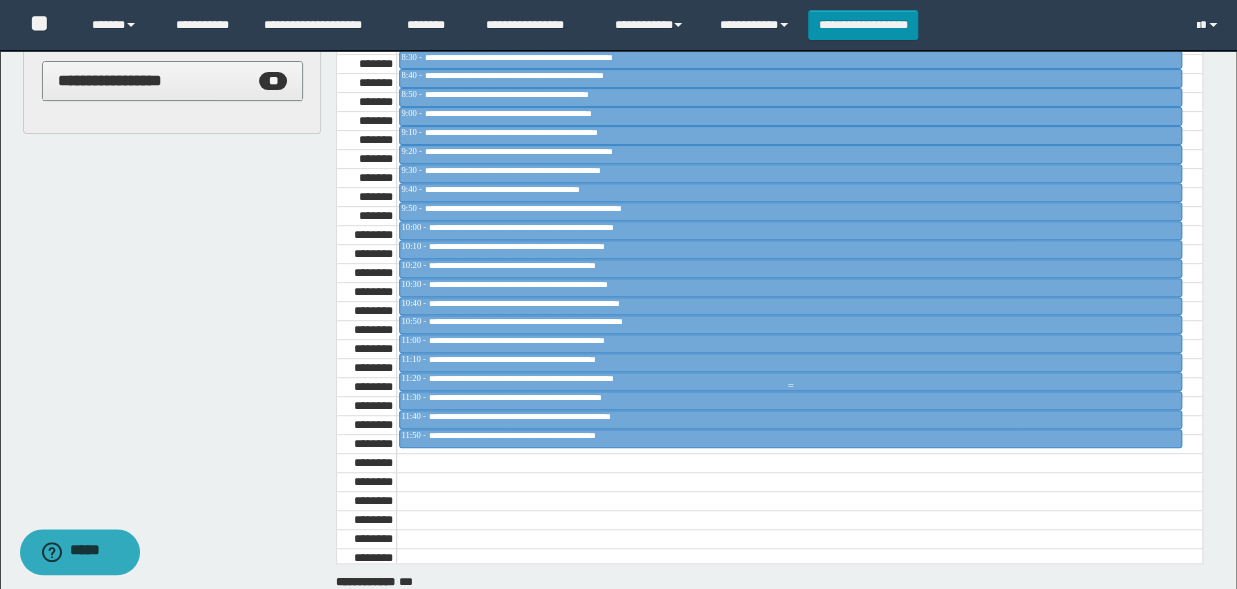 click at bounding box center (790, 386) 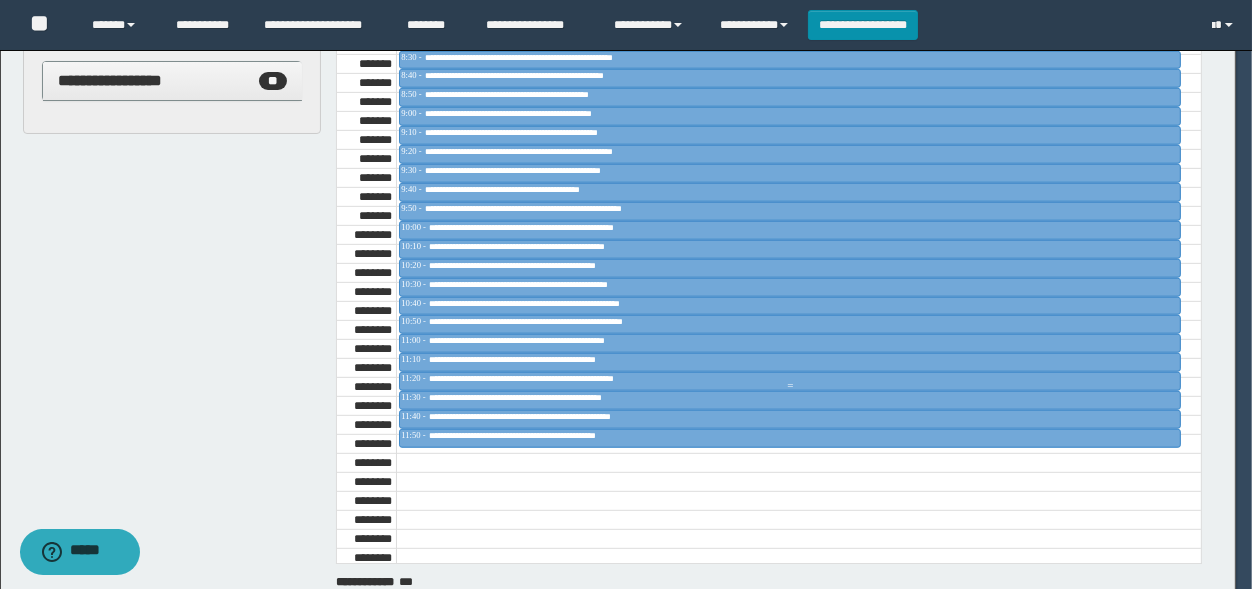 scroll, scrollTop: 330, scrollLeft: 0, axis: vertical 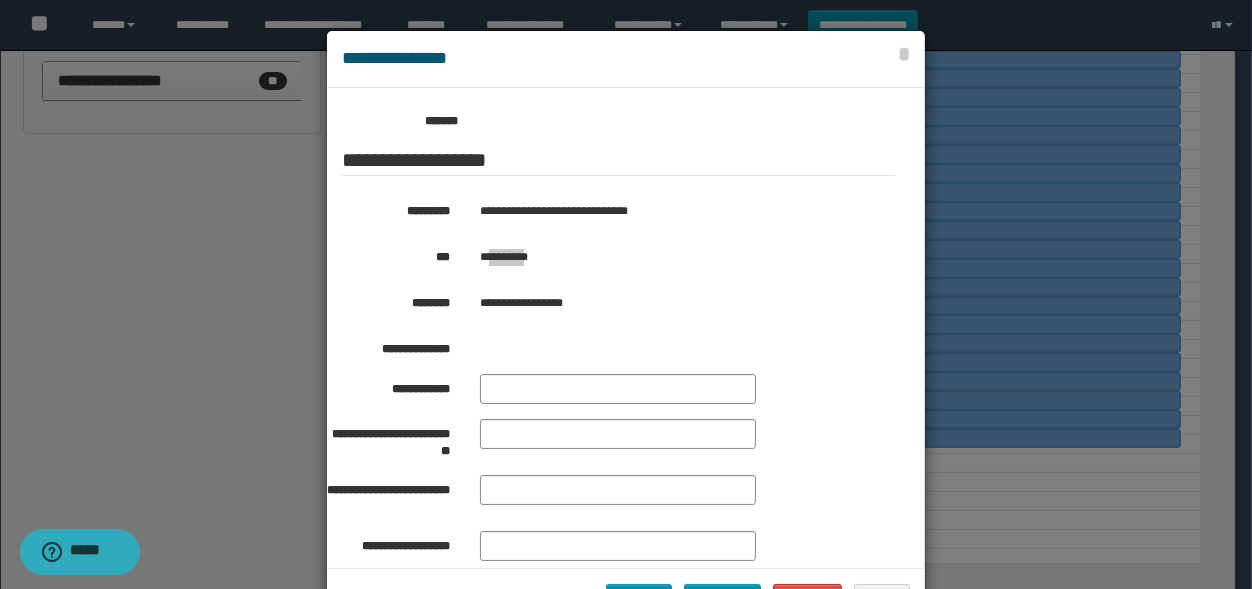 drag, startPoint x: 536, startPoint y: 257, endPoint x: 488, endPoint y: 268, distance: 49.24429 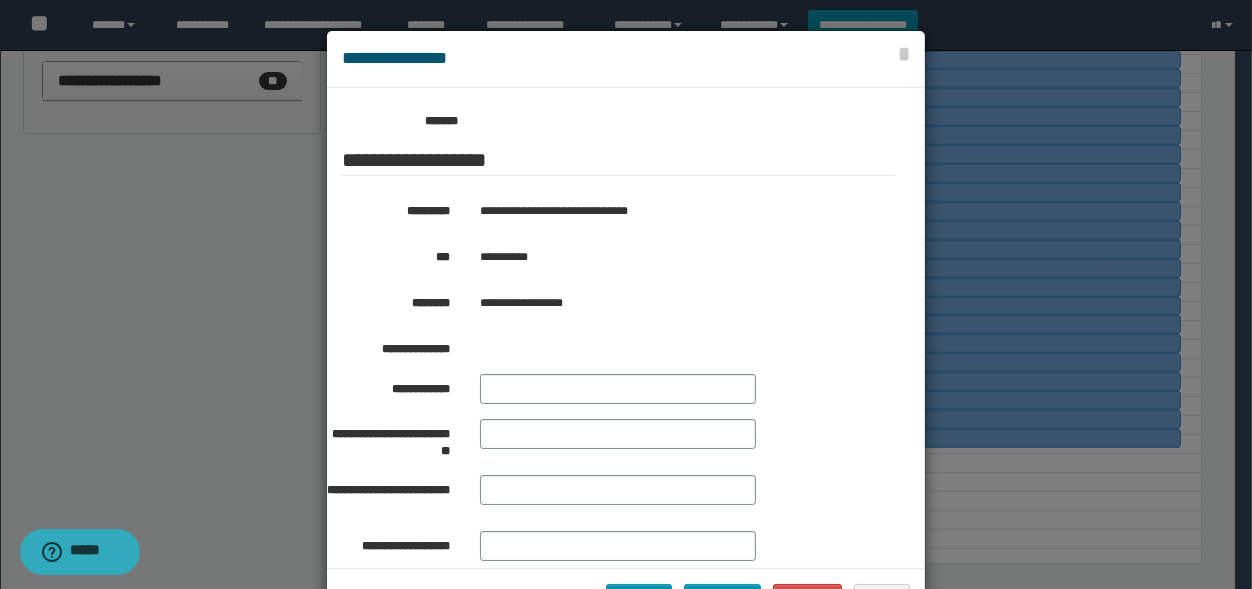 click on "**********" at bounding box center (669, 257) 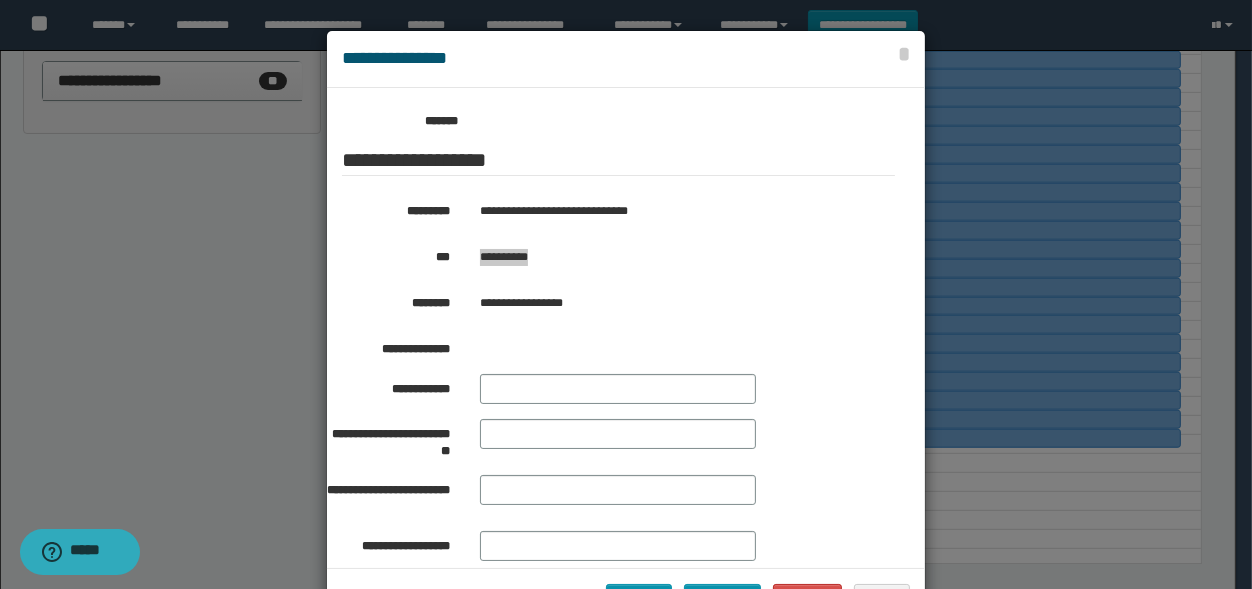 drag, startPoint x: 475, startPoint y: 261, endPoint x: 524, endPoint y: 266, distance: 49.25444 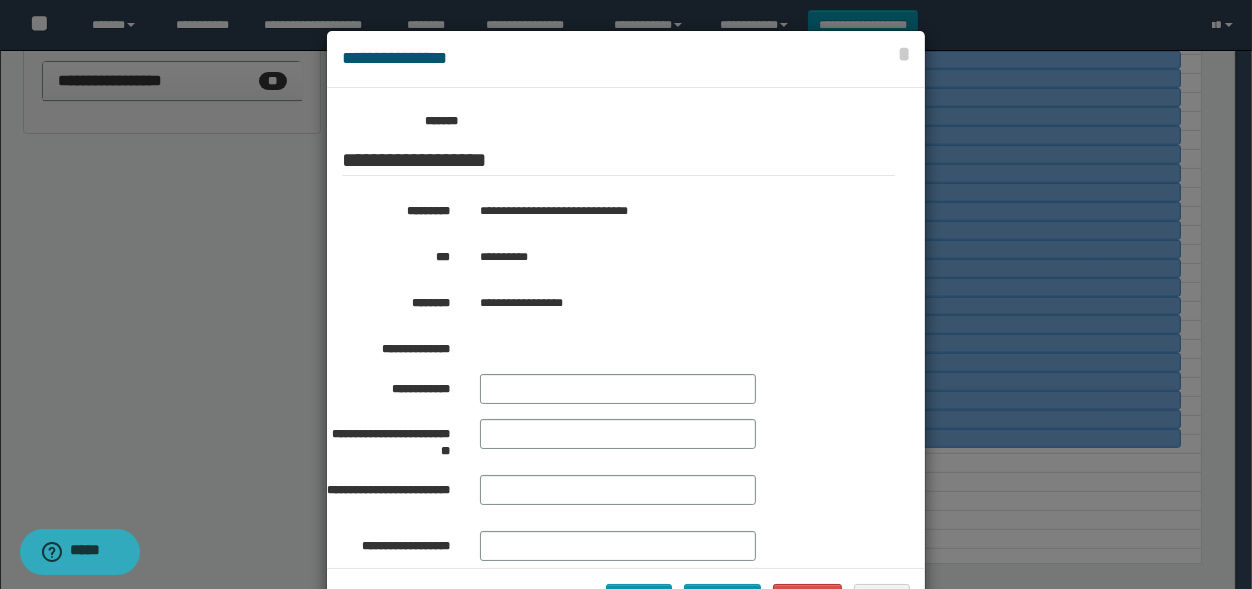 click at bounding box center [626, 329] 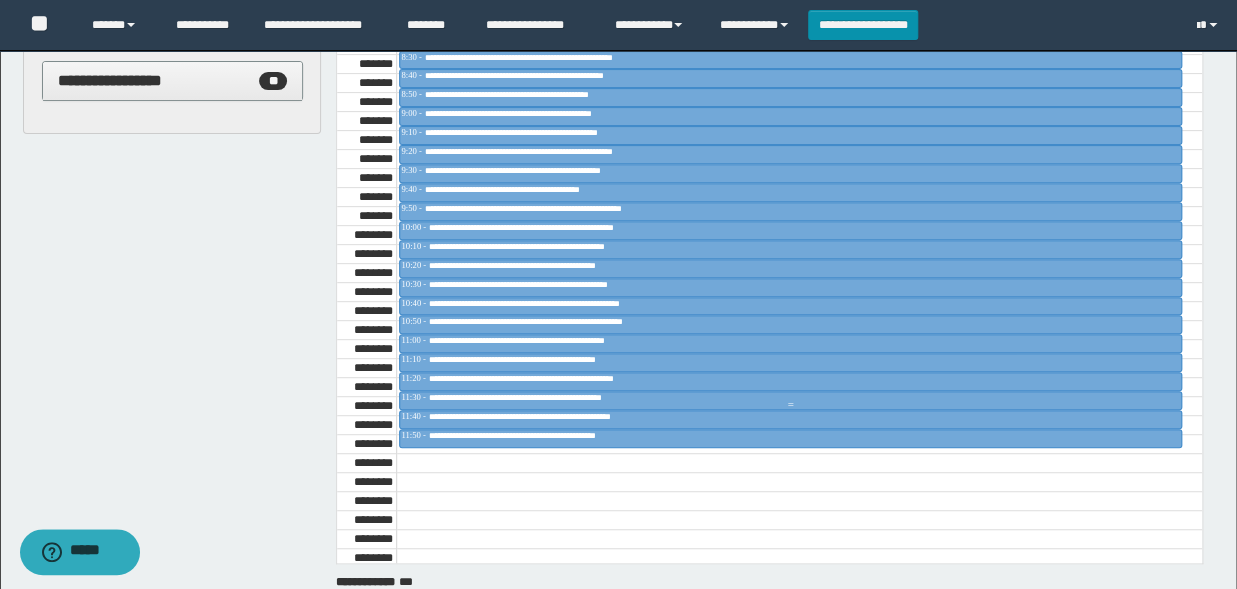 click on "**********" at bounding box center (549, 397) 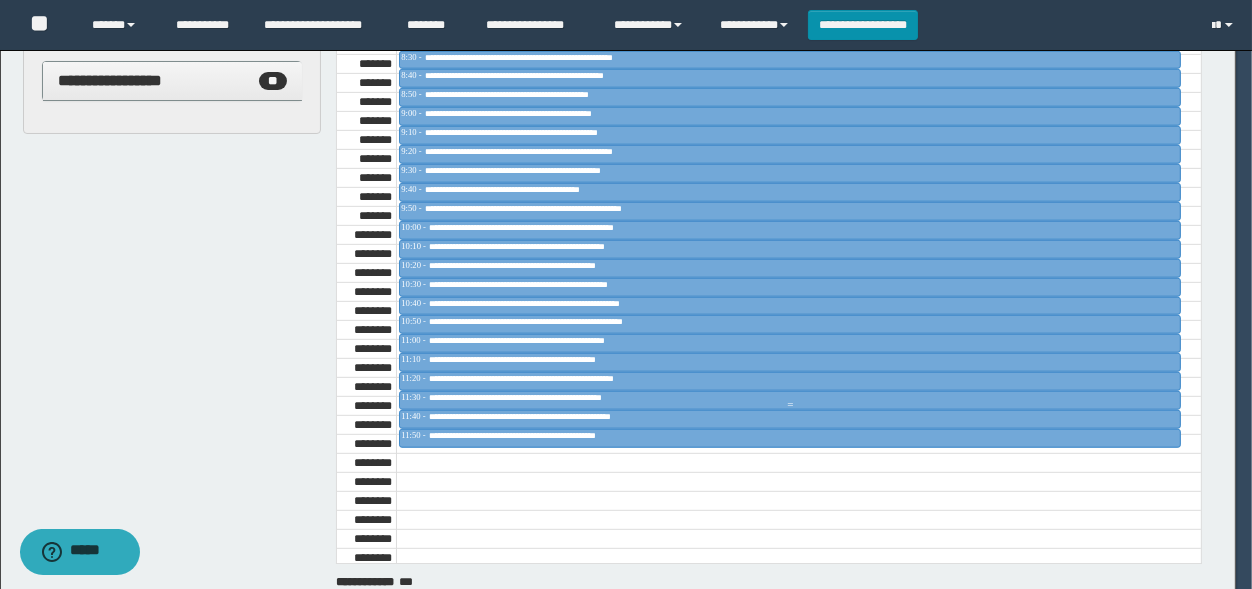 scroll, scrollTop: 330, scrollLeft: 0, axis: vertical 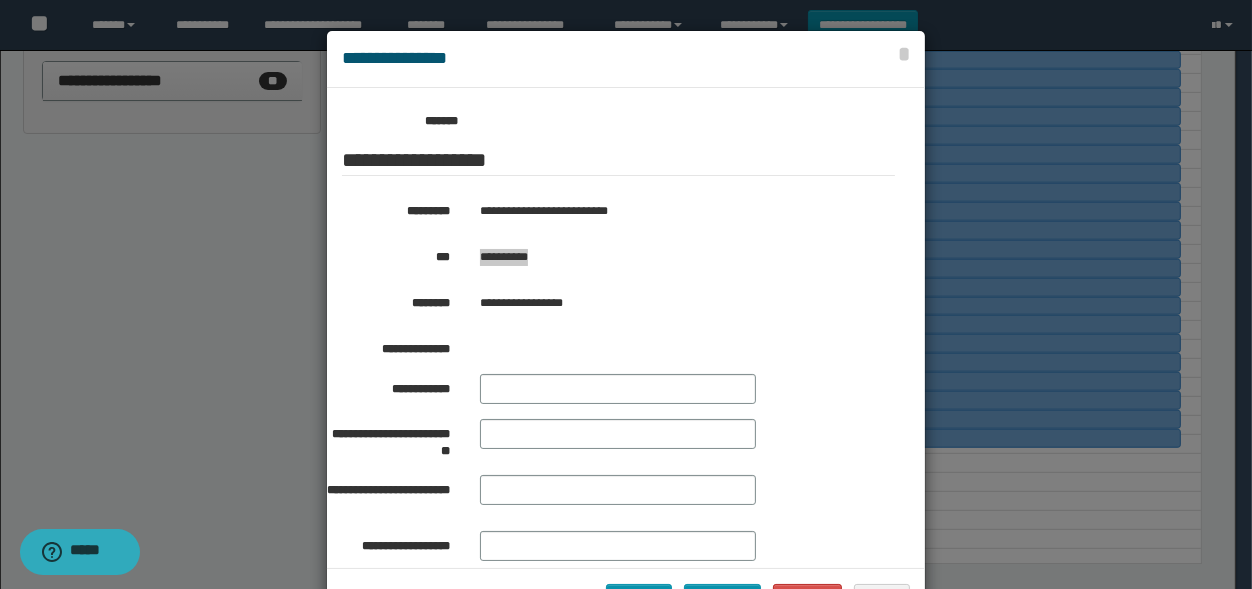 drag, startPoint x: 553, startPoint y: 250, endPoint x: 474, endPoint y: 266, distance: 80.60397 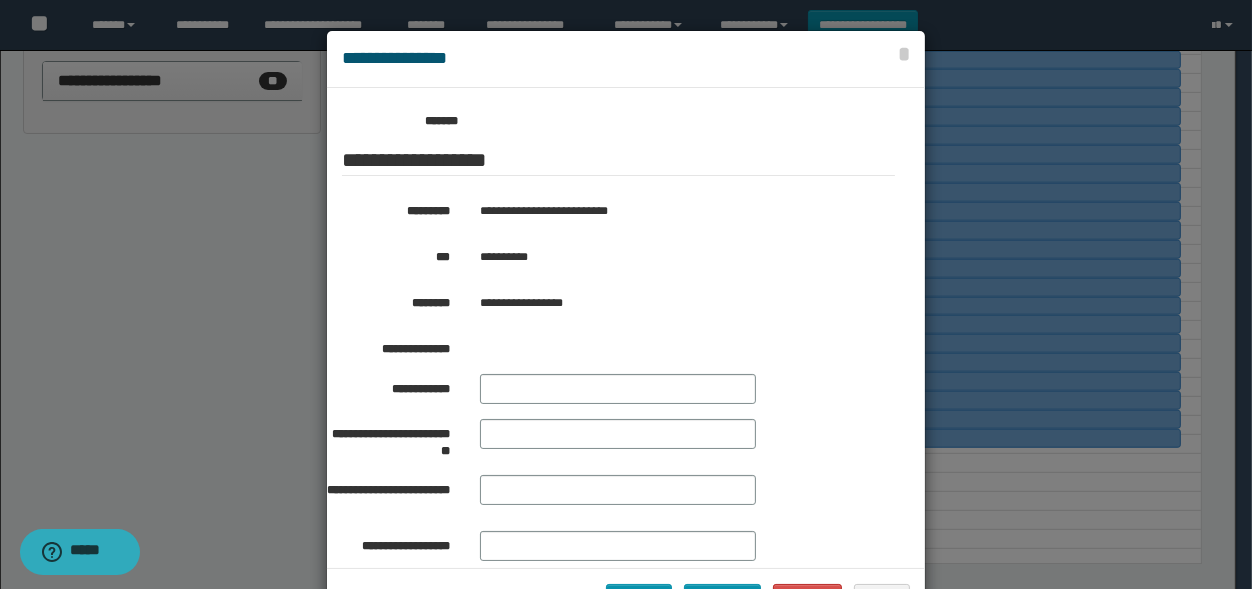 click at bounding box center (626, 329) 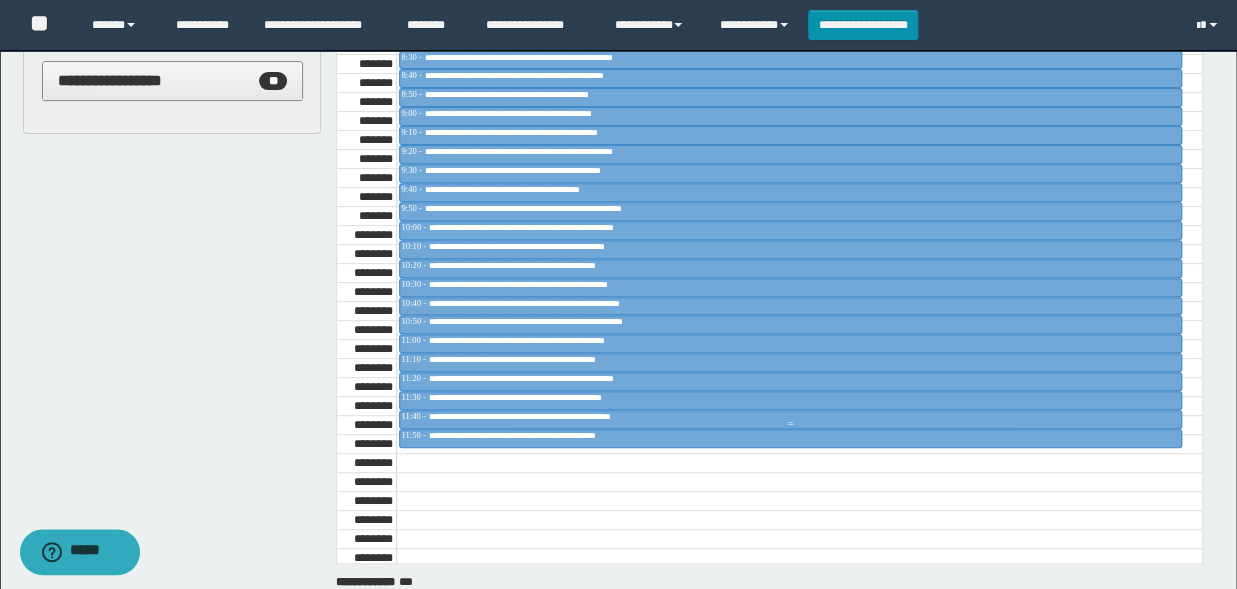 click on "**********" at bounding box center [552, 416] 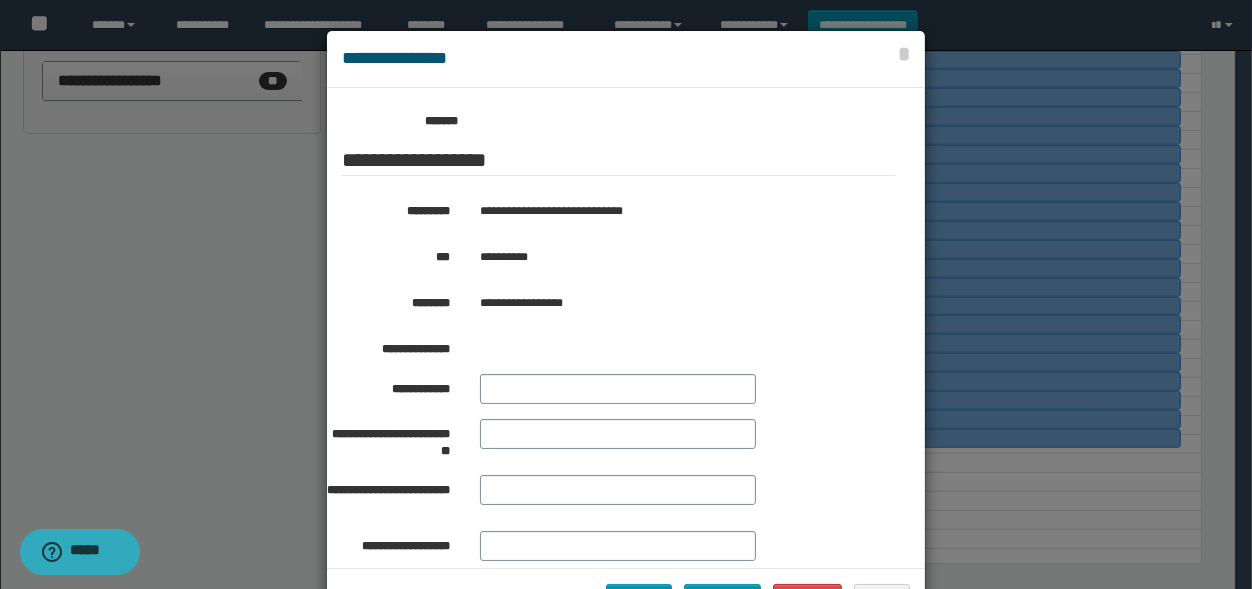 scroll, scrollTop: 330, scrollLeft: 0, axis: vertical 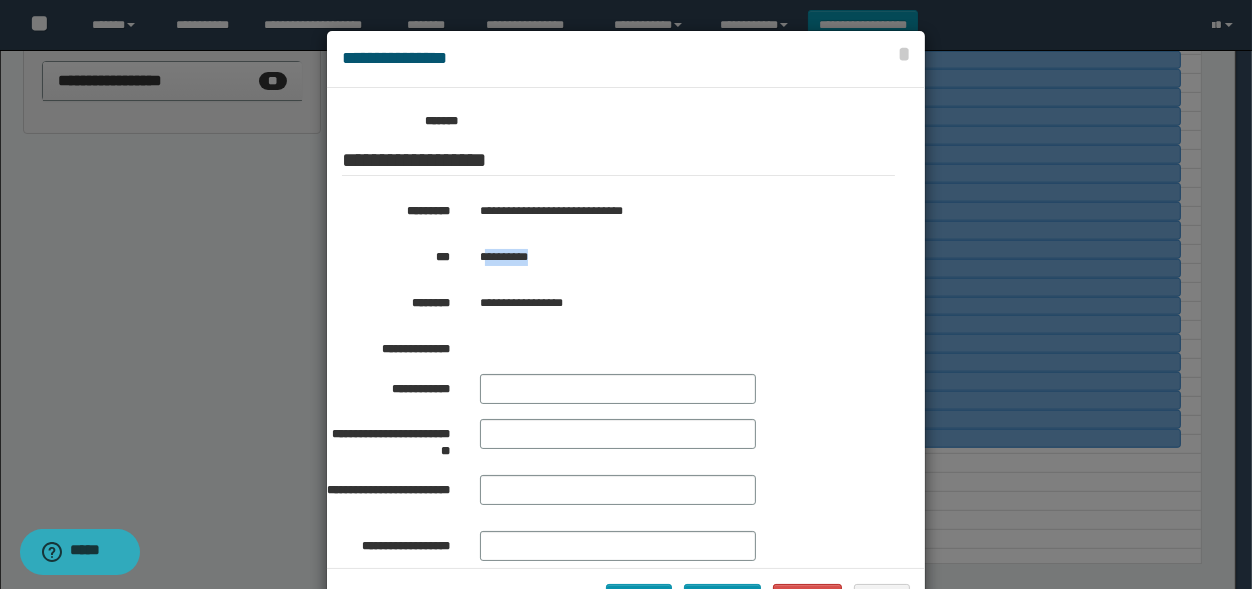 drag, startPoint x: 568, startPoint y: 260, endPoint x: 476, endPoint y: 262, distance: 92.021736 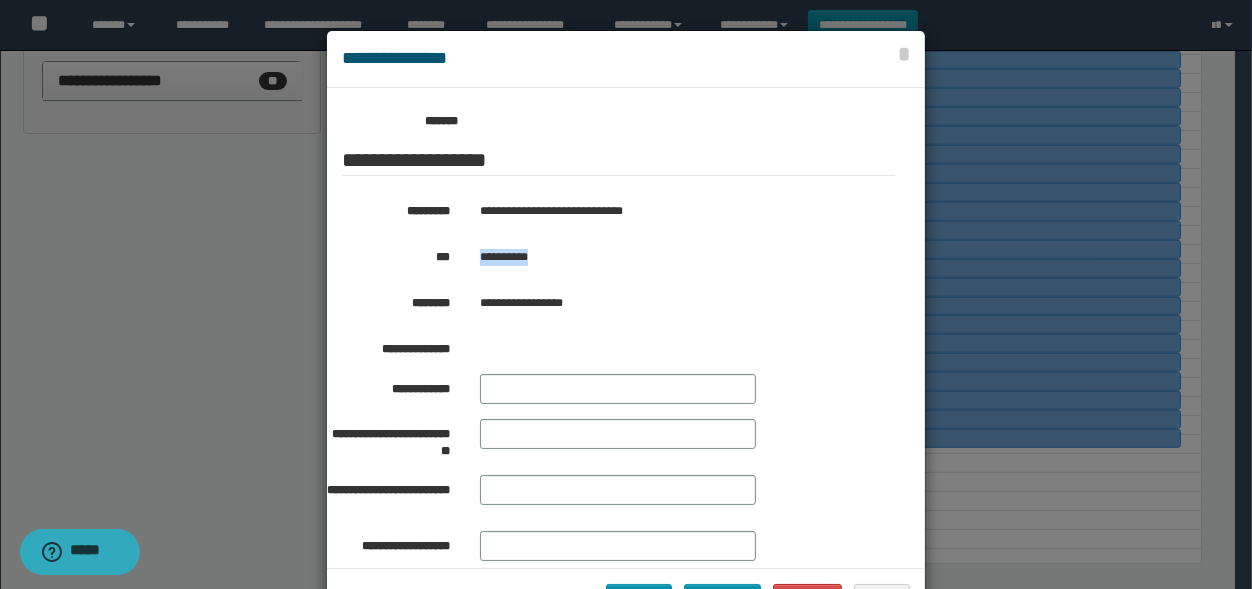 drag, startPoint x: 472, startPoint y: 260, endPoint x: 539, endPoint y: 274, distance: 68.44706 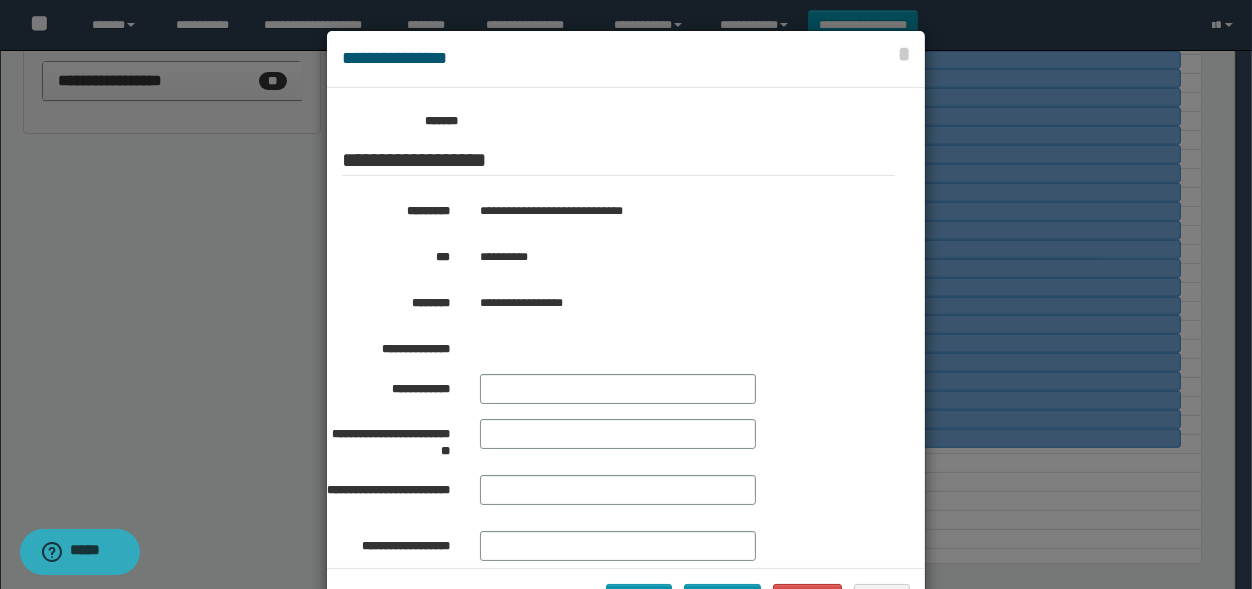 click at bounding box center (626, 329) 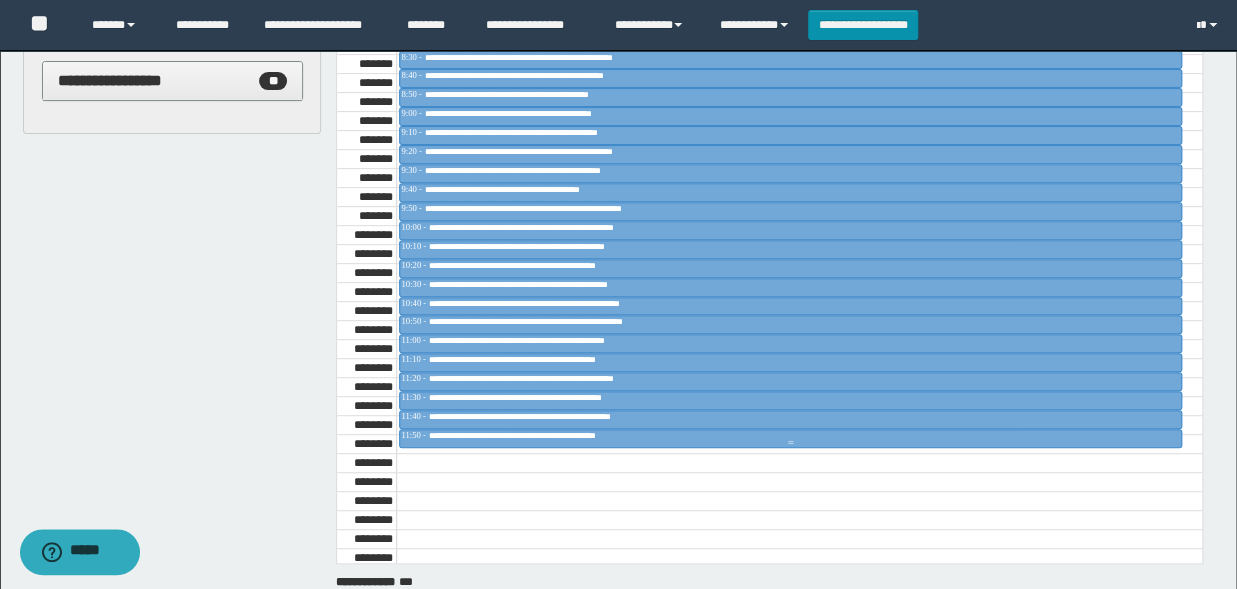 click on "**********" at bounding box center (539, 435) 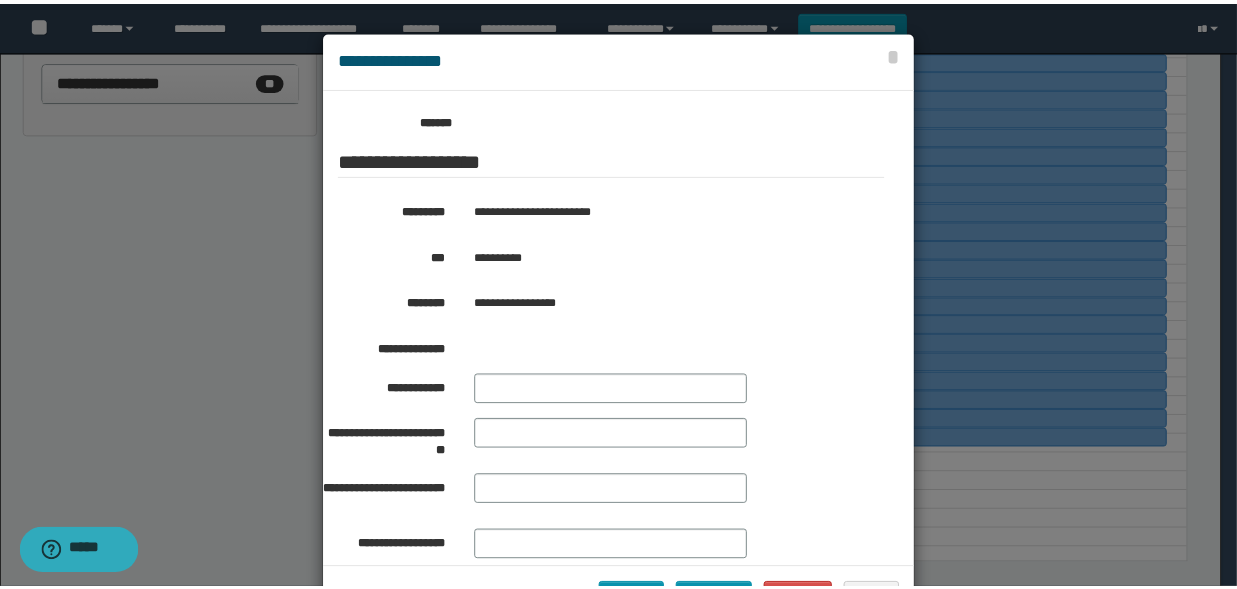 scroll, scrollTop: 330, scrollLeft: 0, axis: vertical 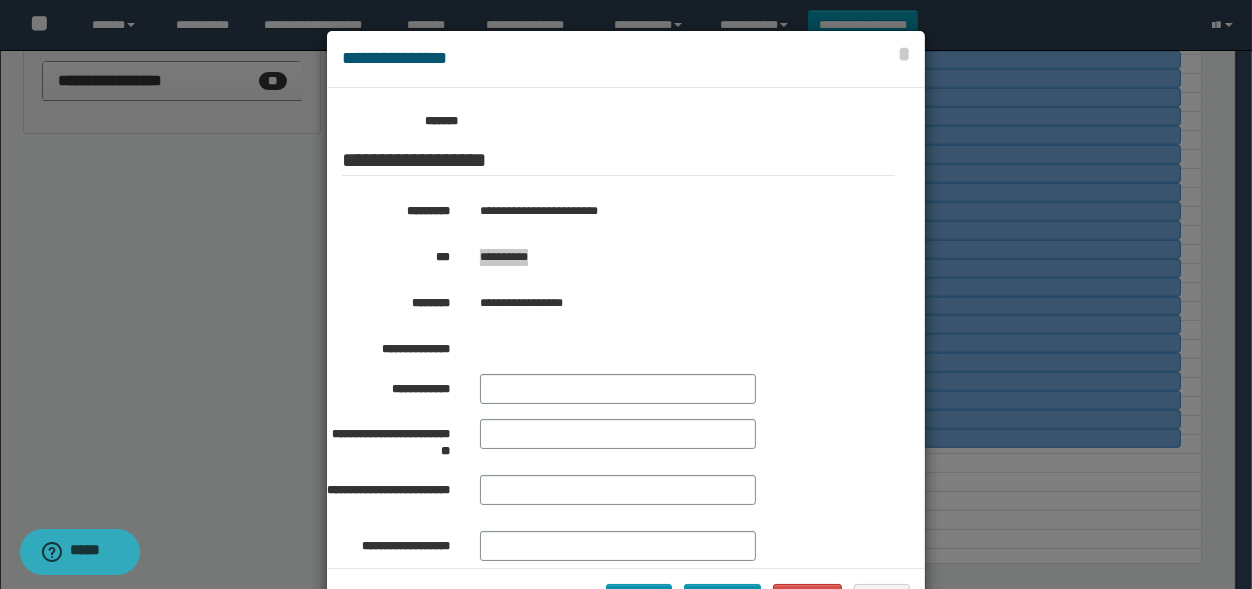 drag, startPoint x: 562, startPoint y: 248, endPoint x: 475, endPoint y: 267, distance: 89.050545 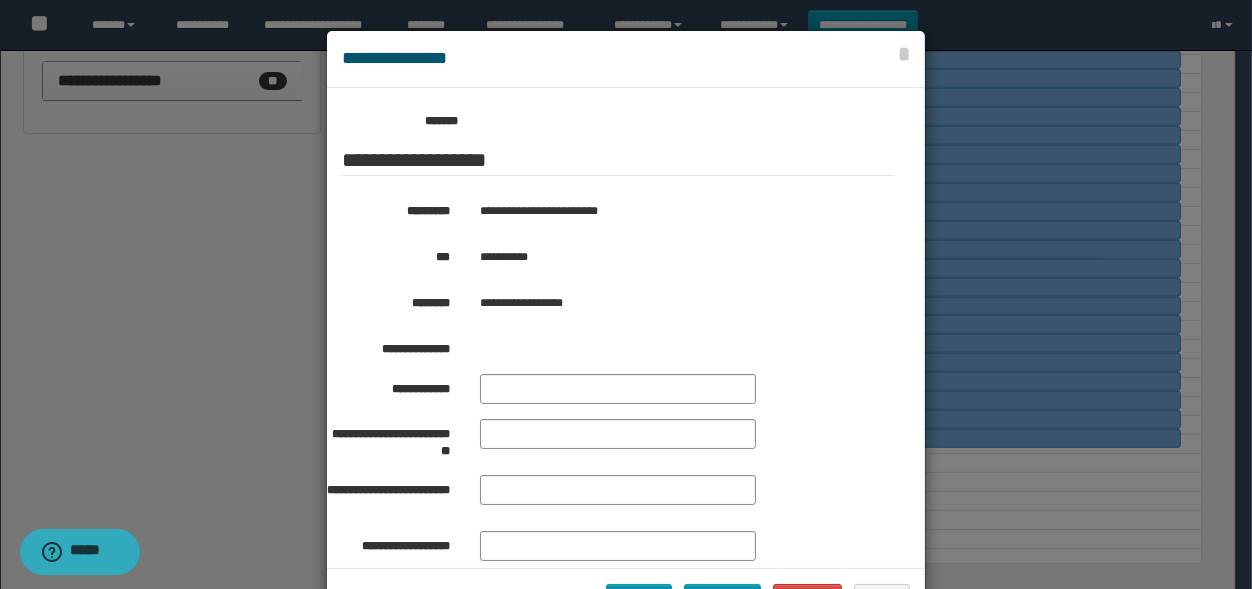click at bounding box center [626, 329] 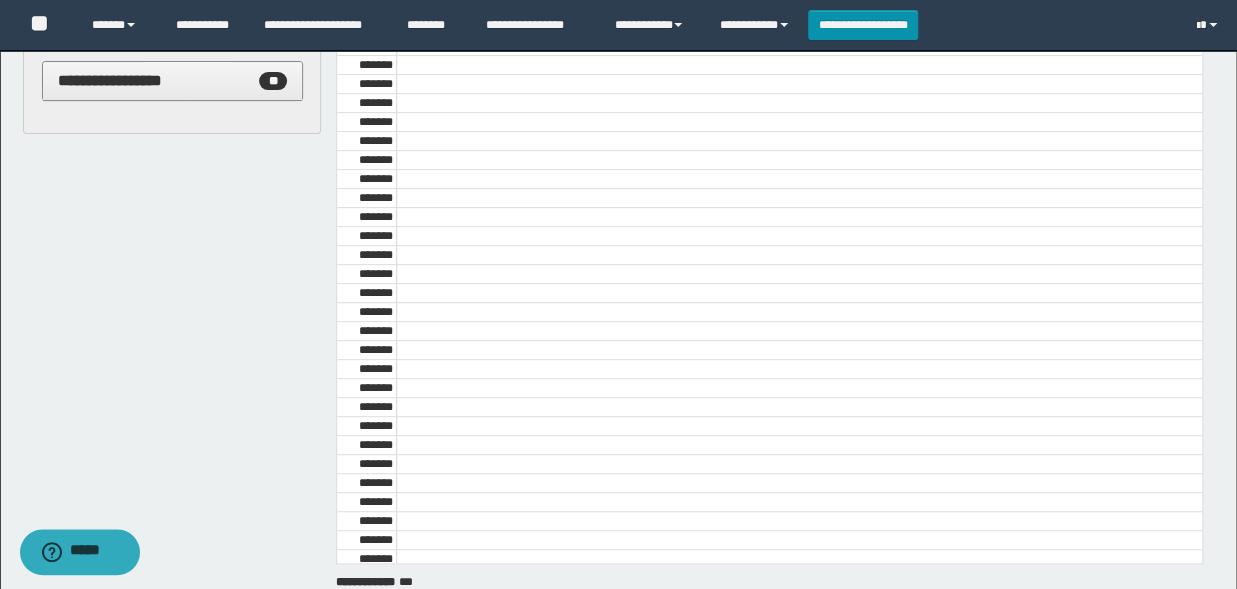 scroll, scrollTop: 2094, scrollLeft: 0, axis: vertical 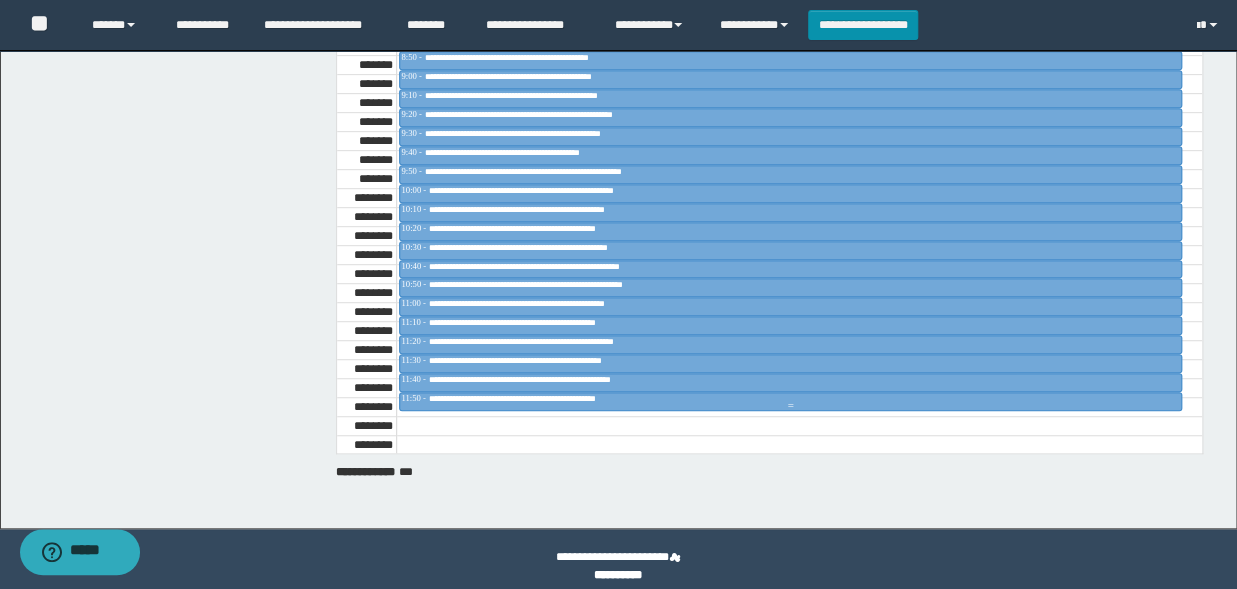 click at bounding box center (790, 406) 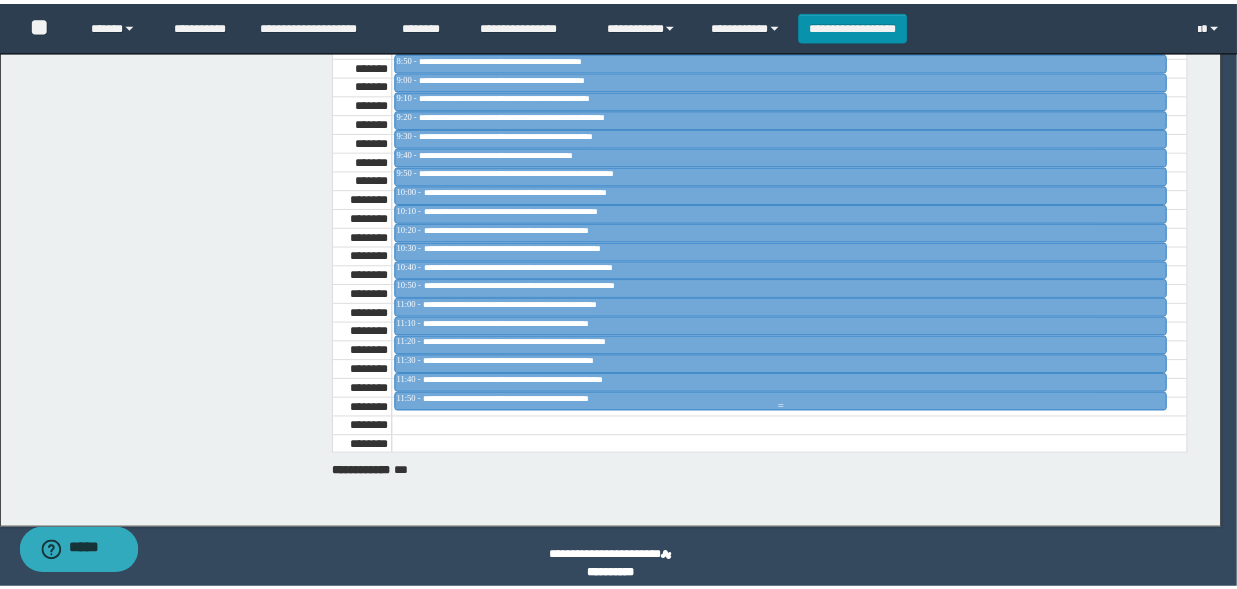 scroll, scrollTop: 330, scrollLeft: 0, axis: vertical 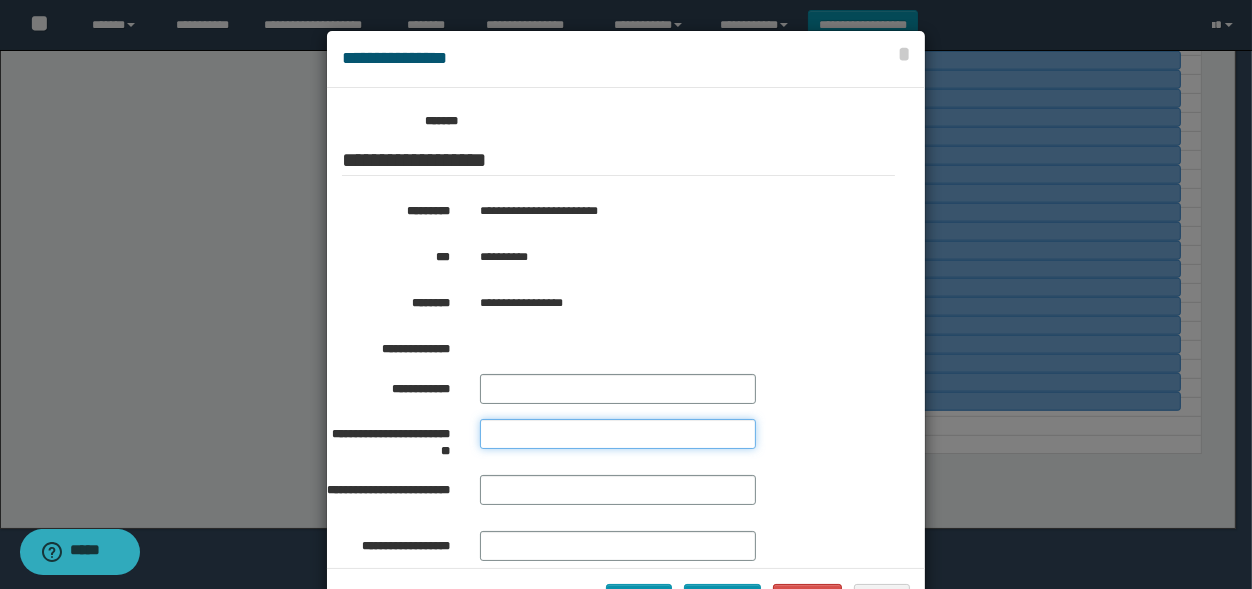 click at bounding box center (618, 434) 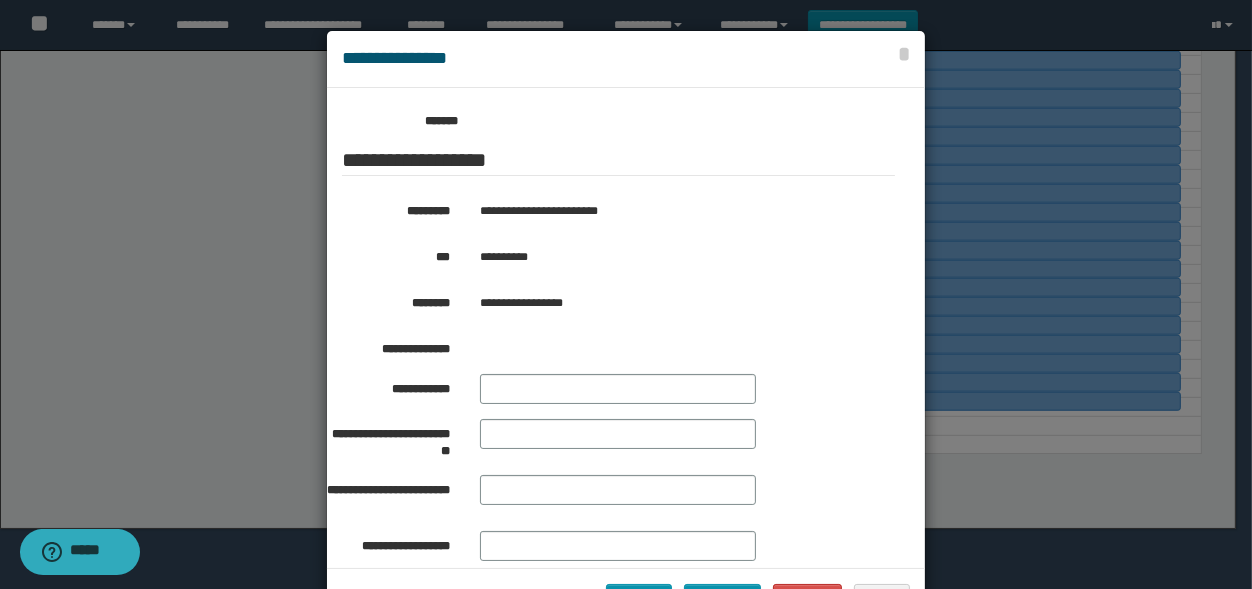 click at bounding box center [626, 329] 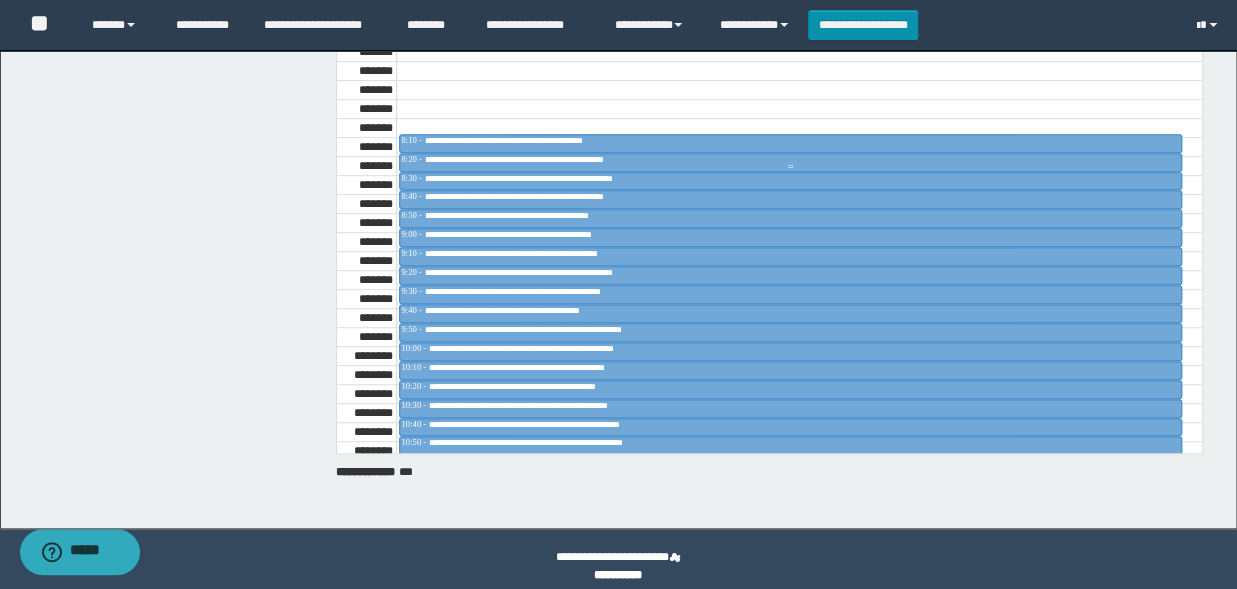 scroll, scrollTop: 526, scrollLeft: 0, axis: vertical 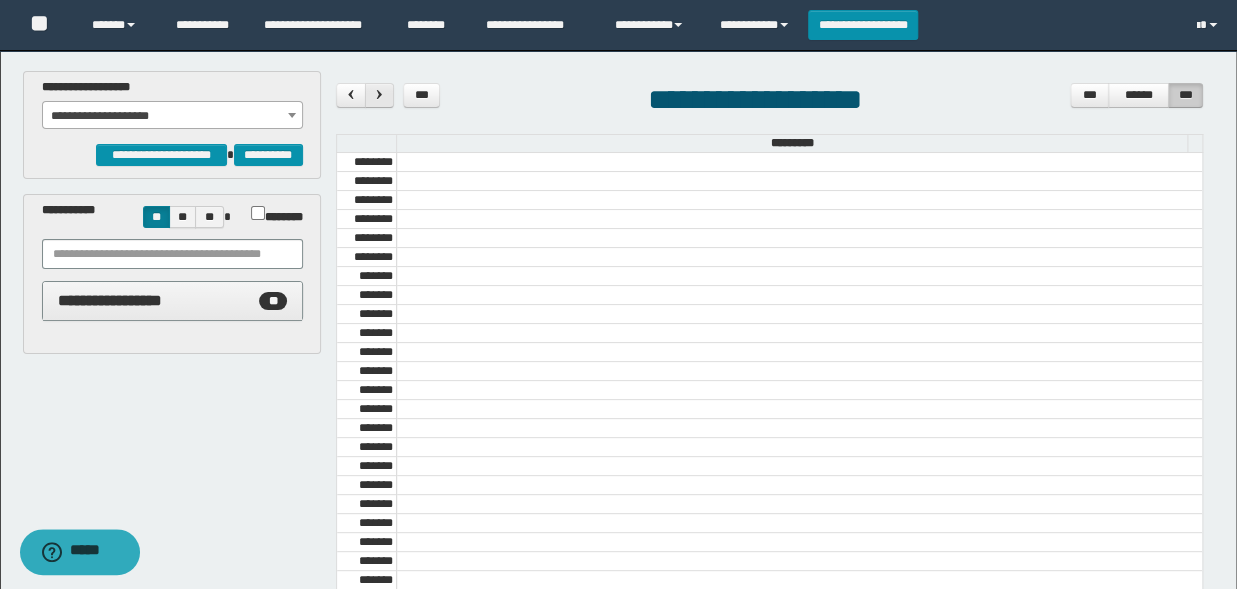 click at bounding box center [379, 95] 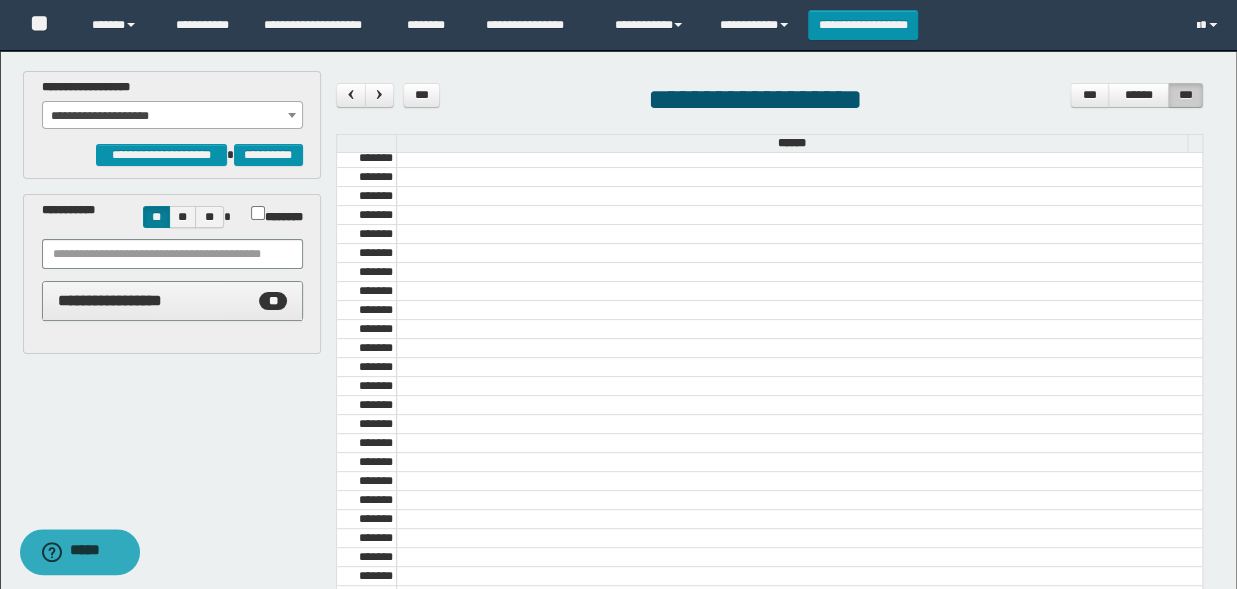 scroll, scrollTop: 2094, scrollLeft: 0, axis: vertical 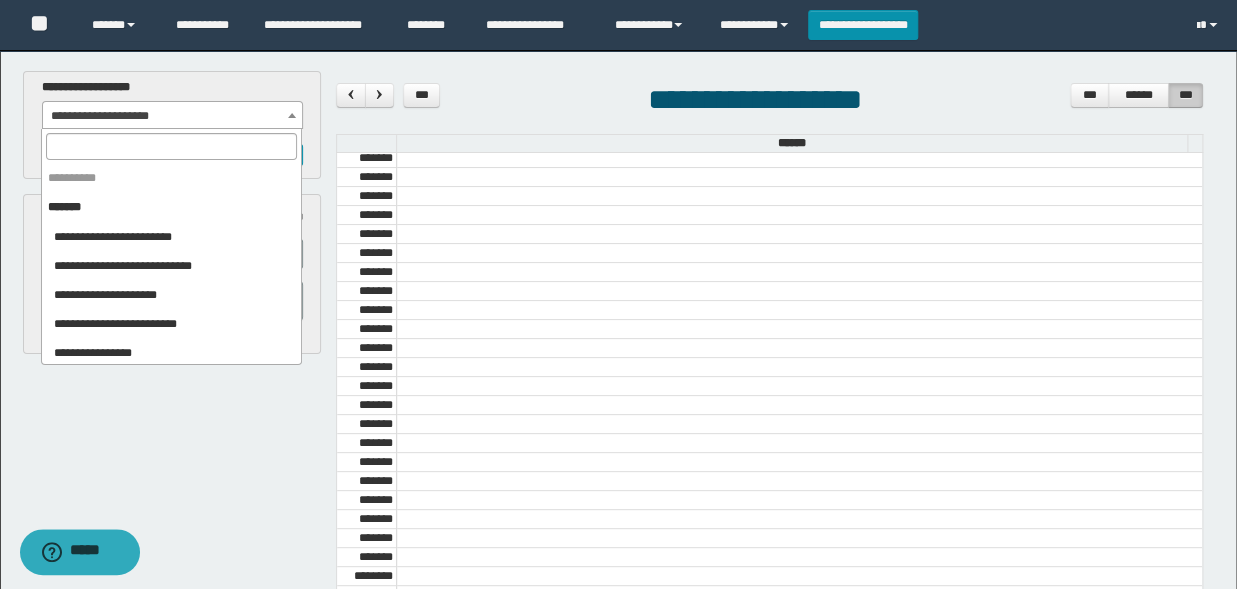 click on "**********" at bounding box center (172, 116) 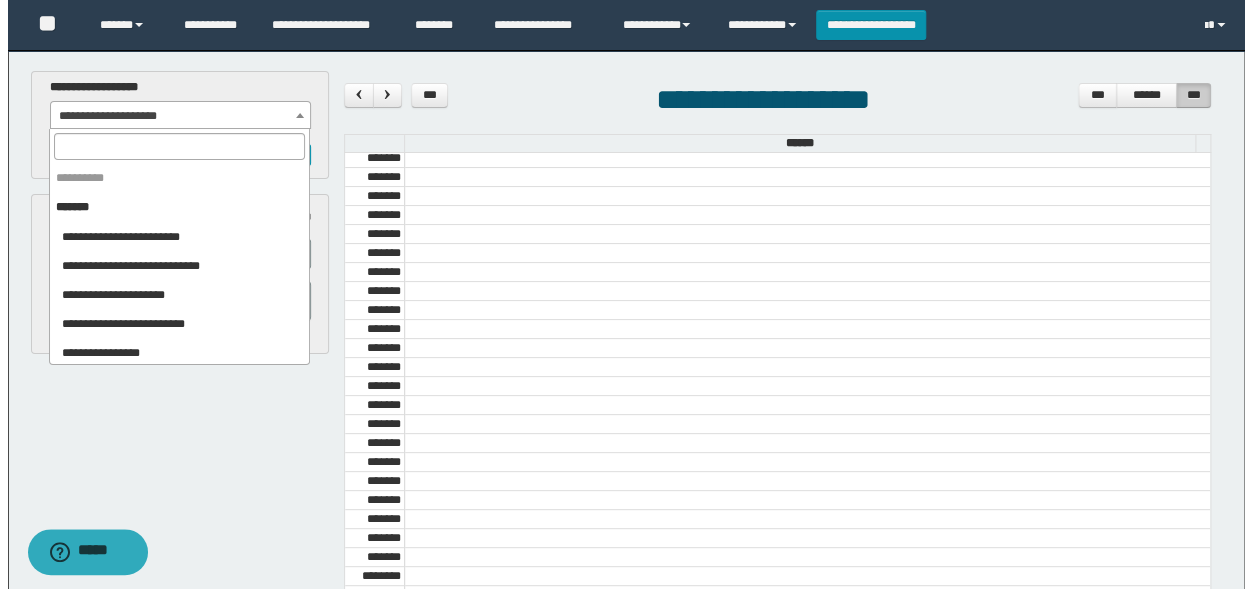scroll, scrollTop: 889, scrollLeft: 0, axis: vertical 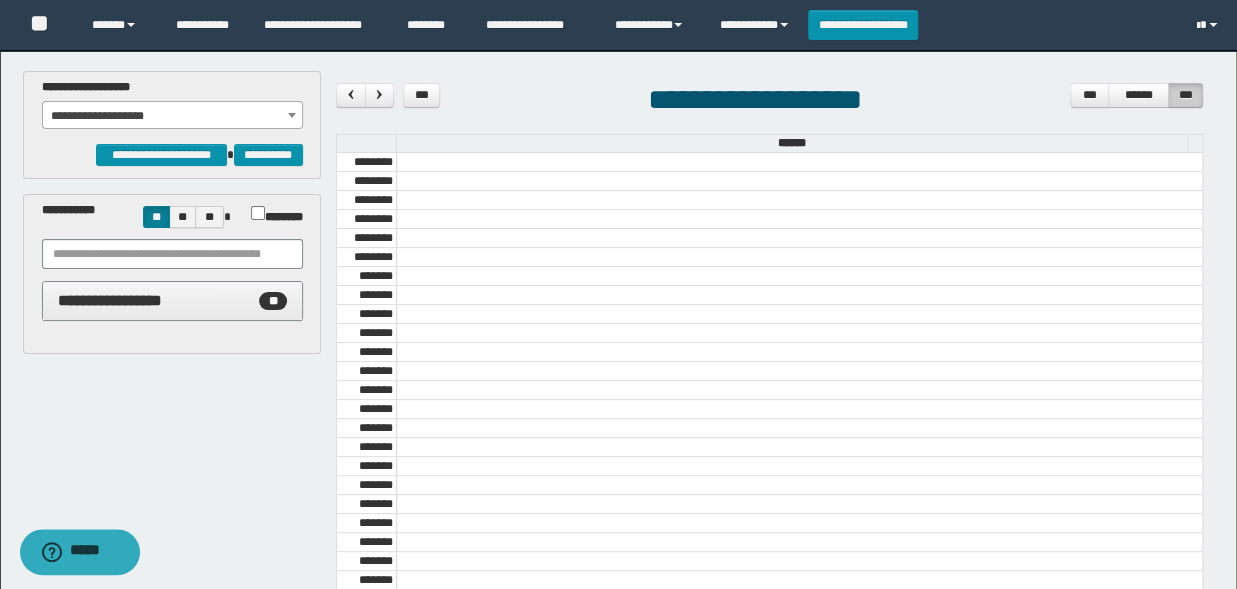 click at bounding box center [799, 276] 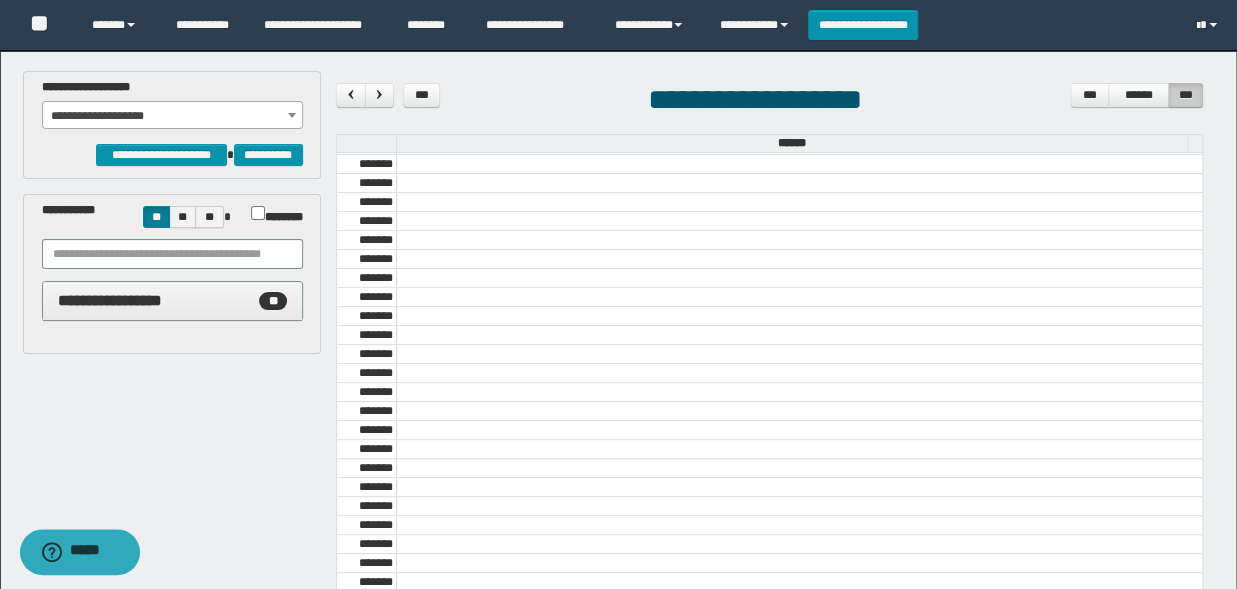 scroll, scrollTop: 2094, scrollLeft: 0, axis: vertical 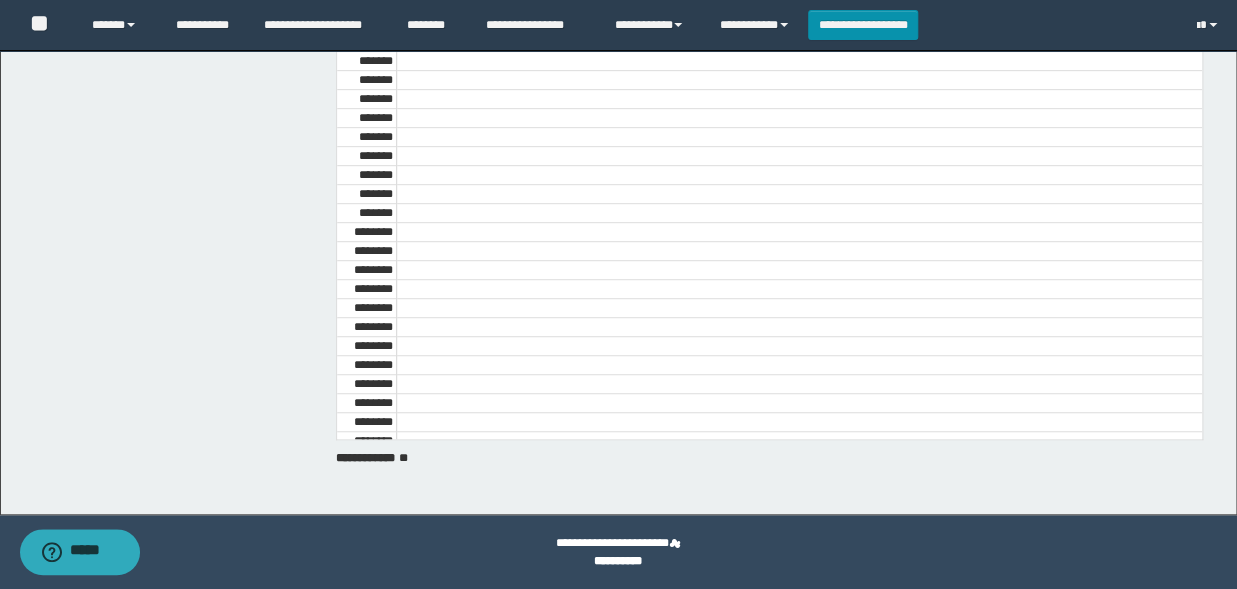 click at bounding box center (799, 422) 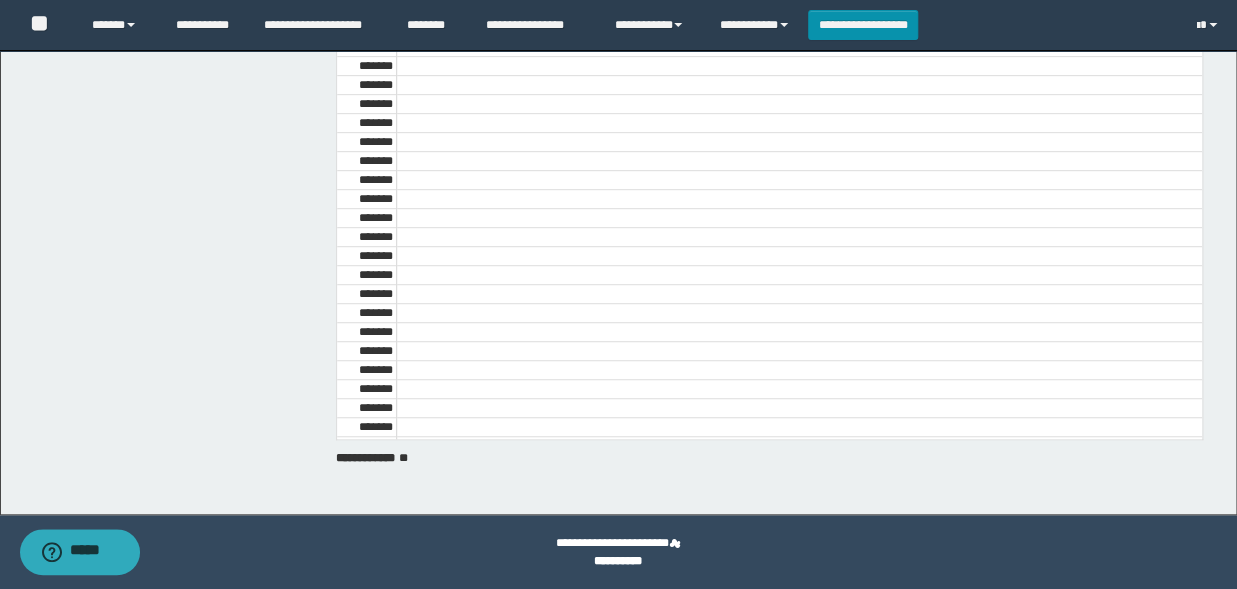 scroll, scrollTop: 0, scrollLeft: 0, axis: both 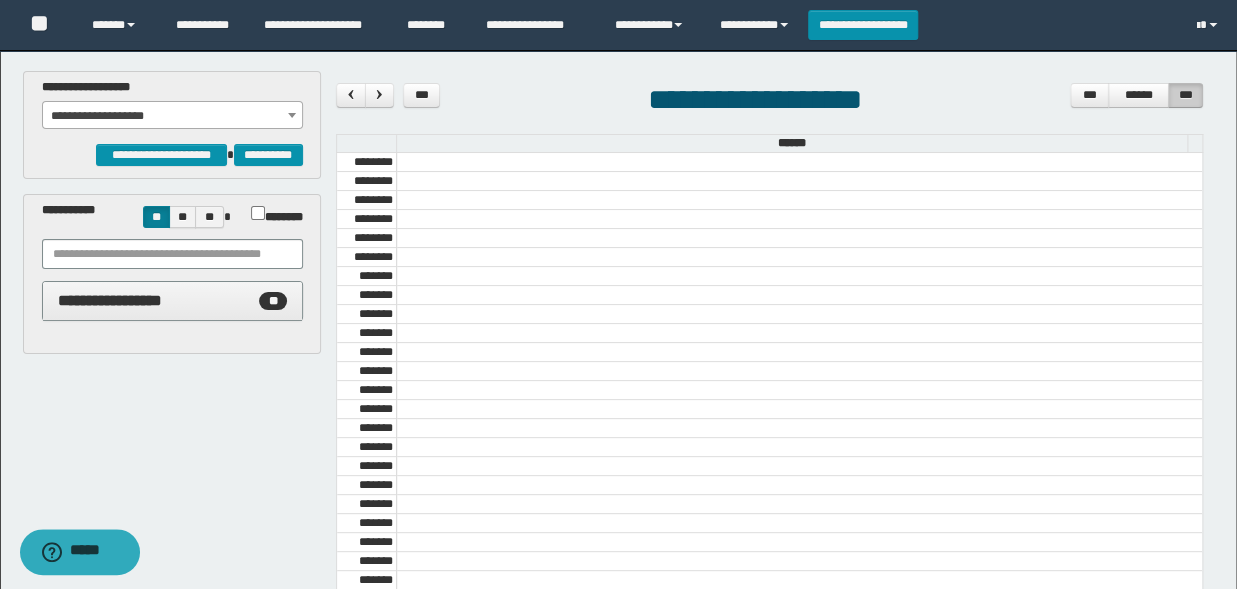 click on "**********" at bounding box center (620, 450) 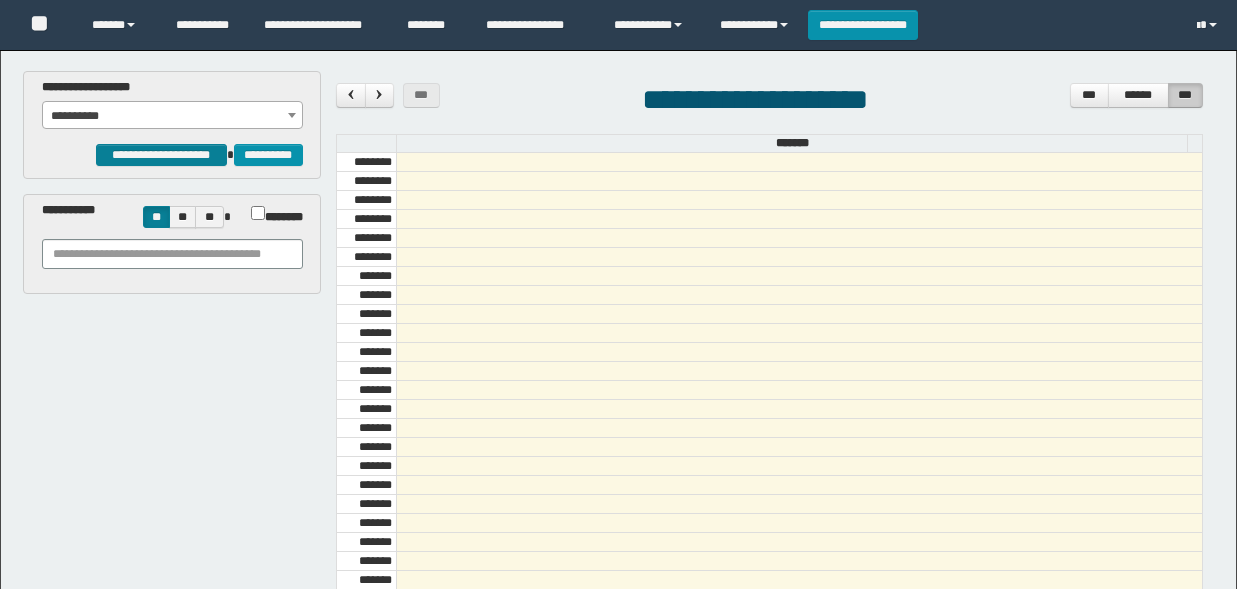 scroll, scrollTop: 0, scrollLeft: 0, axis: both 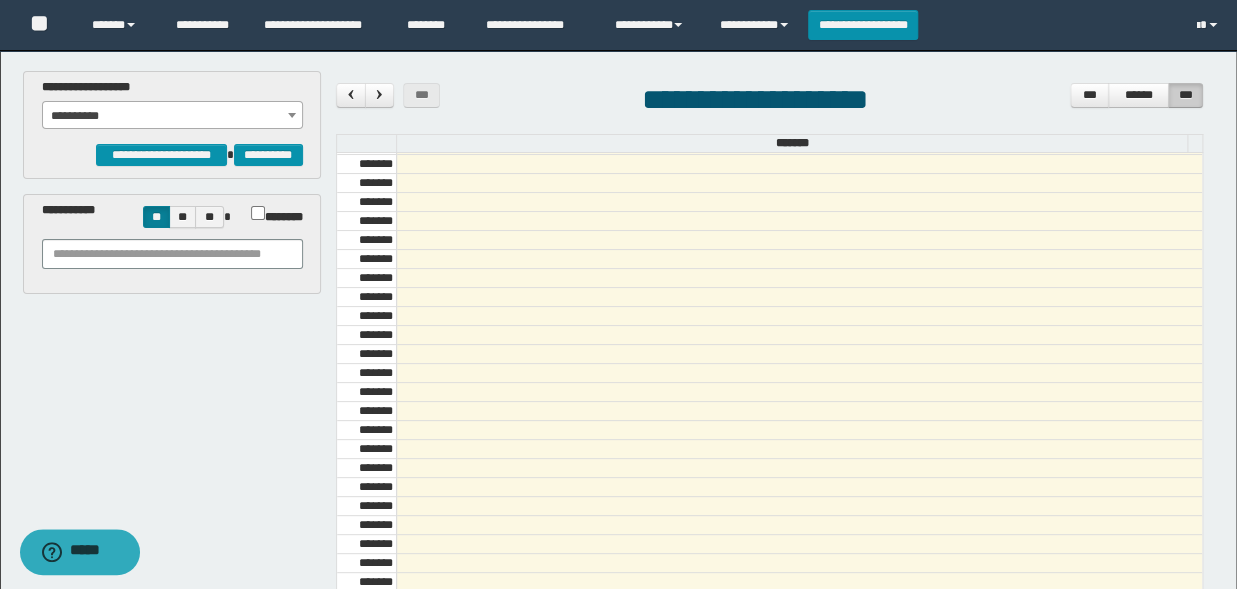 click on "**********" at bounding box center [172, 116] 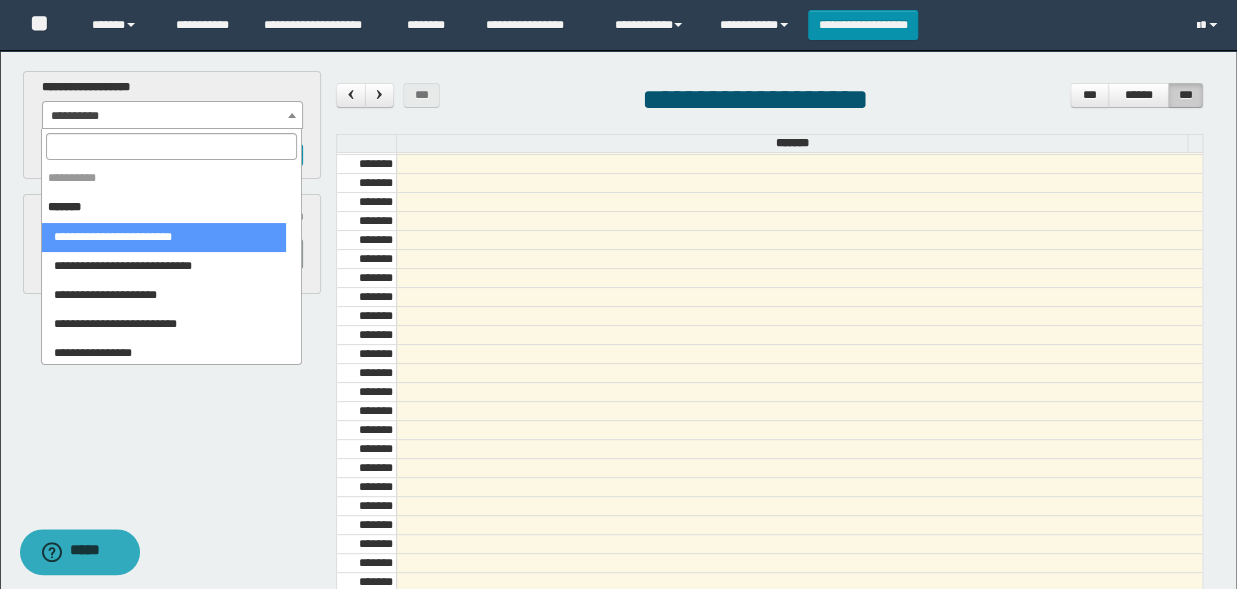click at bounding box center [171, 146] 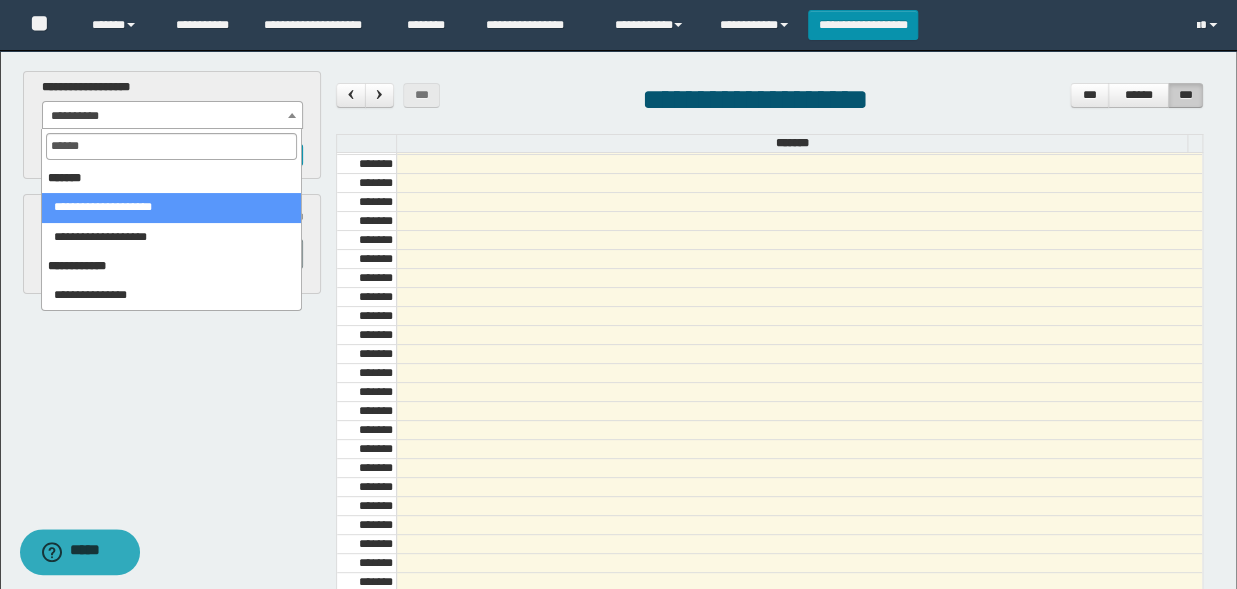 type on "******" 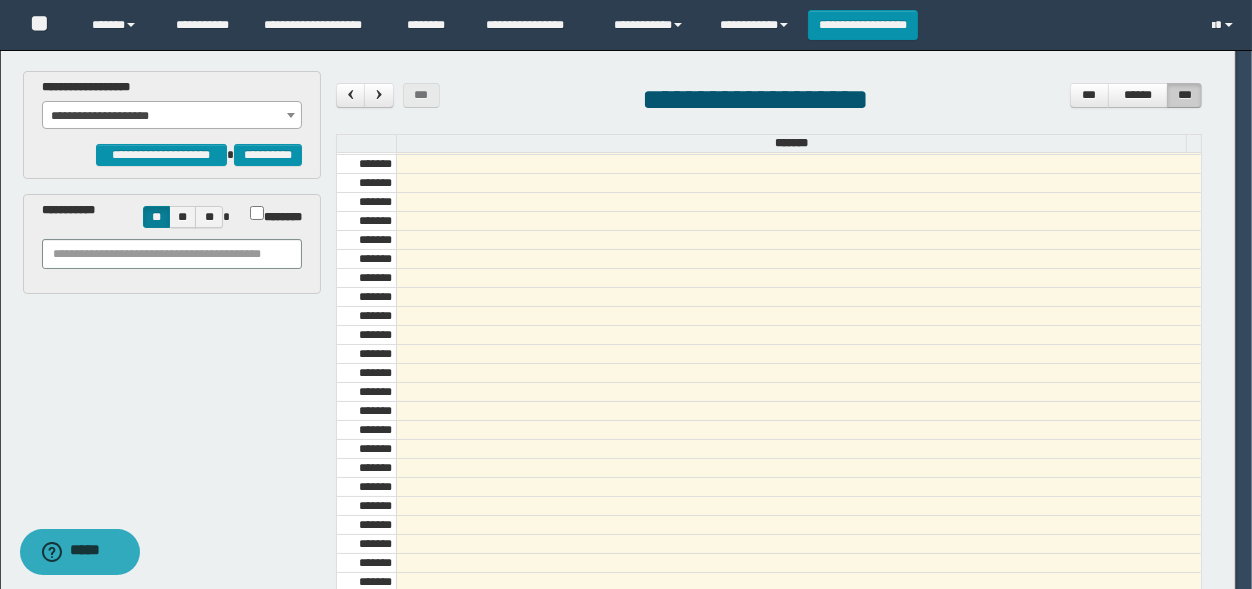 scroll, scrollTop: 682, scrollLeft: 0, axis: vertical 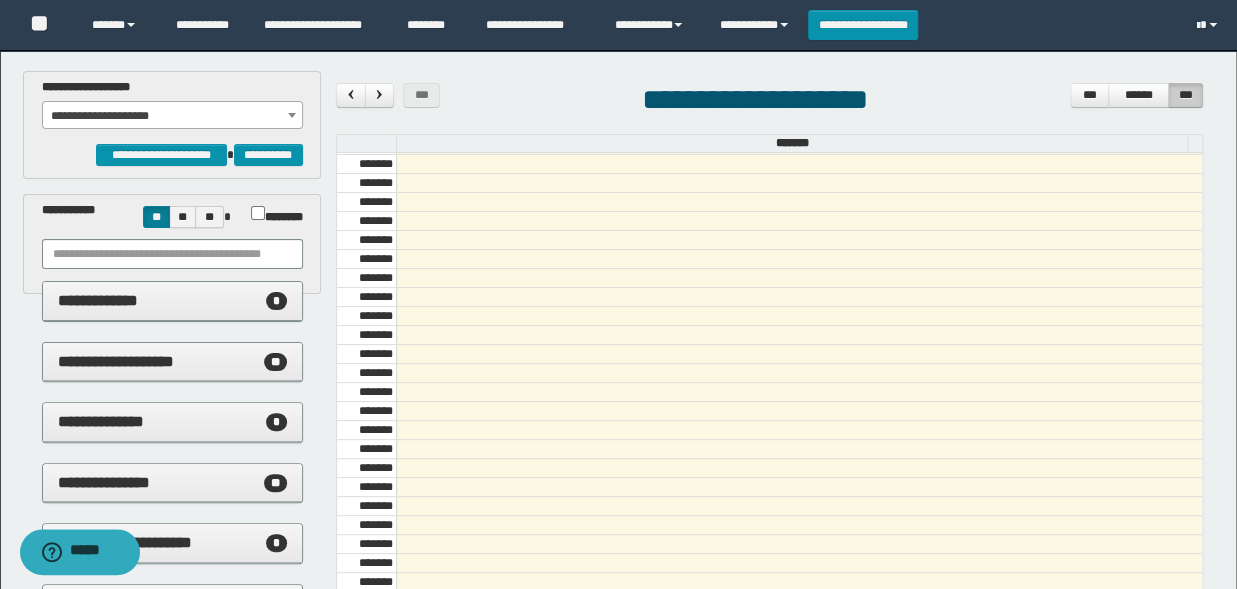 click on "*******" at bounding box center [272, 212] 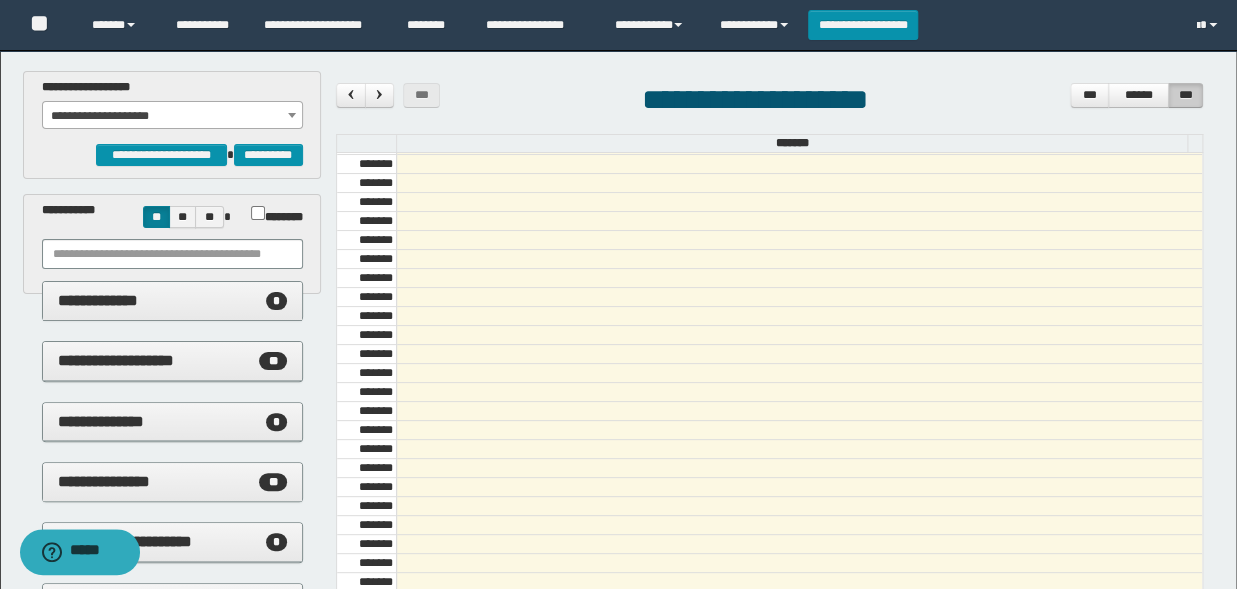click on "*******" at bounding box center (272, 212) 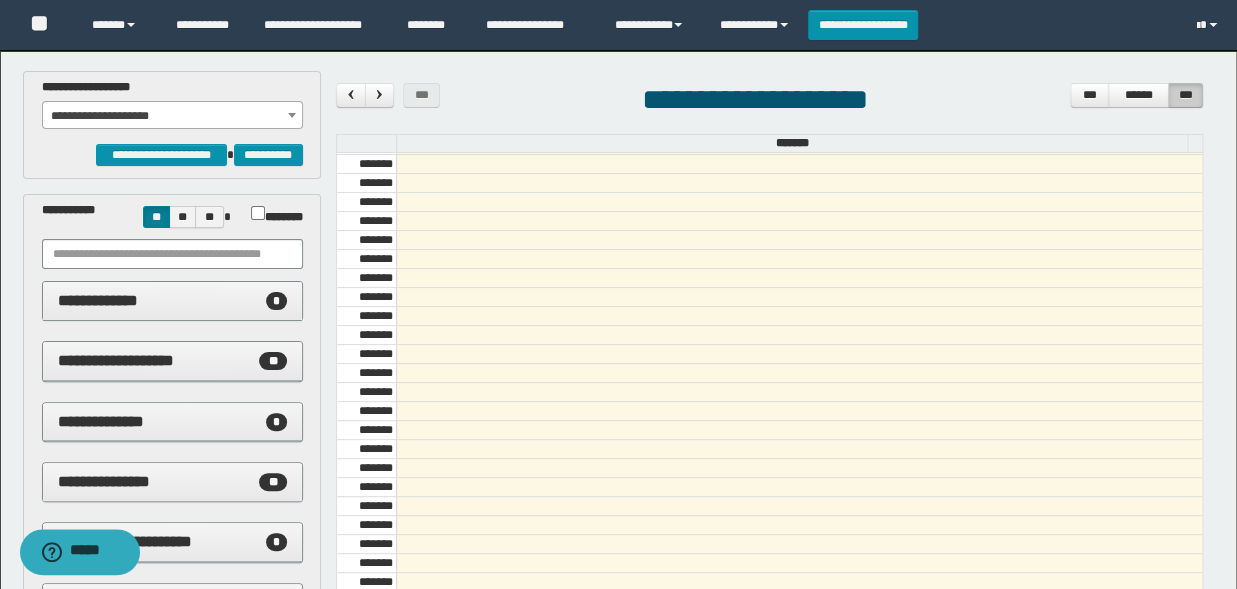 click on "*******" at bounding box center (272, 212) 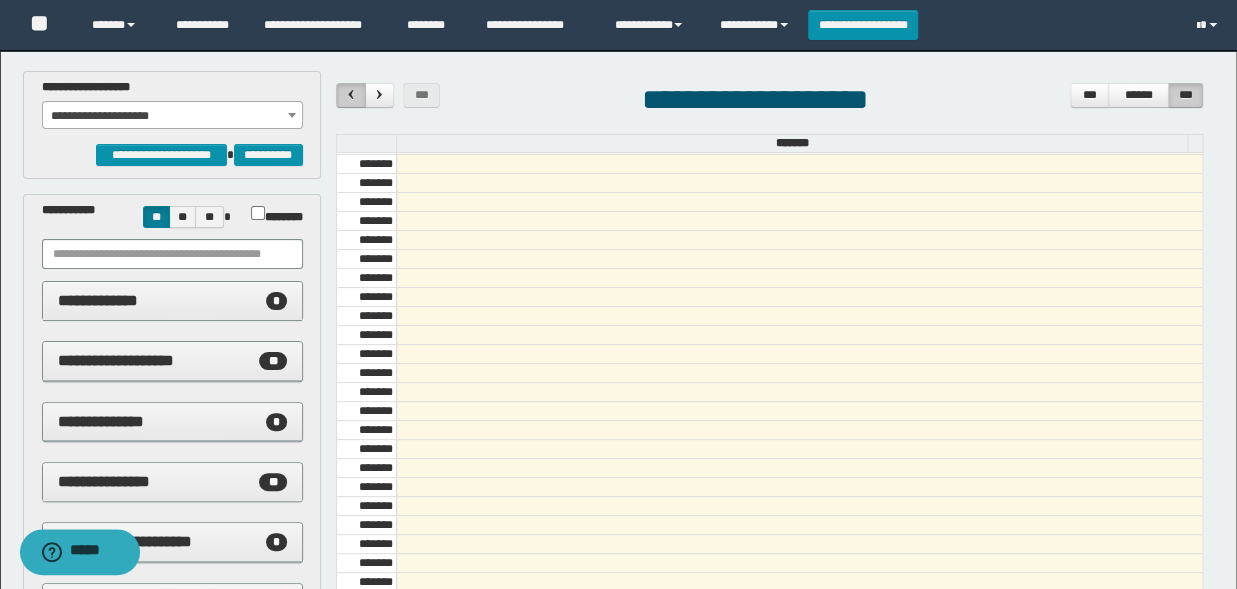 click at bounding box center (350, 95) 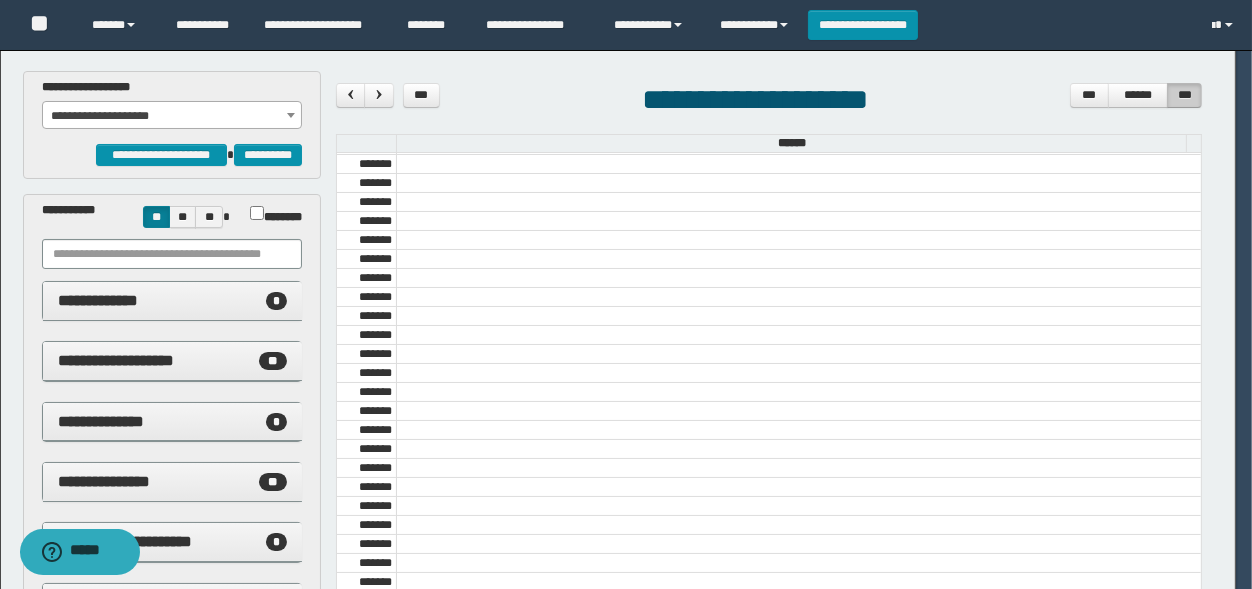click at bounding box center (350, 95) 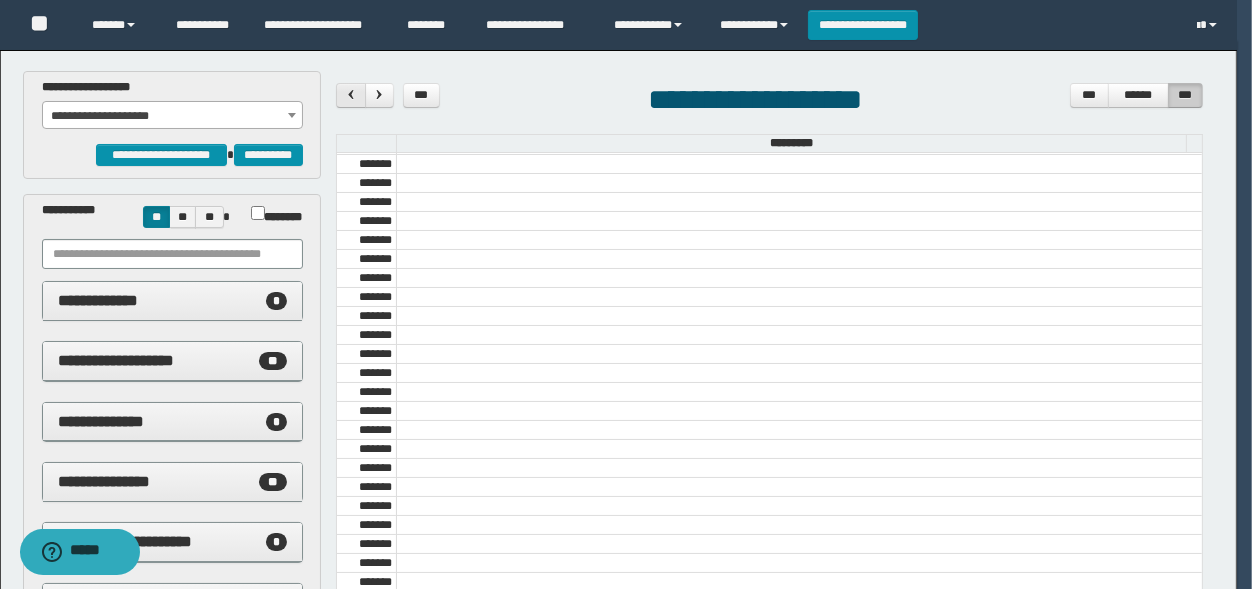 click on "**********" at bounding box center (618, 294) 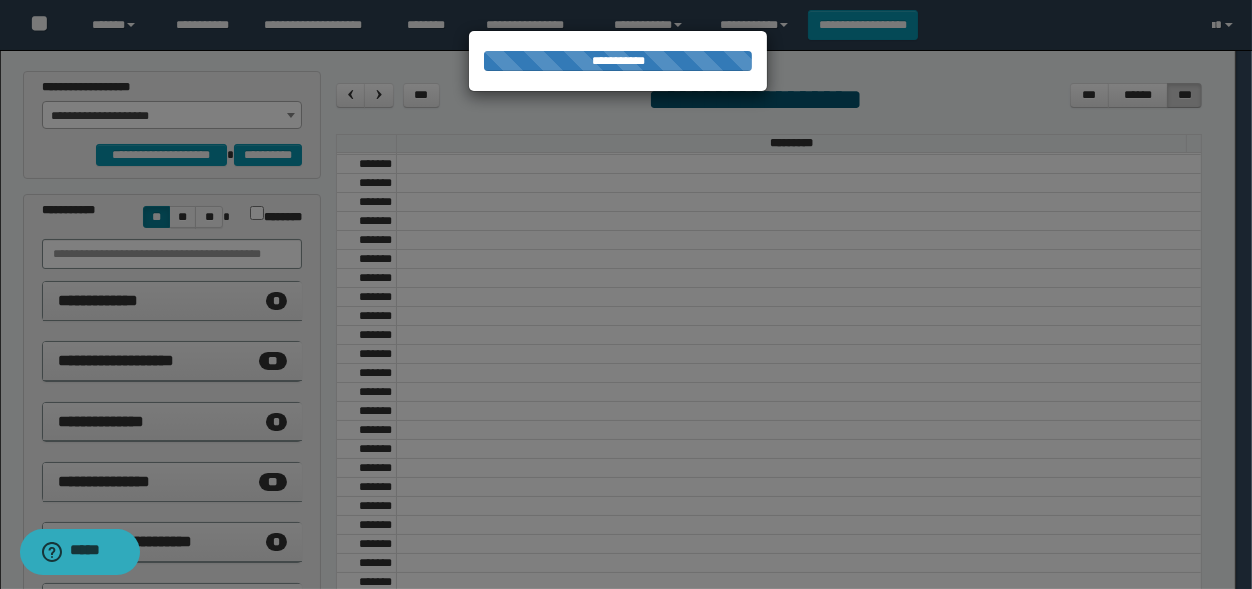 click on "**********" at bounding box center (626, 294) 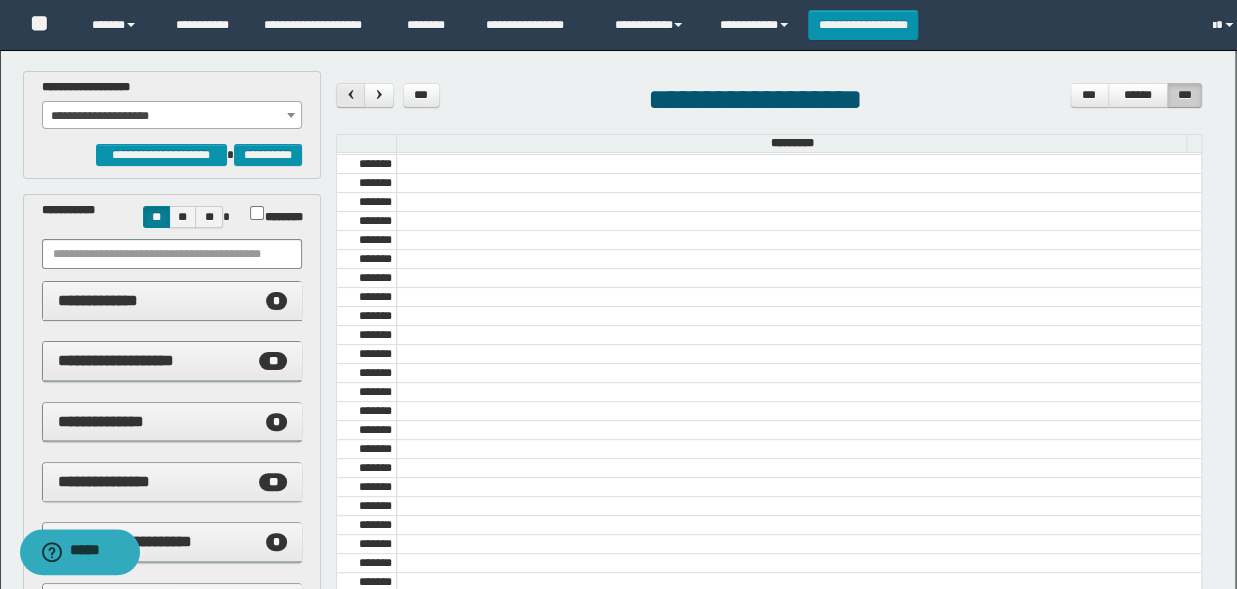 click at bounding box center (350, 95) 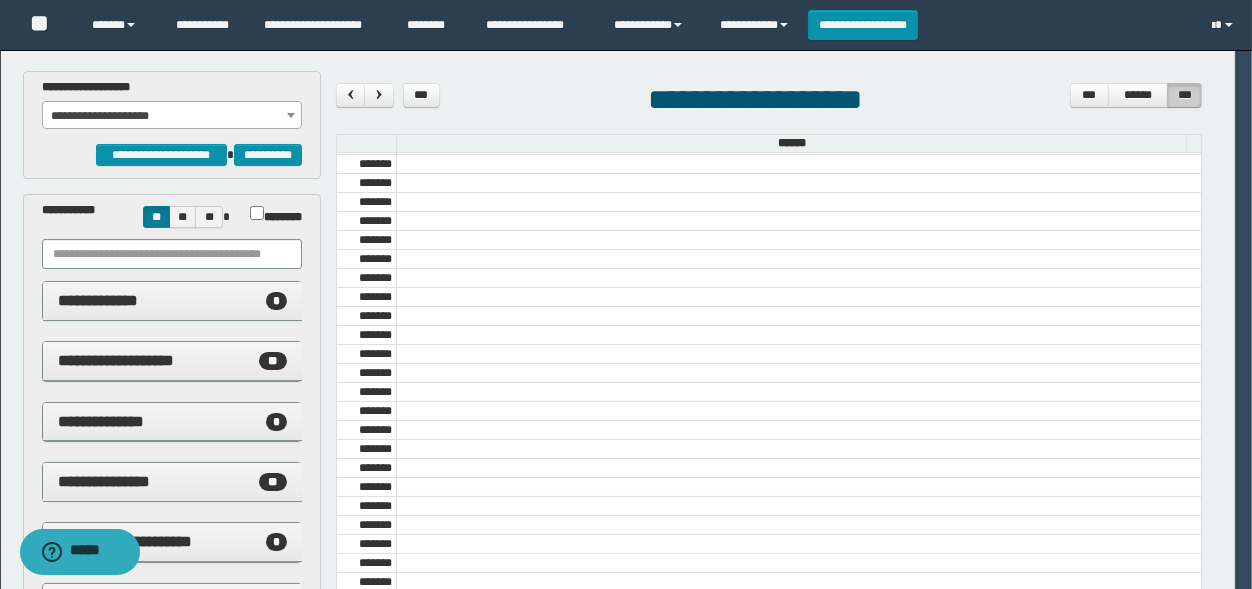 click on "**********" at bounding box center [626, 294] 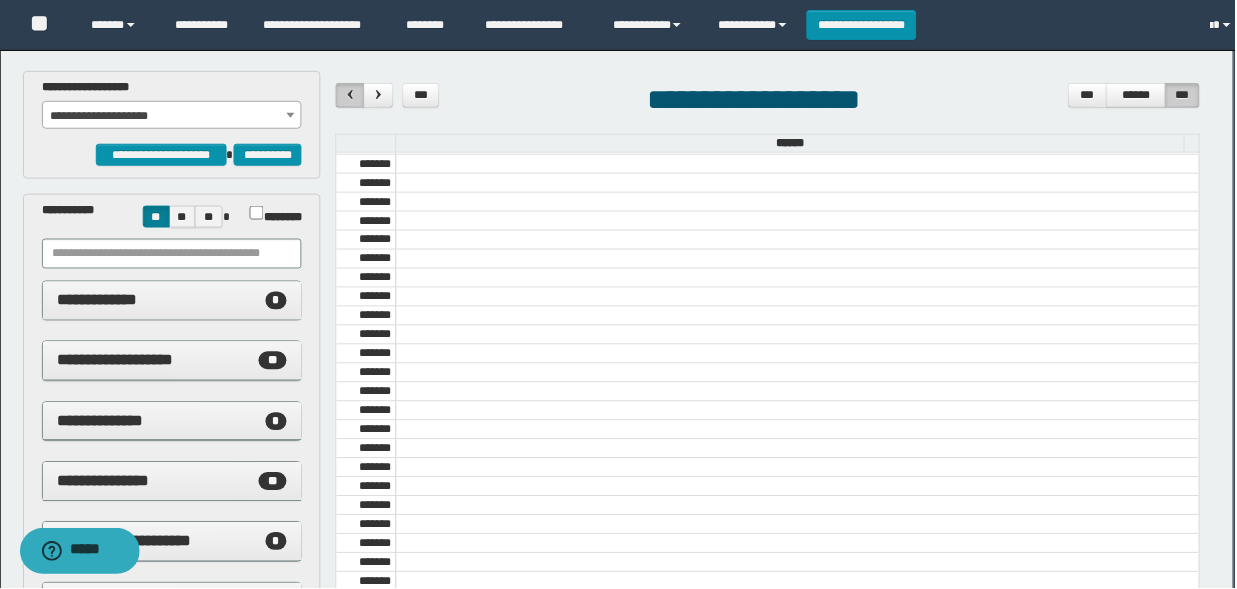 click at bounding box center (350, 95) 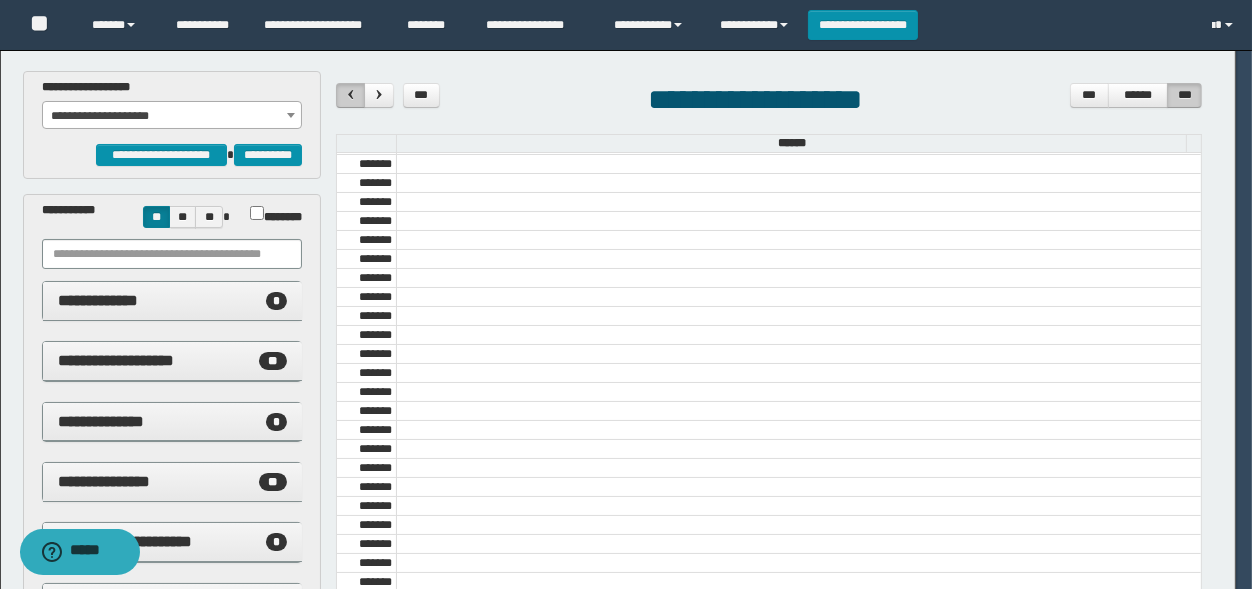 click at bounding box center [350, 95] 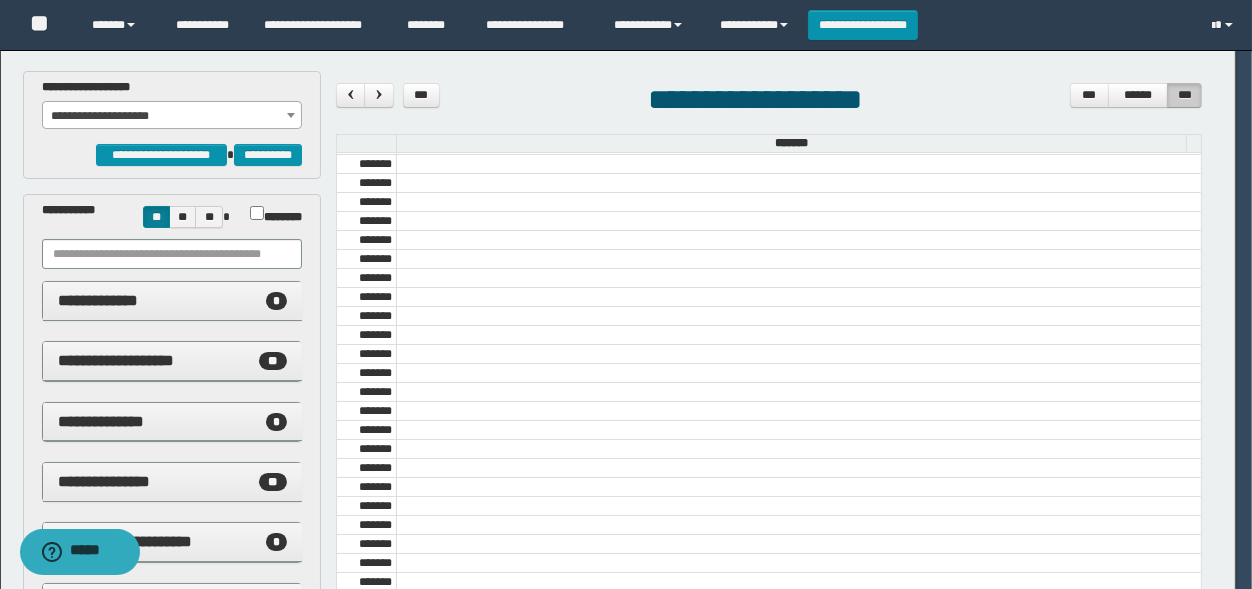 click at bounding box center [350, 95] 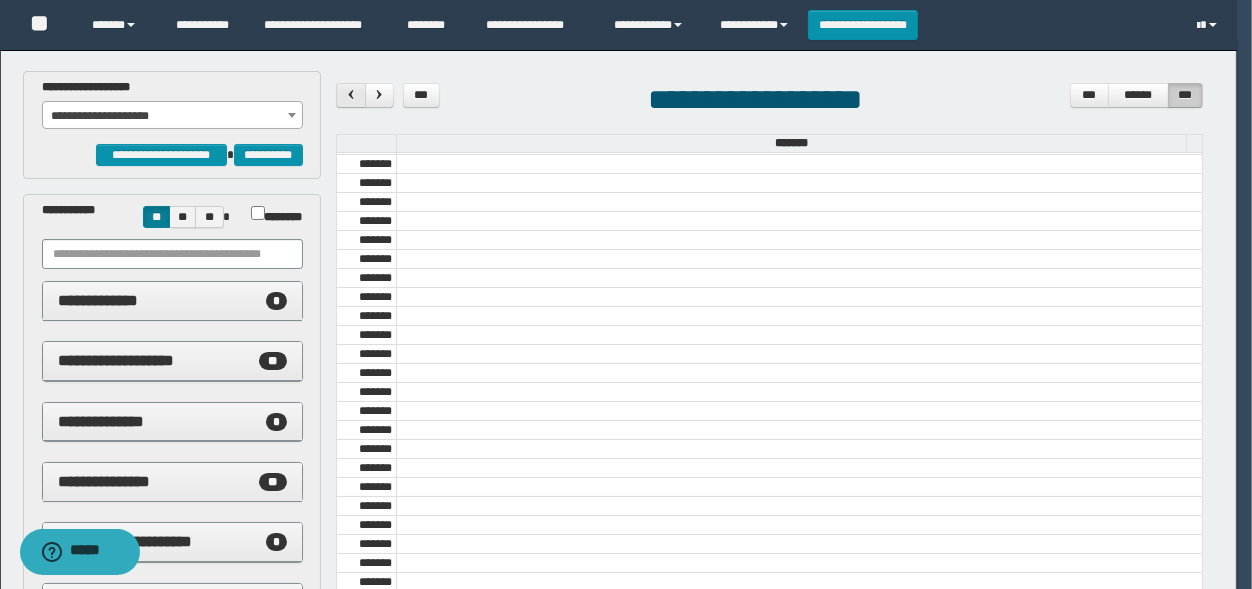 click at bounding box center [350, 95] 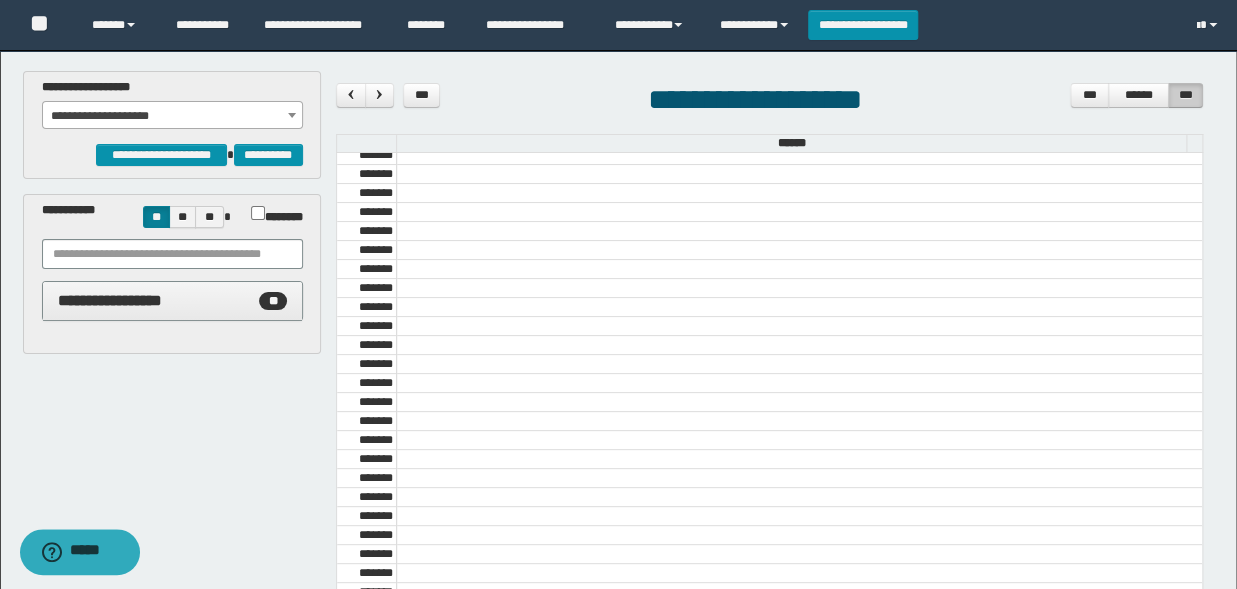 scroll, scrollTop: 2094, scrollLeft: 0, axis: vertical 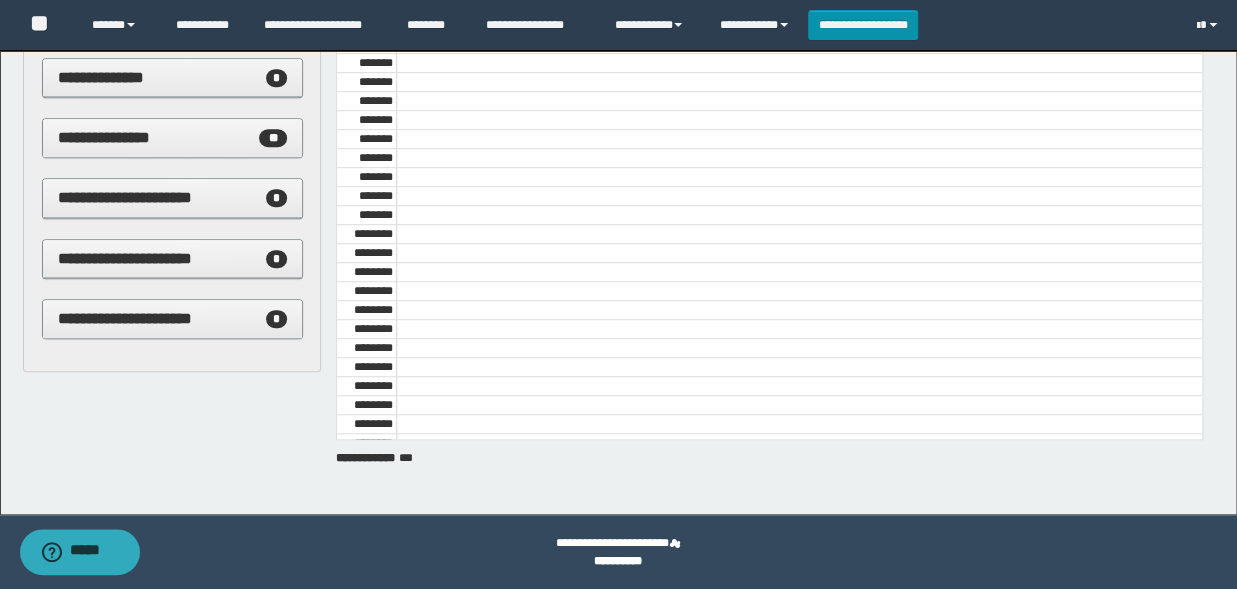 click at bounding box center [799, 367] 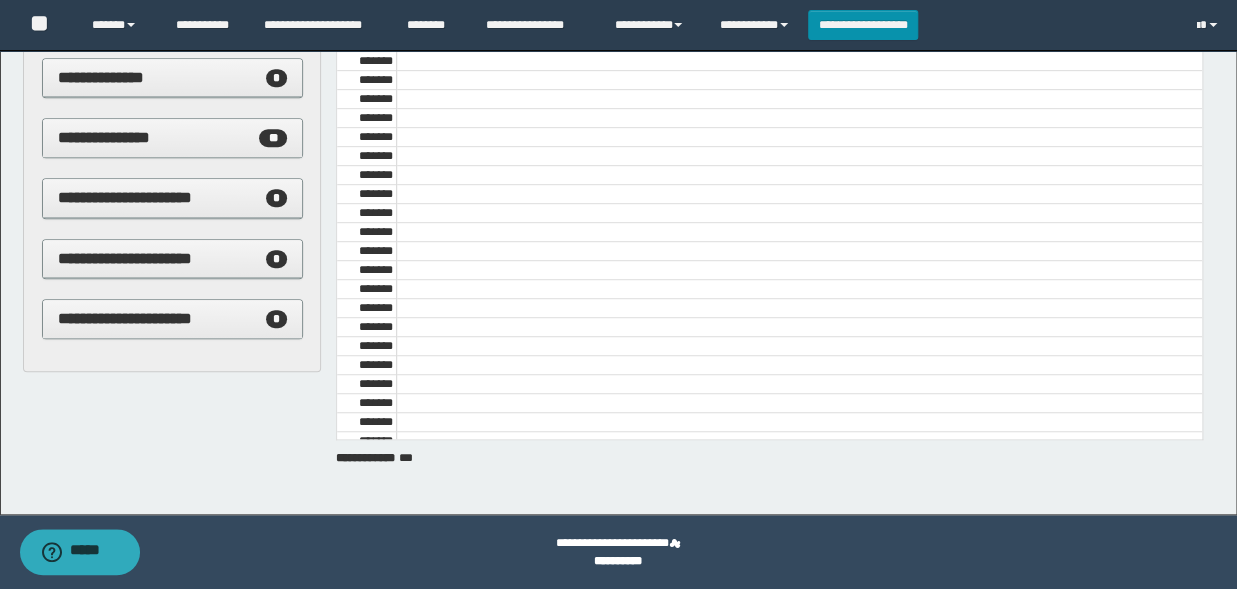 scroll, scrollTop: 0, scrollLeft: 0, axis: both 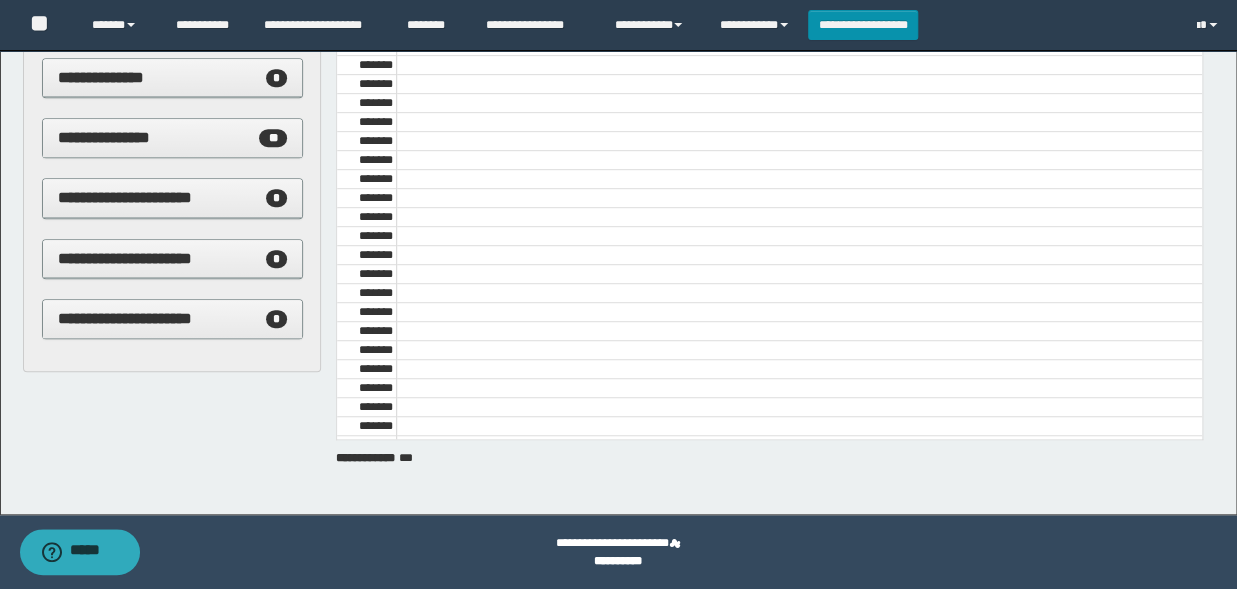 click on "**********" at bounding box center (618, 561) 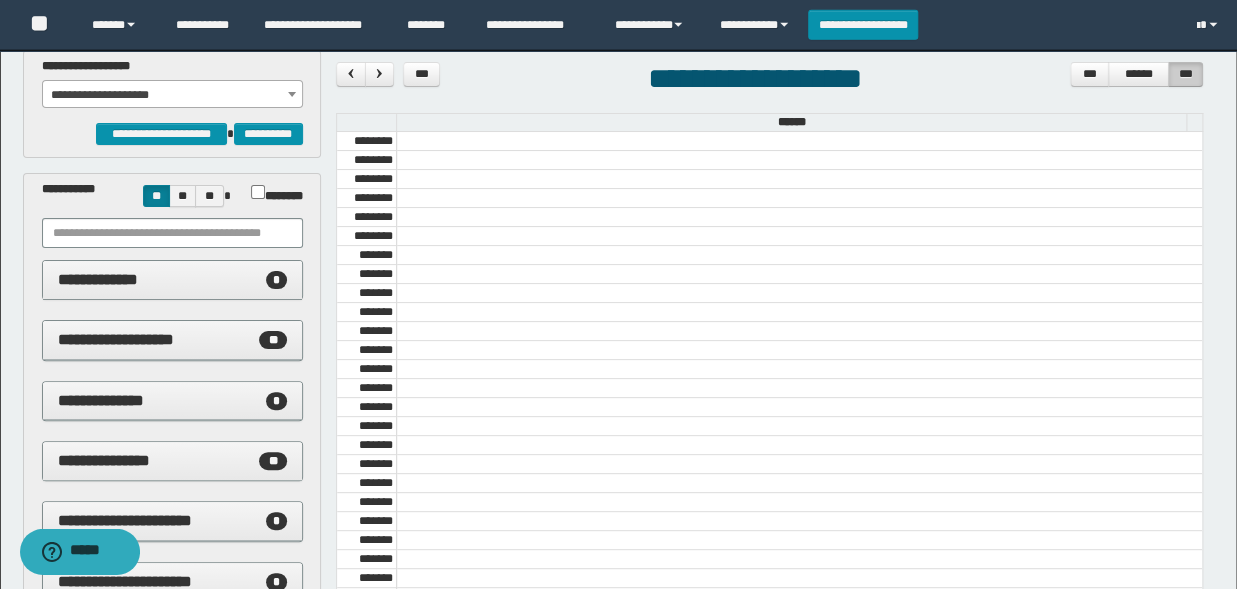 scroll, scrollTop: 0, scrollLeft: 0, axis: both 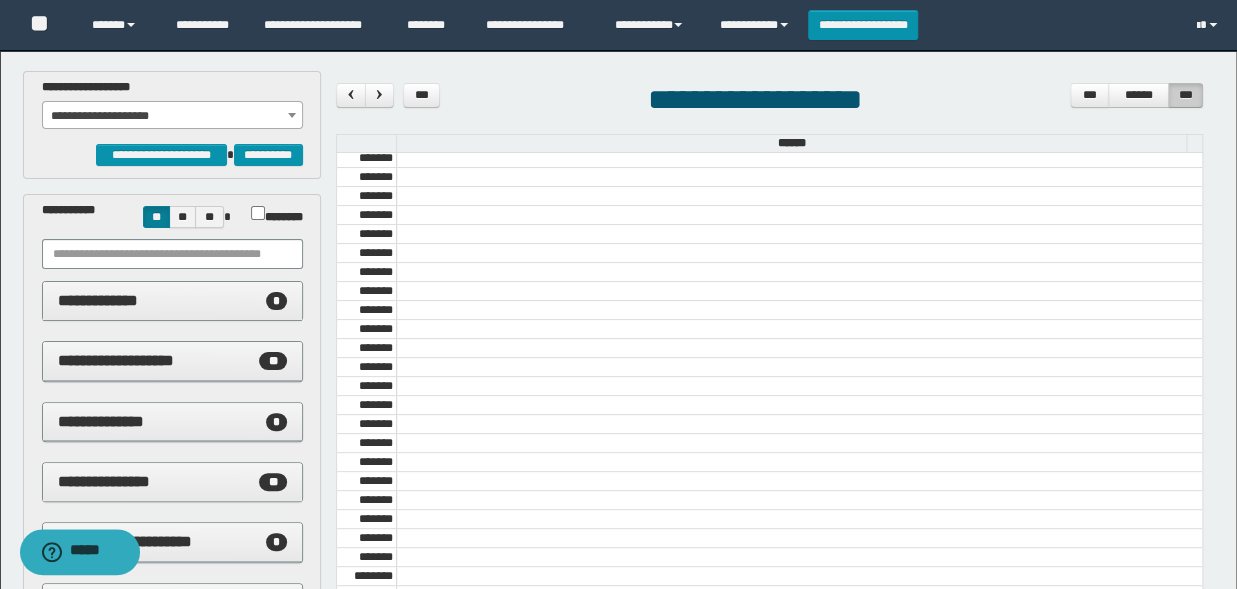 click on "**********" at bounding box center (172, 116) 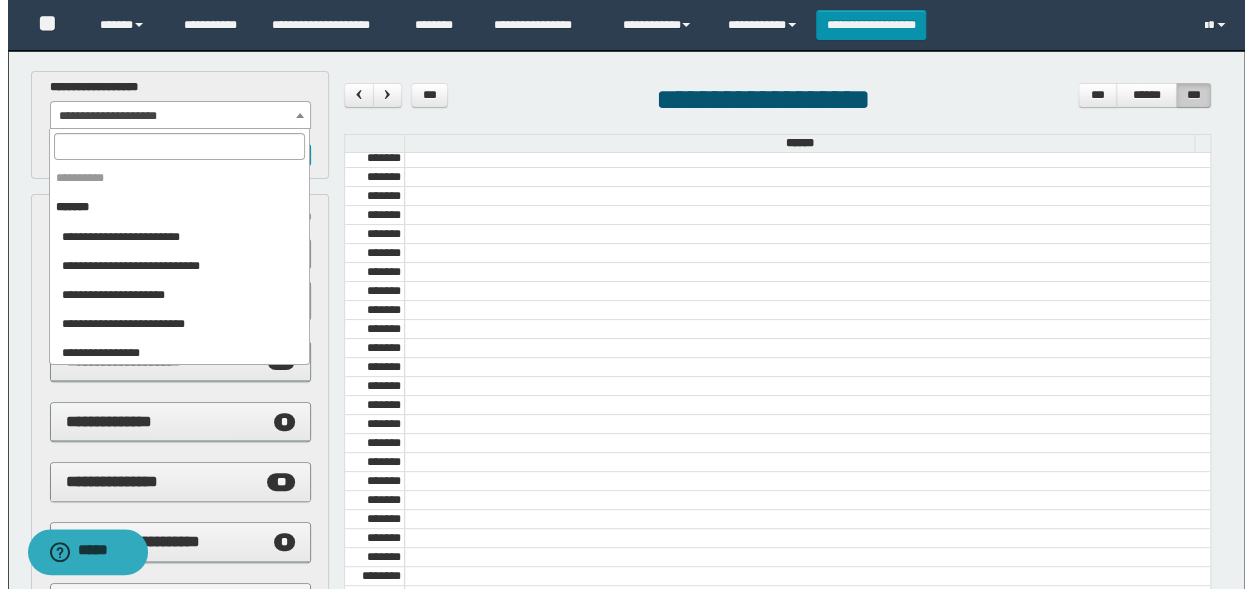 scroll, scrollTop: 889, scrollLeft: 0, axis: vertical 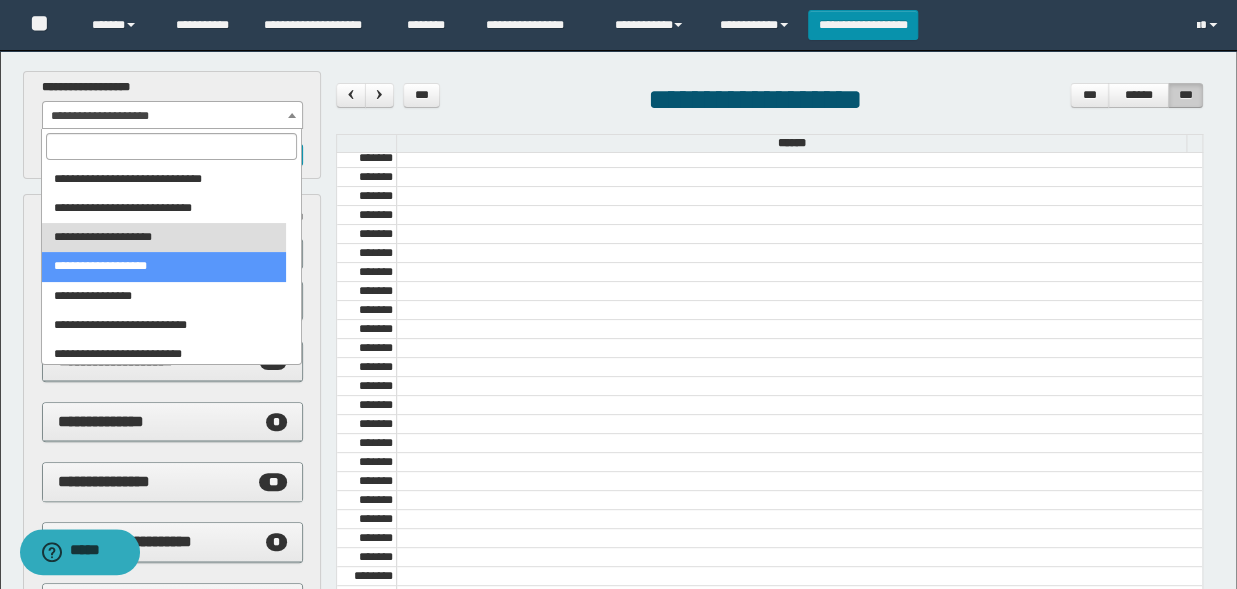 select on "******" 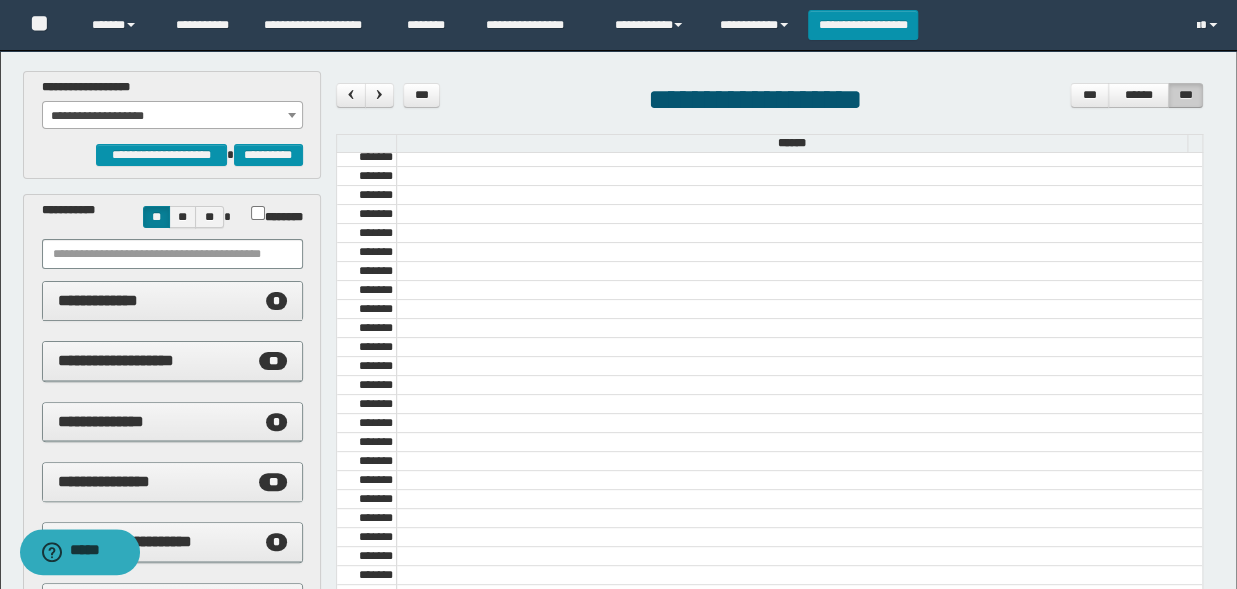 scroll, scrollTop: 2094, scrollLeft: 0, axis: vertical 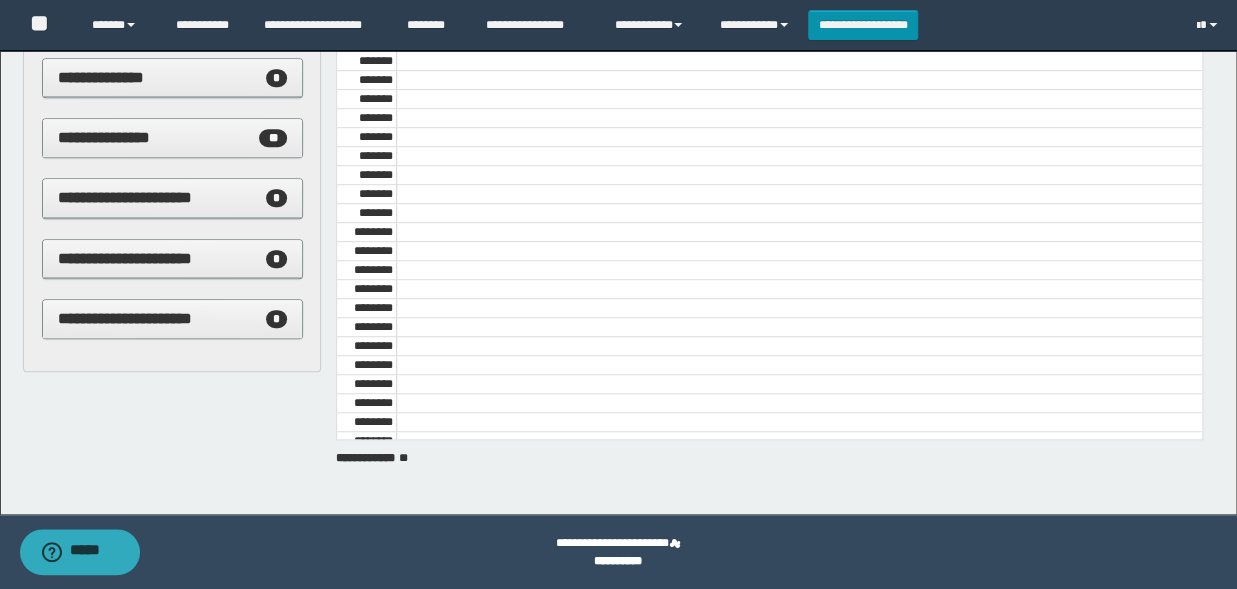 click on "**********" at bounding box center (769, 106) 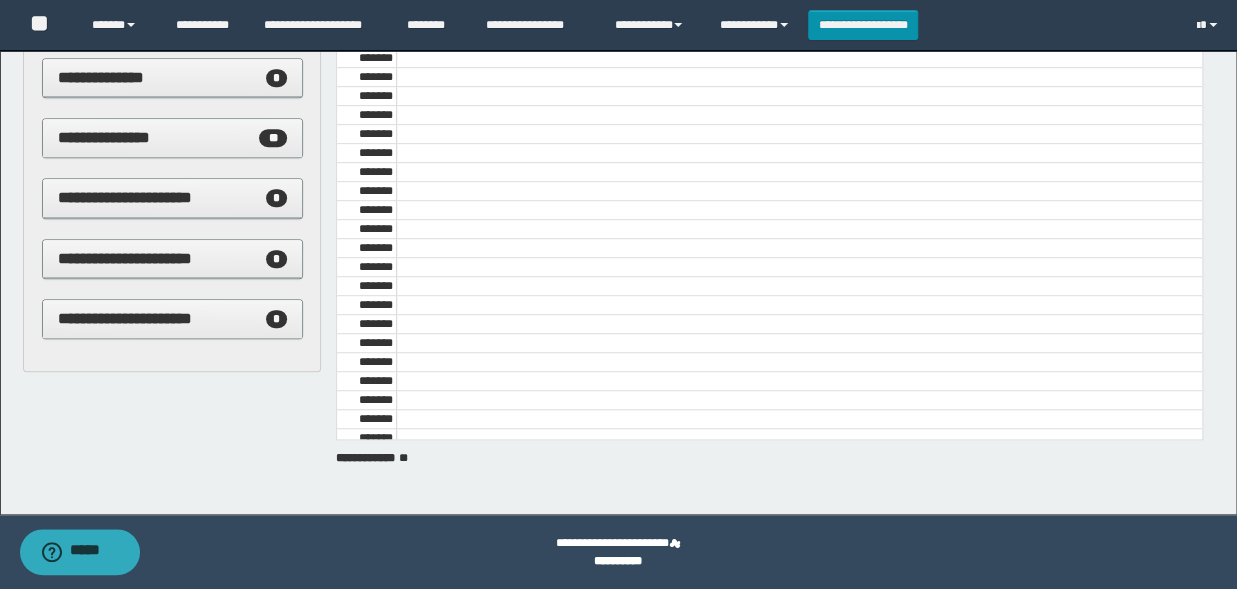 scroll, scrollTop: 114, scrollLeft: 0, axis: vertical 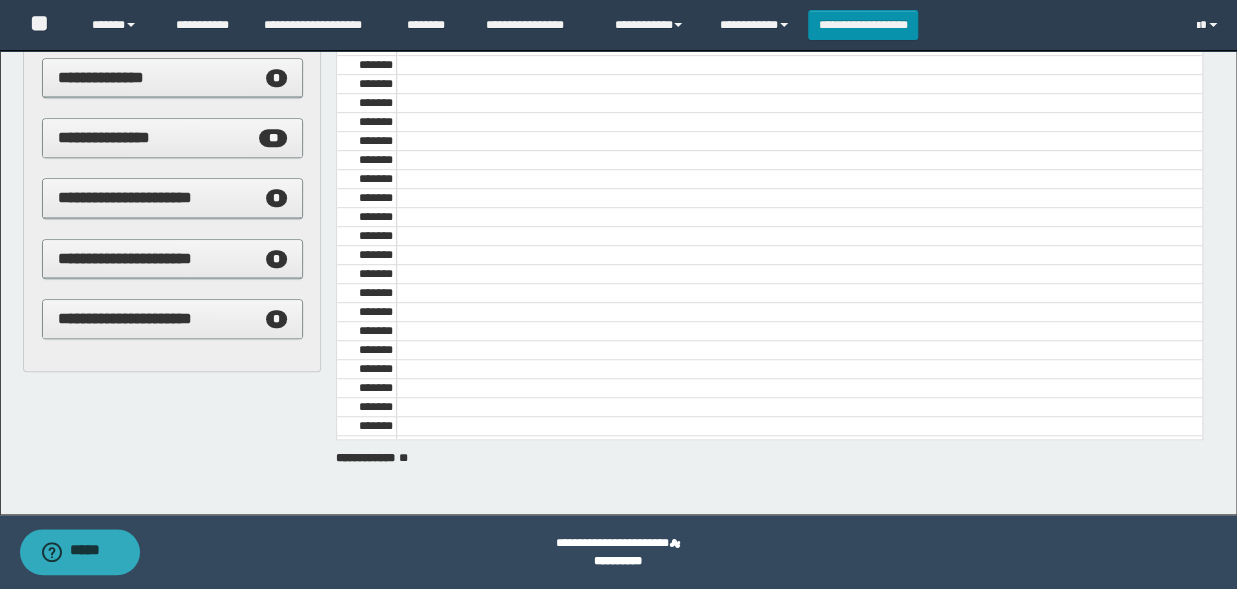 click on "**********" at bounding box center [367, 458] 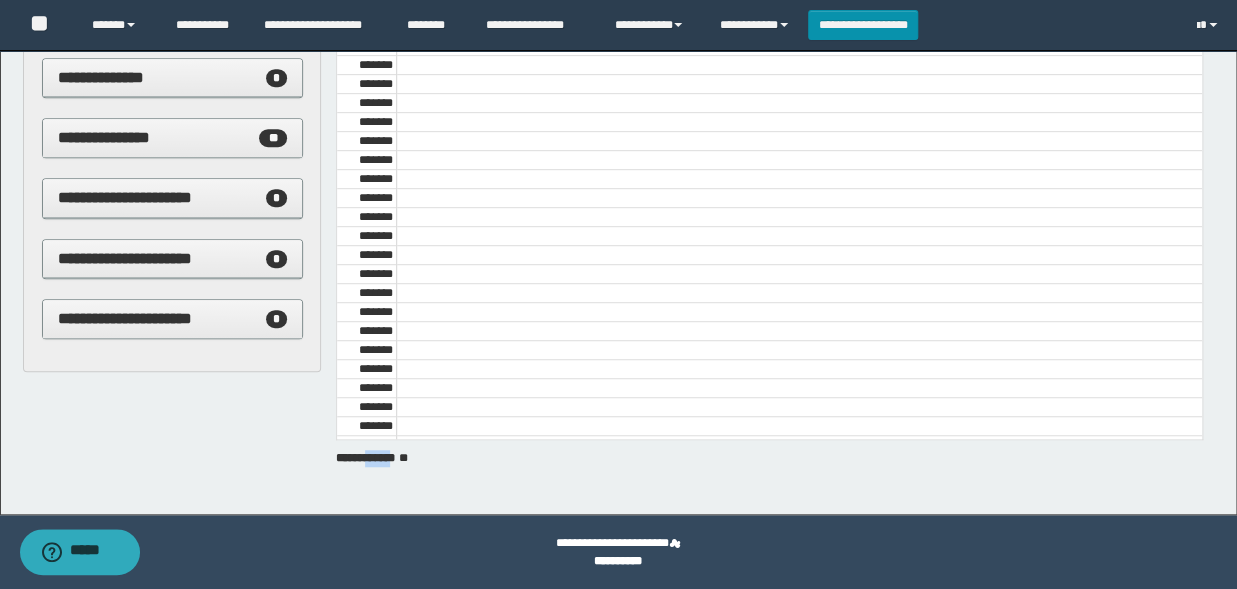click on "**********" at bounding box center (367, 458) 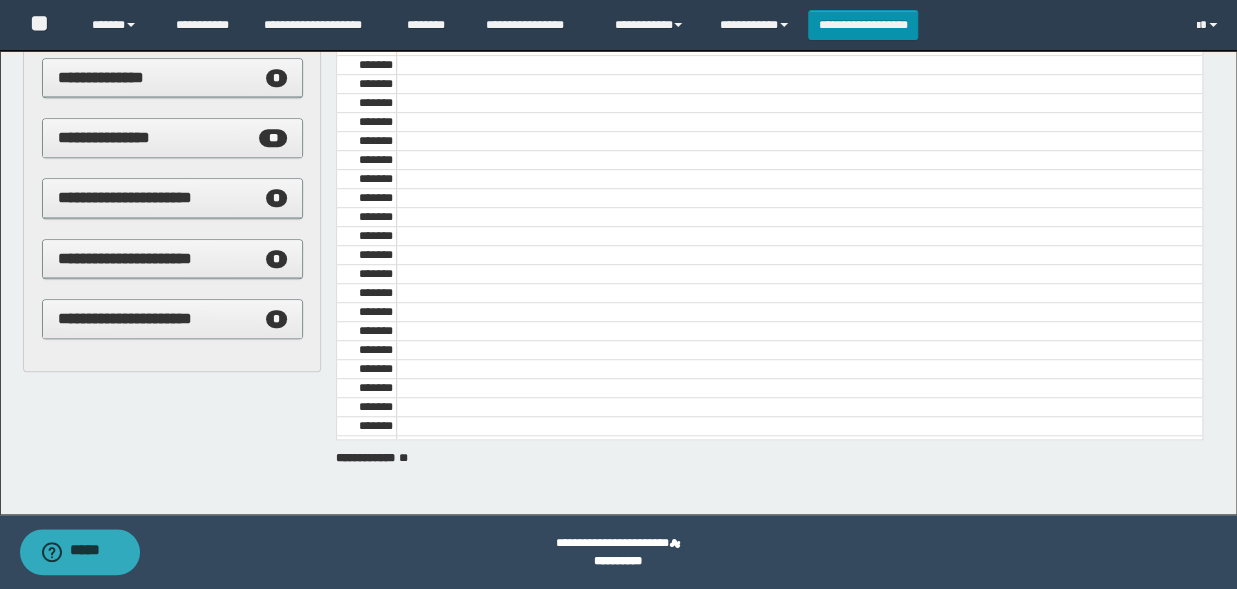 click on "*" at bounding box center (408, 458) 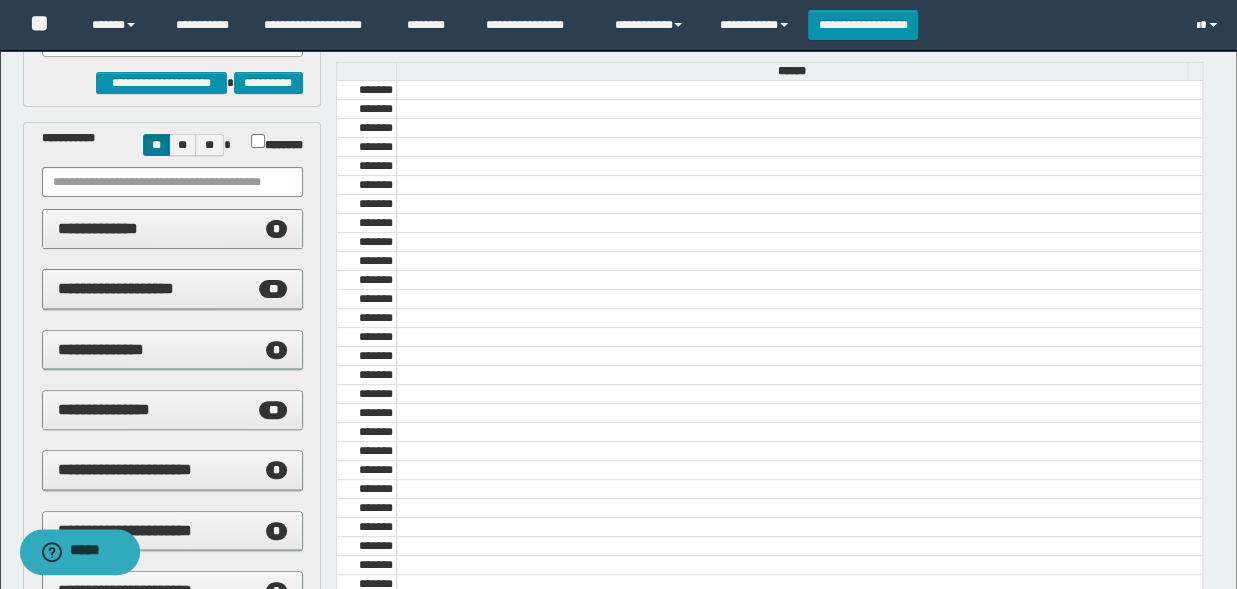 scroll, scrollTop: 0, scrollLeft: 0, axis: both 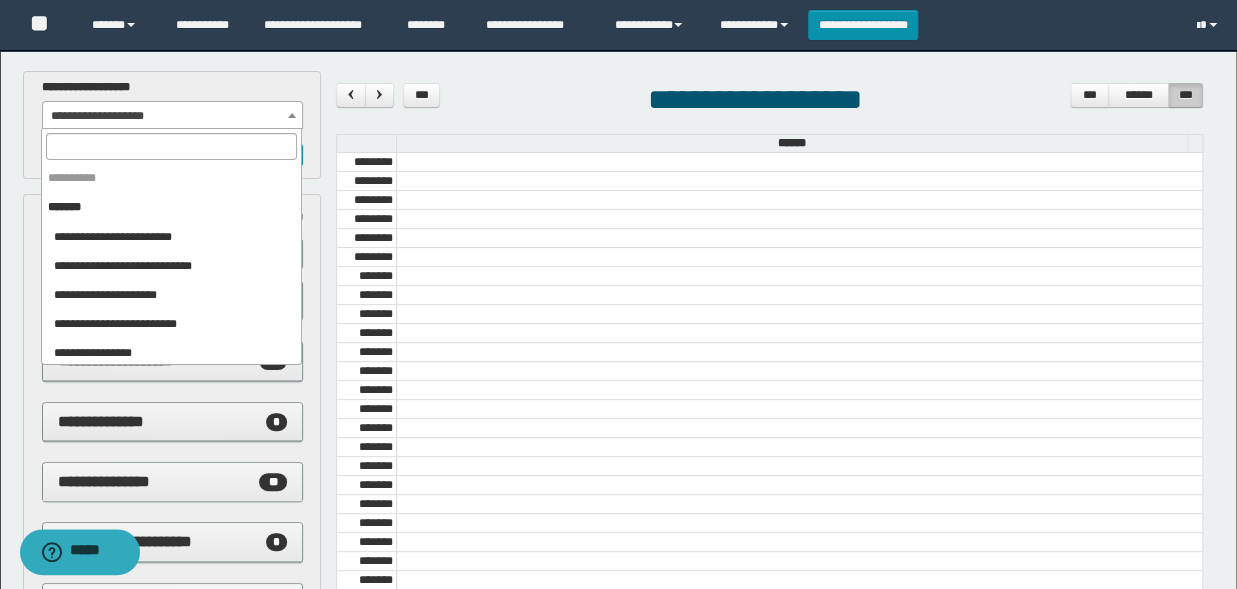 click at bounding box center [292, 115] 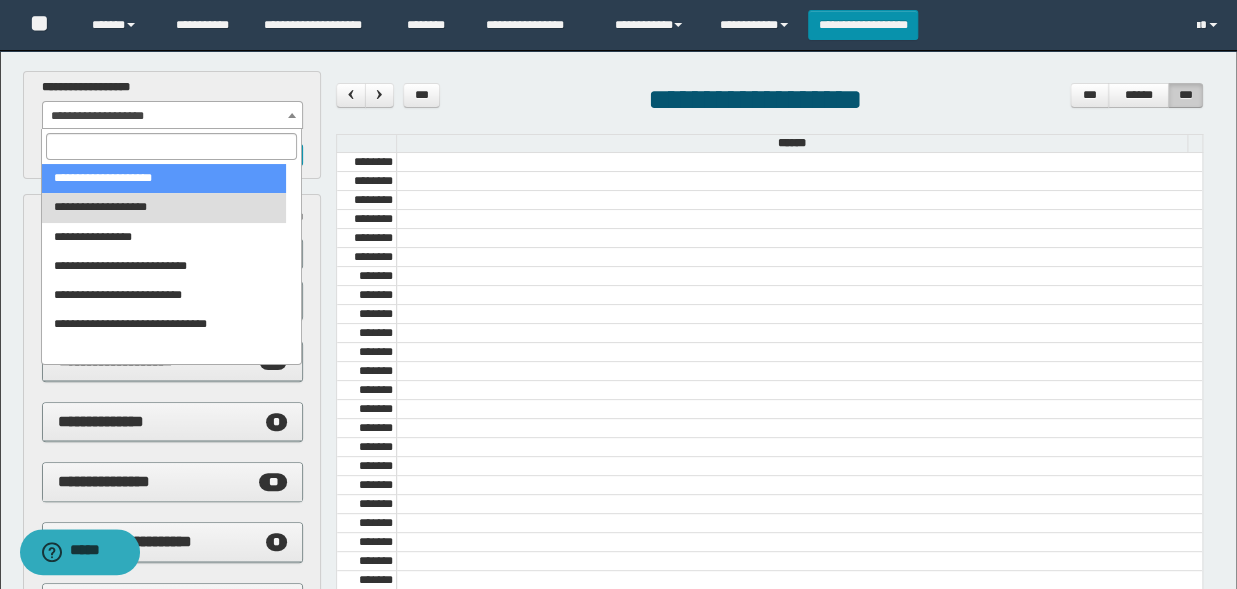 click at bounding box center (171, 146) 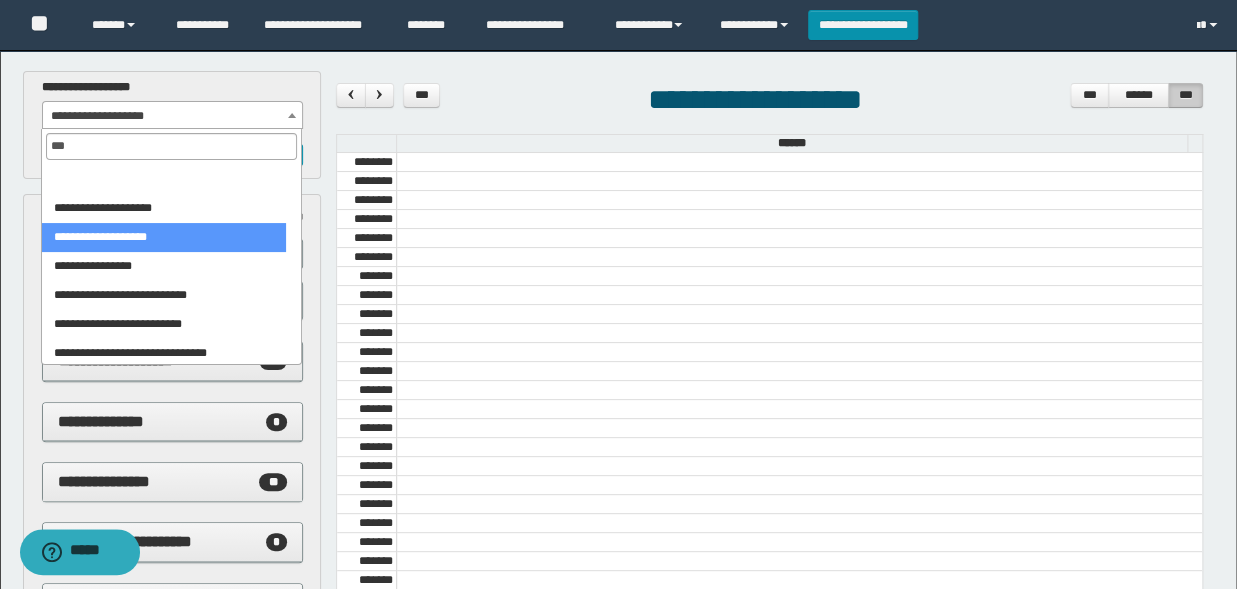 scroll, scrollTop: 0, scrollLeft: 0, axis: both 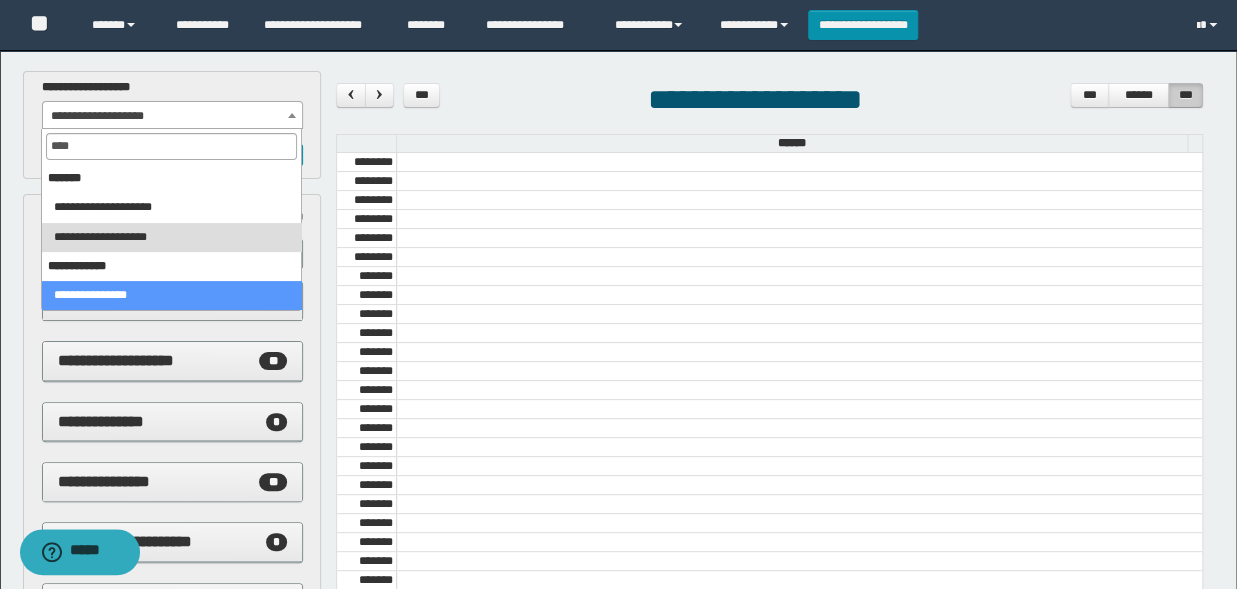 type on "****" 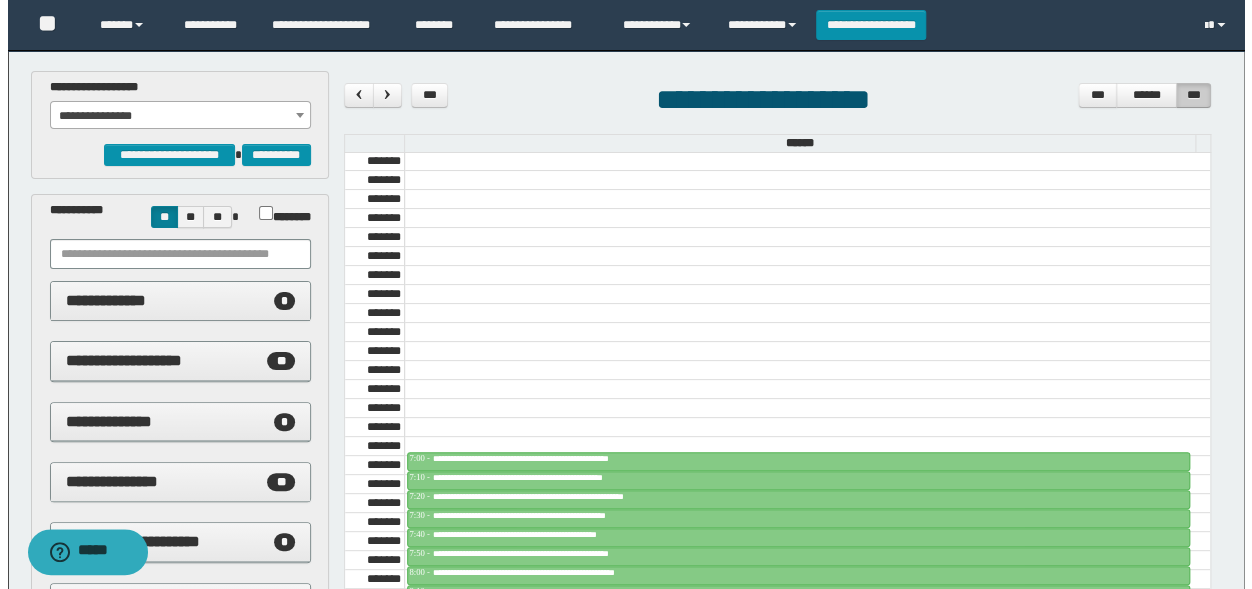 scroll, scrollTop: 908, scrollLeft: 0, axis: vertical 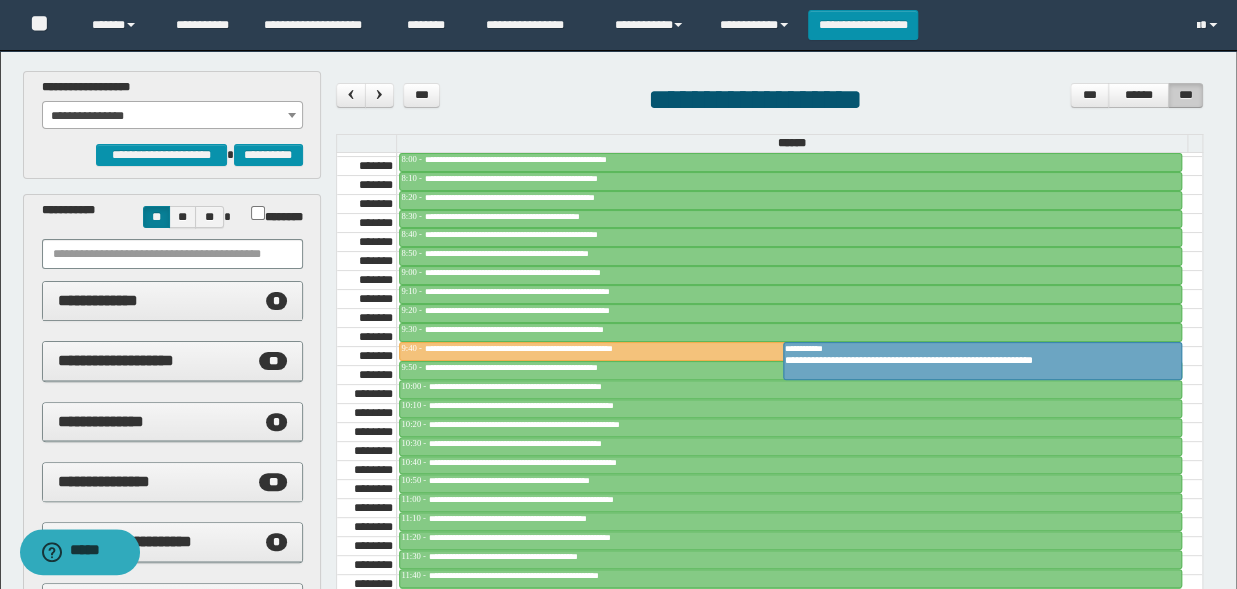 click on "**********" at bounding box center [799, -755] 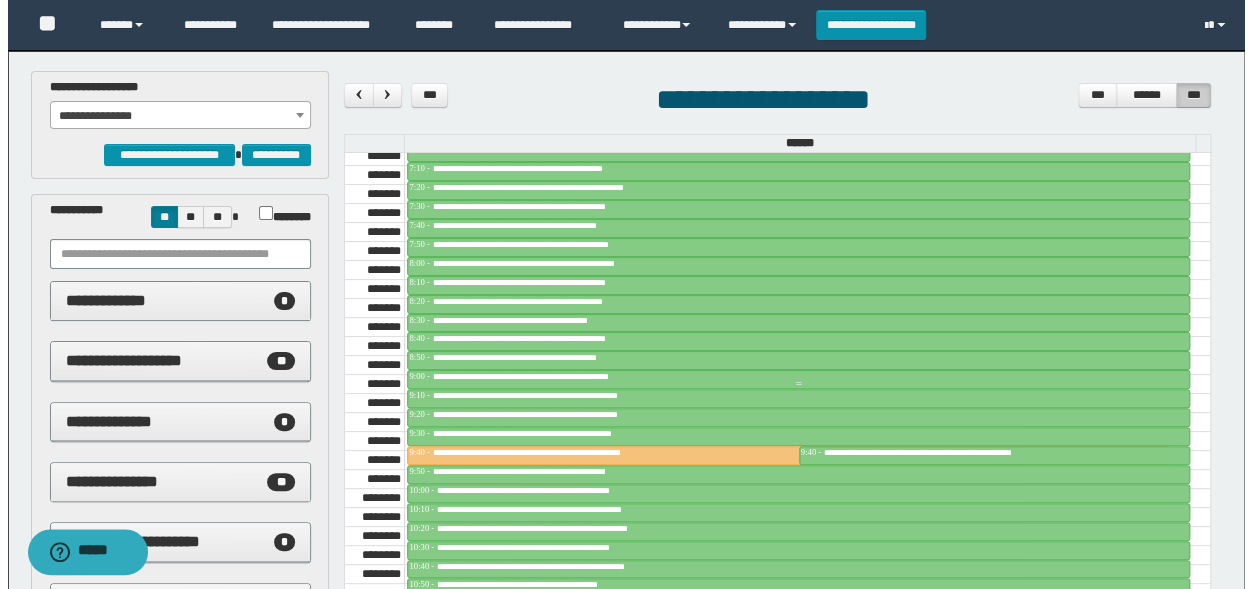 scroll, scrollTop: 743, scrollLeft: 0, axis: vertical 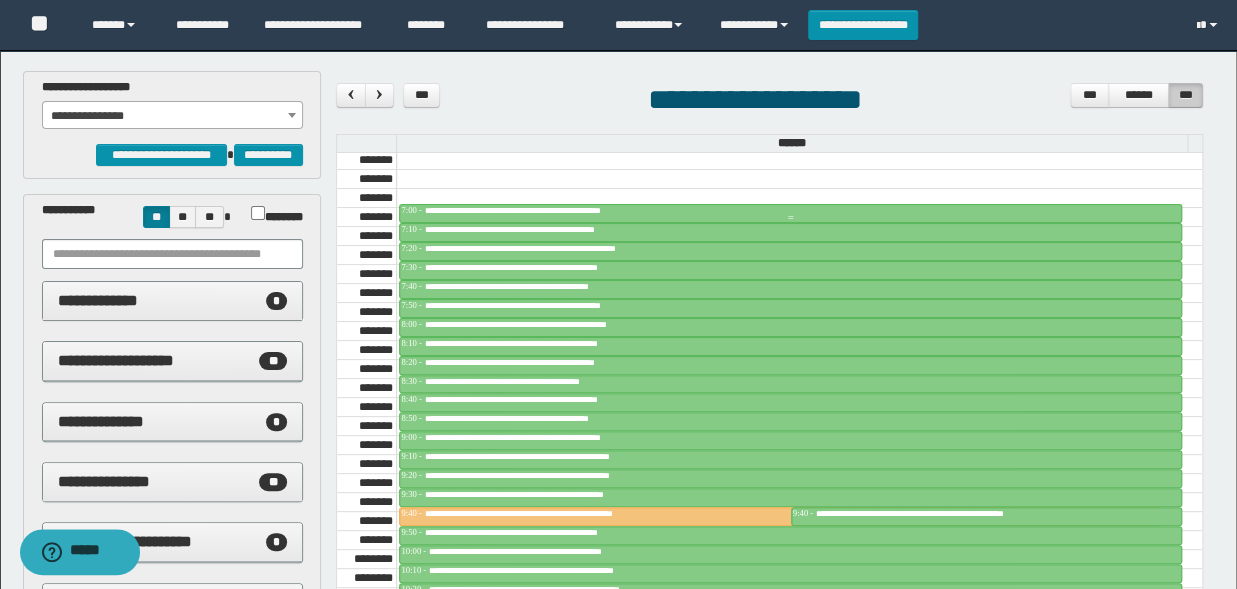 click on "**********" at bounding box center [541, 210] 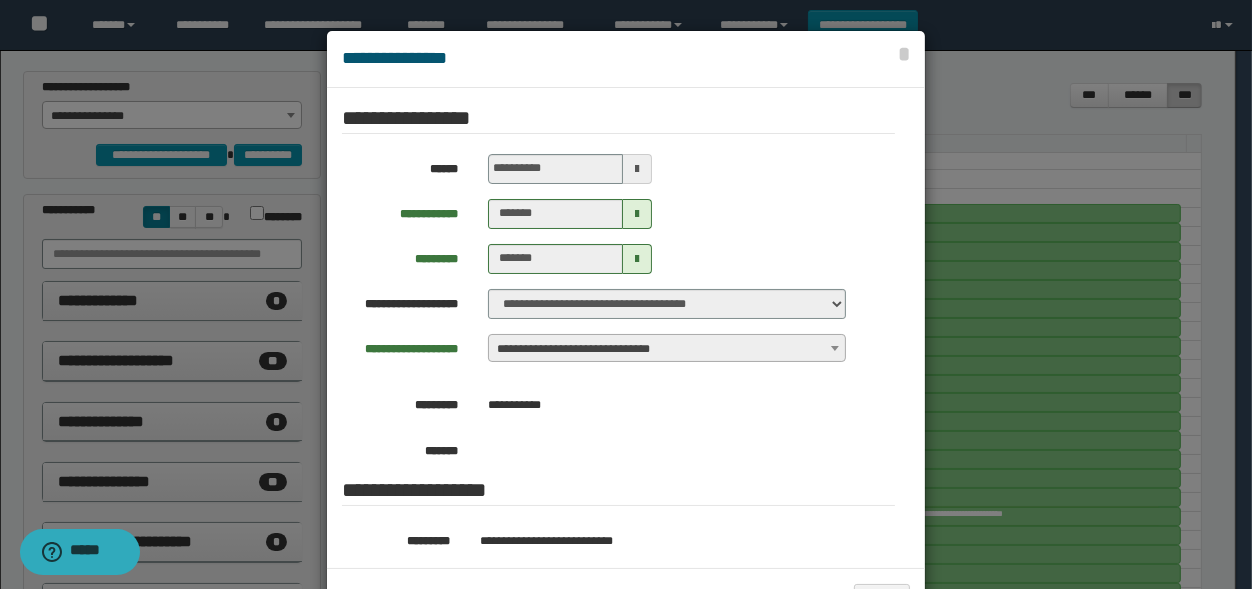 scroll, scrollTop: 330, scrollLeft: 0, axis: vertical 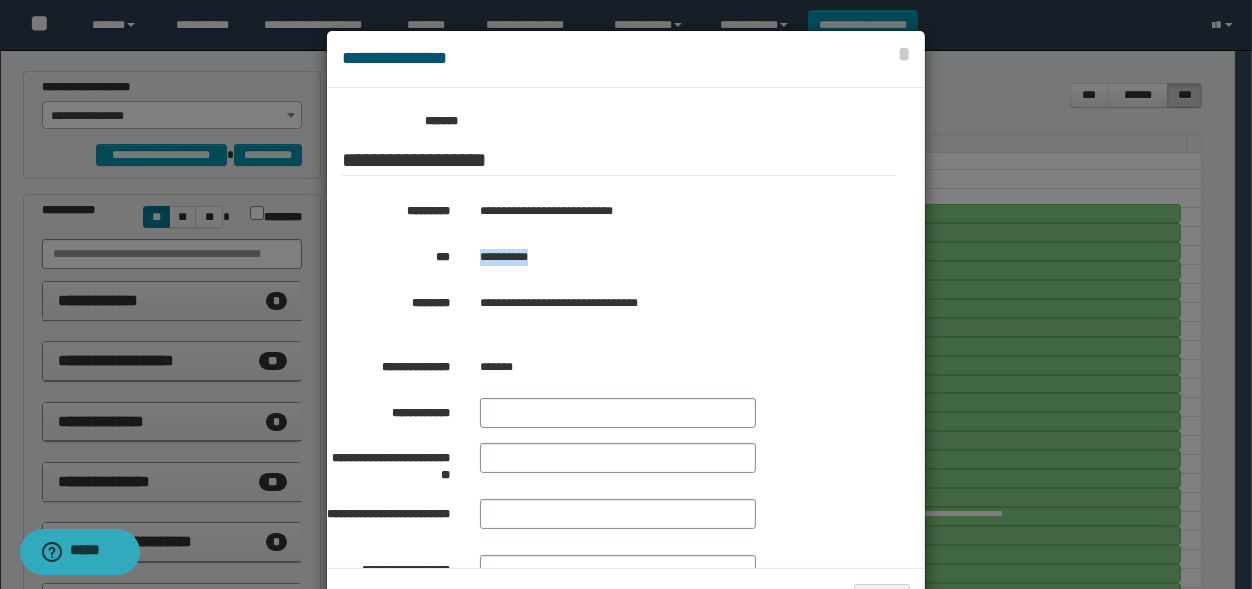 drag, startPoint x: 540, startPoint y: 256, endPoint x: 475, endPoint y: 269, distance: 66.287254 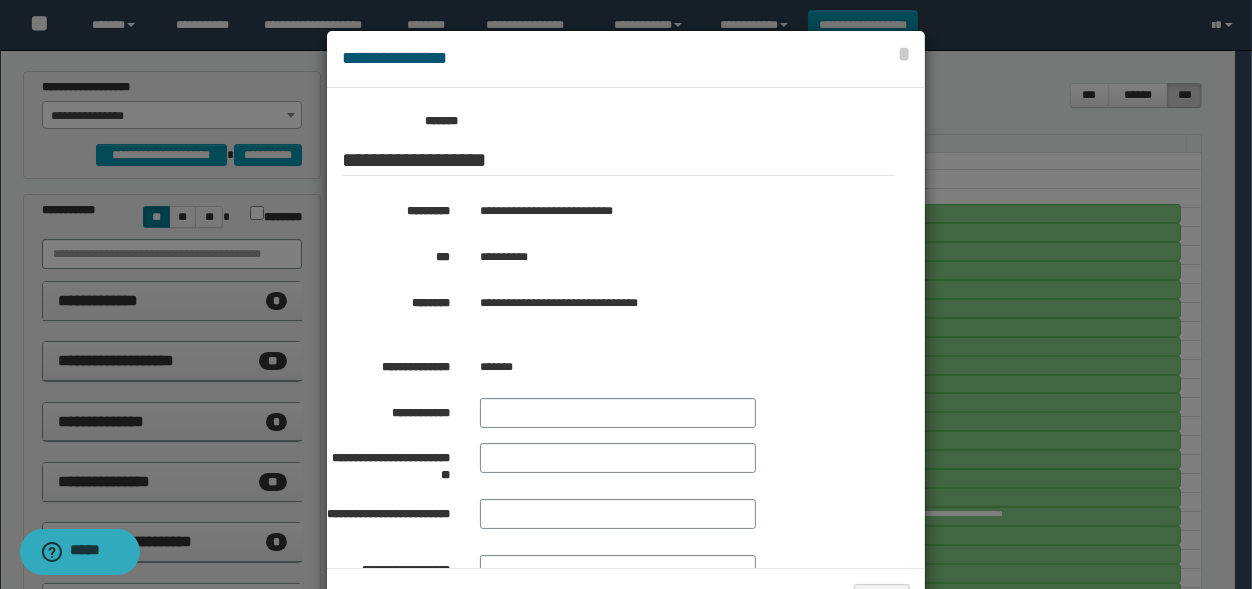 click at bounding box center [626, 329] 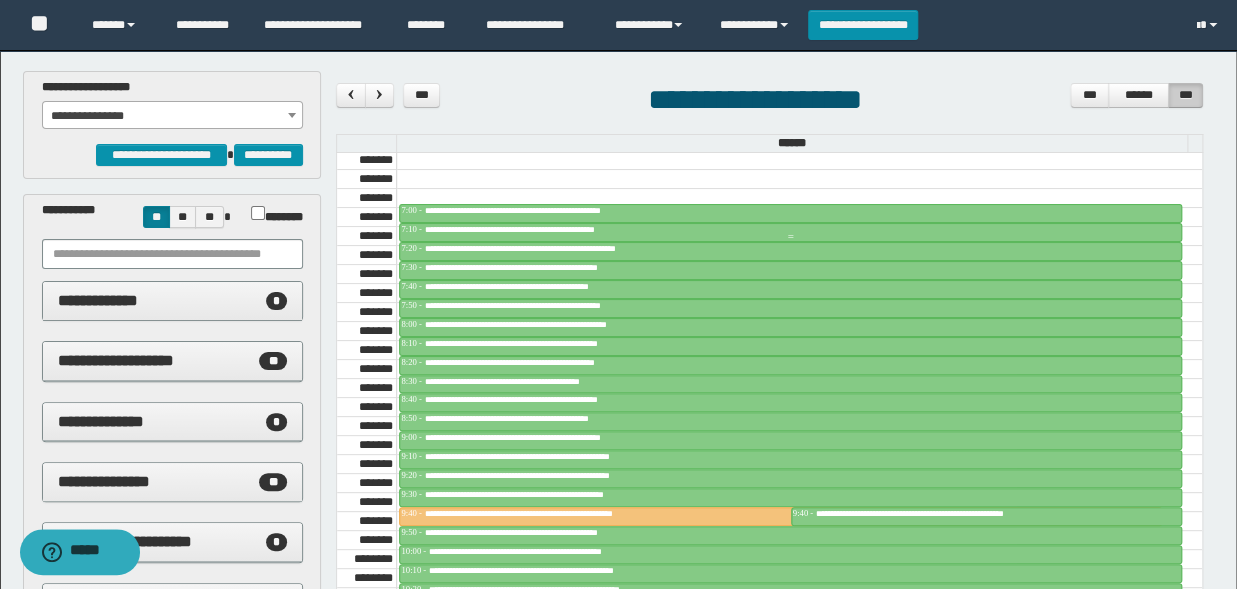 click on "**********" at bounding box center (541, 229) 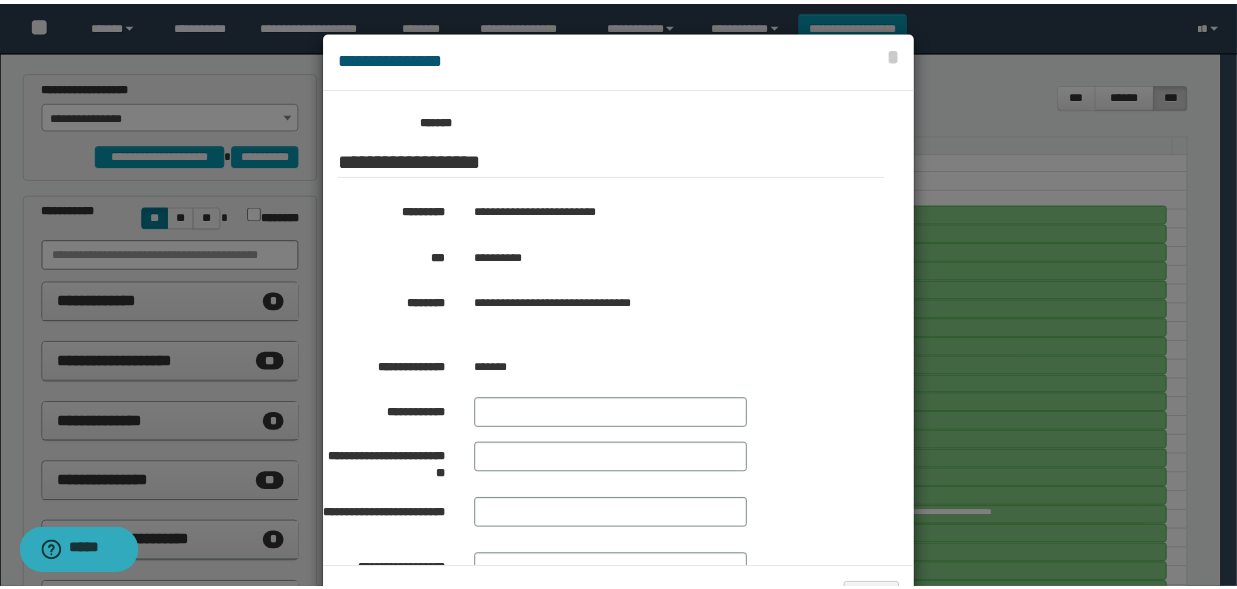 scroll, scrollTop: 330, scrollLeft: 0, axis: vertical 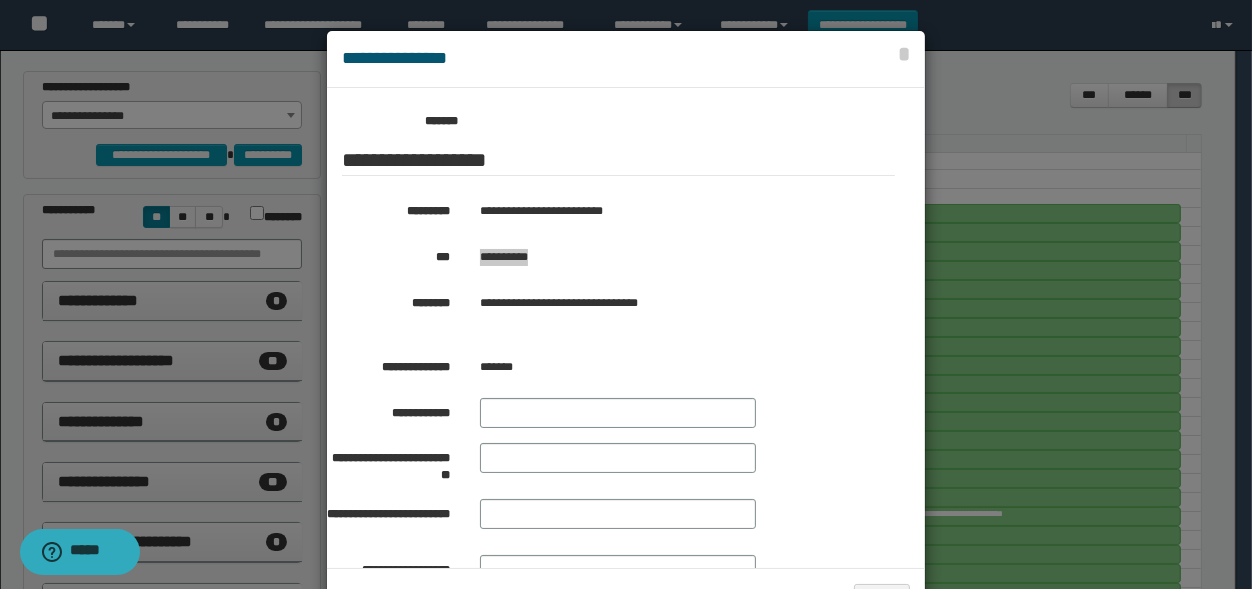 drag, startPoint x: 547, startPoint y: 251, endPoint x: 474, endPoint y: 269, distance: 75.18643 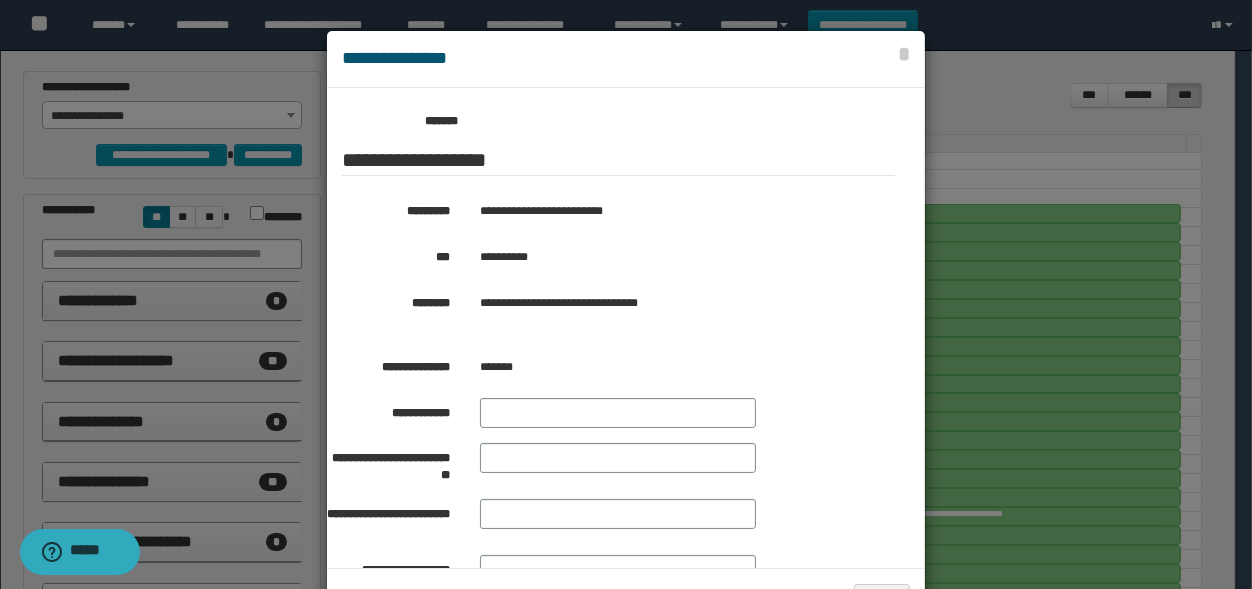 click at bounding box center (626, 329) 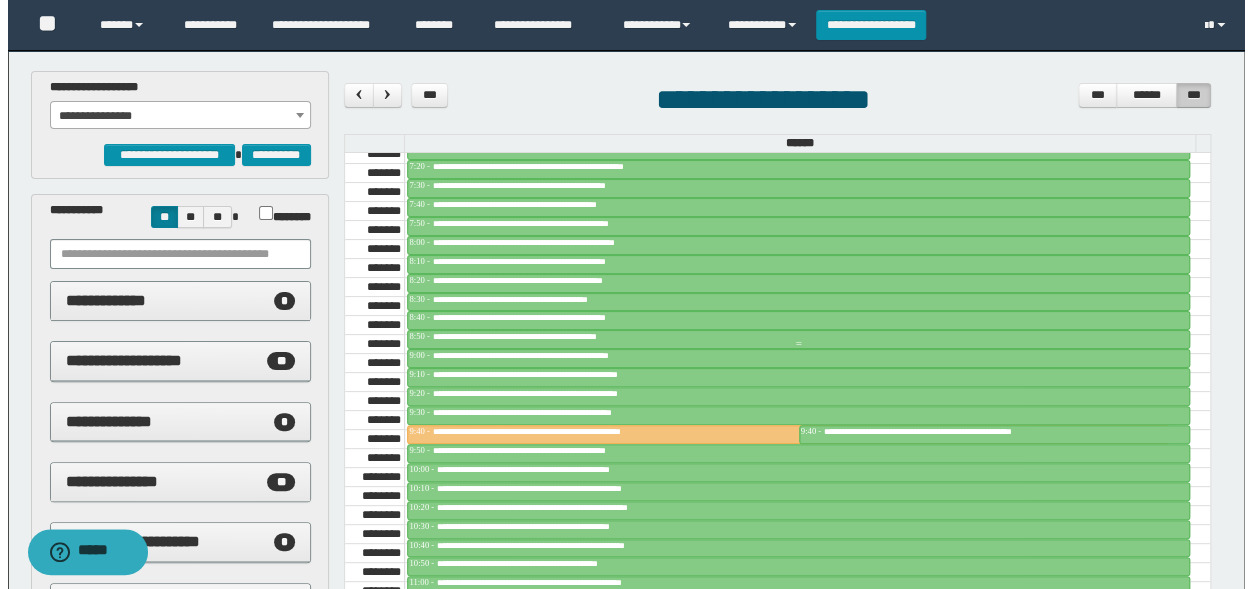 scroll, scrollTop: 826, scrollLeft: 0, axis: vertical 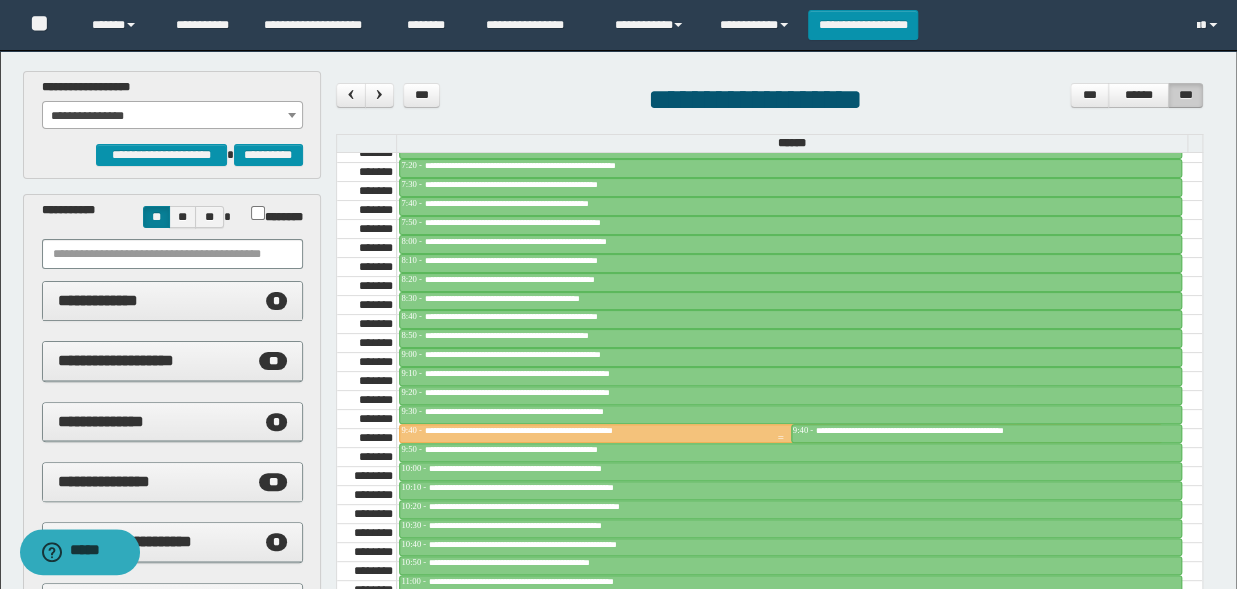 click on "**********" at bounding box center [549, 430] 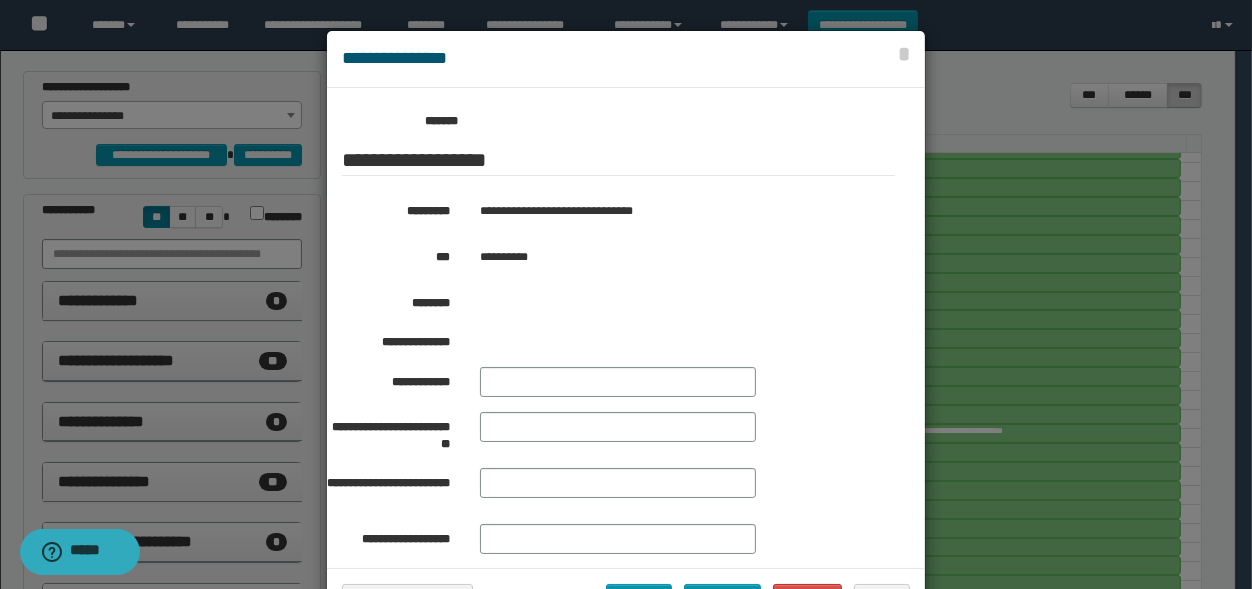 scroll, scrollTop: 330, scrollLeft: 0, axis: vertical 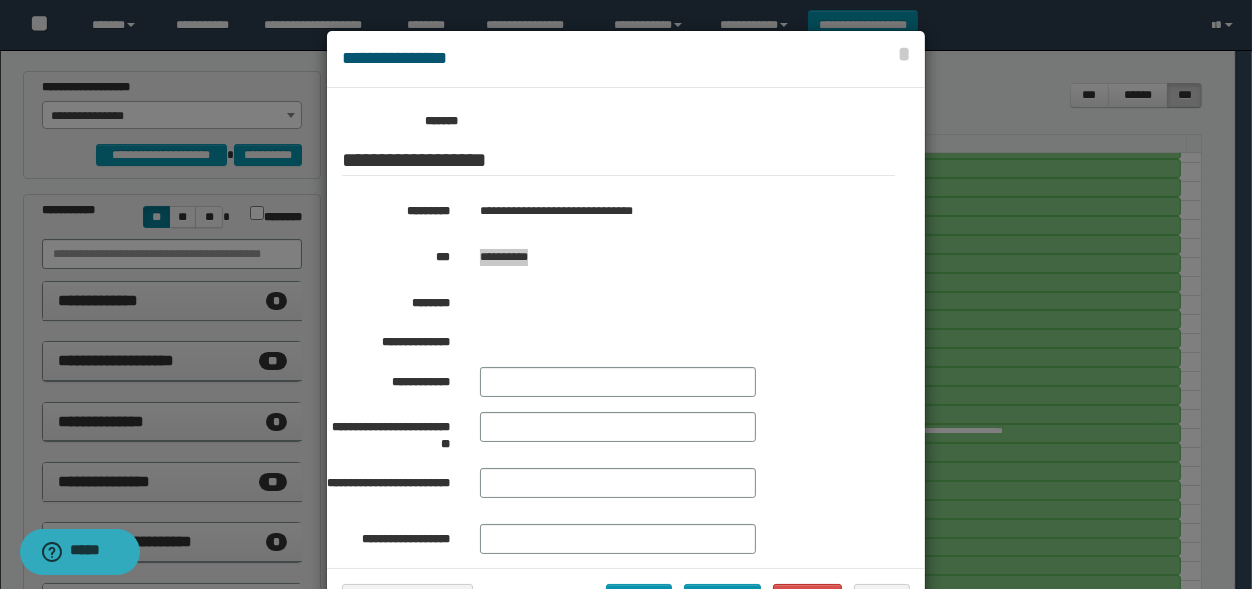 drag, startPoint x: 550, startPoint y: 246, endPoint x: 475, endPoint y: 263, distance: 76.902534 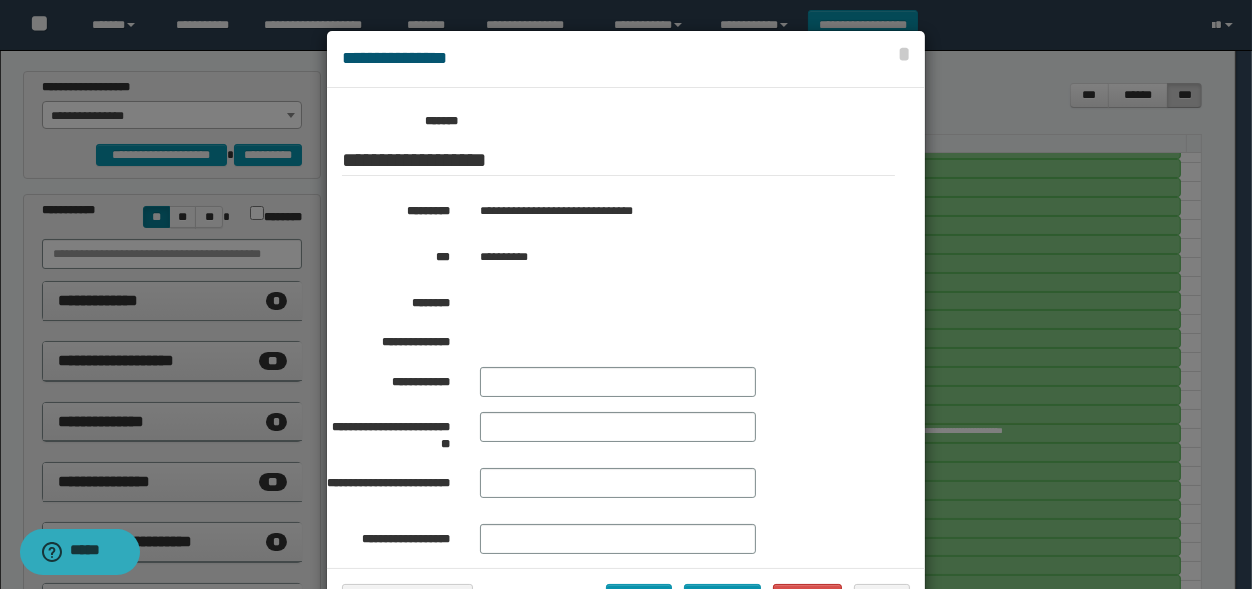 click at bounding box center (626, 329) 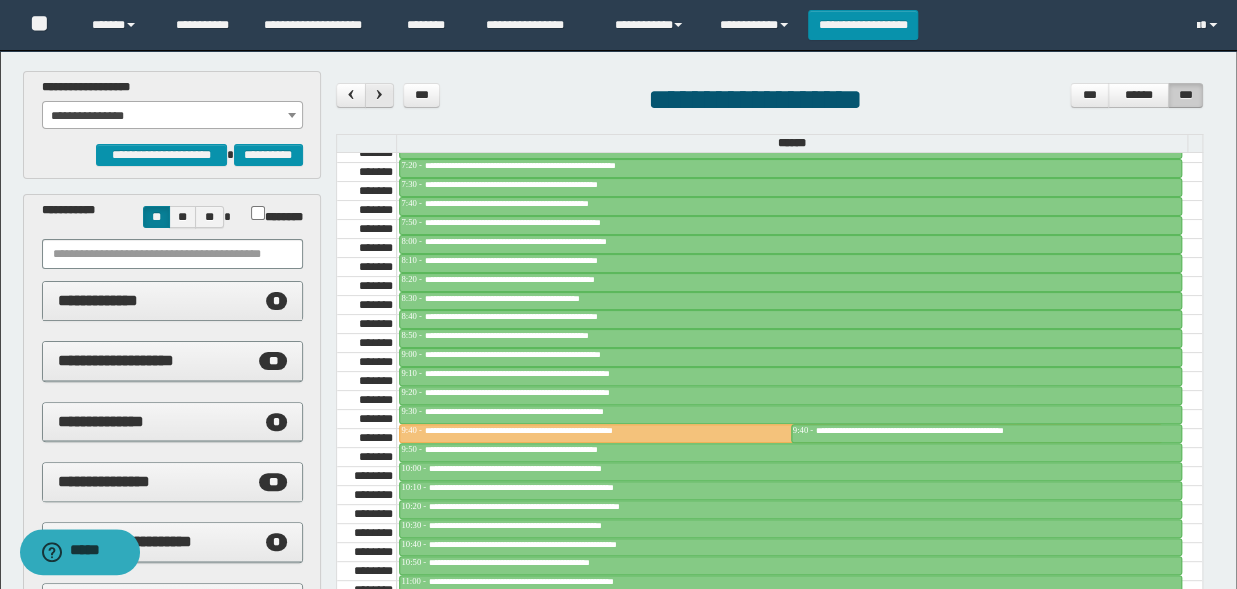 click at bounding box center [379, 94] 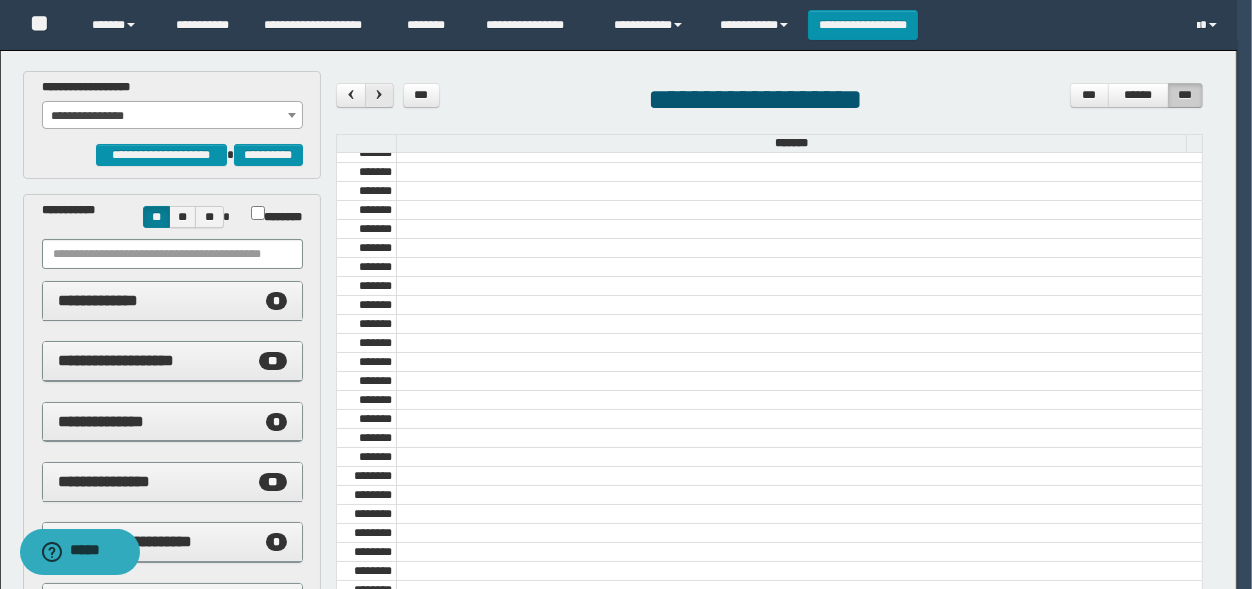 scroll, scrollTop: 682, scrollLeft: 0, axis: vertical 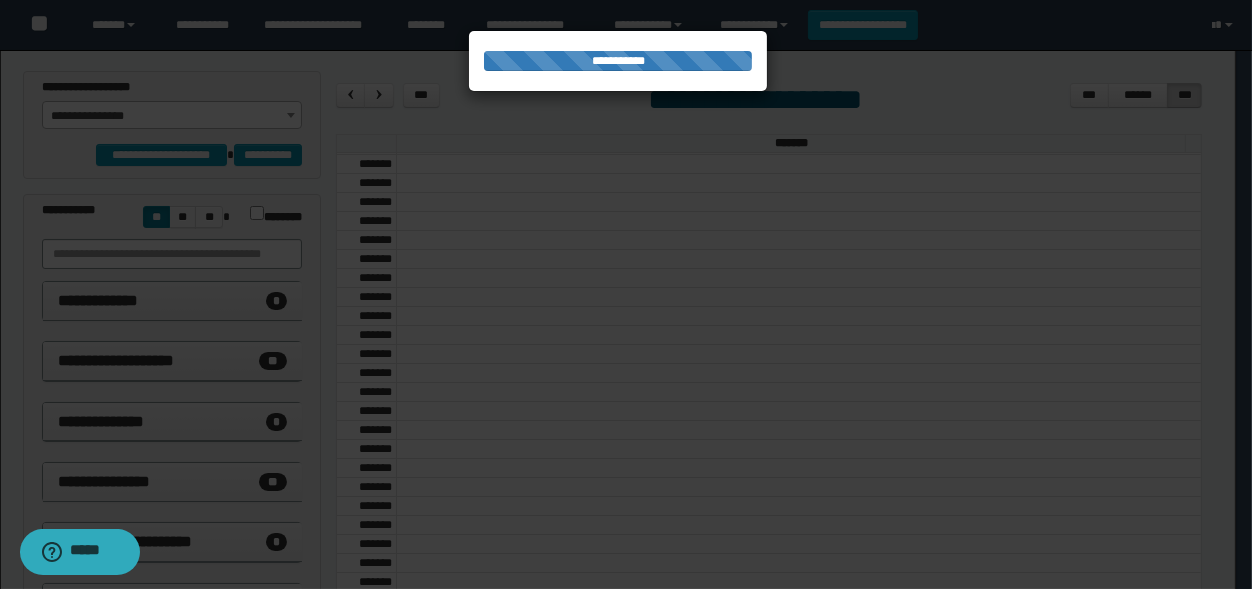 click at bounding box center (626, 294) 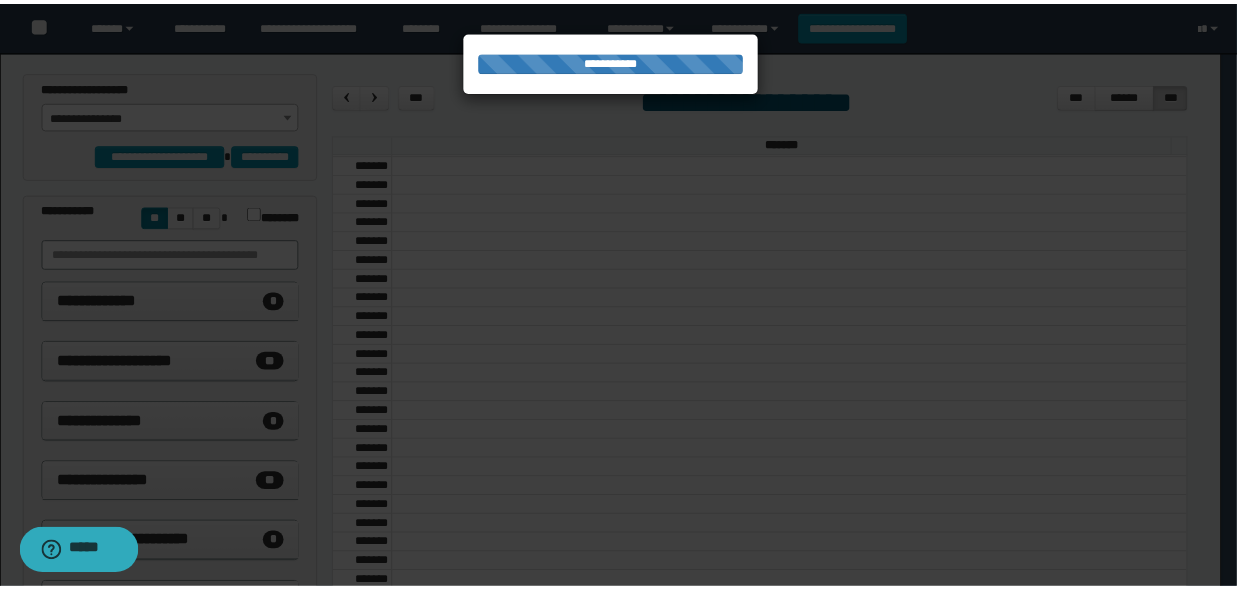 scroll, scrollTop: 682, scrollLeft: 0, axis: vertical 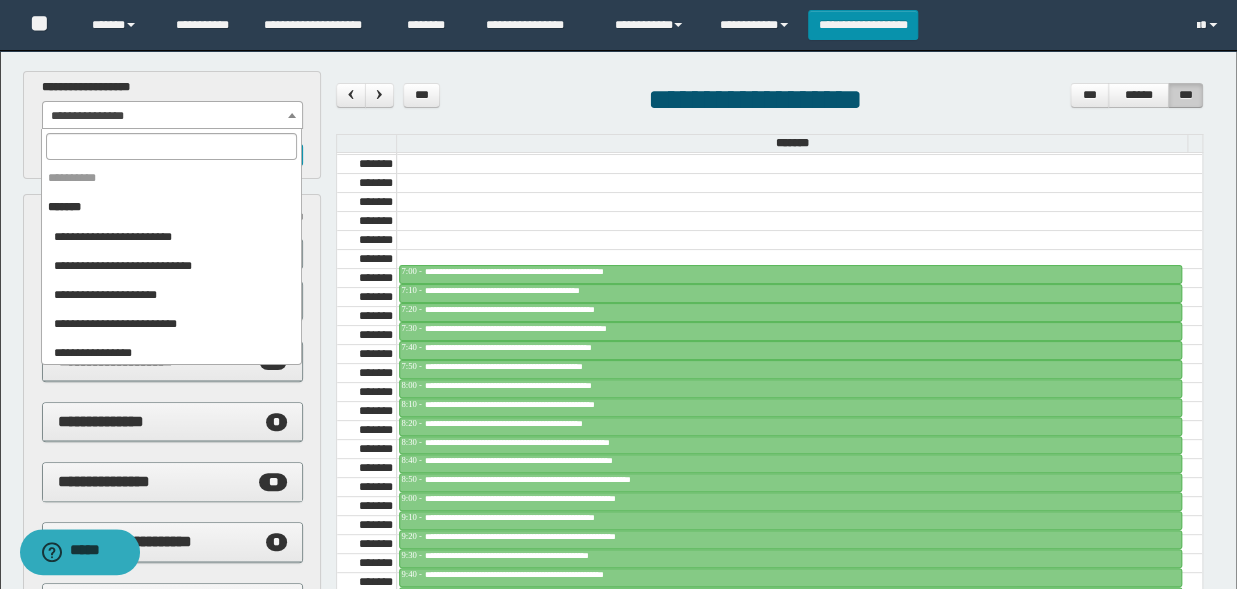 click on "**********" at bounding box center [172, 116] 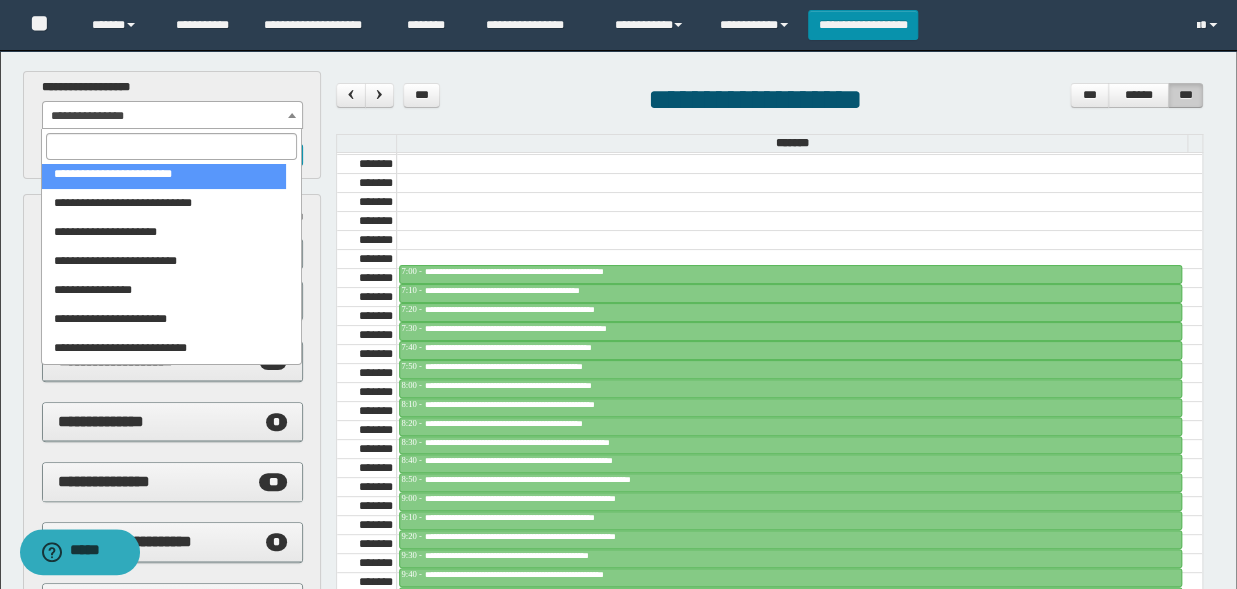 scroll, scrollTop: 83, scrollLeft: 0, axis: vertical 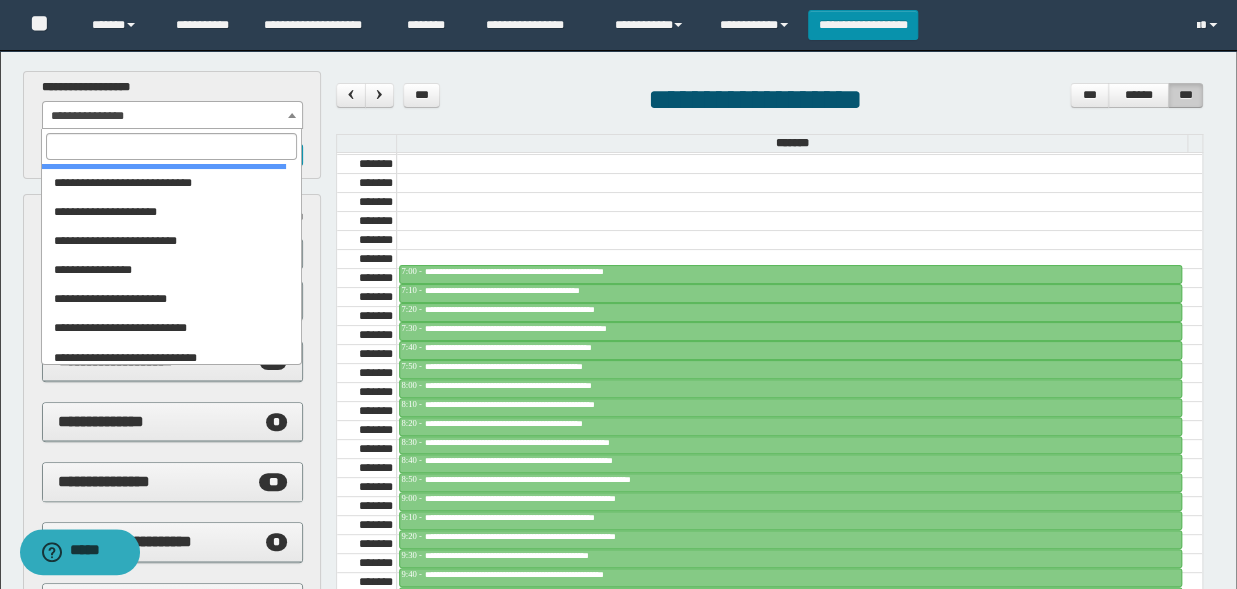 click at bounding box center (171, 146) 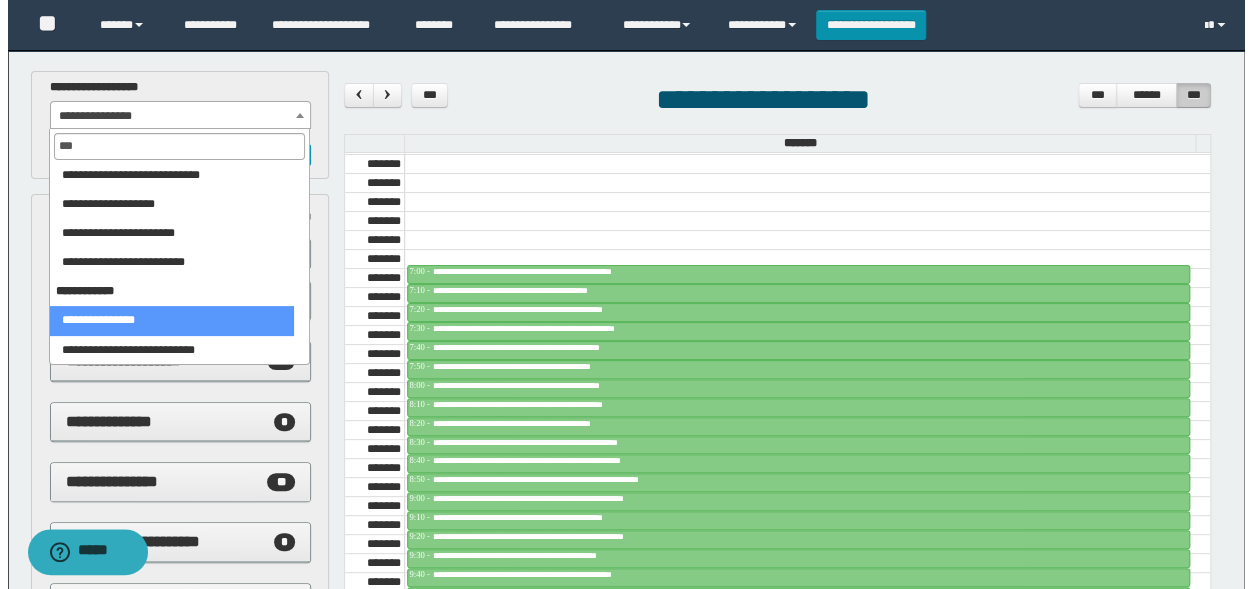 scroll, scrollTop: 0, scrollLeft: 0, axis: both 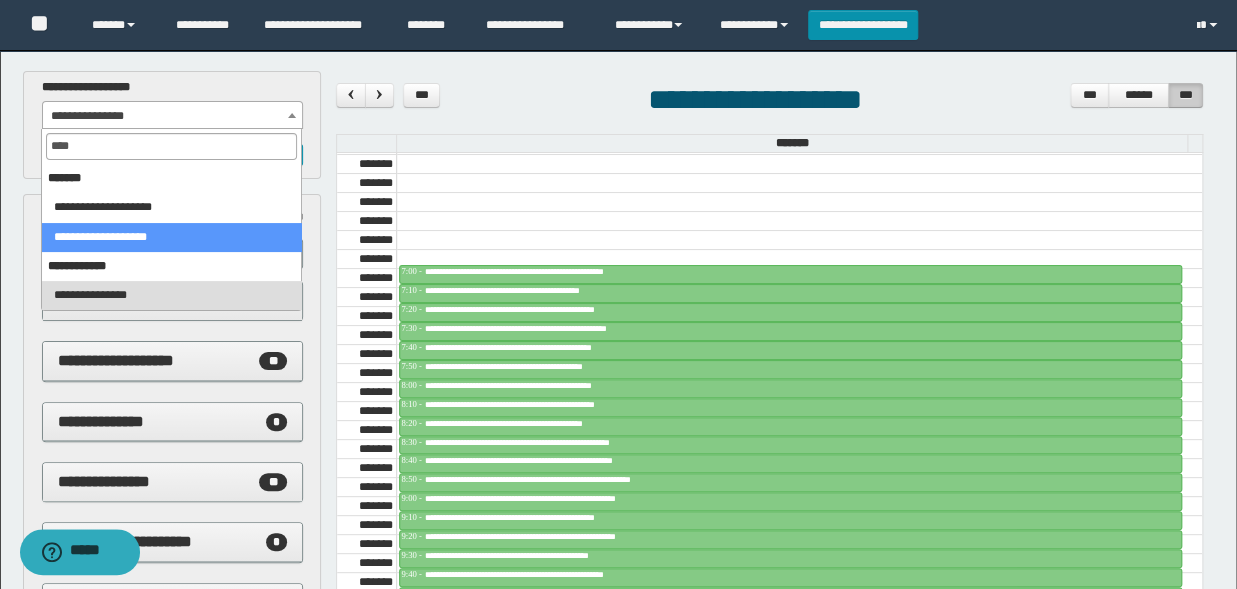 type on "****" 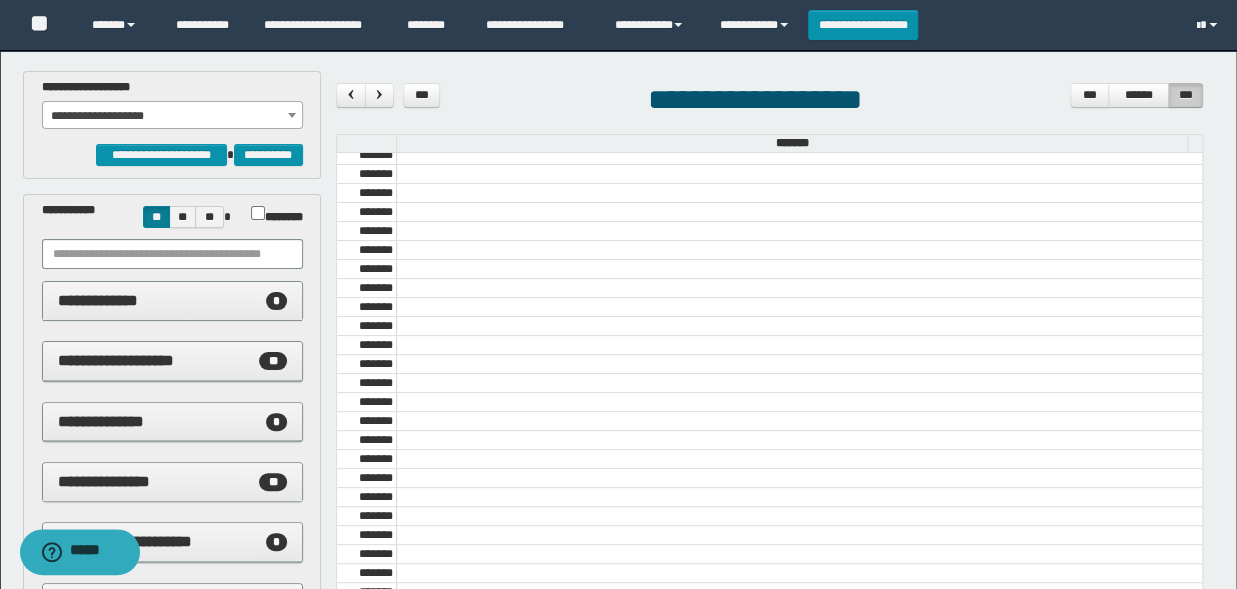 scroll, scrollTop: 2094, scrollLeft: 0, axis: vertical 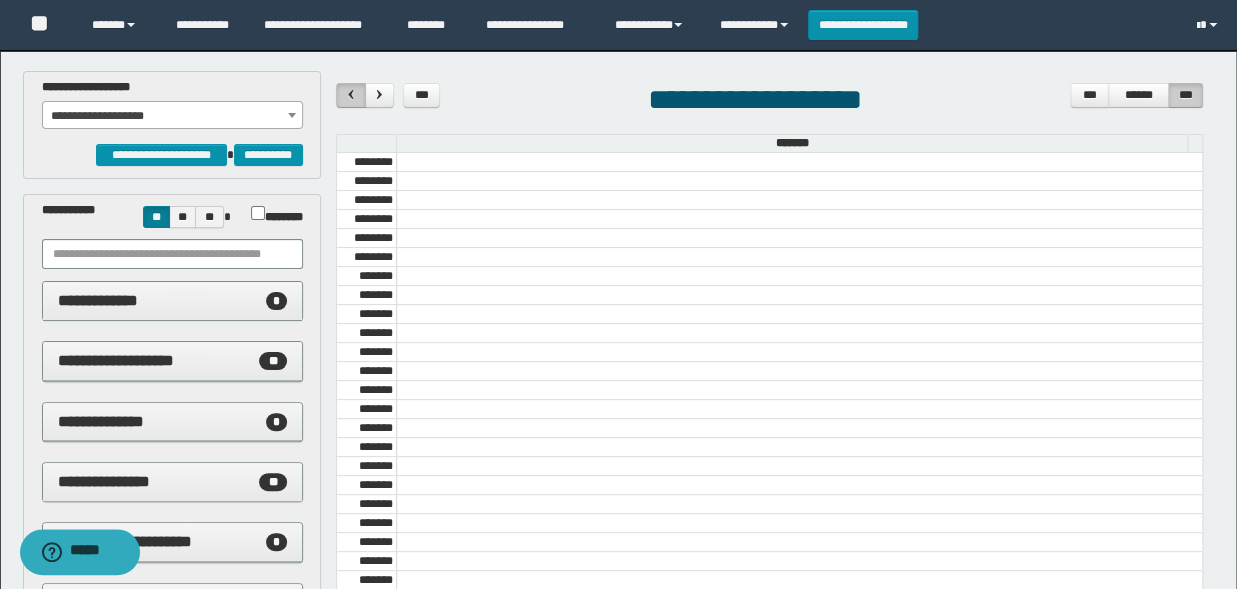 click at bounding box center (351, 94) 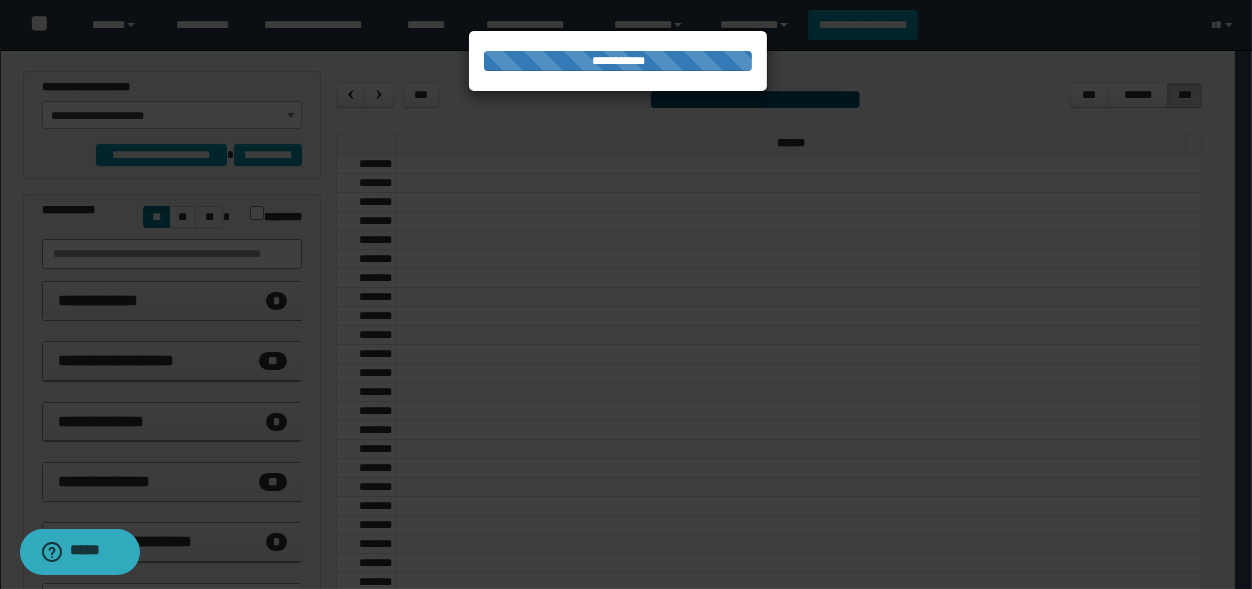click at bounding box center (626, 294) 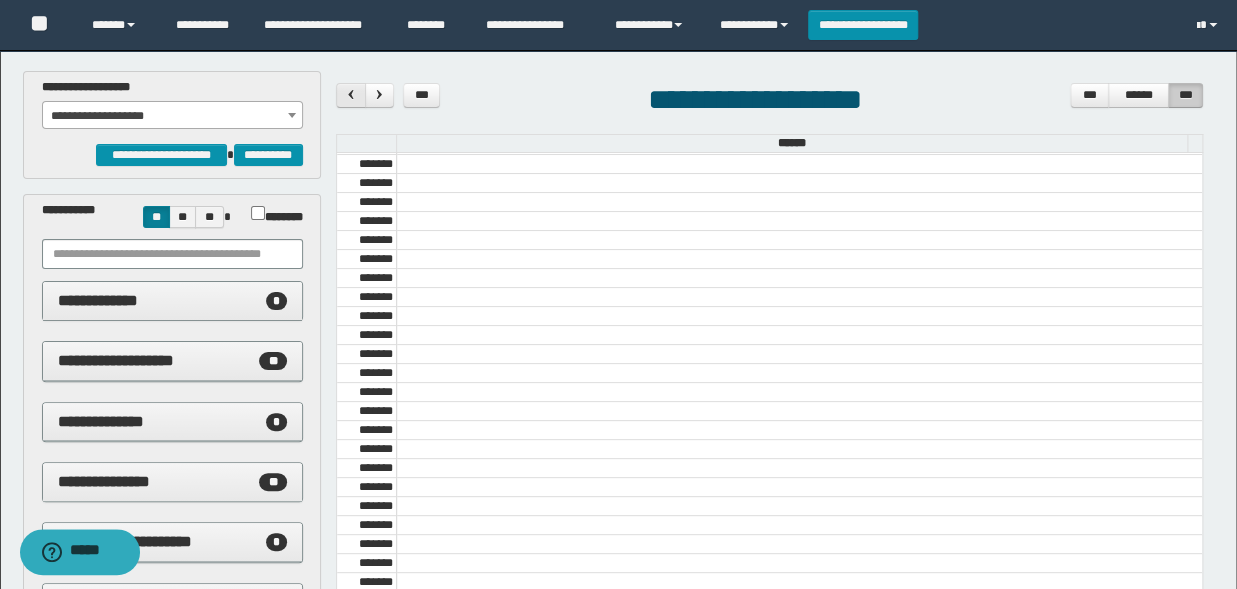 click at bounding box center (351, 94) 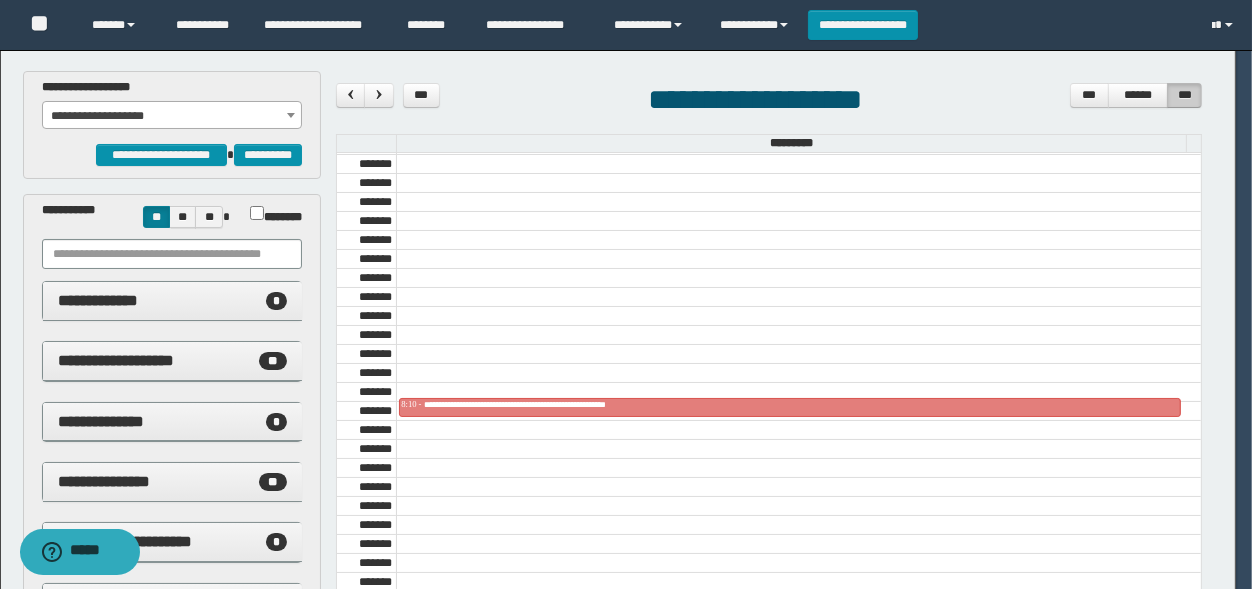 scroll, scrollTop: 682, scrollLeft: 0, axis: vertical 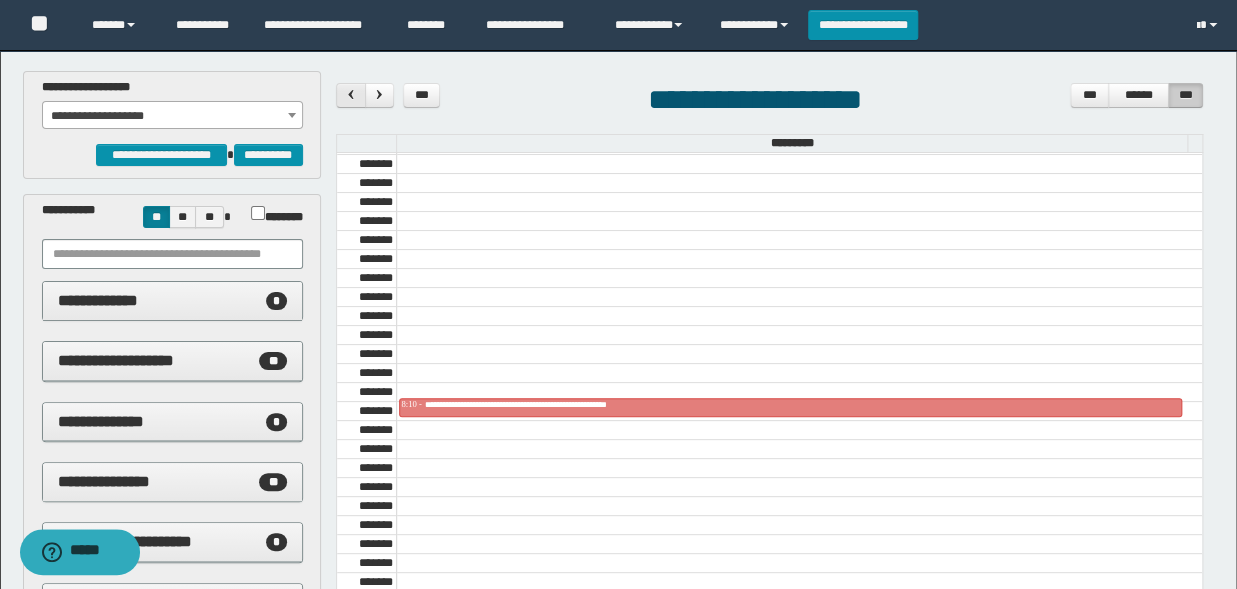 click at bounding box center (351, 94) 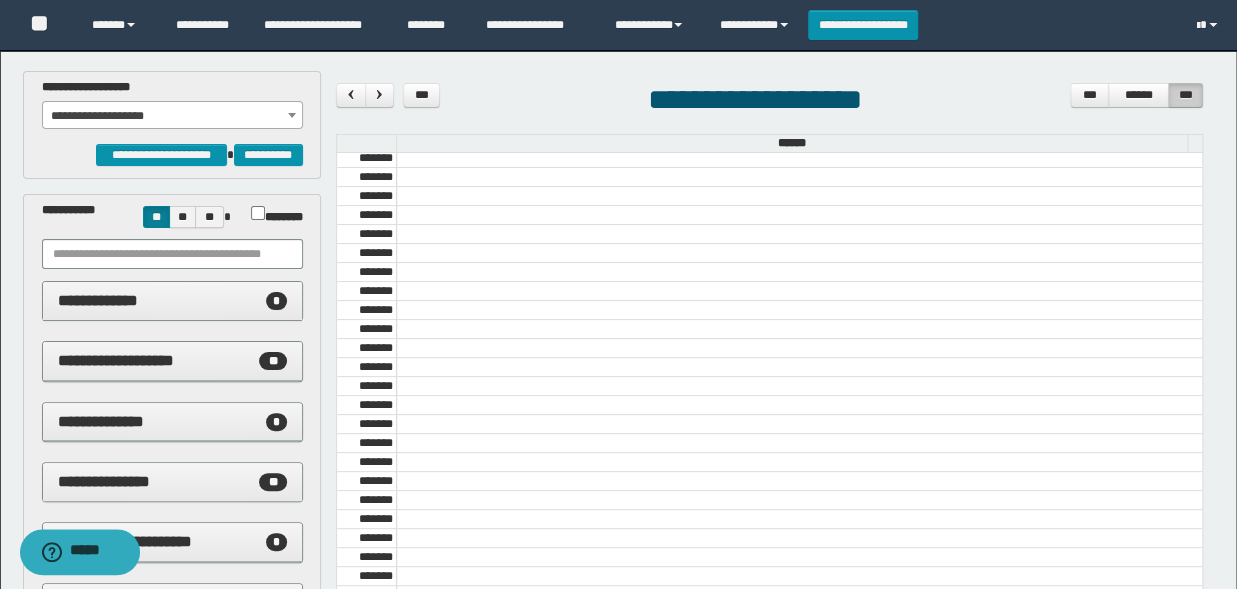 scroll, scrollTop: 2094, scrollLeft: 0, axis: vertical 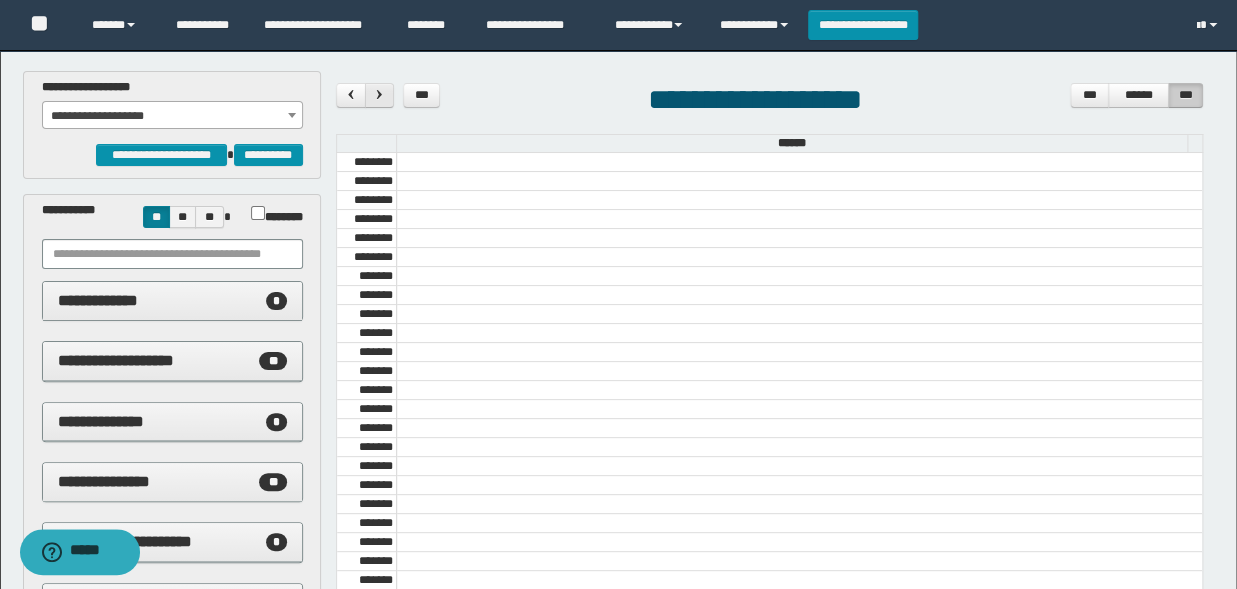 click at bounding box center [379, 95] 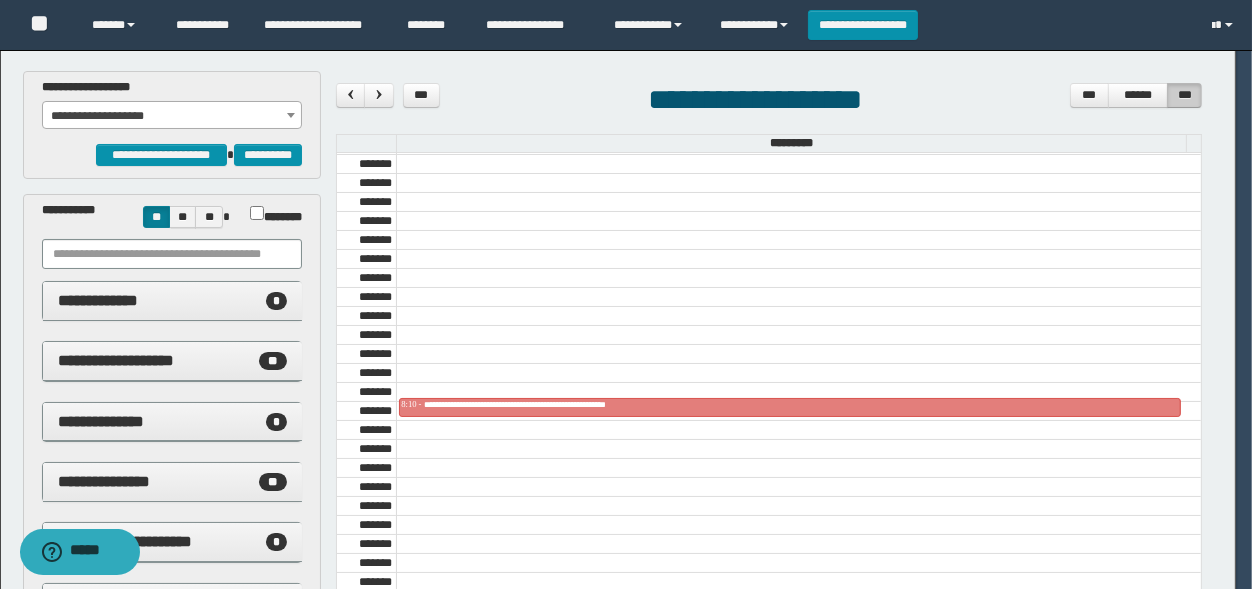 click at bounding box center (626, 294) 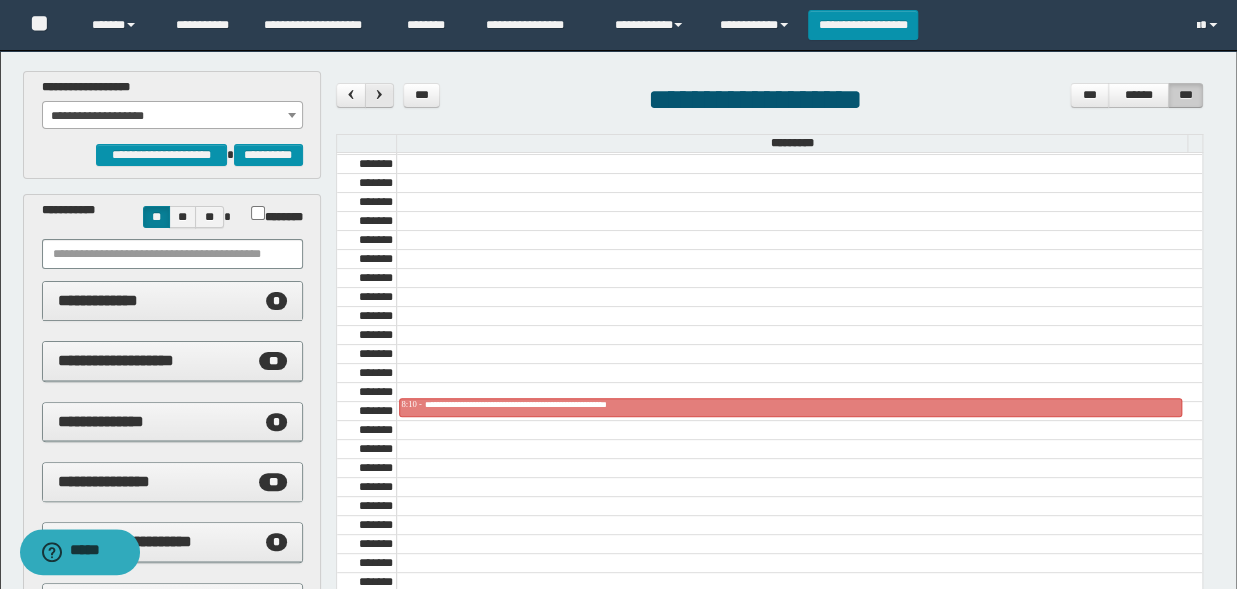 click at bounding box center (379, 95) 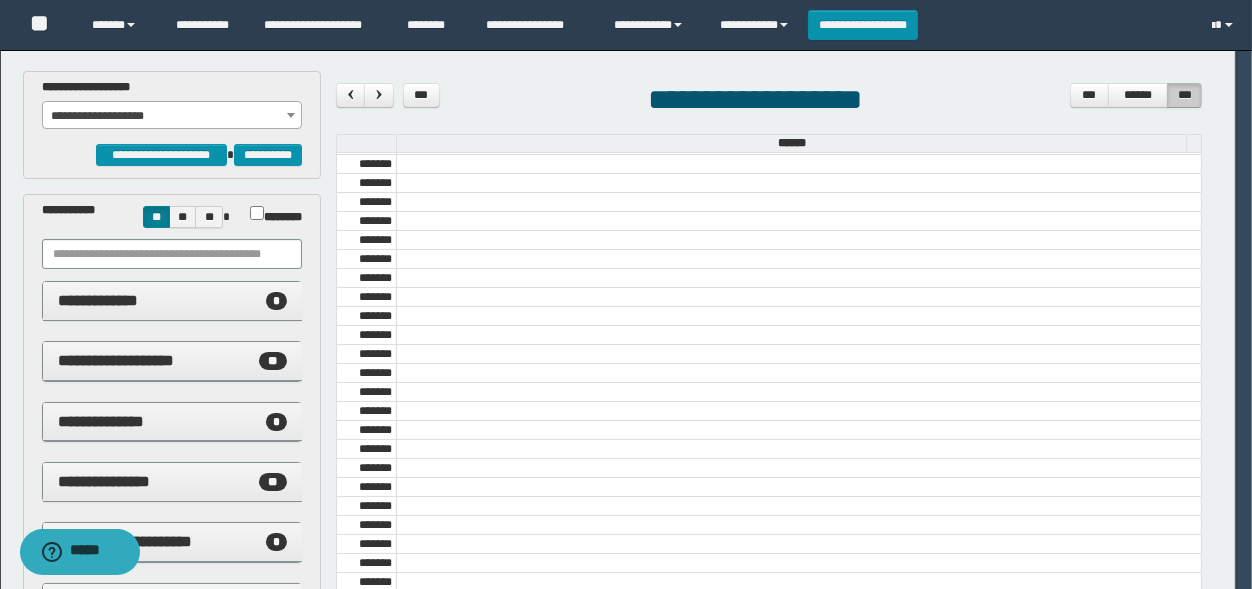 click at bounding box center (626, 294) 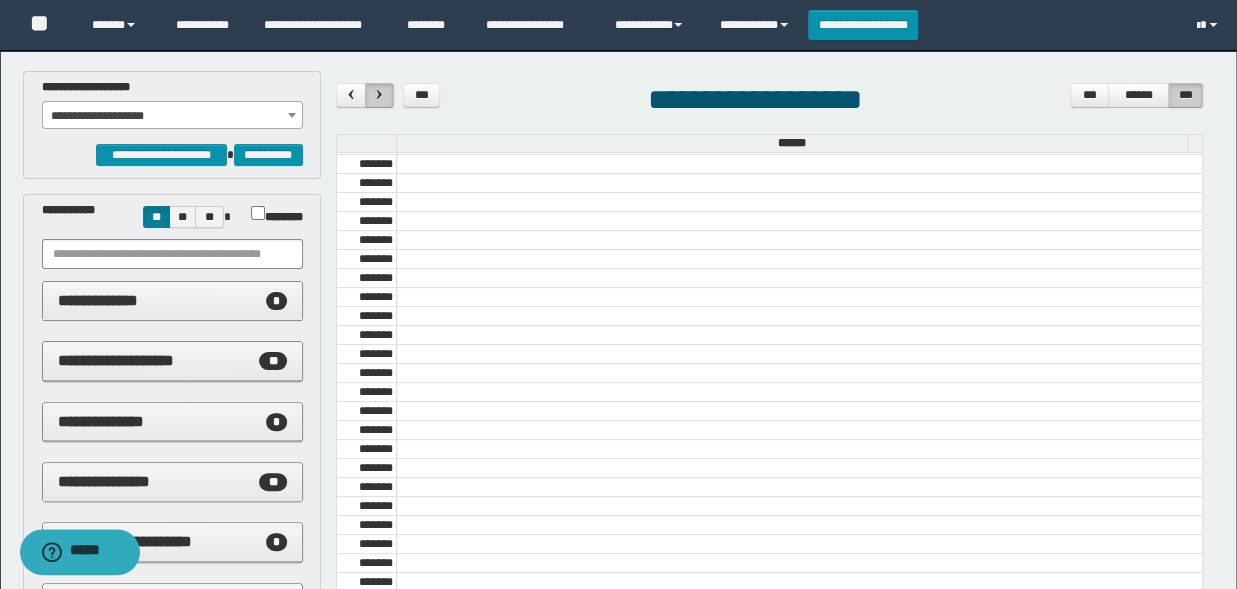 click at bounding box center (379, 95) 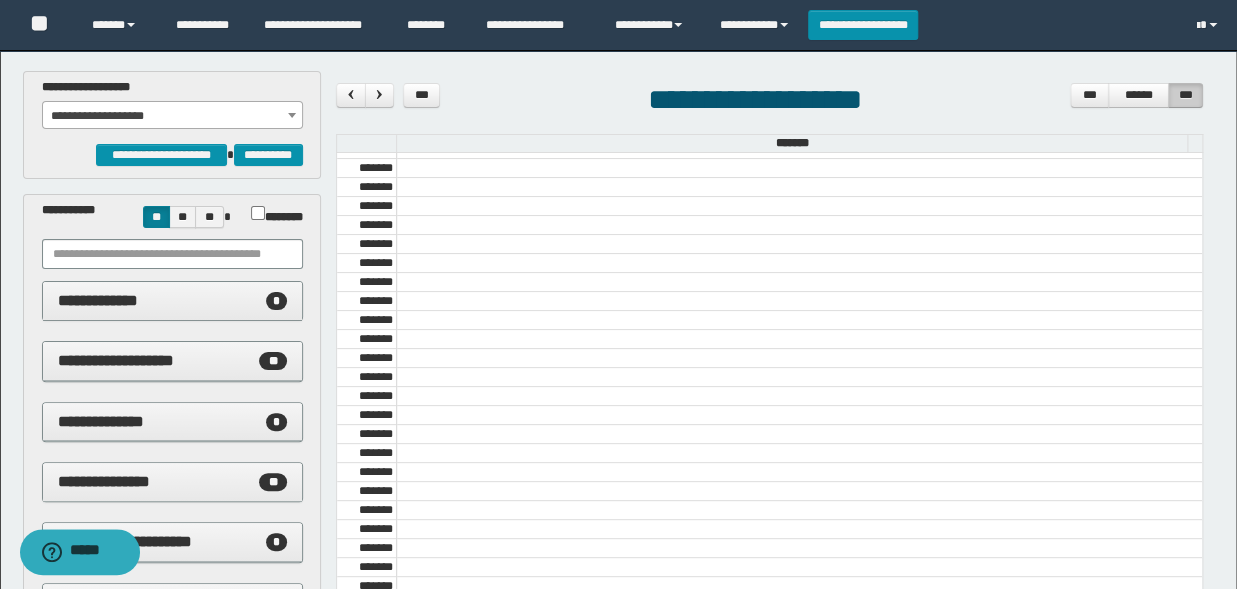 scroll, scrollTop: 0, scrollLeft: 0, axis: both 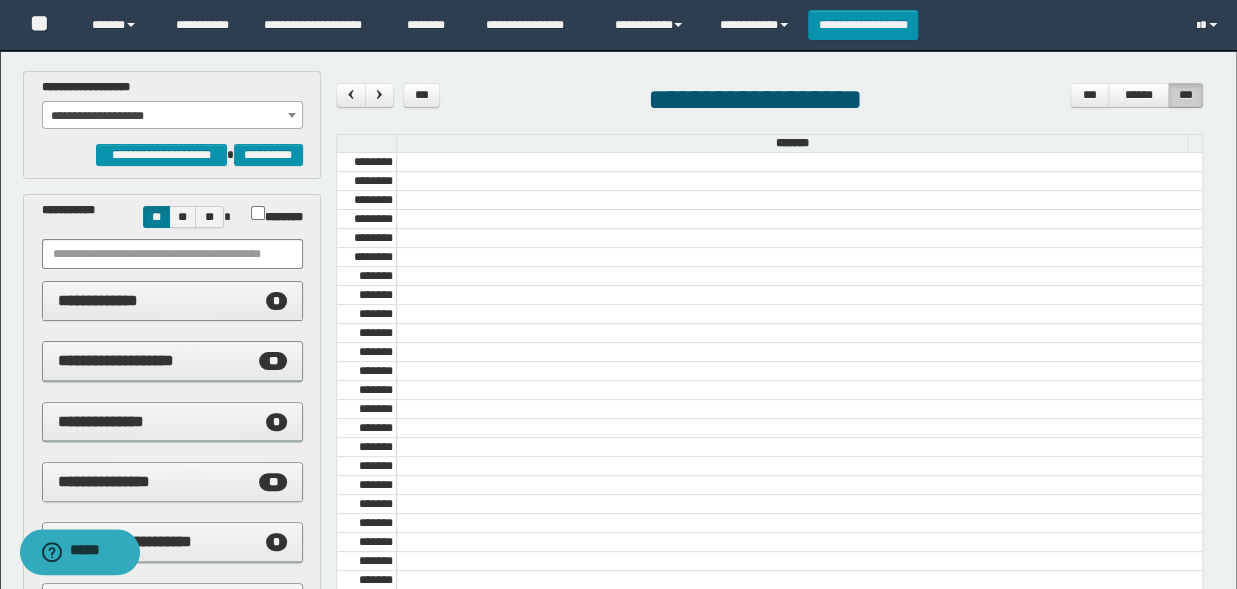 click at bounding box center (292, 115) 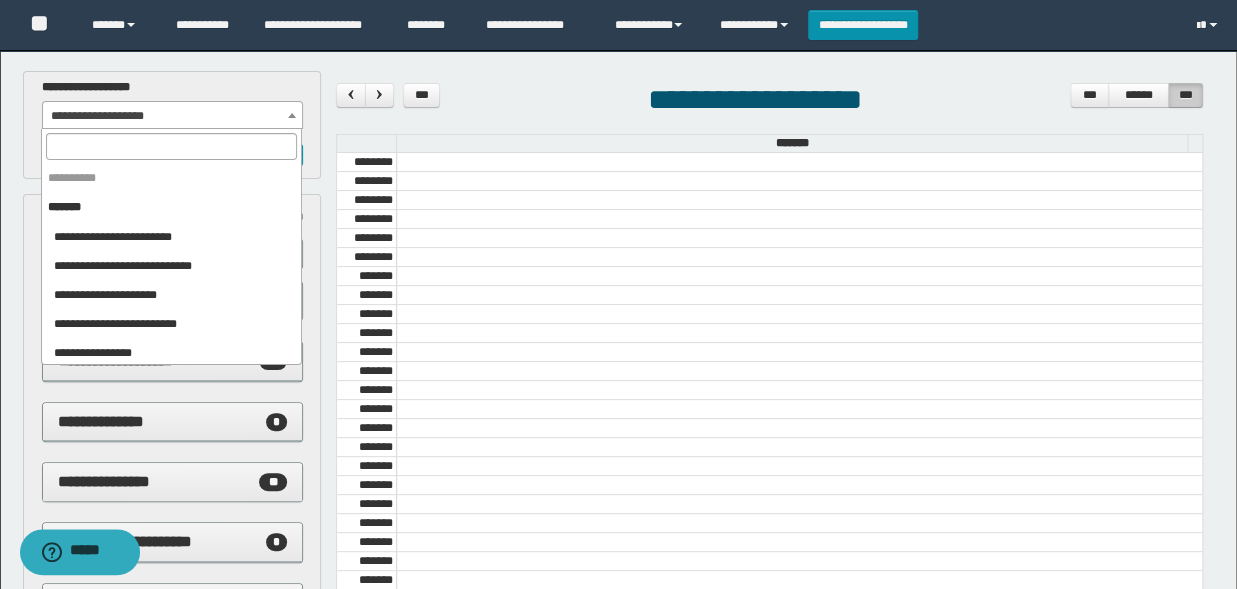 scroll, scrollTop: 919, scrollLeft: 0, axis: vertical 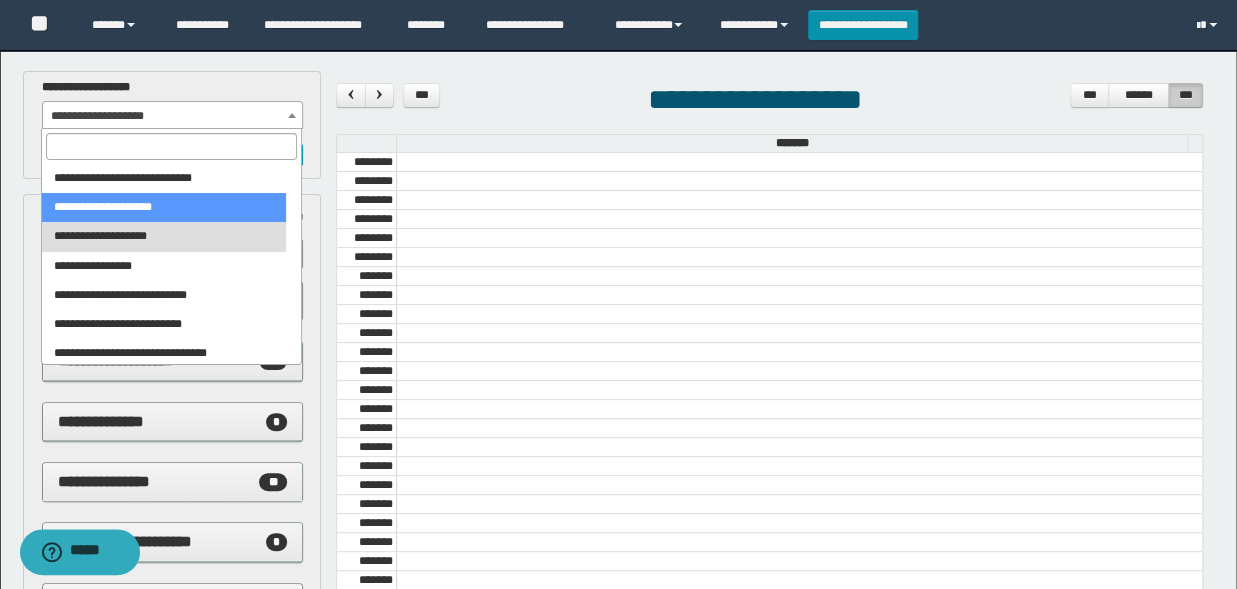 select on "******" 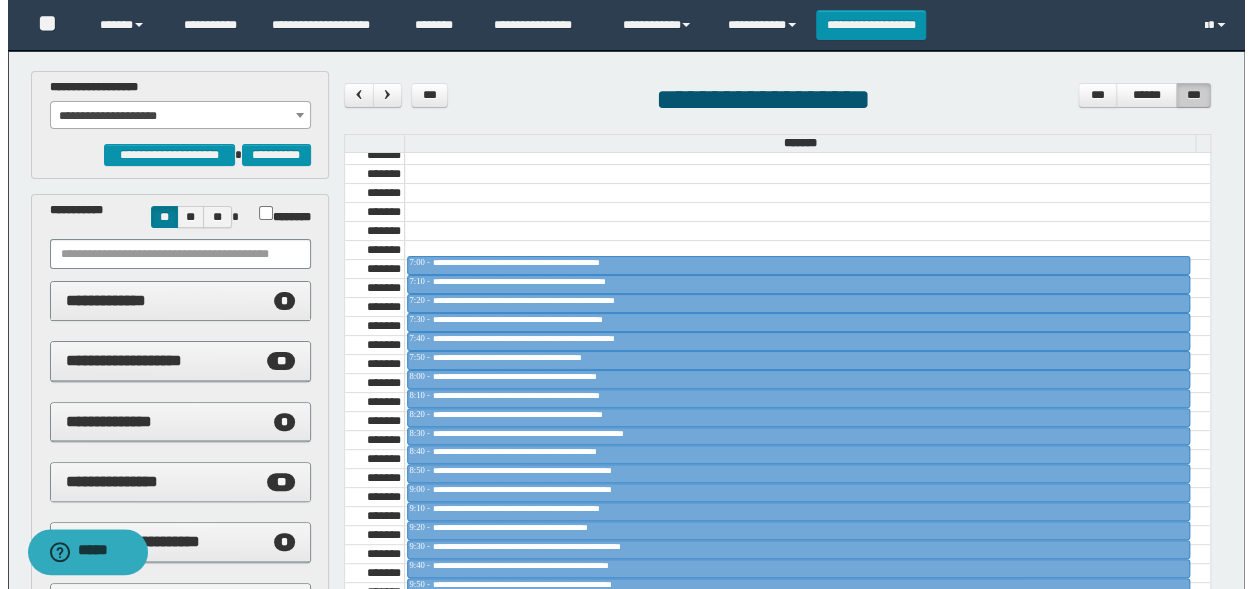 scroll, scrollTop: 743, scrollLeft: 0, axis: vertical 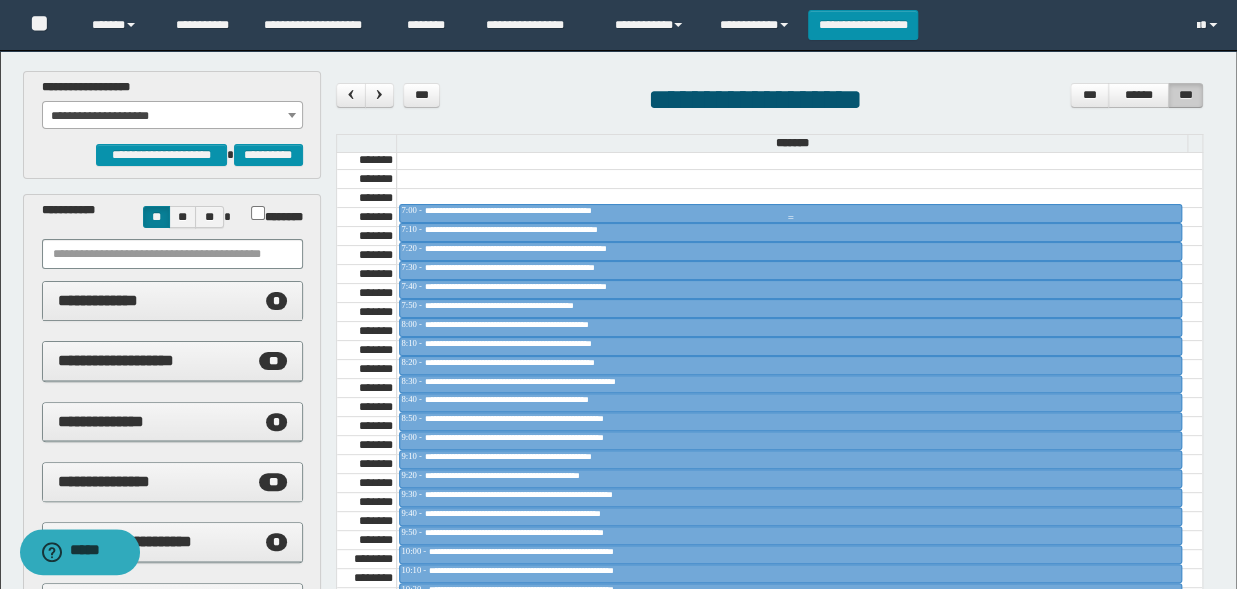 click on "**********" at bounding box center (535, 210) 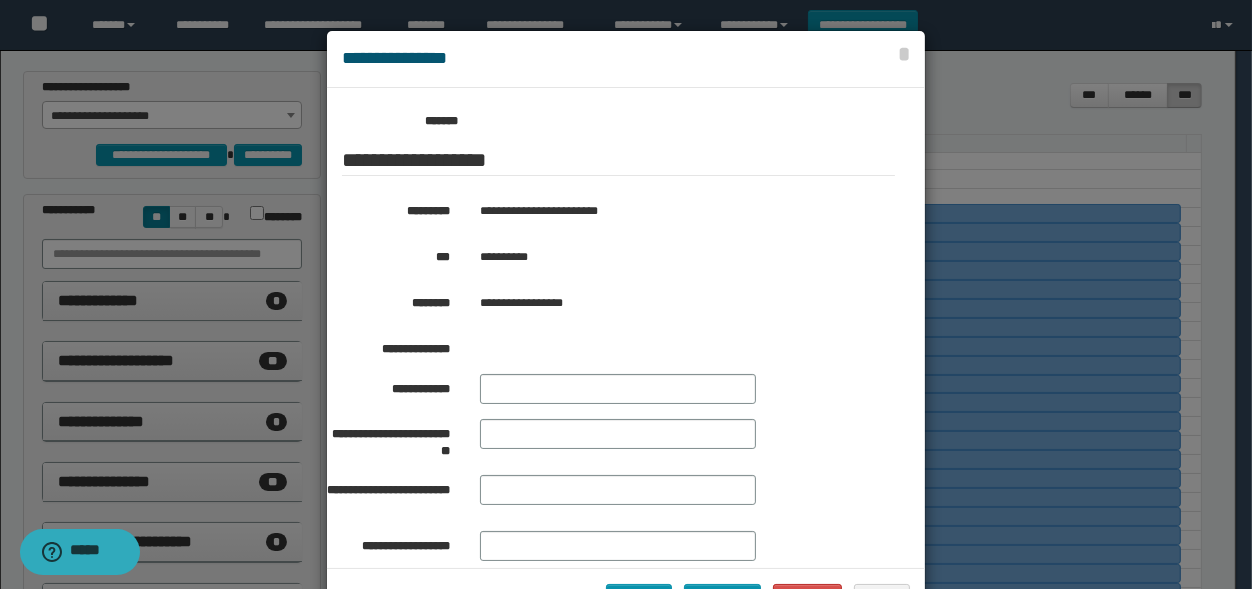scroll, scrollTop: 330, scrollLeft: 0, axis: vertical 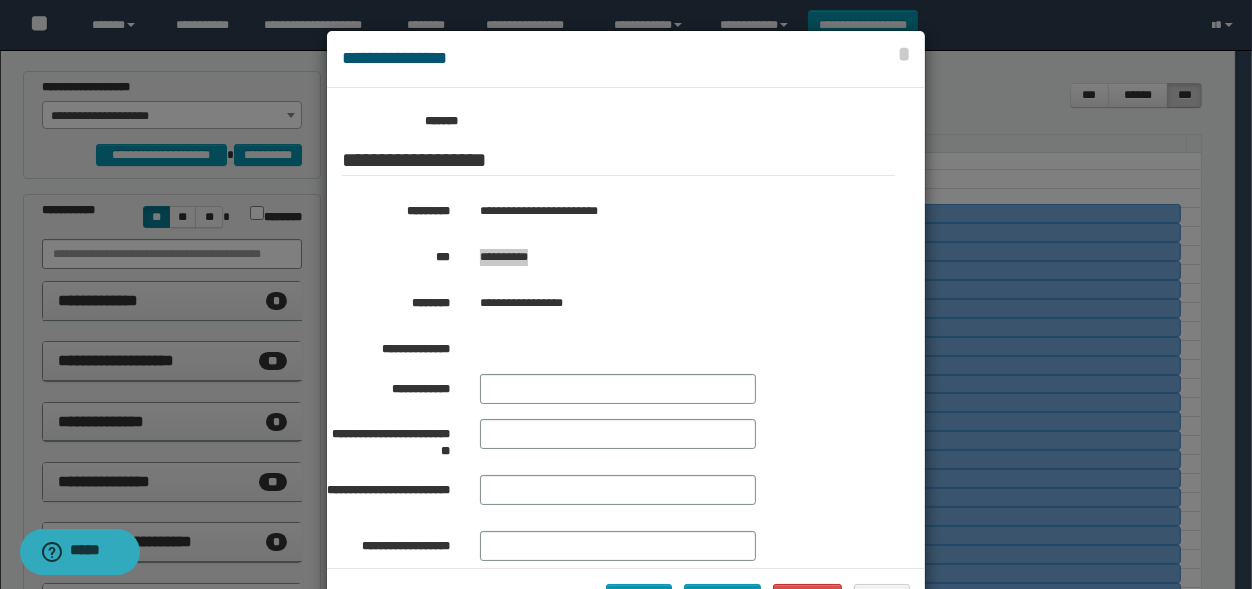 drag, startPoint x: 554, startPoint y: 251, endPoint x: 473, endPoint y: 270, distance: 83.198555 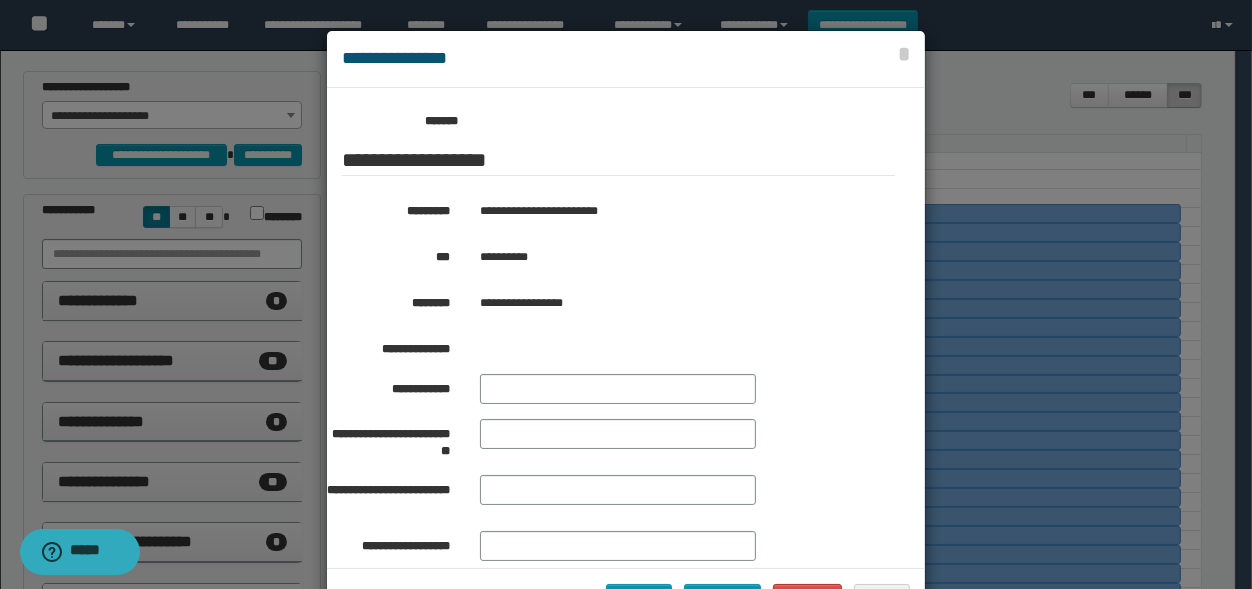 click at bounding box center [626, 329] 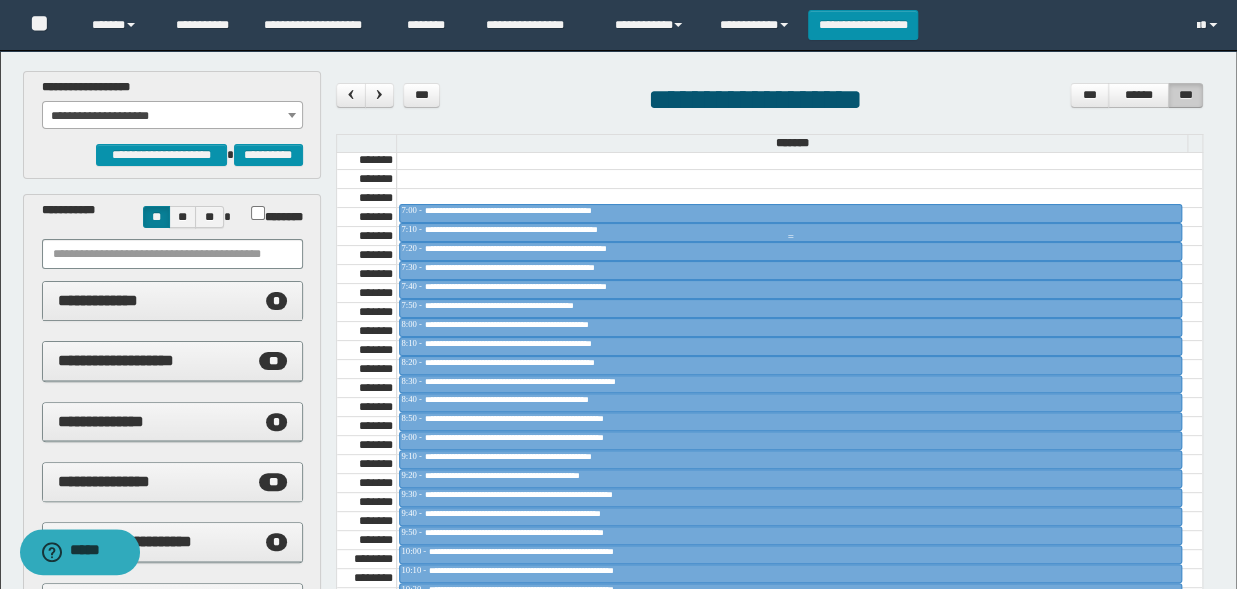 click on "**********" at bounding box center (790, 232) 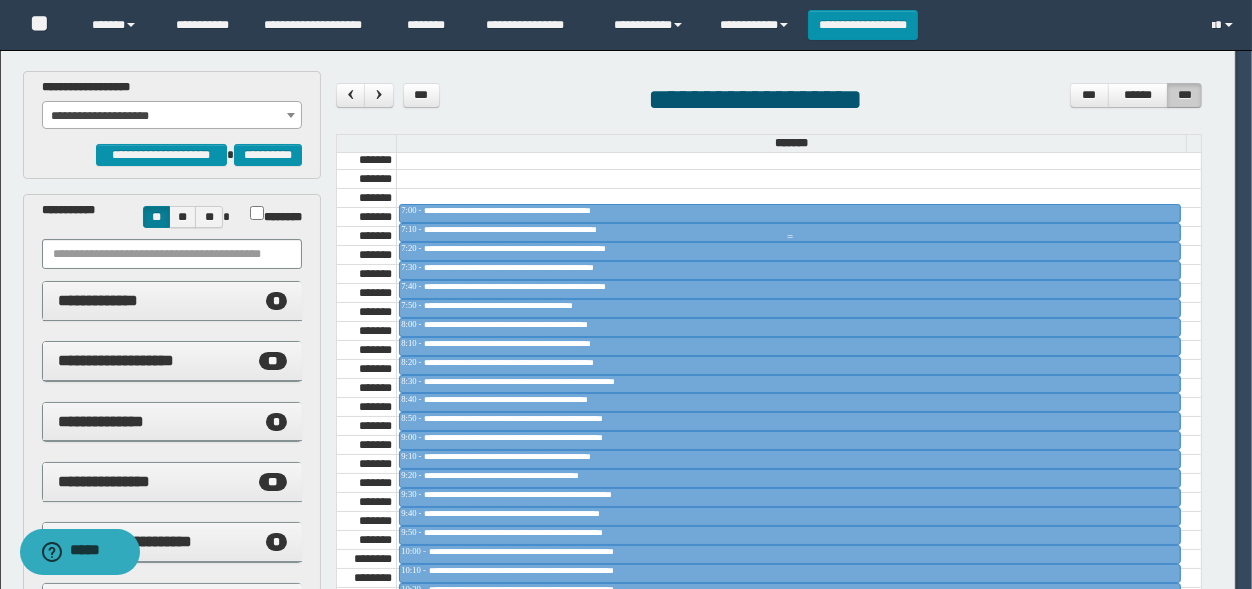 scroll, scrollTop: 330, scrollLeft: 0, axis: vertical 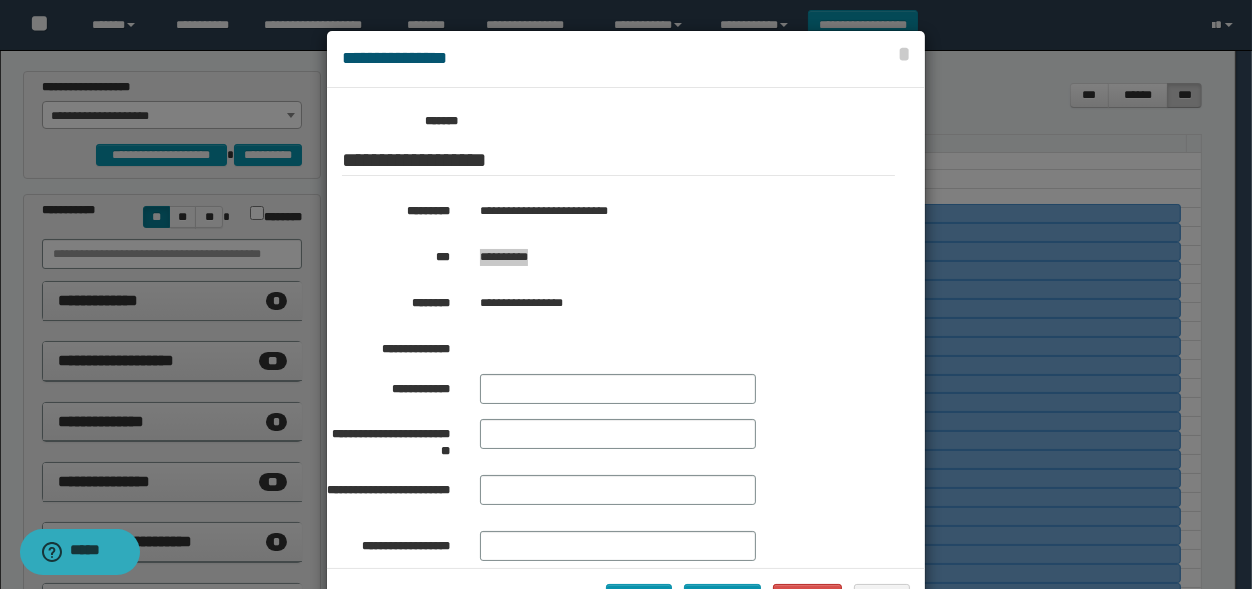 drag, startPoint x: 537, startPoint y: 259, endPoint x: 474, endPoint y: 261, distance: 63.03174 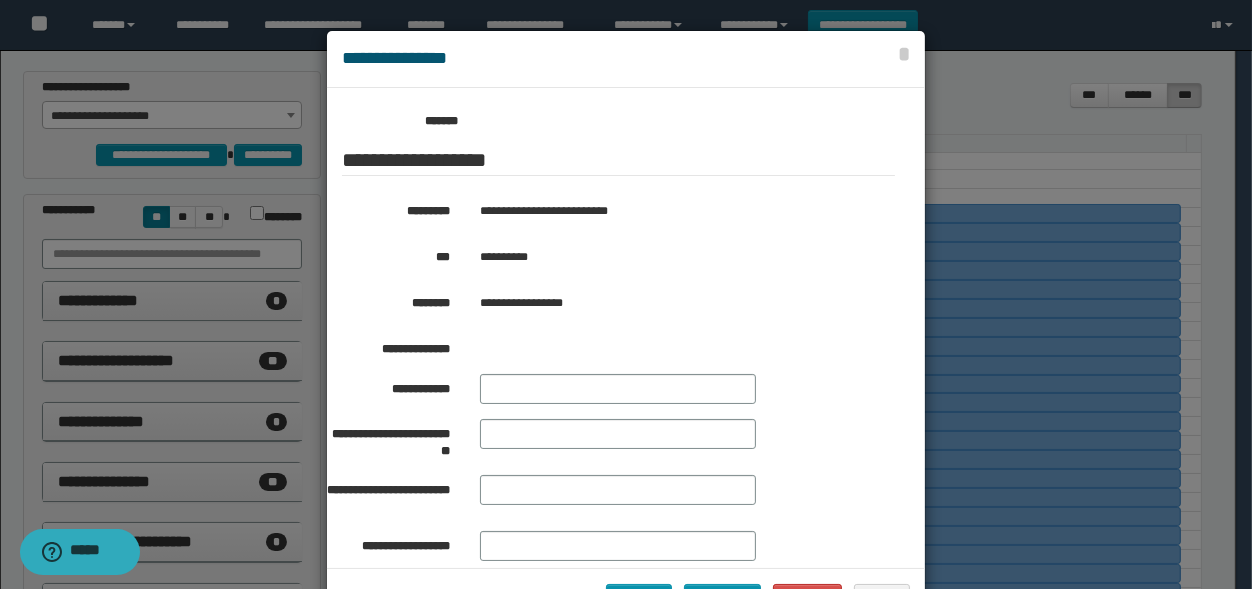 click at bounding box center (626, 329) 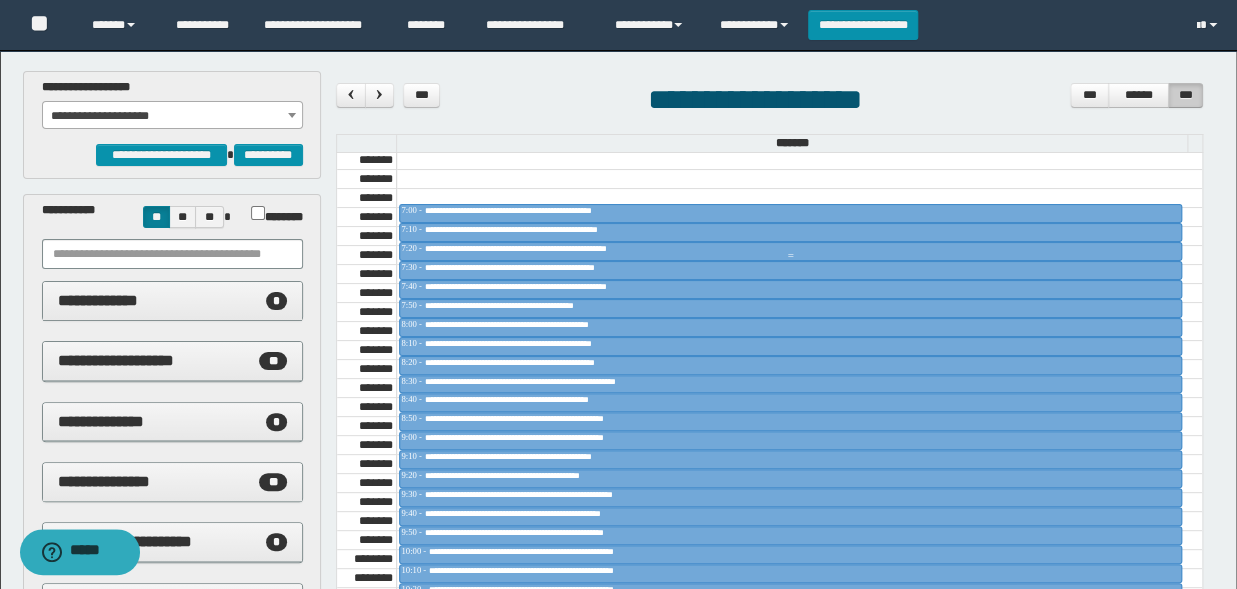 click on "**********" at bounding box center [550, 248] 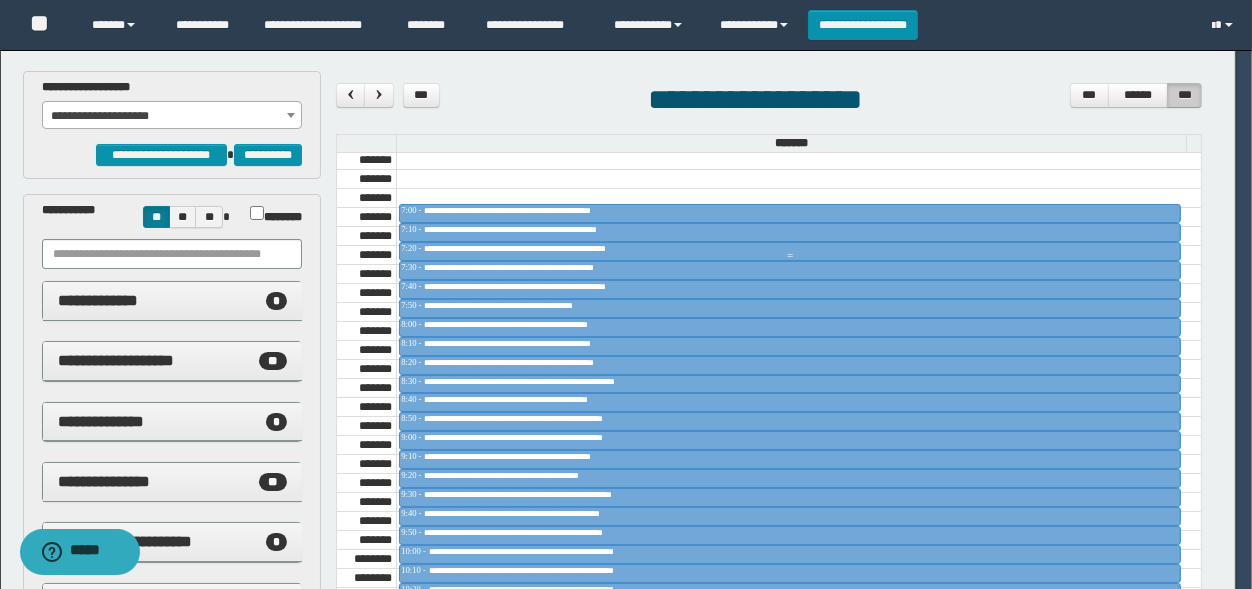 scroll, scrollTop: 330, scrollLeft: 0, axis: vertical 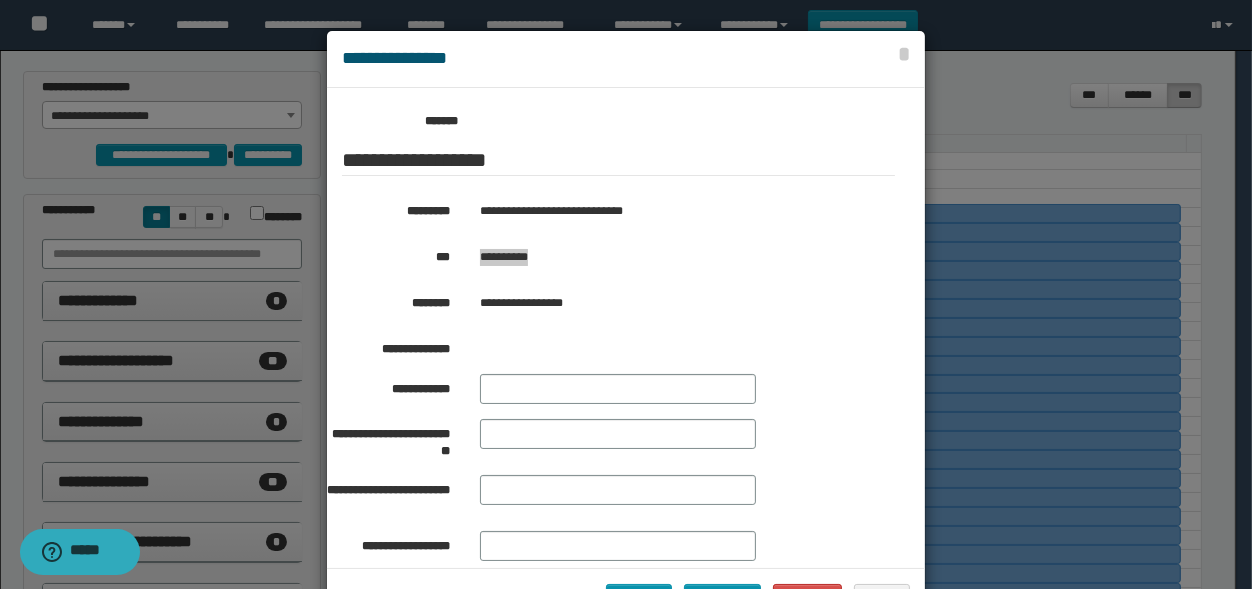 drag, startPoint x: 546, startPoint y: 256, endPoint x: 474, endPoint y: 258, distance: 72.02777 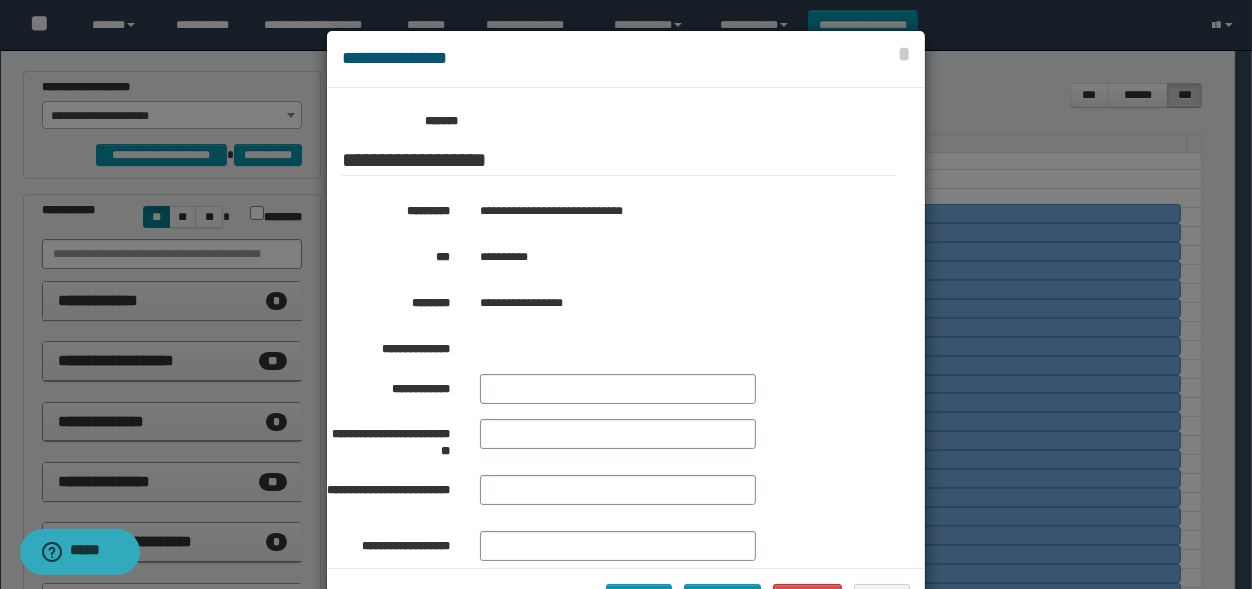 click at bounding box center [626, 329] 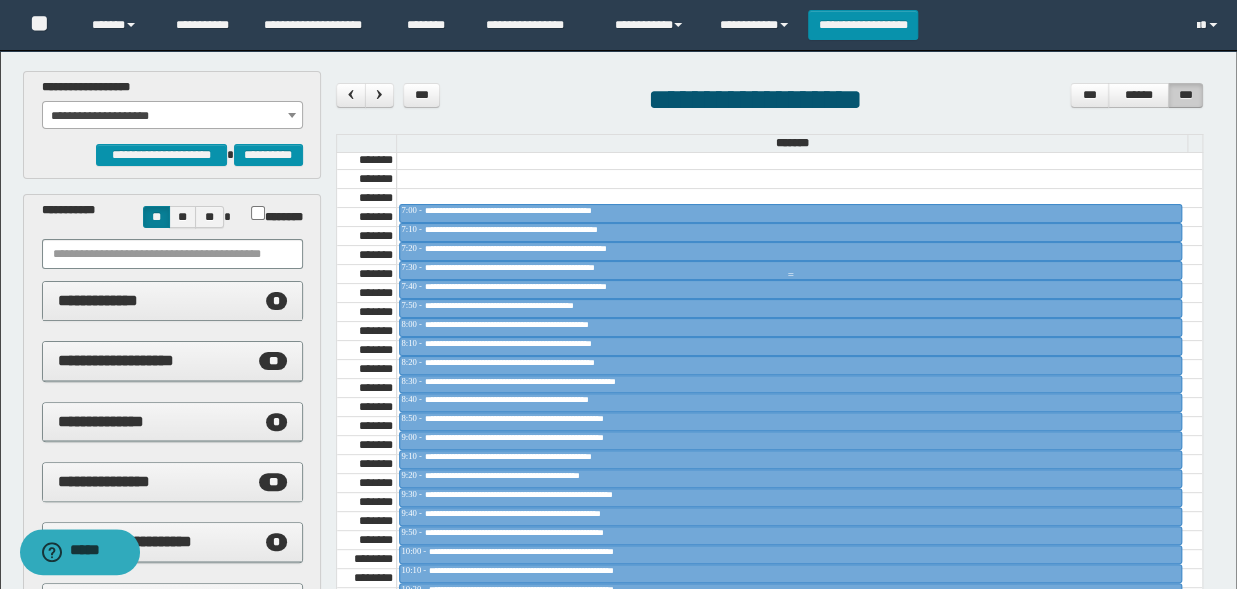 click on "**********" at bounding box center (541, 267) 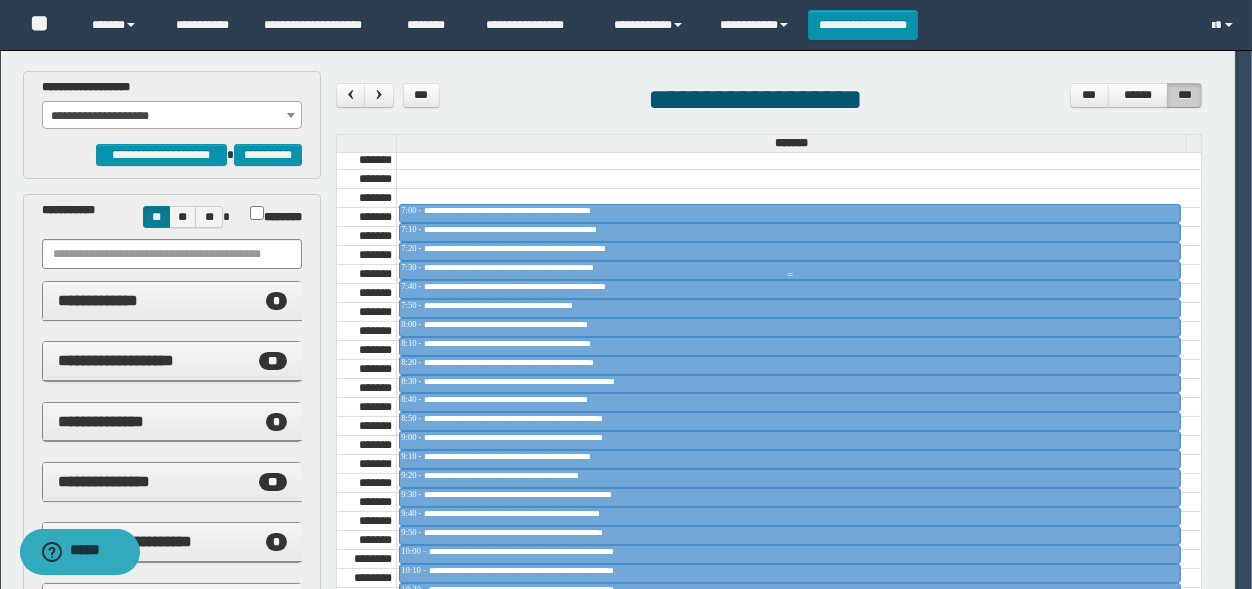 scroll, scrollTop: 330, scrollLeft: 0, axis: vertical 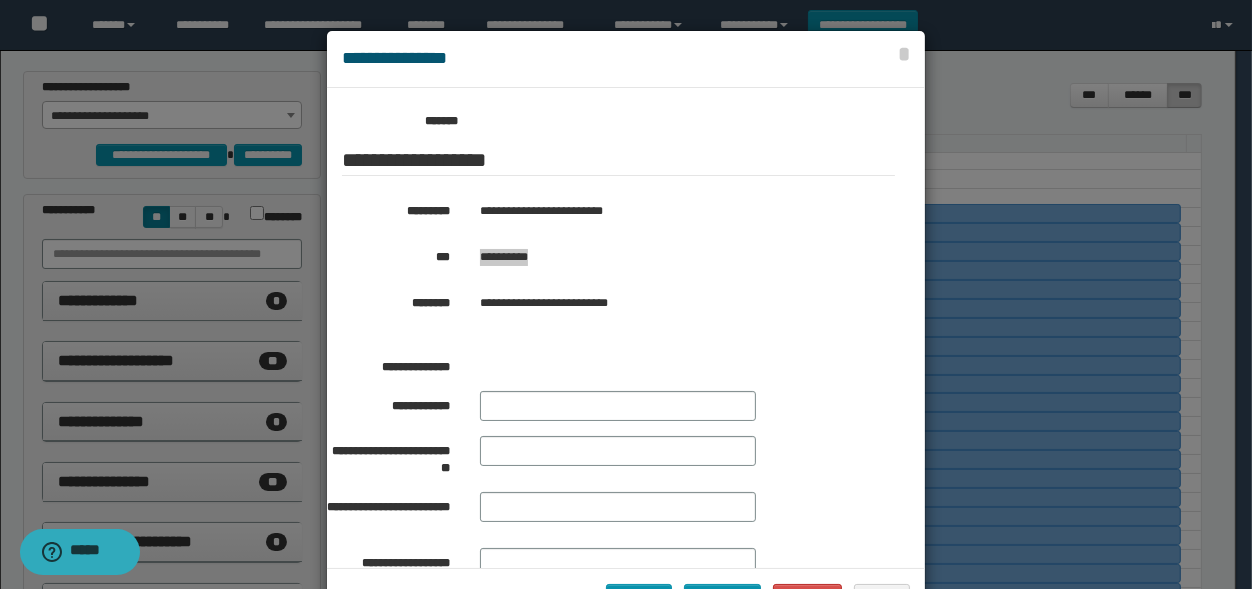 drag, startPoint x: 556, startPoint y: 262, endPoint x: 475, endPoint y: 262, distance: 81 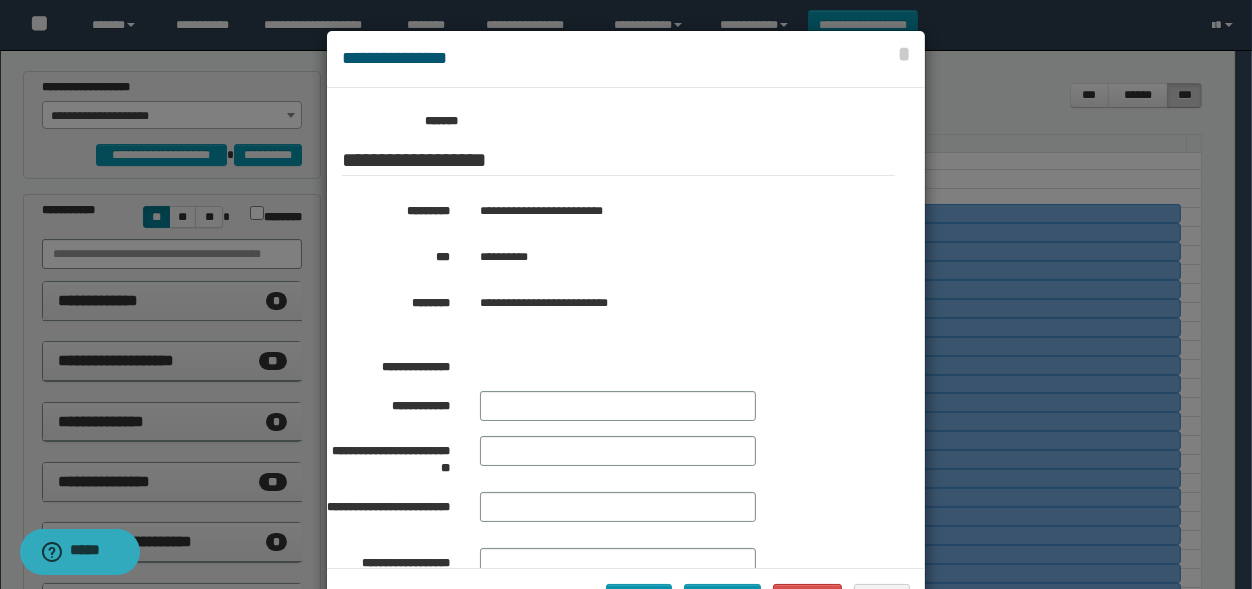click at bounding box center (626, 329) 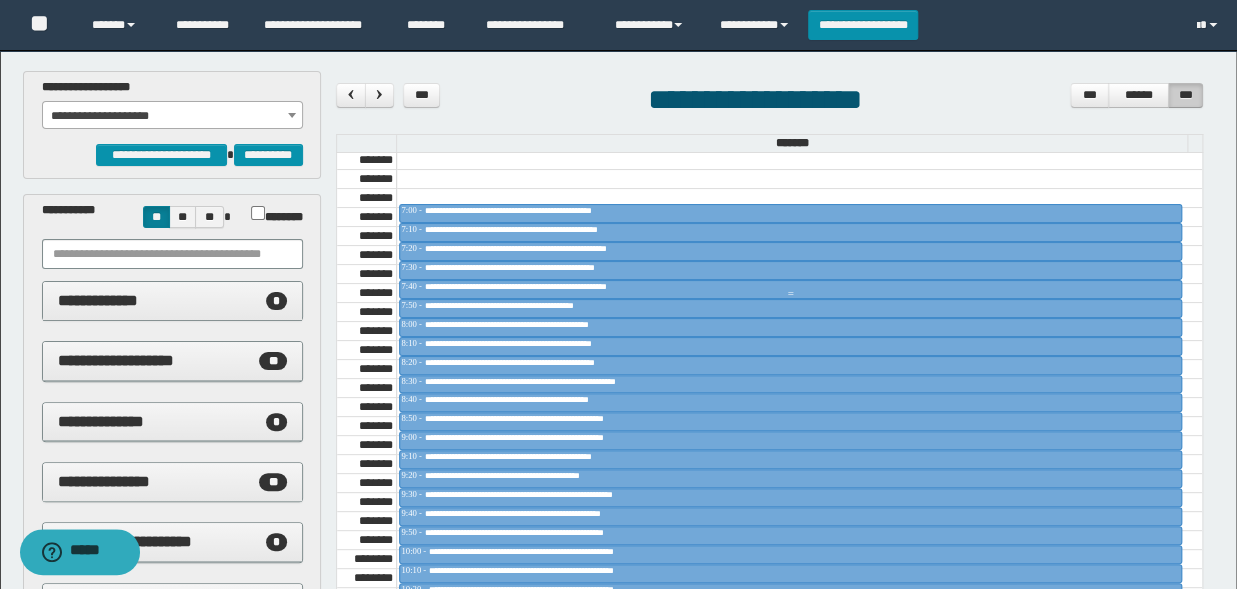 click on "**********" at bounding box center [546, 286] 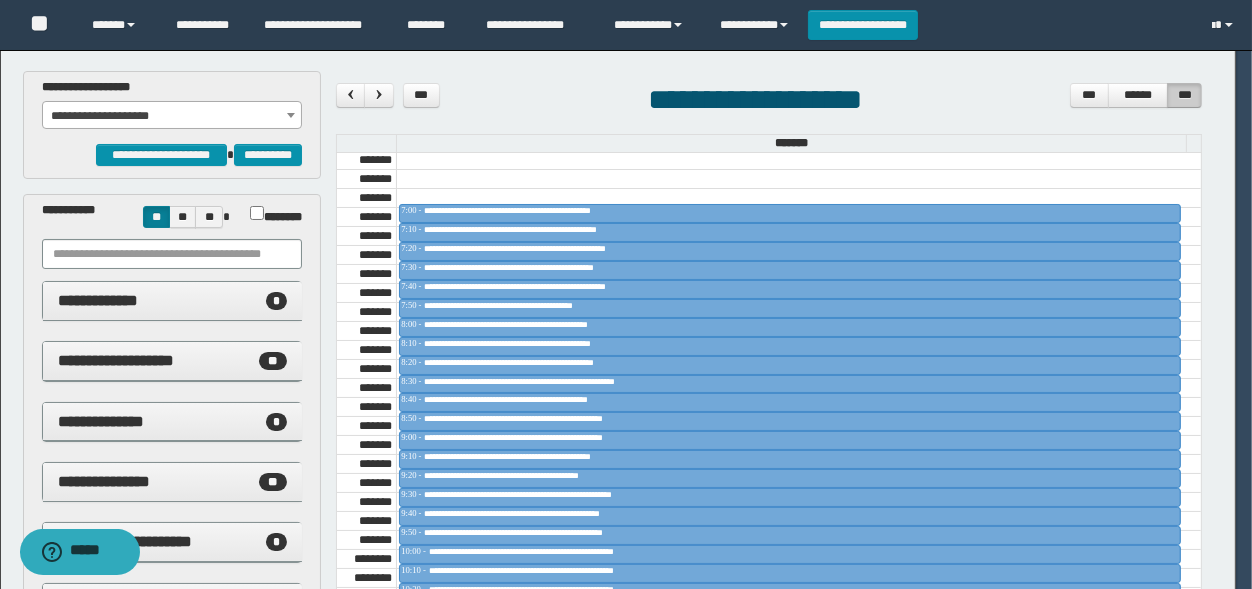 scroll, scrollTop: 330, scrollLeft: 0, axis: vertical 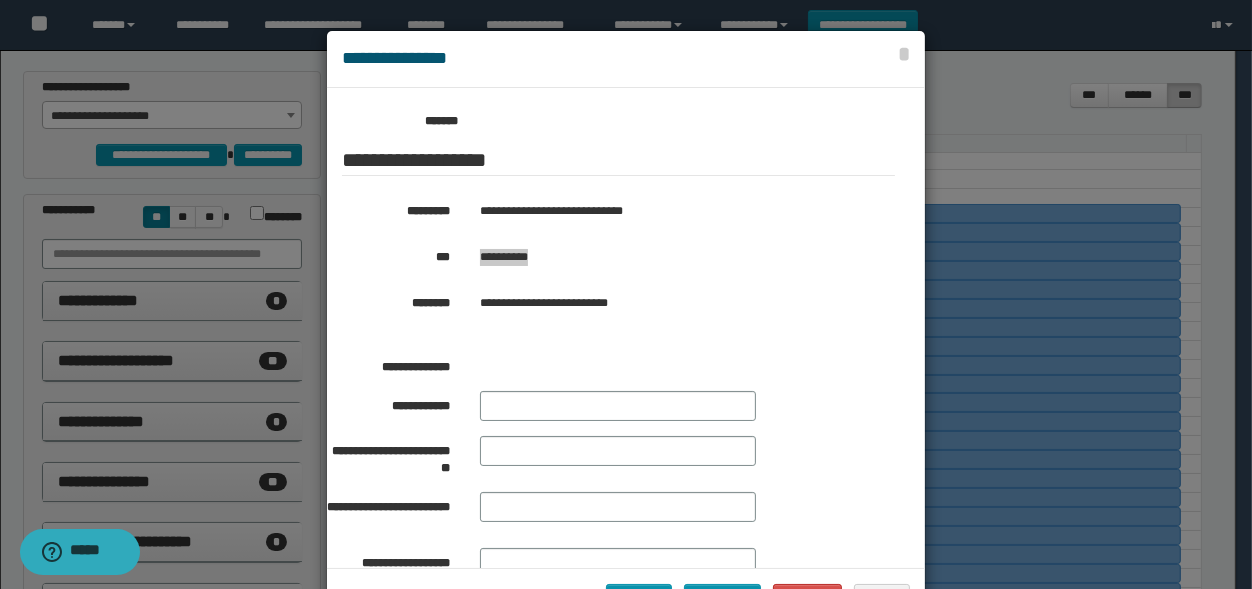 drag, startPoint x: 558, startPoint y: 262, endPoint x: 475, endPoint y: 268, distance: 83.21658 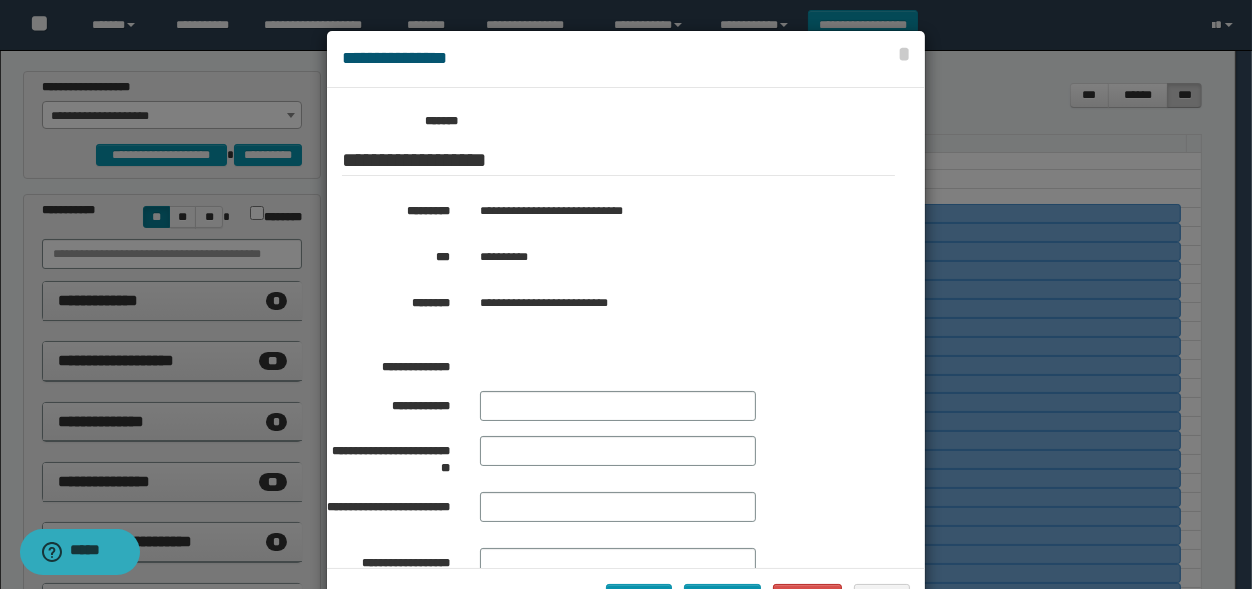 click at bounding box center [626, 329] 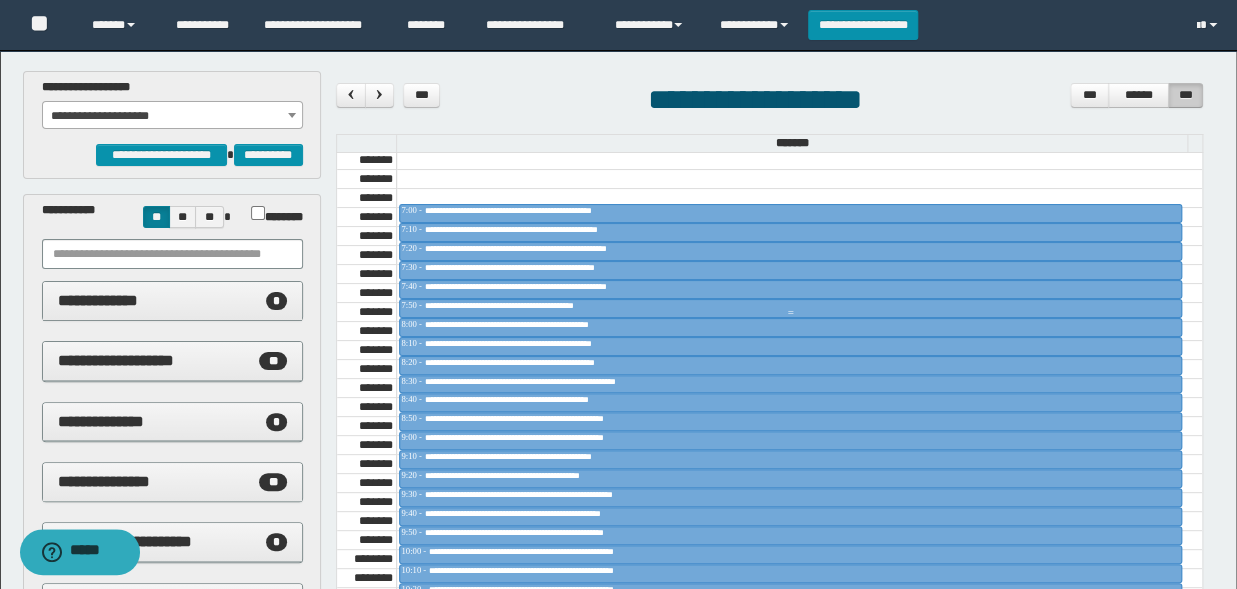 click on "**********" at bounding box center (526, 305) 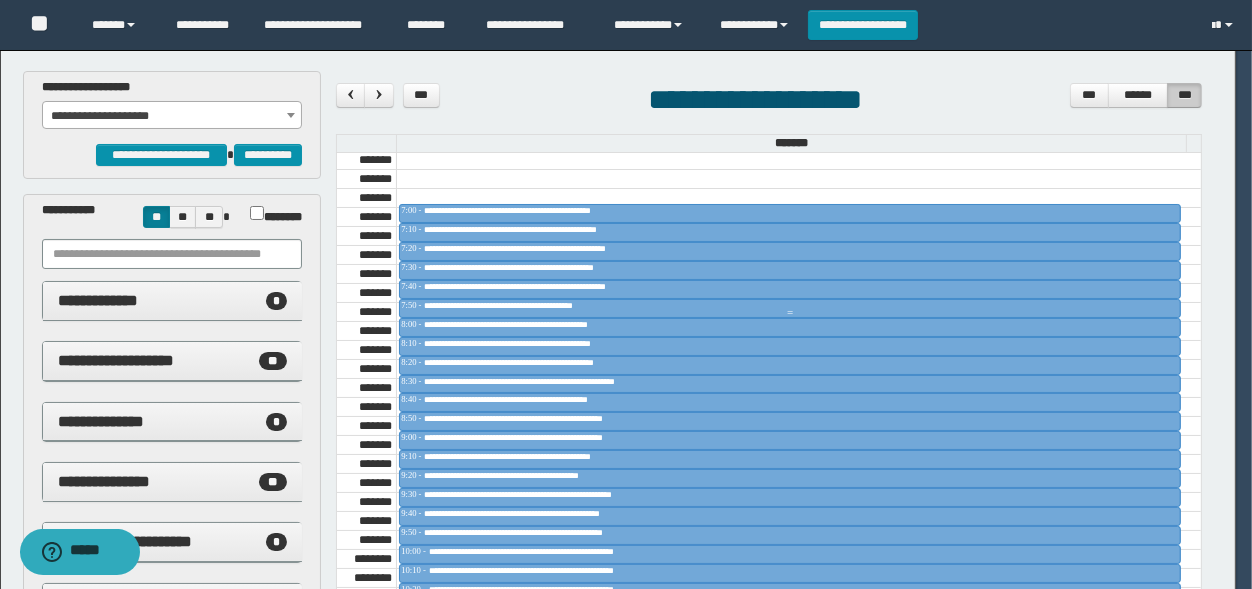 scroll, scrollTop: 330, scrollLeft: 0, axis: vertical 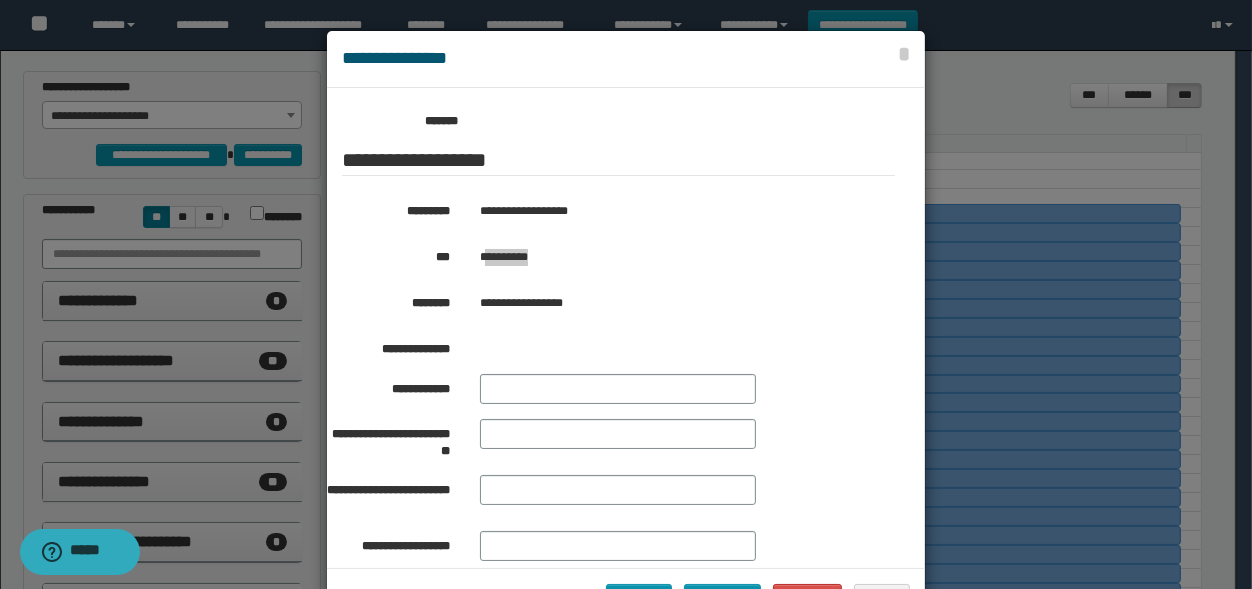 drag, startPoint x: 551, startPoint y: 265, endPoint x: 477, endPoint y: 268, distance: 74.06078 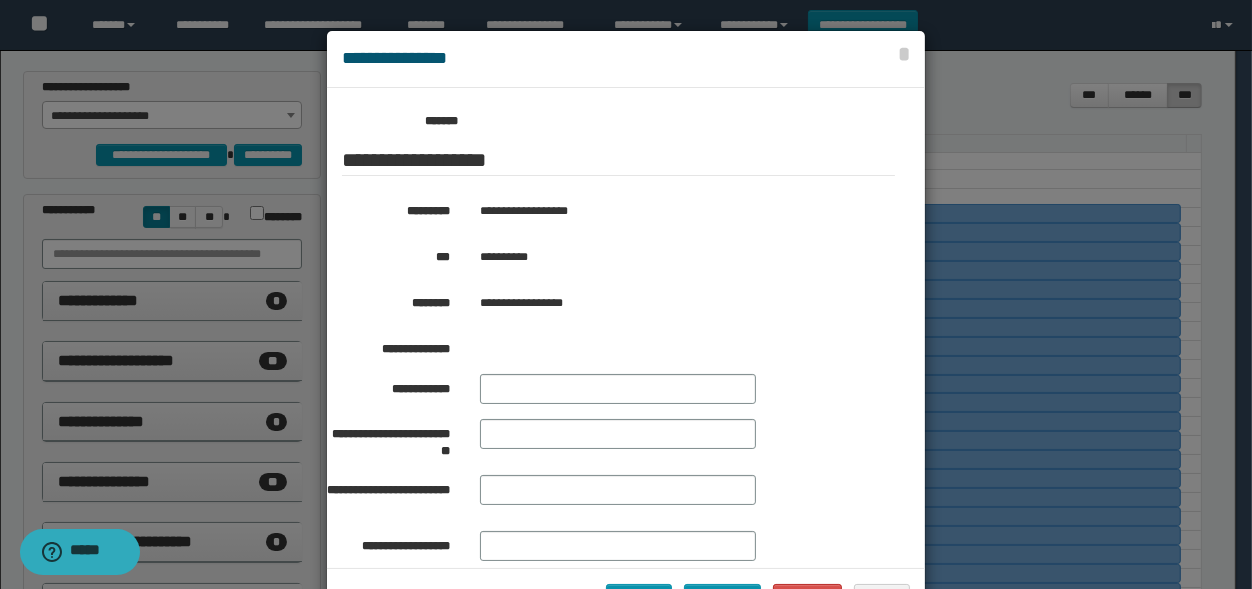 click on "**********" at bounding box center [669, 257] 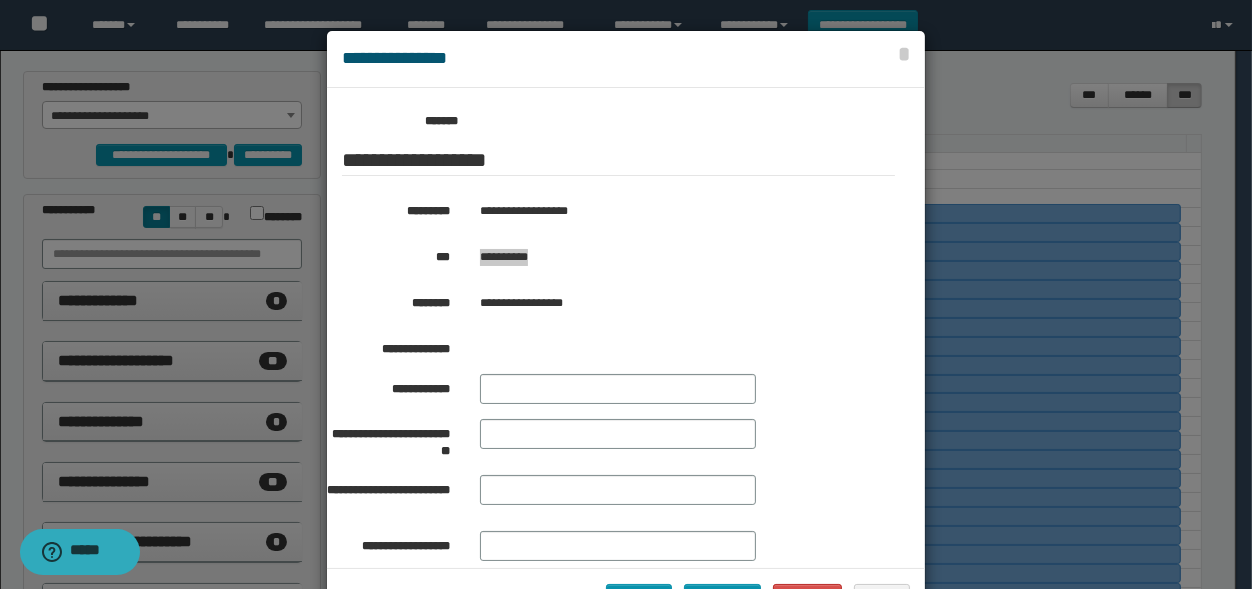 drag, startPoint x: 474, startPoint y: 255, endPoint x: 541, endPoint y: 270, distance: 68.65858 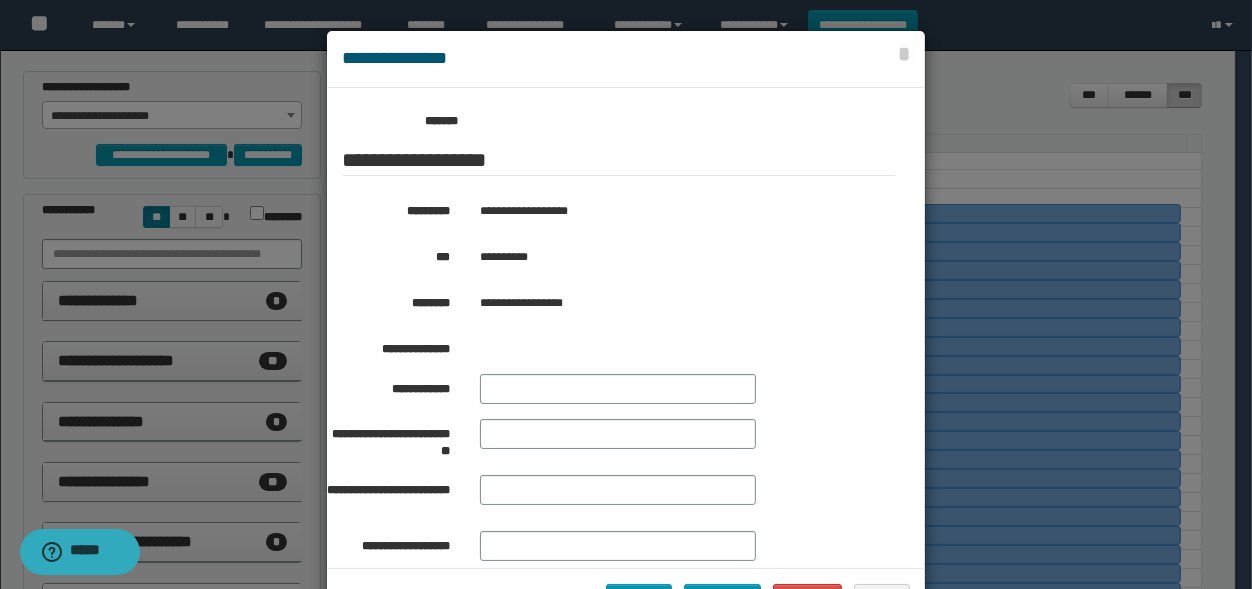 click at bounding box center [626, 329] 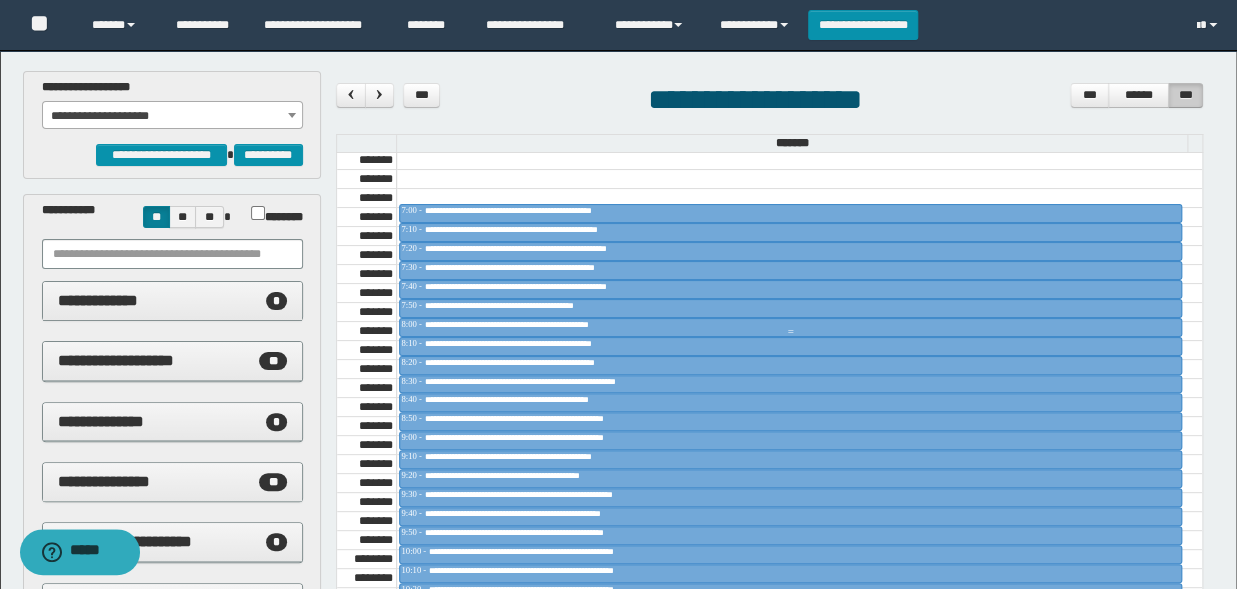 click at bounding box center [790, 332] 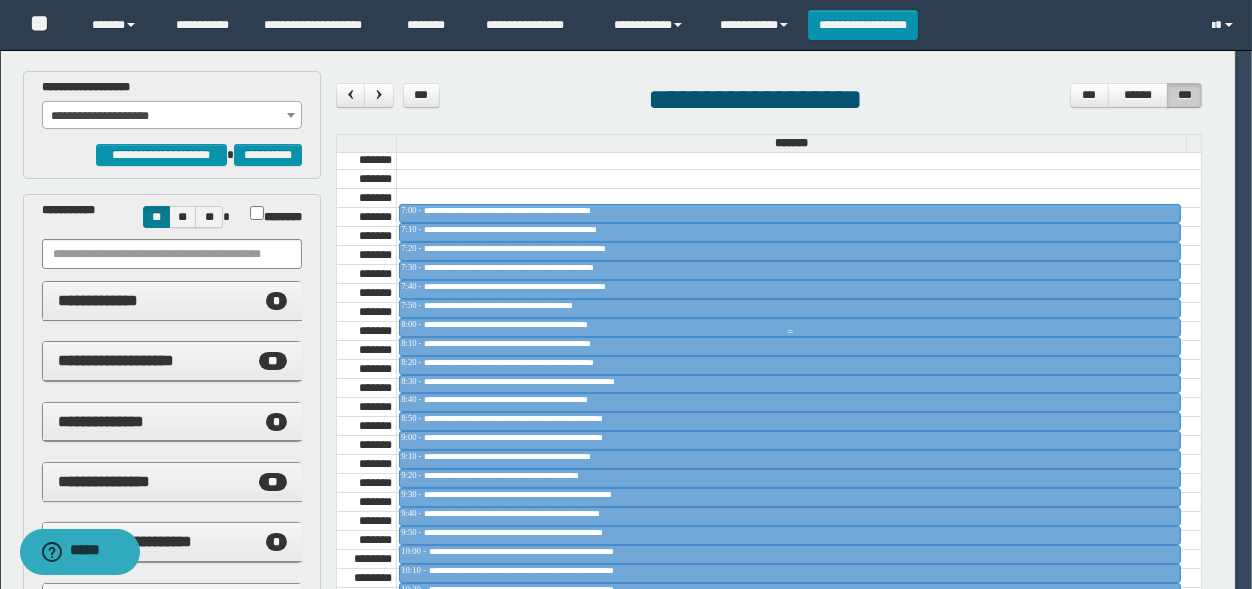 scroll, scrollTop: 330, scrollLeft: 0, axis: vertical 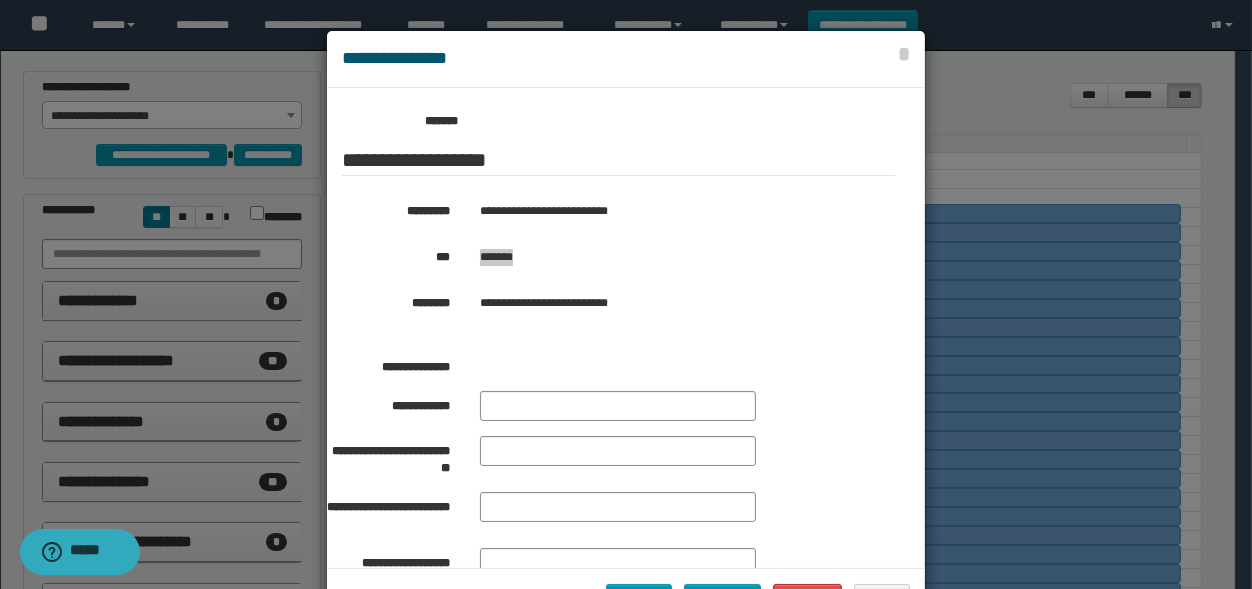 drag, startPoint x: 527, startPoint y: 243, endPoint x: 475, endPoint y: 259, distance: 54.405884 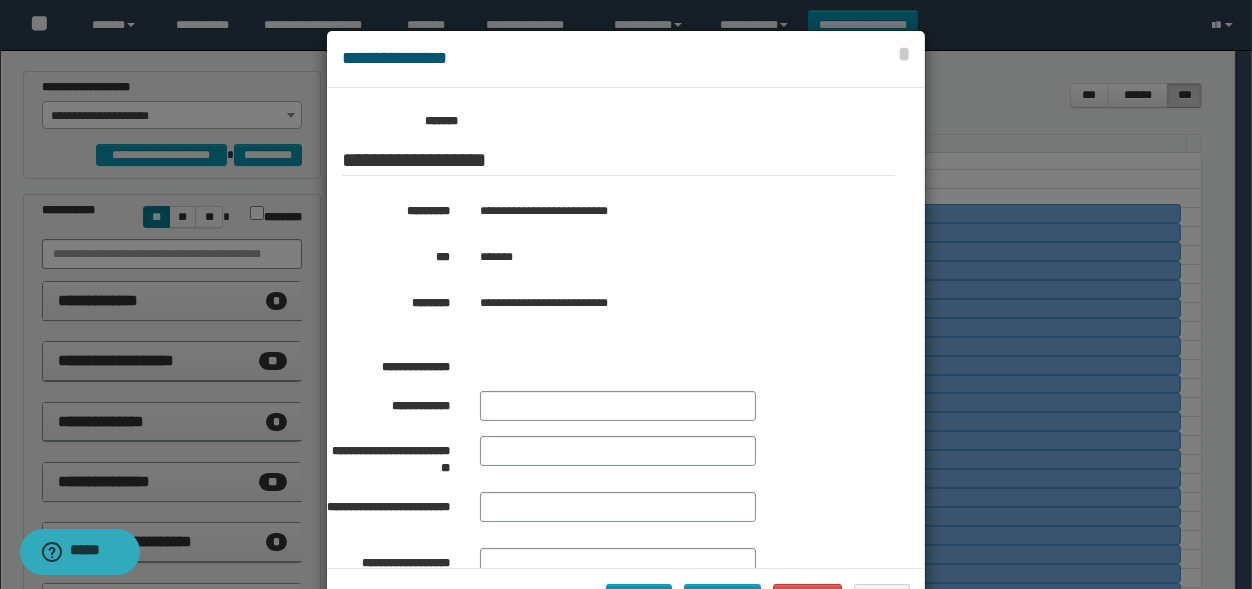 click at bounding box center [626, 329] 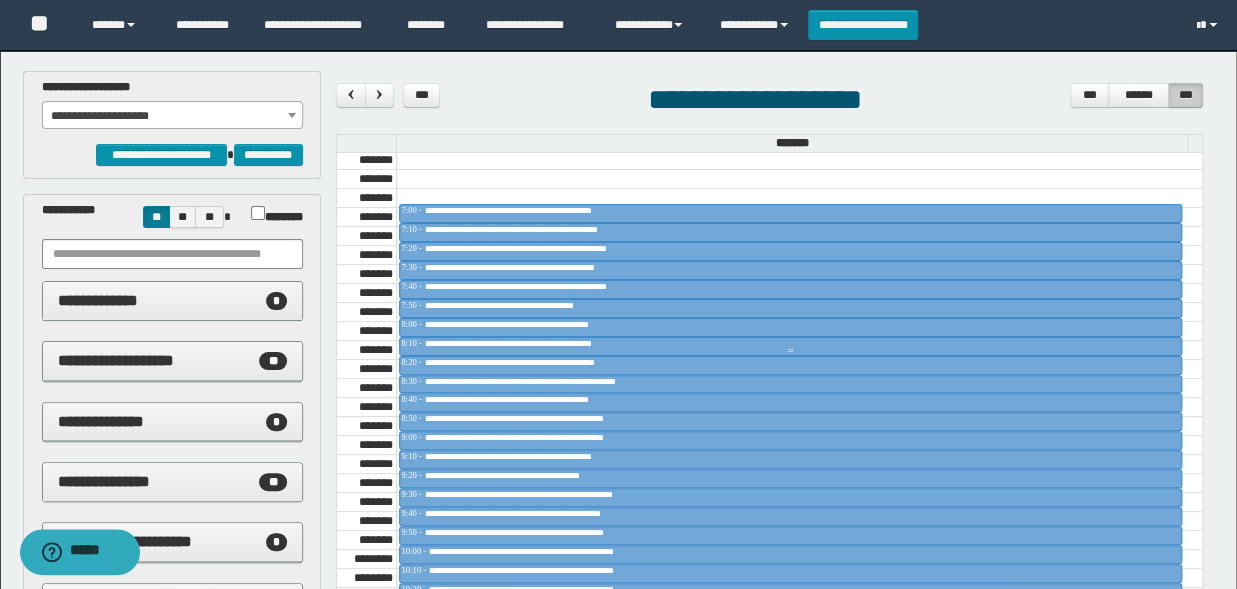 click on "**********" at bounding box center (542, 343) 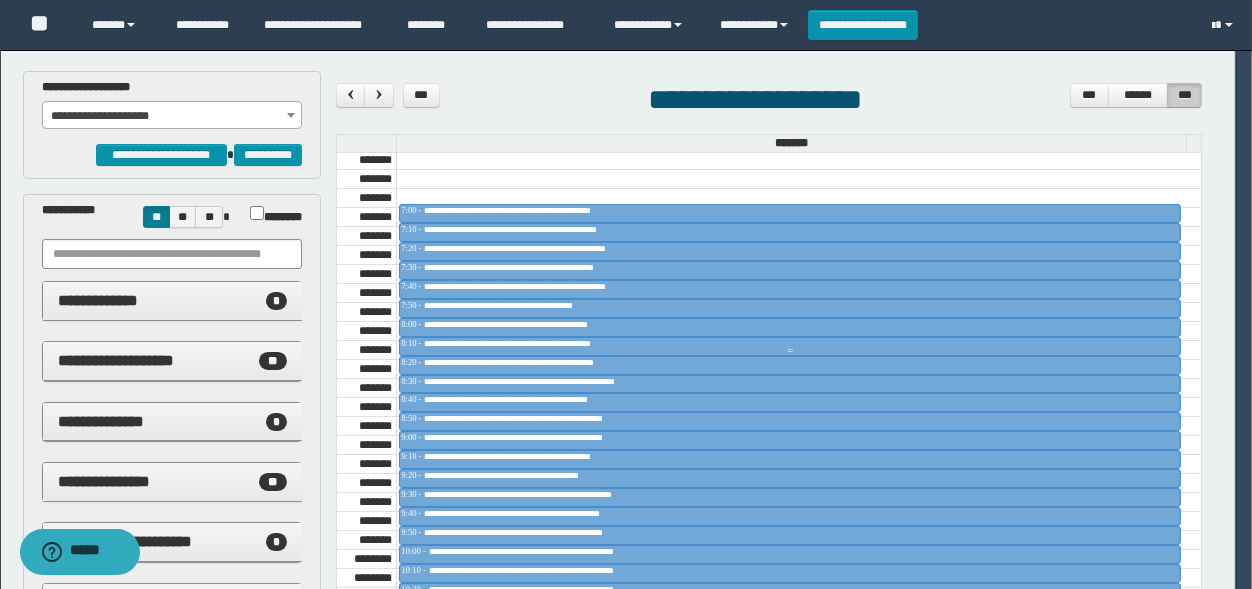 scroll, scrollTop: 330, scrollLeft: 0, axis: vertical 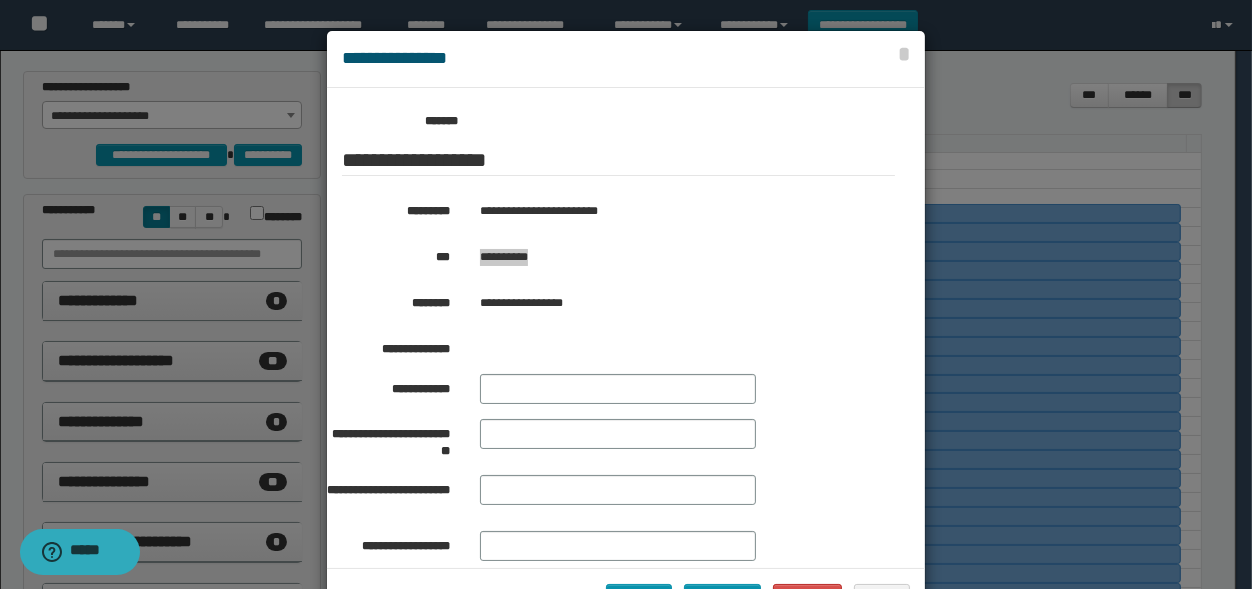 drag, startPoint x: 544, startPoint y: 256, endPoint x: 471, endPoint y: 270, distance: 74.330345 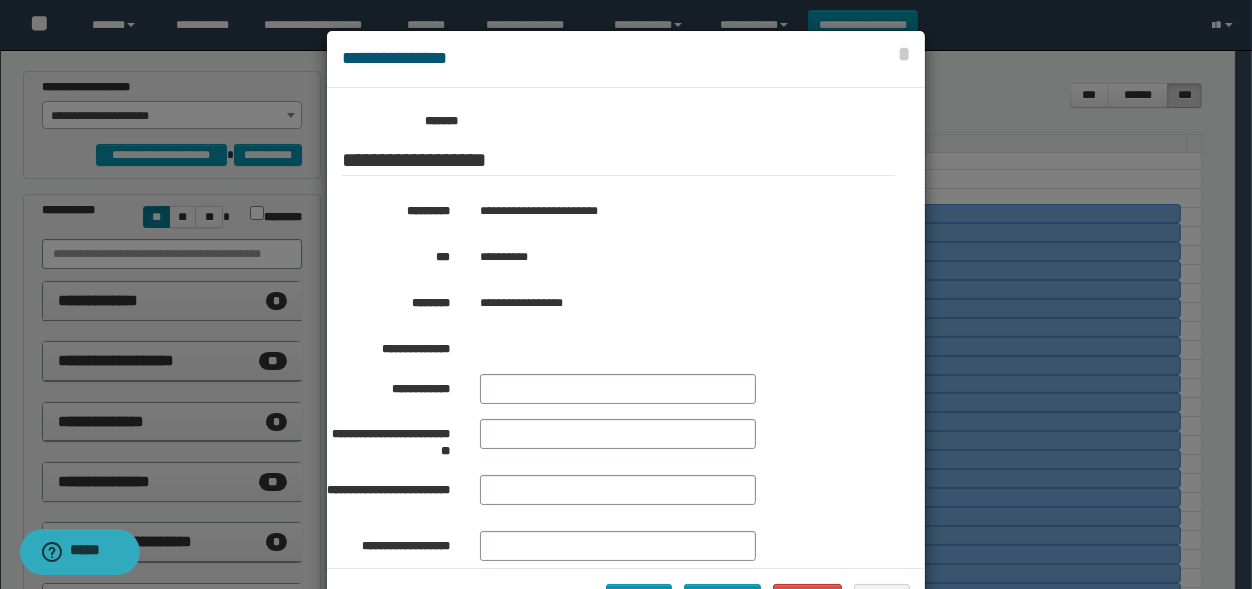 click at bounding box center (626, 329) 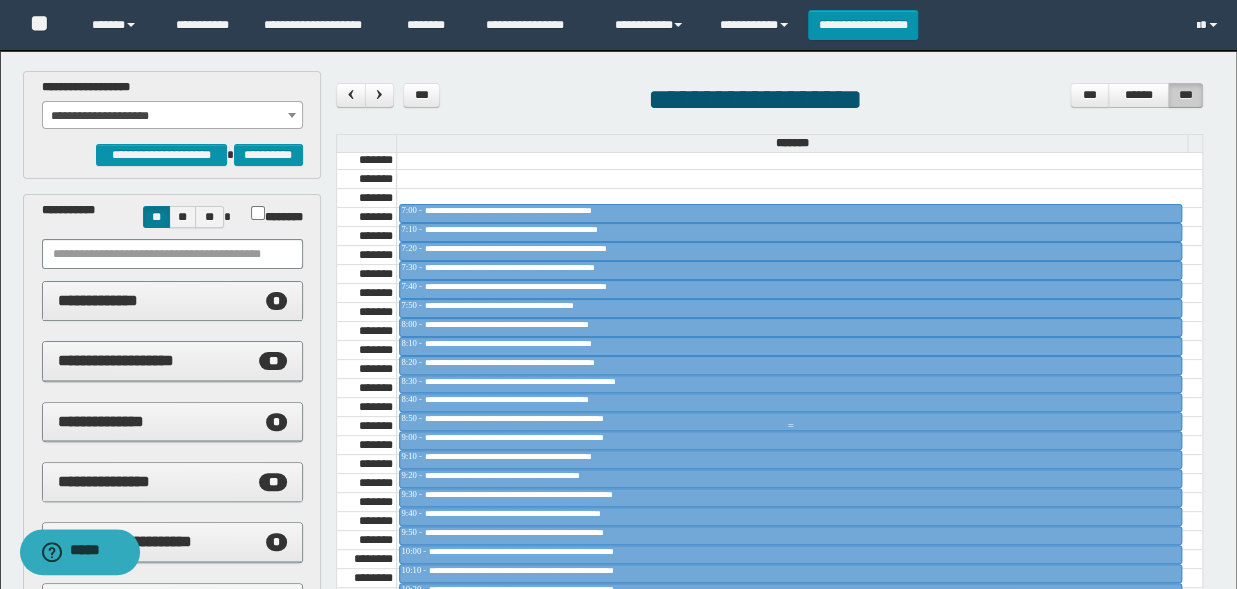 click at bounding box center [0, 0] 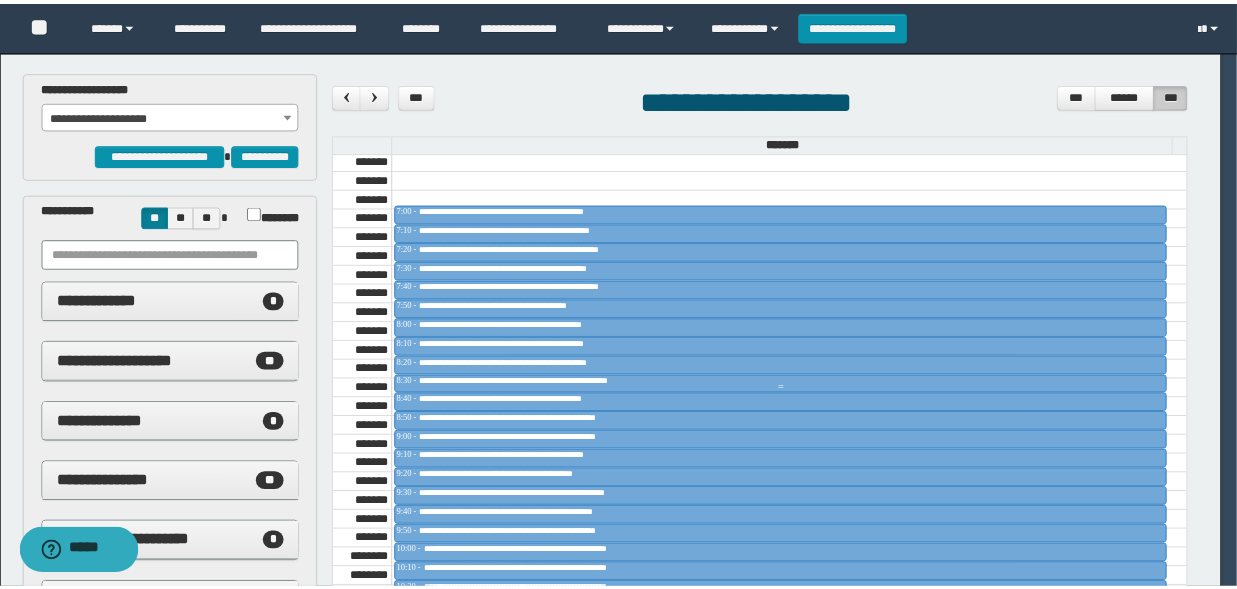 scroll, scrollTop: 330, scrollLeft: 0, axis: vertical 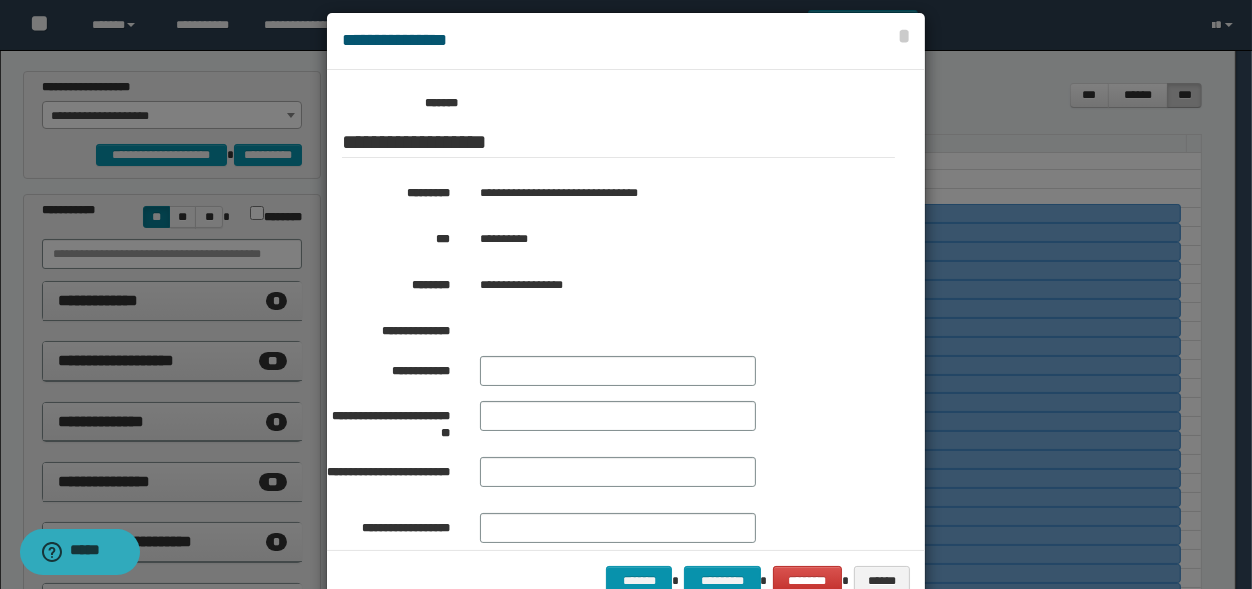 click at bounding box center [626, 311] 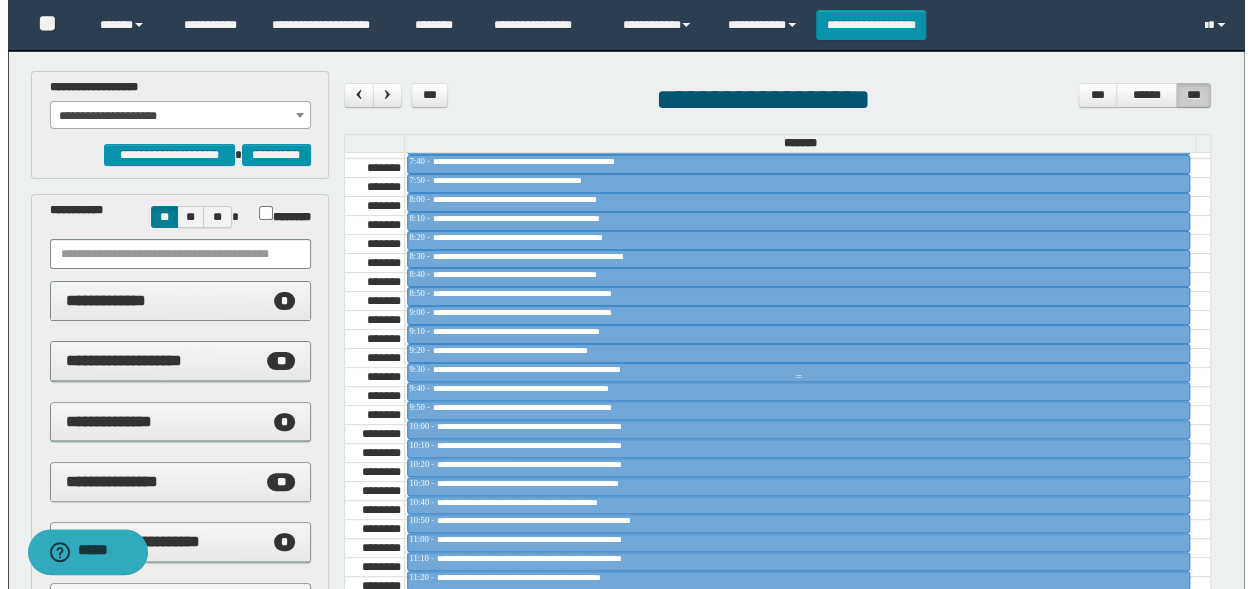 scroll, scrollTop: 908, scrollLeft: 0, axis: vertical 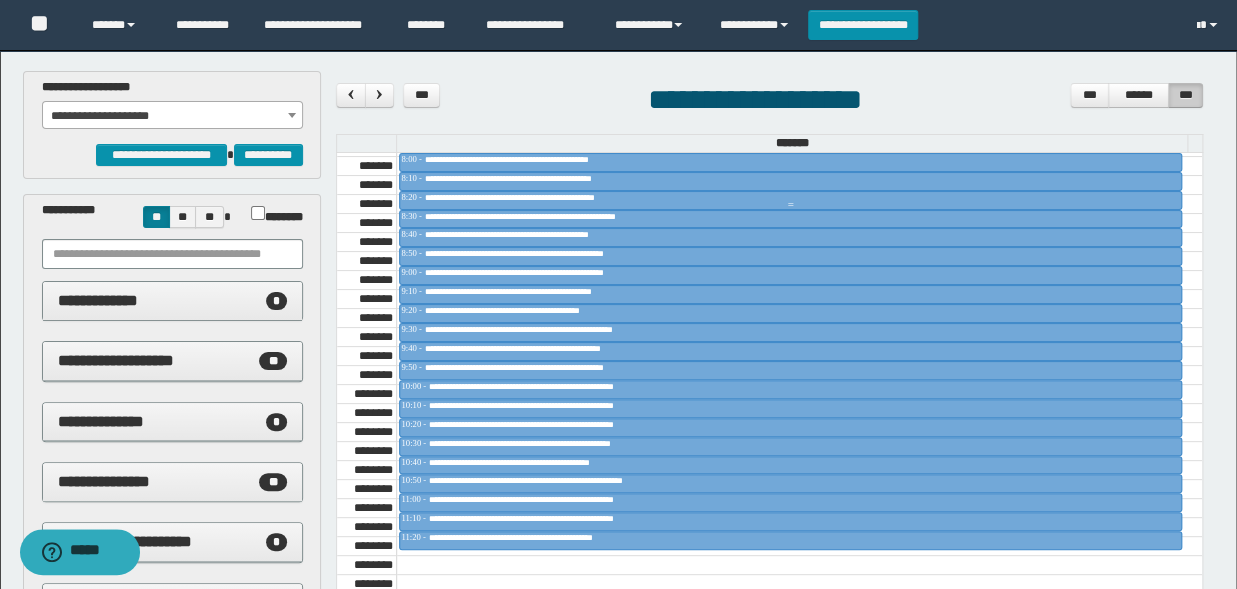 click on "**********" at bounding box center [537, 197] 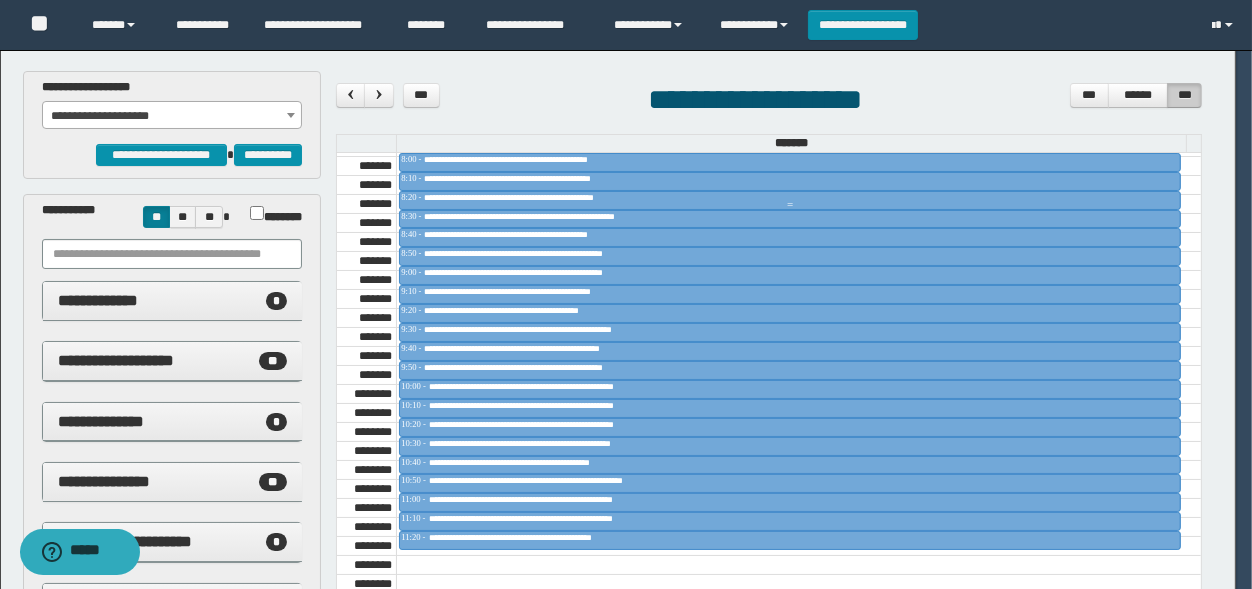 scroll, scrollTop: 330, scrollLeft: 0, axis: vertical 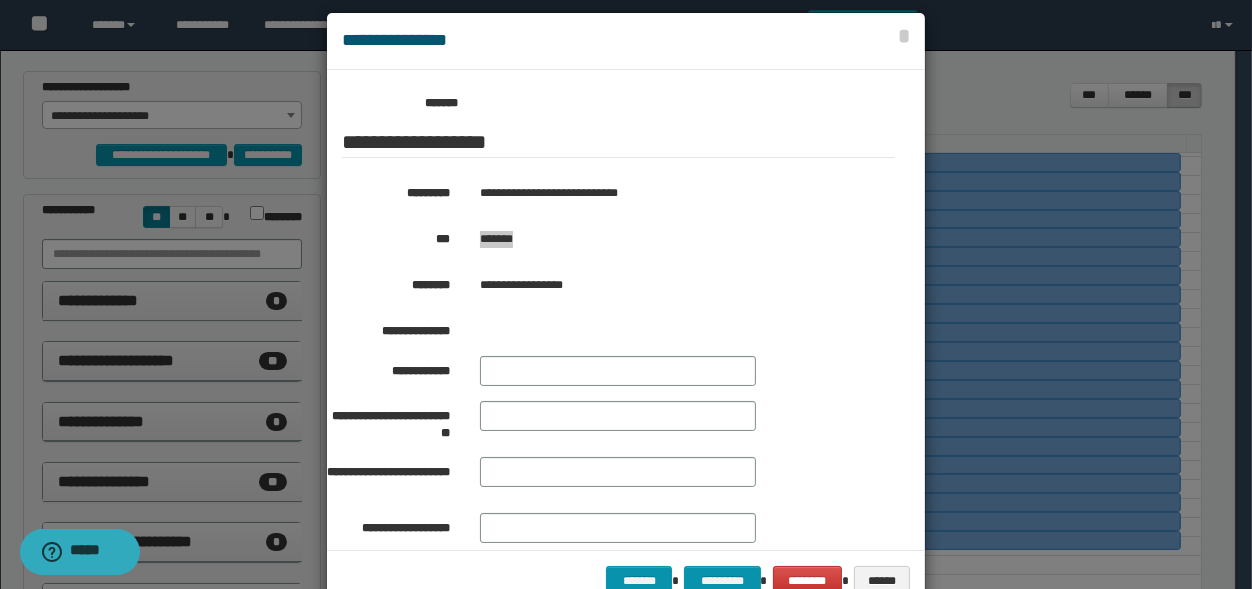 drag, startPoint x: 523, startPoint y: 249, endPoint x: 472, endPoint y: 271, distance: 55.542778 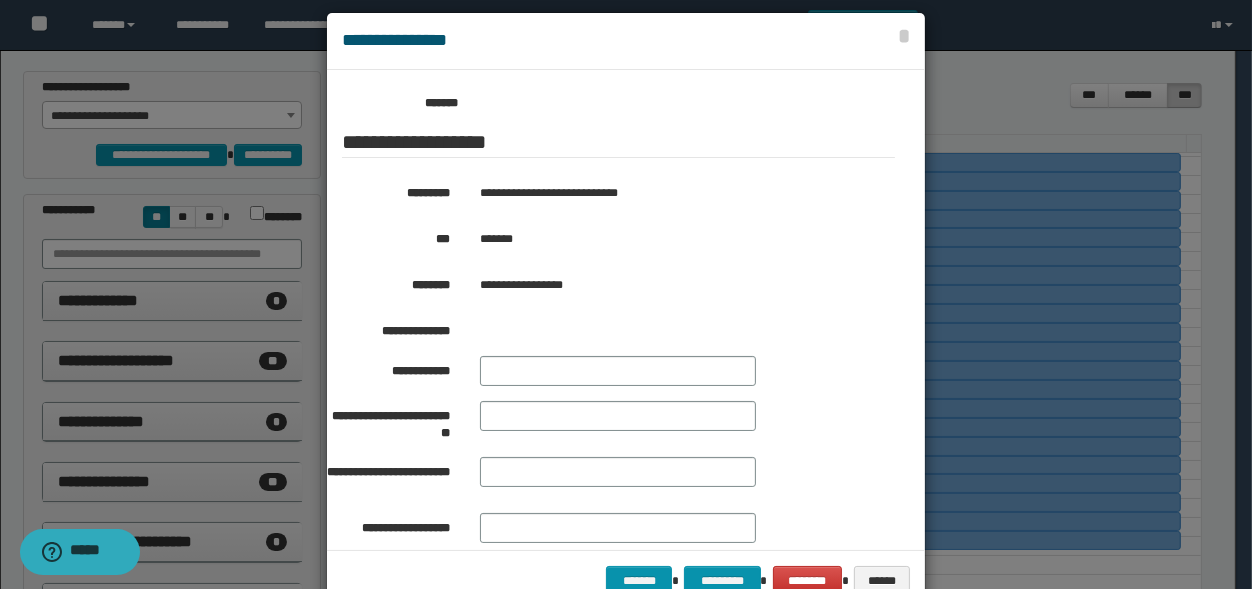 click at bounding box center (626, 311) 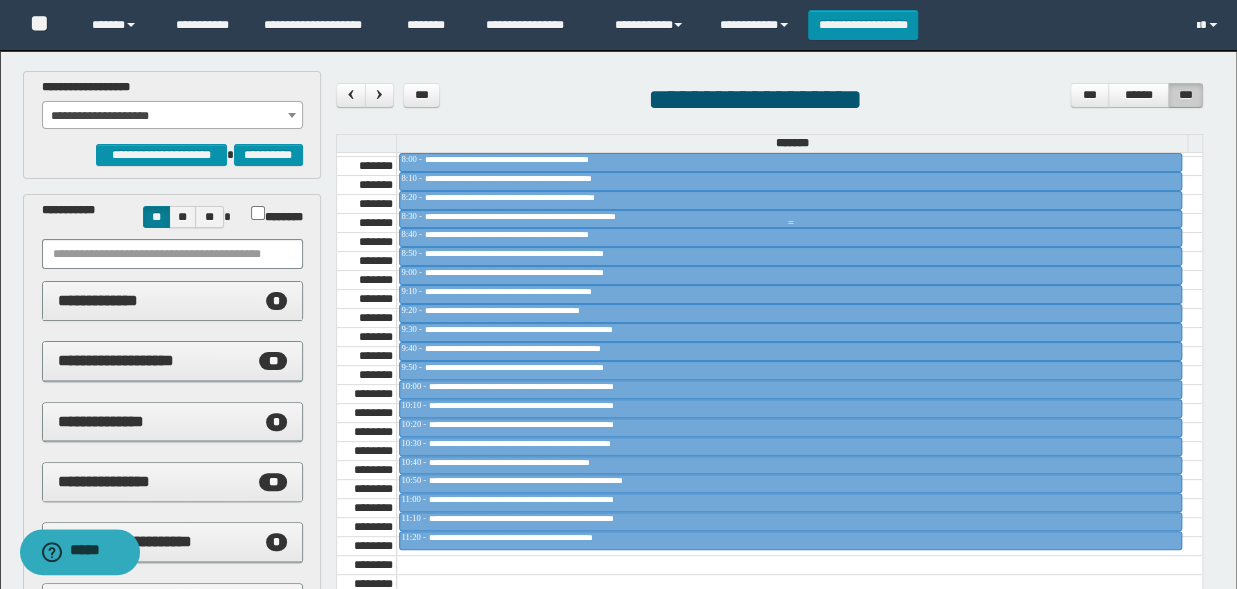 click on "**********" at bounding box center (574, 216) 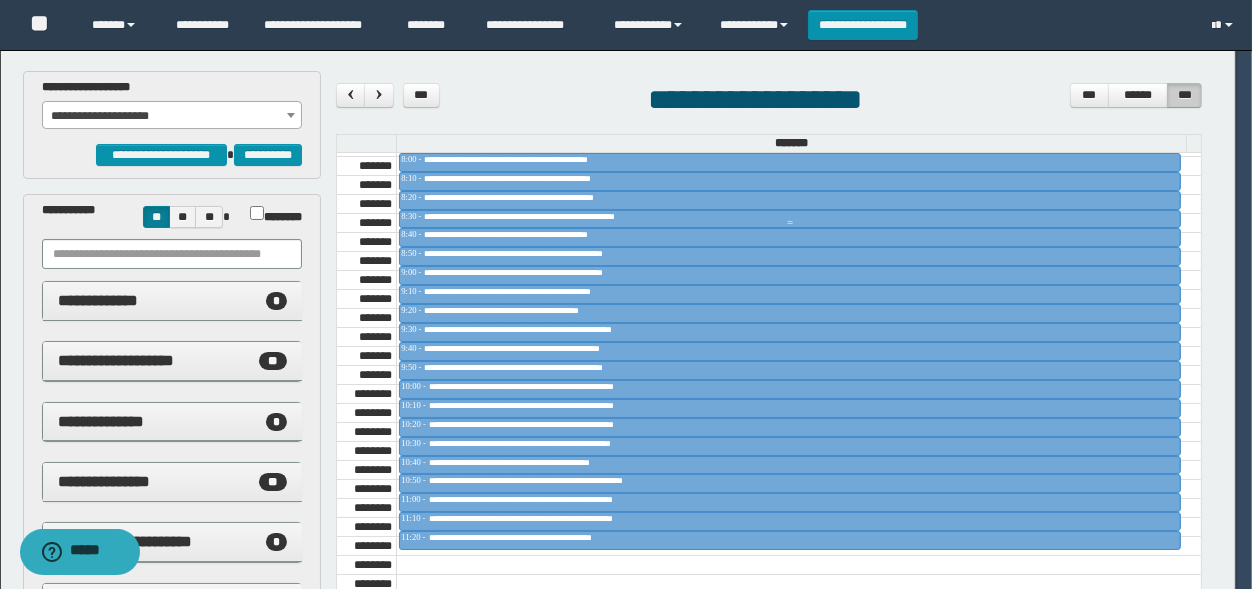scroll, scrollTop: 330, scrollLeft: 0, axis: vertical 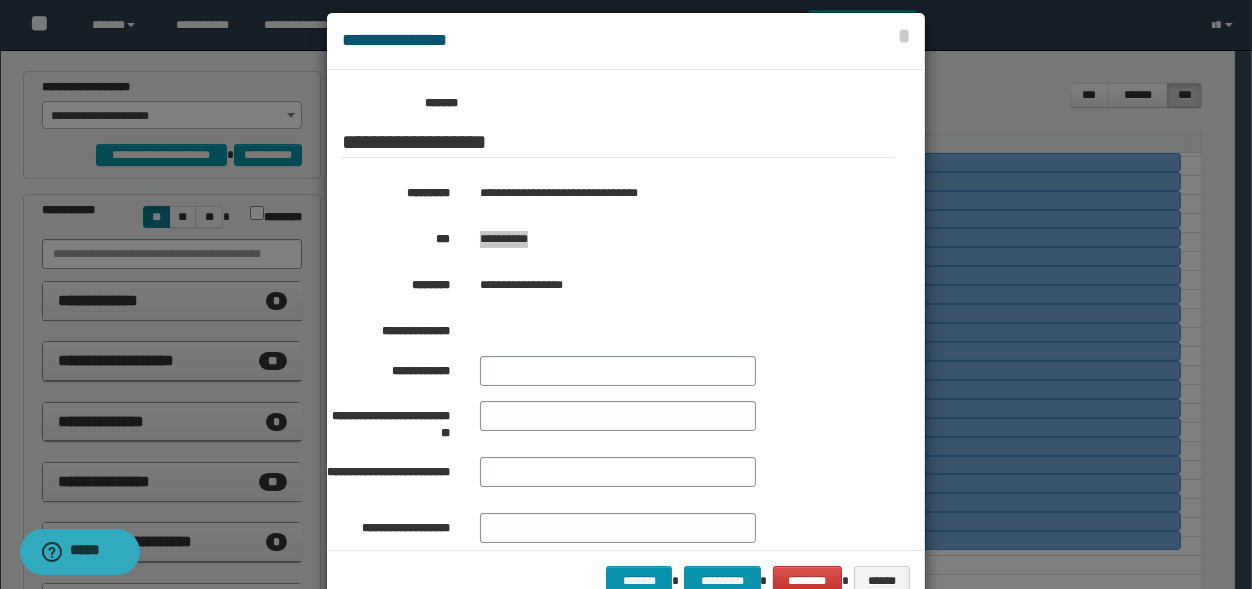 drag, startPoint x: 546, startPoint y: 256, endPoint x: 472, endPoint y: 269, distance: 75.13322 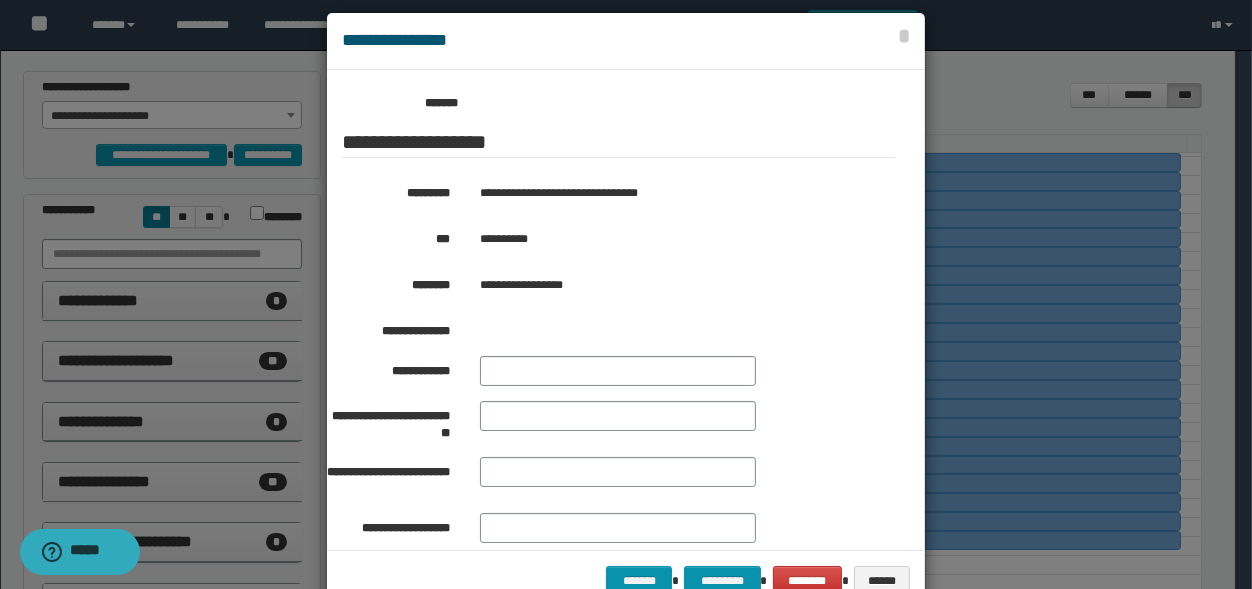 click at bounding box center [626, 311] 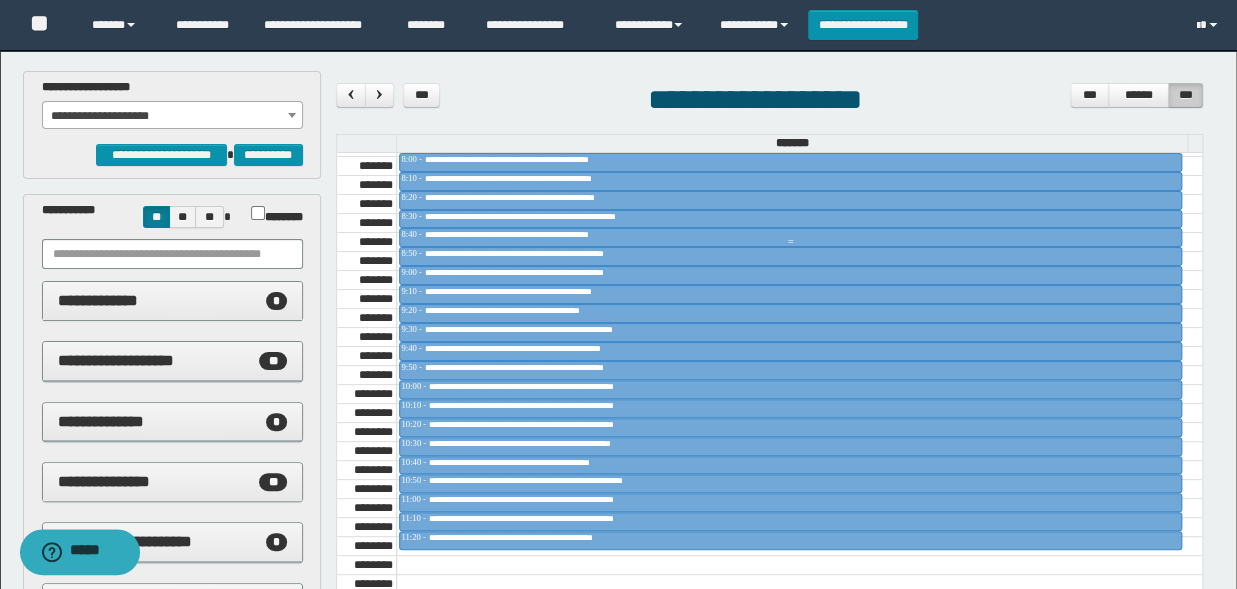 click on "**********" at bounding box center [548, 234] 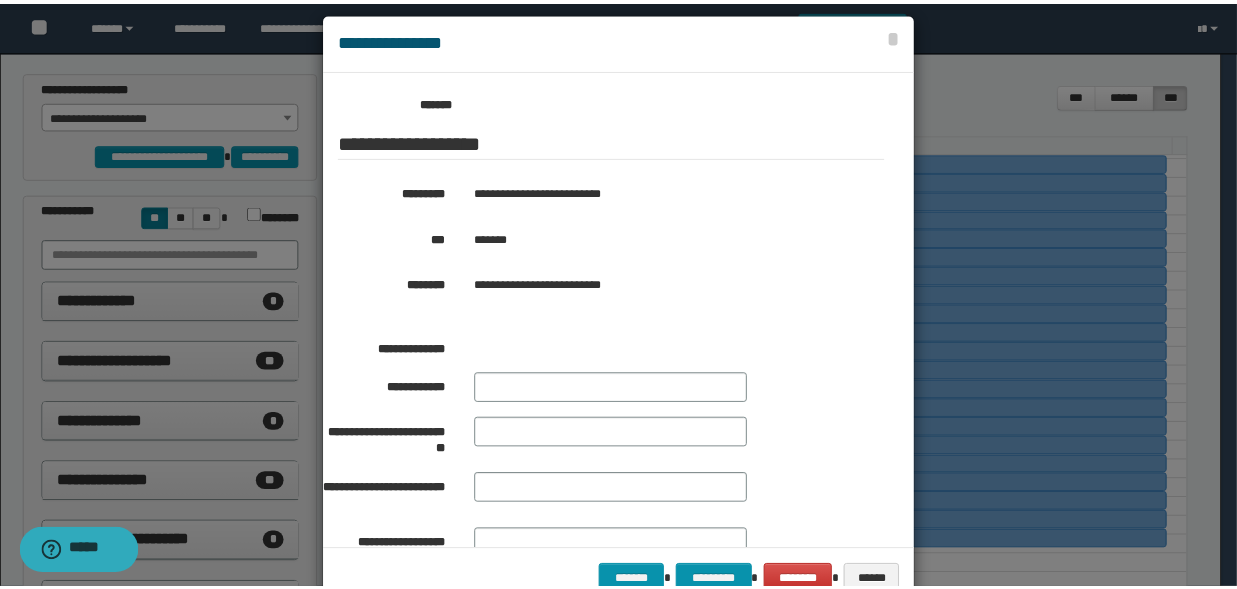 scroll, scrollTop: 330, scrollLeft: 0, axis: vertical 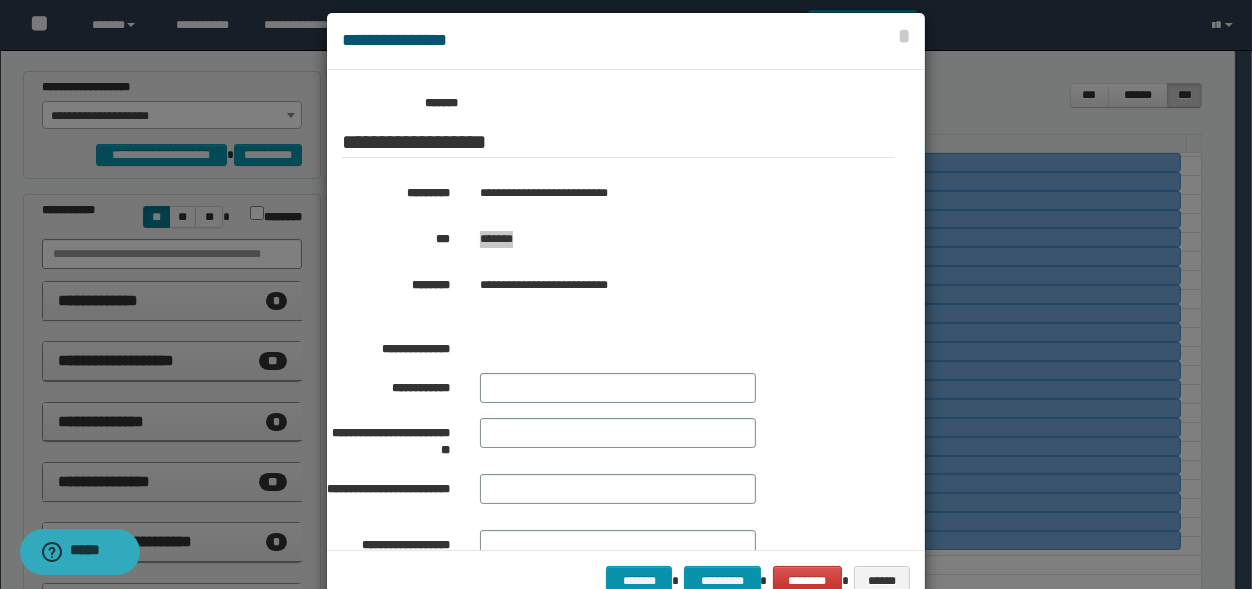drag, startPoint x: 522, startPoint y: 258, endPoint x: 472, endPoint y: 266, distance: 50.635956 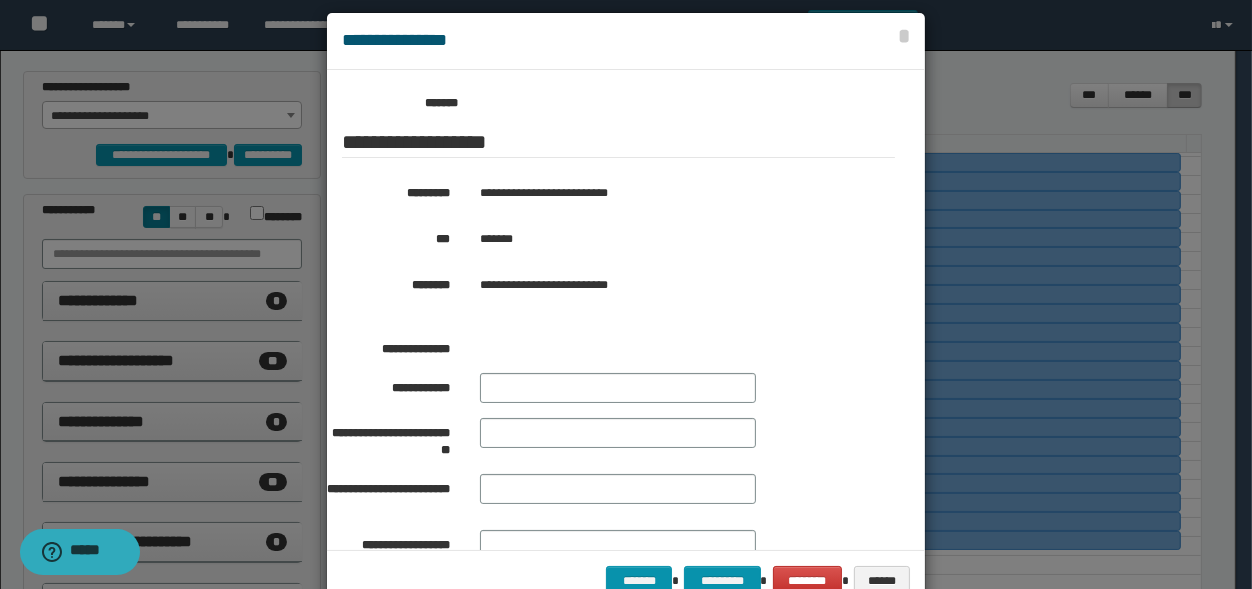 click at bounding box center [626, 311] 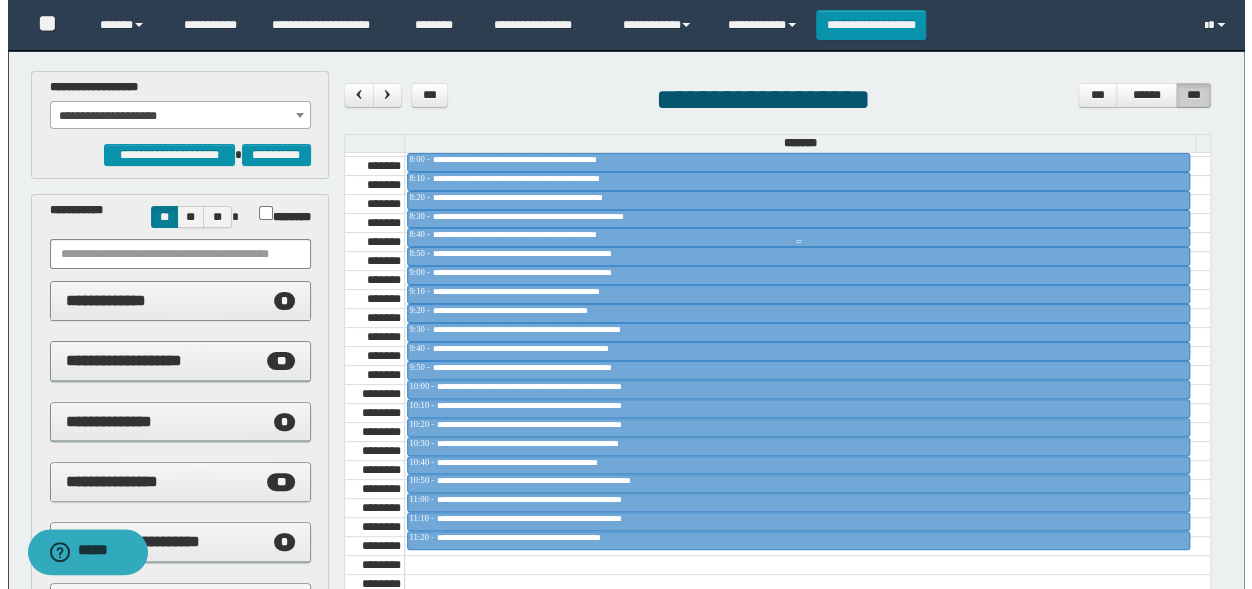 scroll, scrollTop: 990, scrollLeft: 0, axis: vertical 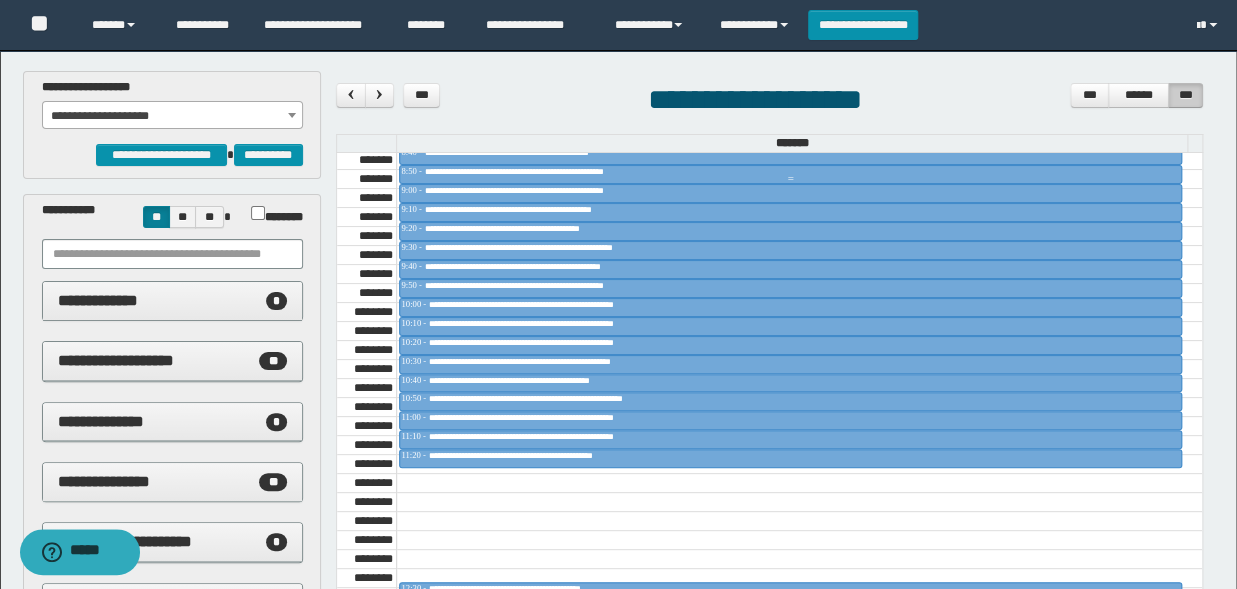 click on "**********" at bounding box center [545, 171] 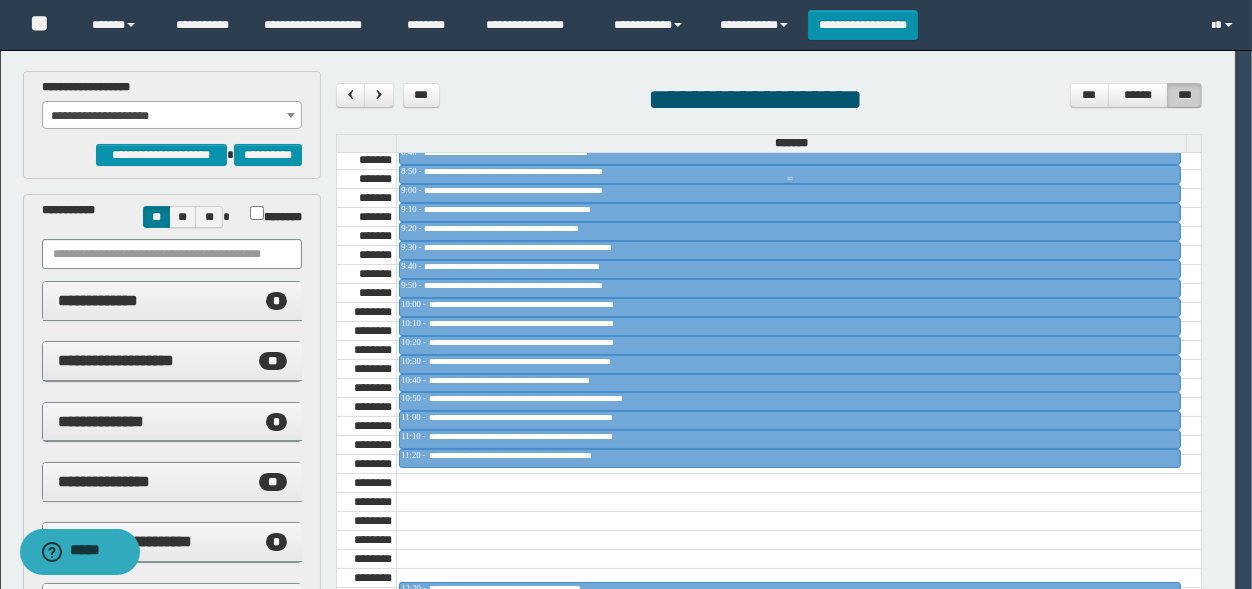 scroll, scrollTop: 330, scrollLeft: 0, axis: vertical 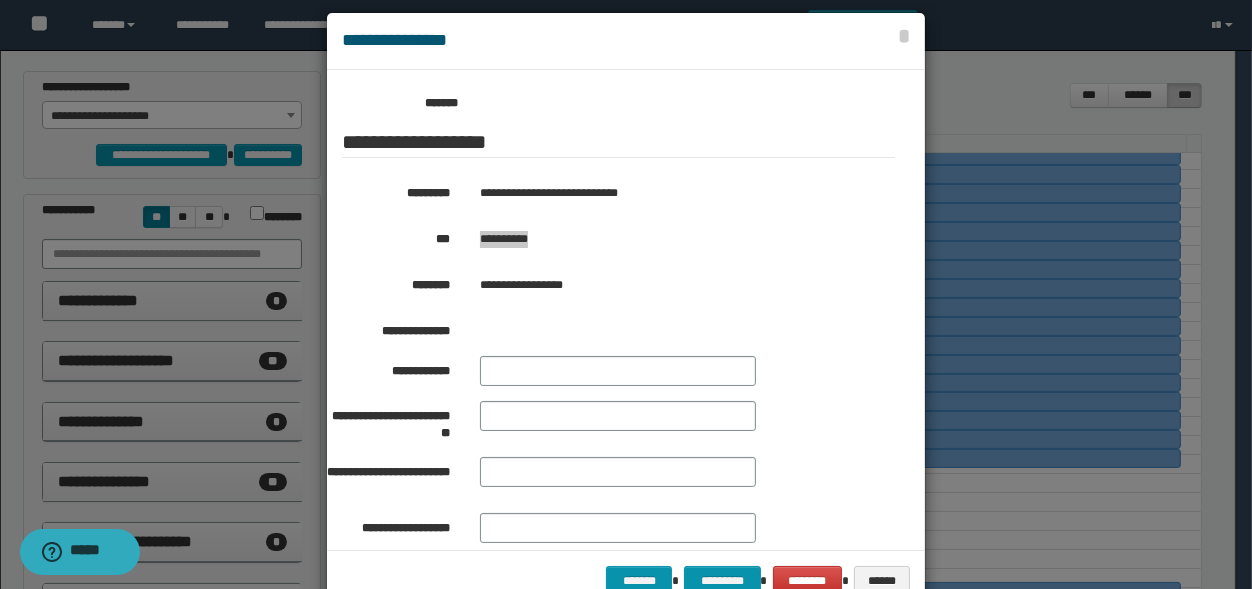 drag, startPoint x: 542, startPoint y: 269, endPoint x: 468, endPoint y: 270, distance: 74.00676 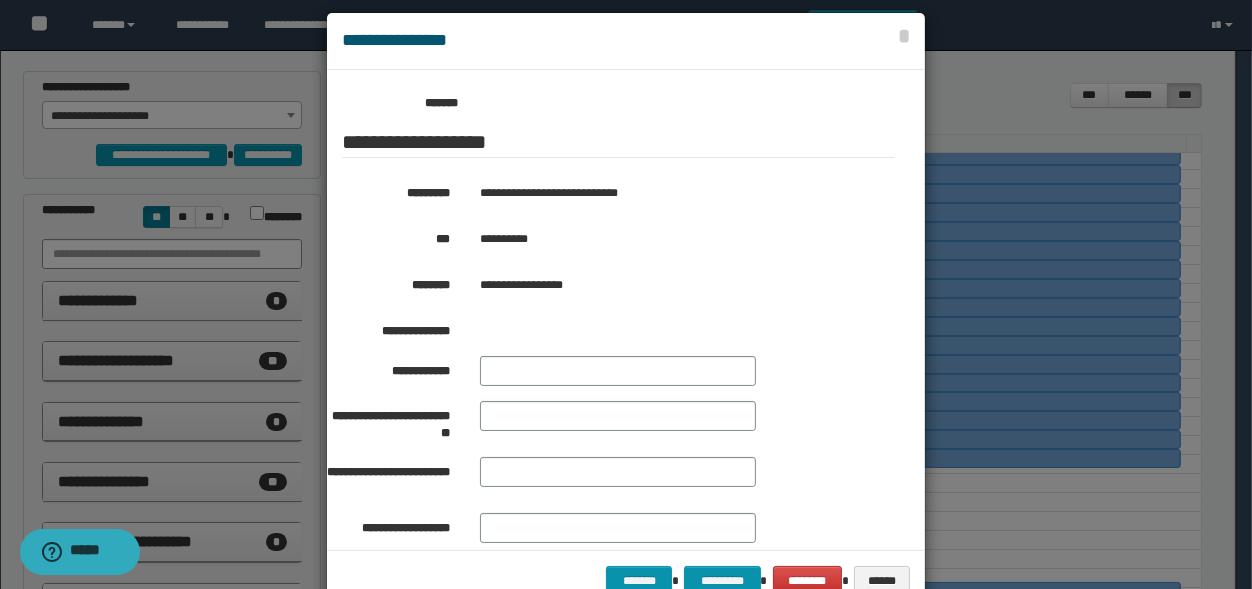 click at bounding box center [626, 311] 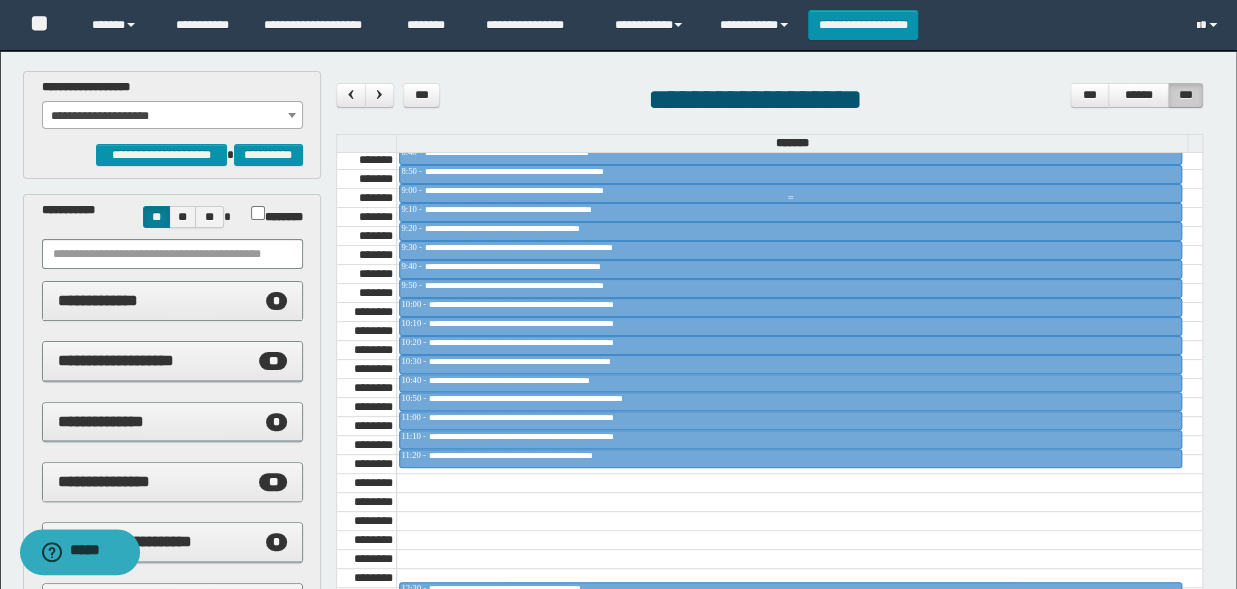 click on "**********" at bounding box center [546, 190] 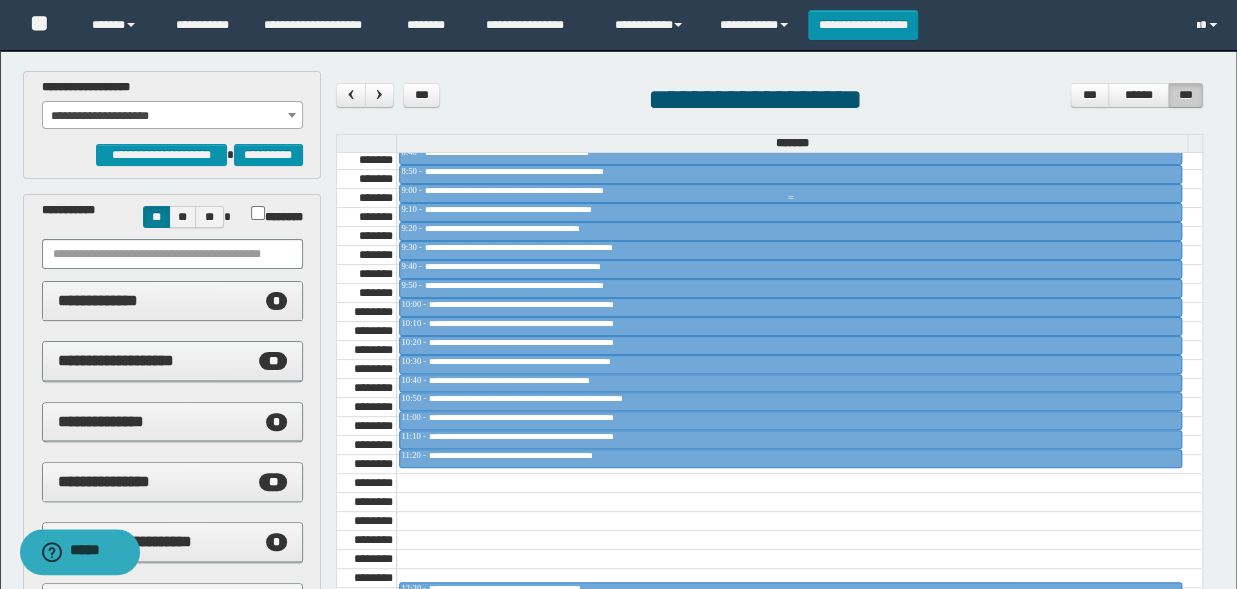 type on "*******" 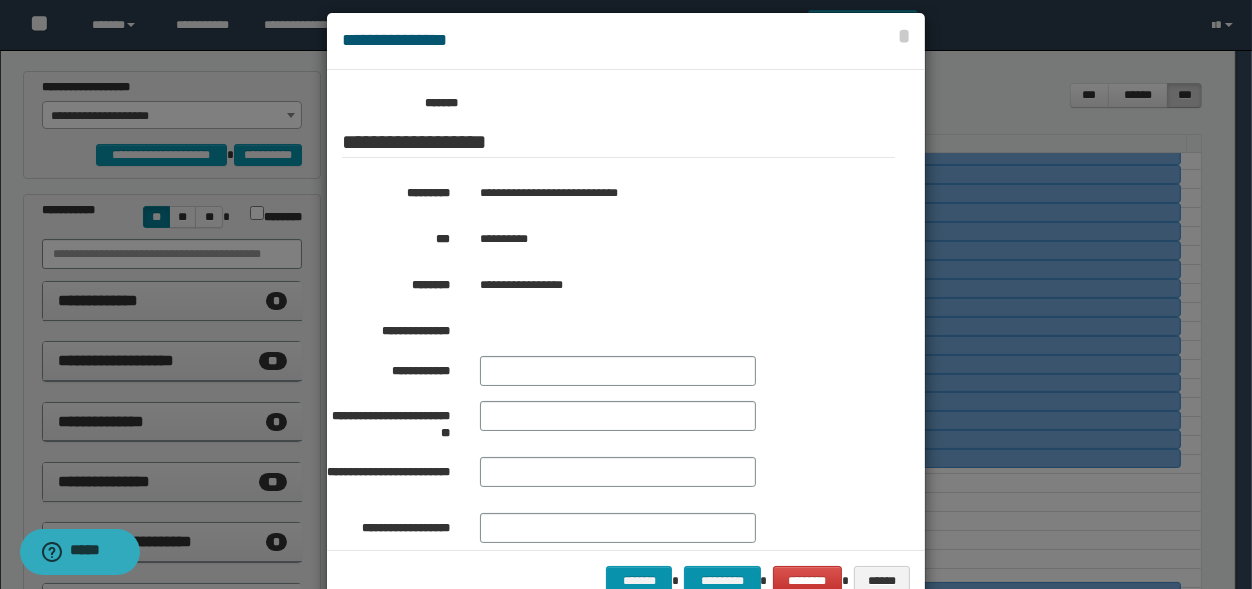 scroll, scrollTop: 330, scrollLeft: 0, axis: vertical 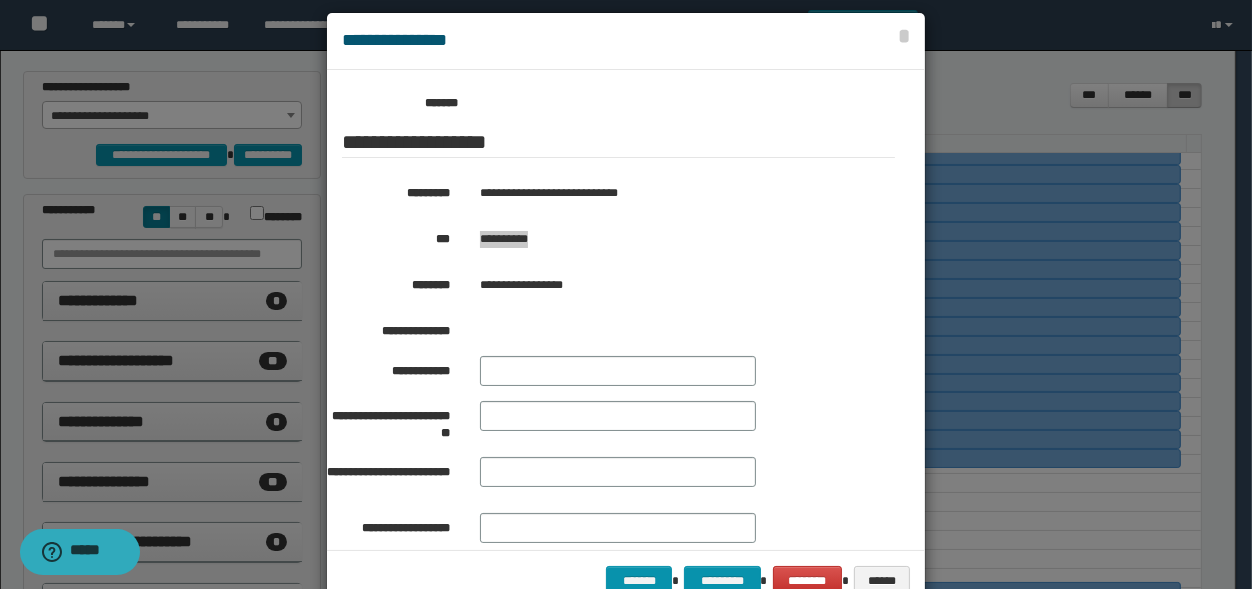 drag, startPoint x: 562, startPoint y: 255, endPoint x: 475, endPoint y: 268, distance: 87.965904 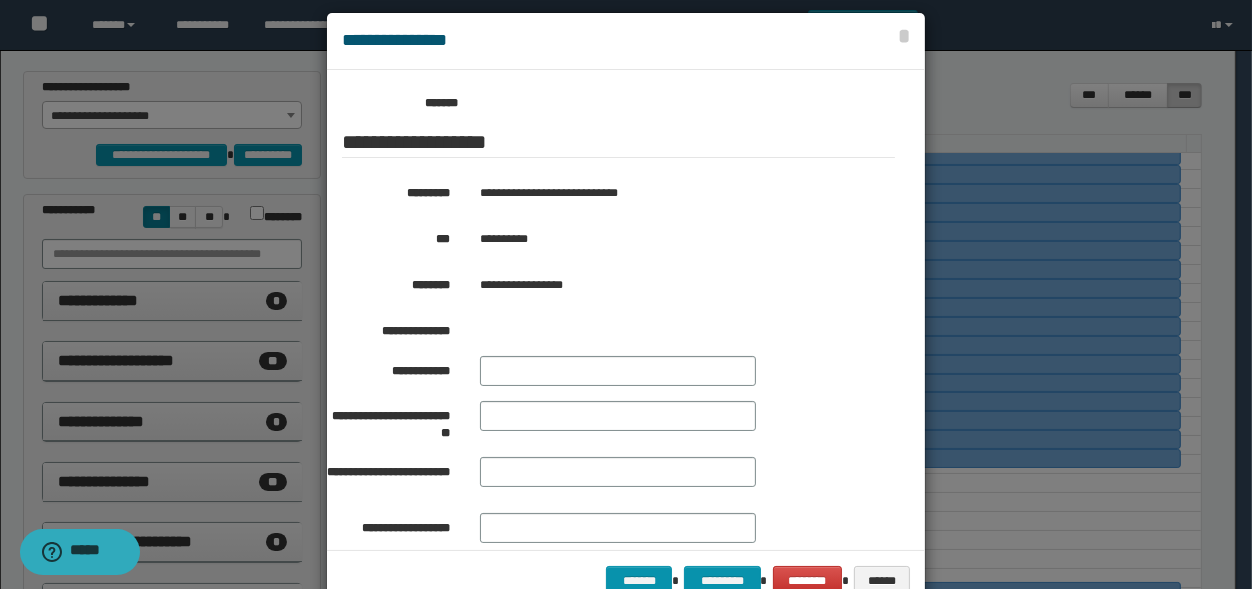click at bounding box center (626, 311) 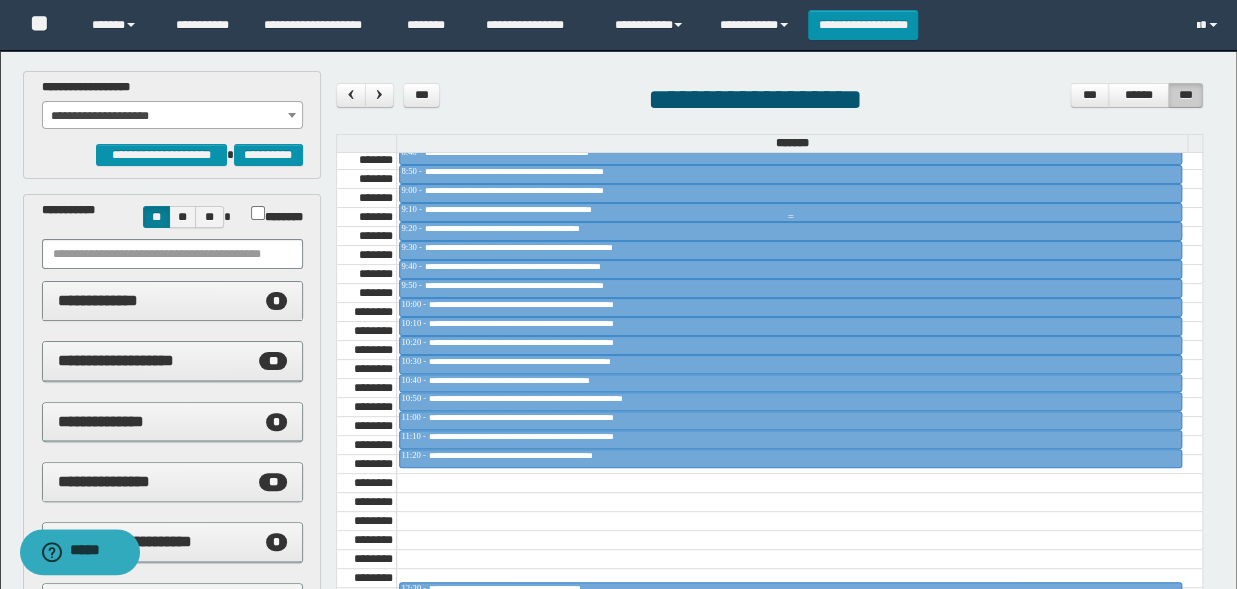 click on "**********" at bounding box center [534, 209] 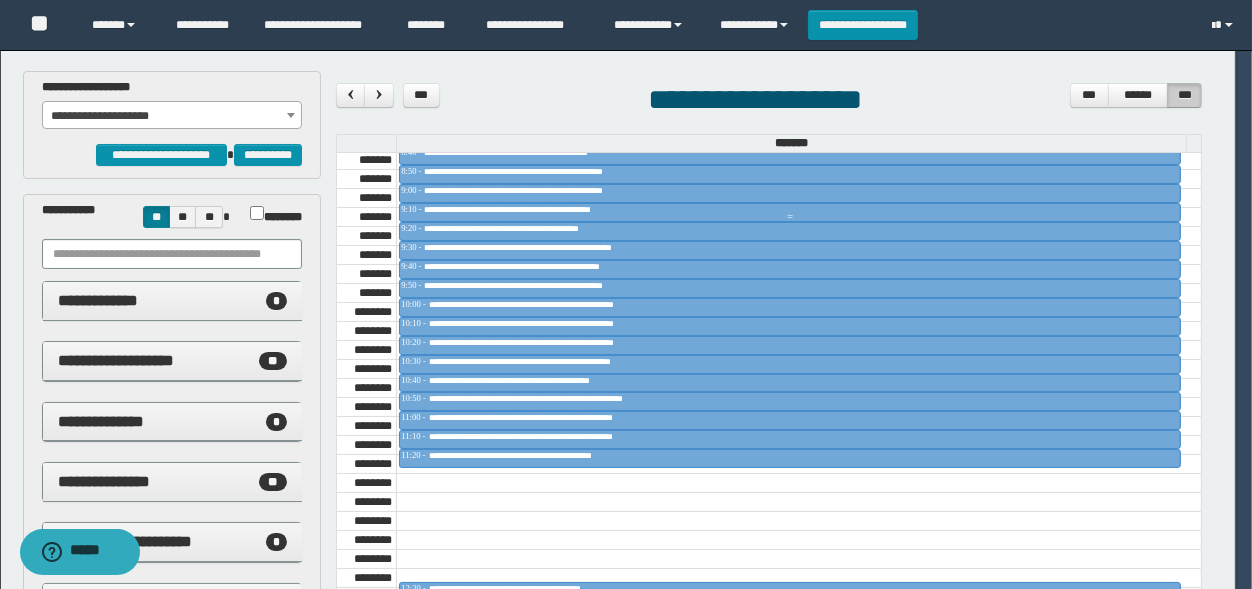 scroll, scrollTop: 330, scrollLeft: 0, axis: vertical 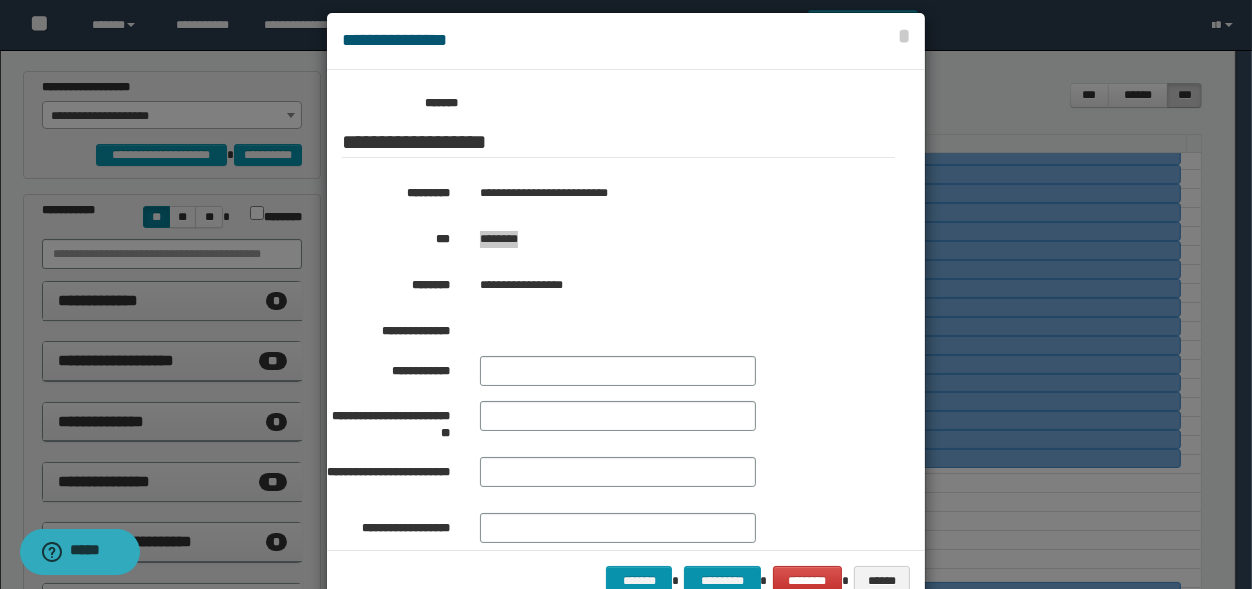 drag, startPoint x: 553, startPoint y: 256, endPoint x: 473, endPoint y: 268, distance: 80.895 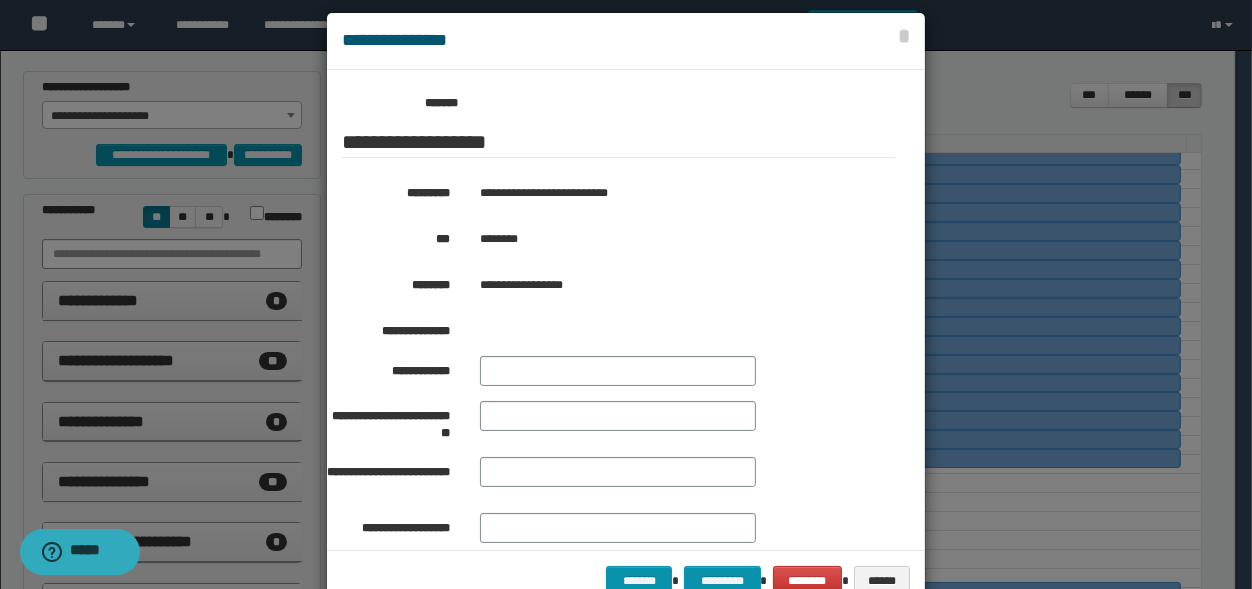 click at bounding box center [626, 311] 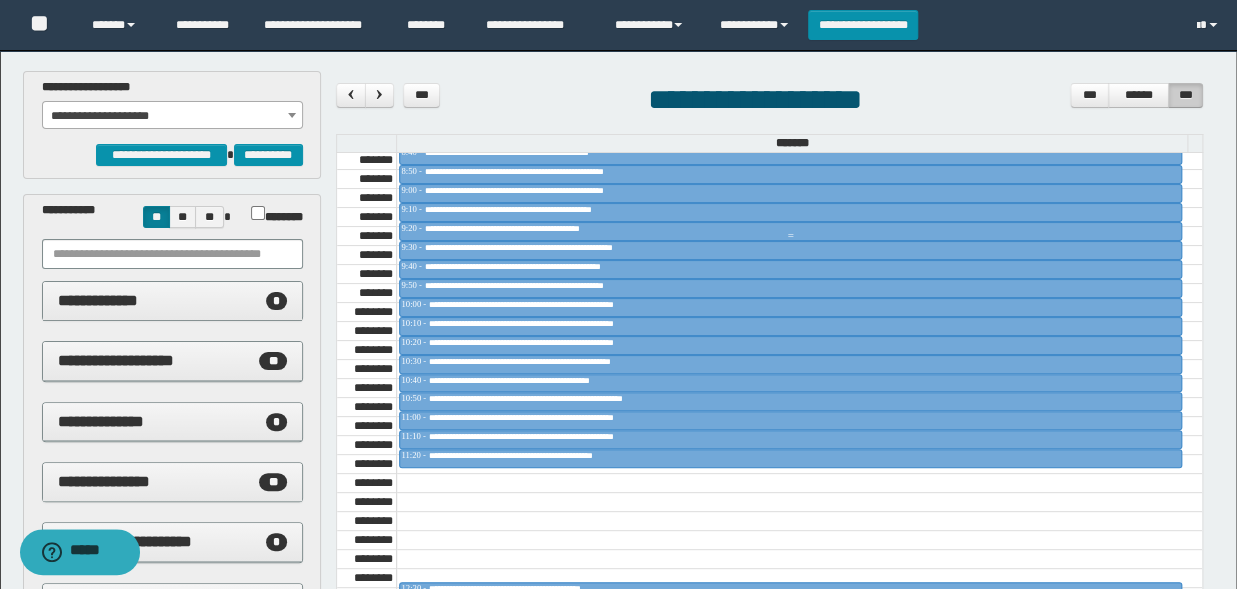 click on "**********" at bounding box center (529, 228) 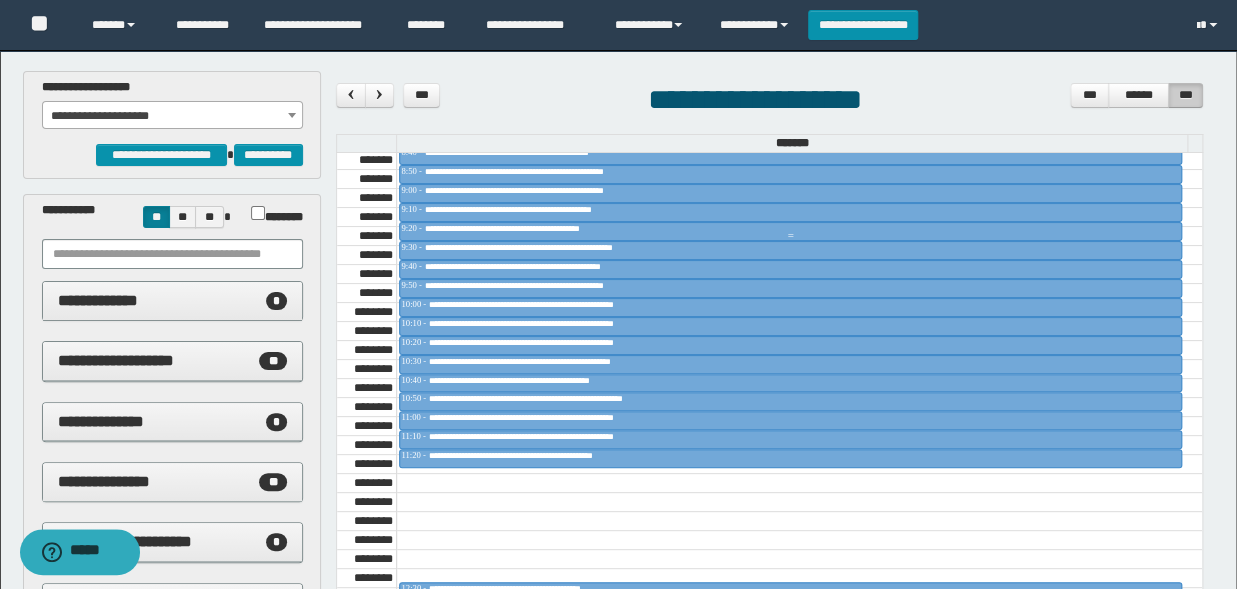 type on "*******" 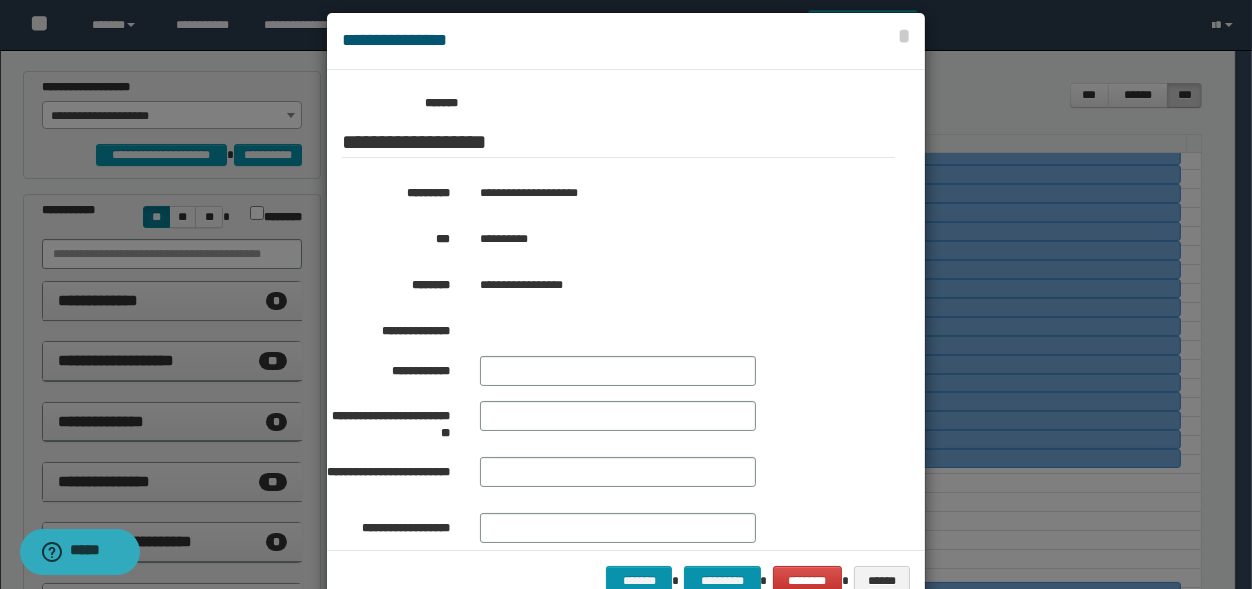 scroll, scrollTop: 330, scrollLeft: 0, axis: vertical 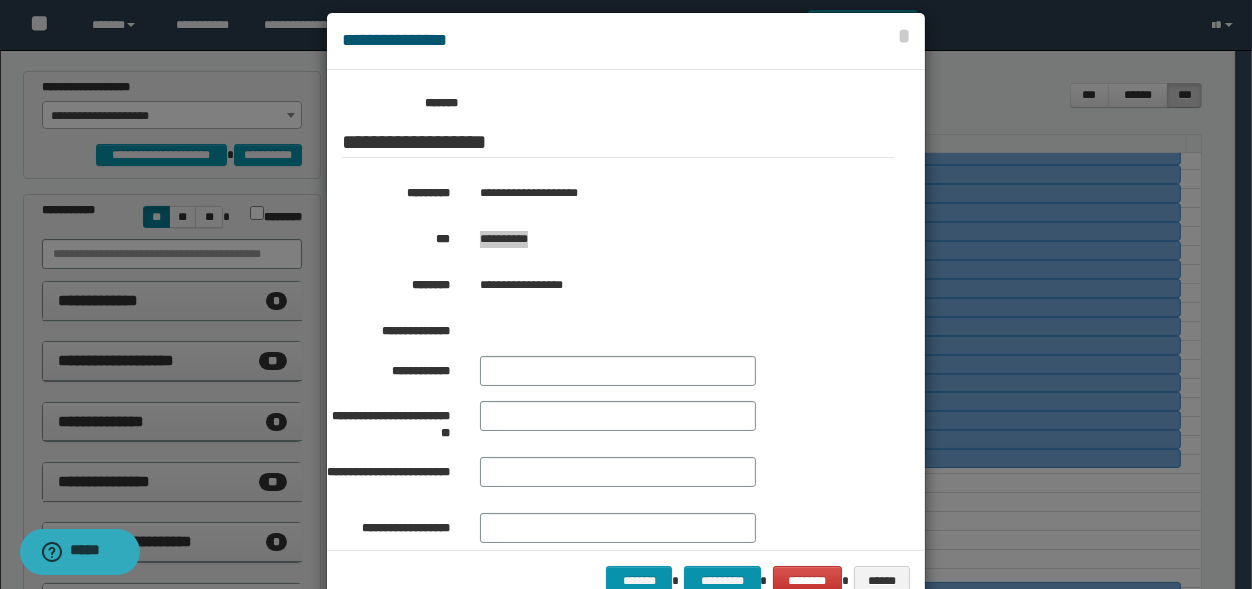 drag, startPoint x: 526, startPoint y: 264, endPoint x: 474, endPoint y: 269, distance: 52.23983 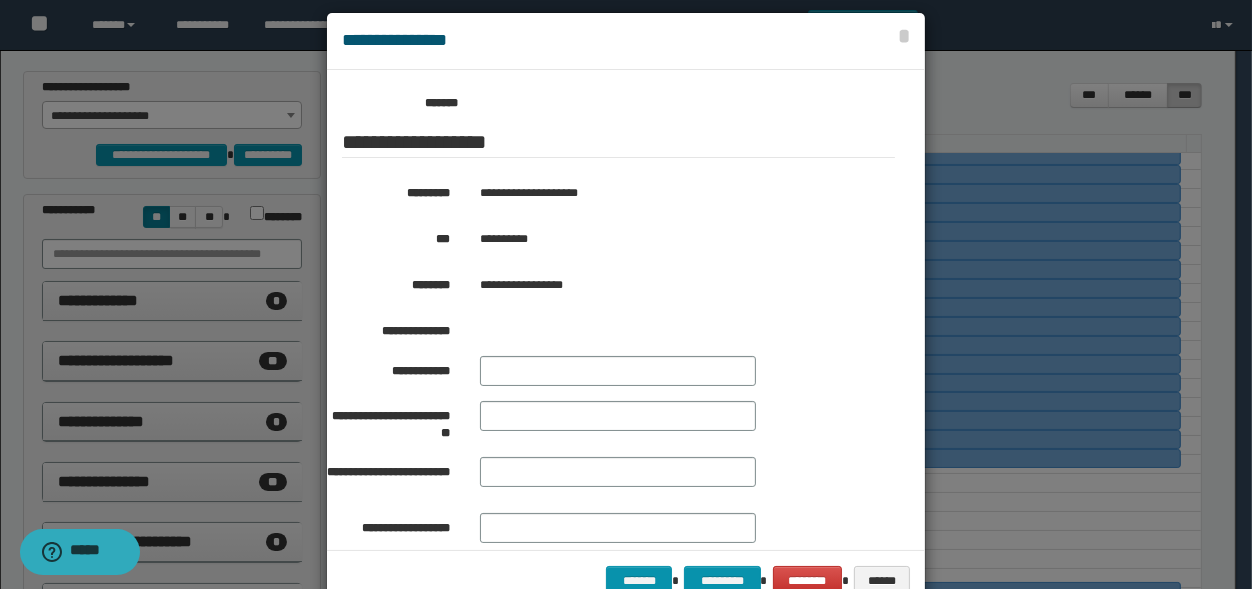 click at bounding box center (626, 311) 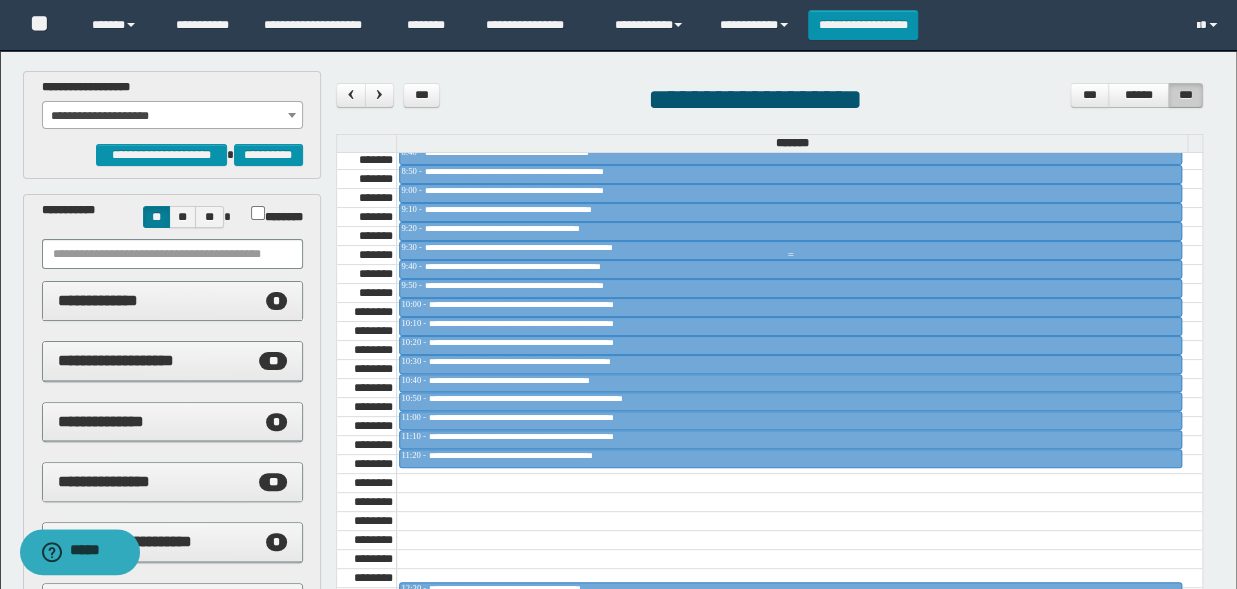 click on "**********" at bounding box center (551, 247) 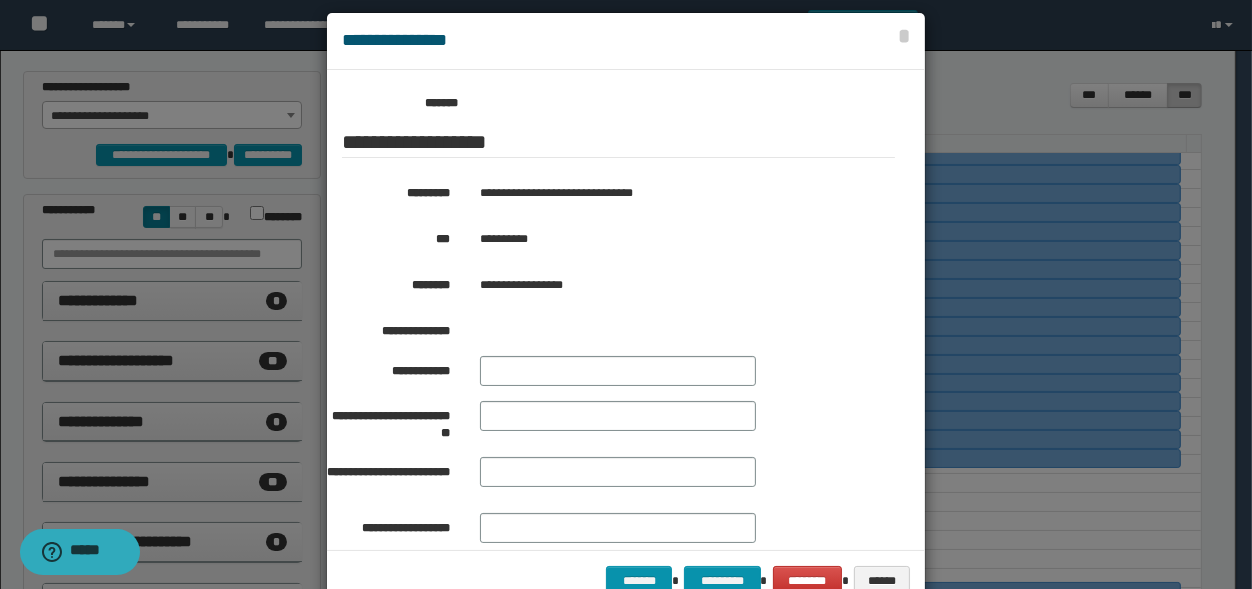 scroll, scrollTop: 330, scrollLeft: 0, axis: vertical 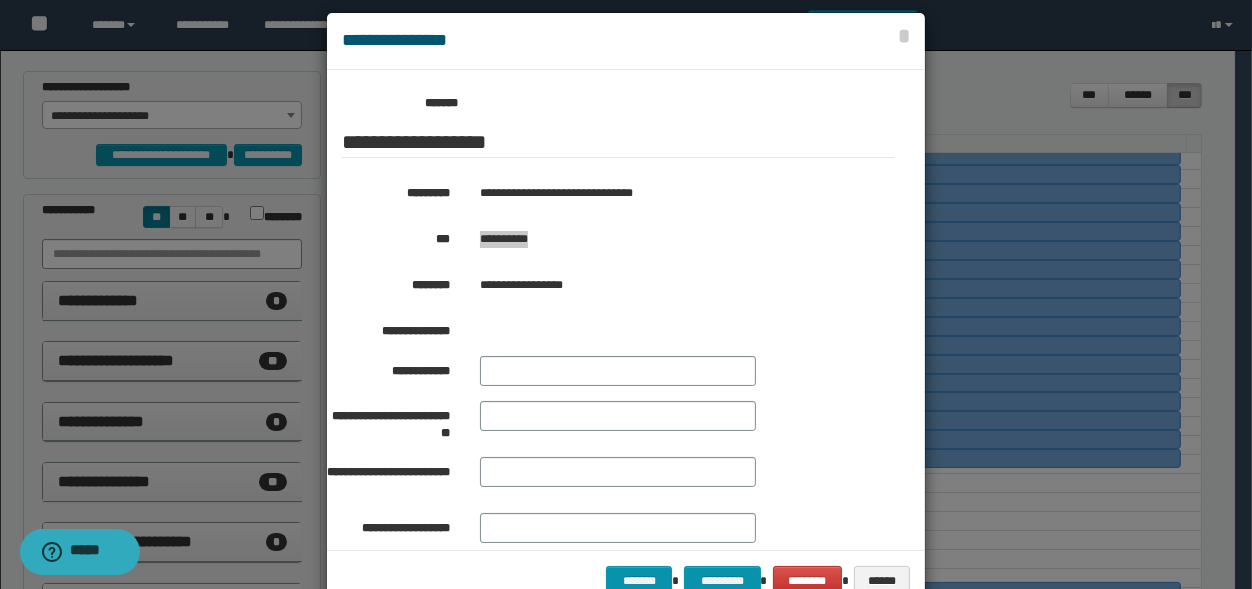 drag, startPoint x: 546, startPoint y: 260, endPoint x: 475, endPoint y: 263, distance: 71.063354 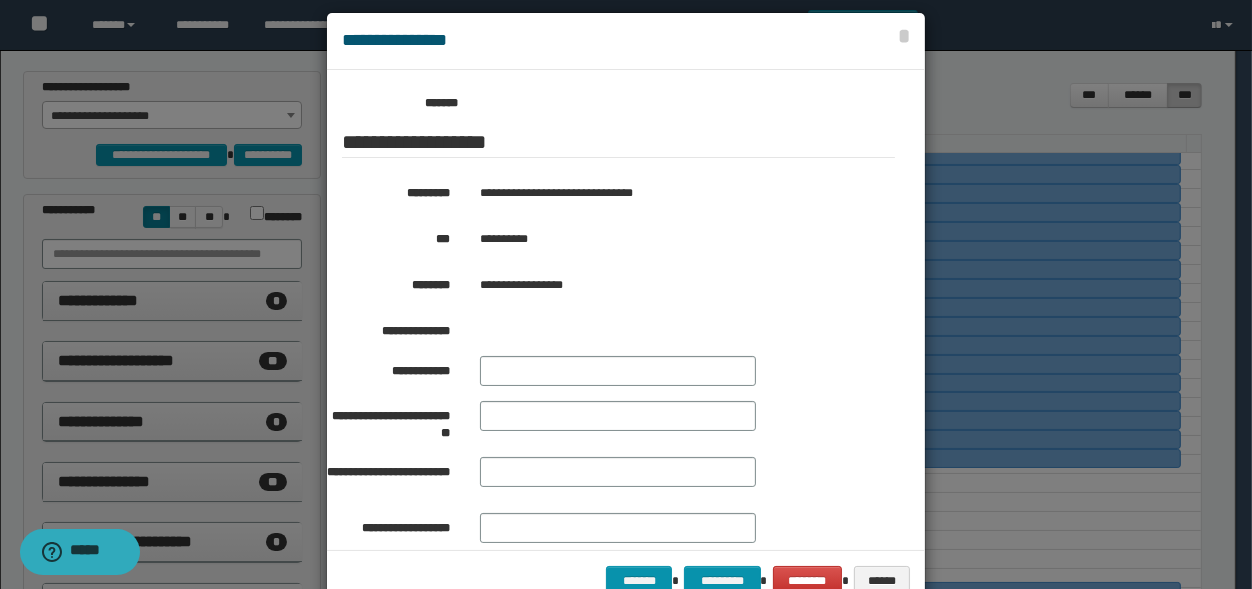 click at bounding box center (626, 311) 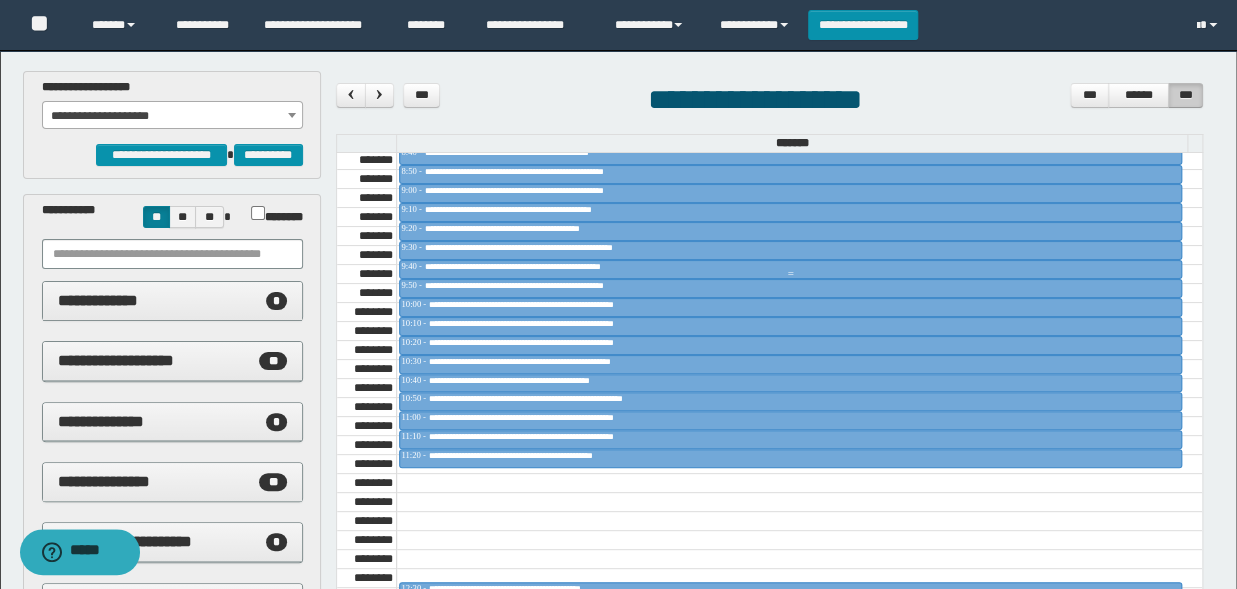 click on "**********" at bounding box center [542, 266] 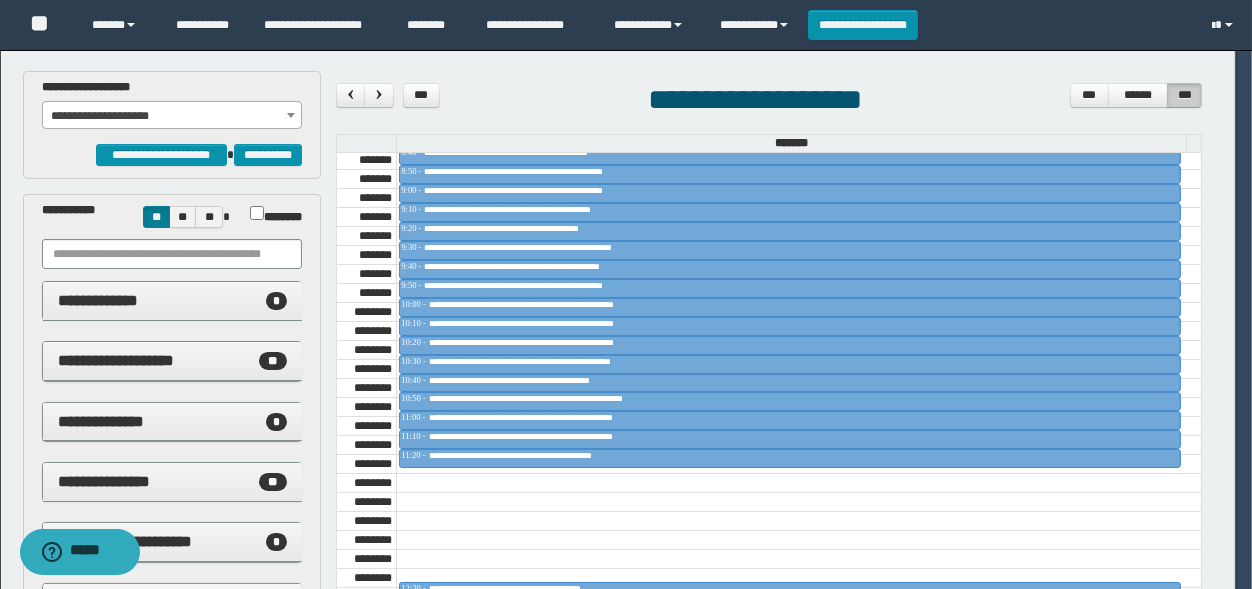 scroll, scrollTop: 330, scrollLeft: 0, axis: vertical 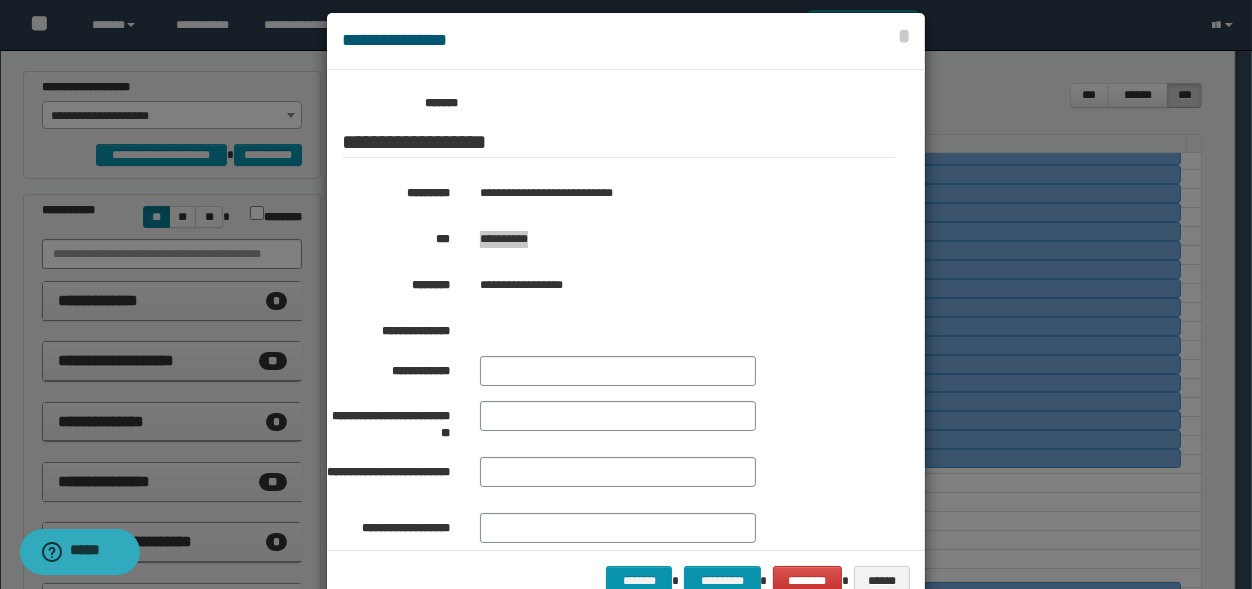 drag, startPoint x: 536, startPoint y: 259, endPoint x: 475, endPoint y: 267, distance: 61.522354 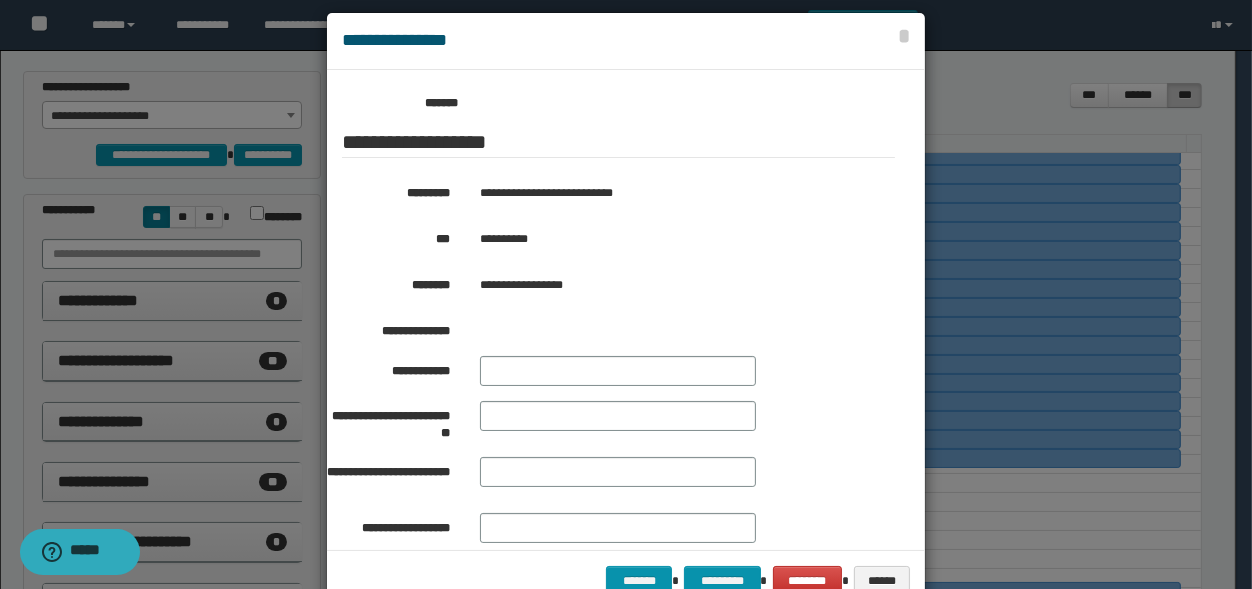 click at bounding box center [626, 311] 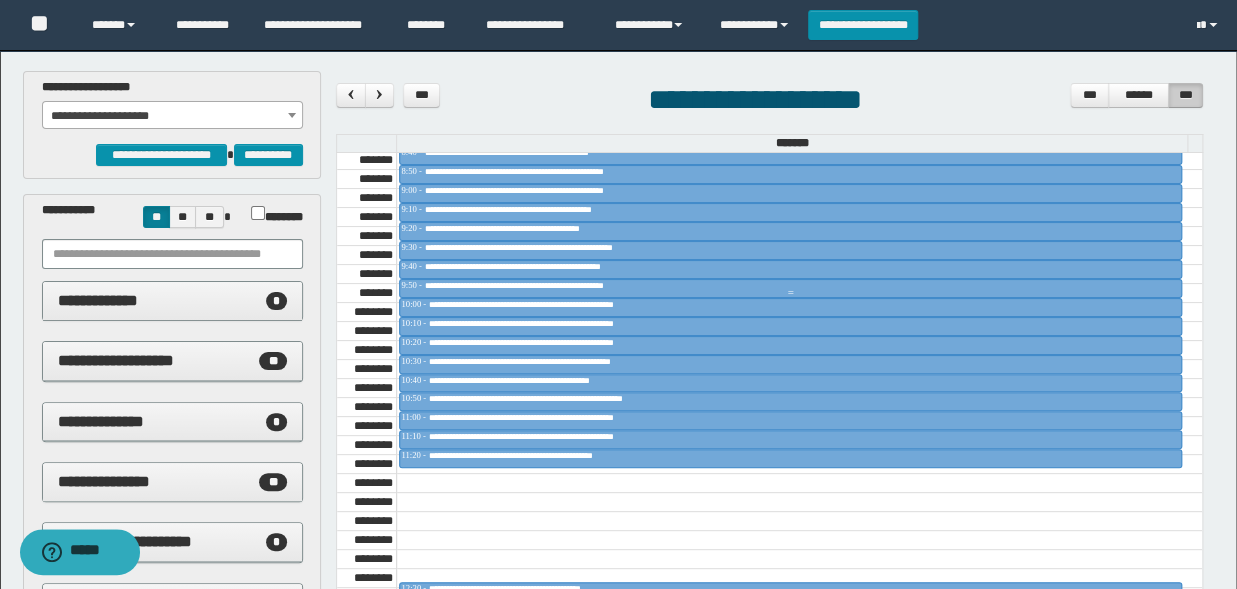 click on "**********" at bounding box center [561, 285] 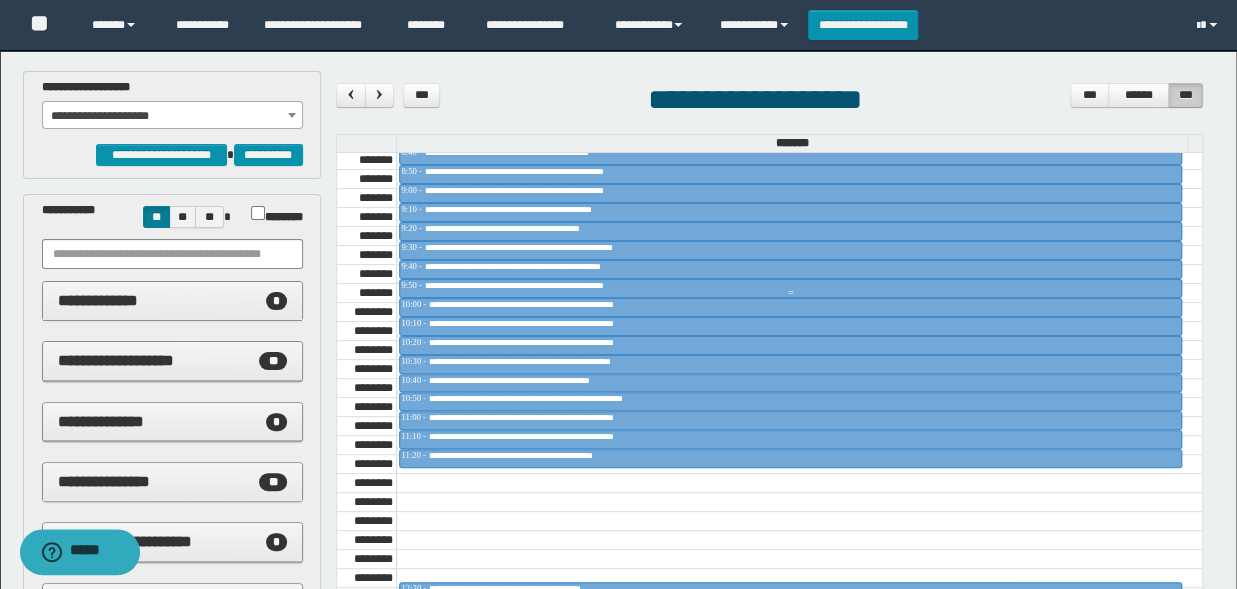 type on "*******" 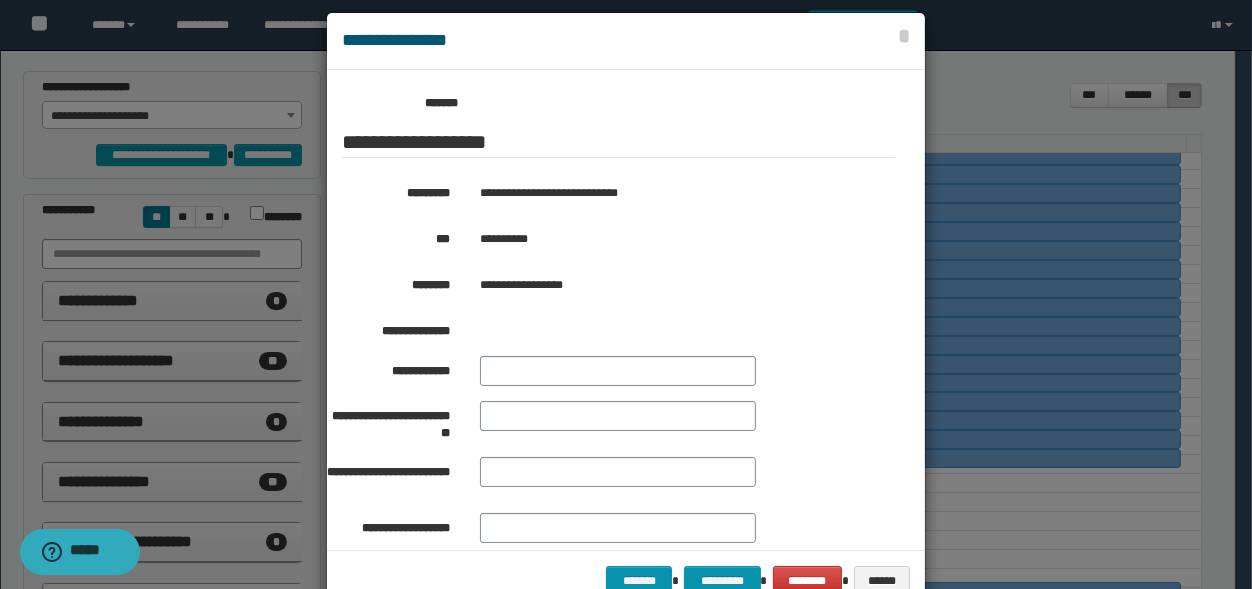 scroll, scrollTop: 330, scrollLeft: 0, axis: vertical 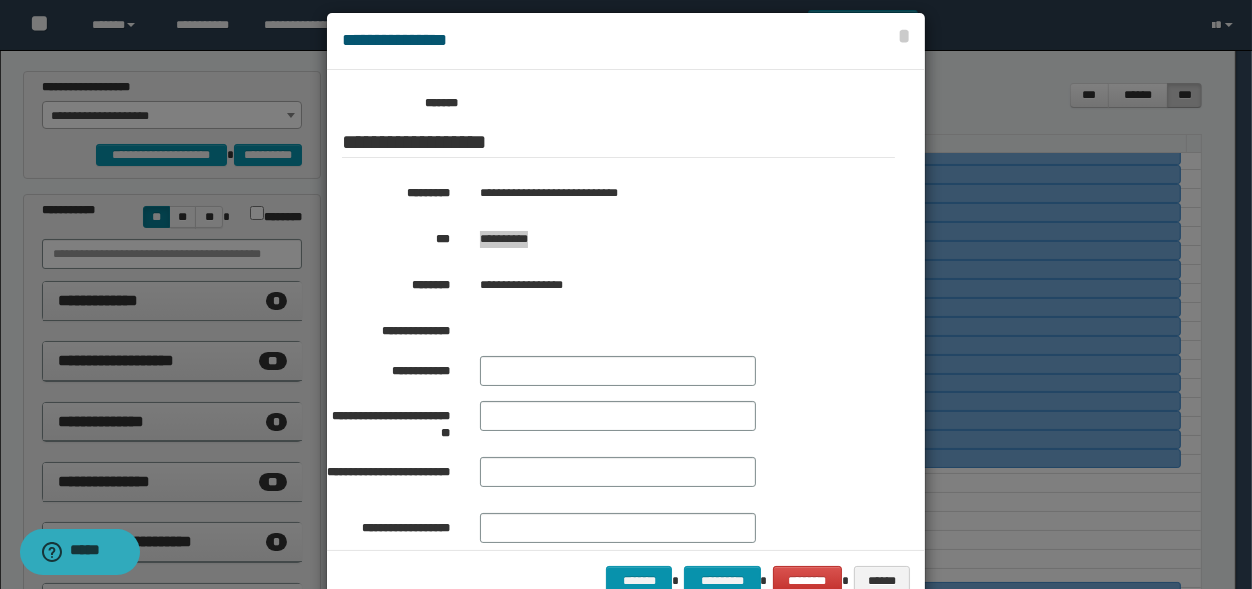 drag, startPoint x: 555, startPoint y: 247, endPoint x: 461, endPoint y: 265, distance: 95.707886 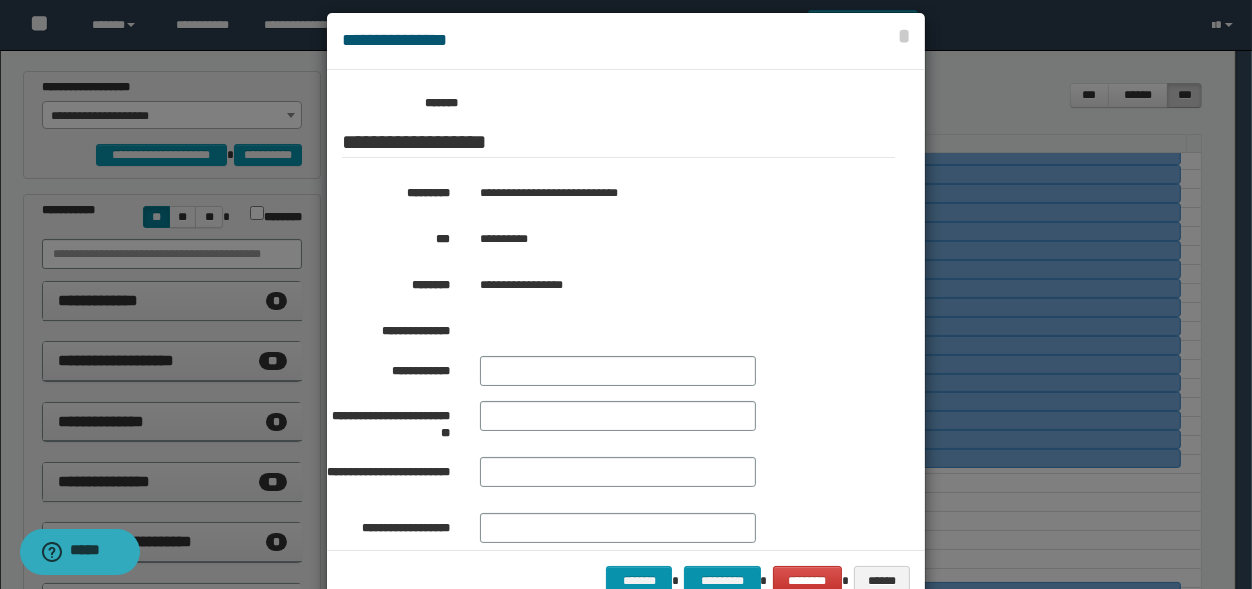click at bounding box center [626, 311] 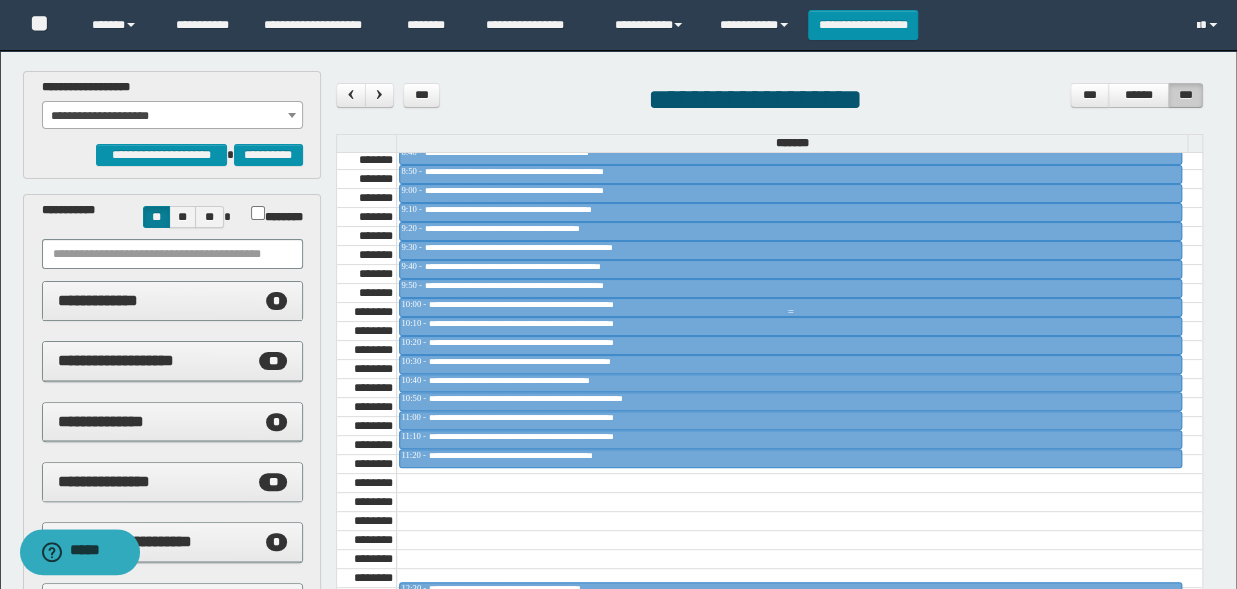 click on "**********" at bounding box center (575, 304) 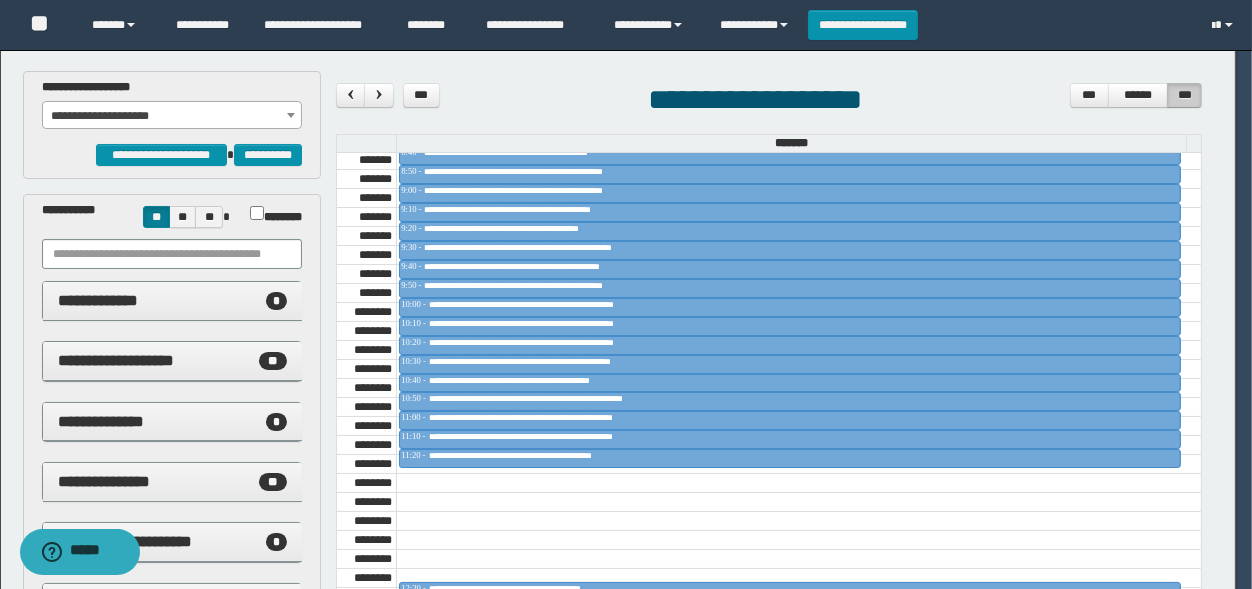 scroll, scrollTop: 330, scrollLeft: 0, axis: vertical 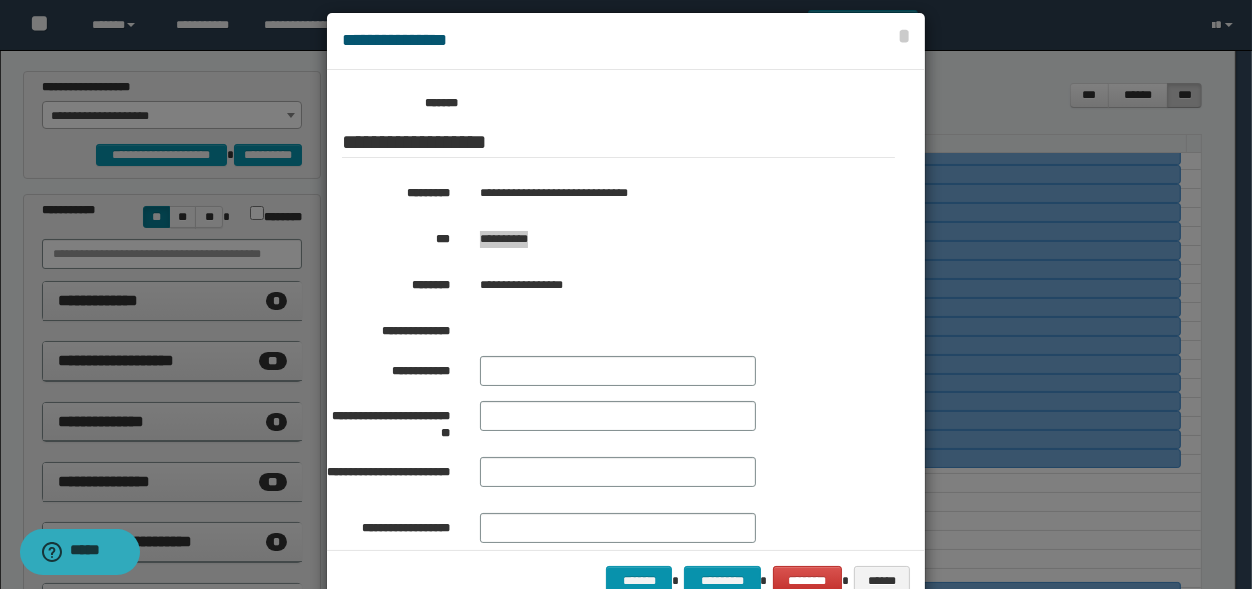 drag, startPoint x: 550, startPoint y: 259, endPoint x: 471, endPoint y: 268, distance: 79.51101 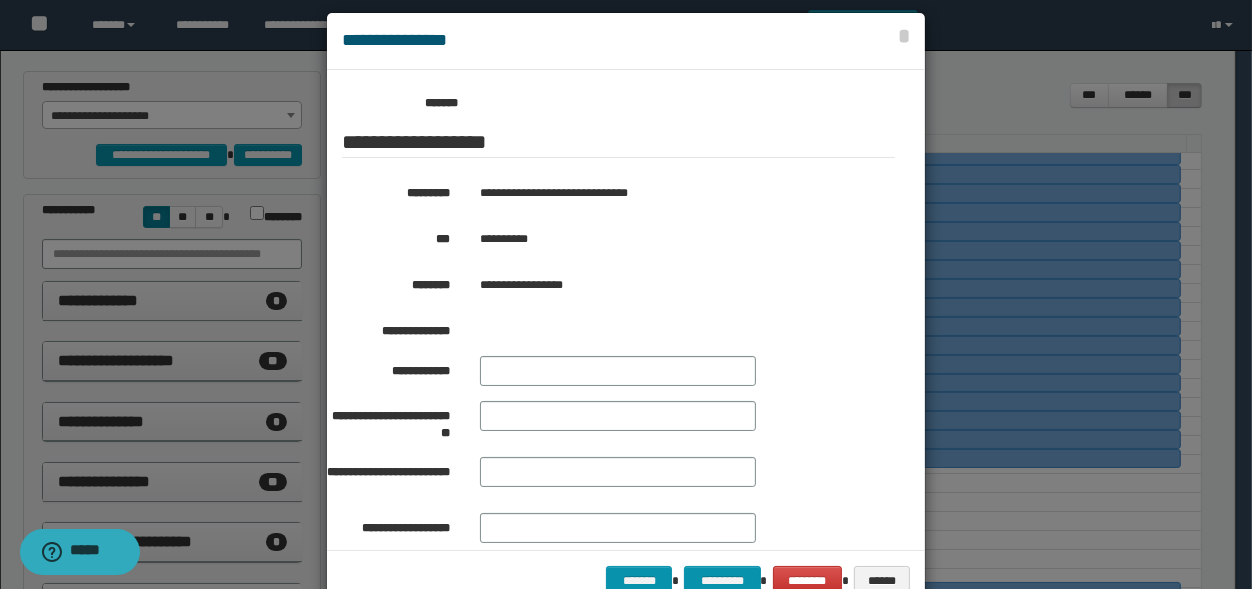 click at bounding box center [626, 311] 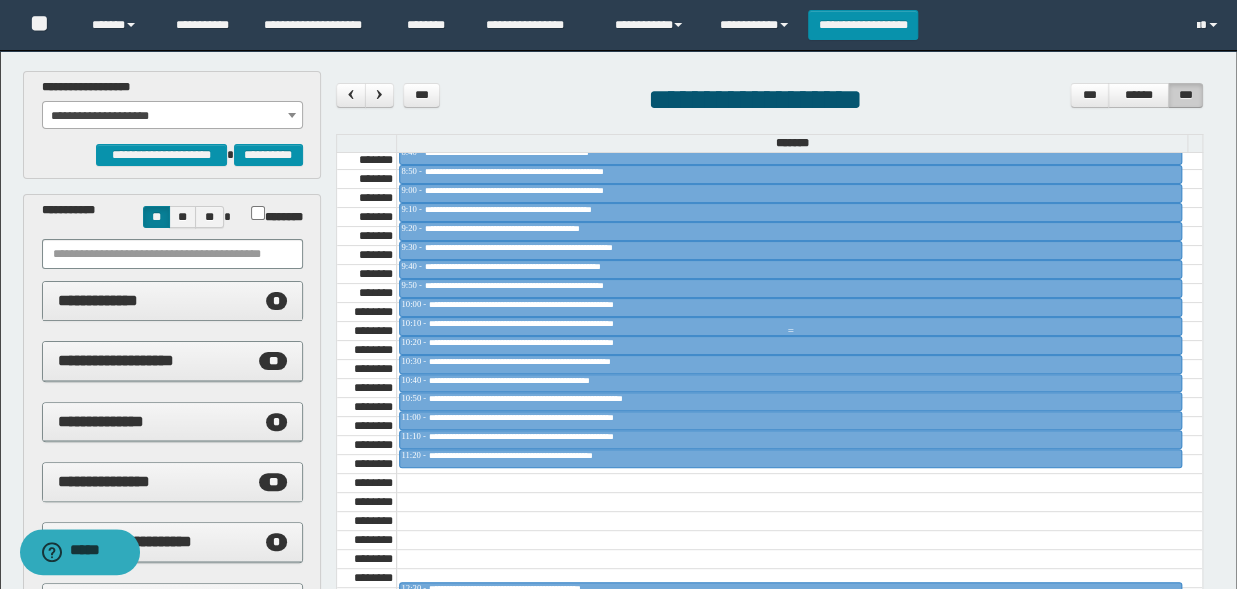 click on "**********" at bounding box center [572, 323] 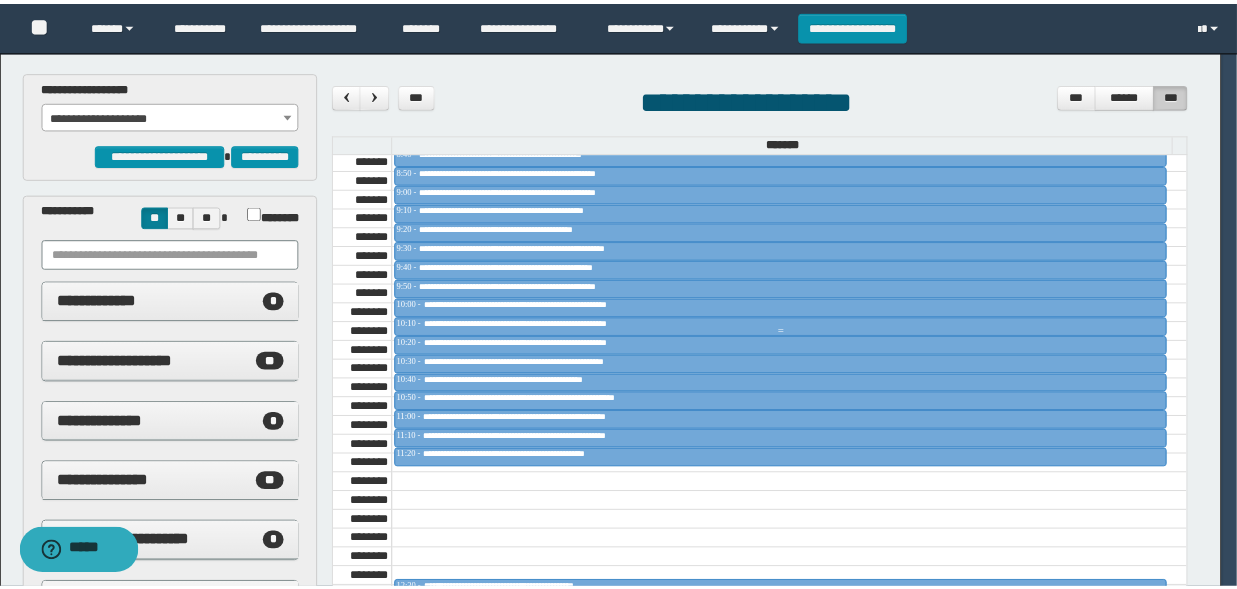 scroll, scrollTop: 330, scrollLeft: 0, axis: vertical 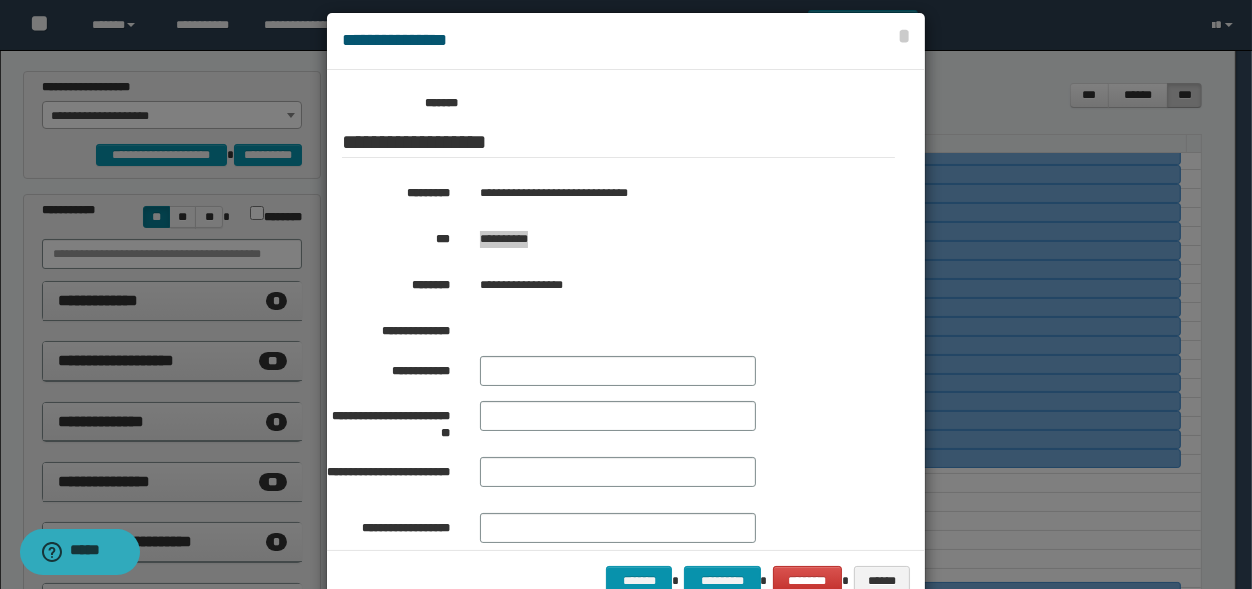 drag, startPoint x: 534, startPoint y: 263, endPoint x: 470, endPoint y: 270, distance: 64.381676 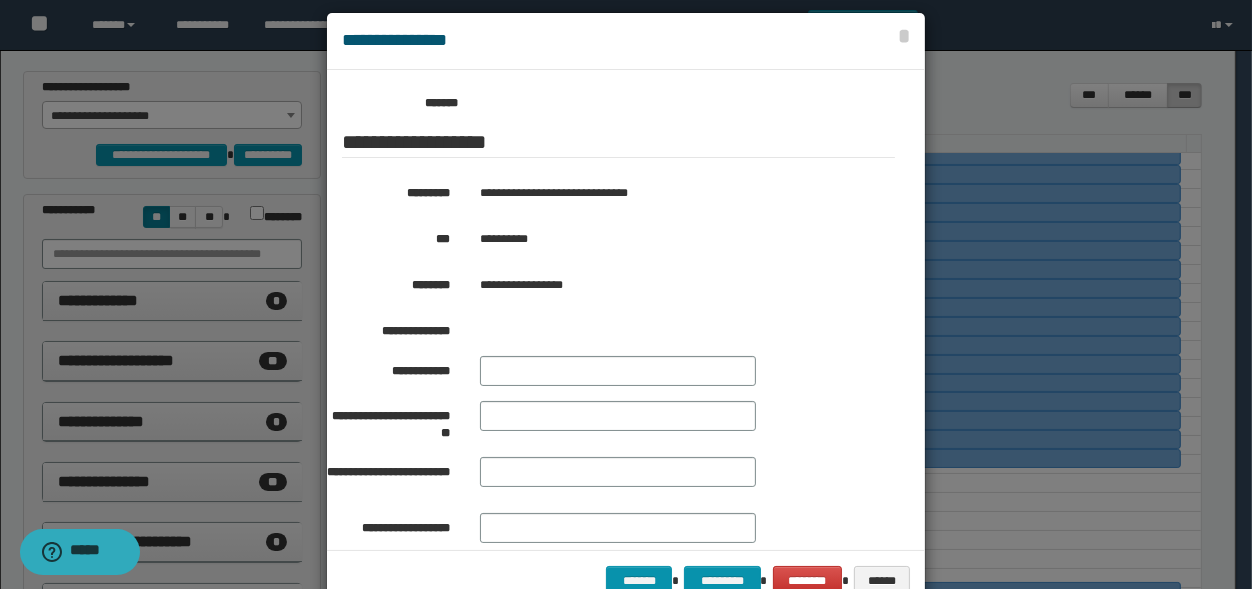 click at bounding box center [626, 311] 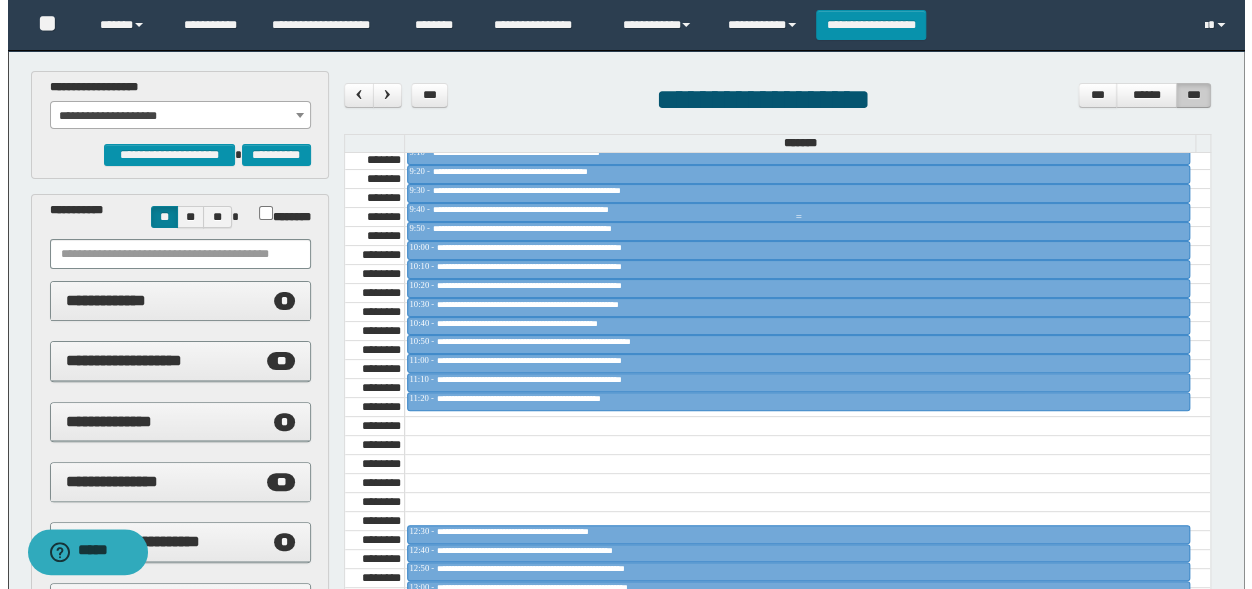 scroll, scrollTop: 1073, scrollLeft: 0, axis: vertical 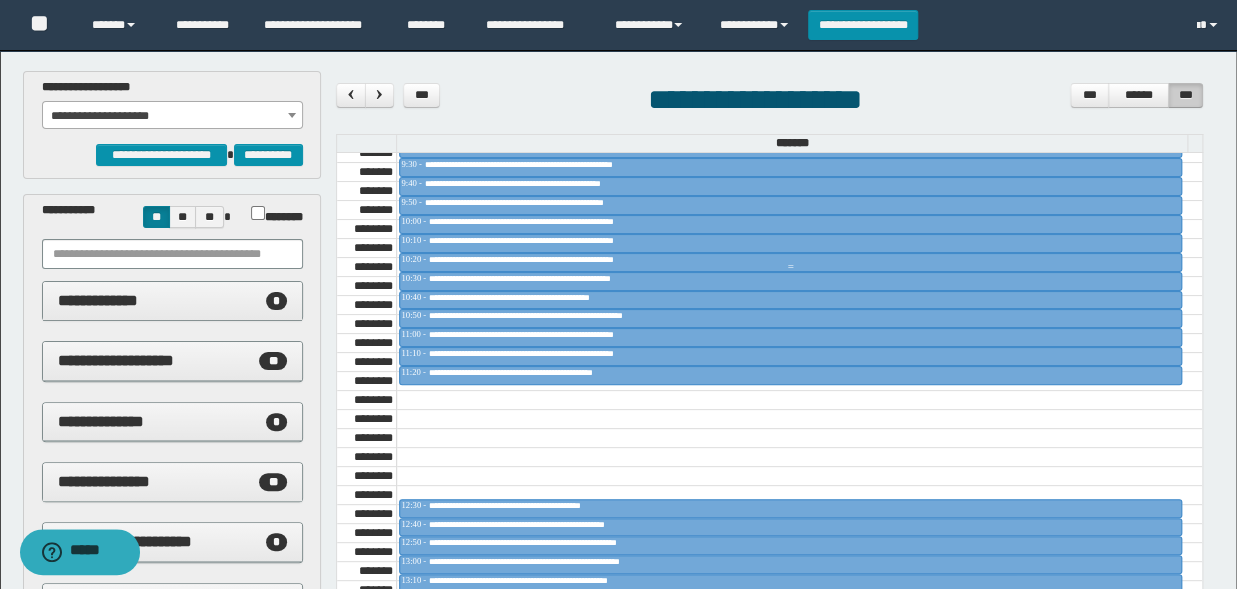 click on "**********" at bounding box center [554, 259] 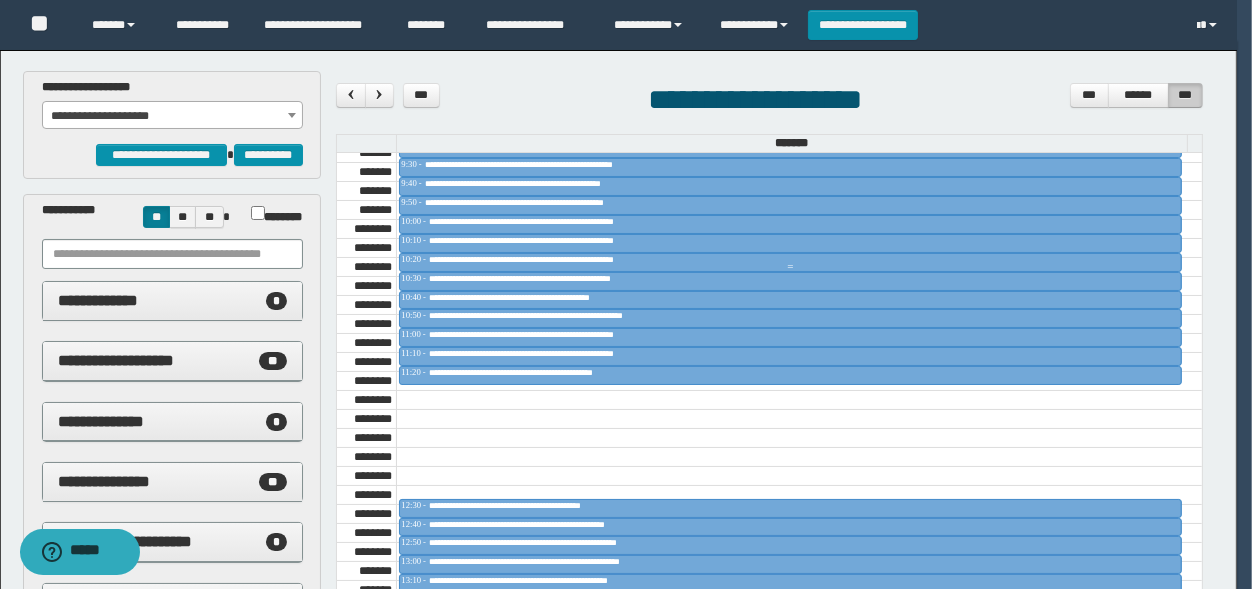 scroll, scrollTop: 330, scrollLeft: 0, axis: vertical 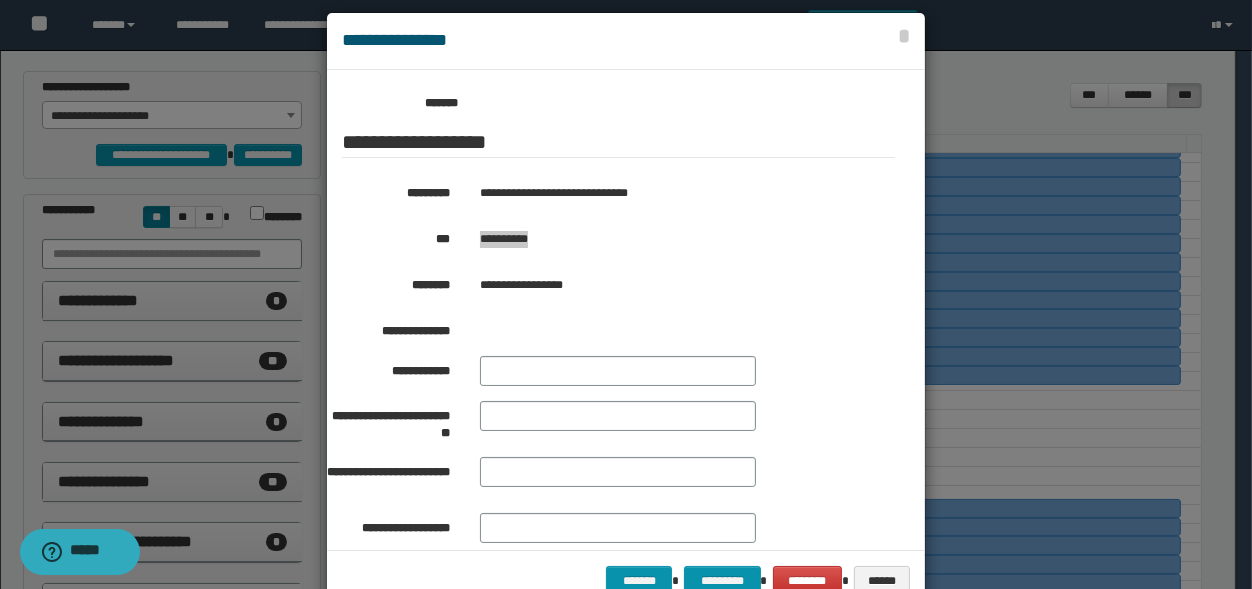 drag, startPoint x: 542, startPoint y: 257, endPoint x: 474, endPoint y: 270, distance: 69.2315 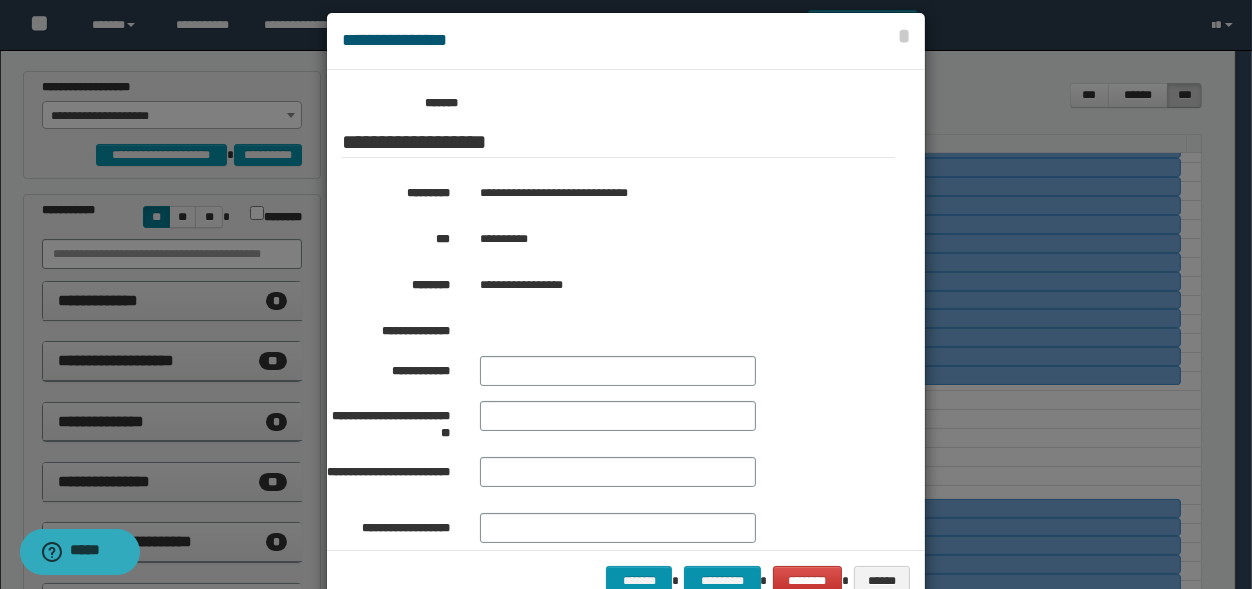 click at bounding box center [626, 311] 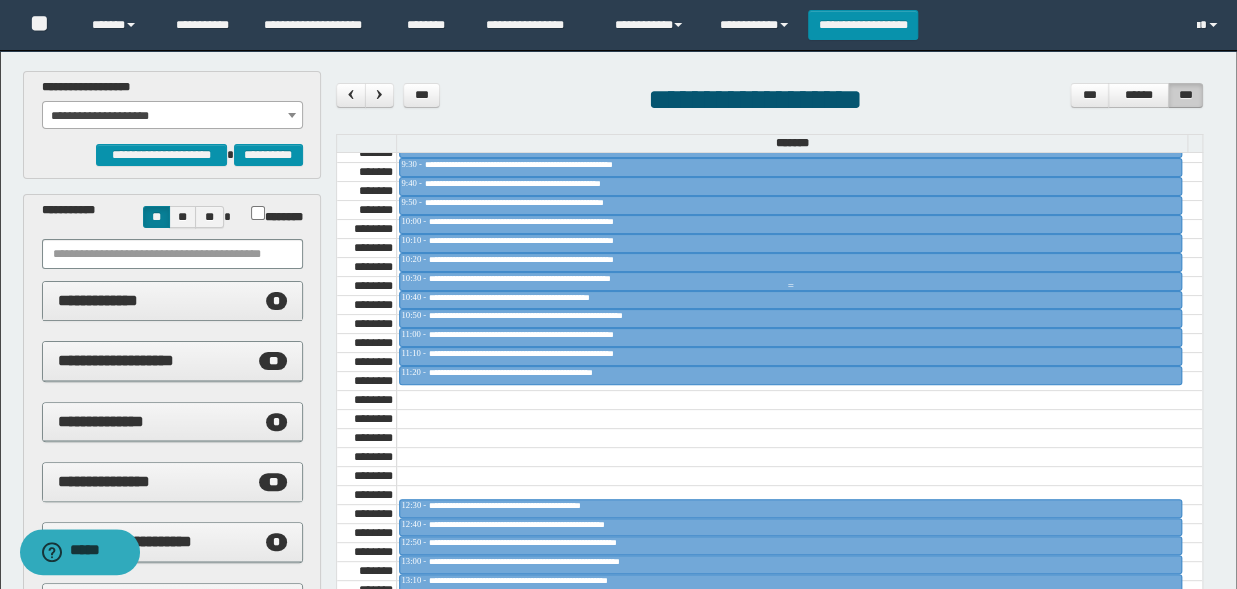 click on "**********" at bounding box center [553, 278] 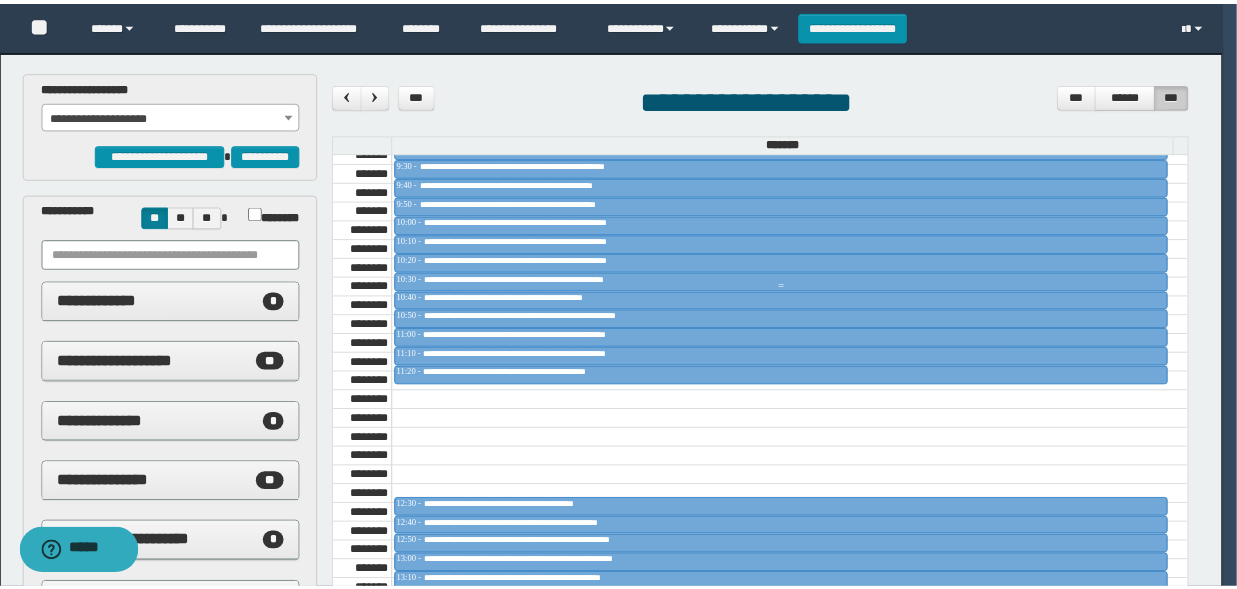 scroll, scrollTop: 330, scrollLeft: 0, axis: vertical 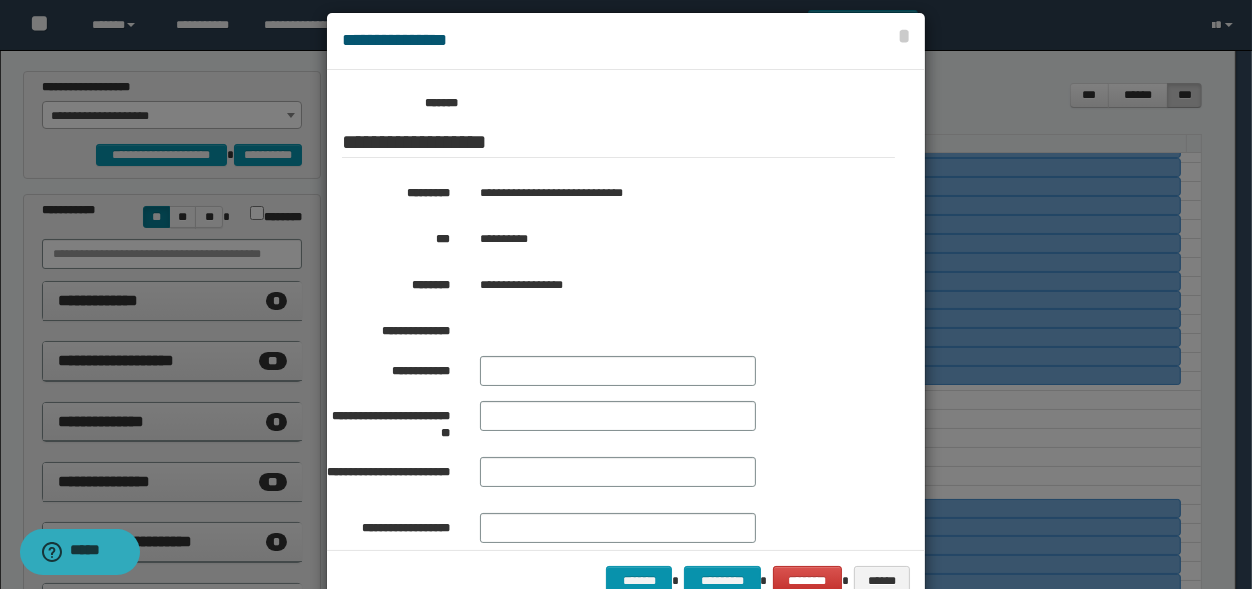 drag, startPoint x: 539, startPoint y: 264, endPoint x: 474, endPoint y: 275, distance: 65.9242 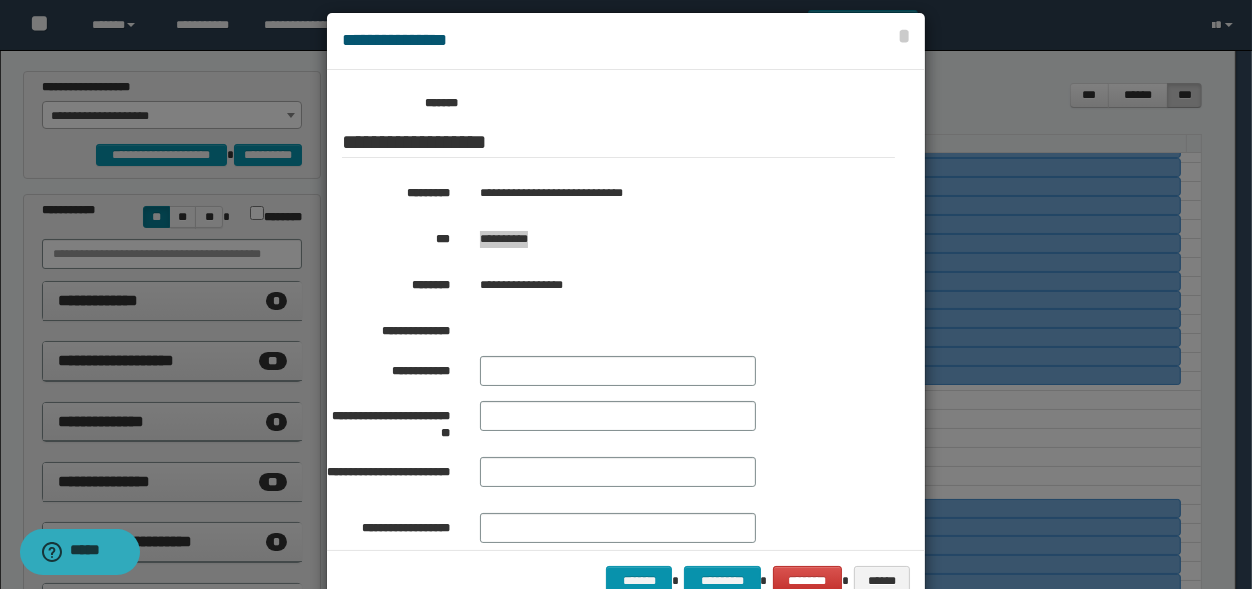 drag, startPoint x: 472, startPoint y: 266, endPoint x: 541, endPoint y: 269, distance: 69.065186 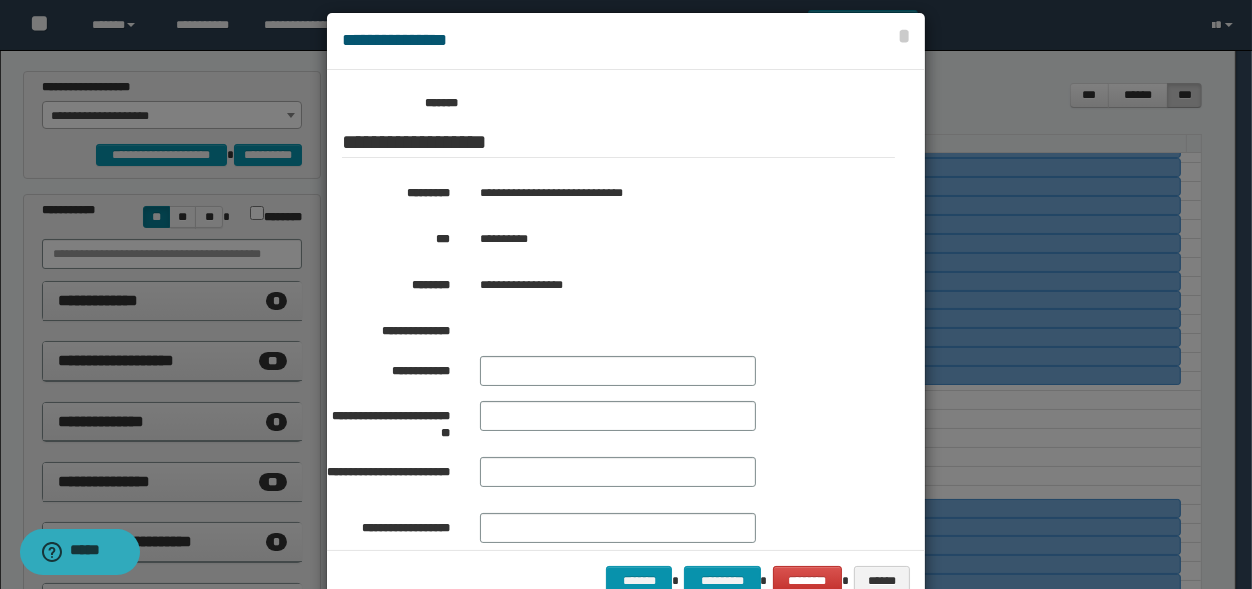 click at bounding box center (626, 311) 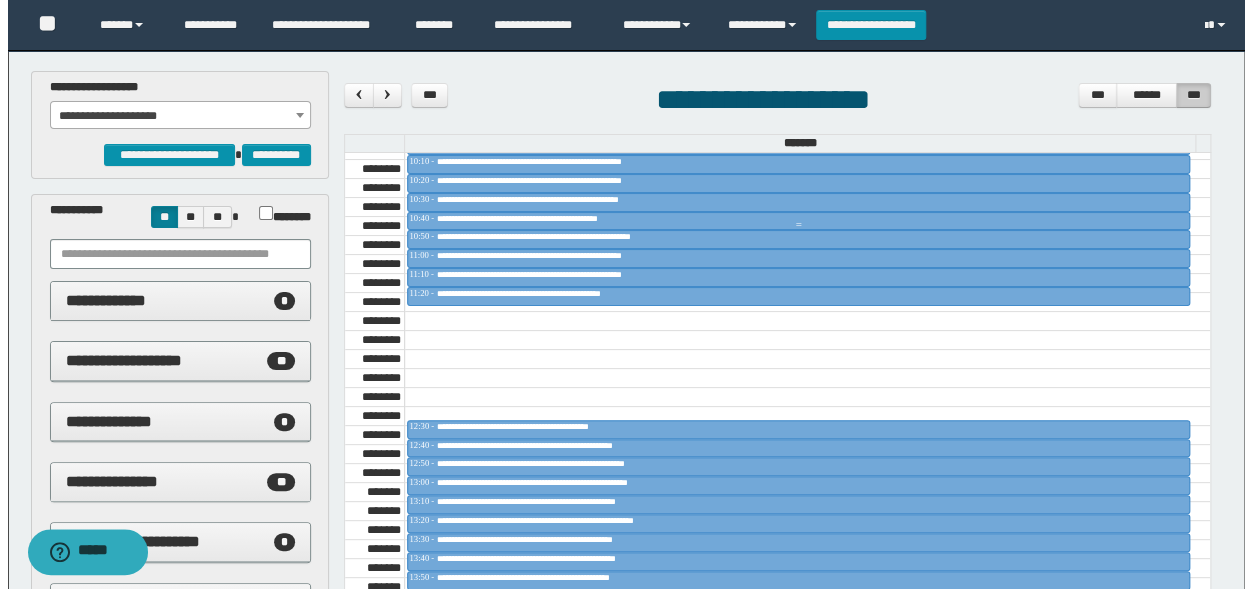 scroll, scrollTop: 1155, scrollLeft: 0, axis: vertical 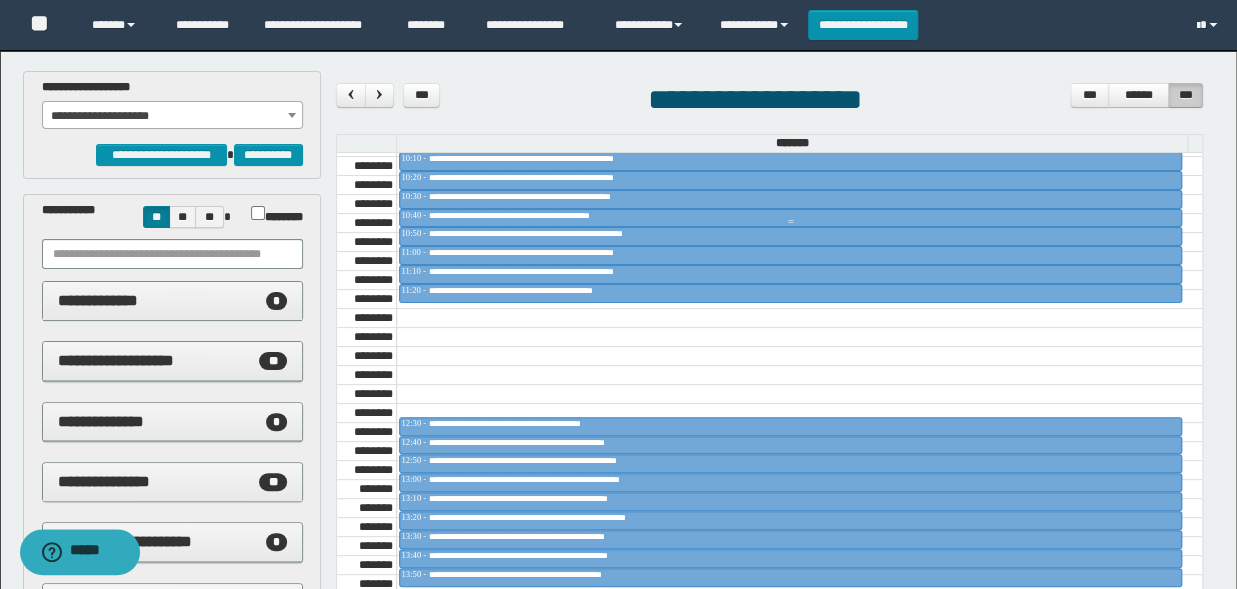 click on "**********" at bounding box center [540, 215] 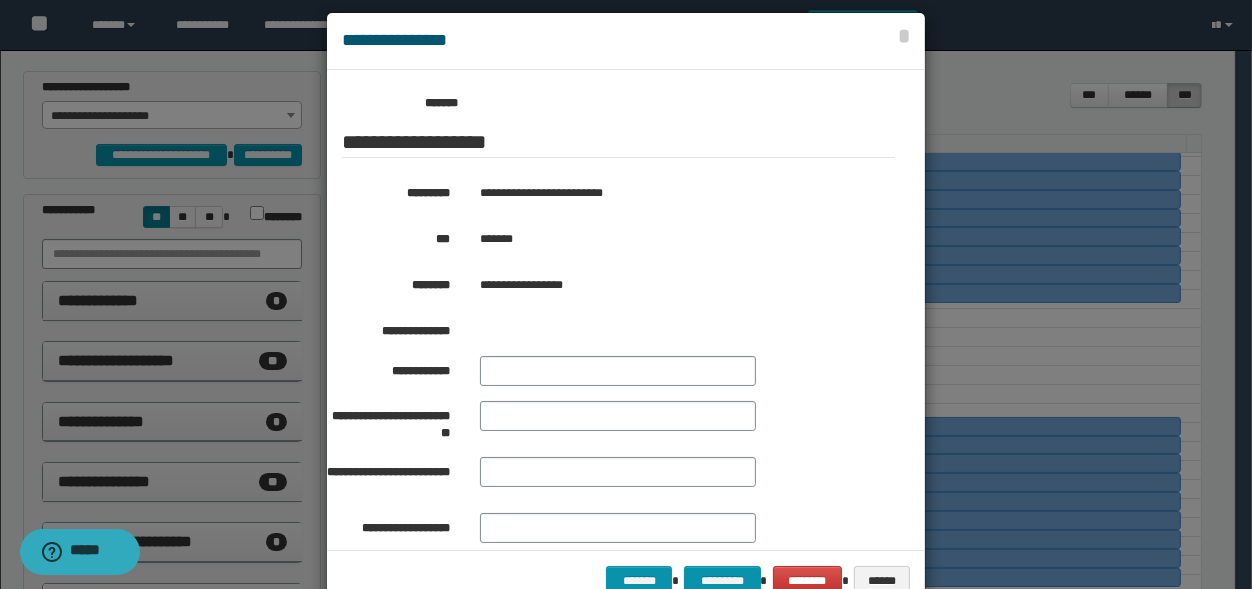 scroll, scrollTop: 330, scrollLeft: 0, axis: vertical 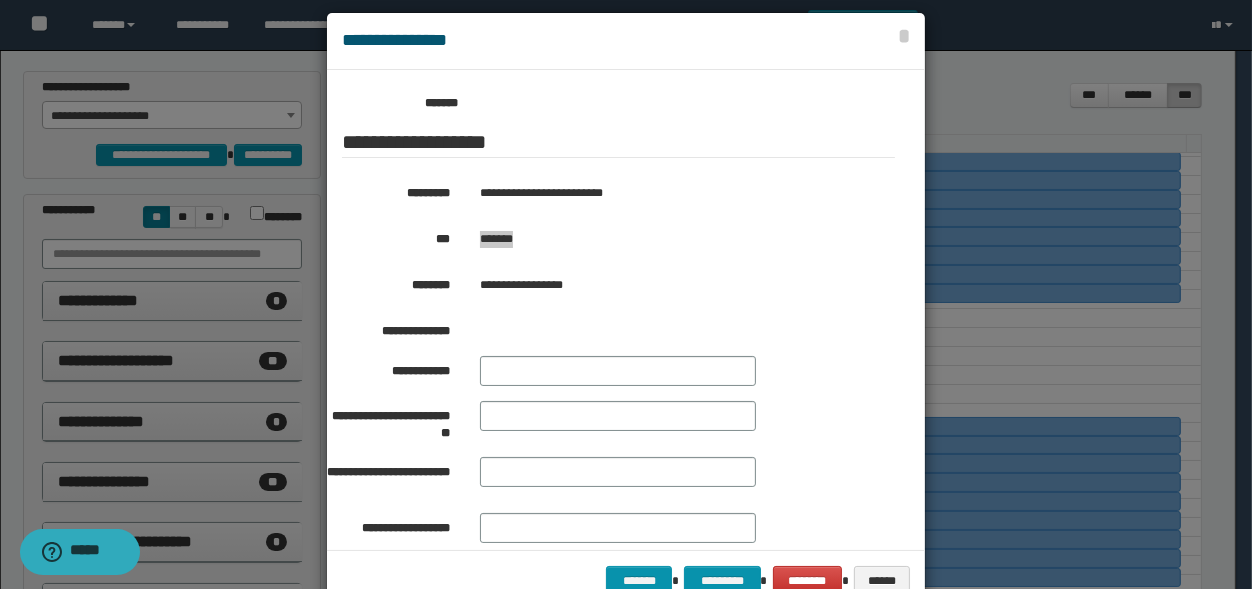 drag, startPoint x: 522, startPoint y: 259, endPoint x: 473, endPoint y: 269, distance: 50.01 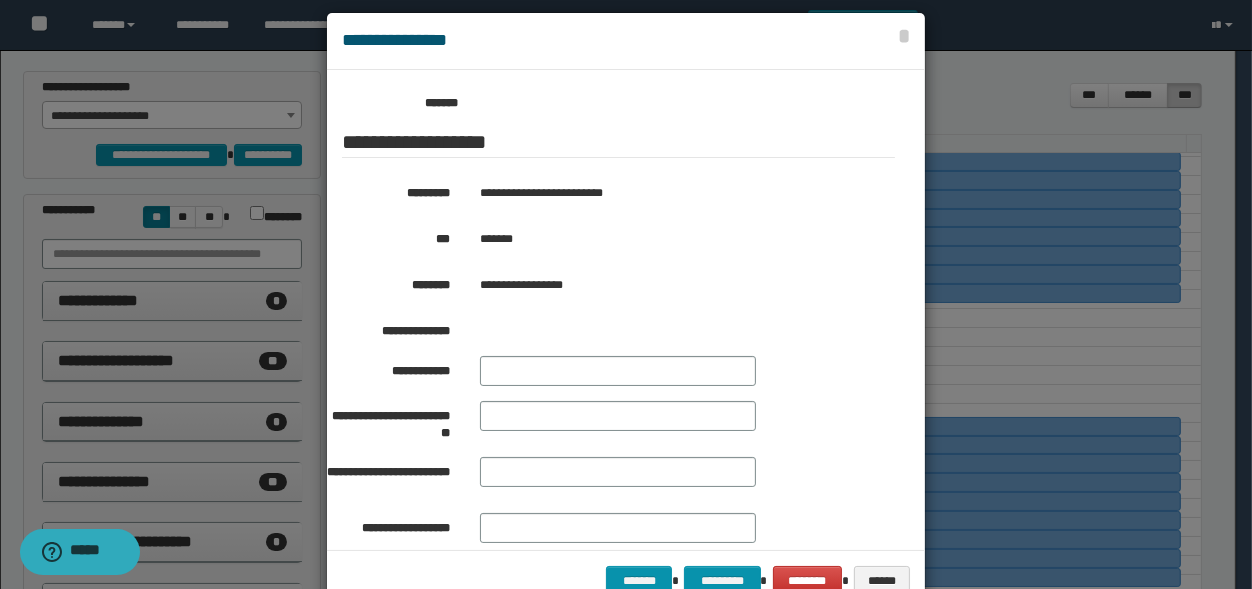 click at bounding box center (626, 311) 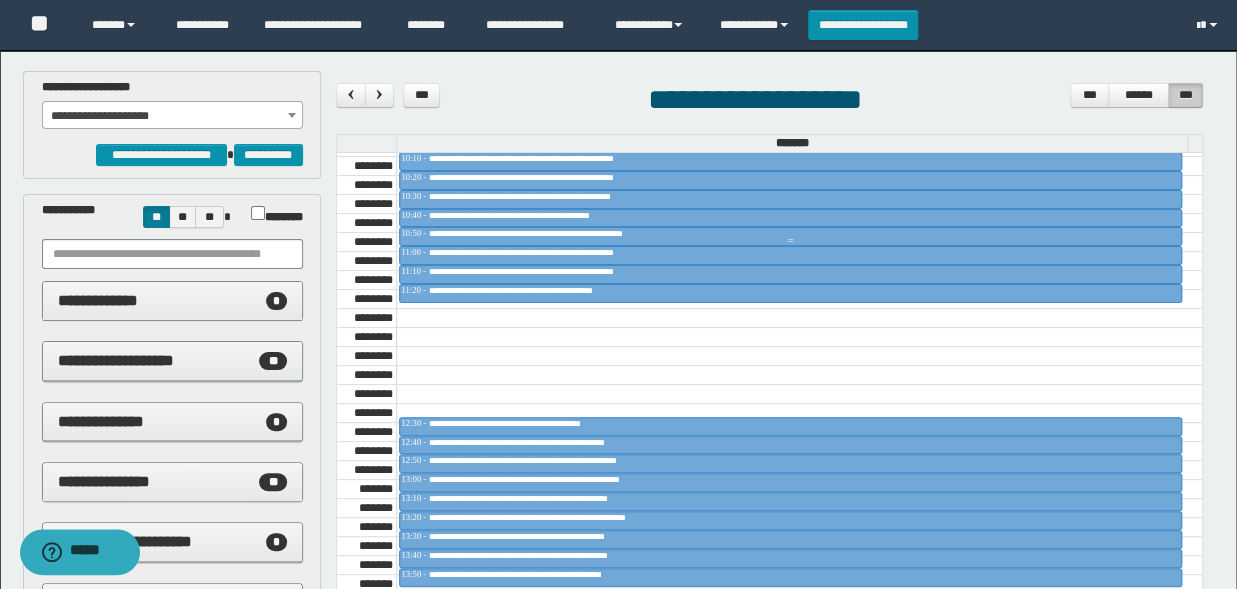 click on "**********" at bounding box center [560, 233] 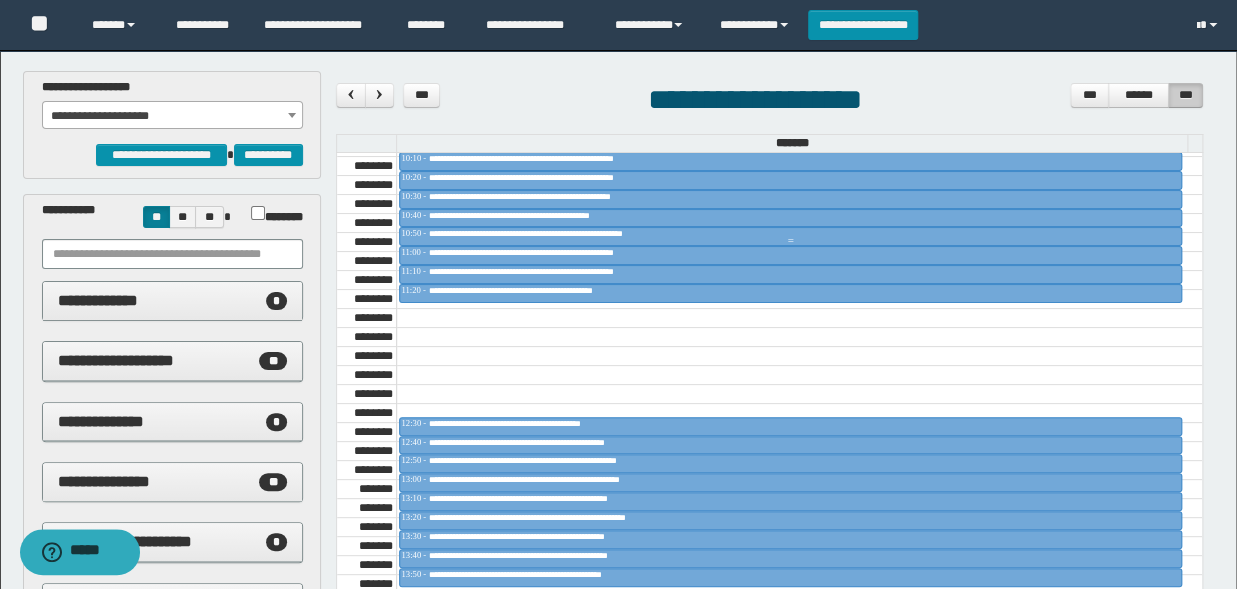 type on "********" 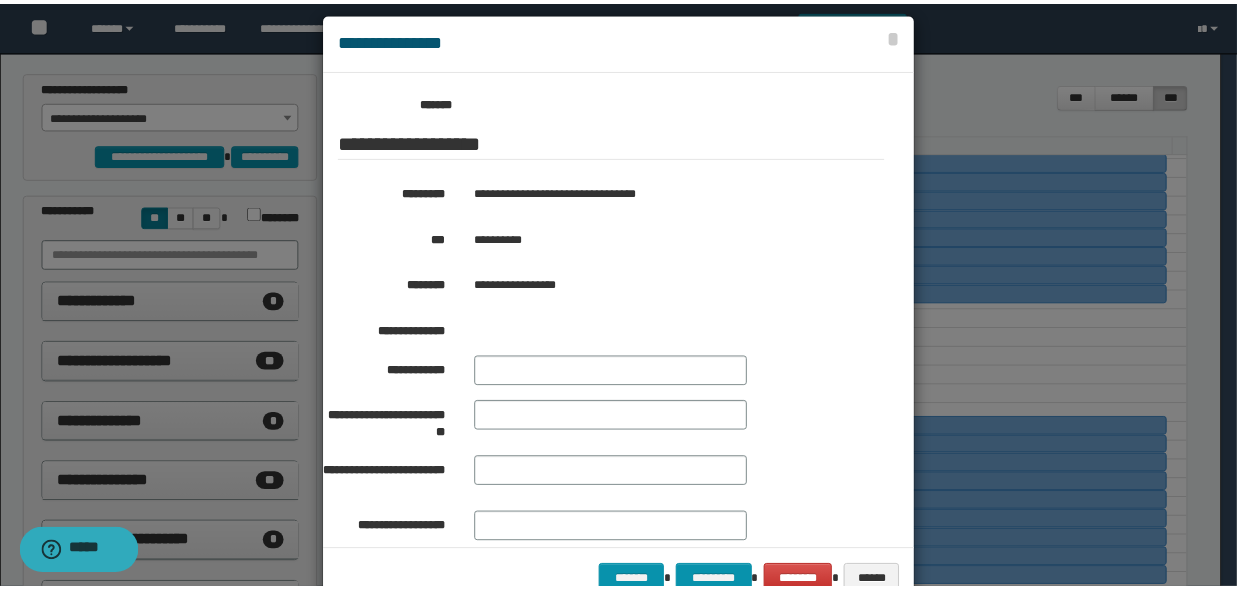 scroll, scrollTop: 330, scrollLeft: 0, axis: vertical 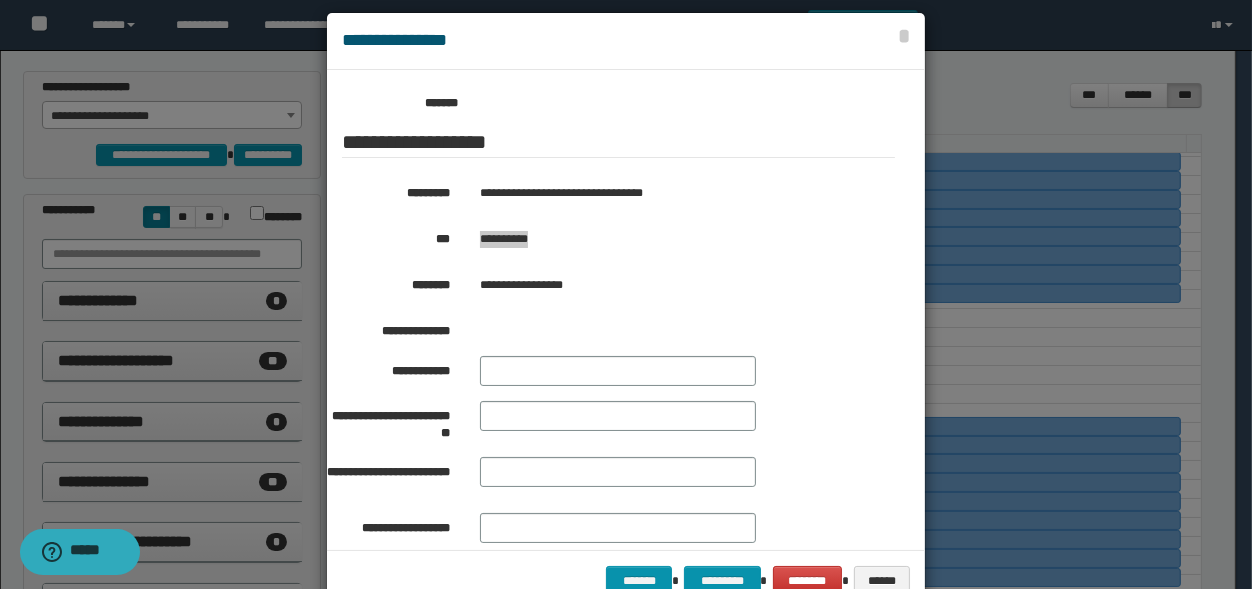 drag, startPoint x: 548, startPoint y: 262, endPoint x: 473, endPoint y: 273, distance: 75.802376 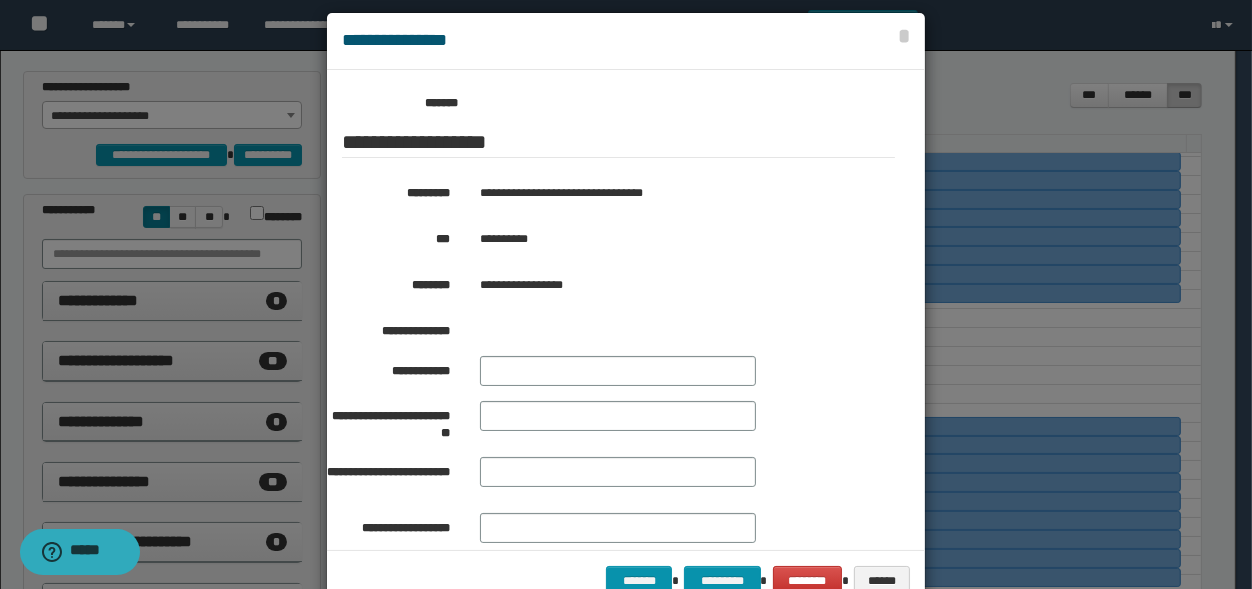 click at bounding box center (626, 311) 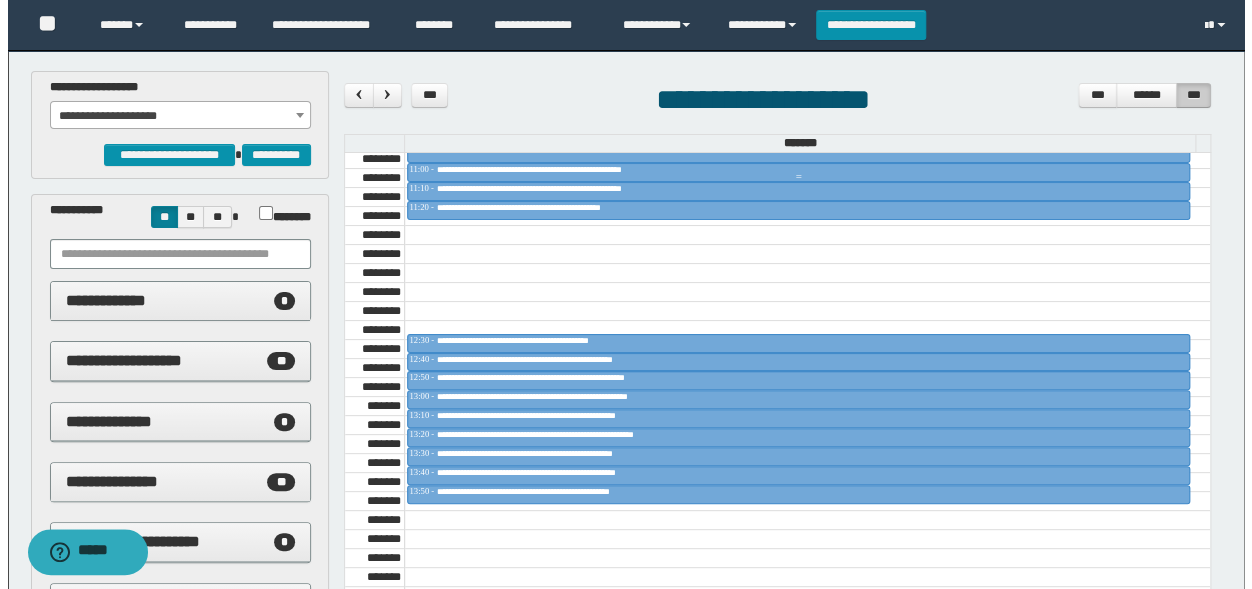 scroll, scrollTop: 1155, scrollLeft: 0, axis: vertical 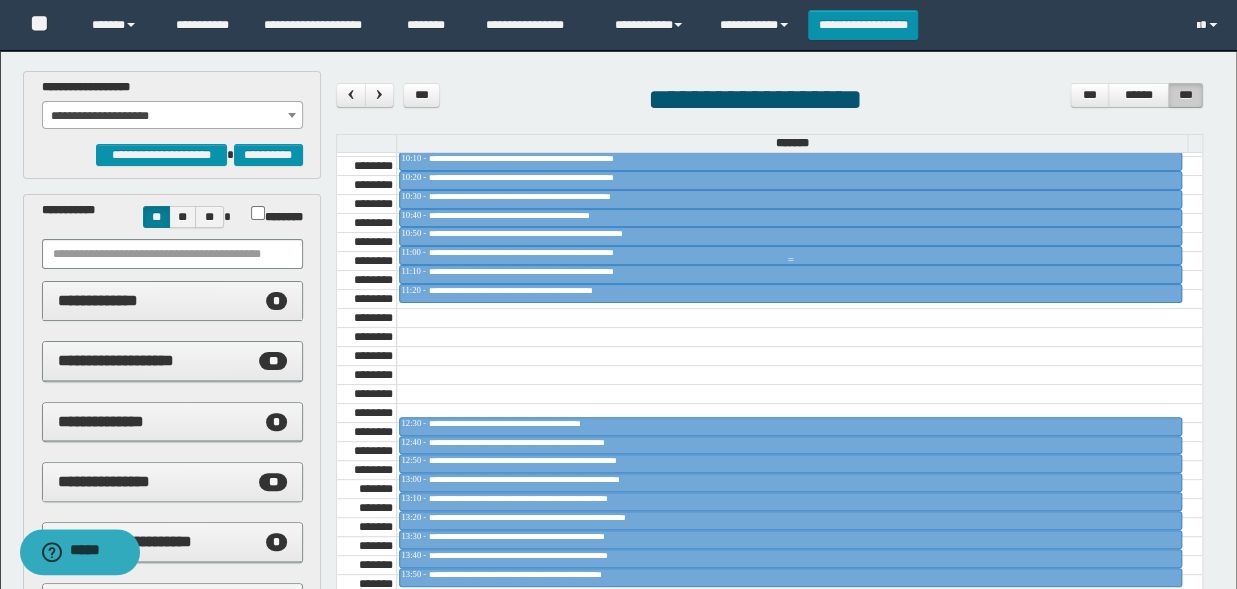 click on "**********" at bounding box center (552, 252) 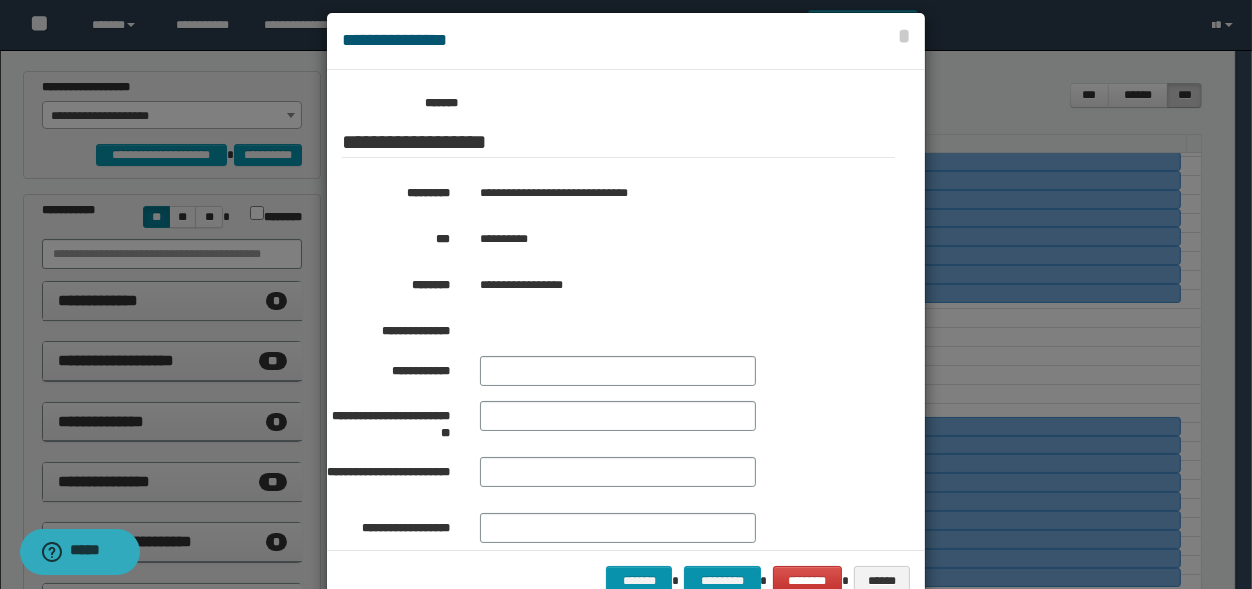 scroll, scrollTop: 330, scrollLeft: 0, axis: vertical 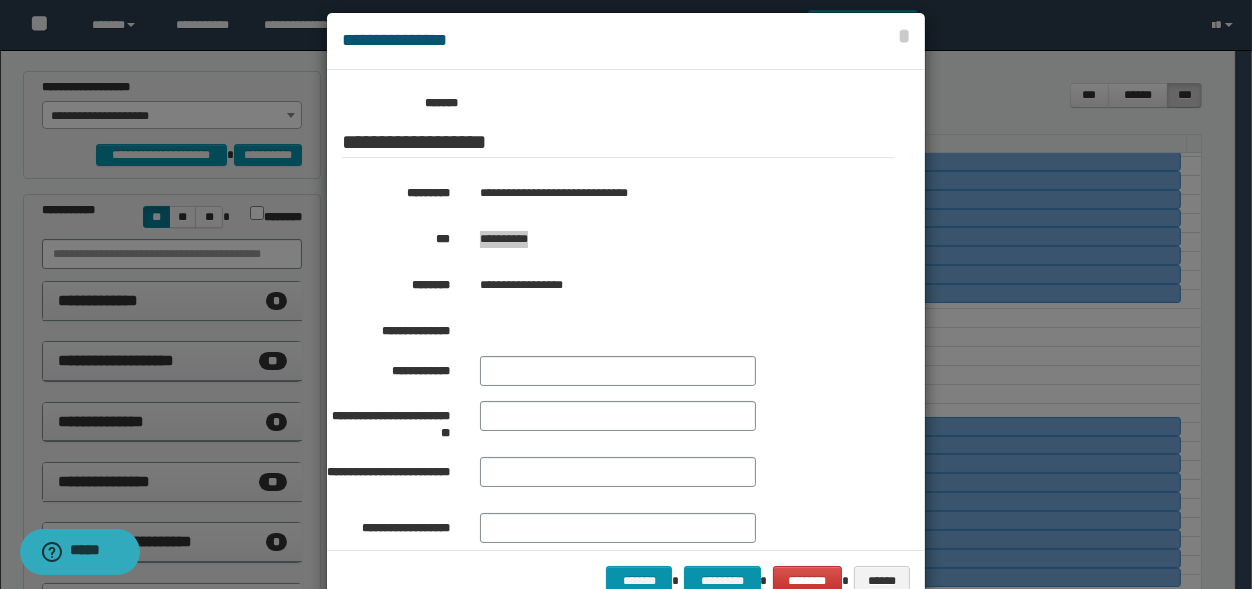 drag, startPoint x: 544, startPoint y: 255, endPoint x: 470, endPoint y: 271, distance: 75.70998 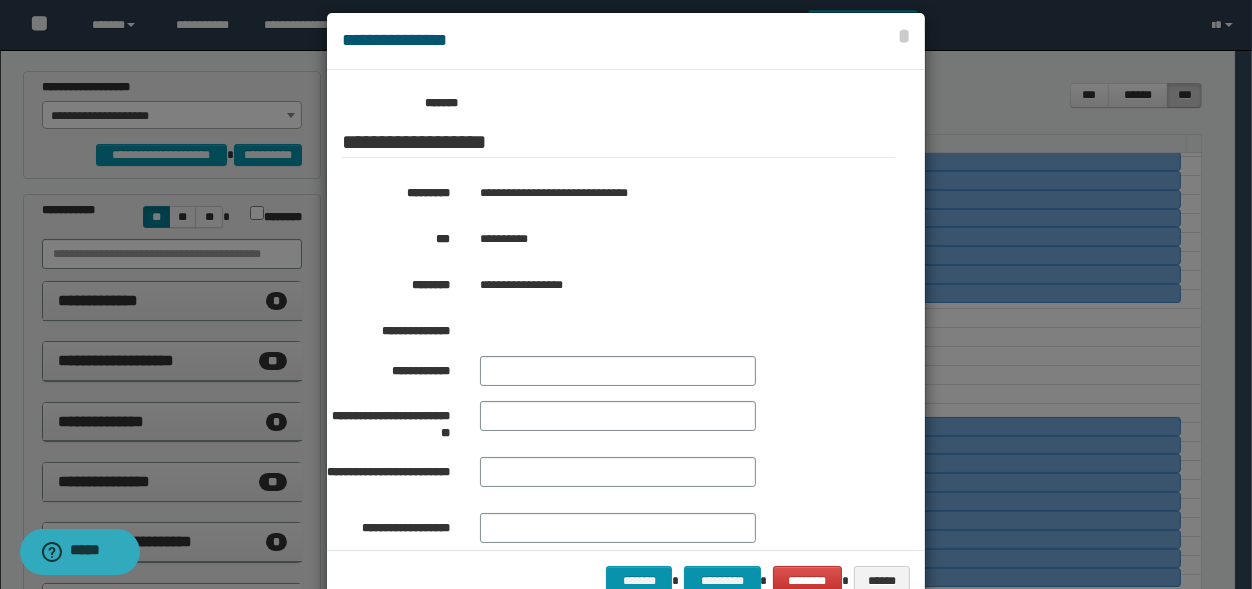 click at bounding box center [626, 311] 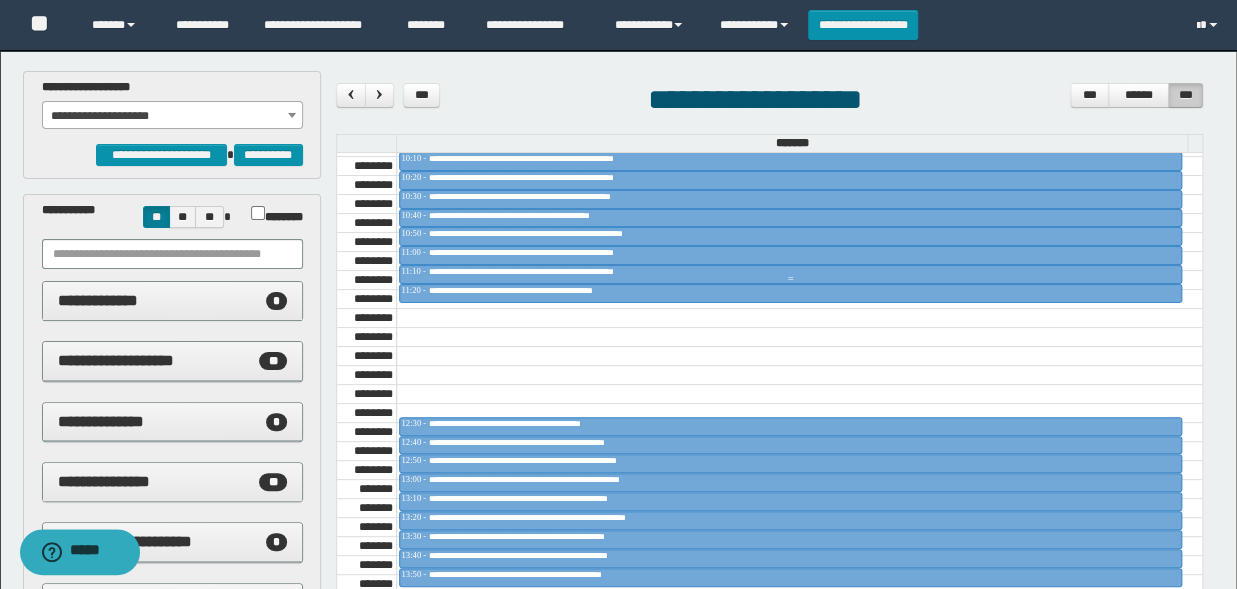 click on "**********" at bounding box center (554, 271) 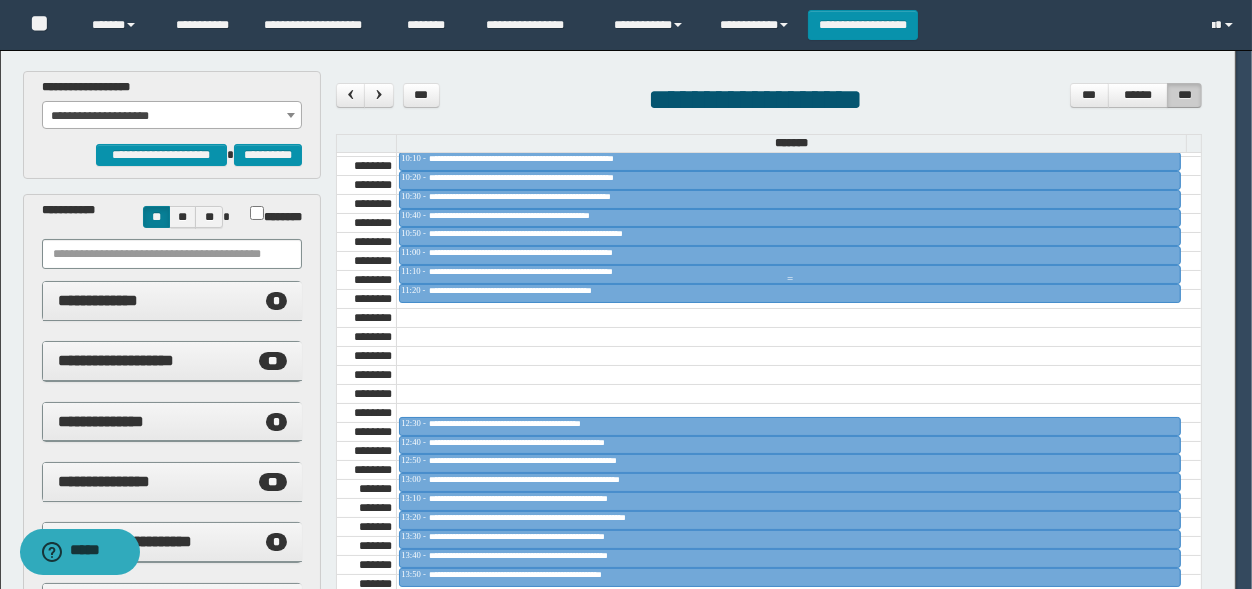 scroll, scrollTop: 330, scrollLeft: 0, axis: vertical 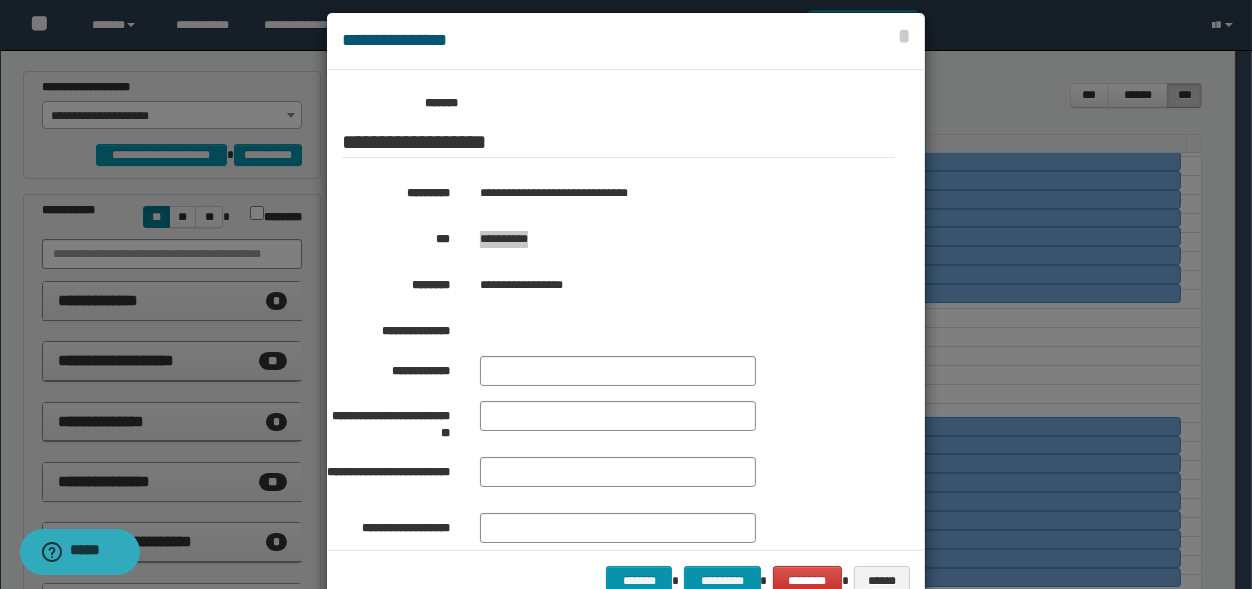 drag, startPoint x: 552, startPoint y: 265, endPoint x: 471, endPoint y: 273, distance: 81.394104 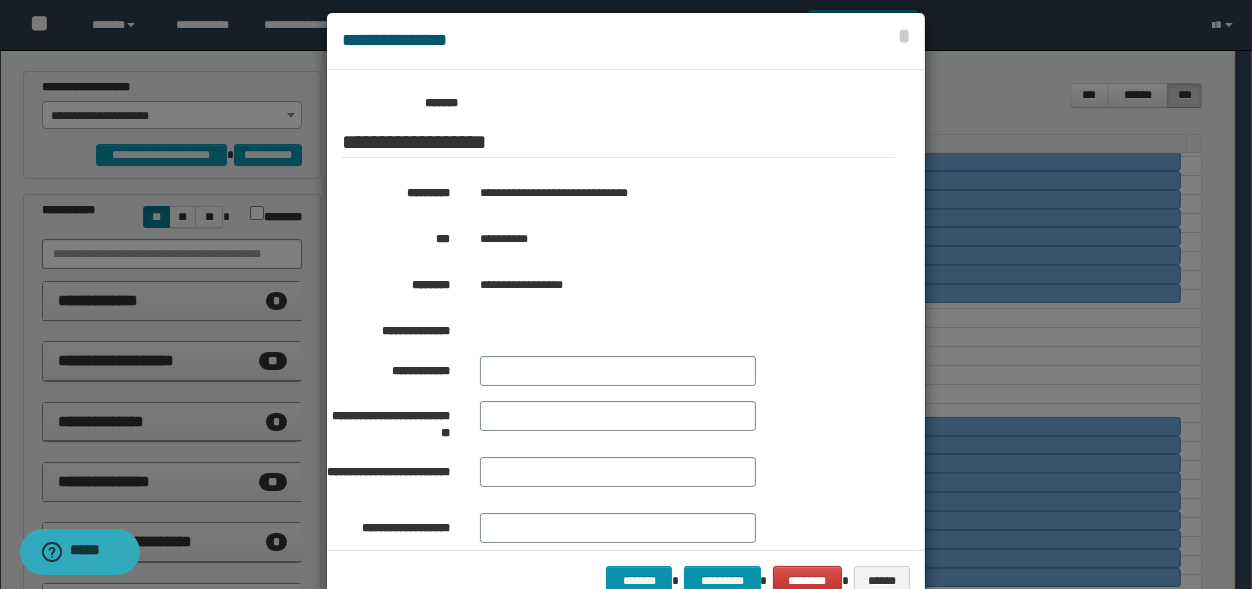 click at bounding box center (626, 311) 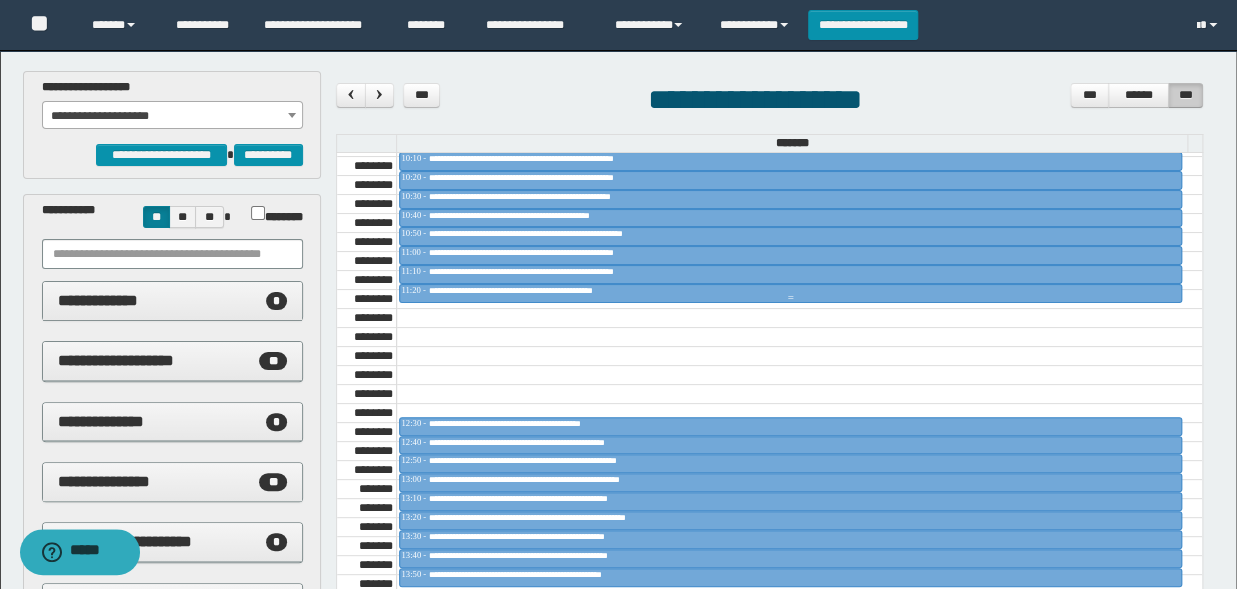 click on "**********" at bounding box center [538, 290] 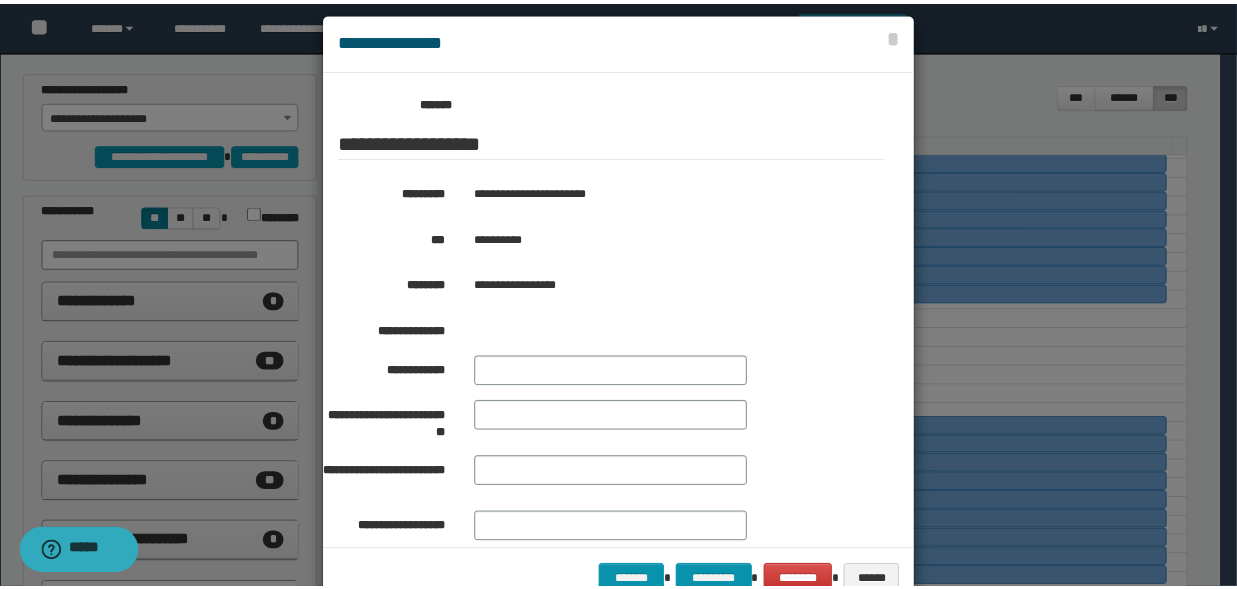 scroll, scrollTop: 330, scrollLeft: 0, axis: vertical 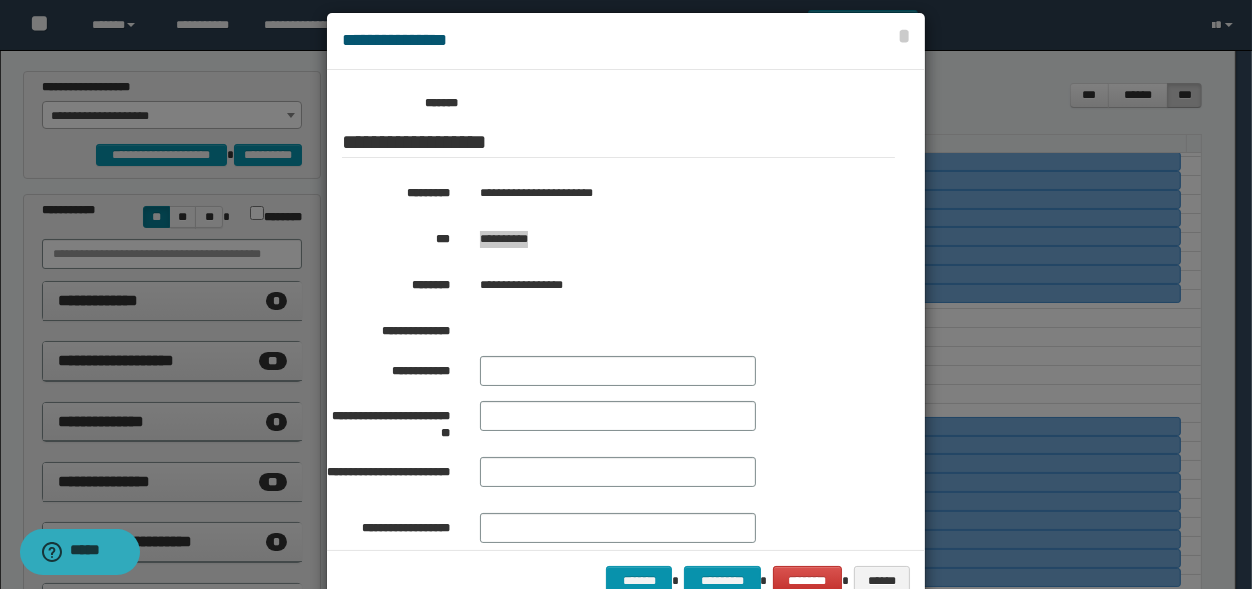 drag, startPoint x: 545, startPoint y: 258, endPoint x: 474, endPoint y: 265, distance: 71.34424 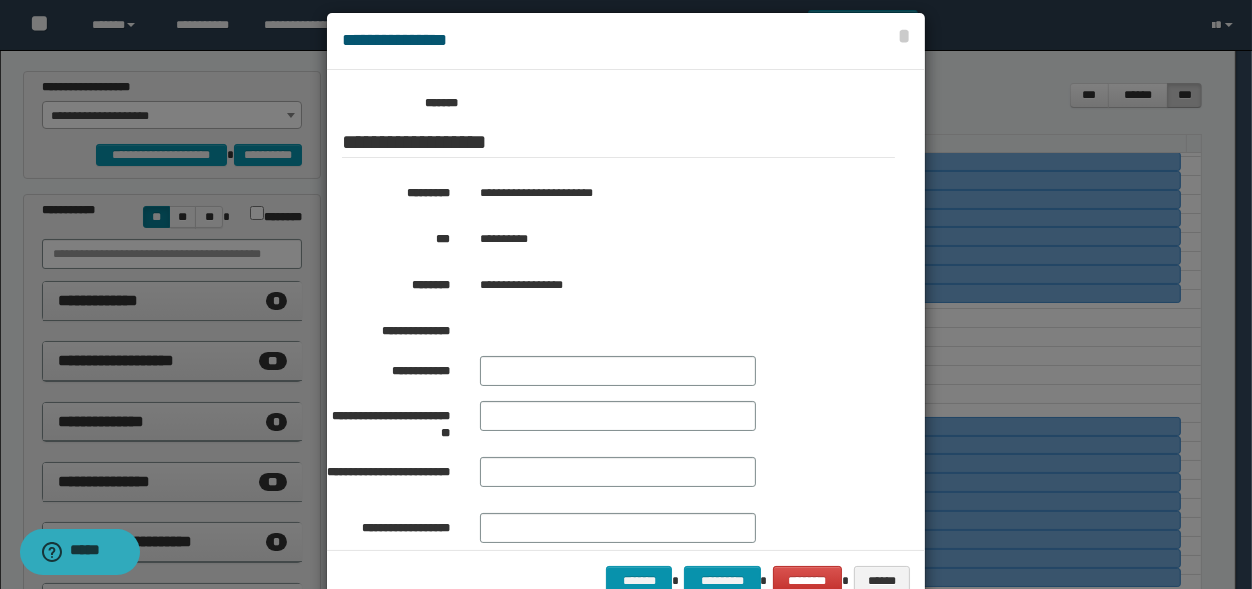 click at bounding box center (626, 311) 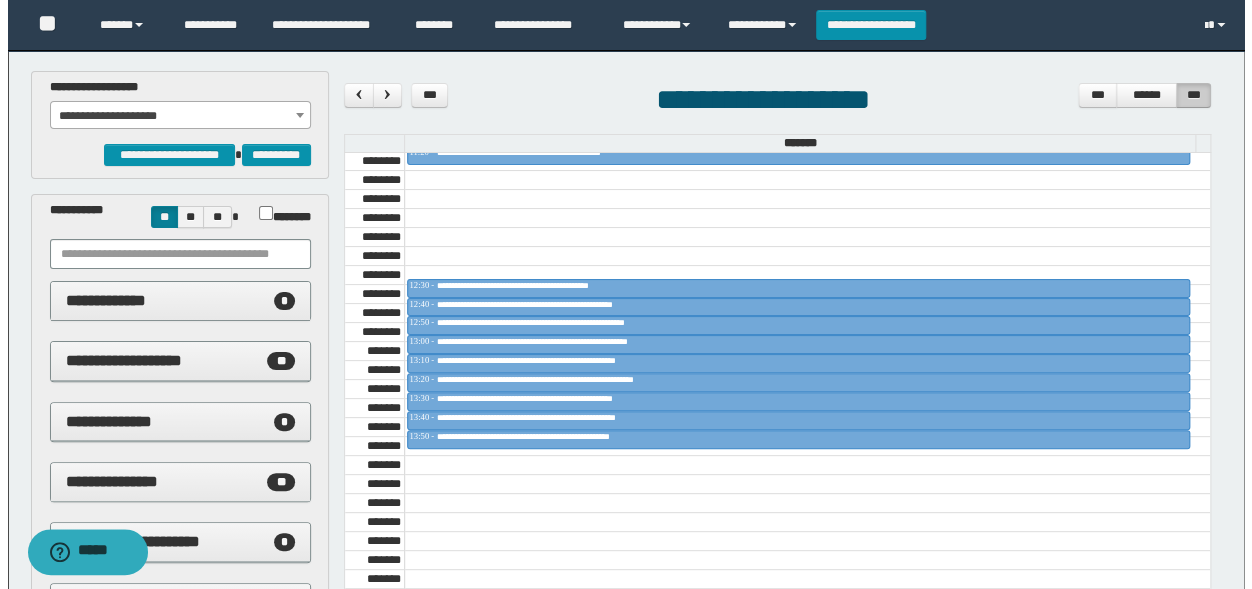 scroll, scrollTop: 1320, scrollLeft: 0, axis: vertical 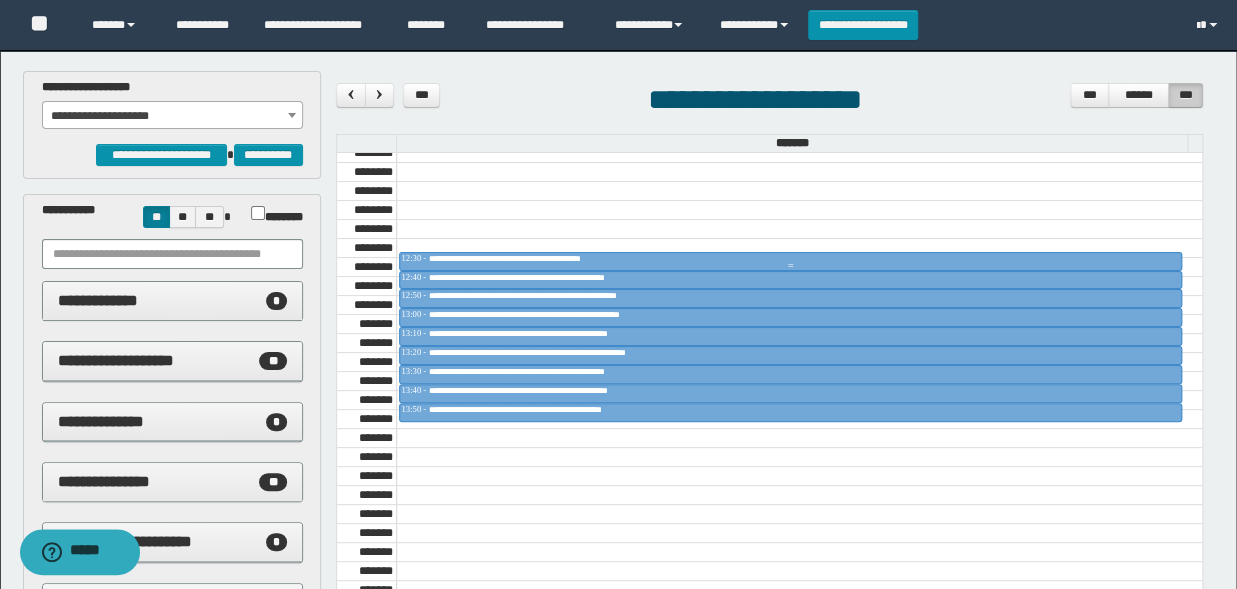 click on "**********" at bounding box center (532, 258) 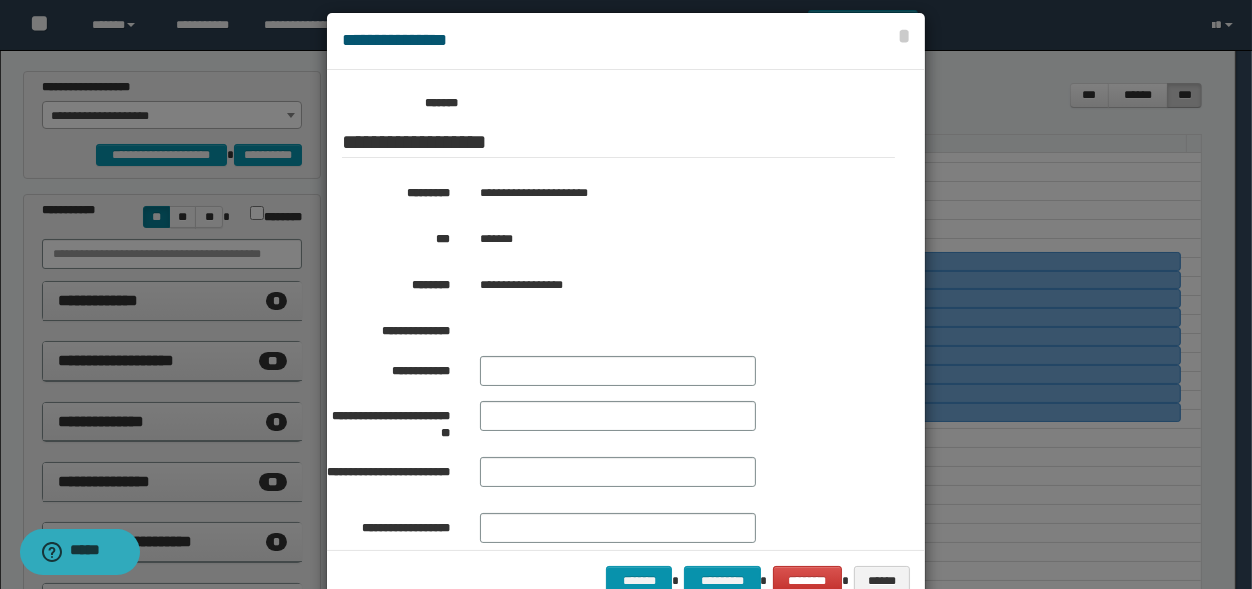 scroll, scrollTop: 330, scrollLeft: 0, axis: vertical 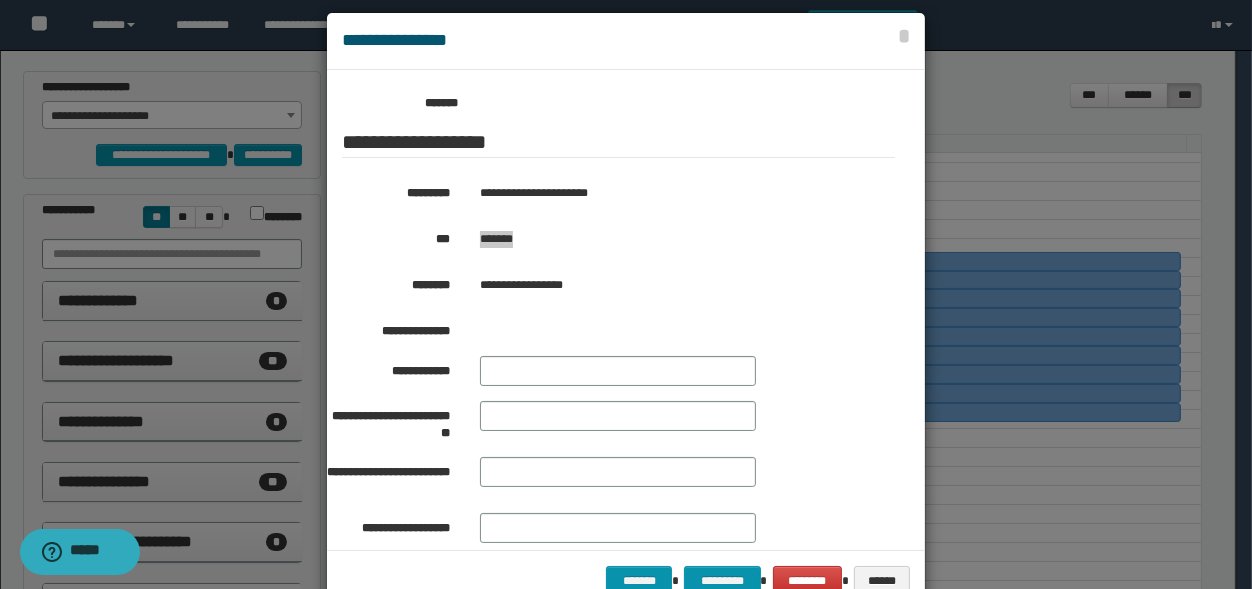 drag, startPoint x: 529, startPoint y: 260, endPoint x: 473, endPoint y: 272, distance: 57.271286 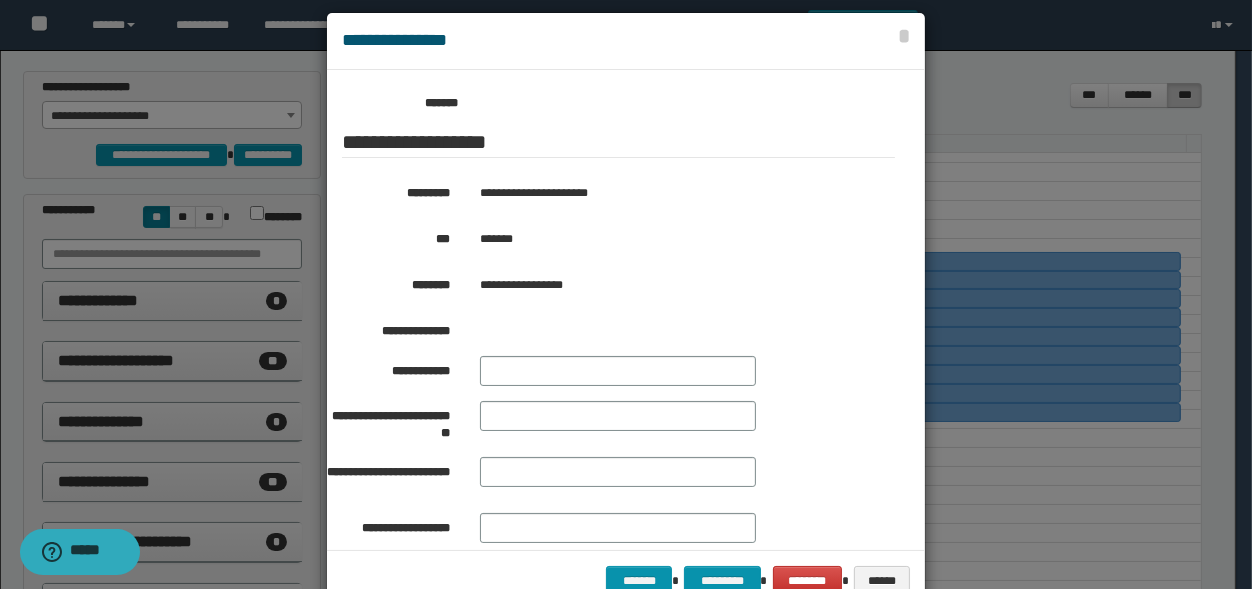 click on "*******" at bounding box center [669, 239] 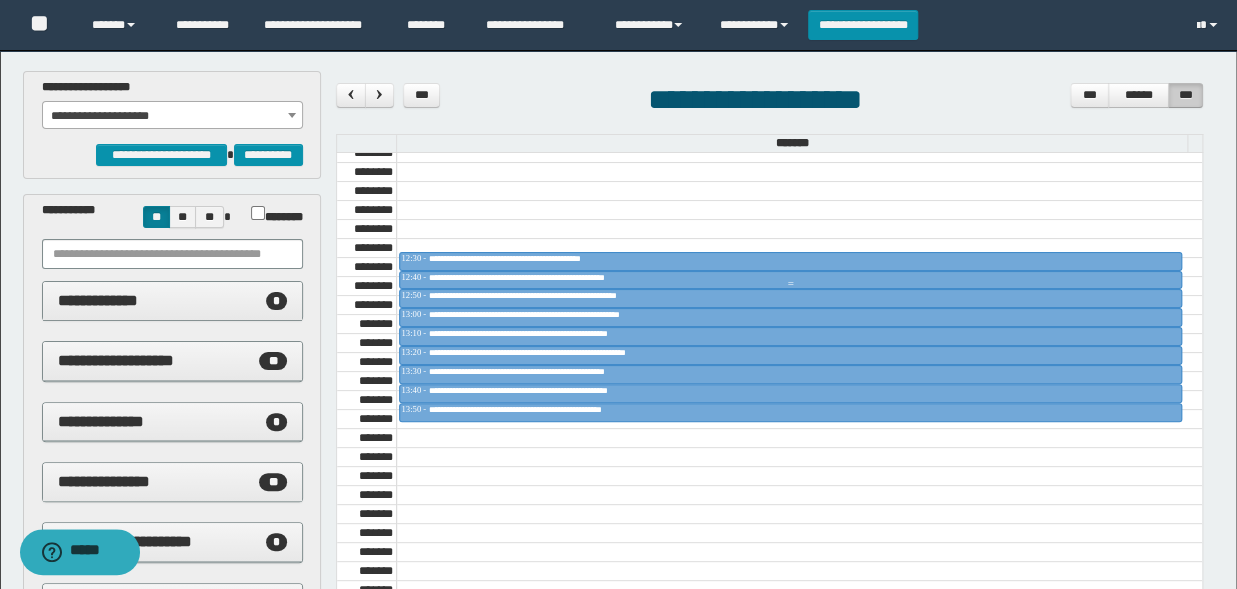 click at bounding box center (790, 284) 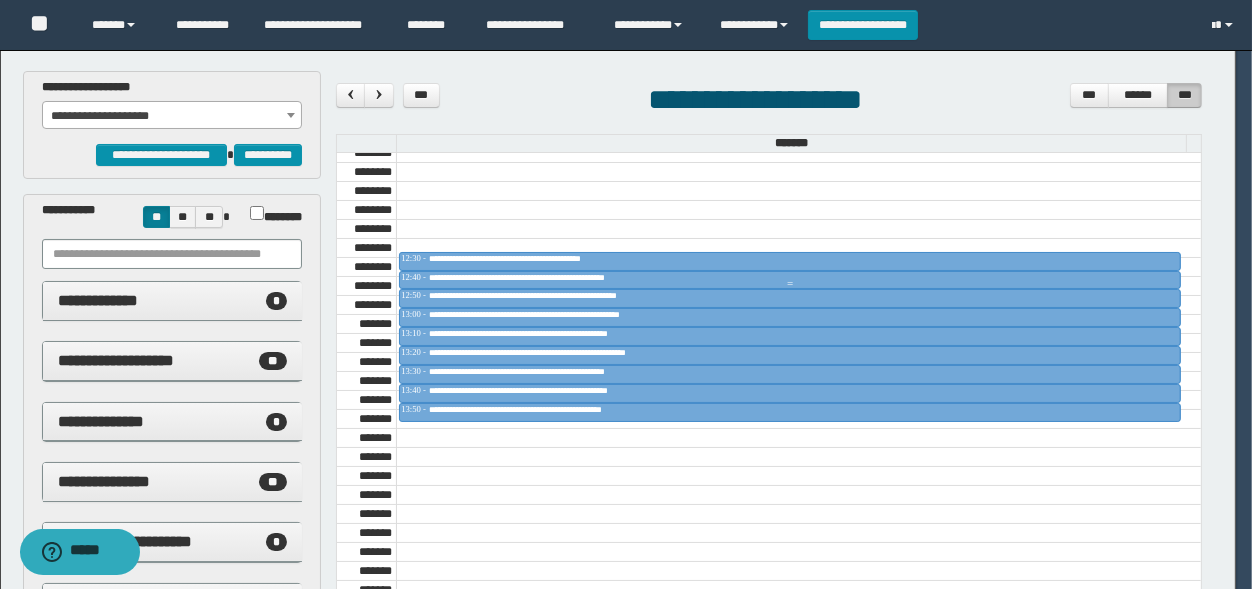scroll, scrollTop: 330, scrollLeft: 0, axis: vertical 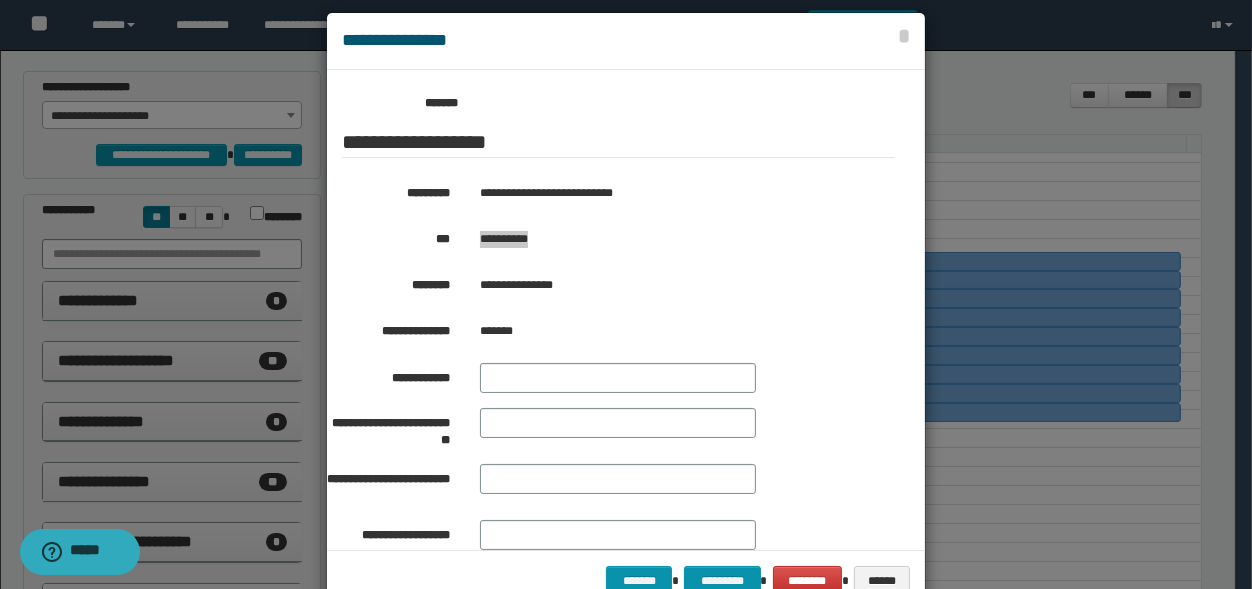 drag, startPoint x: 540, startPoint y: 256, endPoint x: 472, endPoint y: 272, distance: 69.856995 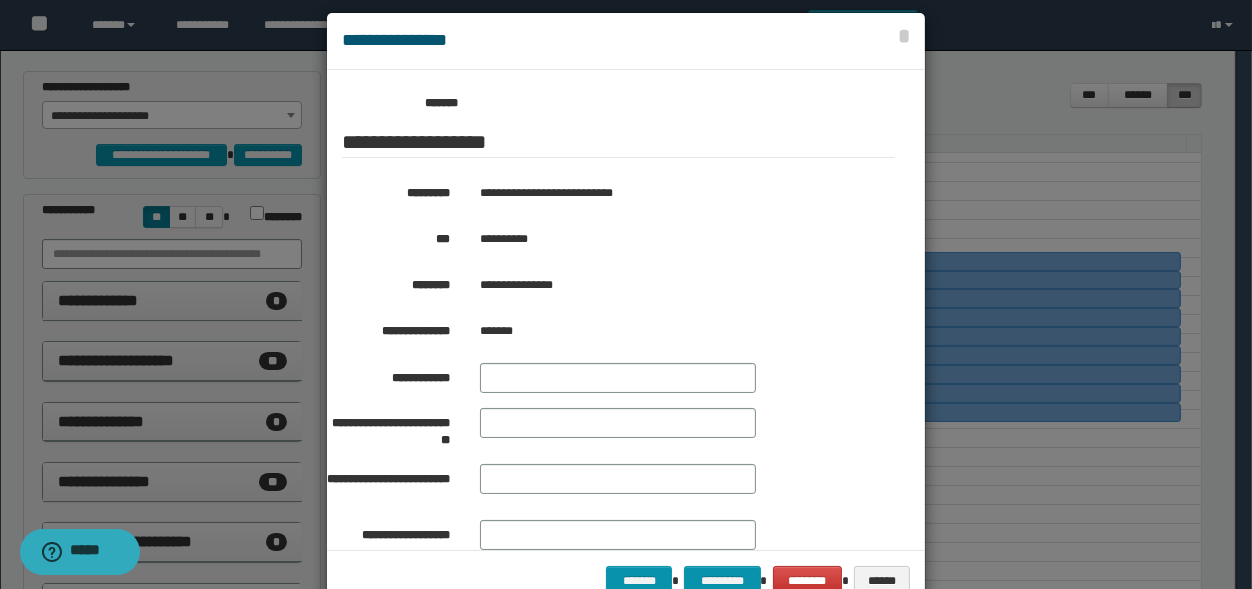 click at bounding box center (626, 311) 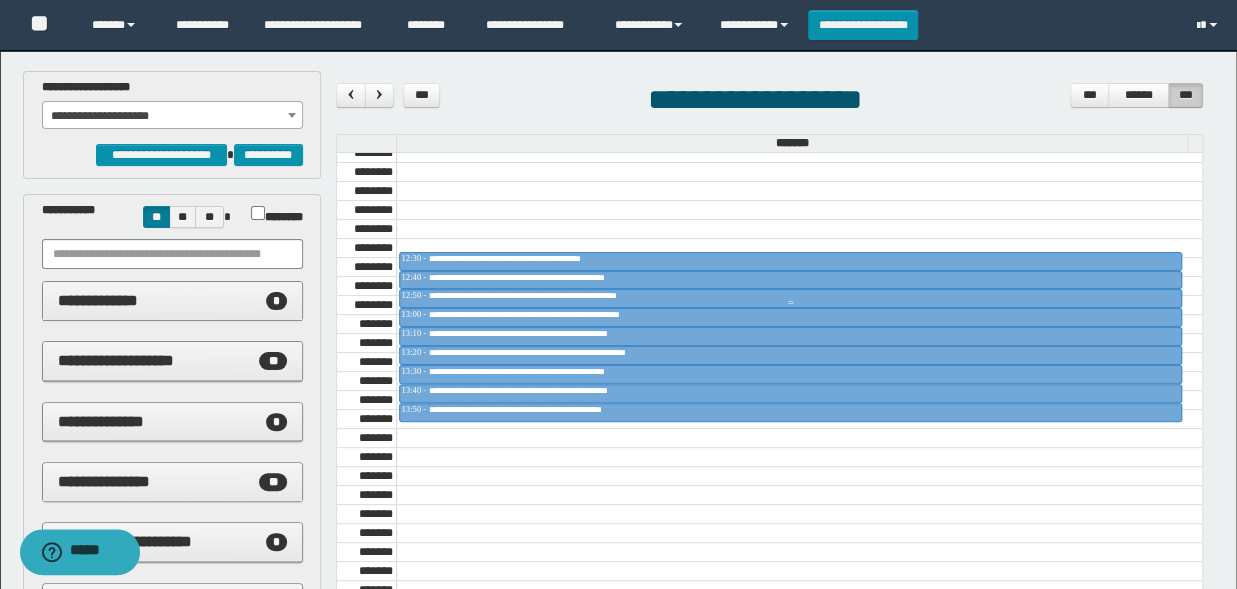 click on "**********" at bounding box center [556, 295] 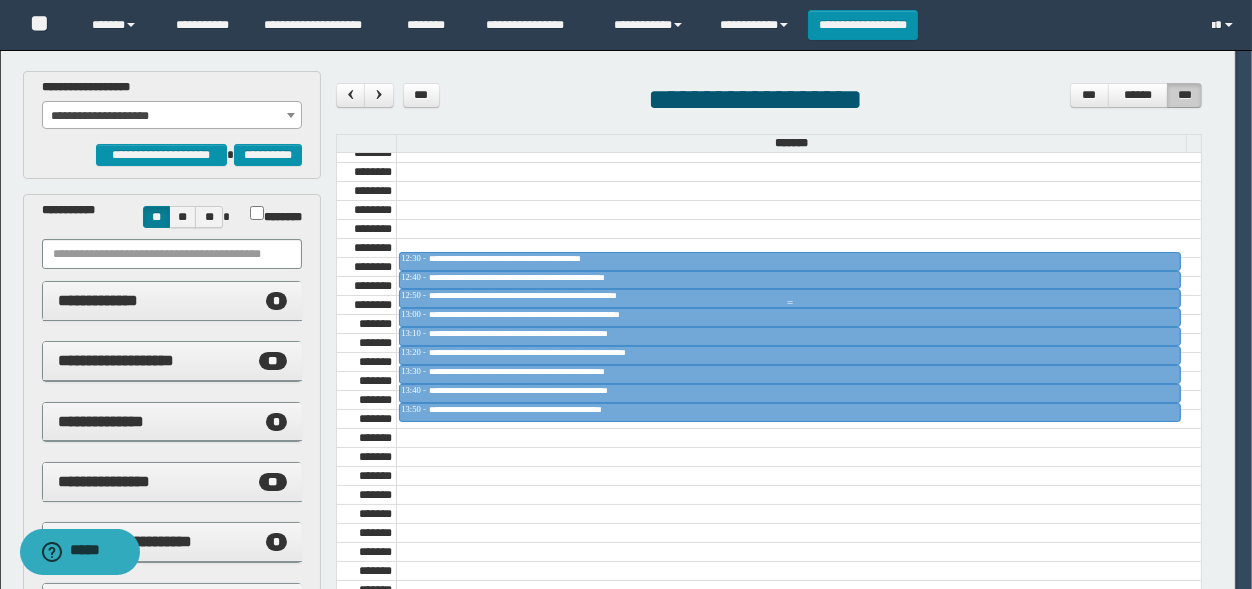 scroll, scrollTop: 330, scrollLeft: 0, axis: vertical 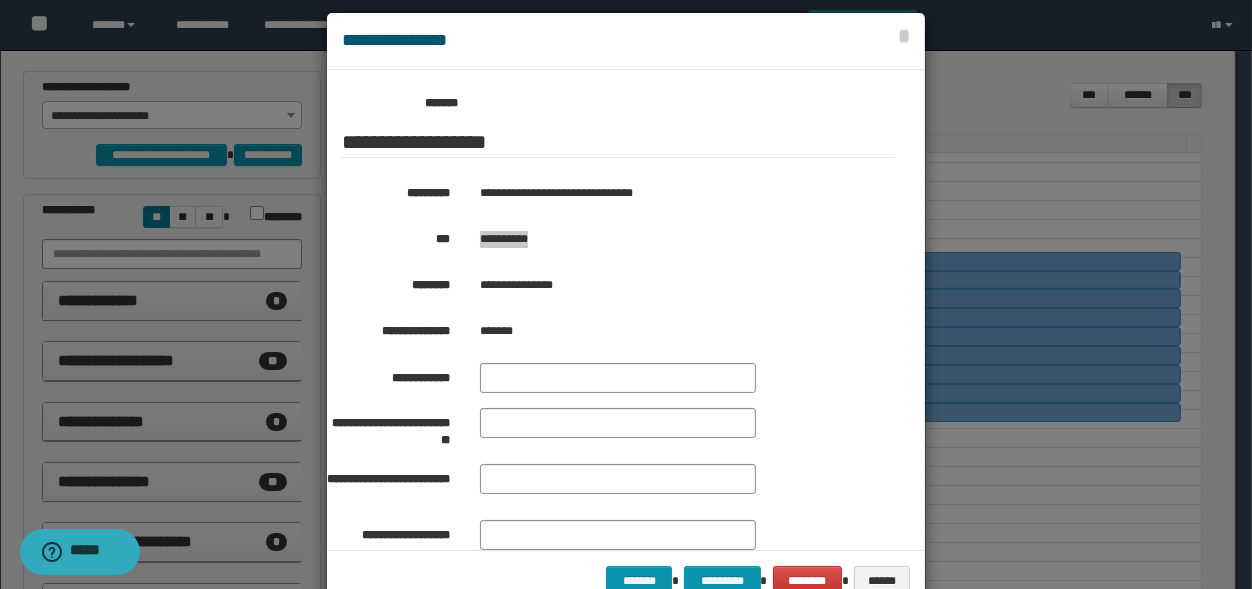 drag, startPoint x: 547, startPoint y: 257, endPoint x: 474, endPoint y: 269, distance: 73.97973 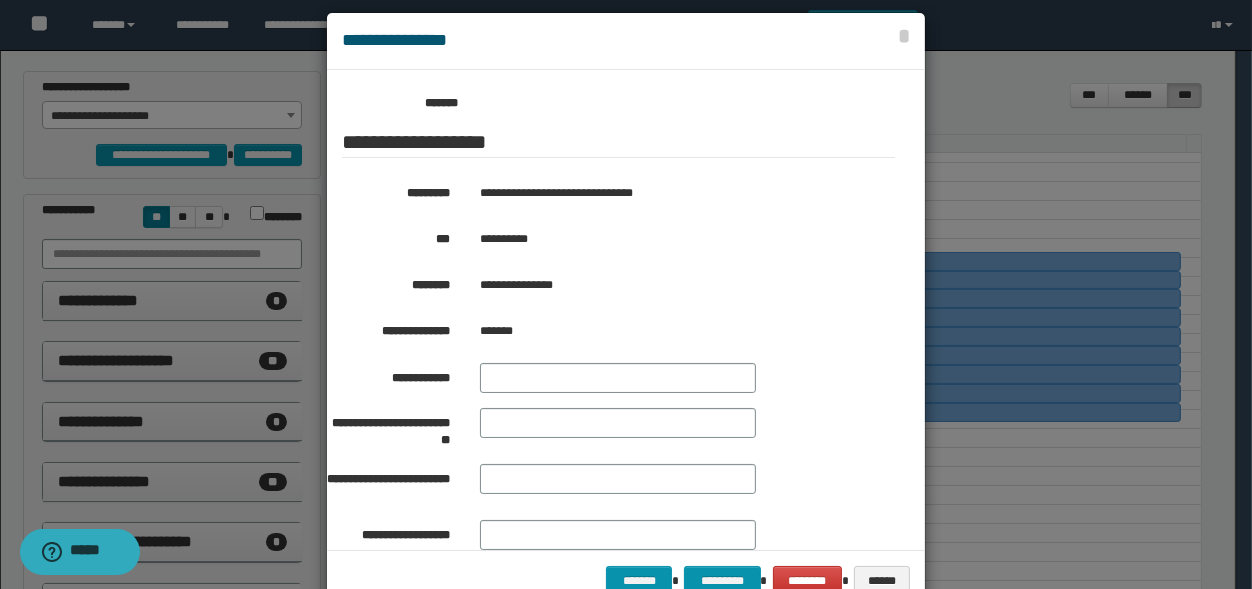 click at bounding box center [626, 311] 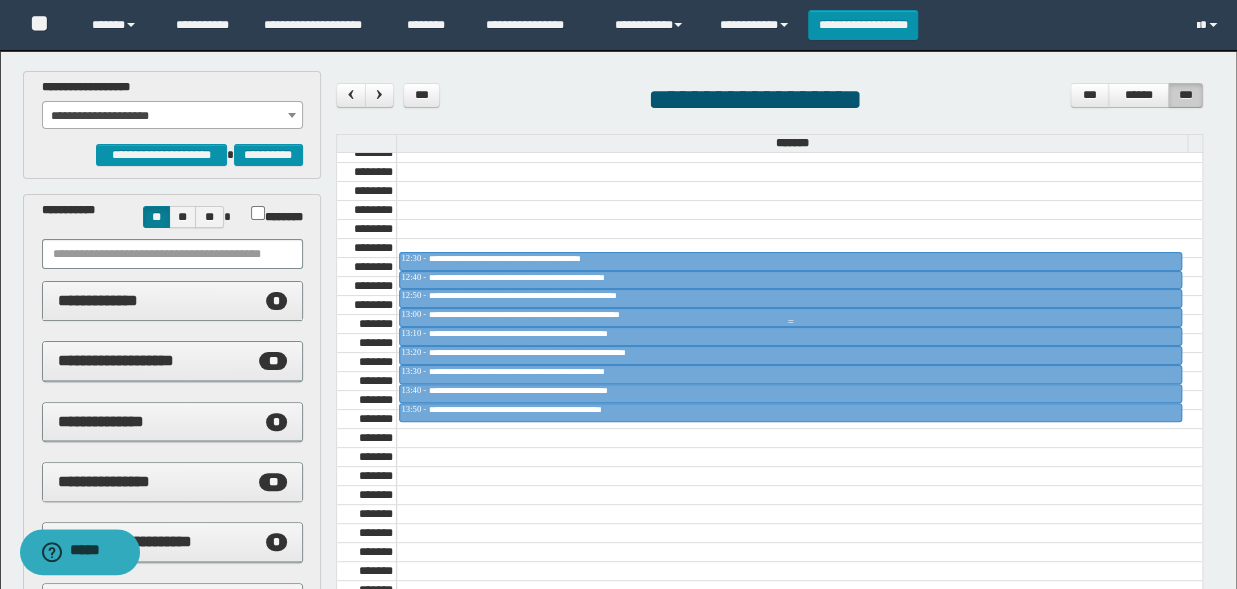 click on "**********" at bounding box center [560, 314] 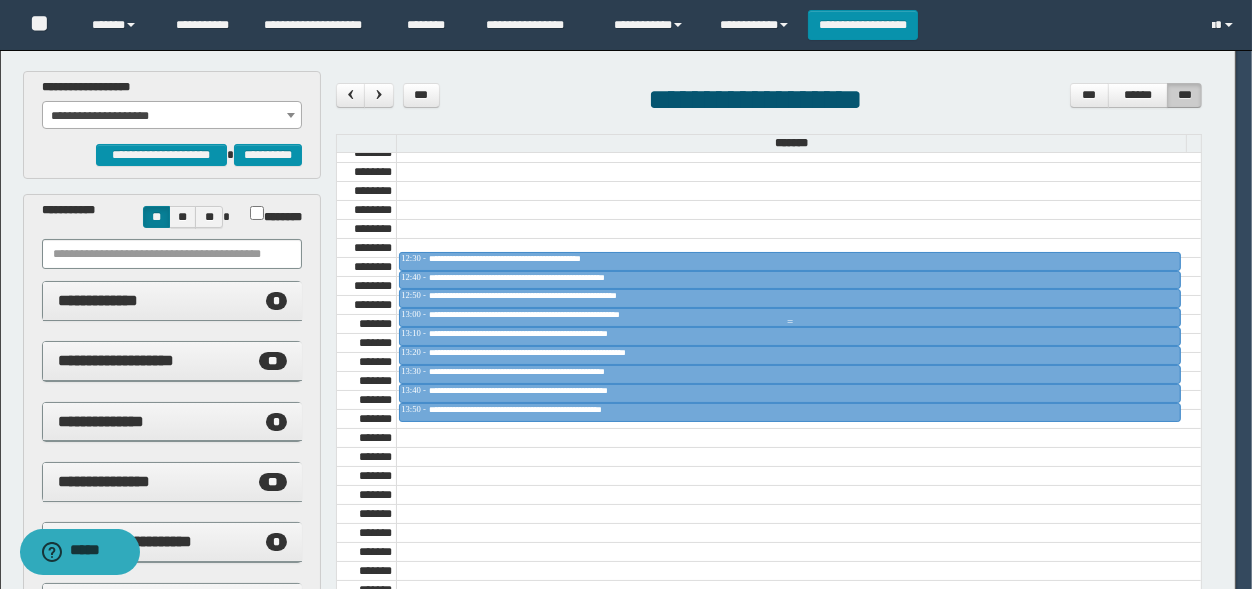 scroll, scrollTop: 330, scrollLeft: 0, axis: vertical 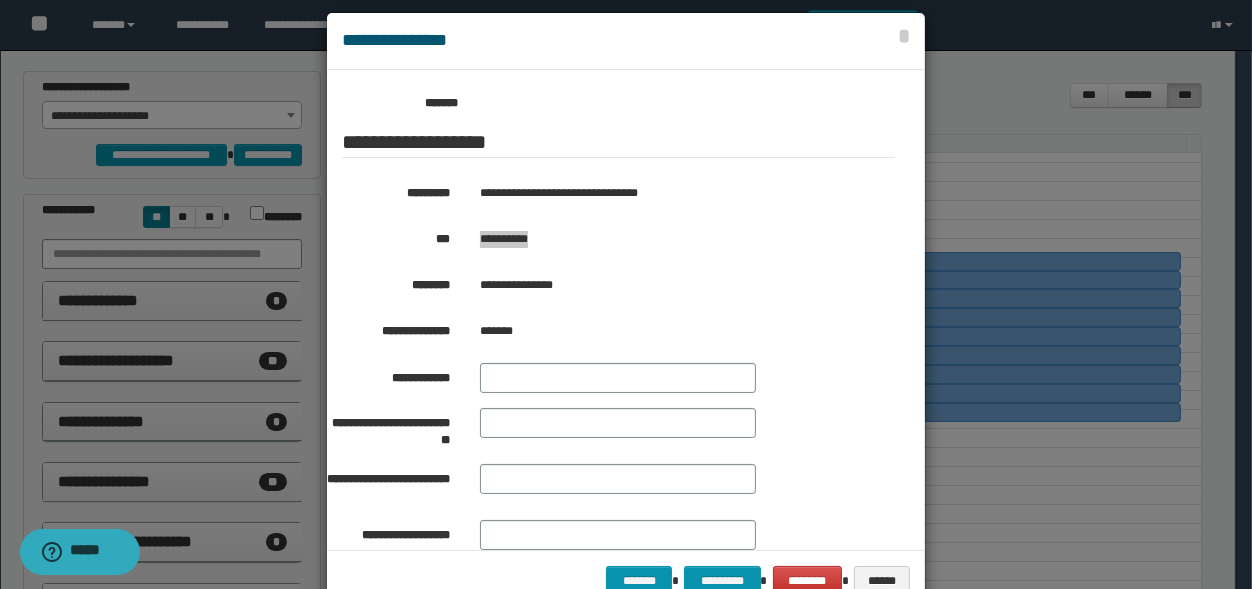 drag, startPoint x: 540, startPoint y: 269, endPoint x: 474, endPoint y: 272, distance: 66.068146 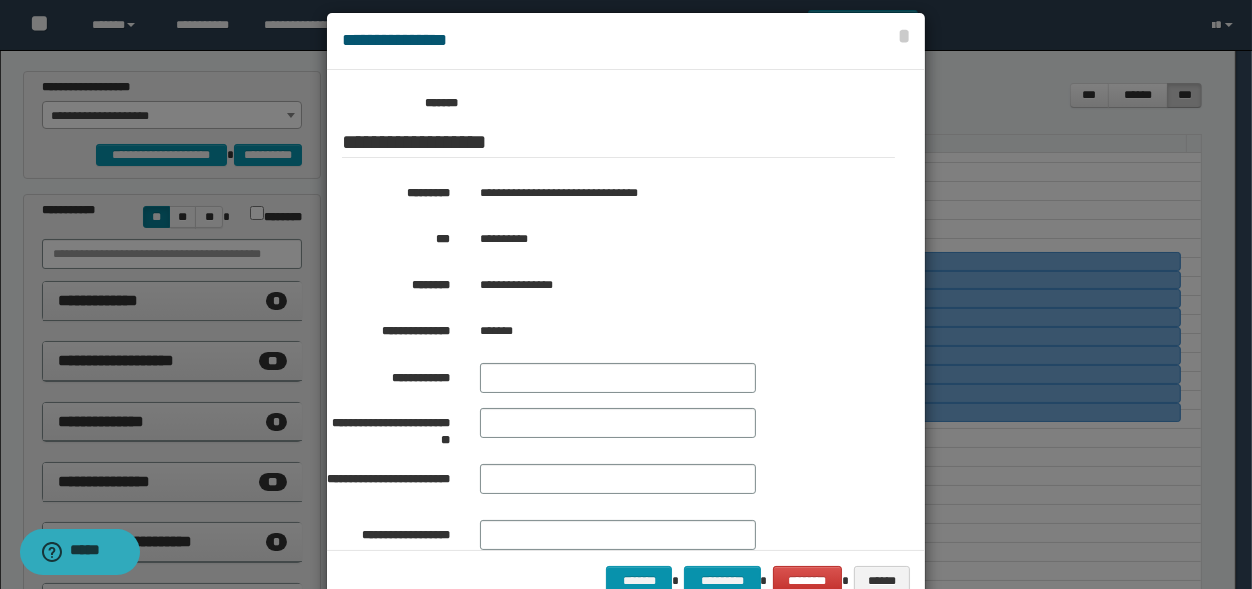 click at bounding box center (626, 311) 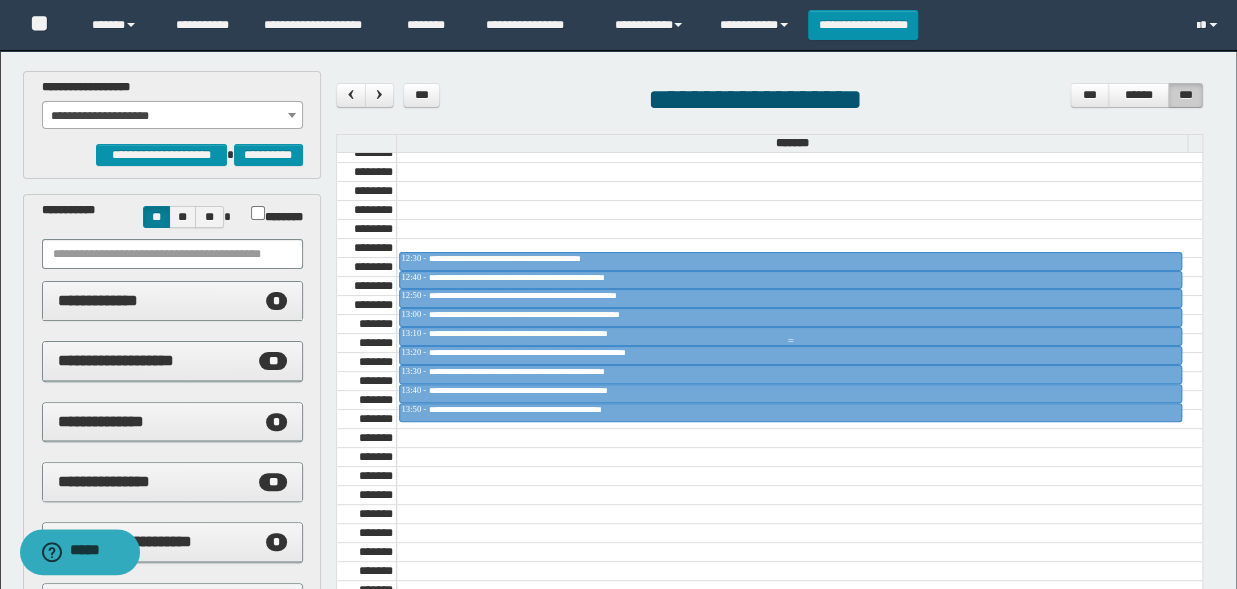 click on "**********" at bounding box center [550, 333] 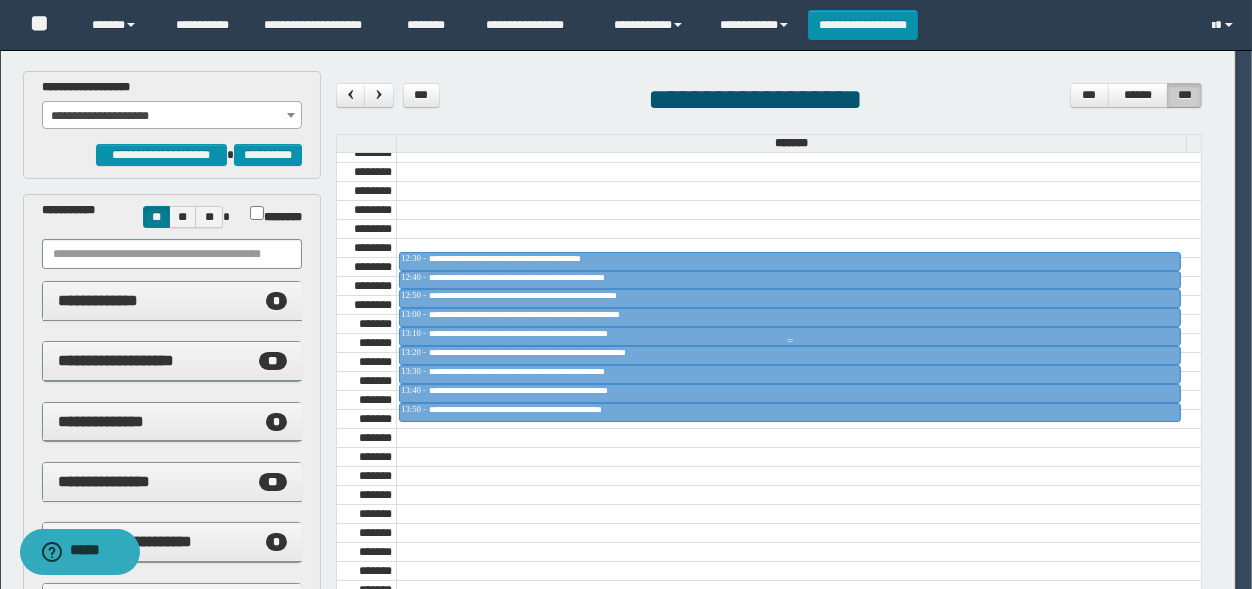 scroll, scrollTop: 330, scrollLeft: 0, axis: vertical 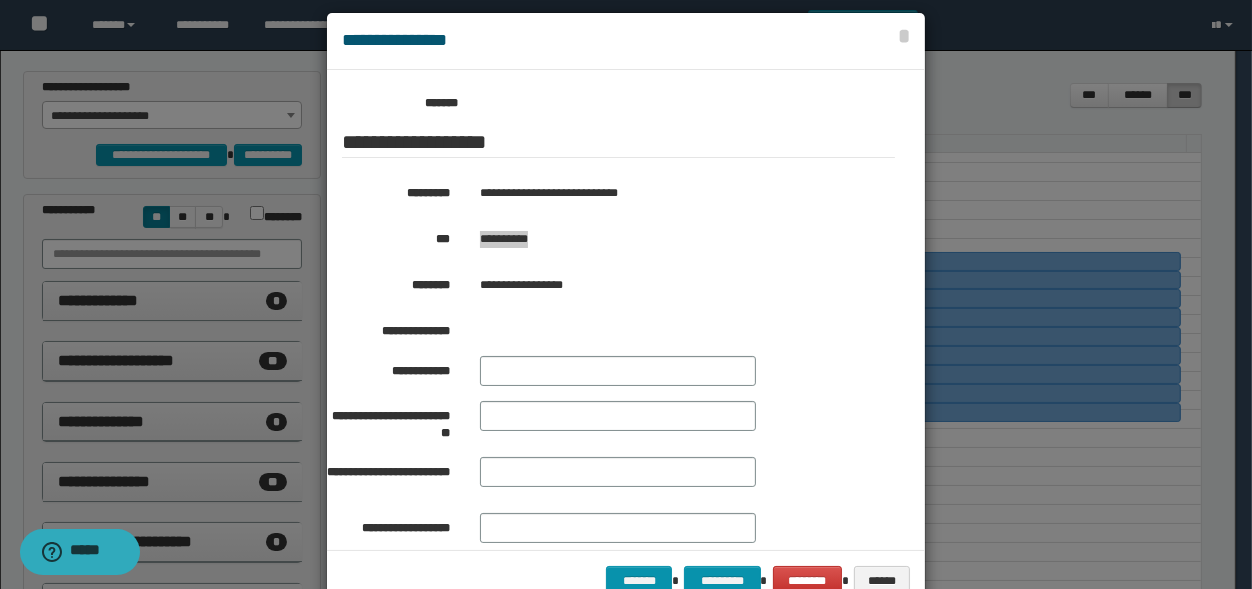 drag, startPoint x: 539, startPoint y: 251, endPoint x: 474, endPoint y: 263, distance: 66.09841 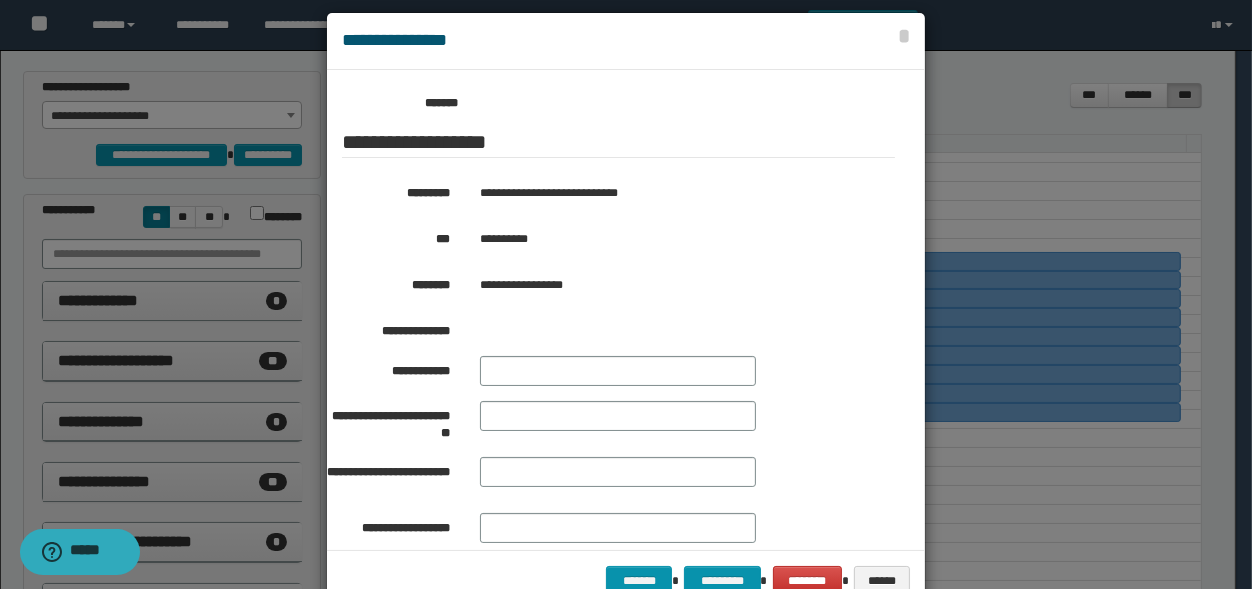 click at bounding box center [626, 311] 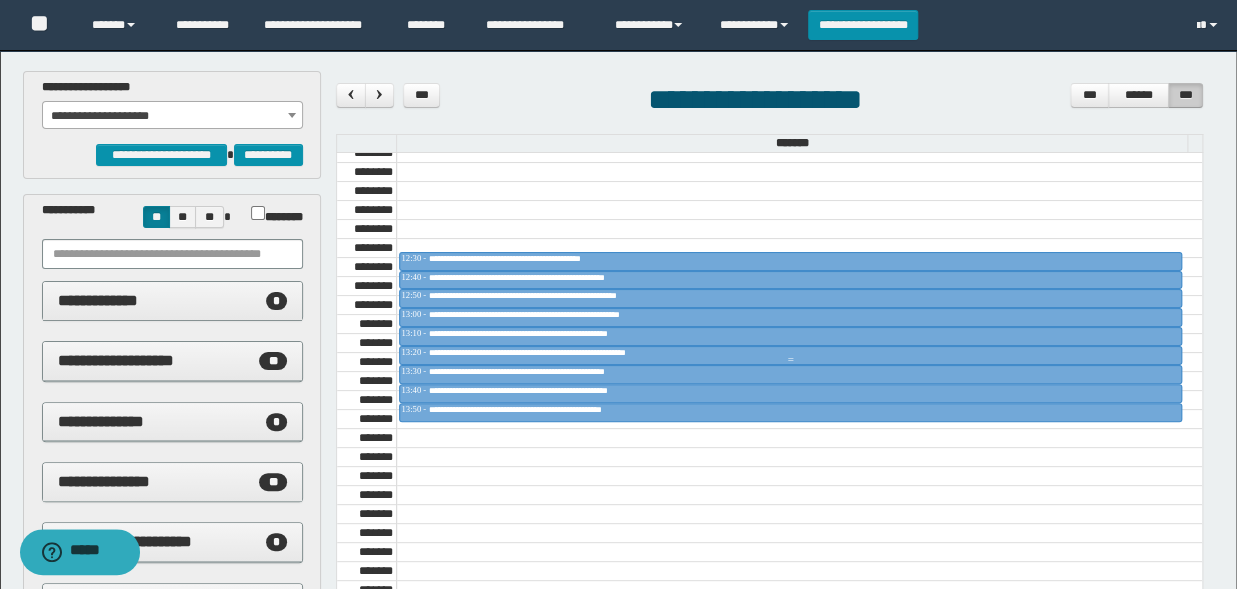 click on "**********" at bounding box center (564, 352) 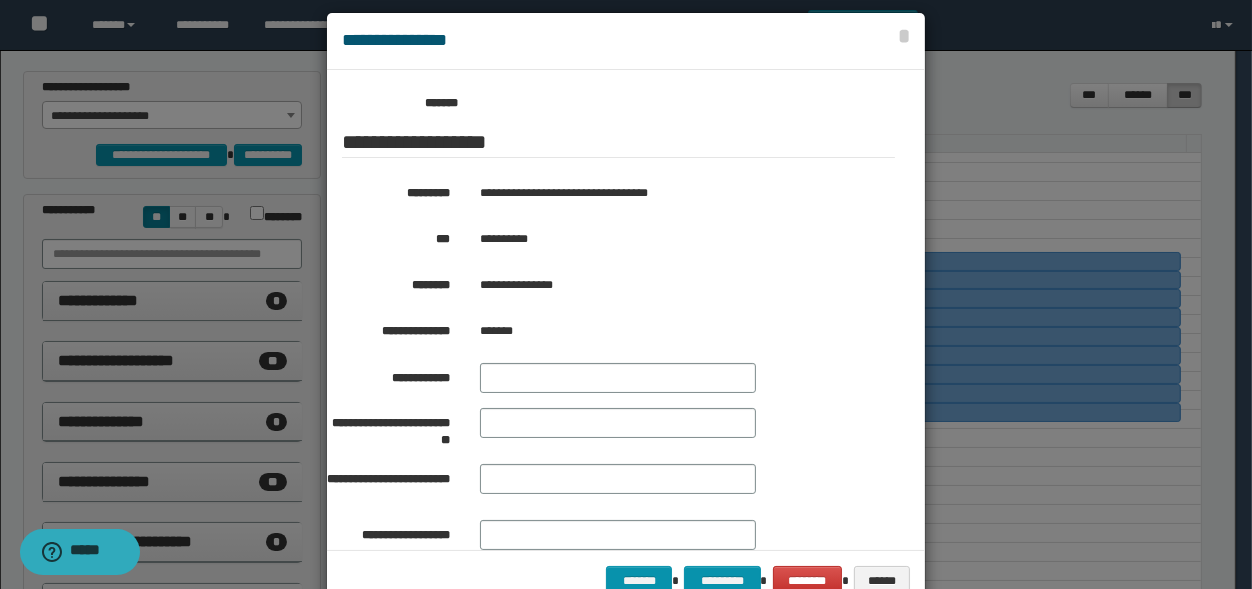scroll, scrollTop: 330, scrollLeft: 0, axis: vertical 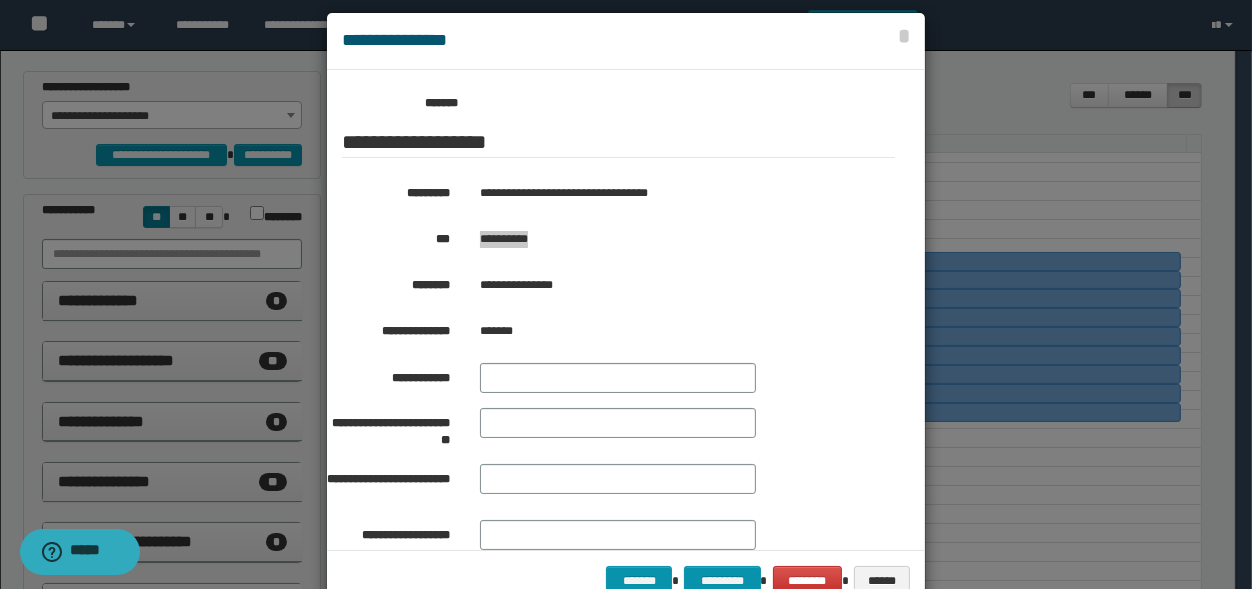 drag, startPoint x: 546, startPoint y: 248, endPoint x: 474, endPoint y: 263, distance: 73.545906 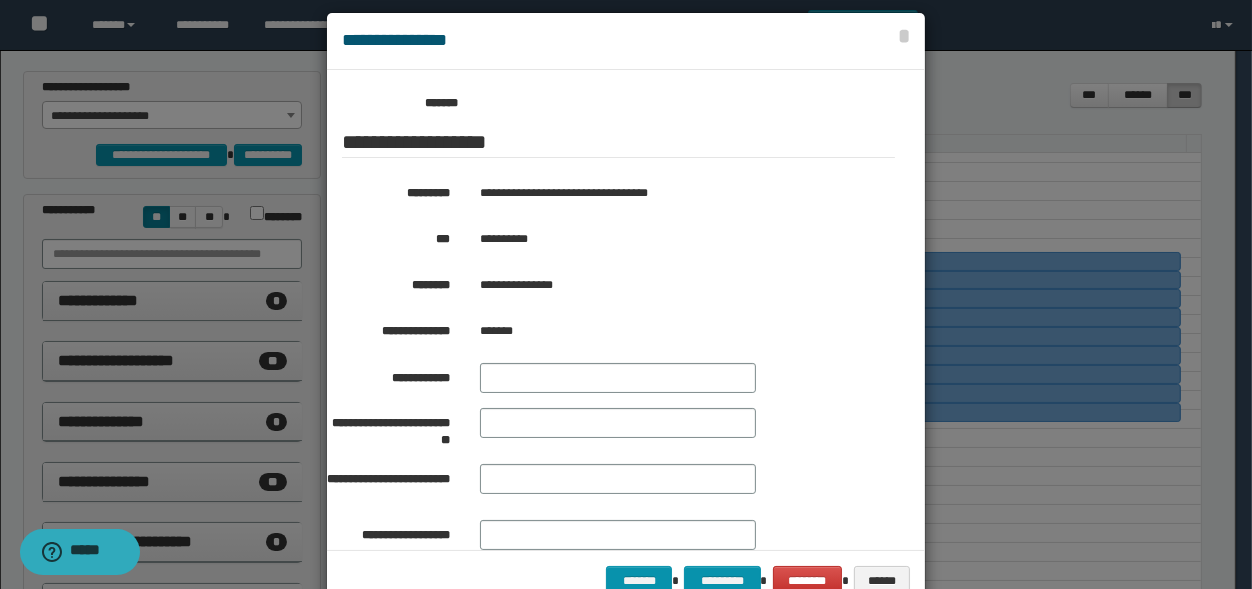 click at bounding box center [626, 311] 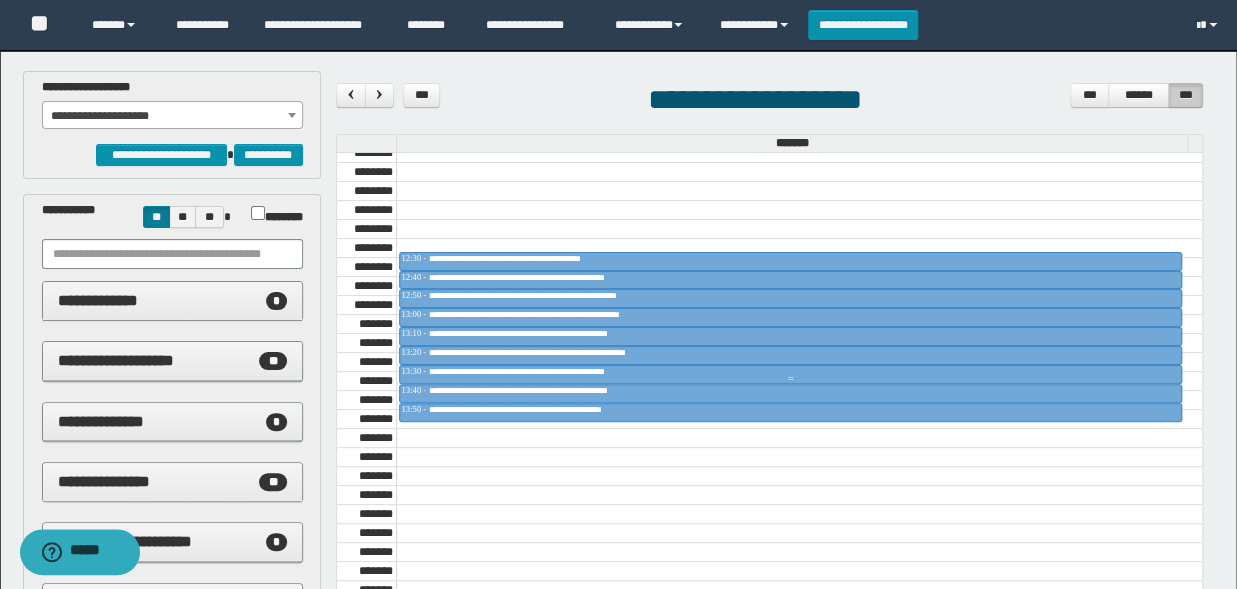 click on "**********" at bounding box center (545, 371) 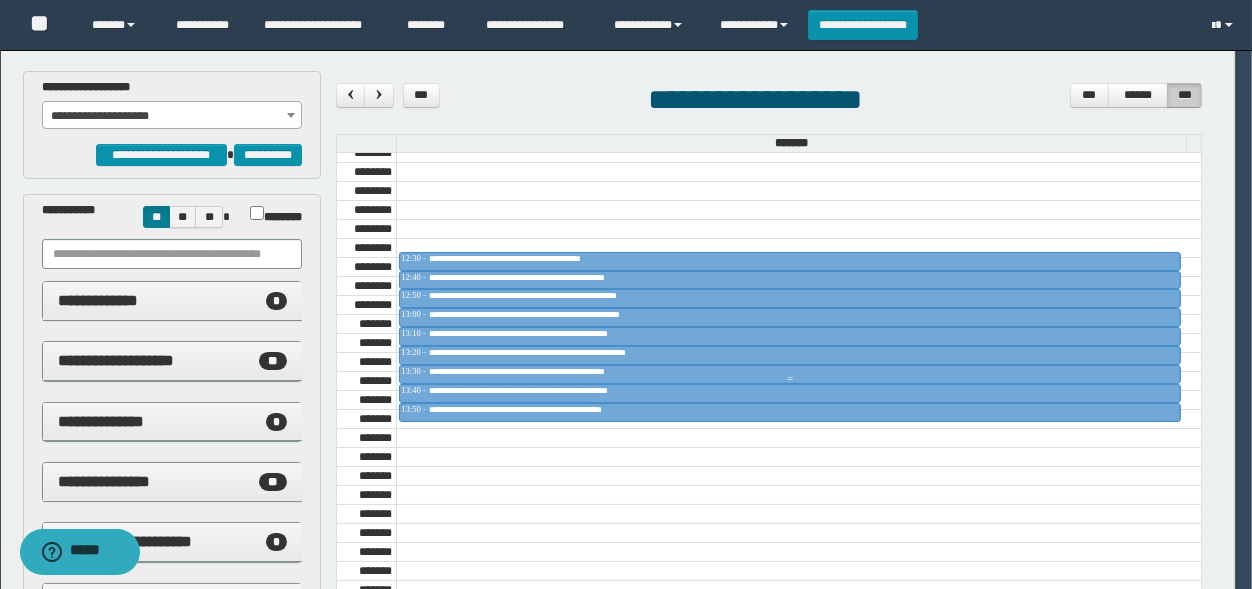 scroll, scrollTop: 330, scrollLeft: 0, axis: vertical 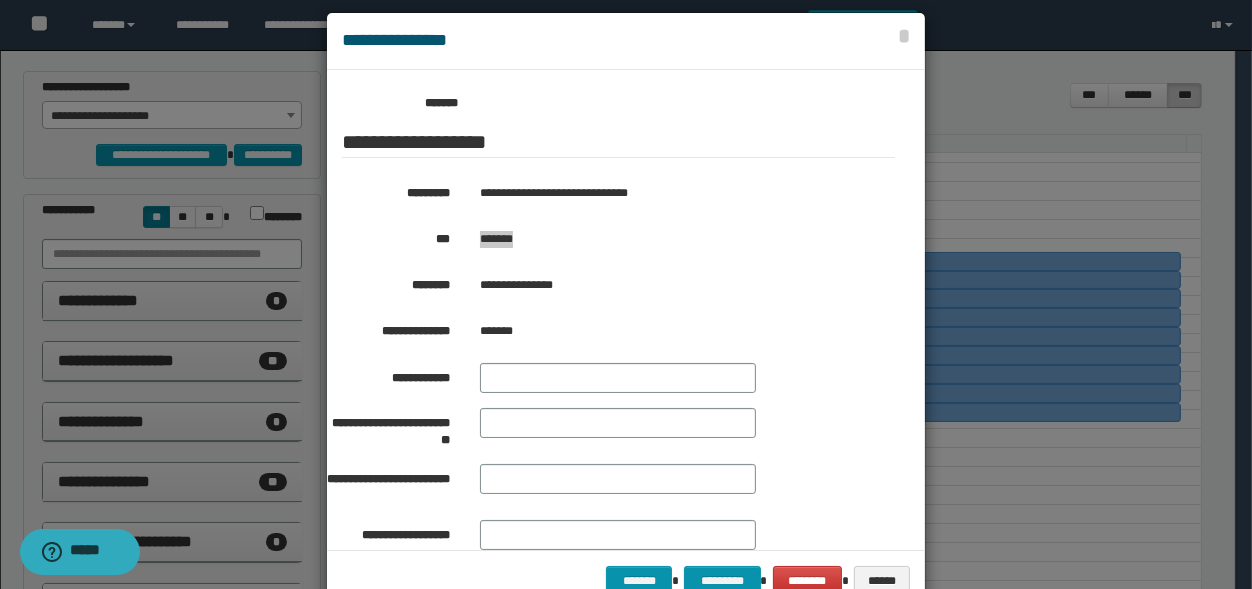 drag, startPoint x: 533, startPoint y: 258, endPoint x: 474, endPoint y: 270, distance: 60.207973 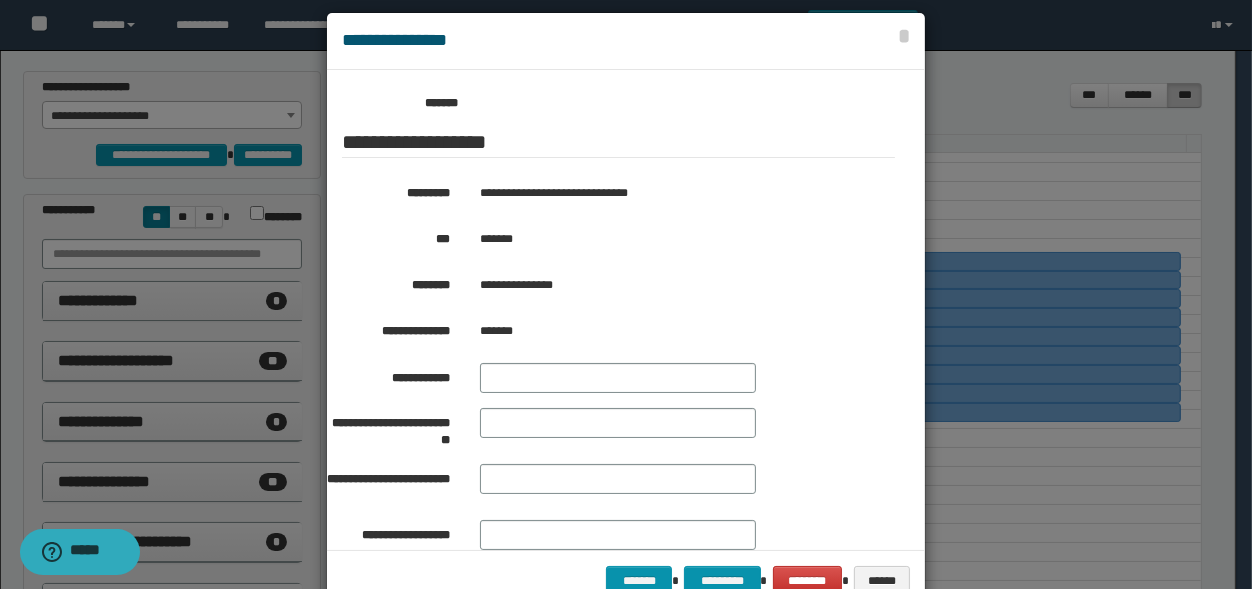 click at bounding box center [626, 311] 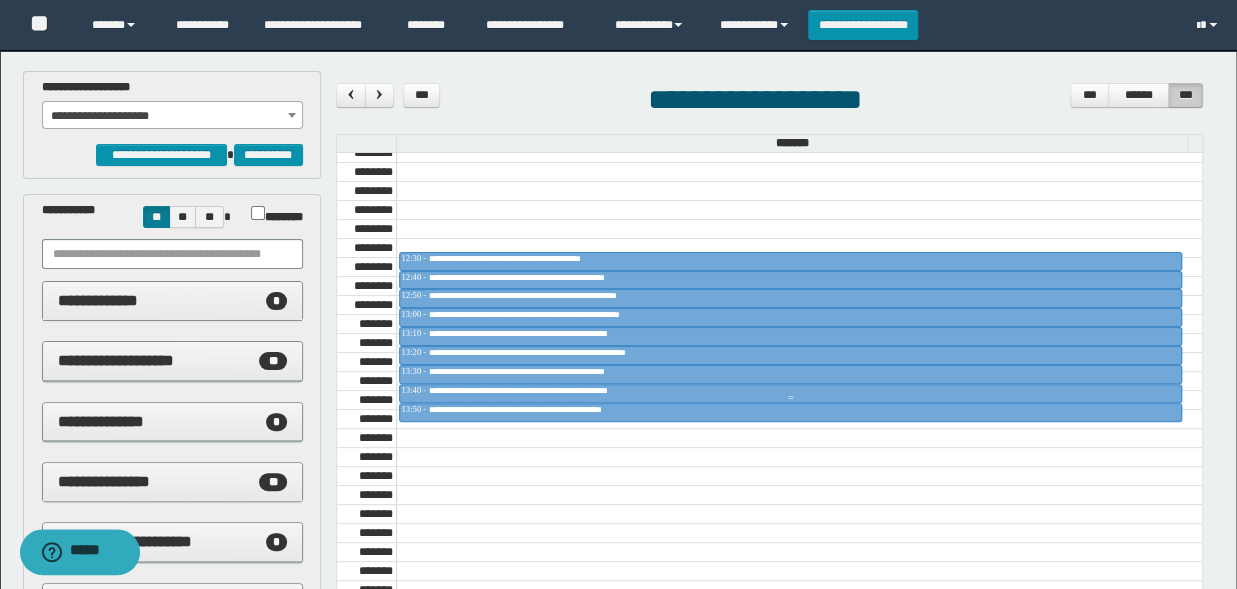 click on "**********" at bounding box center [551, 390] 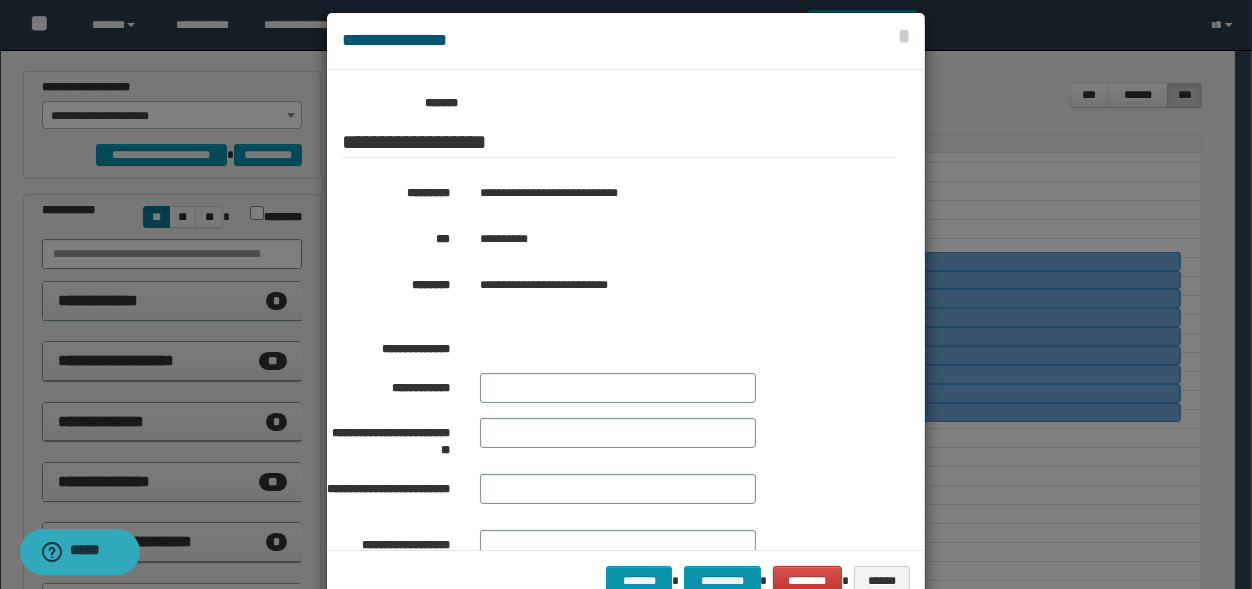 scroll, scrollTop: 330, scrollLeft: 0, axis: vertical 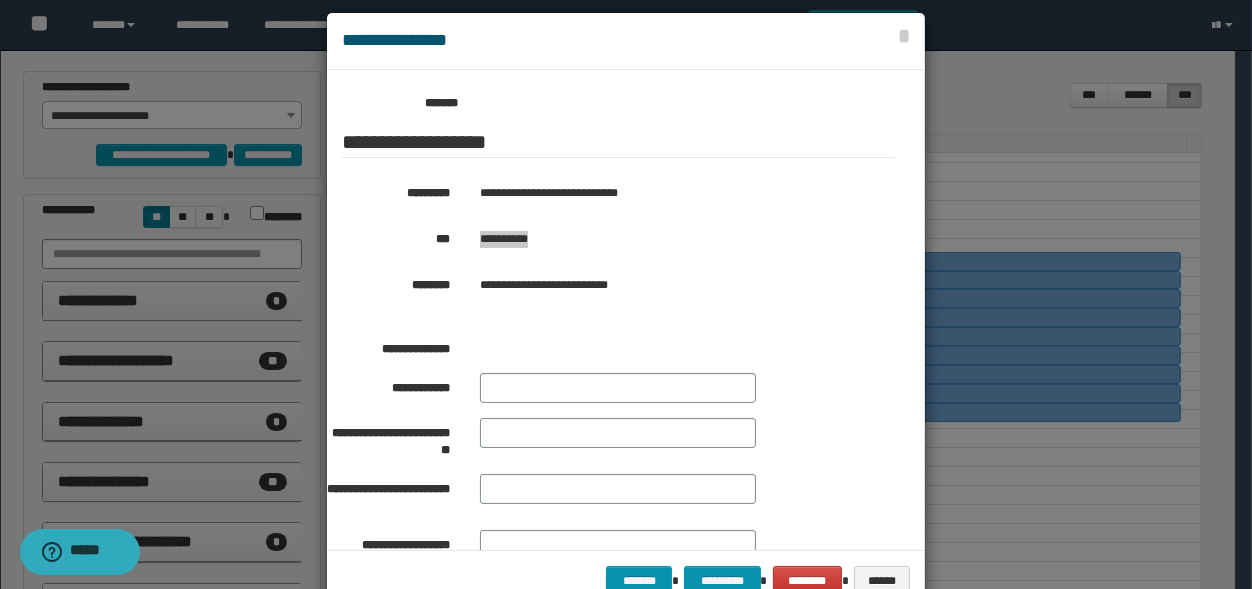 drag, startPoint x: 528, startPoint y: 260, endPoint x: 478, endPoint y: 276, distance: 52.49762 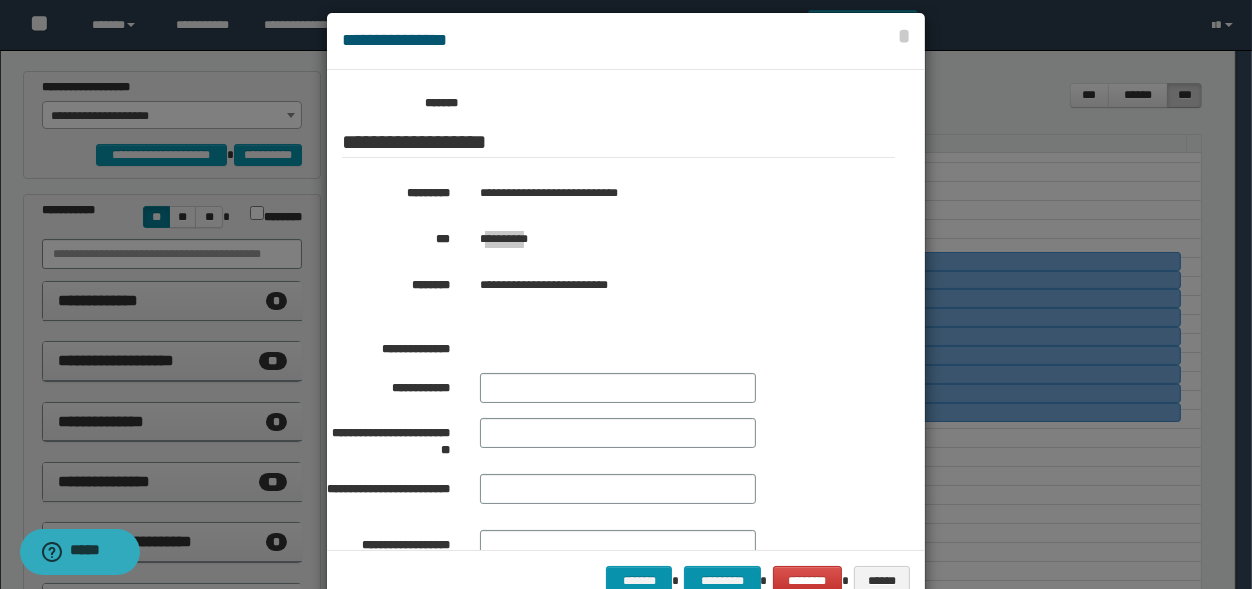 drag, startPoint x: 534, startPoint y: 259, endPoint x: 477, endPoint y: 263, distance: 57.14018 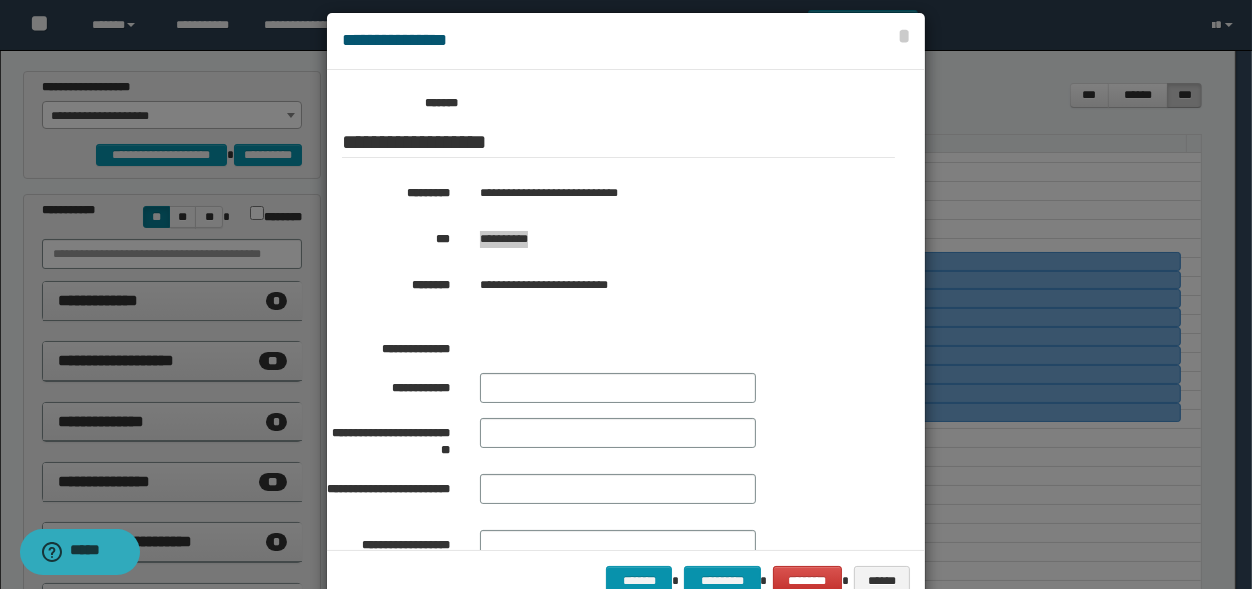 drag, startPoint x: 473, startPoint y: 261, endPoint x: 540, endPoint y: 254, distance: 67.36468 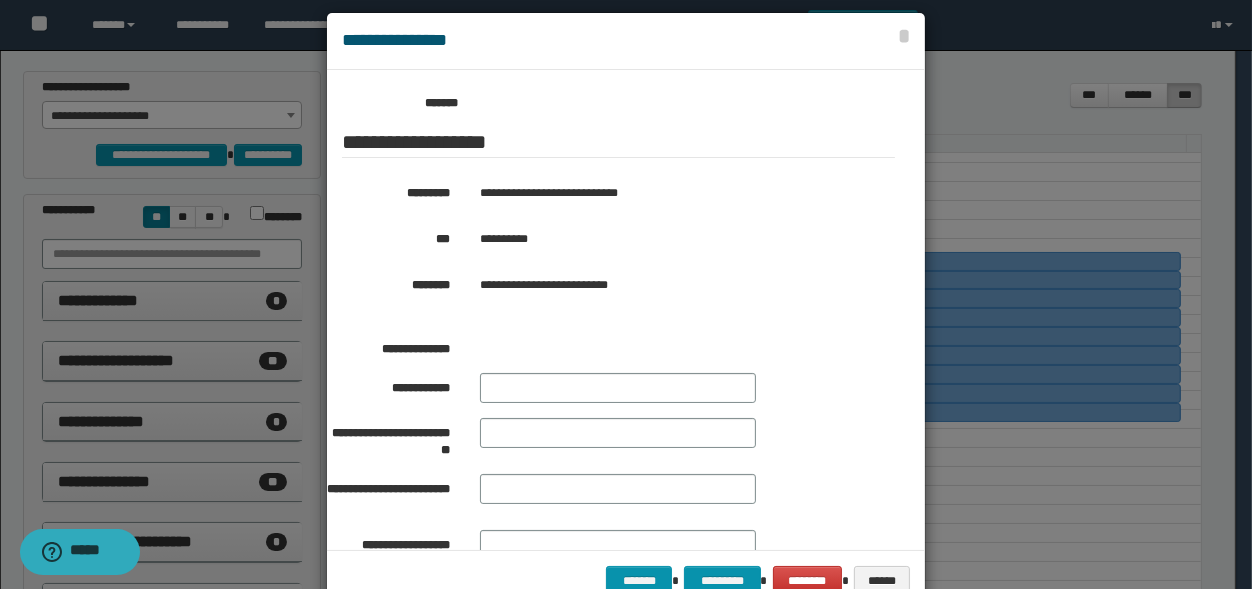 click at bounding box center (626, 311) 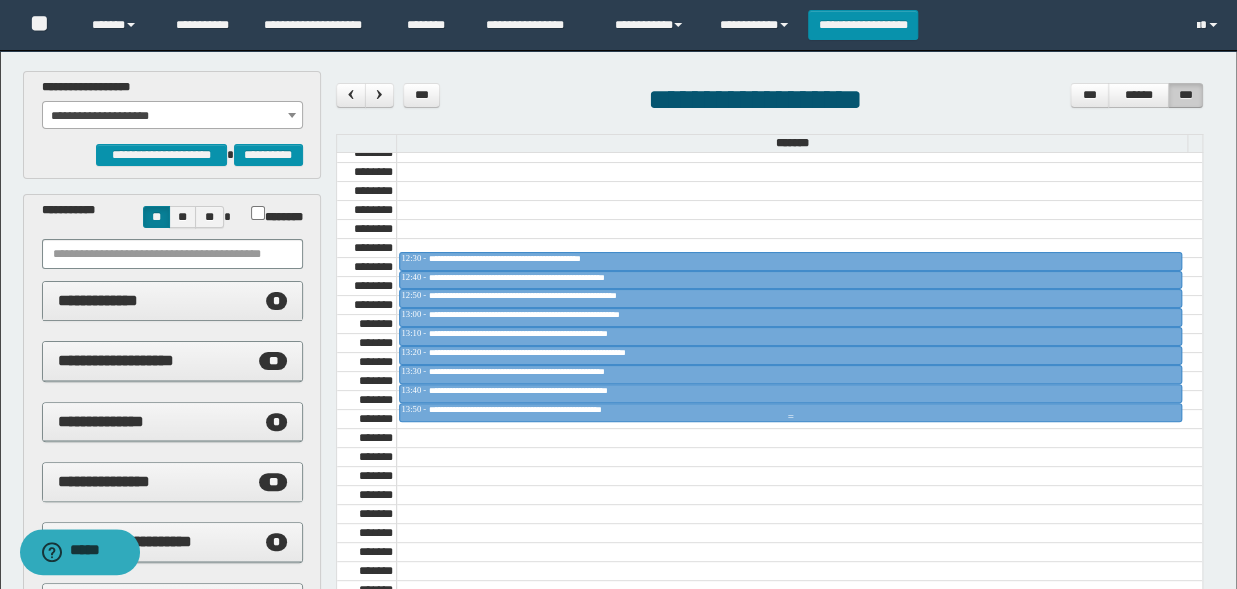 click on "**********" at bounding box center (545, 409) 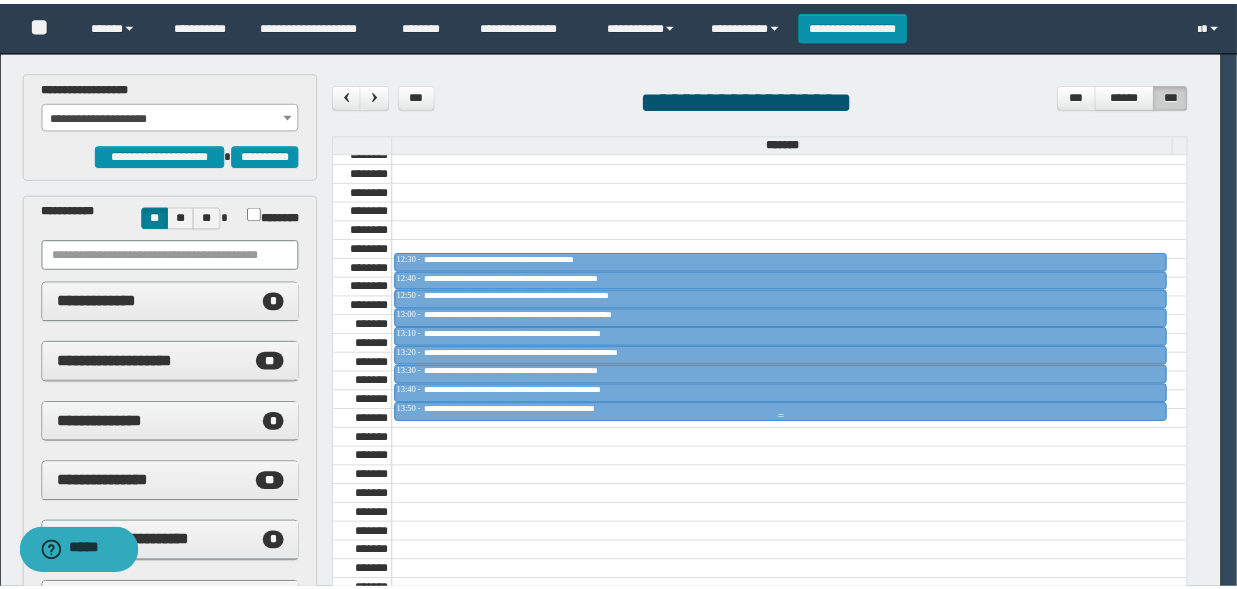 scroll, scrollTop: 330, scrollLeft: 0, axis: vertical 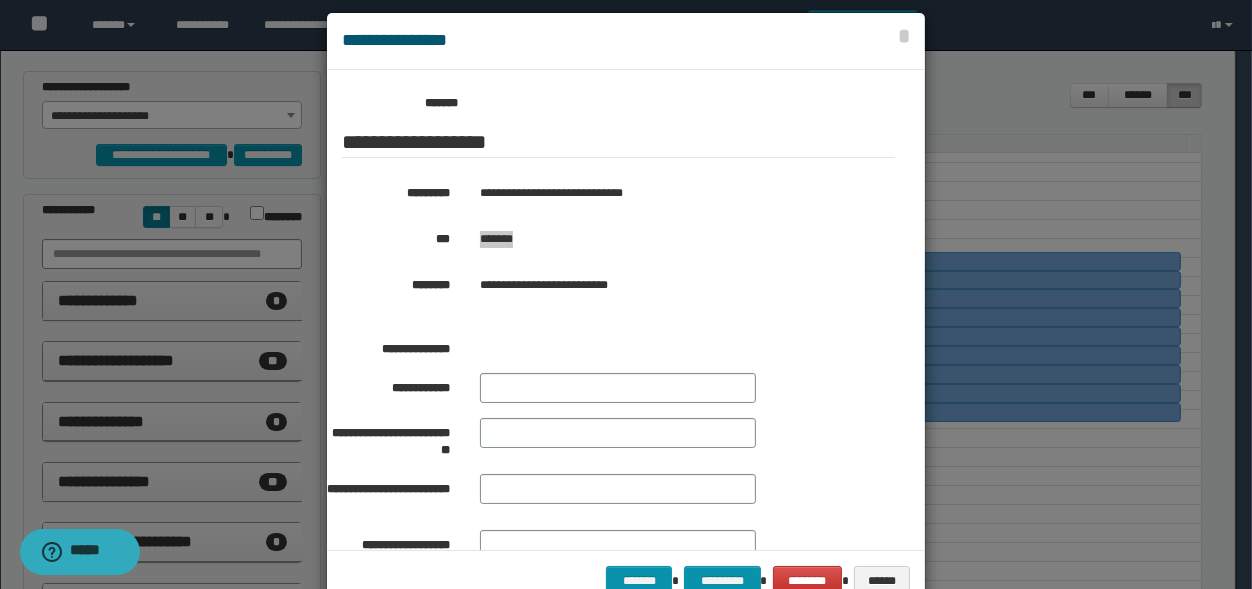 drag, startPoint x: 522, startPoint y: 259, endPoint x: 474, endPoint y: 264, distance: 48.259712 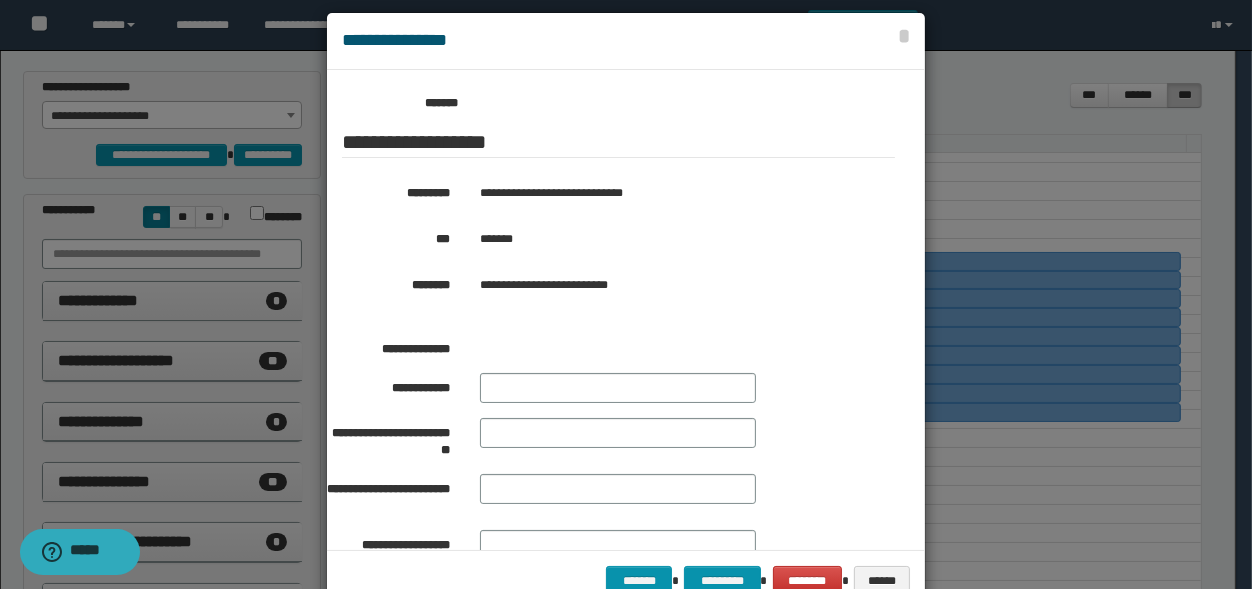 click on "**********" at bounding box center (626, 41) 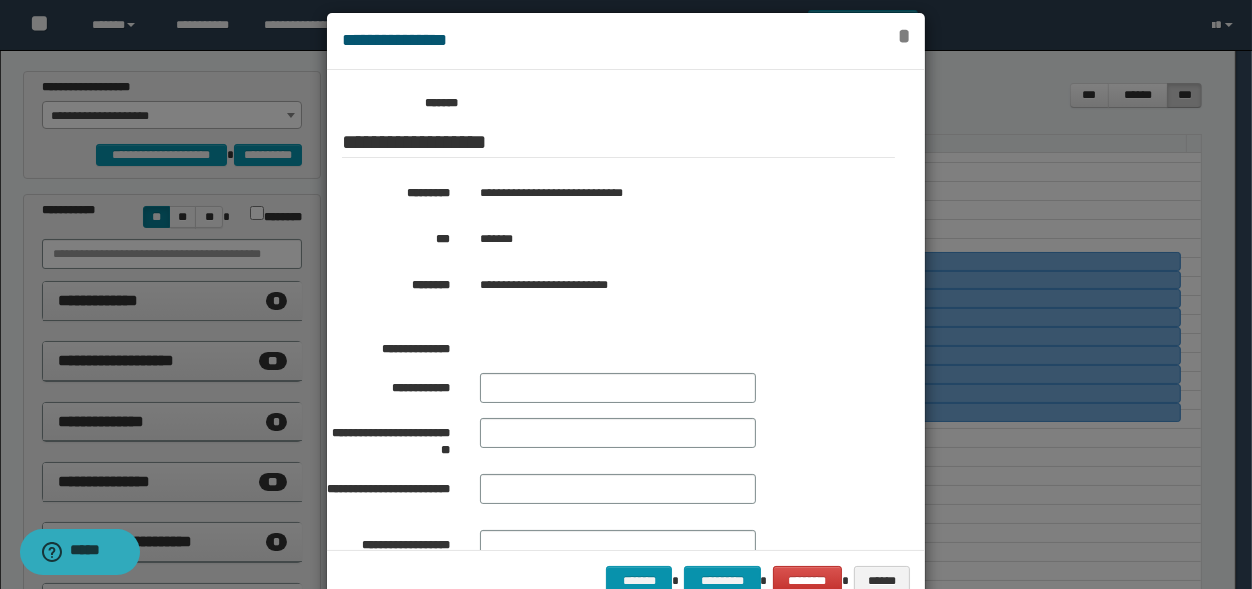 click on "*" at bounding box center (904, 36) 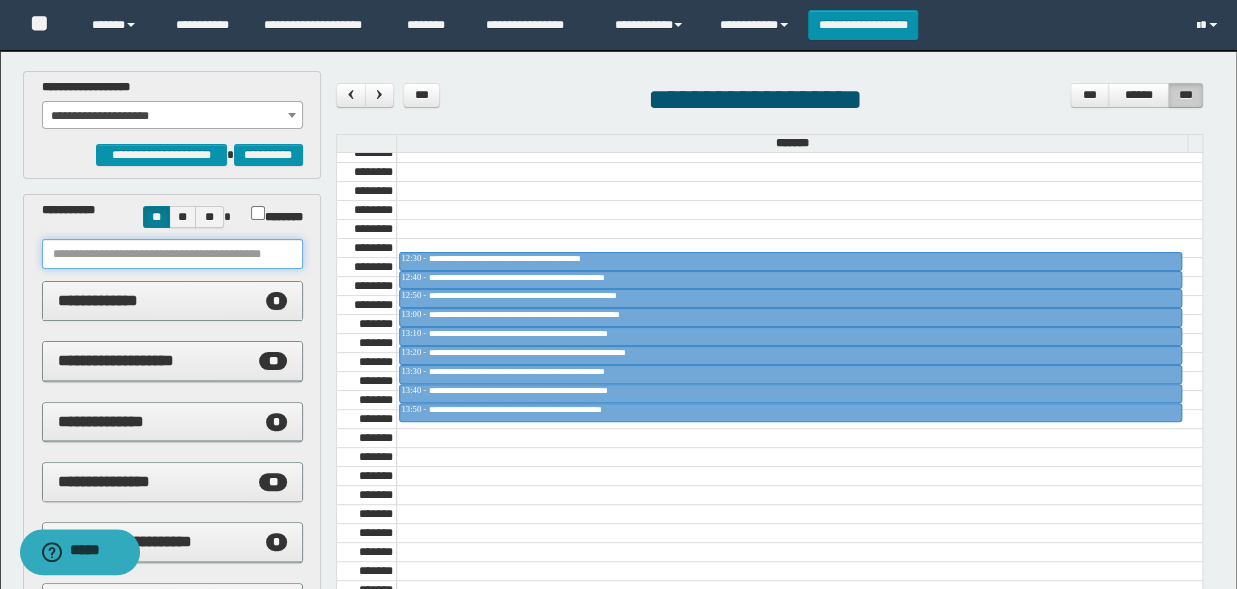 click at bounding box center [172, 254] 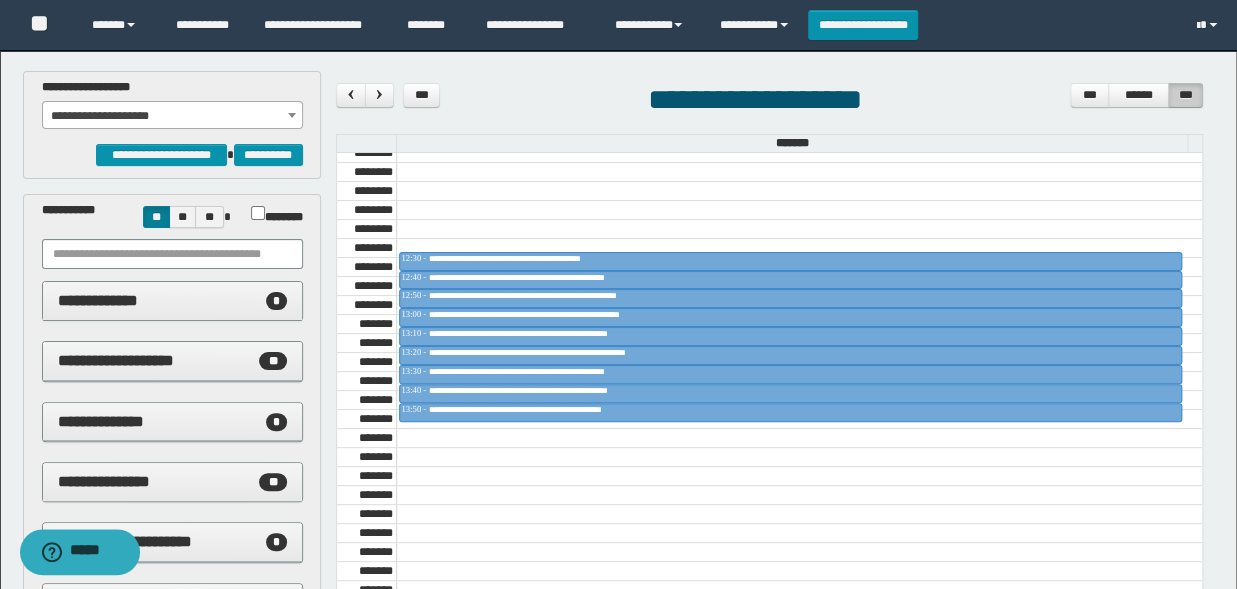 click on "**********" at bounding box center (172, 116) 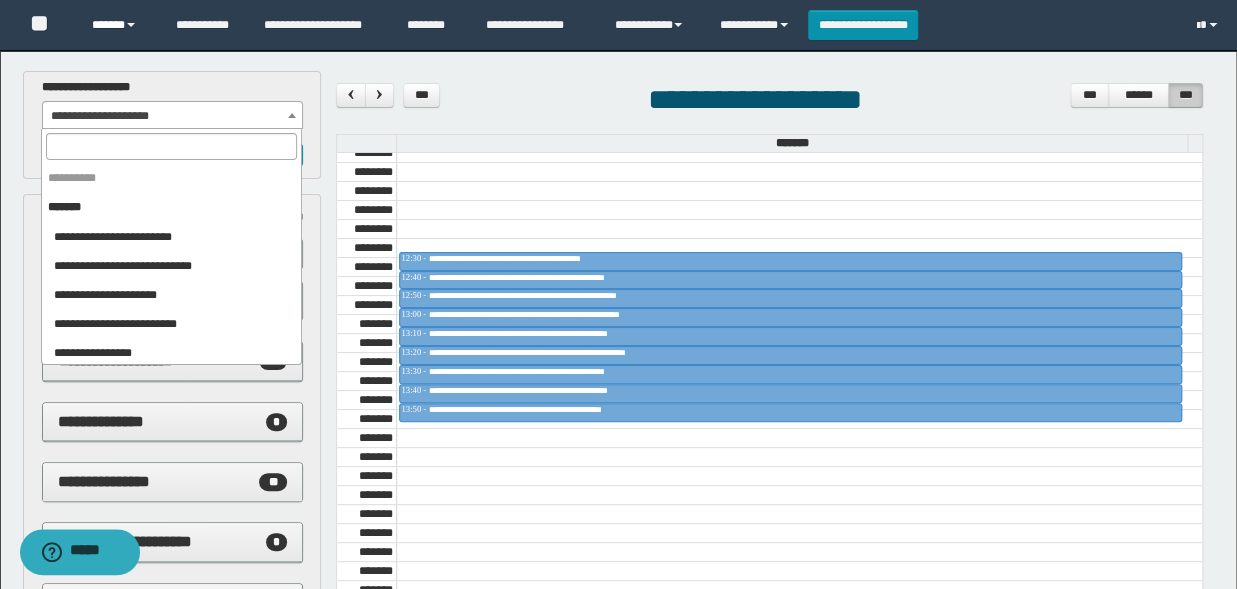 scroll, scrollTop: 919, scrollLeft: 0, axis: vertical 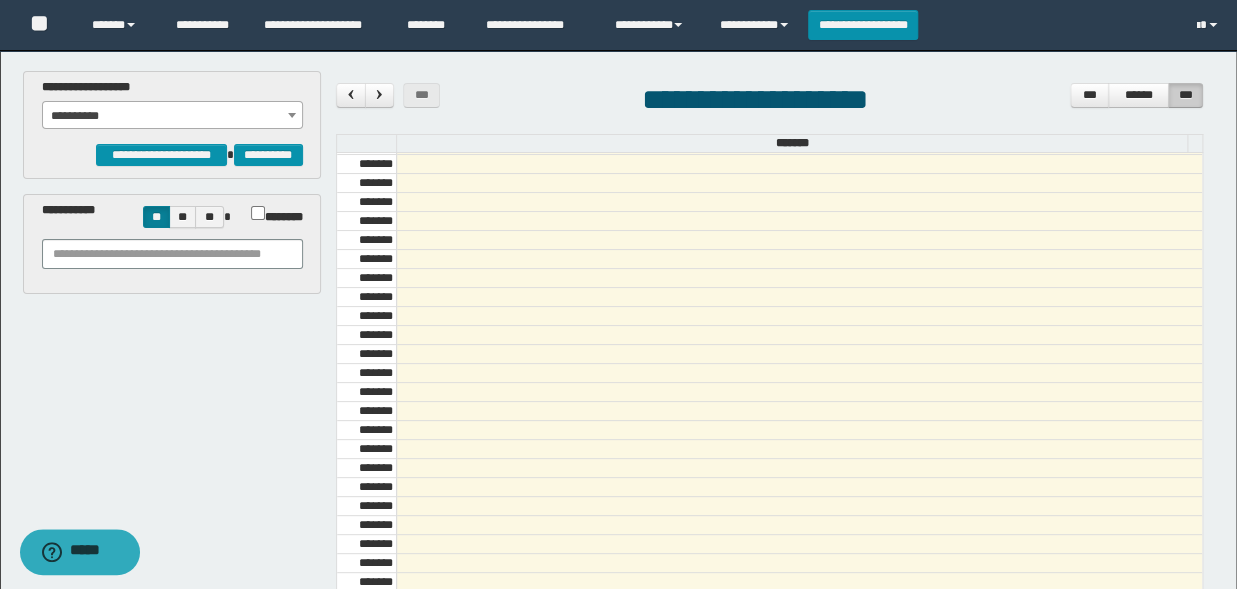 click on "*******" at bounding box center [272, 212] 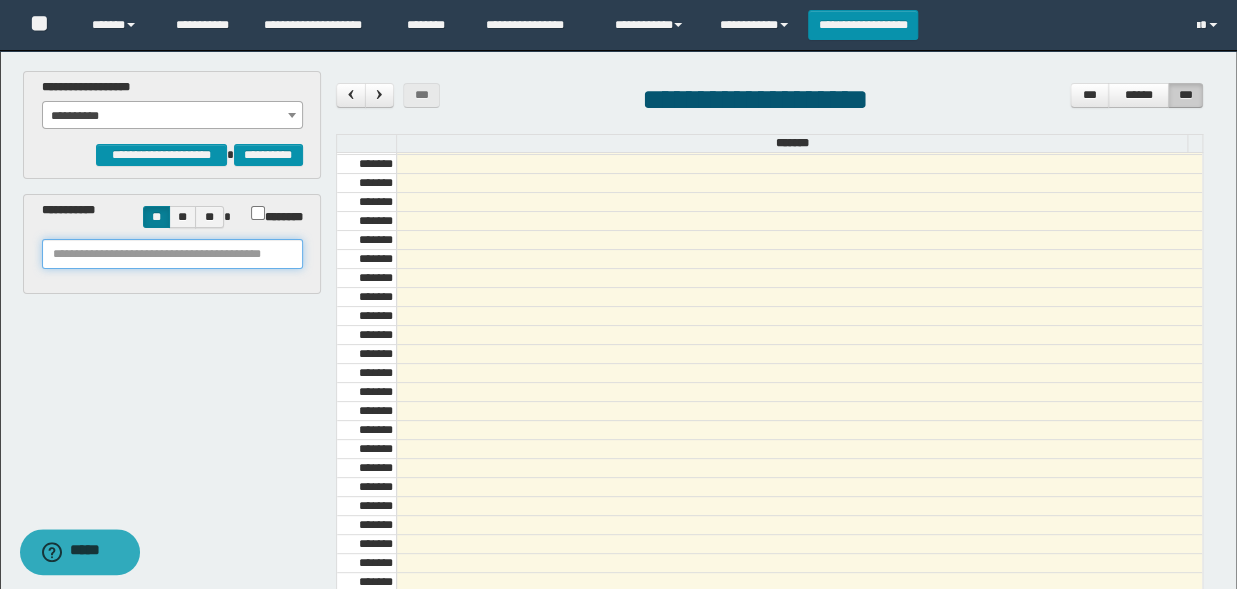 click at bounding box center (172, 254) 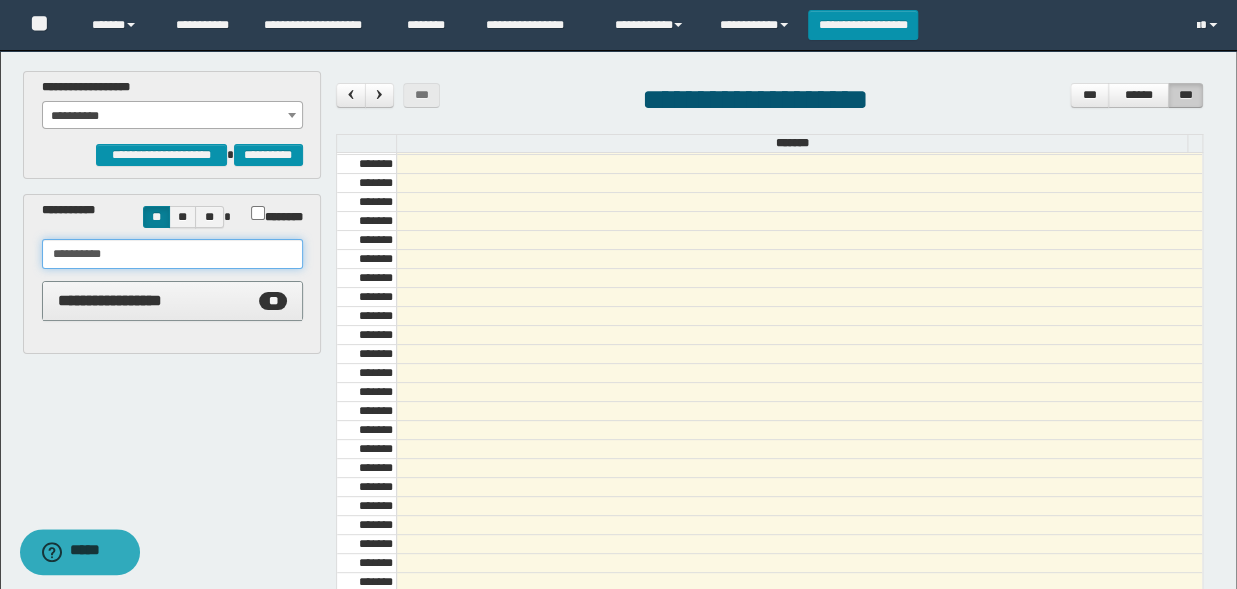 click on "**********" at bounding box center (172, 254) 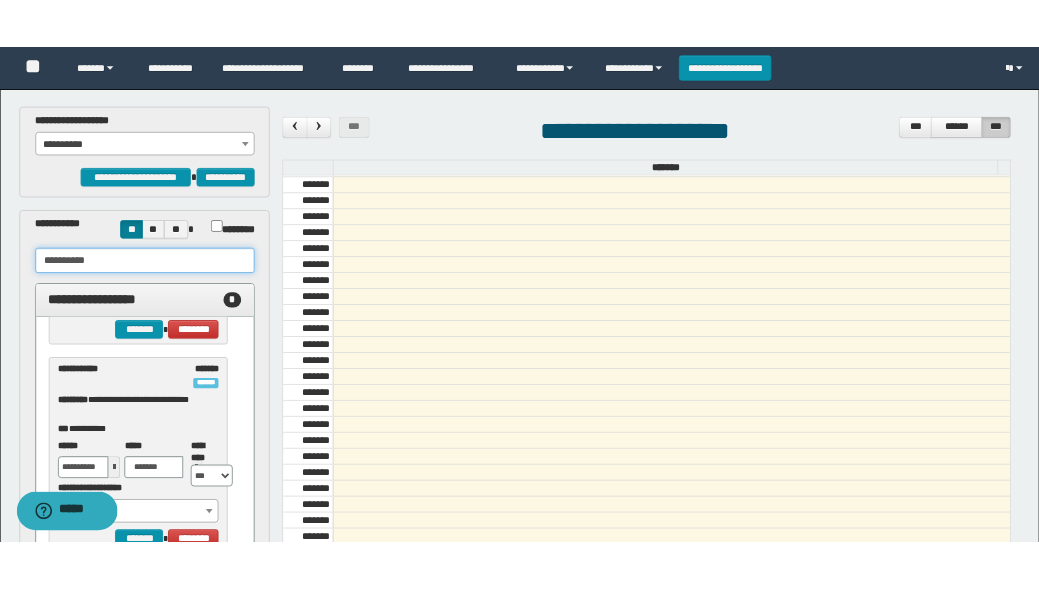 scroll, scrollTop: 904, scrollLeft: 0, axis: vertical 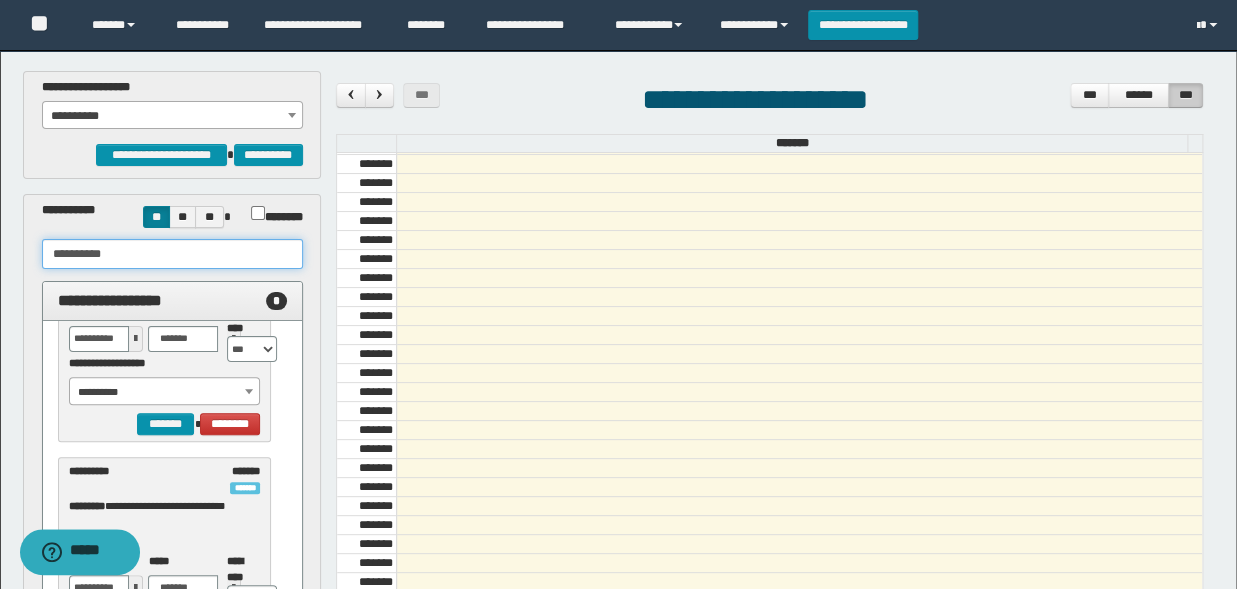 click on "**********" at bounding box center [172, 254] 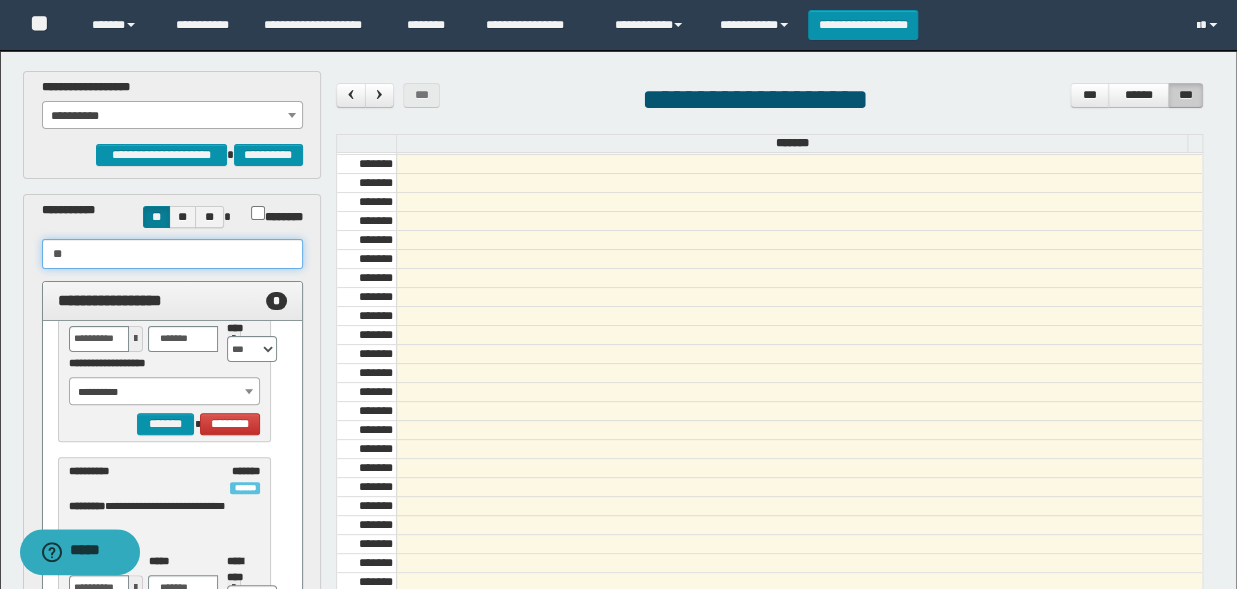 type on "*" 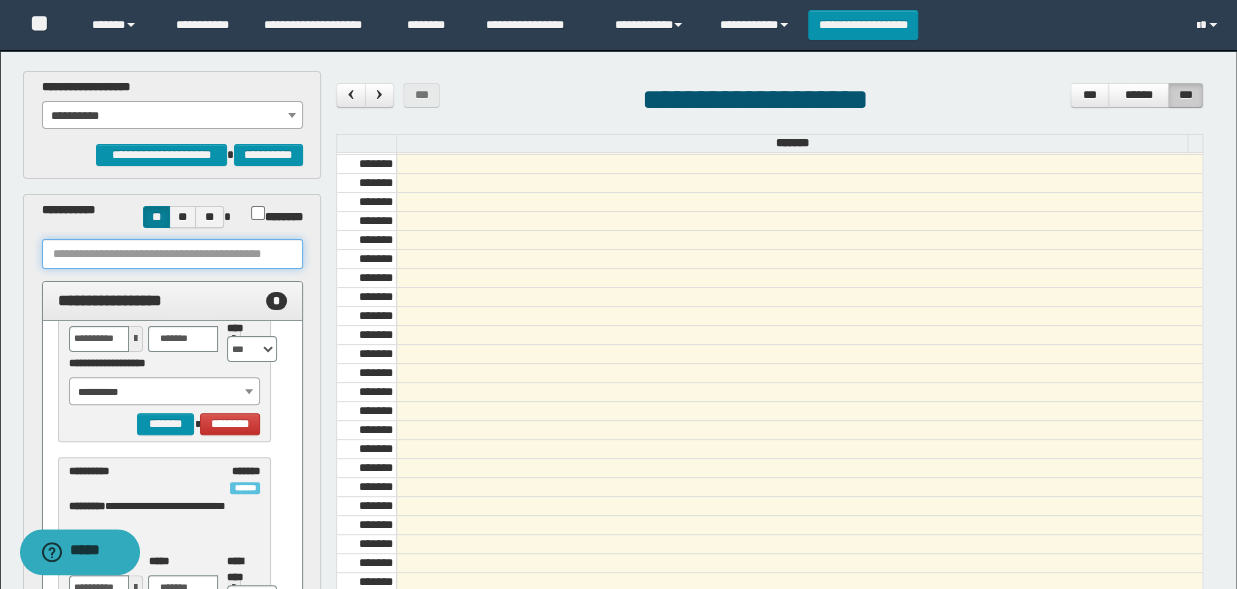 paste on "*******" 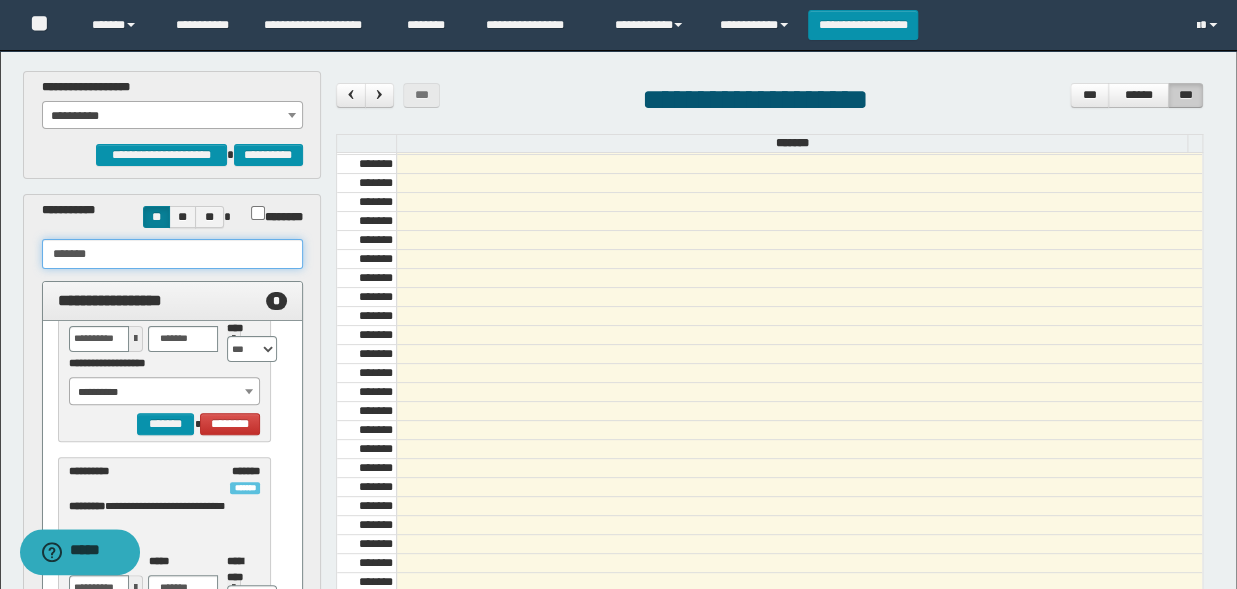 click at bounding box center [799, 468] 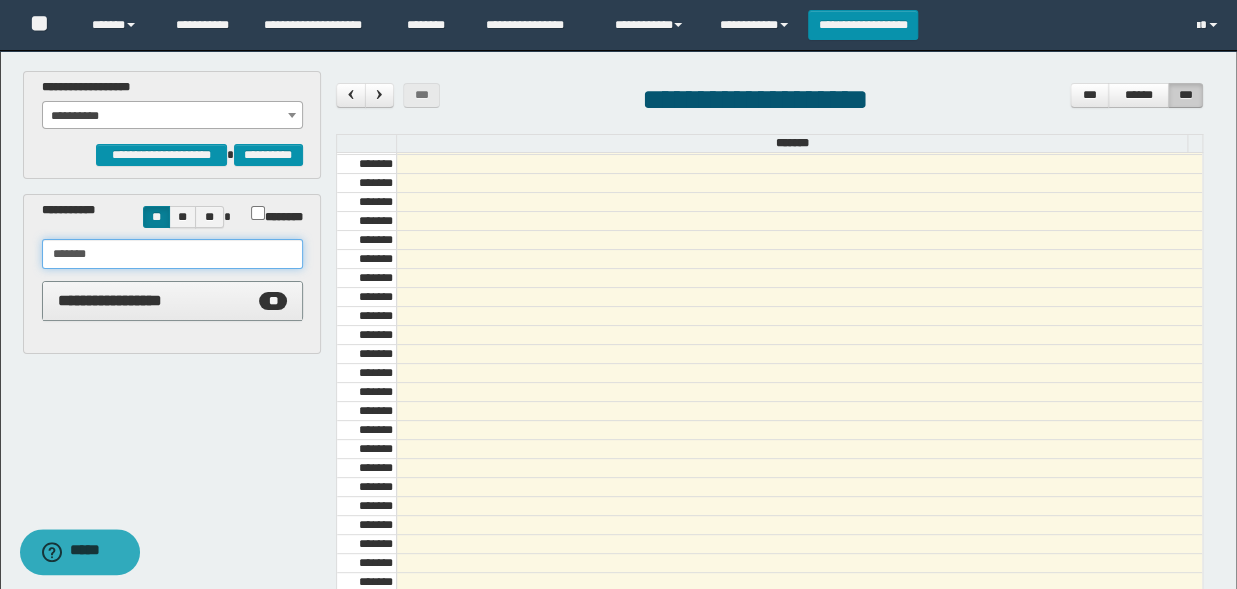 click on "*******" at bounding box center [172, 254] 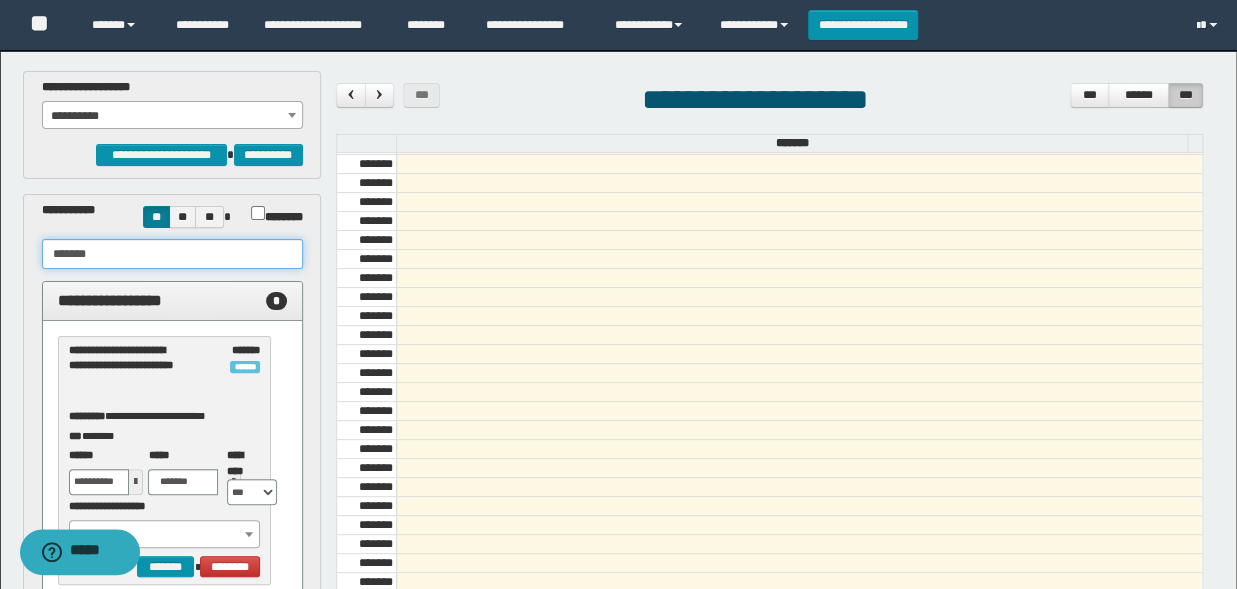 type on "*******" 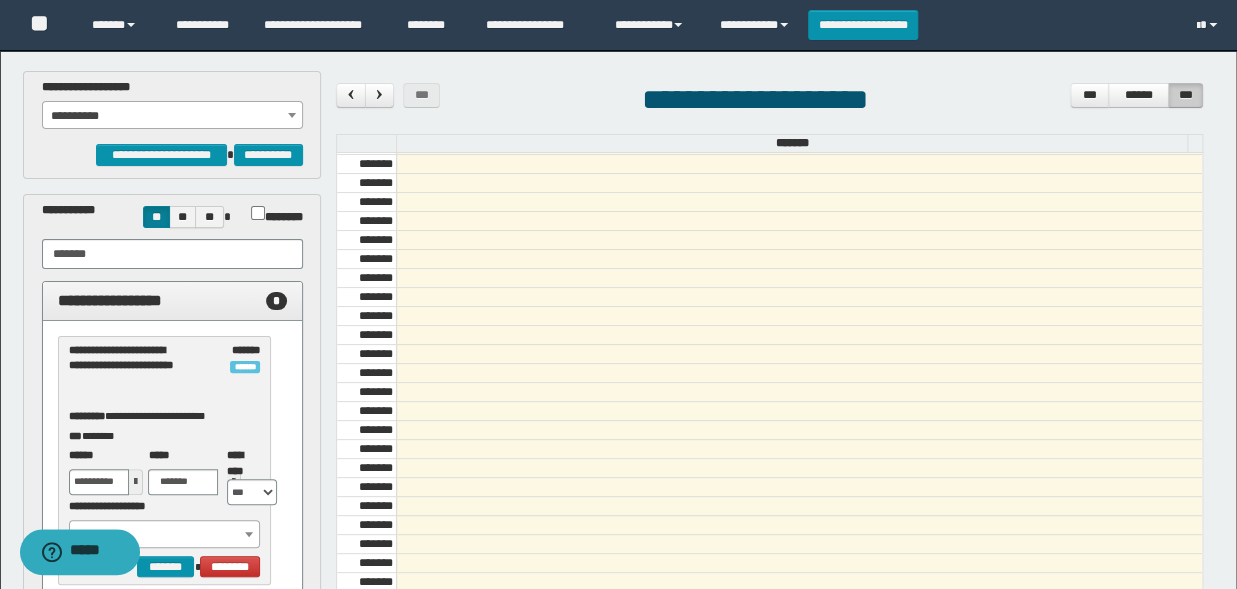 click on "**********" at bounding box center (172, 116) 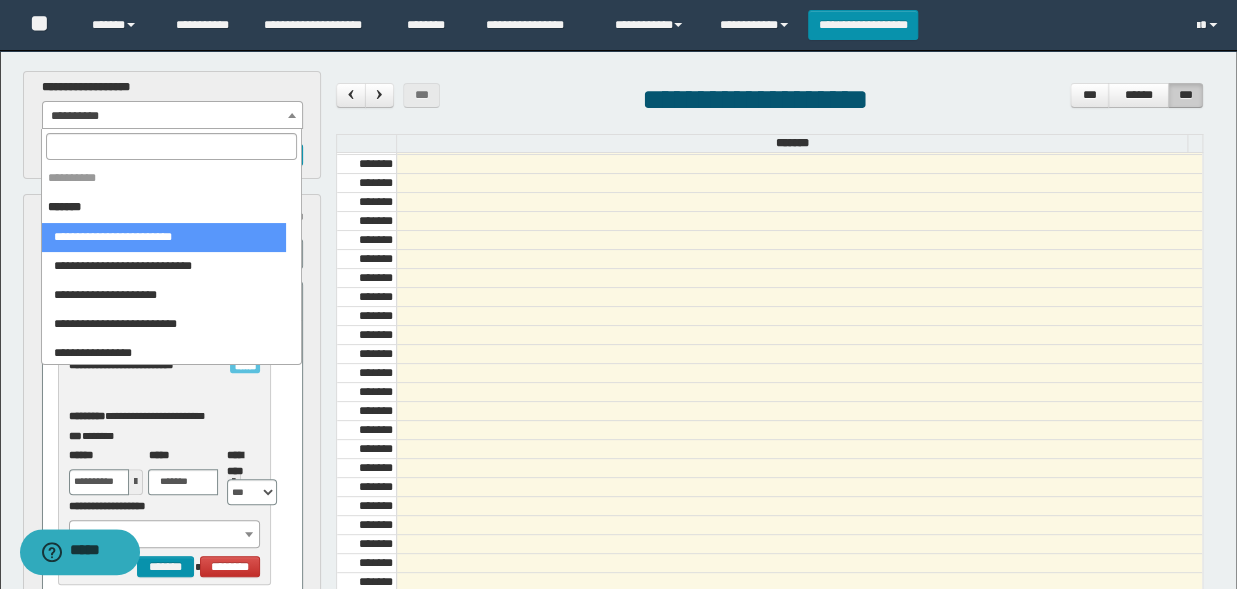 click on "**********" at bounding box center [172, 116] 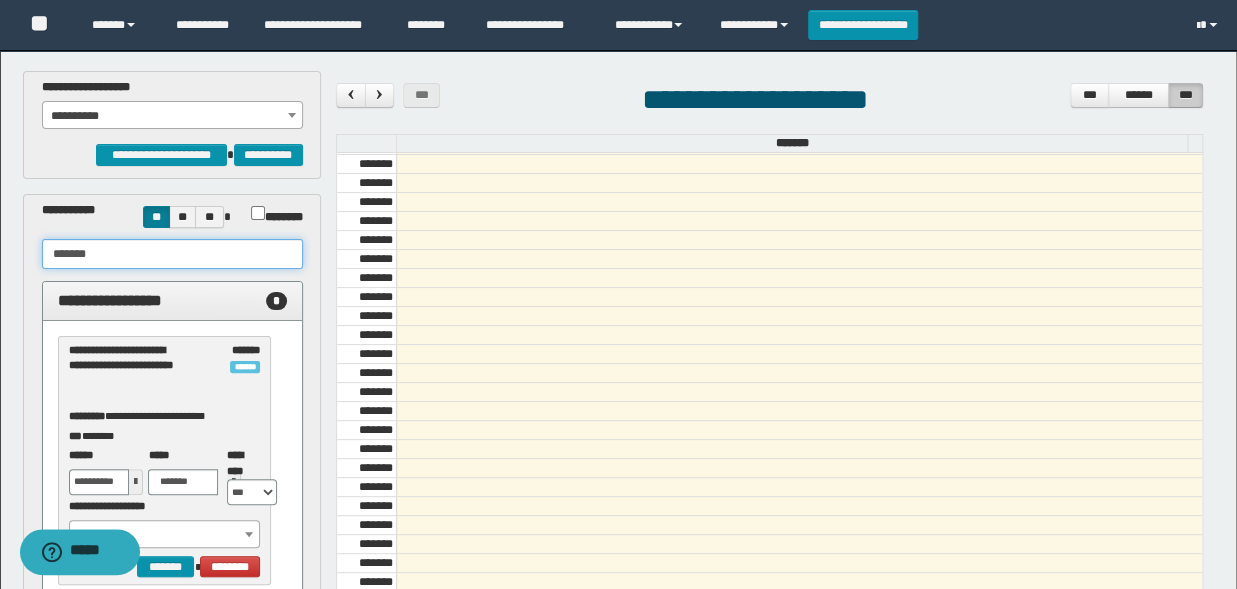 click on "*******" at bounding box center (172, 254) 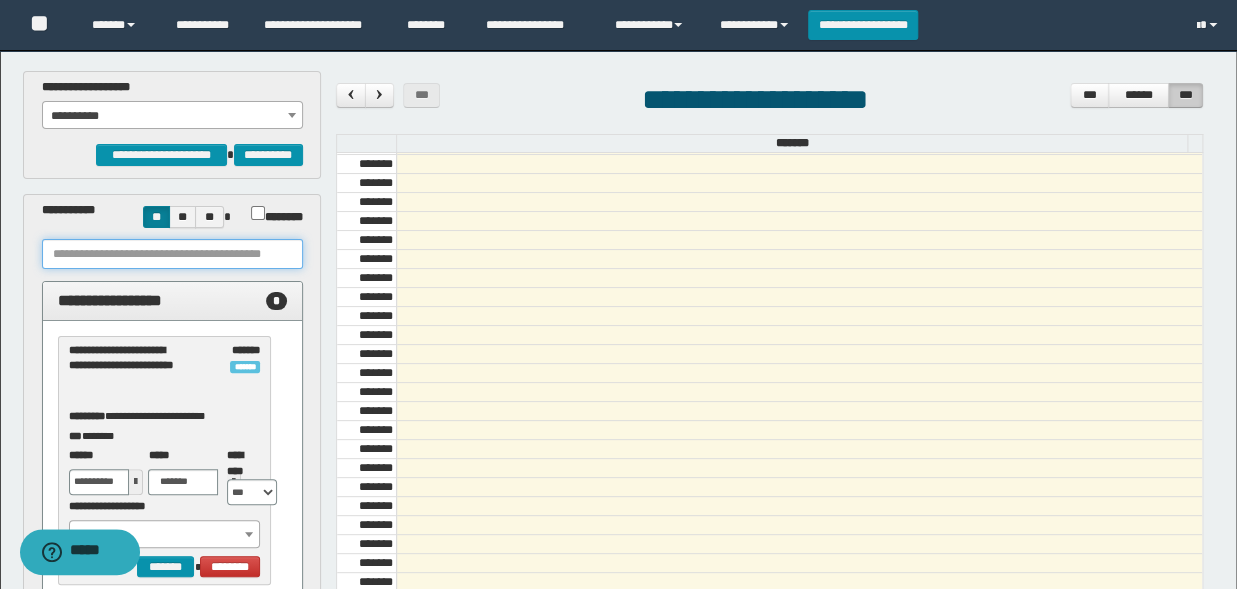 paste on "********" 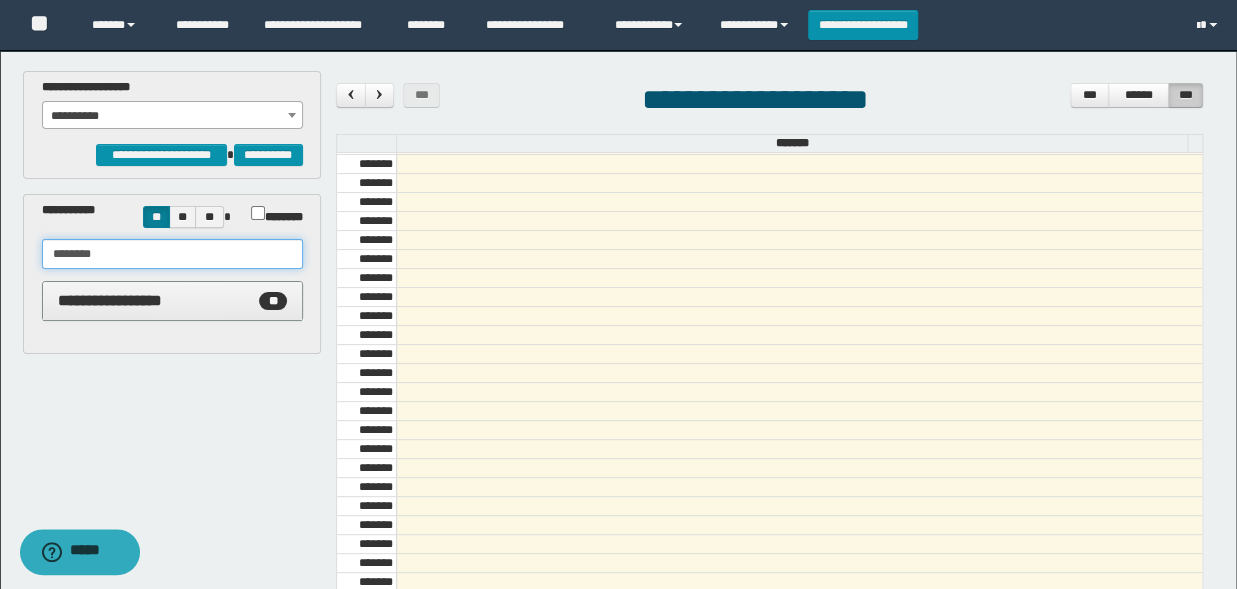 drag, startPoint x: 125, startPoint y: 250, endPoint x: 126, endPoint y: 234, distance: 16.03122 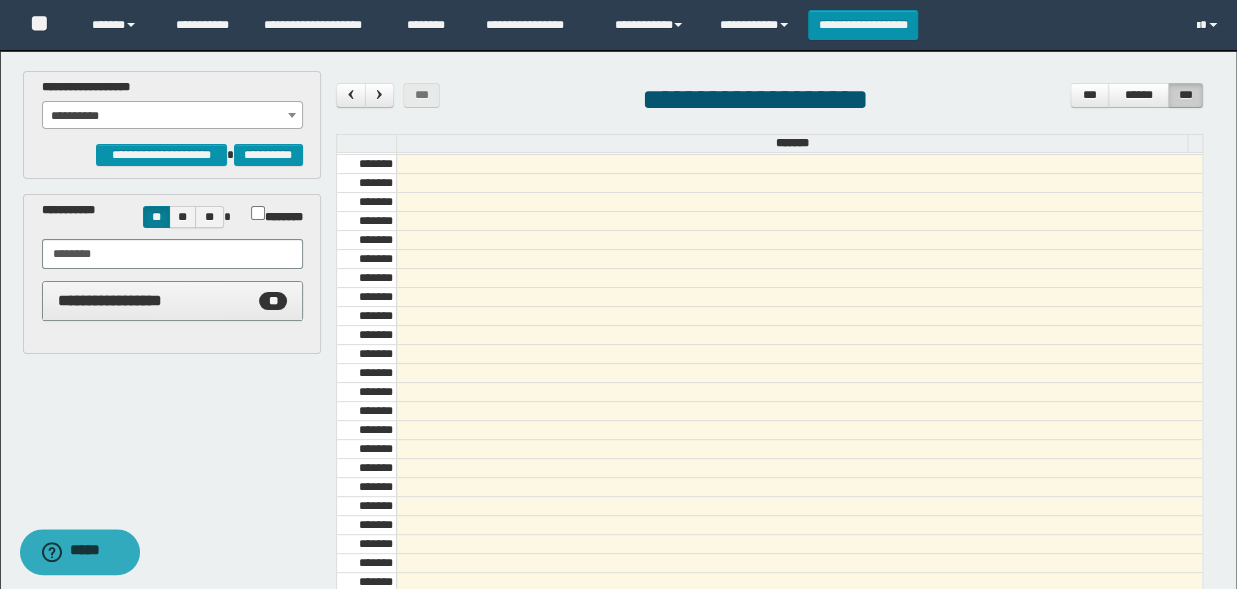 click on "**********" at bounding box center (172, 280) 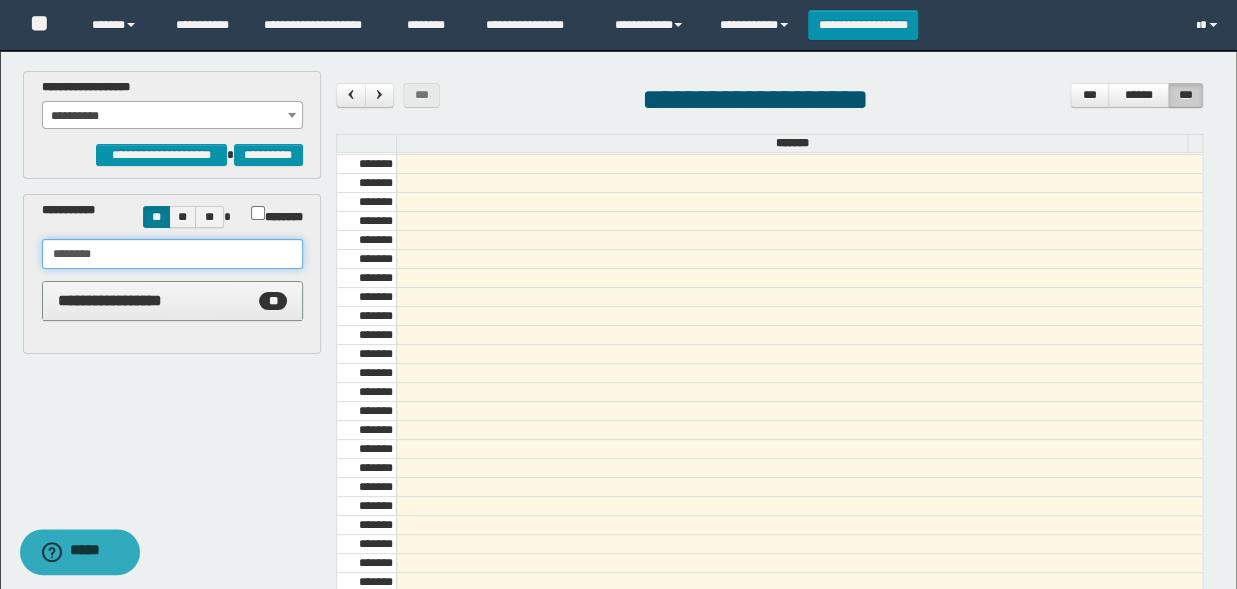 click on "********" at bounding box center [172, 254] 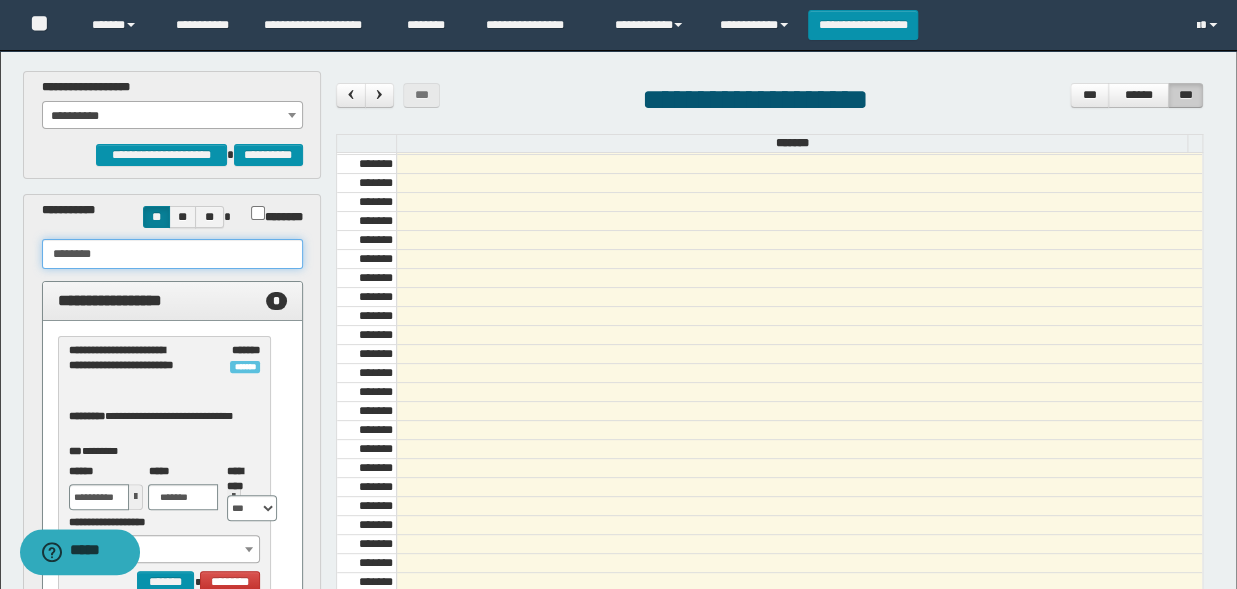 click on "********" at bounding box center [172, 254] 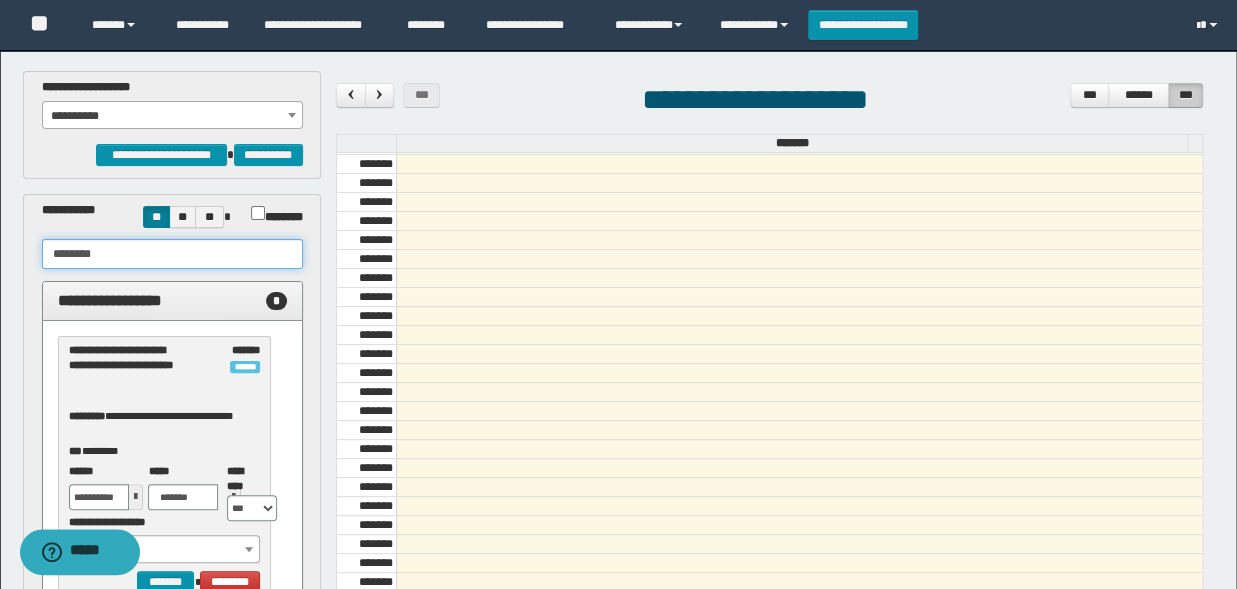 click on "********" at bounding box center [172, 254] 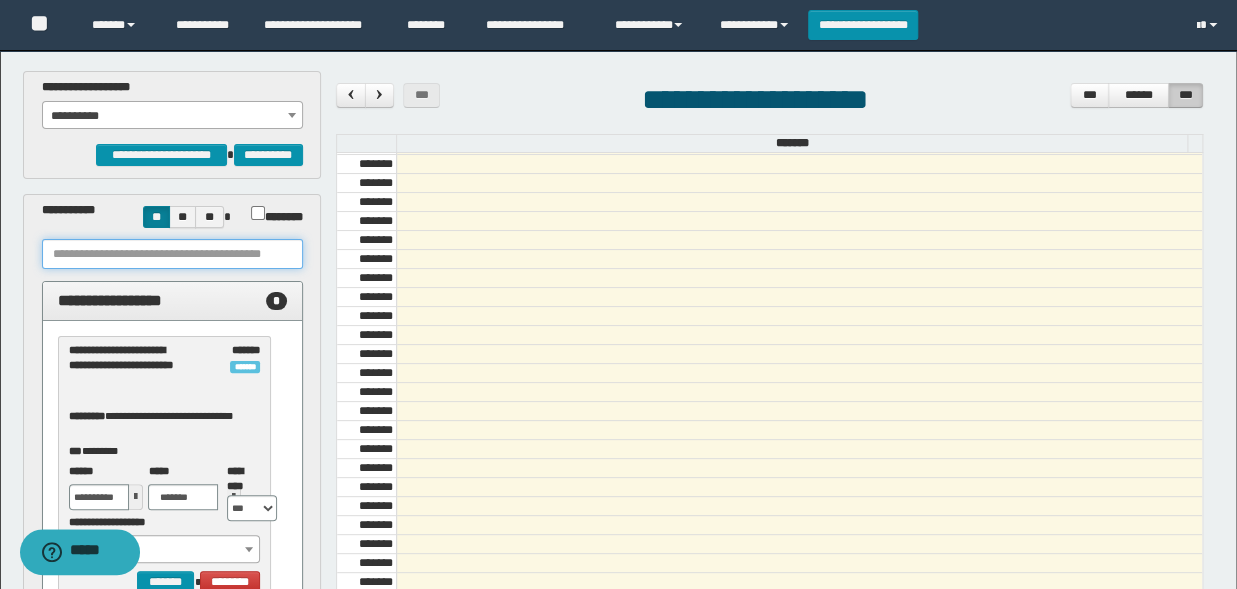 paste on "********" 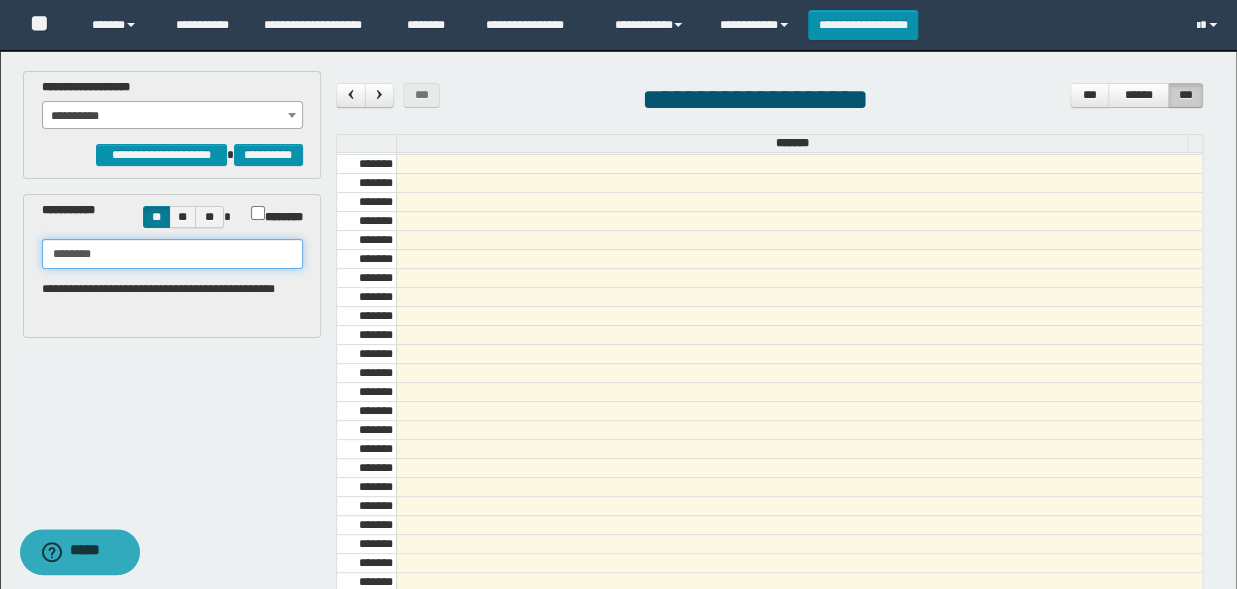 click on "********" at bounding box center [172, 254] 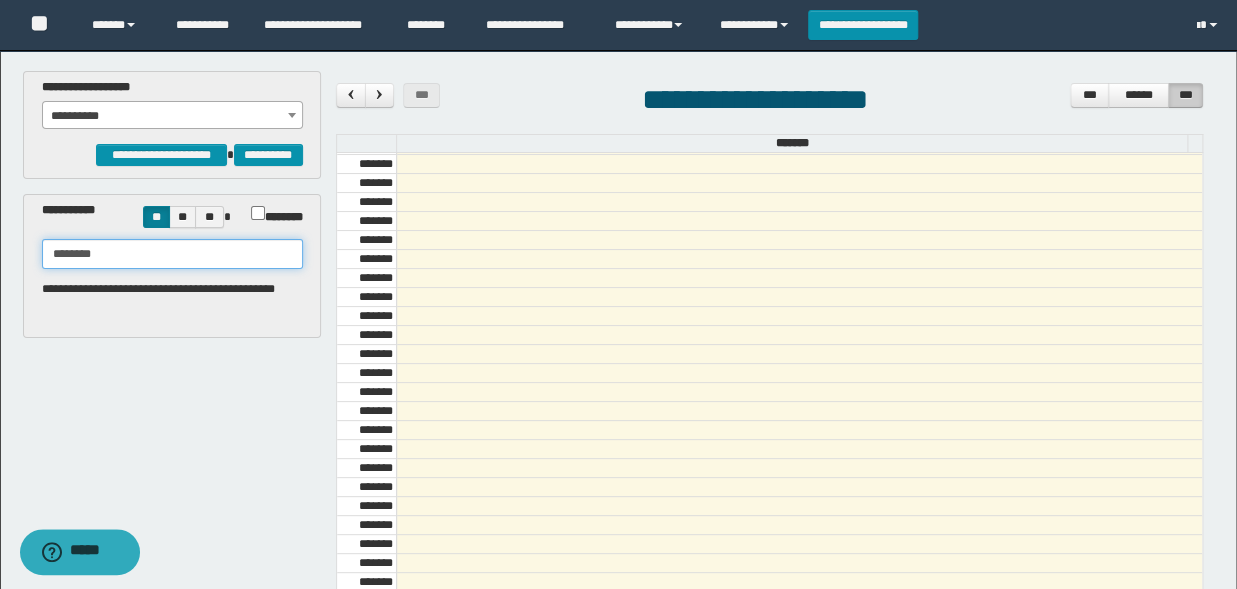 click on "********" at bounding box center (172, 254) 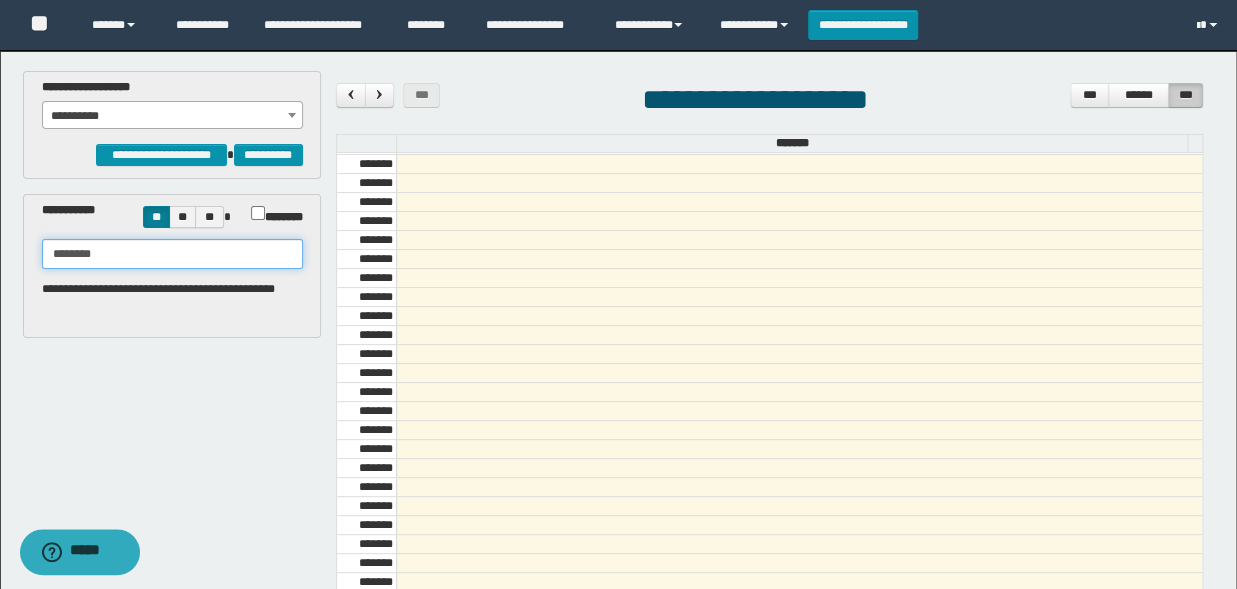 click on "********" at bounding box center [172, 254] 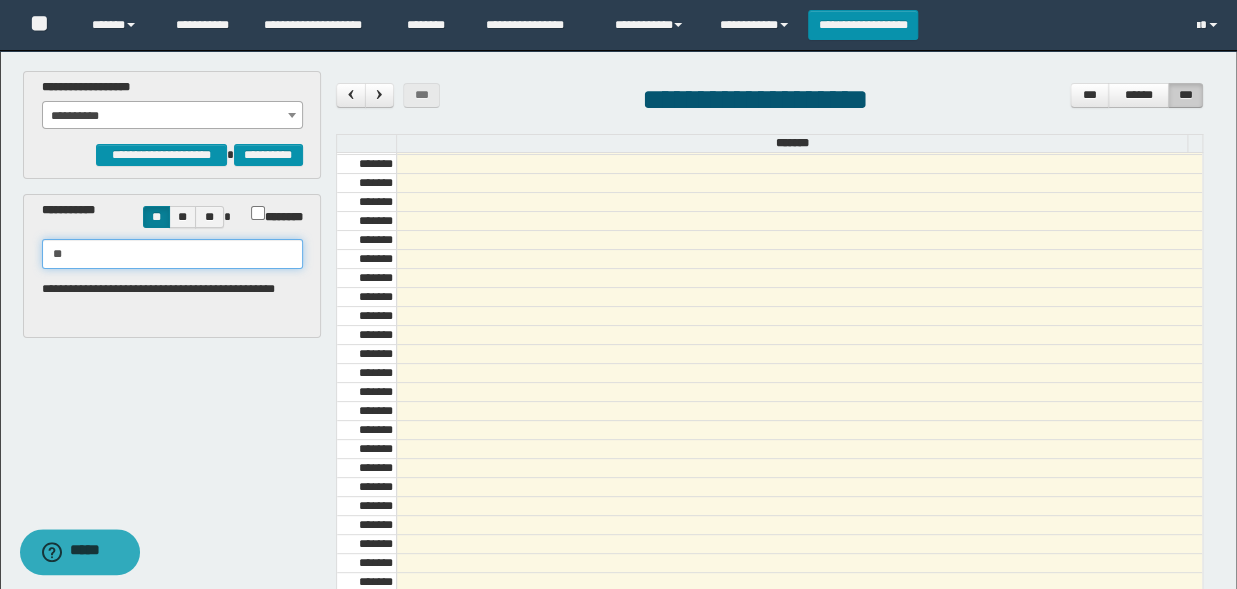 type on "*" 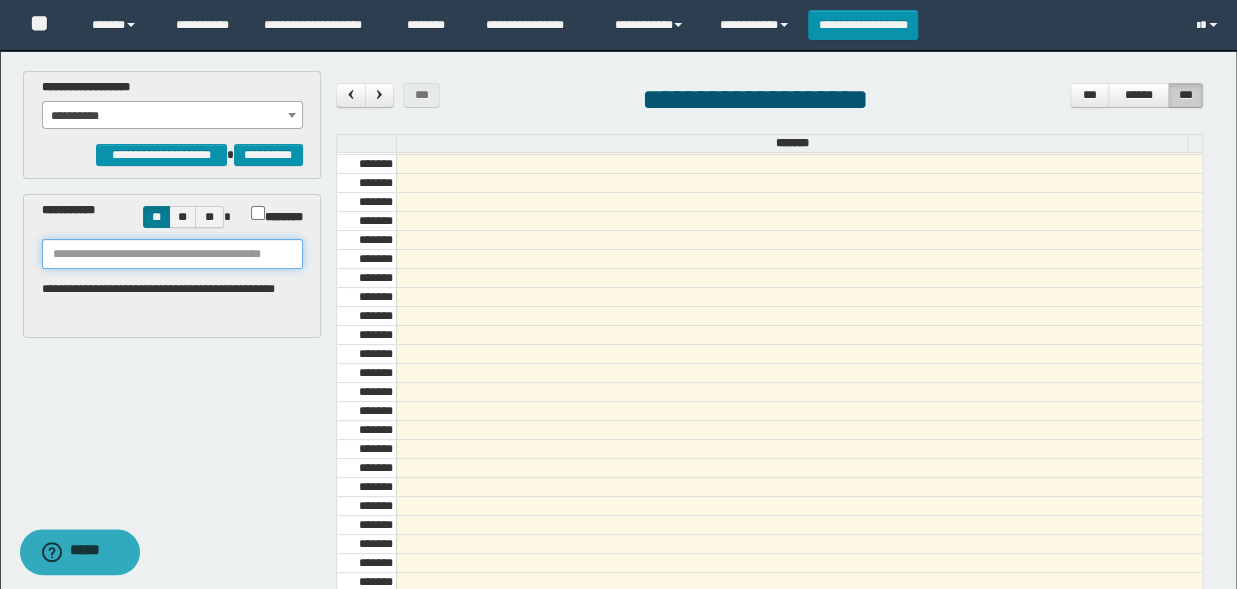 paste on "**********" 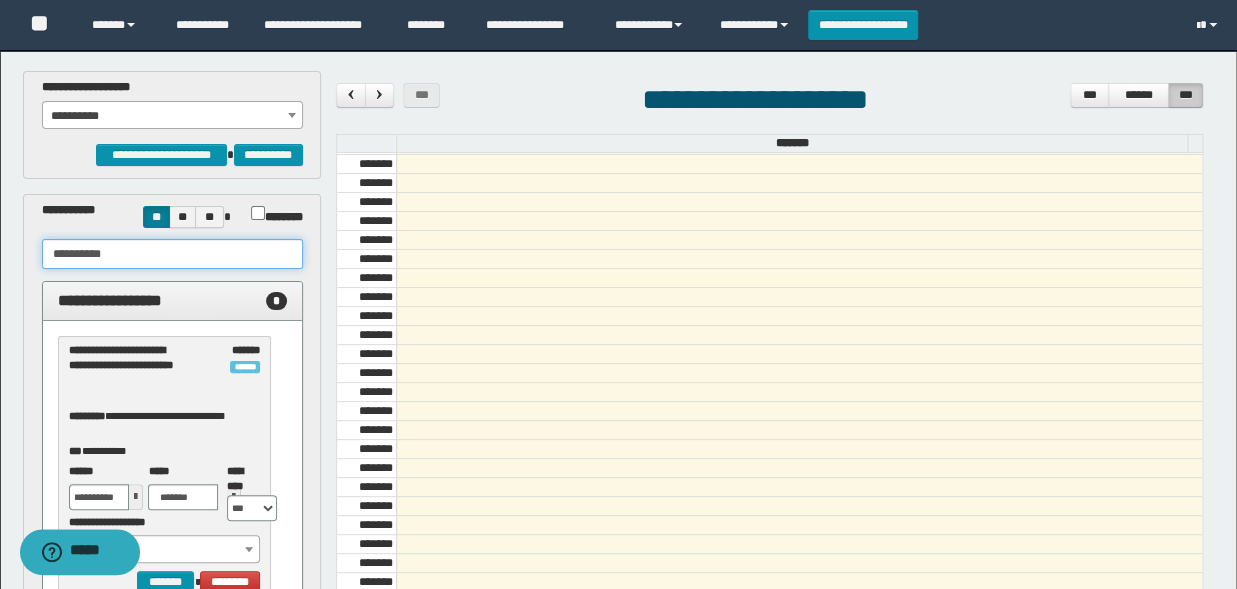 click on "**********" at bounding box center (172, 254) 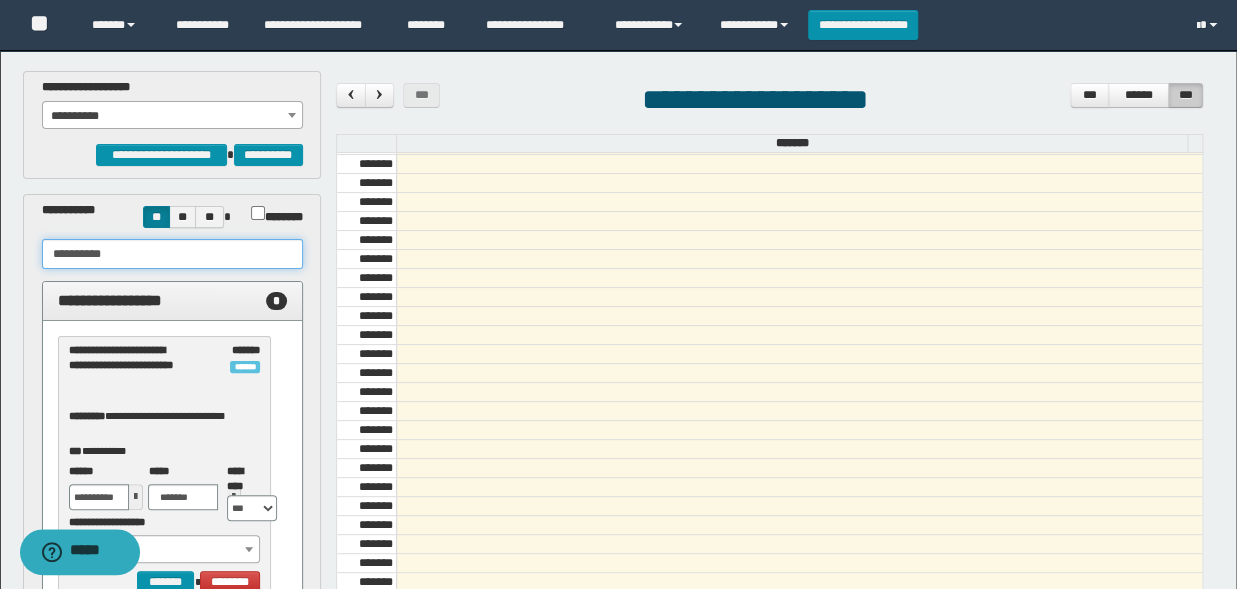 click on "**********" at bounding box center (172, 254) 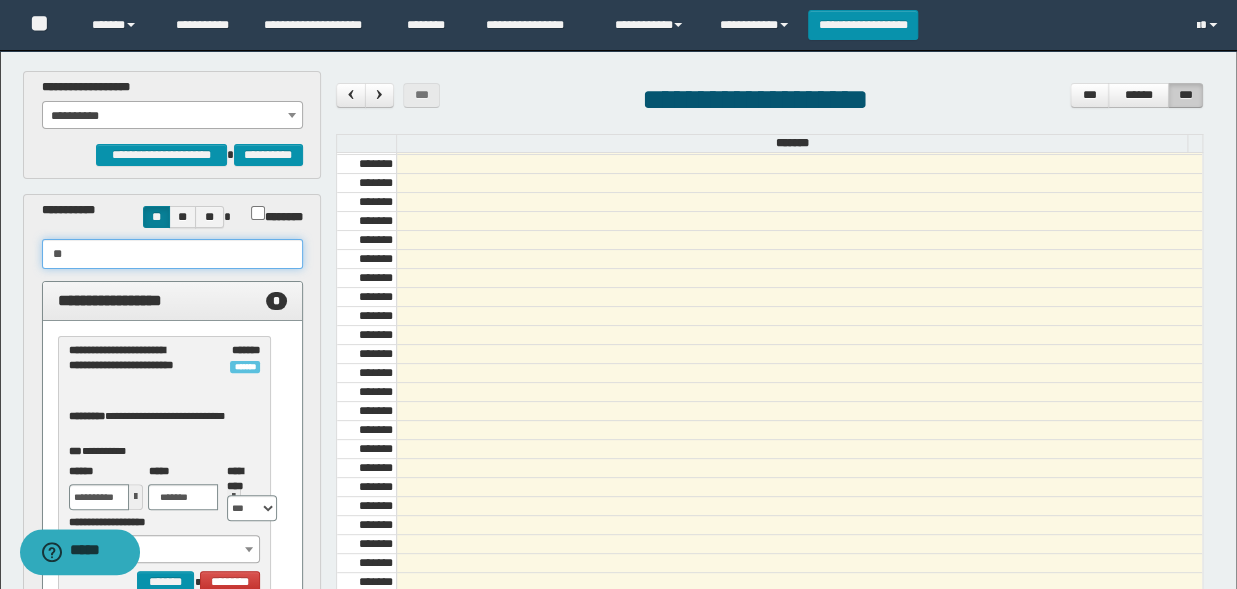 type on "*" 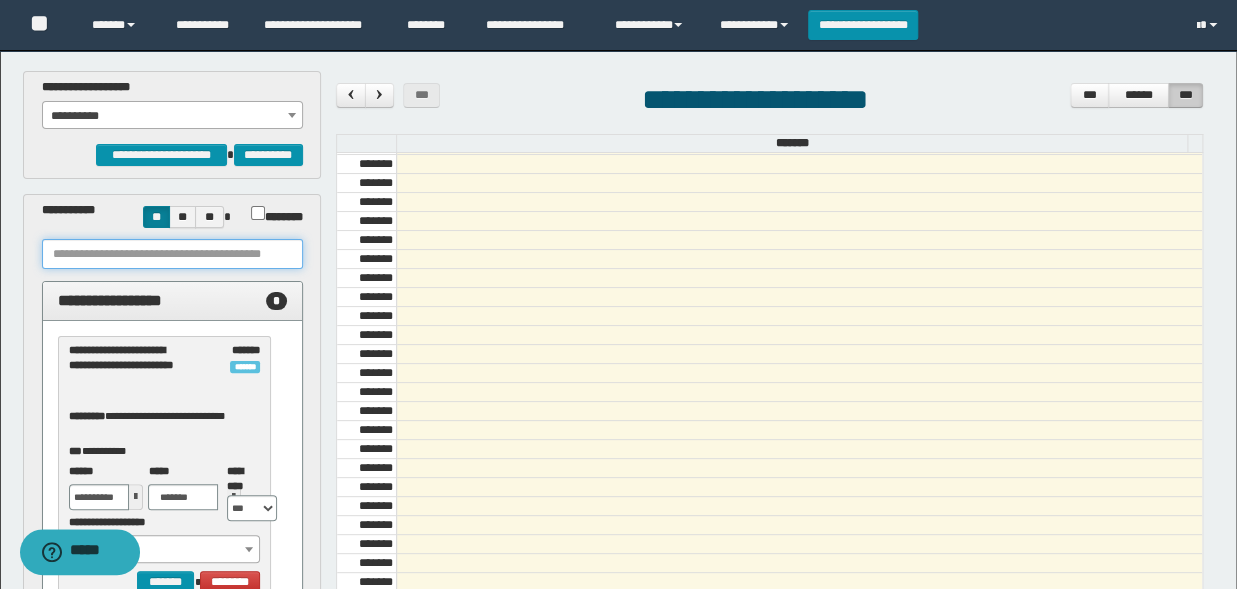 paste on "********" 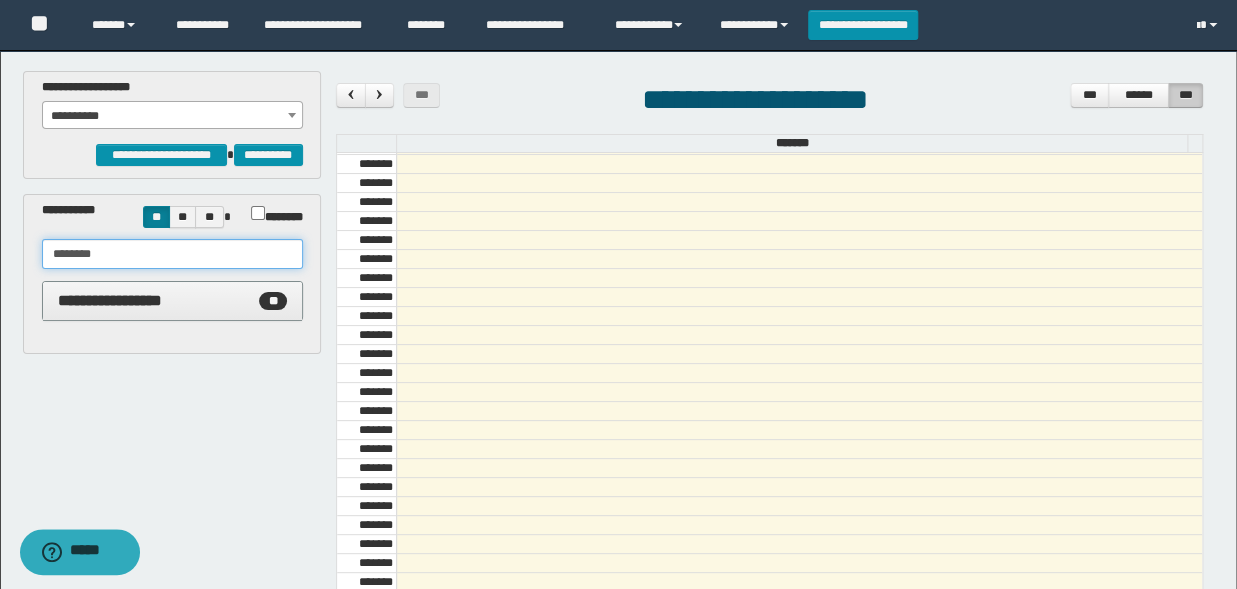 click on "********" at bounding box center [172, 254] 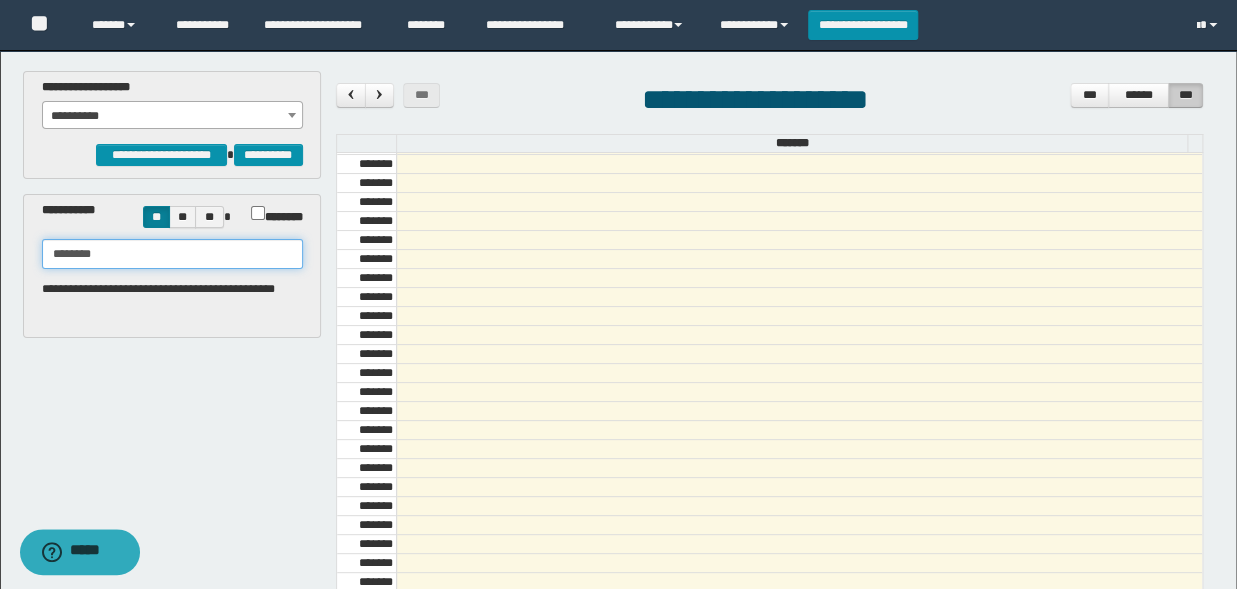 click on "********" at bounding box center [172, 254] 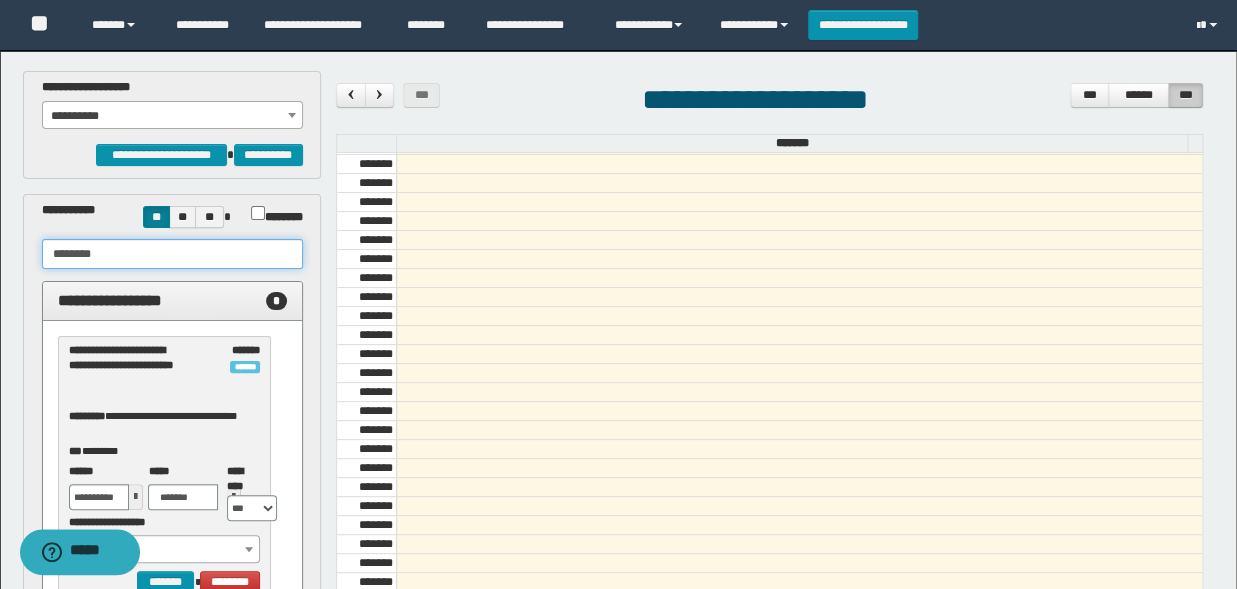 type on "********" 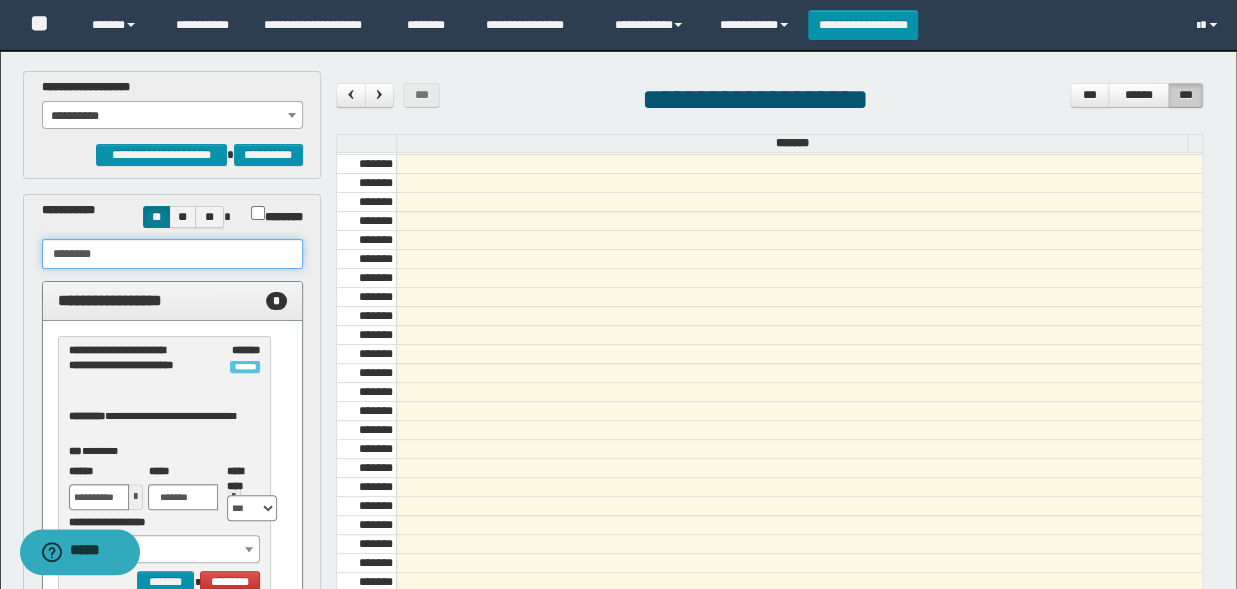 click on "********" at bounding box center [172, 254] 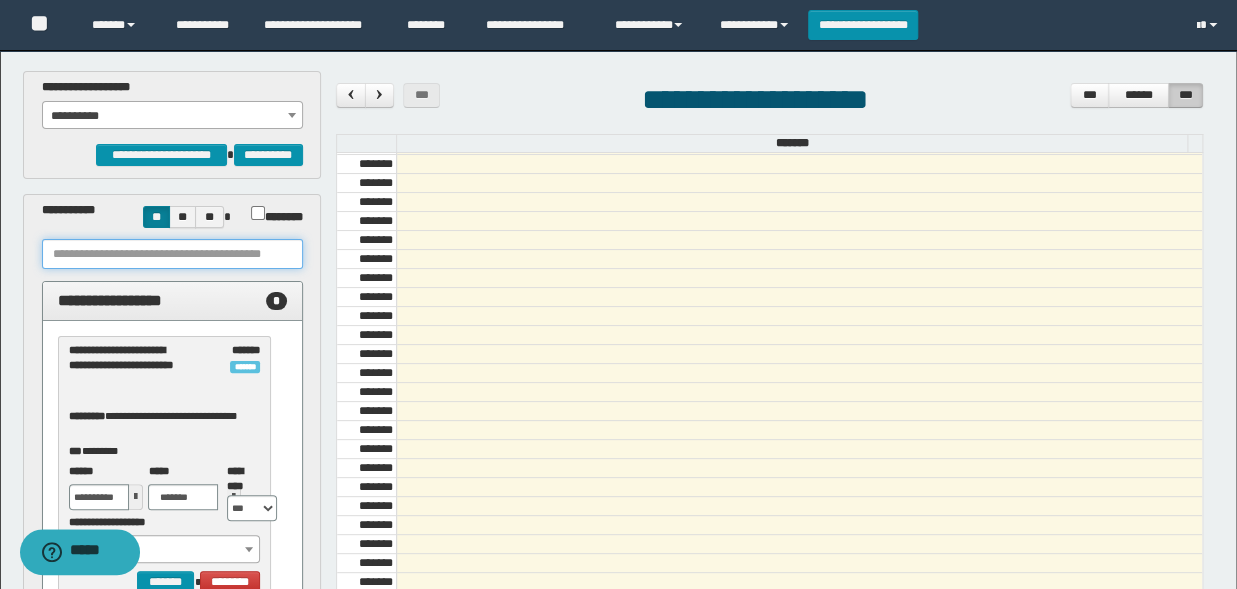 paste on "*******" 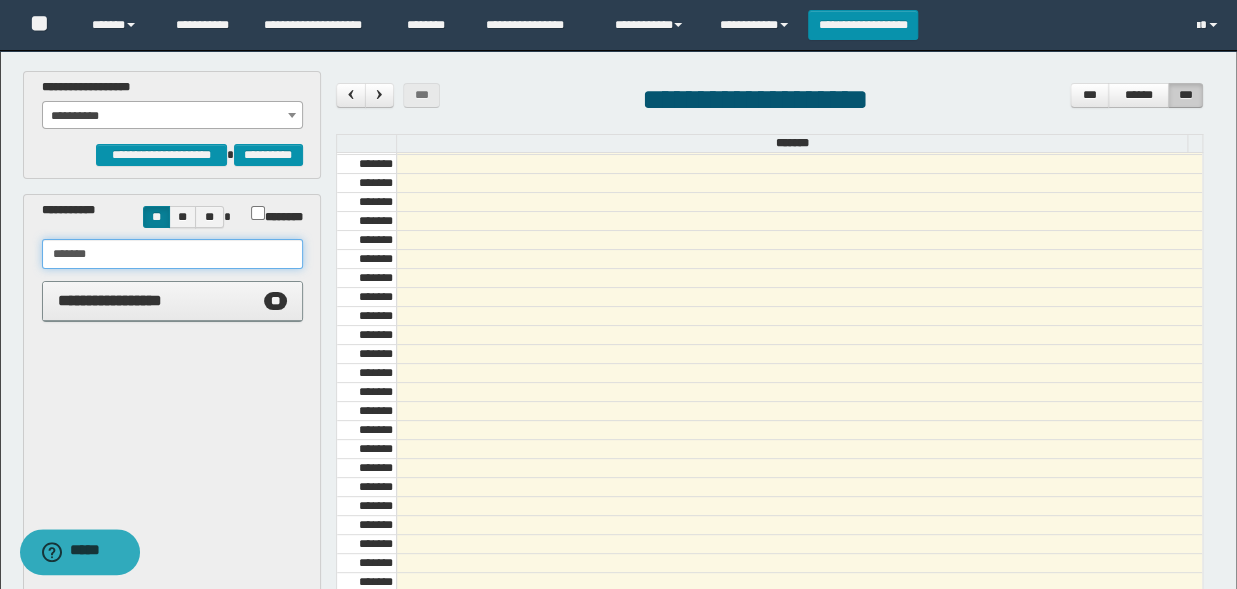 type on "*******" 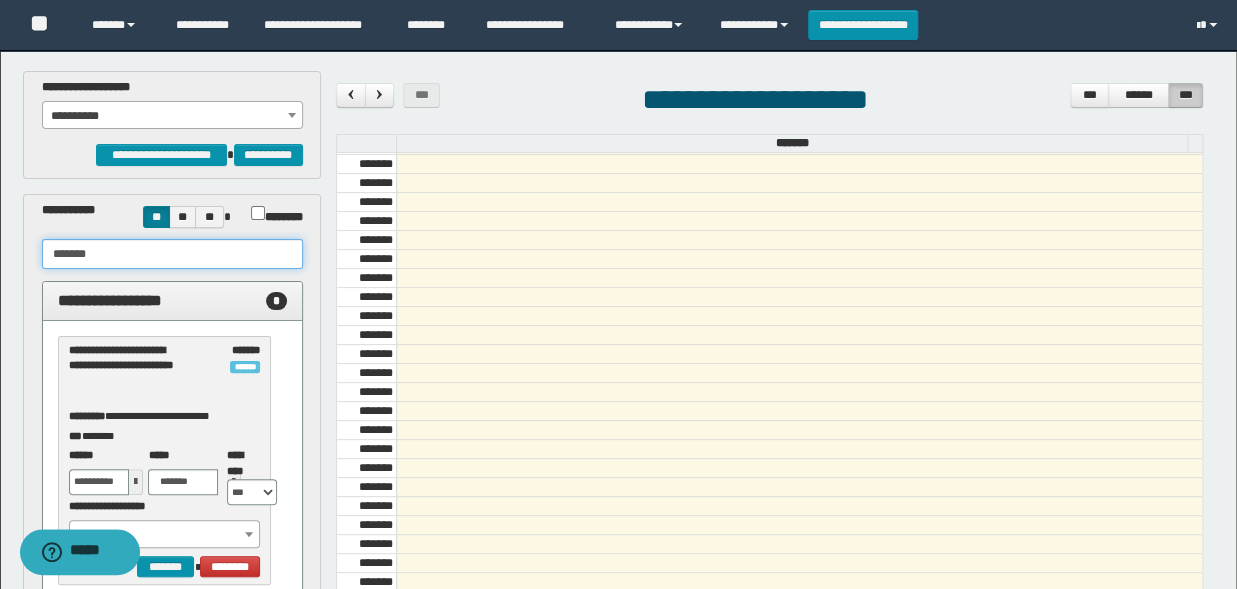 click on "*******" at bounding box center [172, 254] 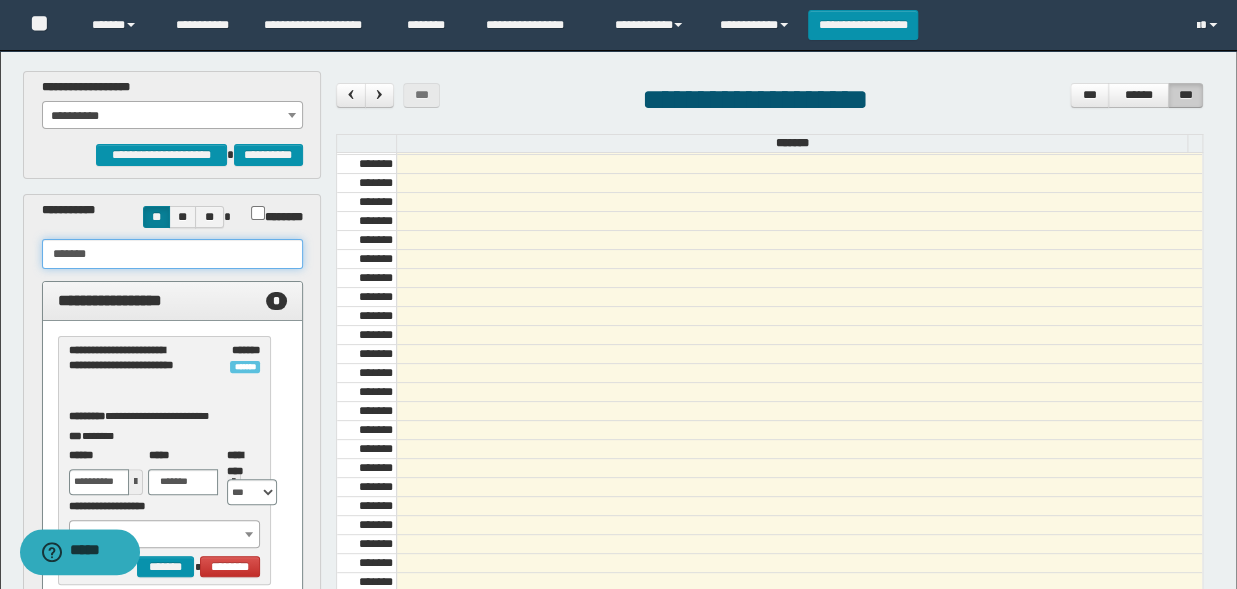 click on "*******" at bounding box center [172, 254] 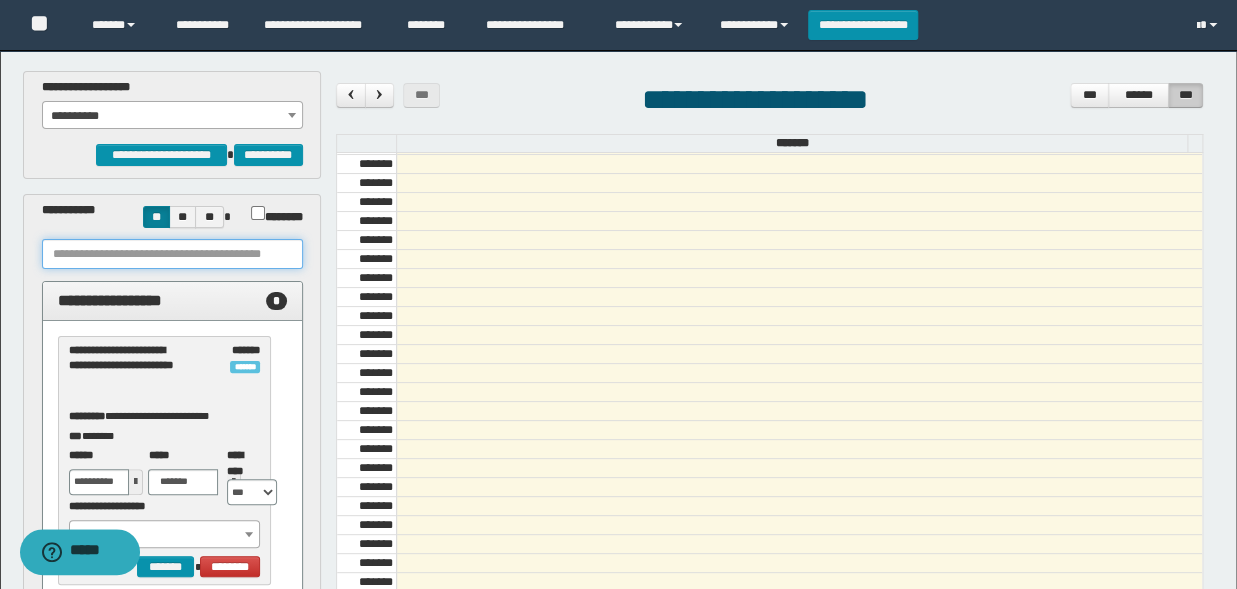 paste on "*******" 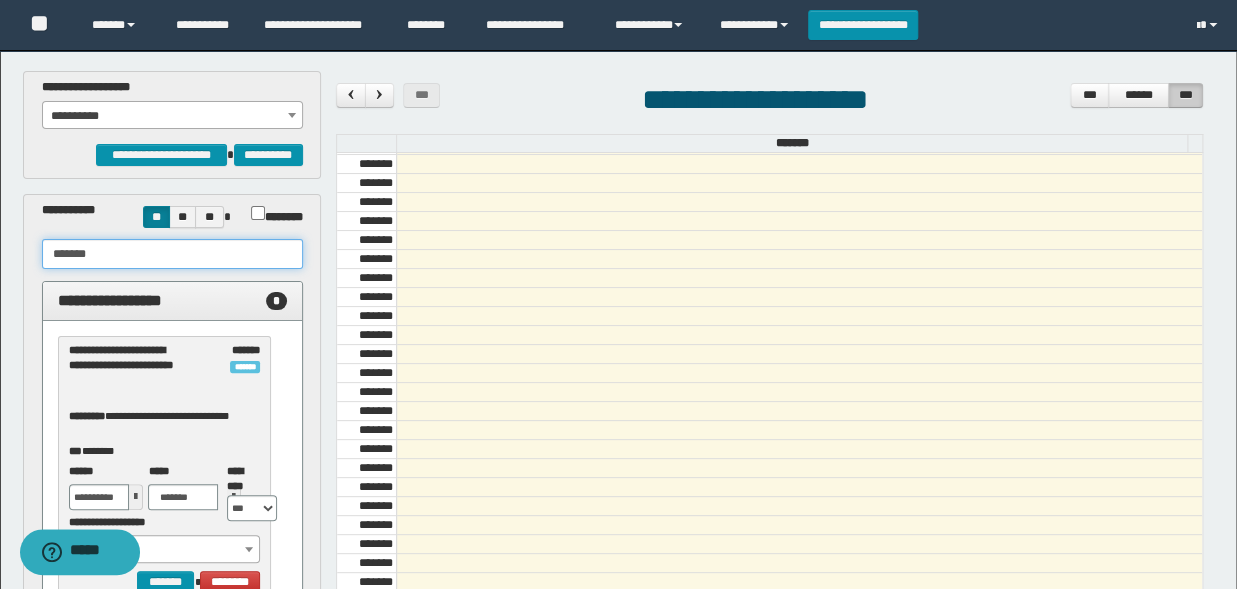 click on "*******" at bounding box center [172, 254] 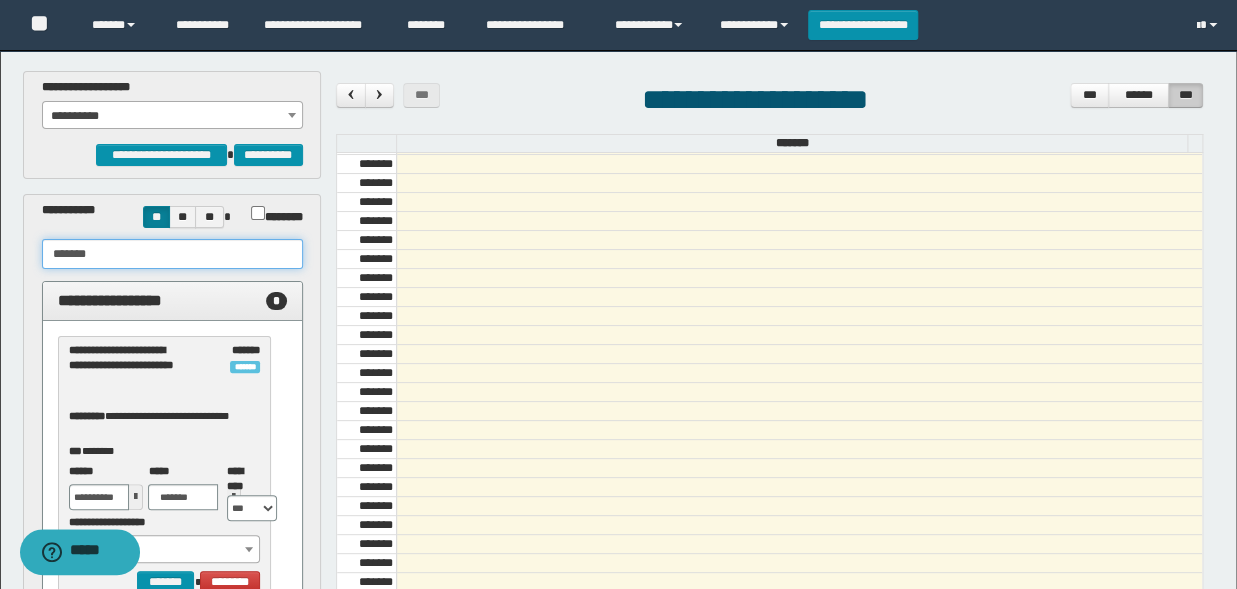 type on "*******" 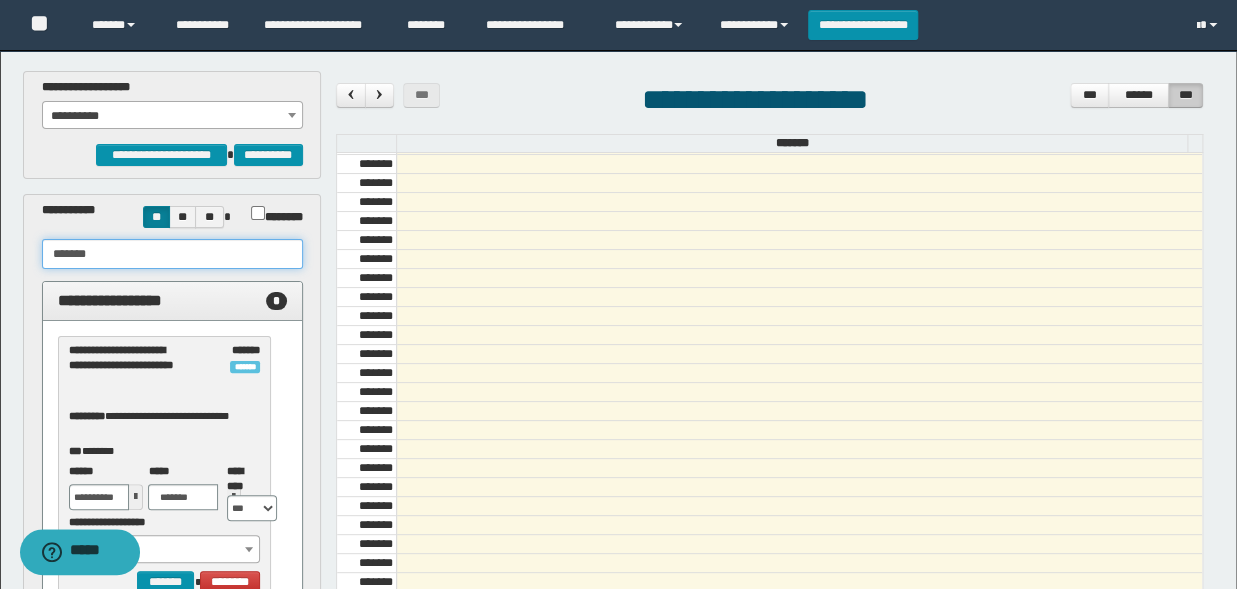 click on "*******" at bounding box center [172, 254] 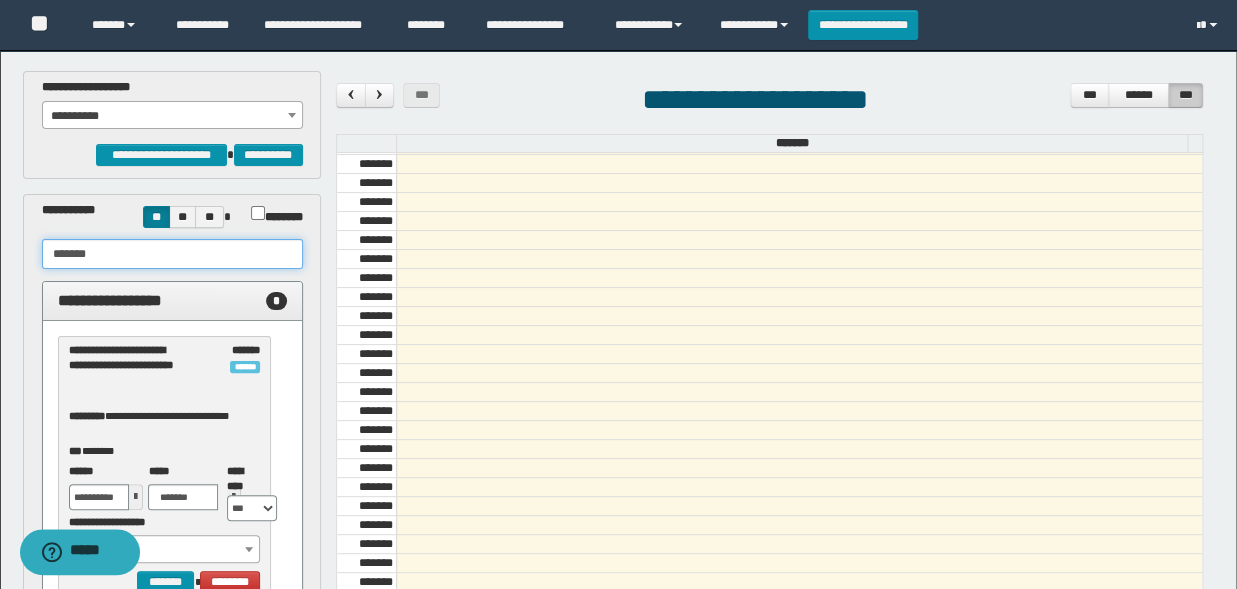 click on "*******" at bounding box center [172, 254] 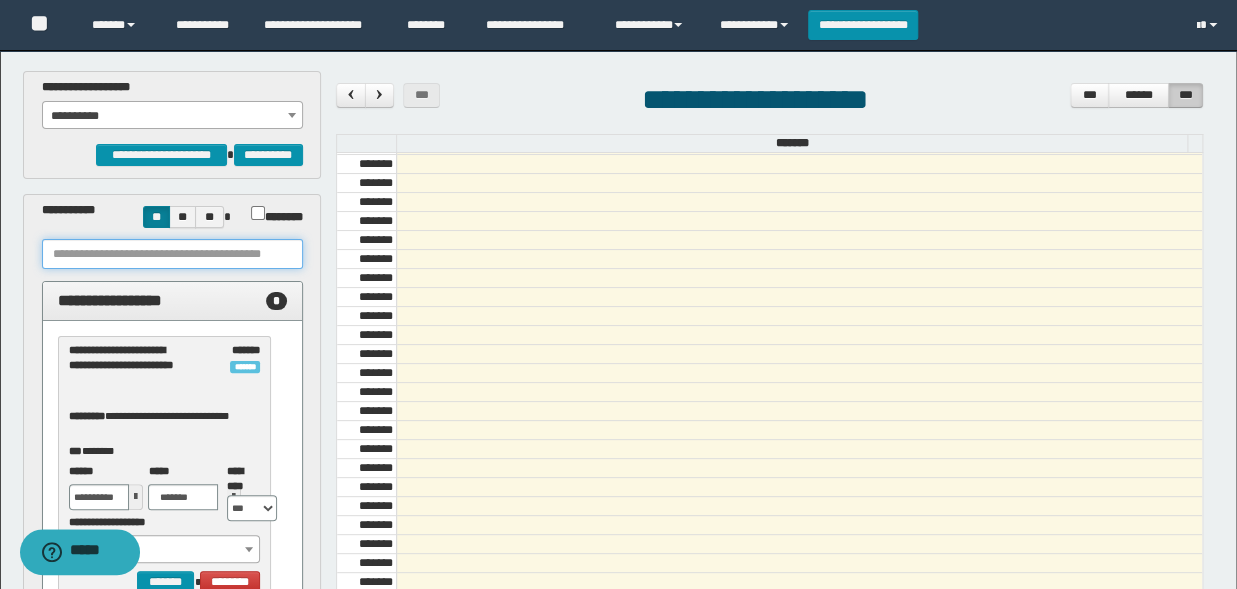 paste on "**********" 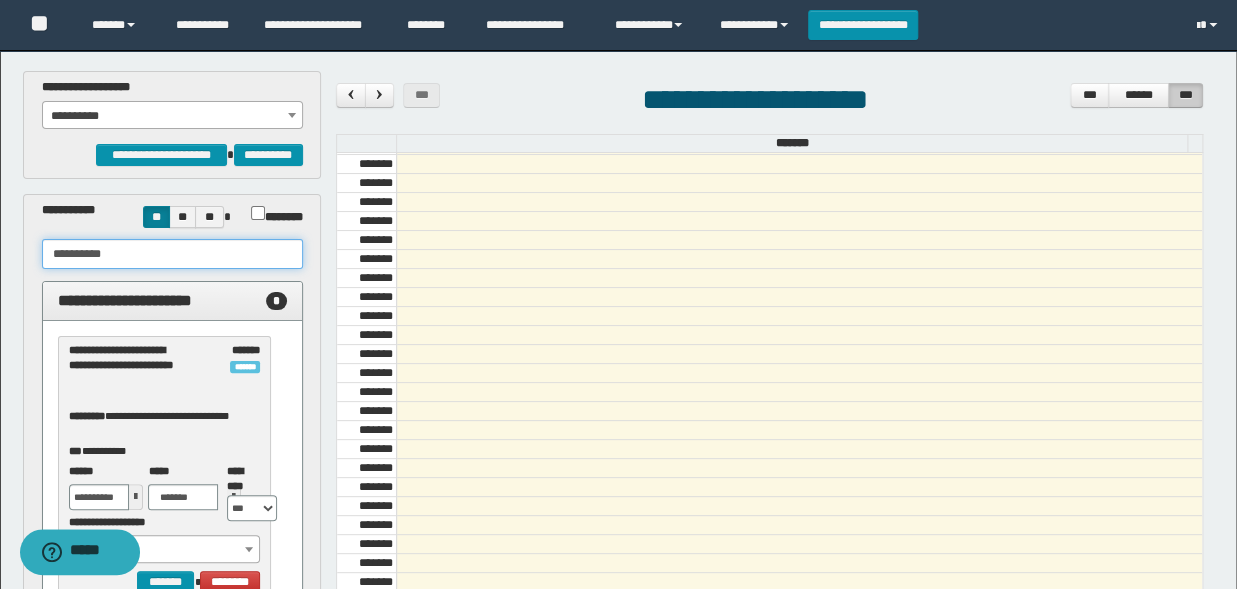 type on "**********" 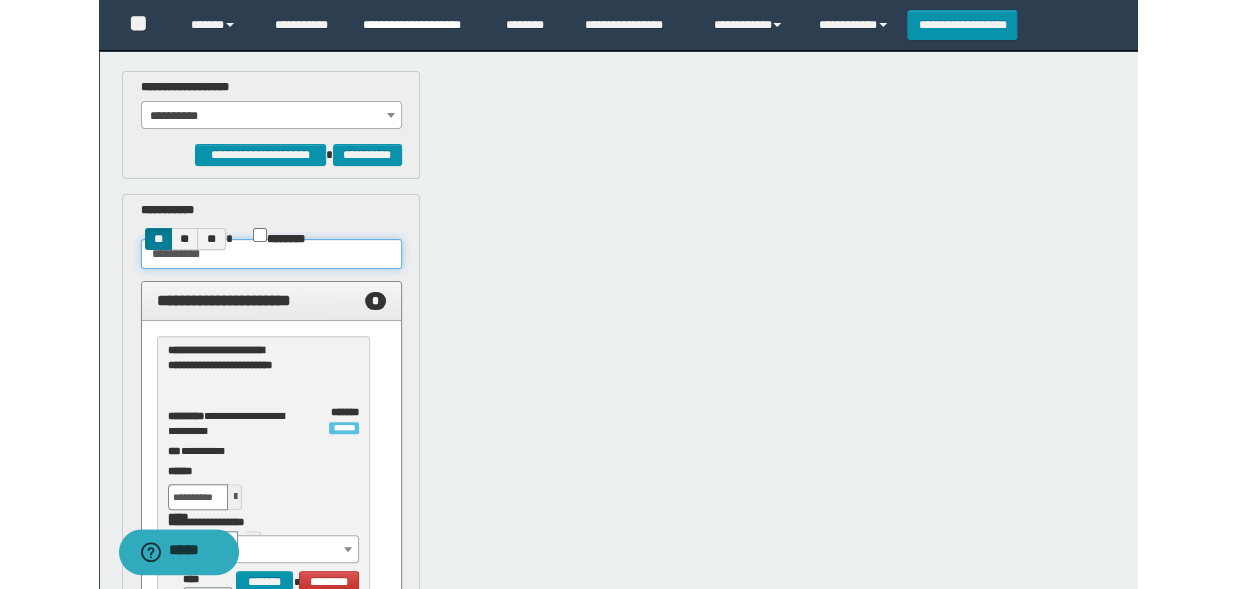 scroll, scrollTop: 682, scrollLeft: 0, axis: vertical 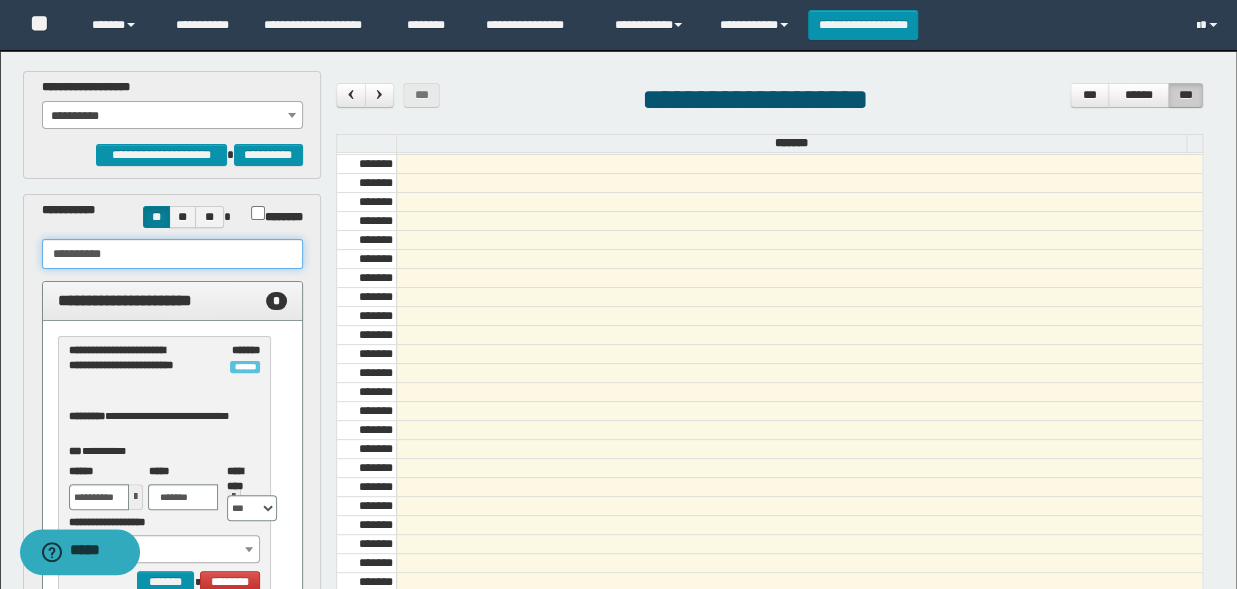 click on "**********" at bounding box center (172, 254) 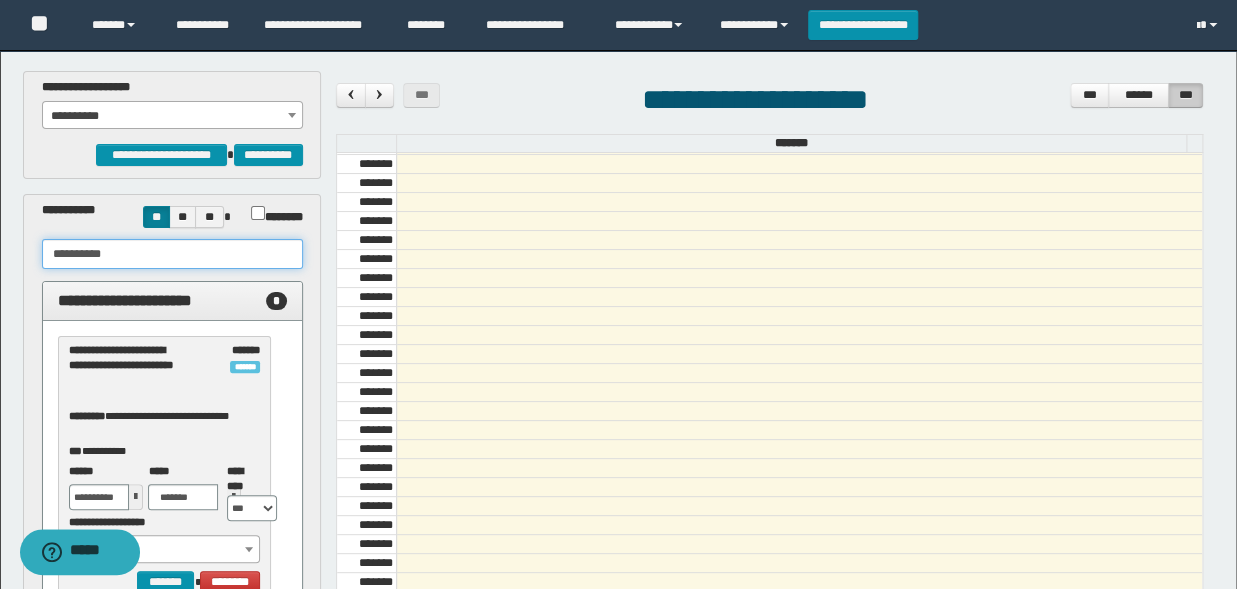 click on "**********" at bounding box center (172, 254) 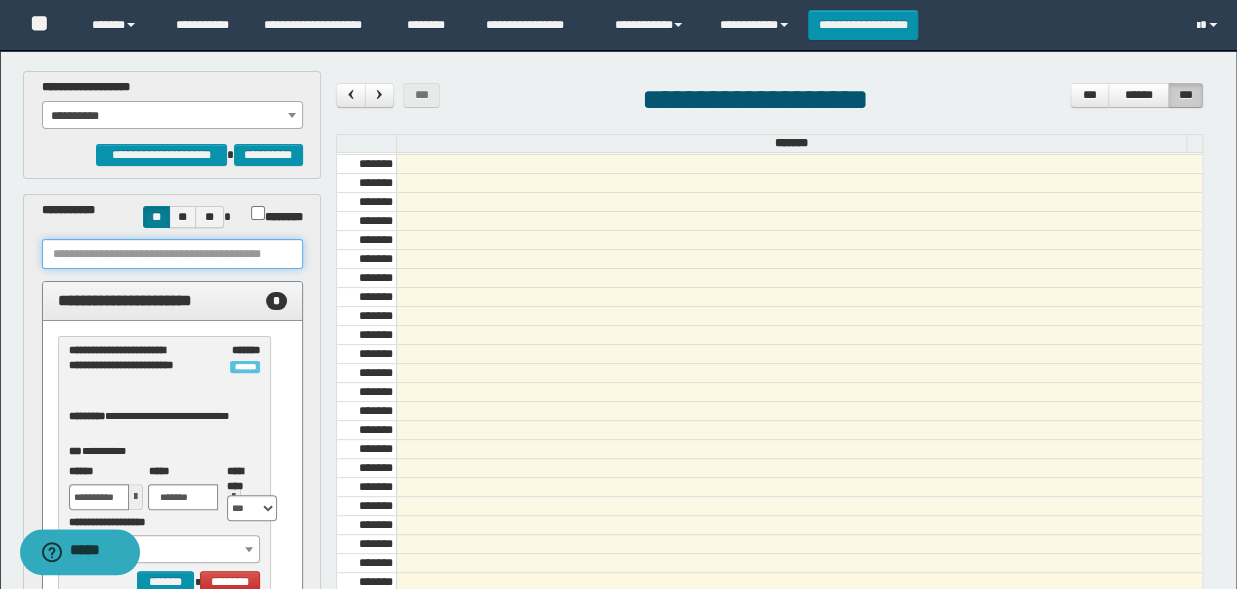 paste on "**********" 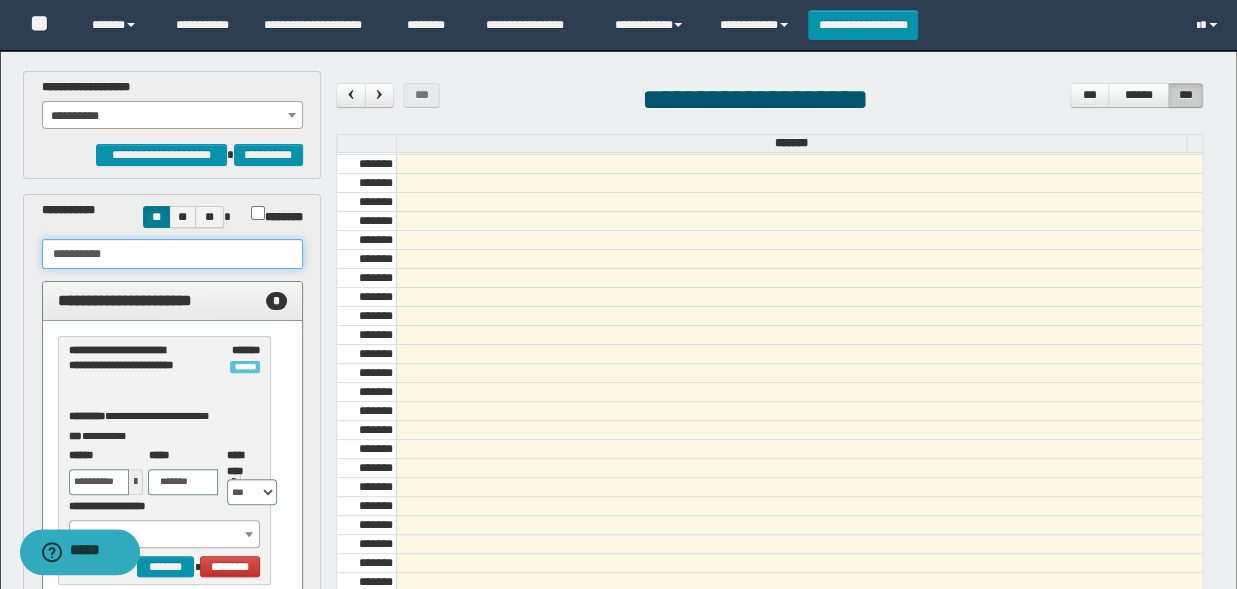 type on "**********" 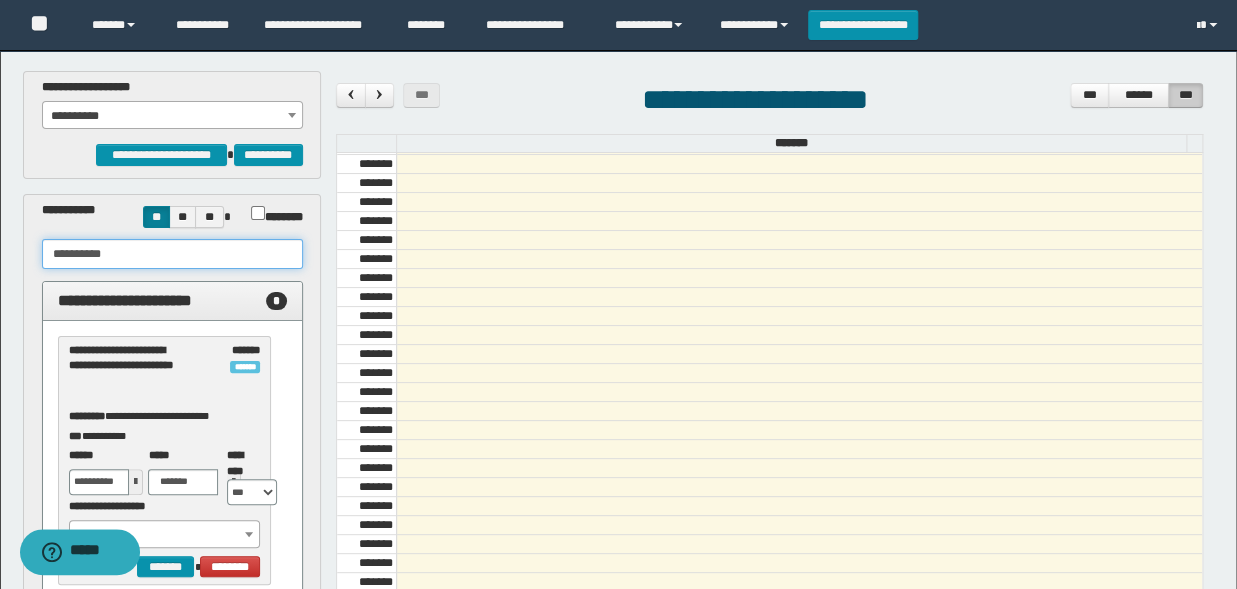 click on "**********" at bounding box center [172, 254] 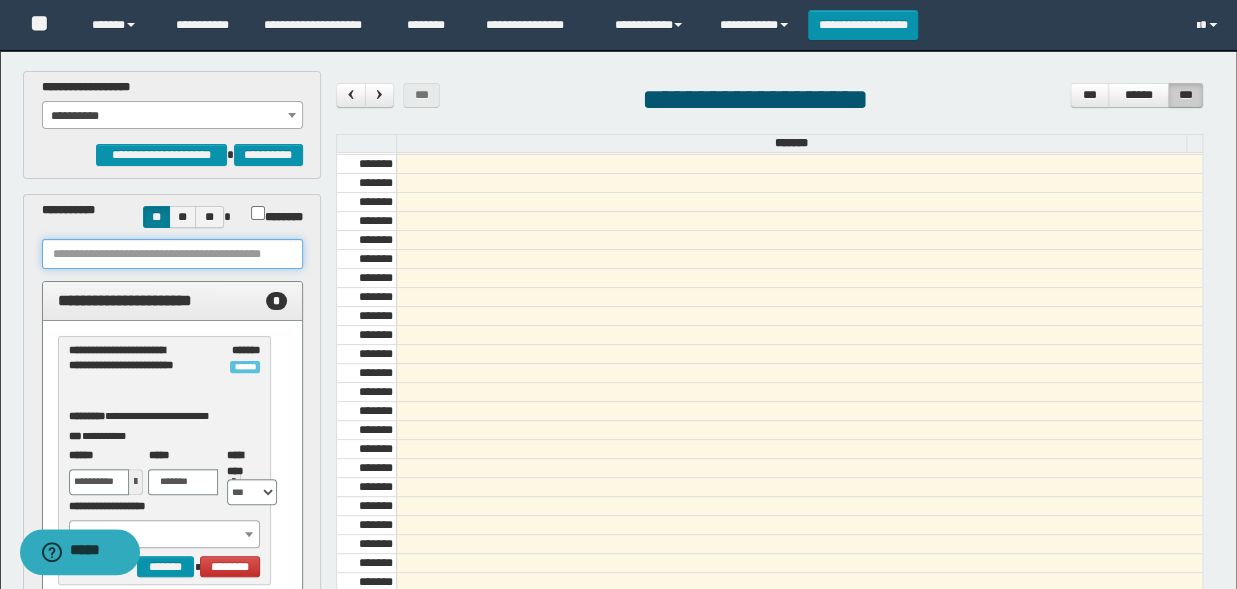 paste on "**********" 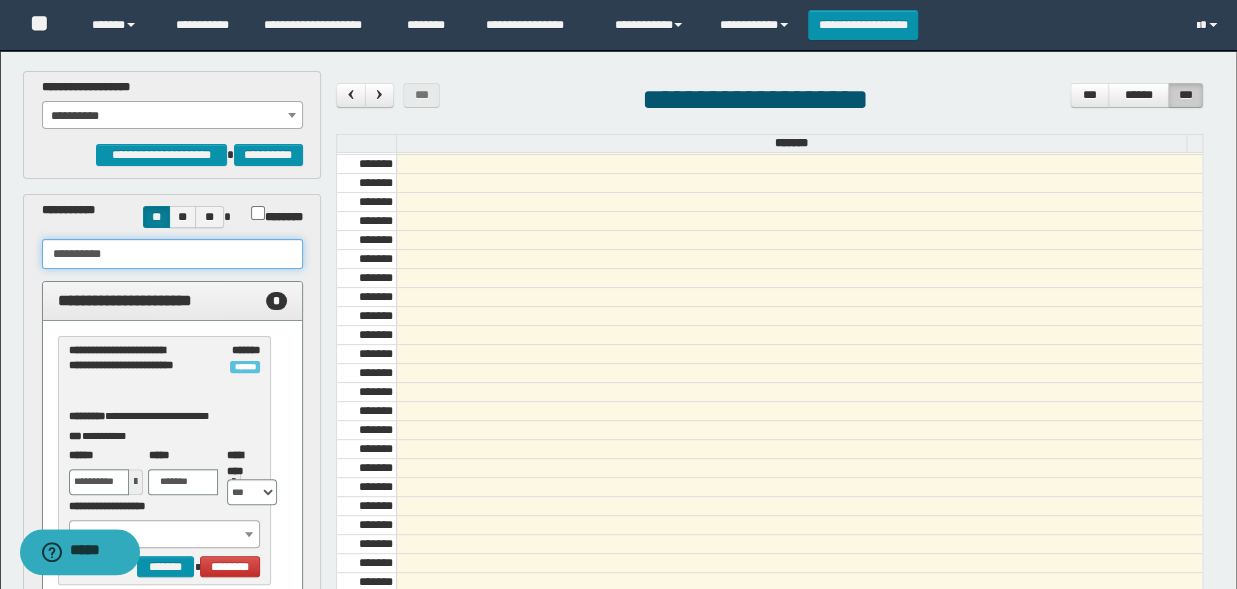 click on "**********" at bounding box center [172, 254] 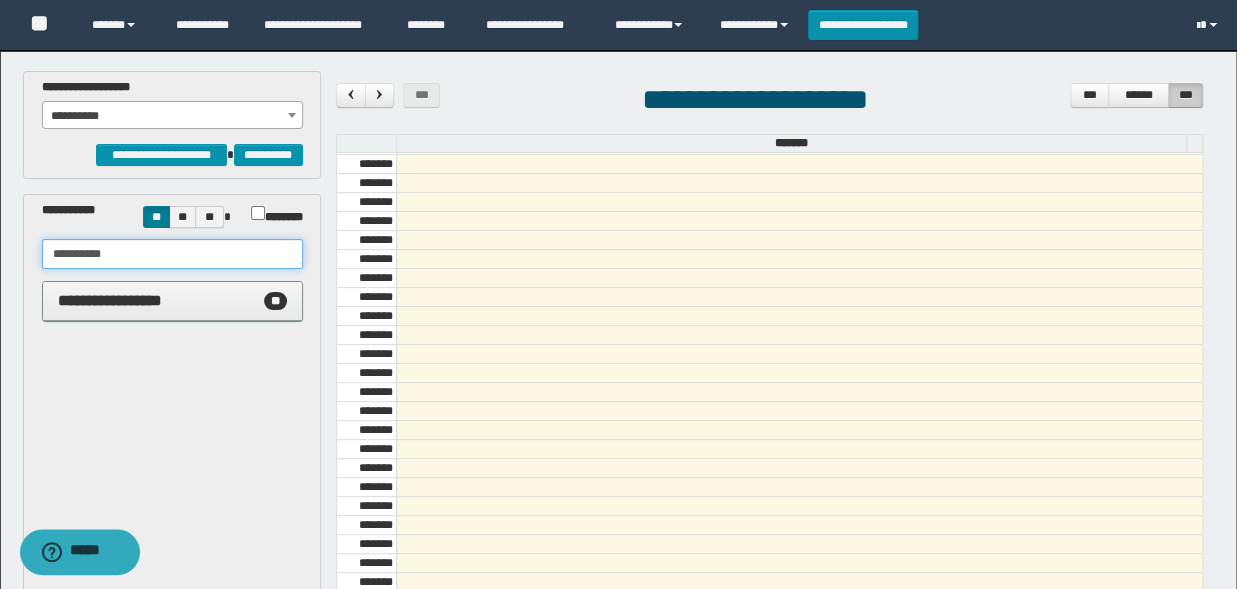 type on "**********" 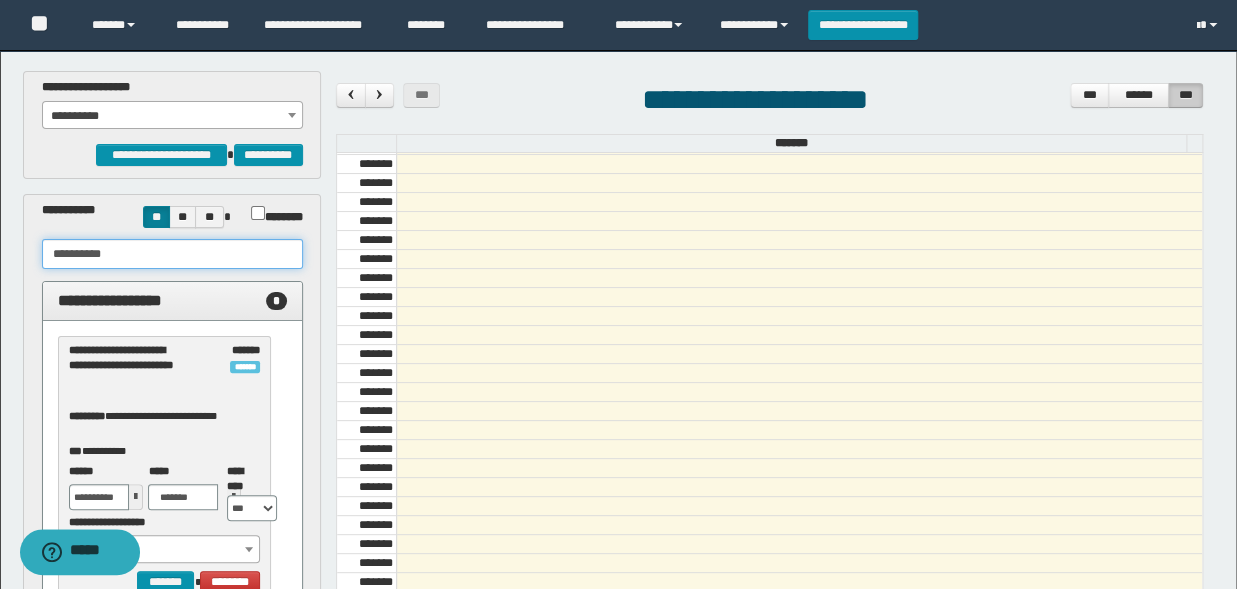 click on "**********" at bounding box center [172, 254] 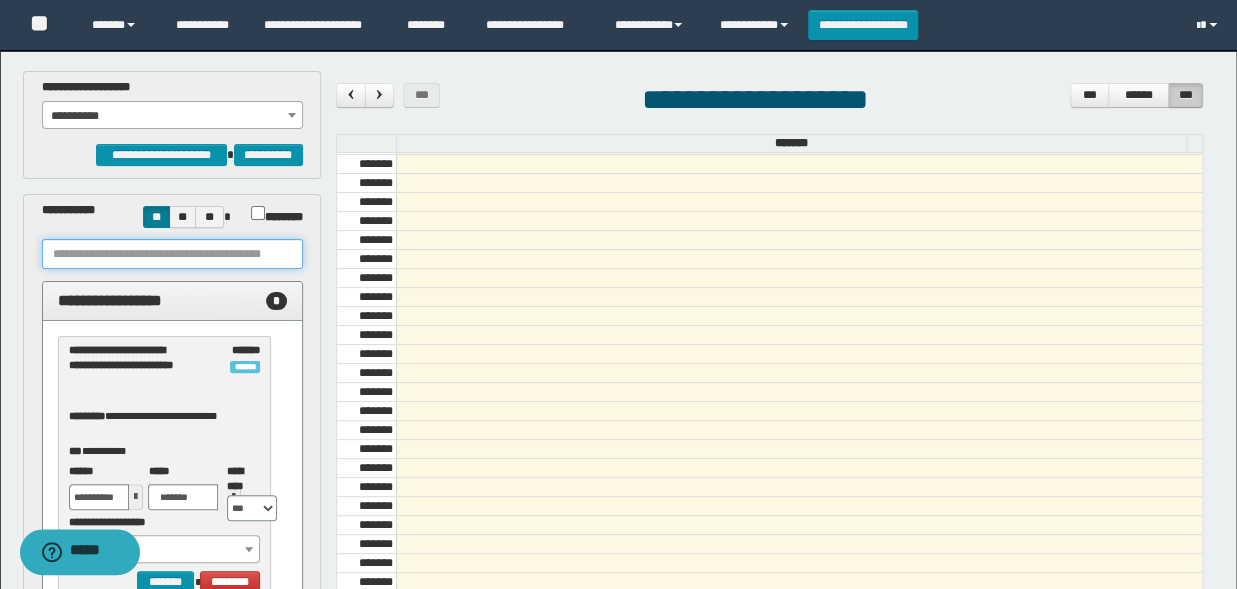 paste on "**********" 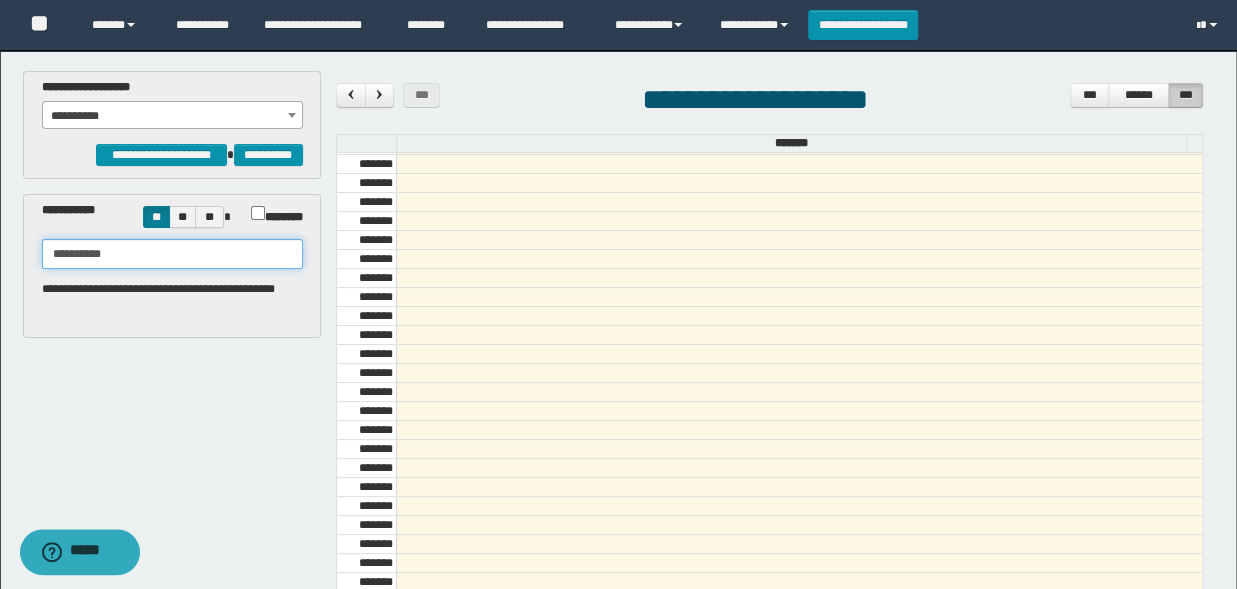 click on "**********" at bounding box center (172, 254) 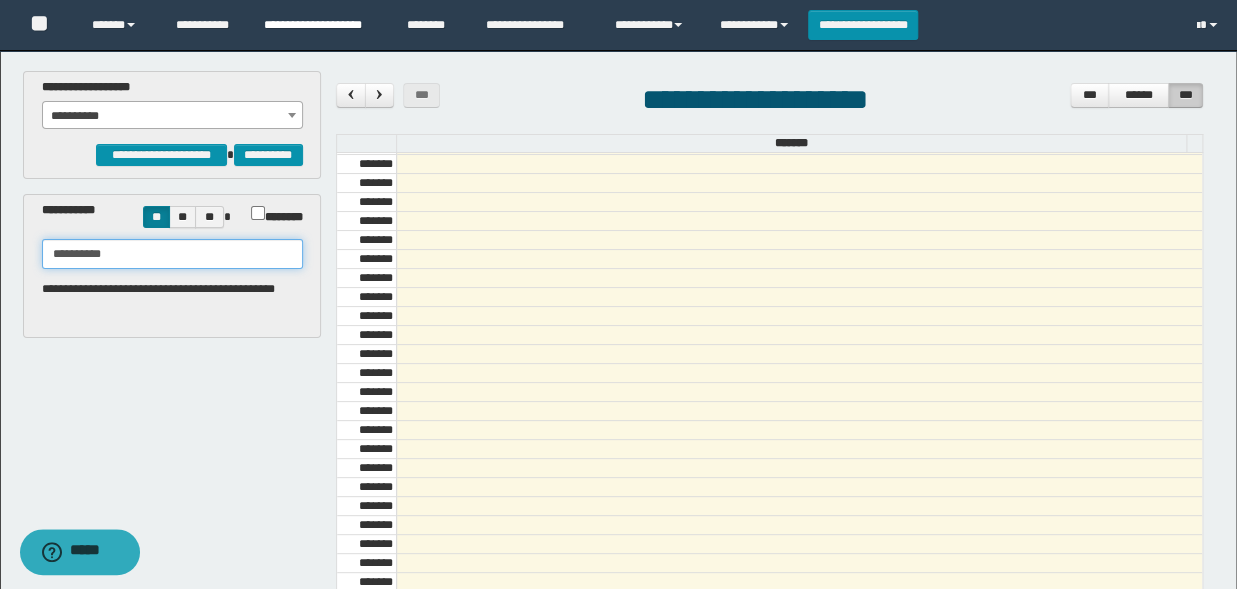 type on "**********" 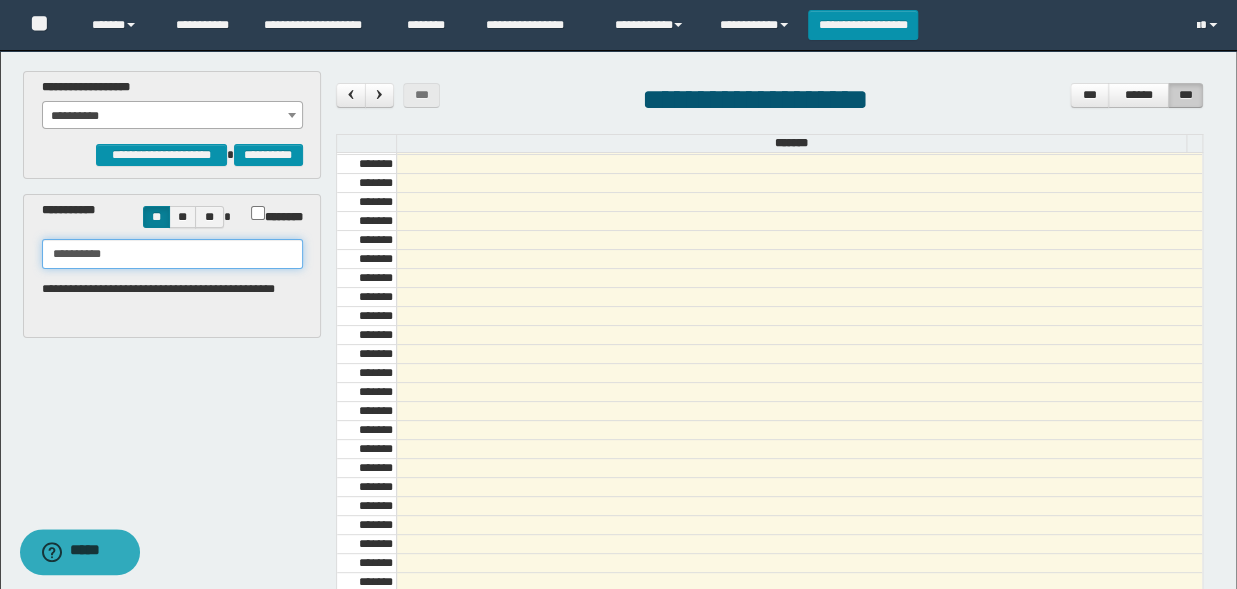 click on "**********" at bounding box center [172, 254] 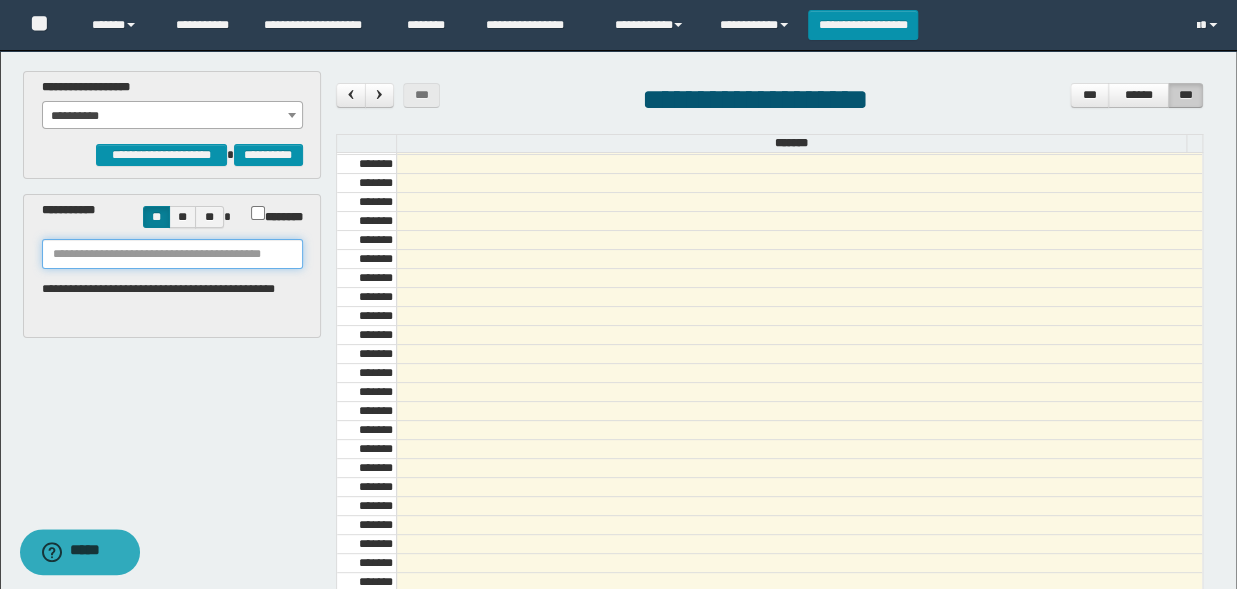 paste on "**********" 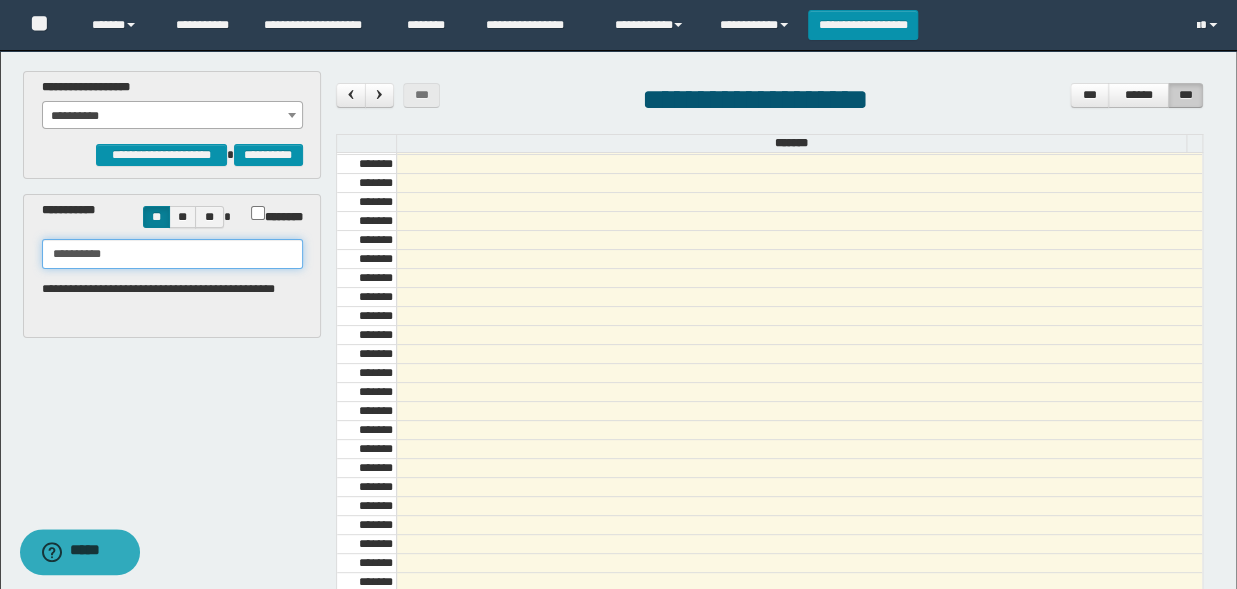 type on "**********" 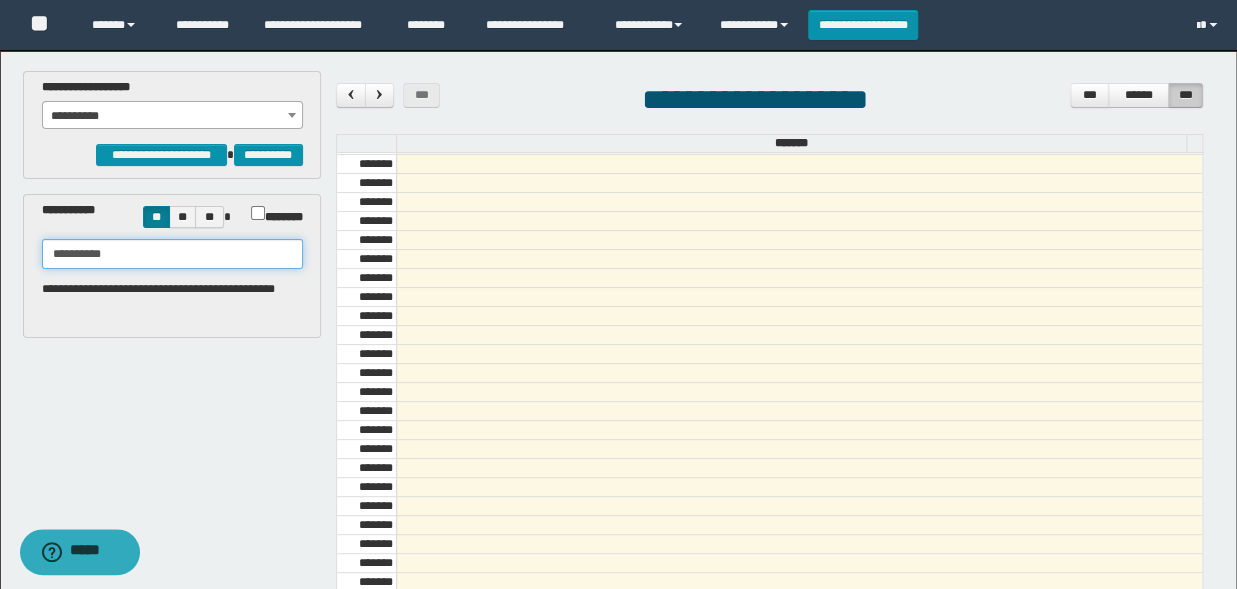 click on "**********" at bounding box center [172, 254] 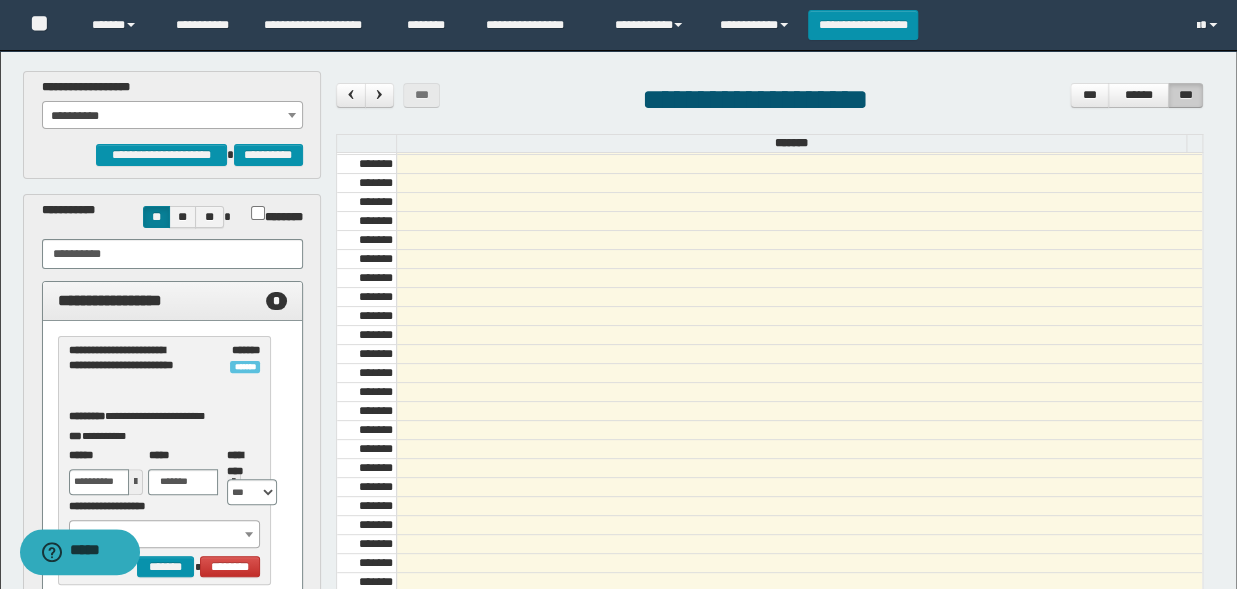 click on "**********" at bounding box center [172, 521] 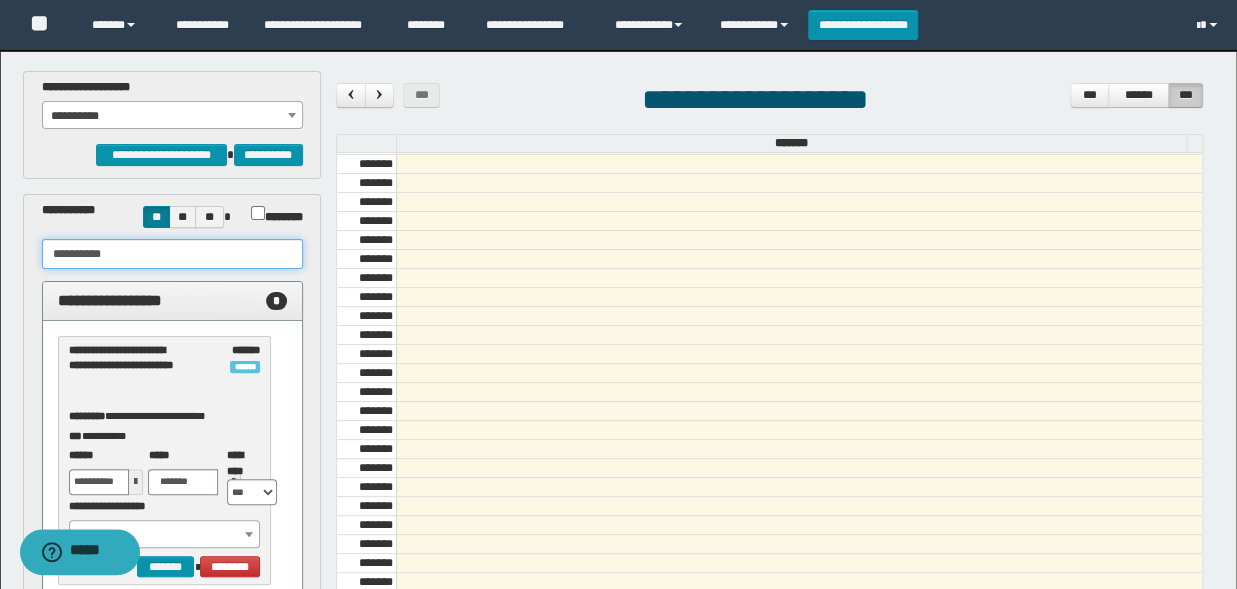 click on "**********" at bounding box center [172, 254] 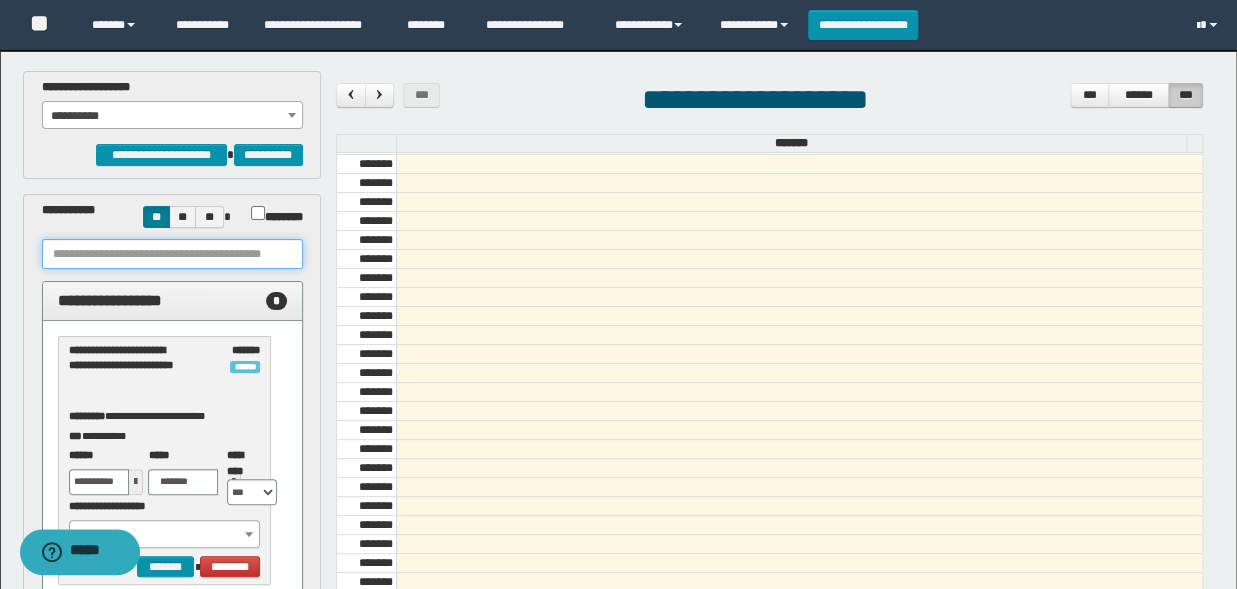 paste on "*******" 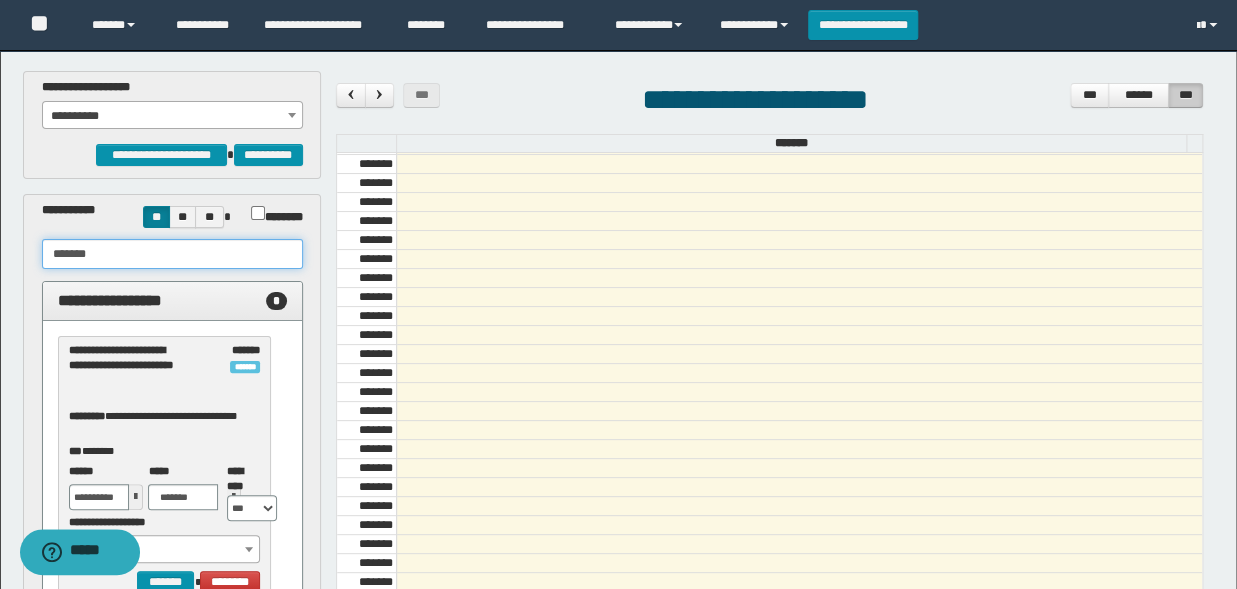 click on "*******" at bounding box center (172, 254) 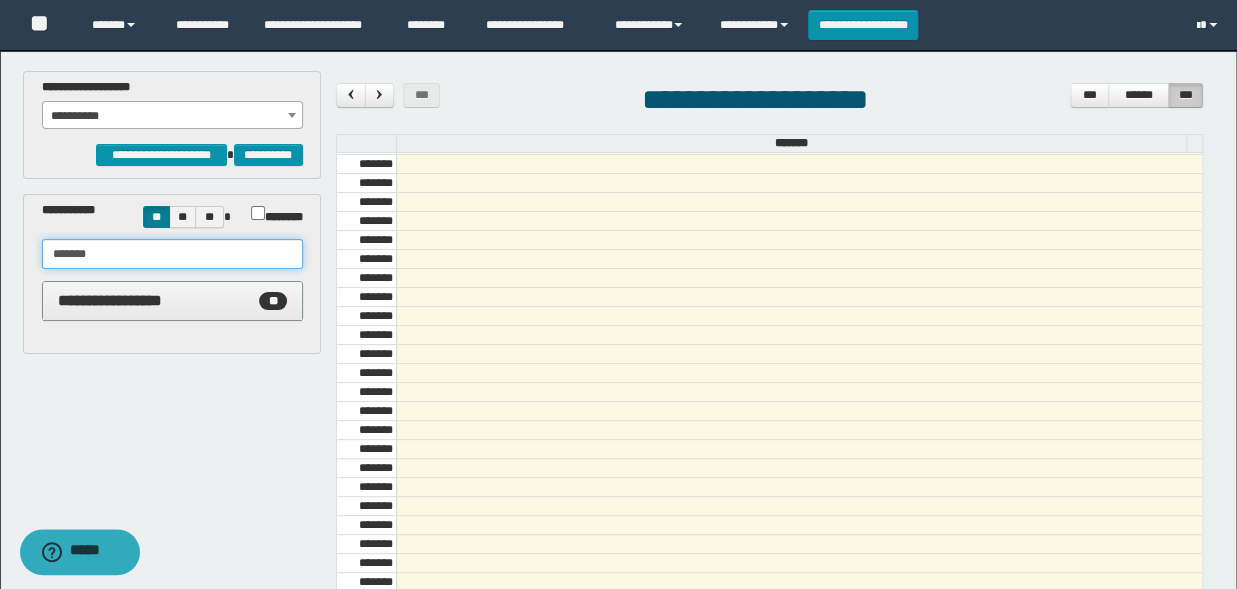 click on "*******" at bounding box center (172, 254) 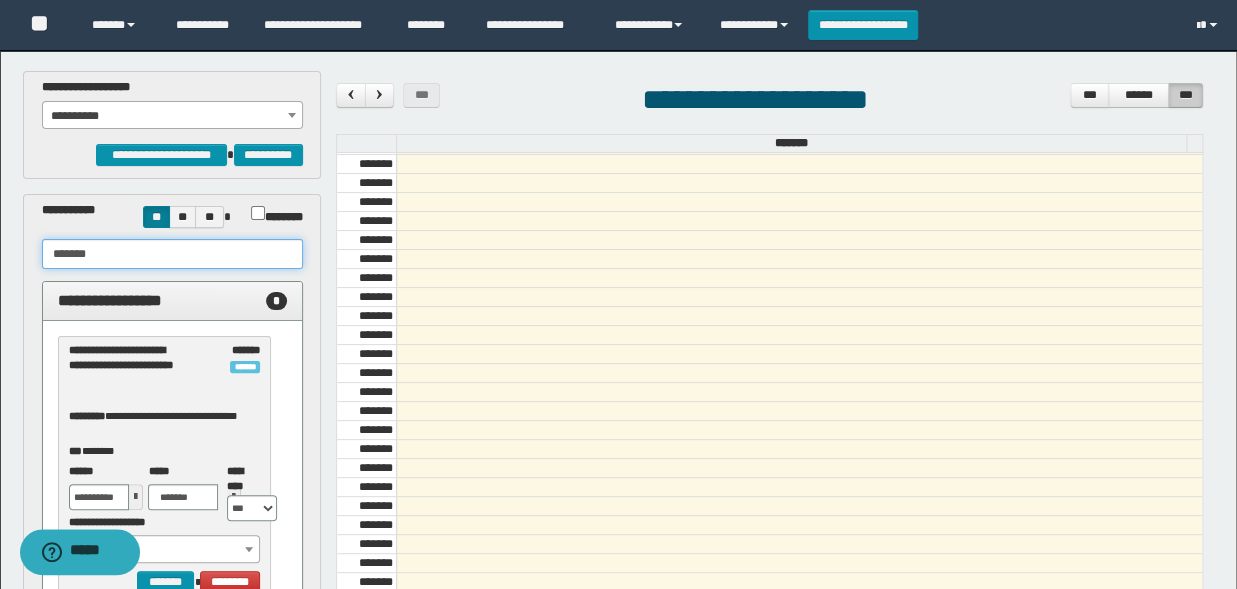 type on "*******" 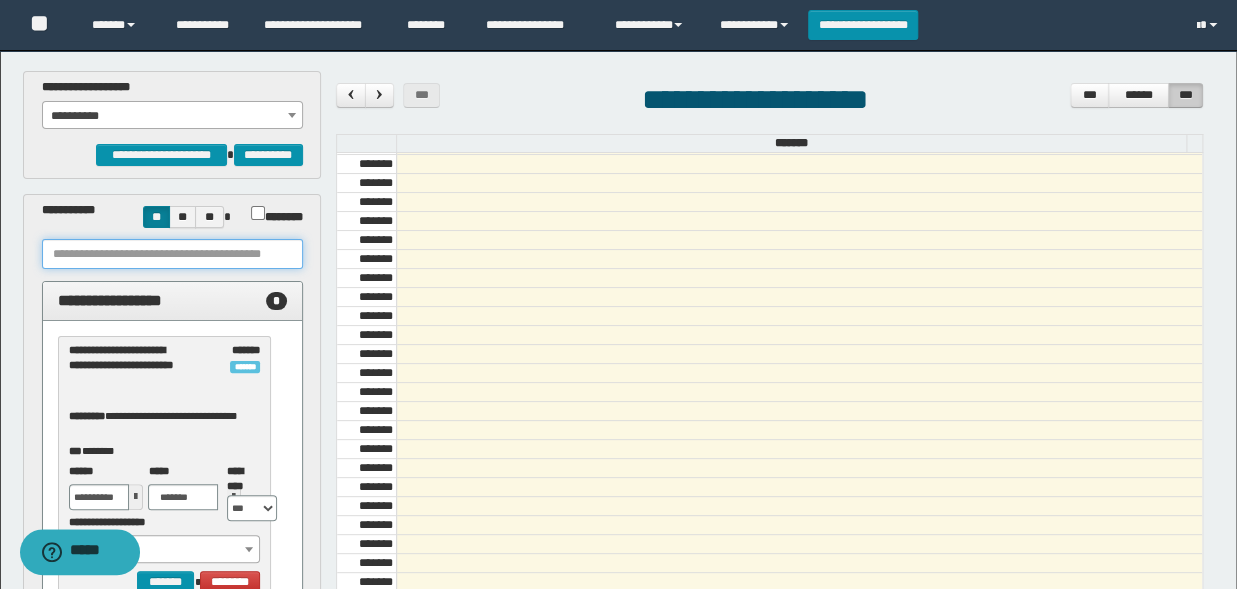 paste on "*******" 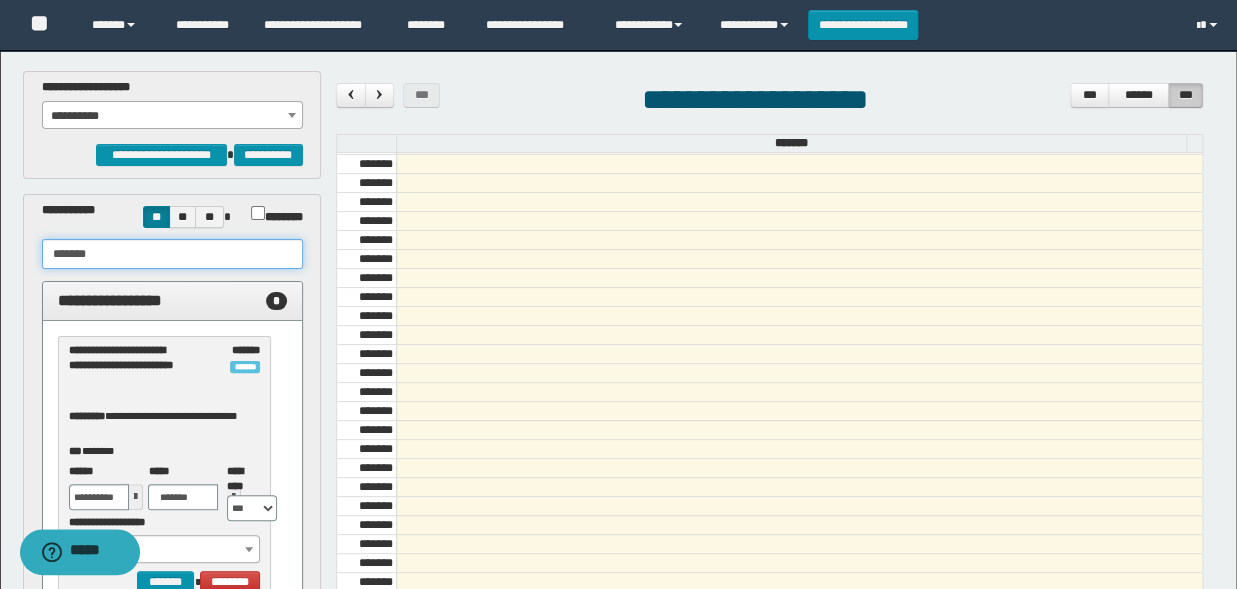 click on "*******" 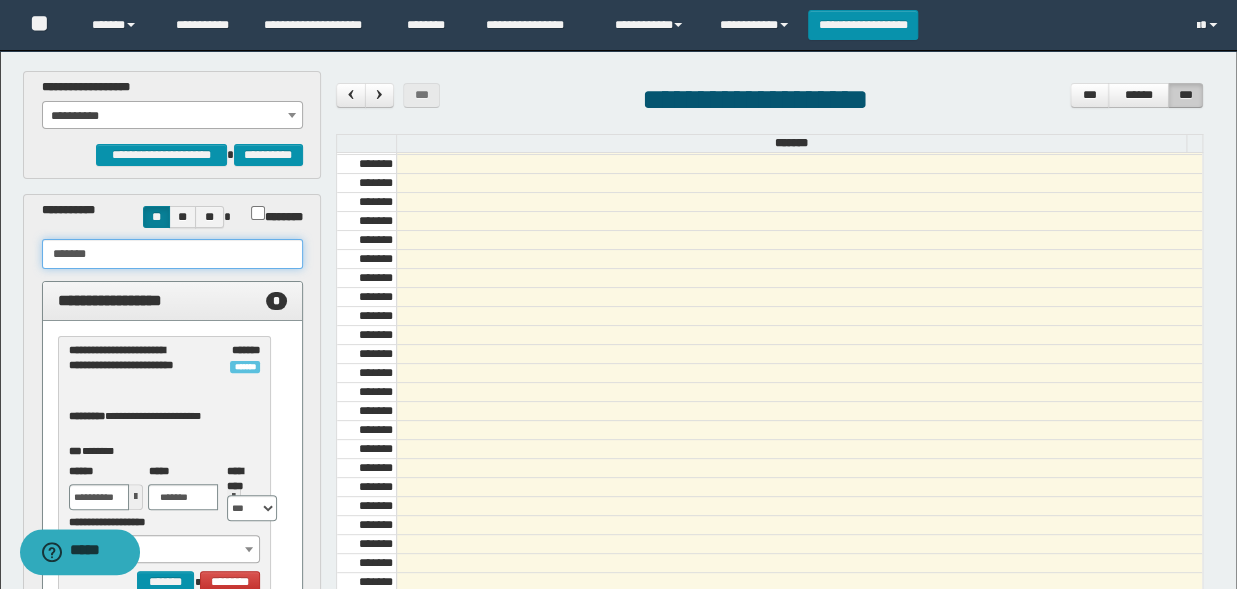 click on "*******" 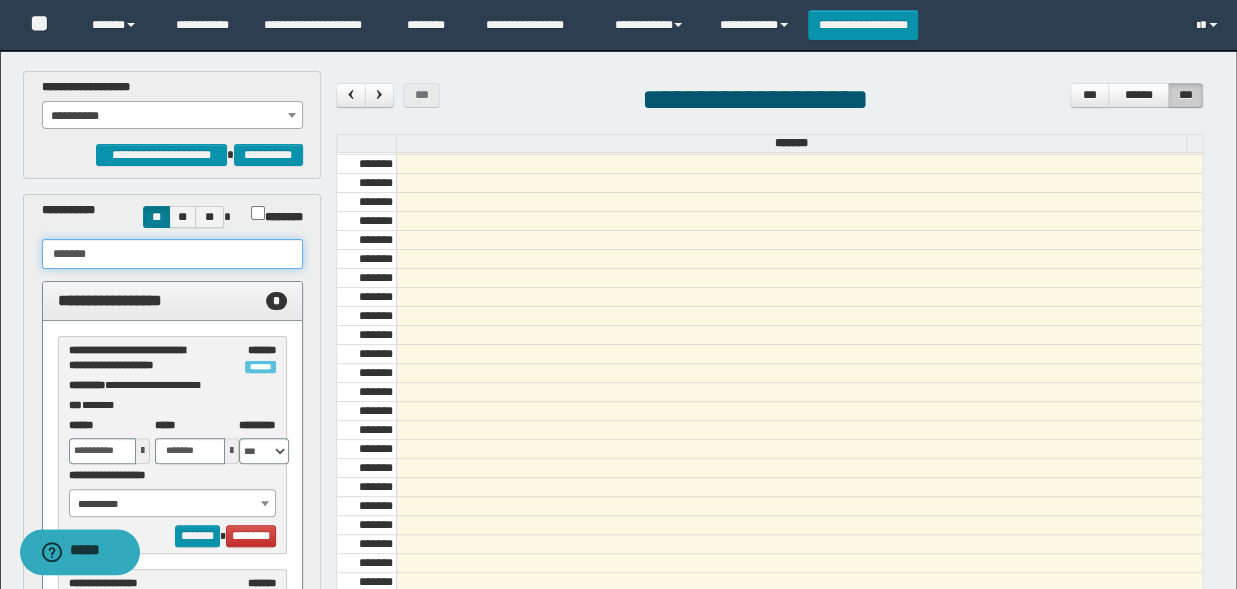 type on "*******" 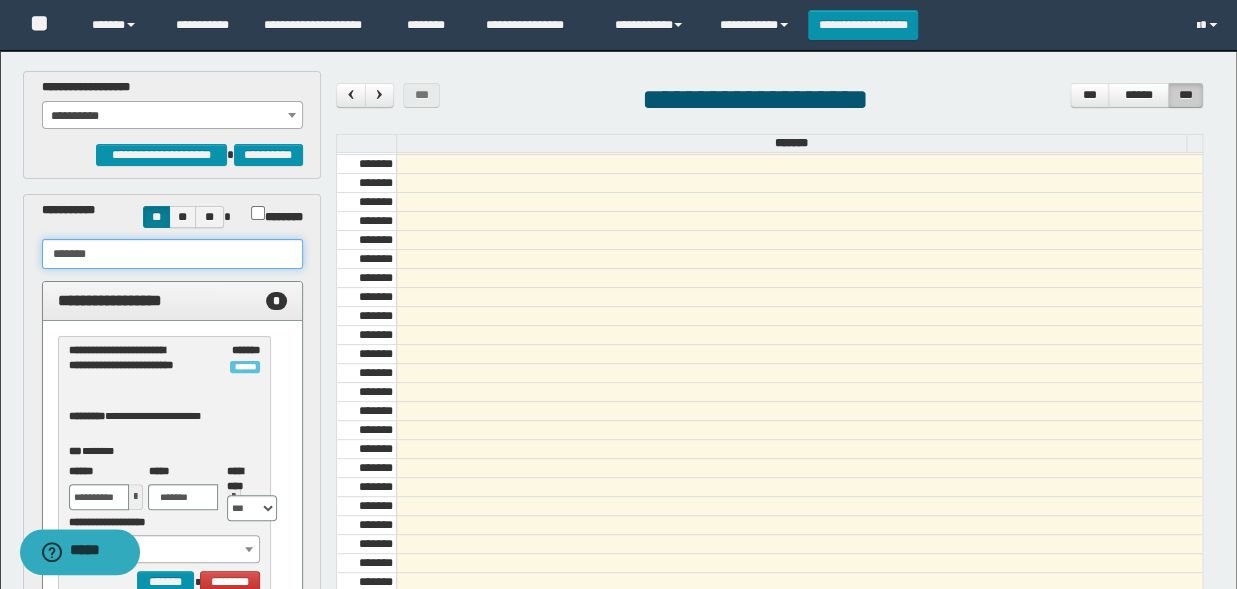 click on "*******" 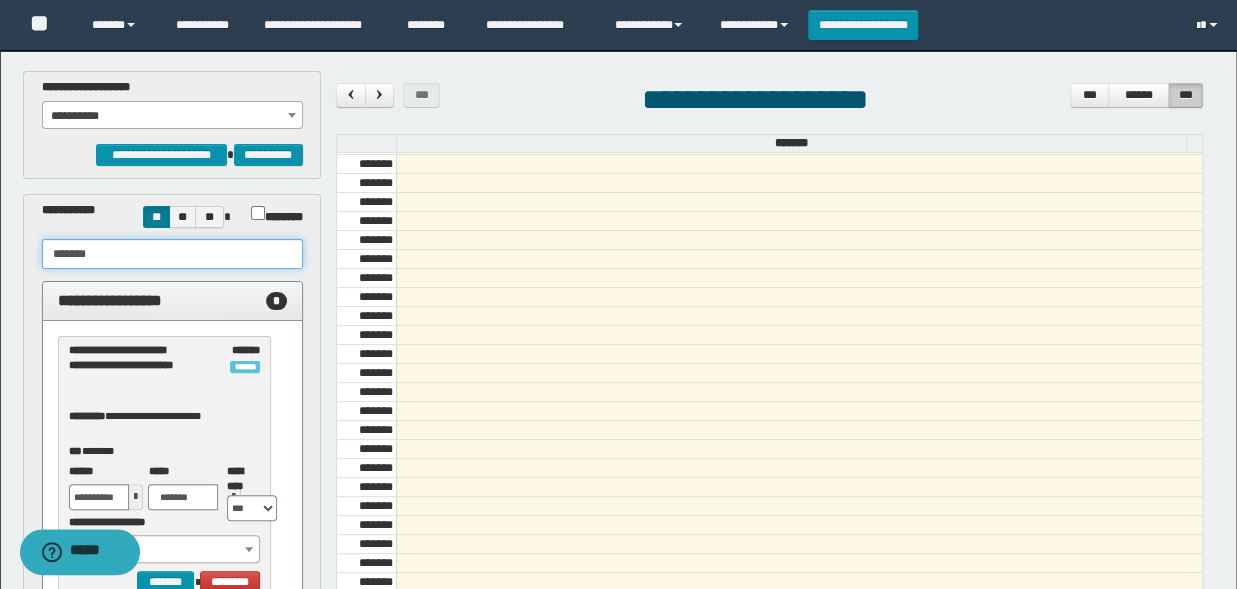 click on "*******" 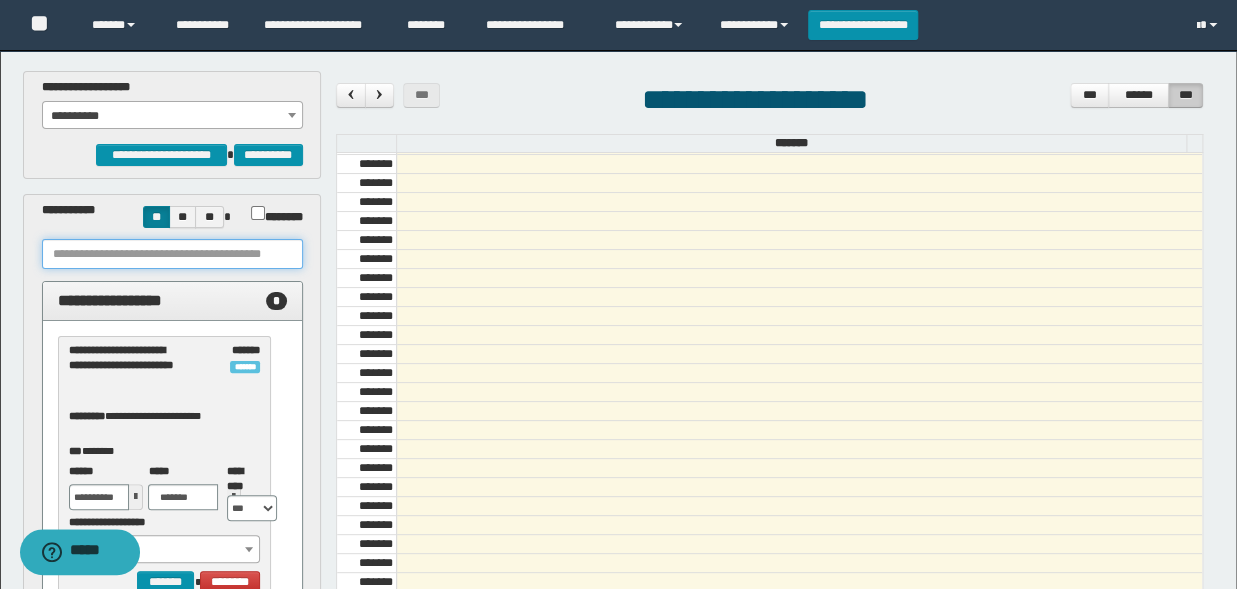 paste on "**********" 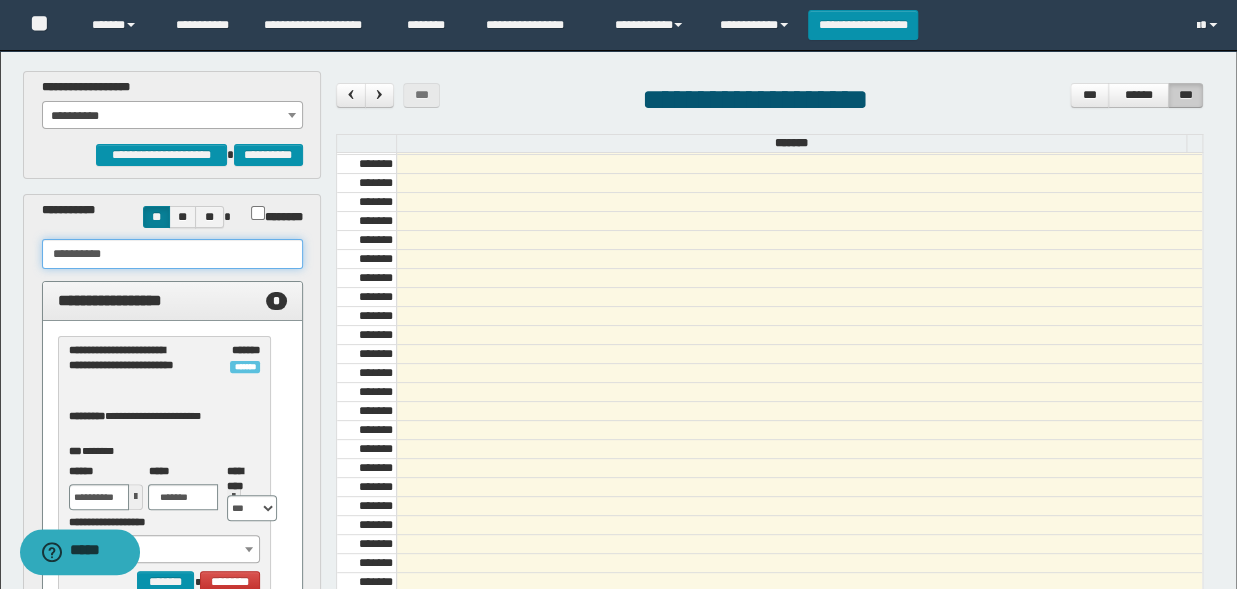 click on "**********" 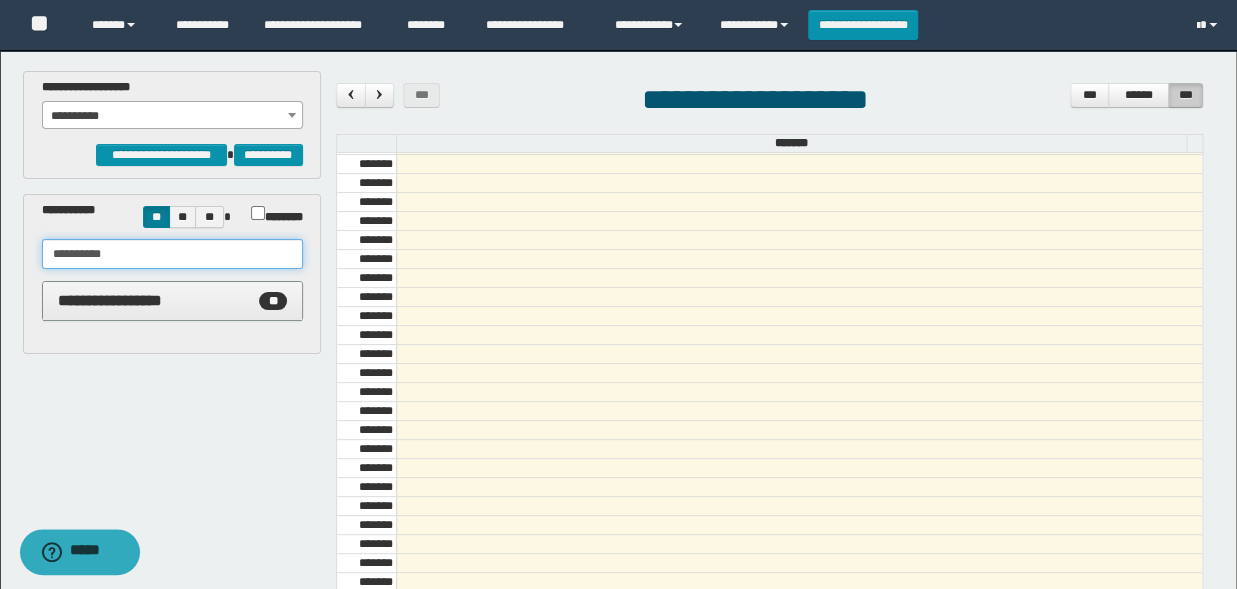 click on "**********" 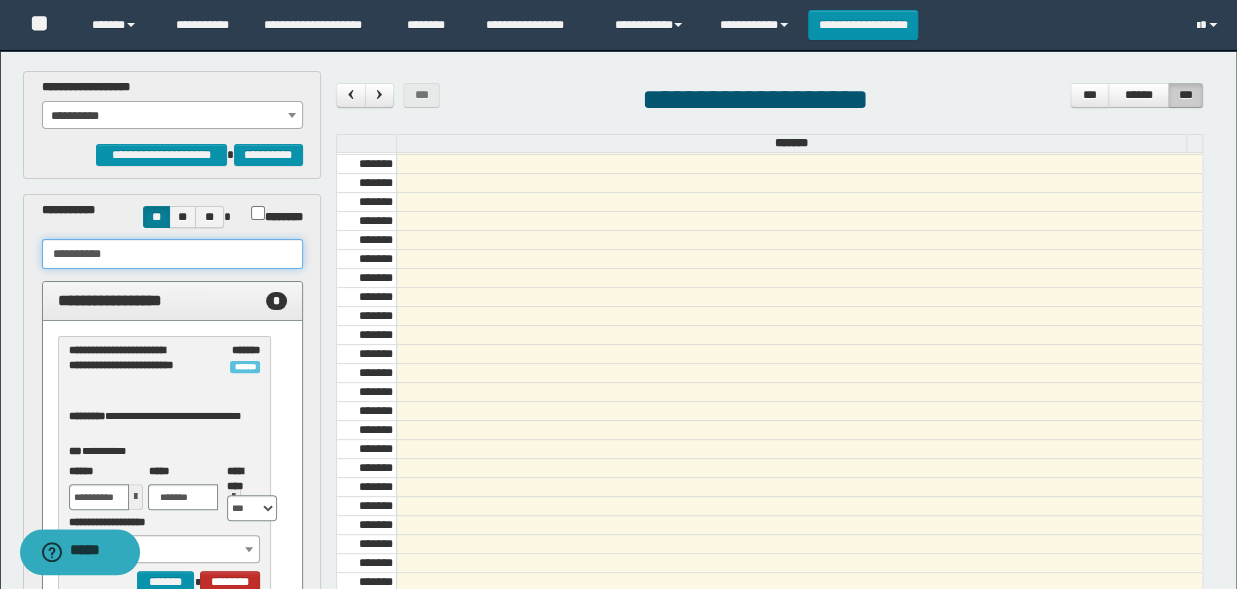 type on "**********" 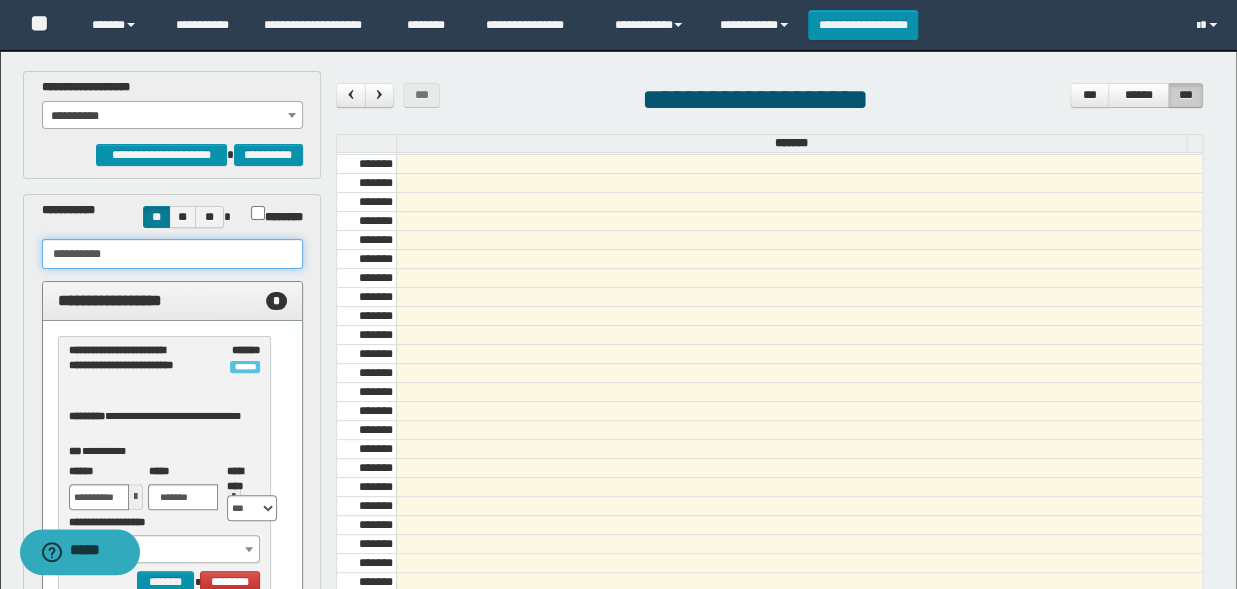 click on "**********" 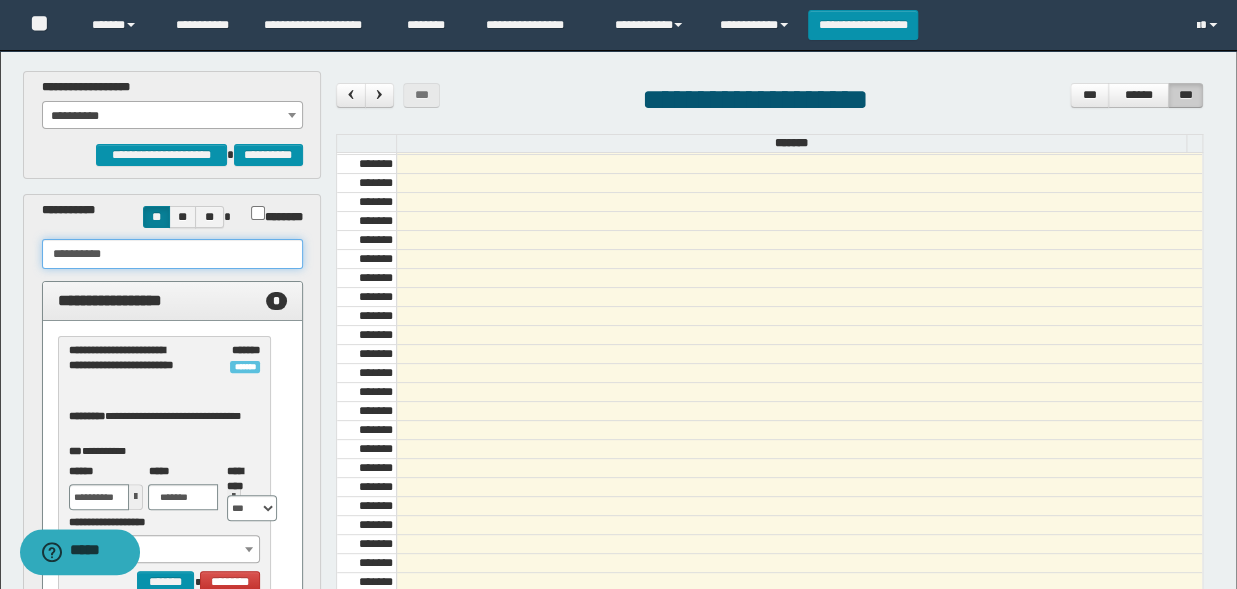 click on "**********" 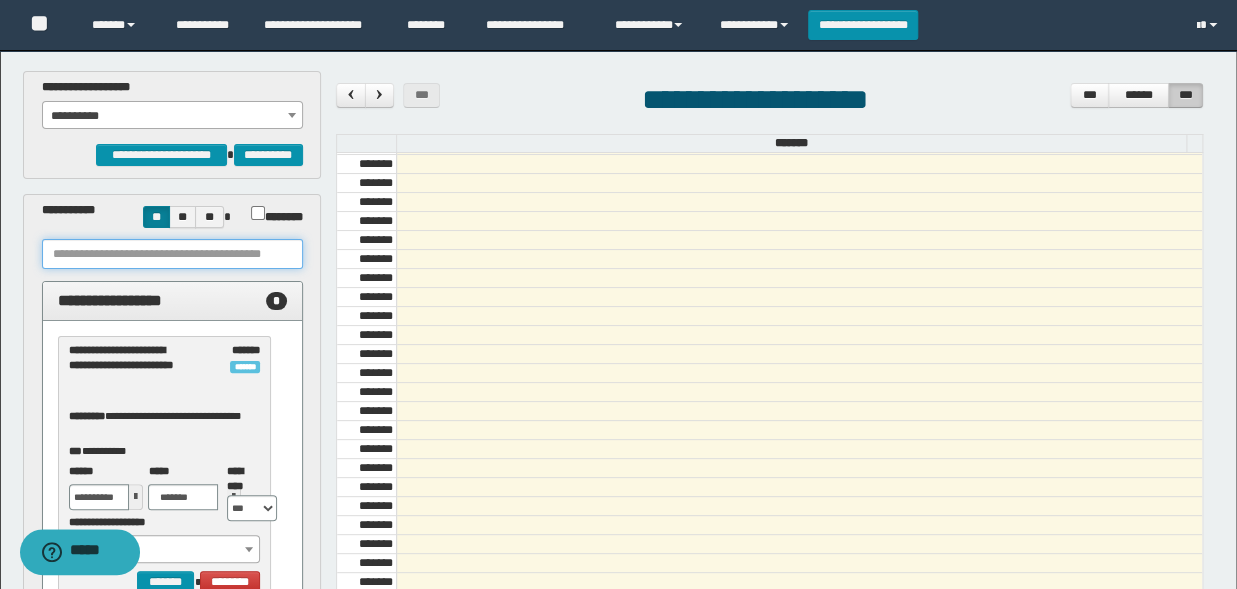paste on "**********" 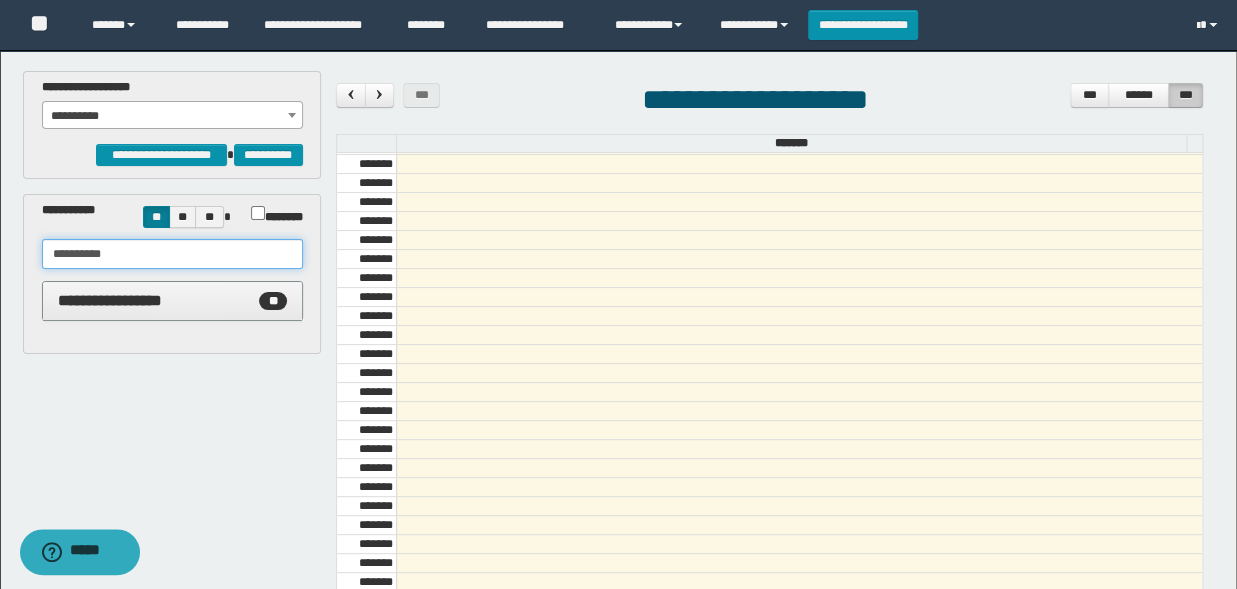 click on "**********" 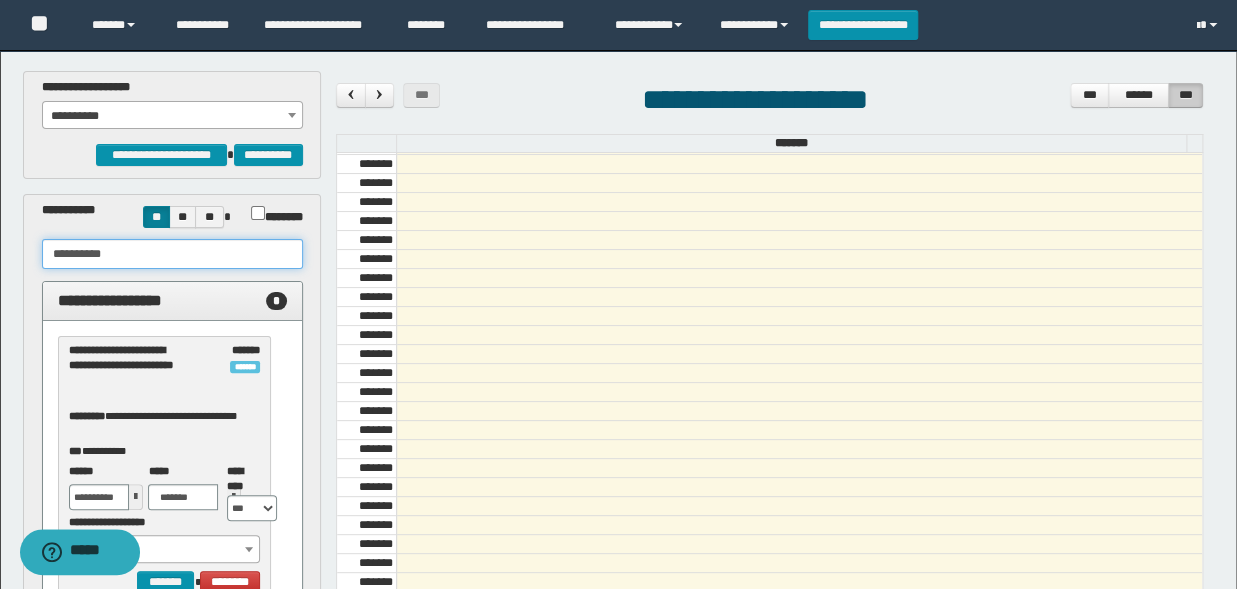 type on "**********" 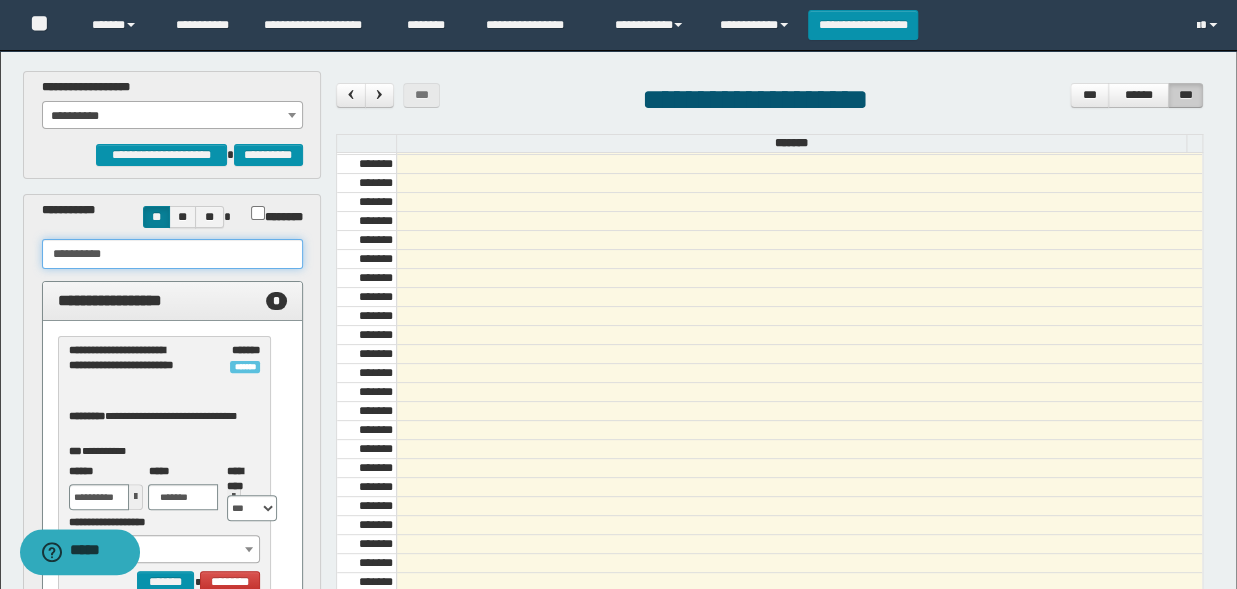 click on "**********" 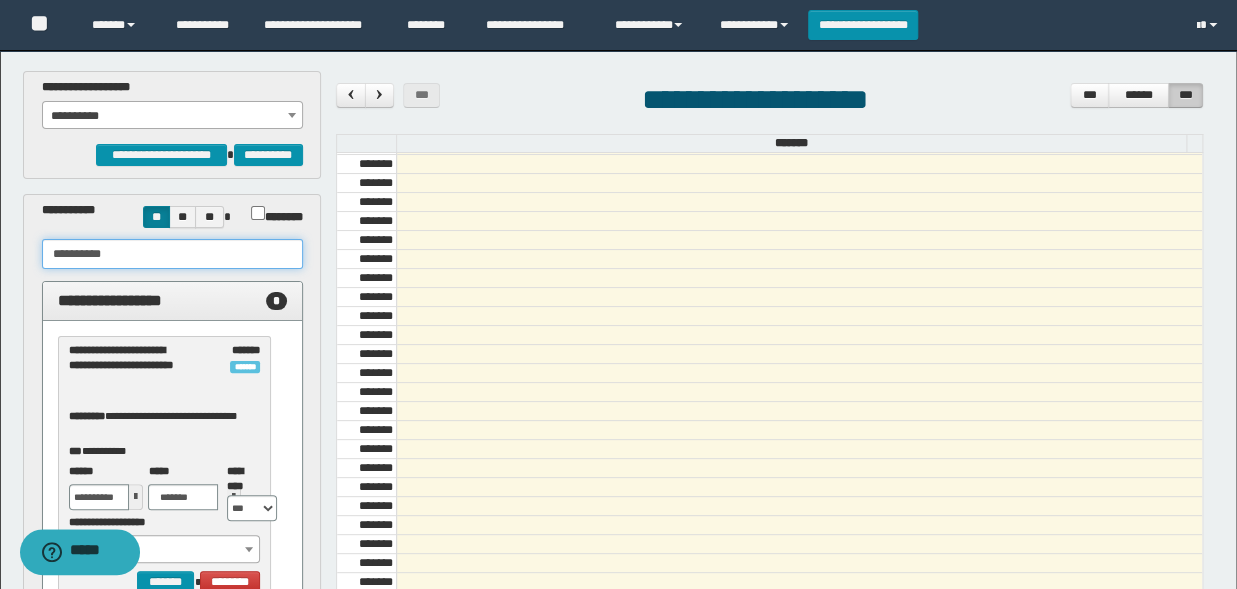 click on "**********" 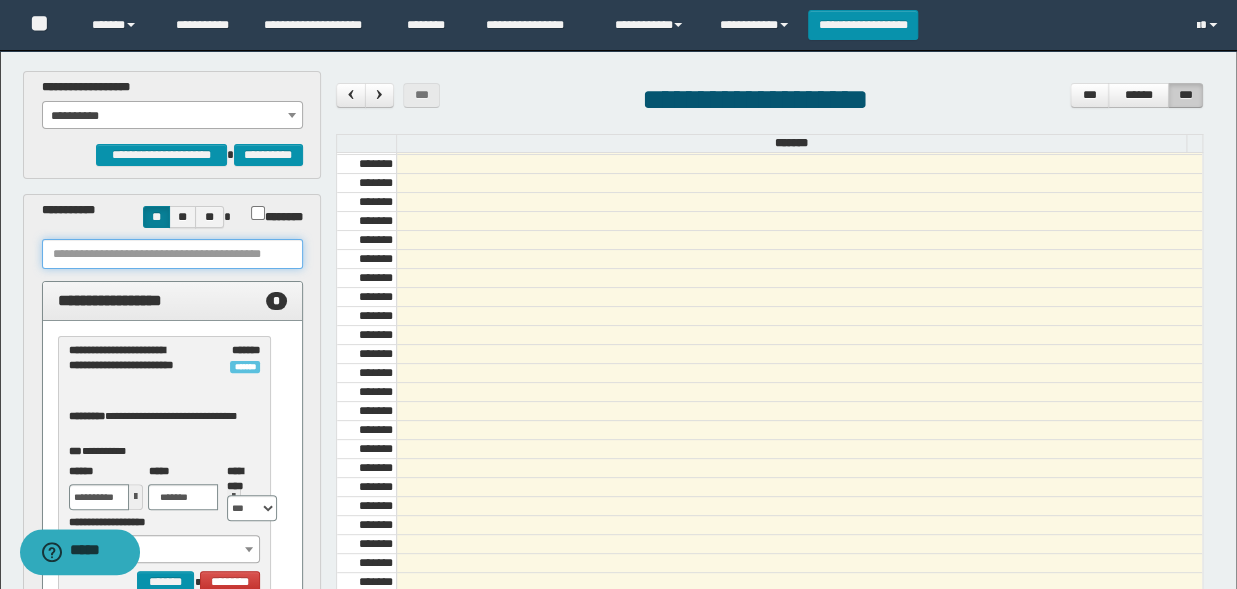 paste on "*******" 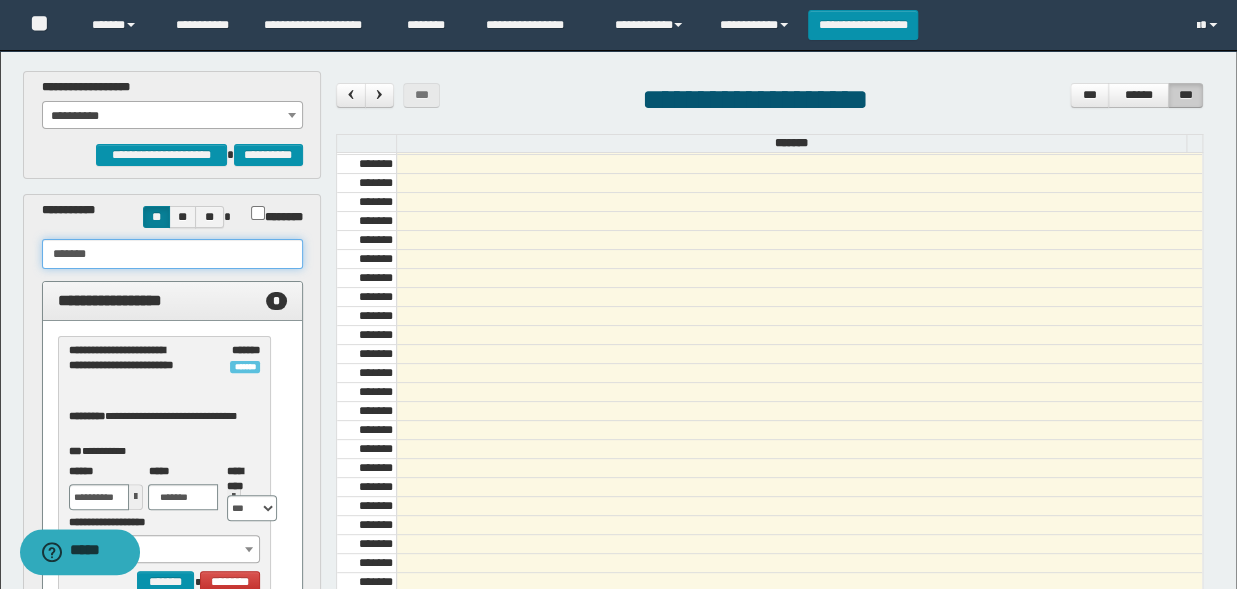 click on "*******" 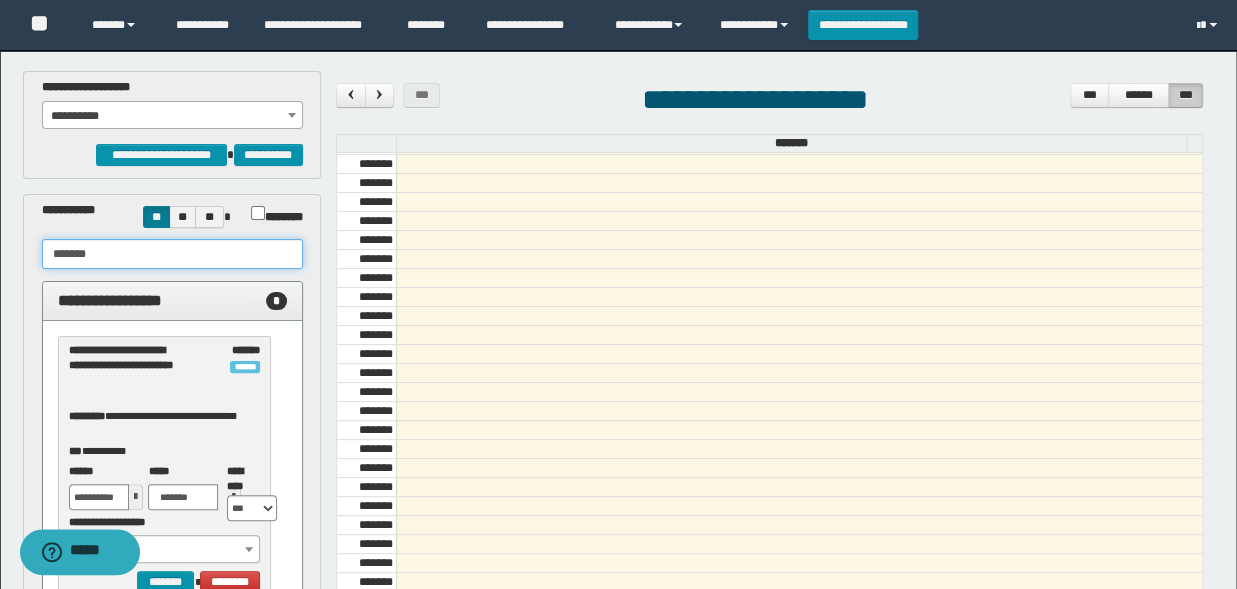 click on "*******" 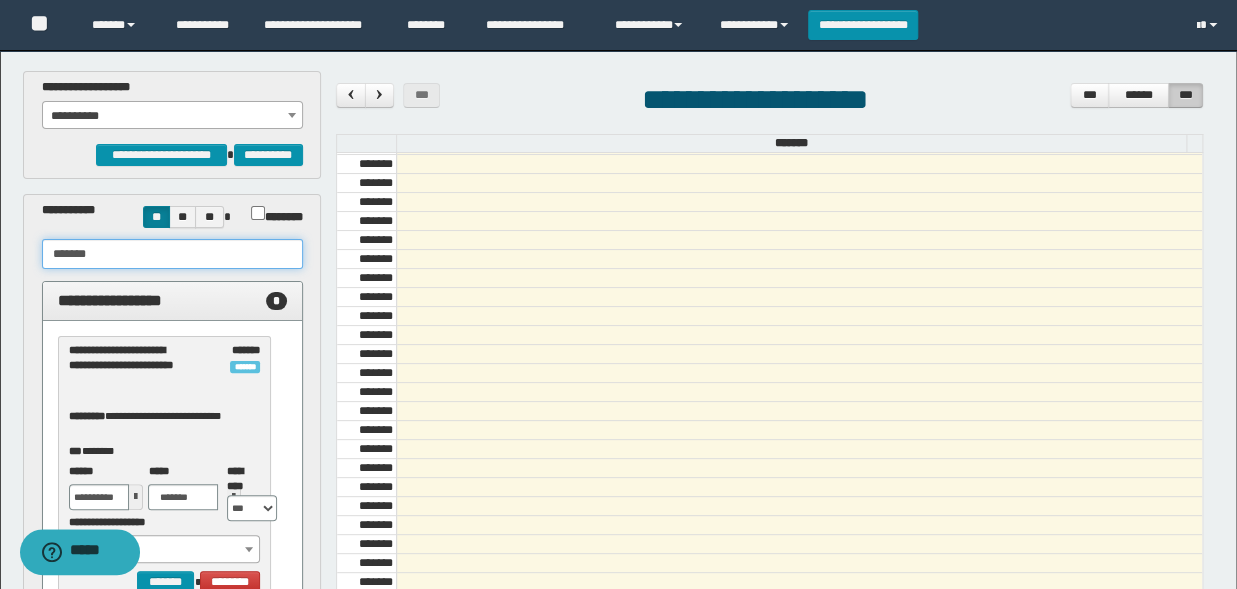 click on "*******" 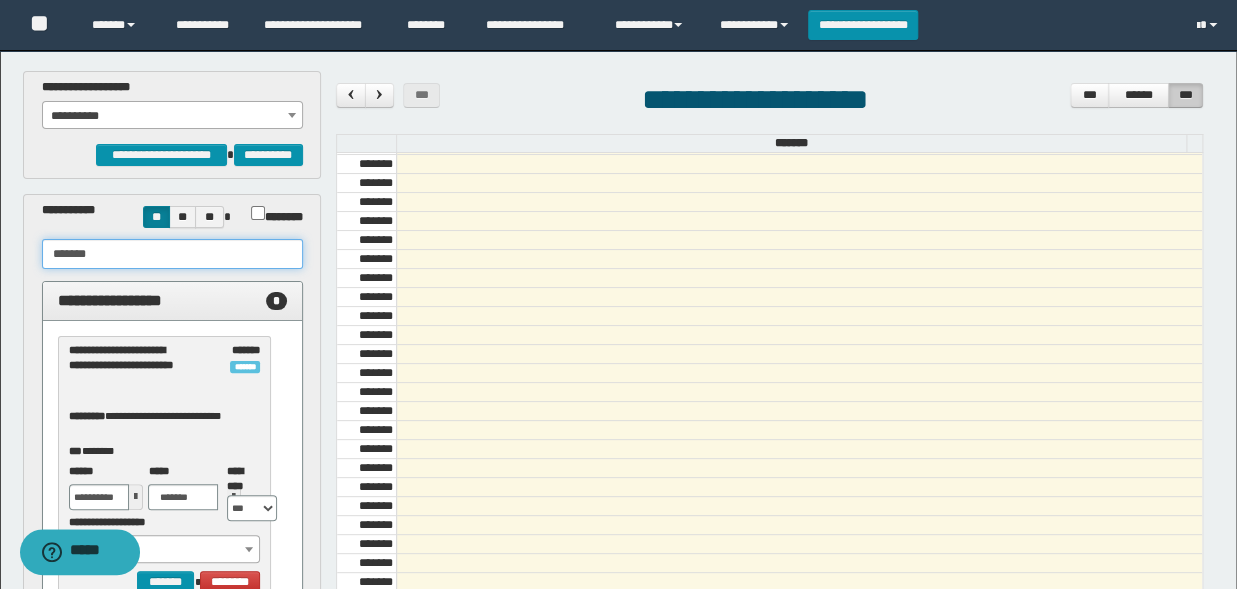 click on "*******" 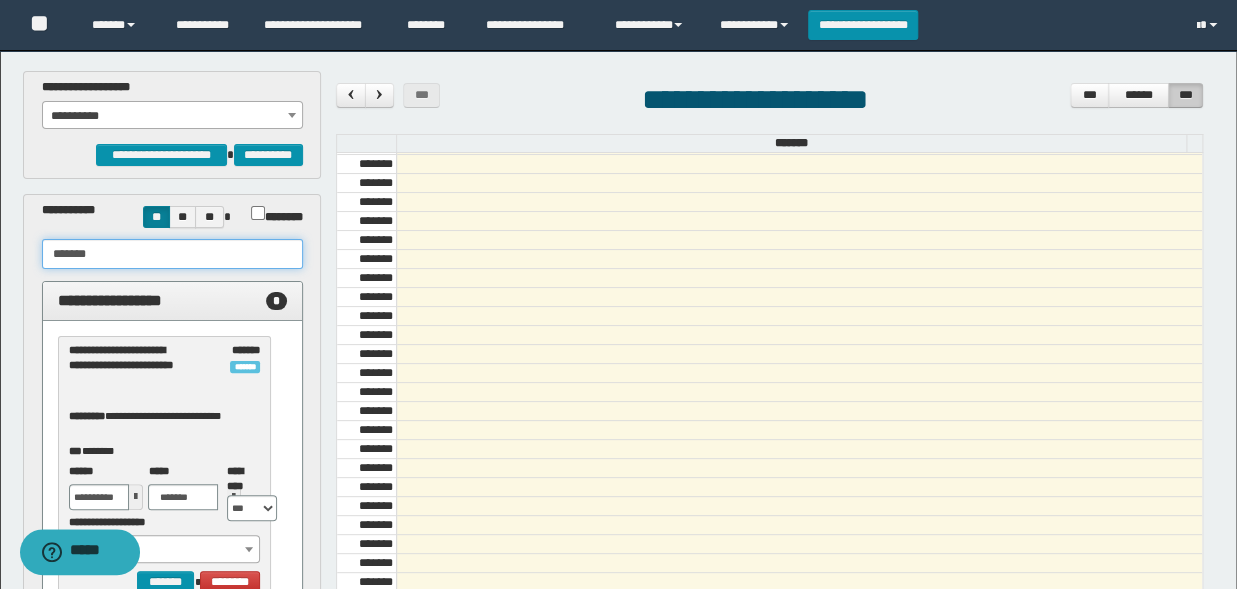 type on "*******" 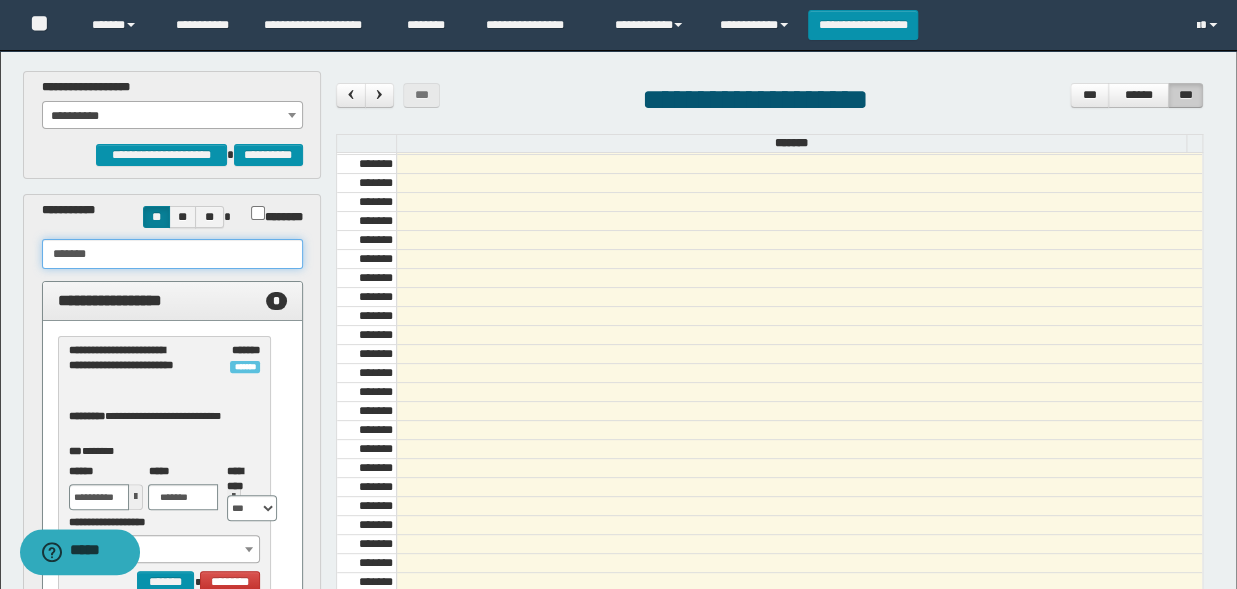 click on "*******" 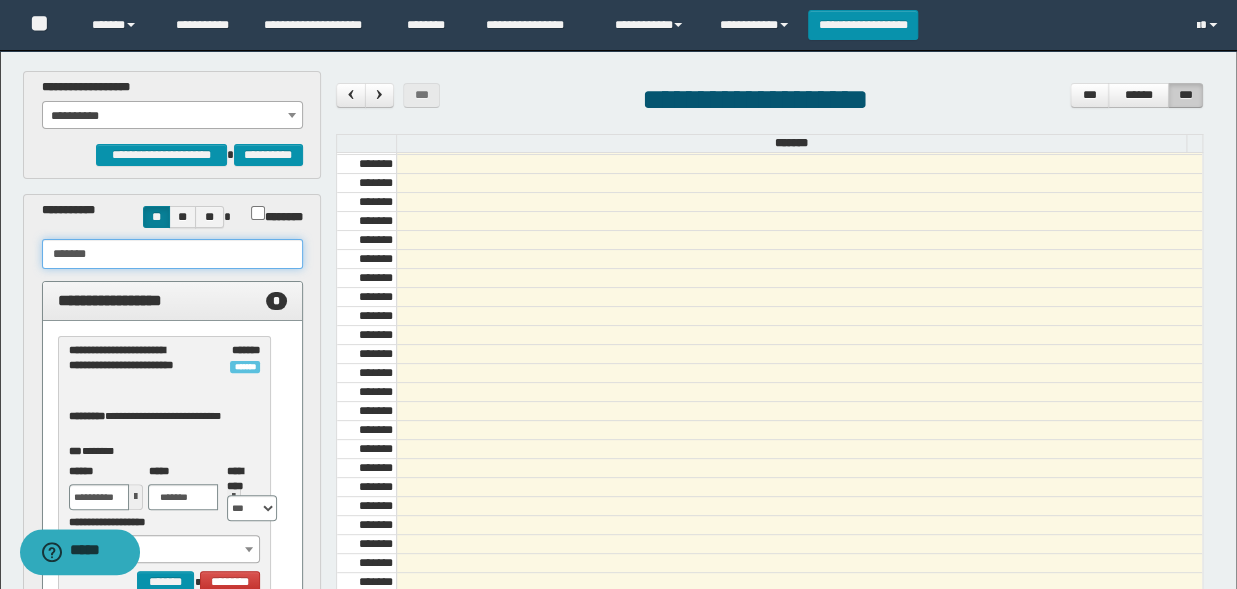 click on "*******" 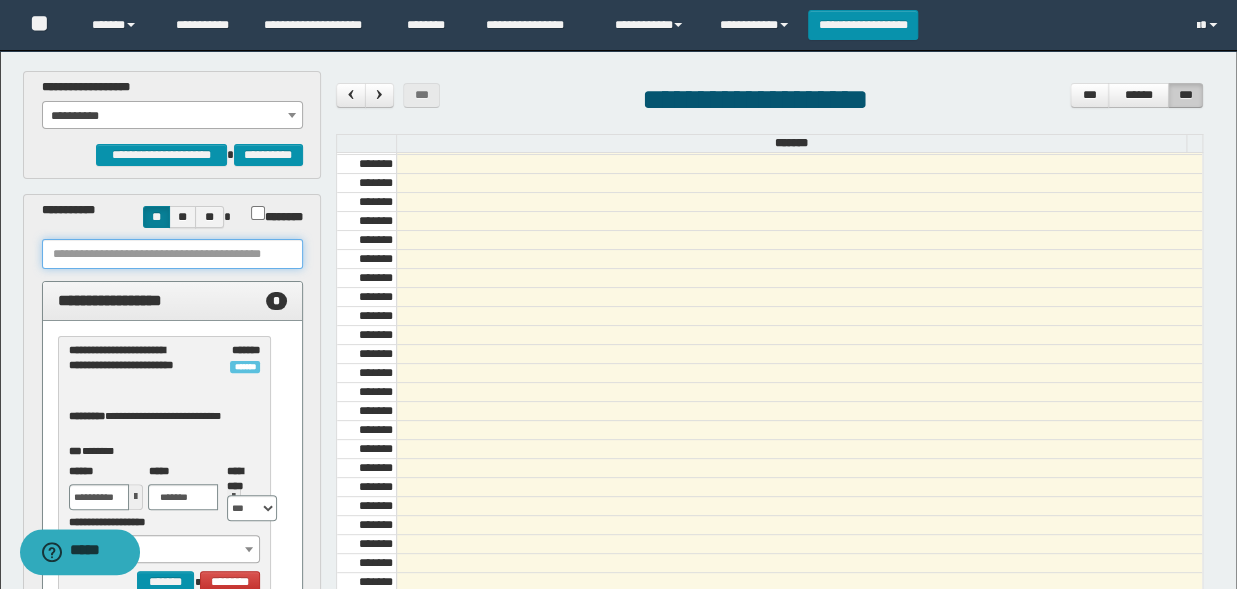 paste on "**********" 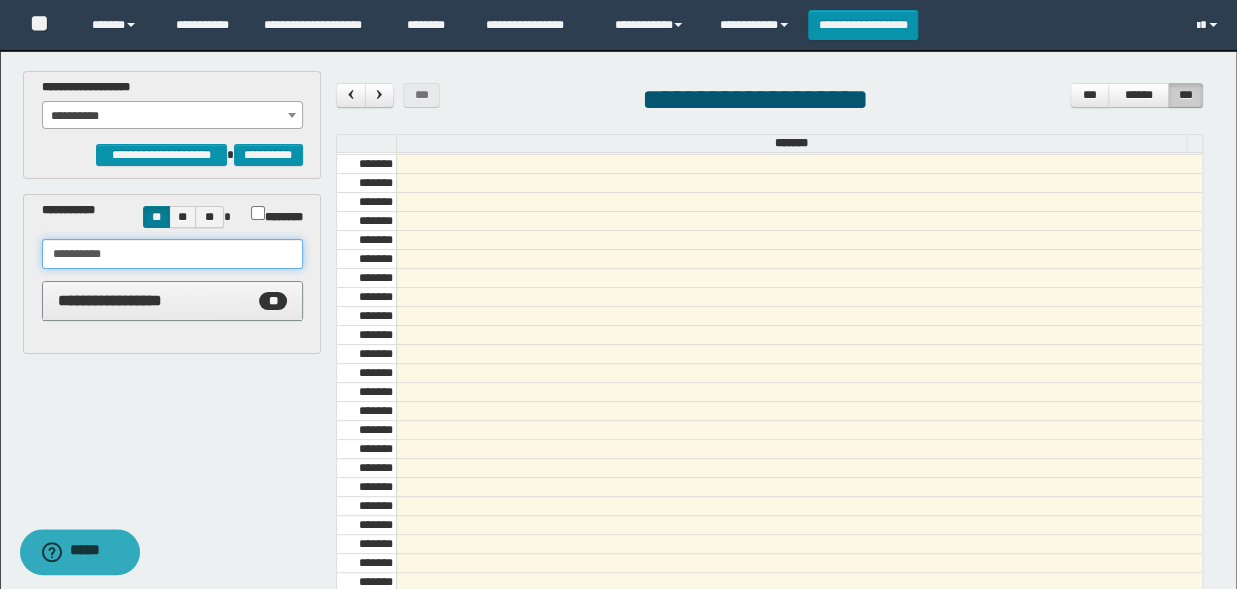 click on "**********" 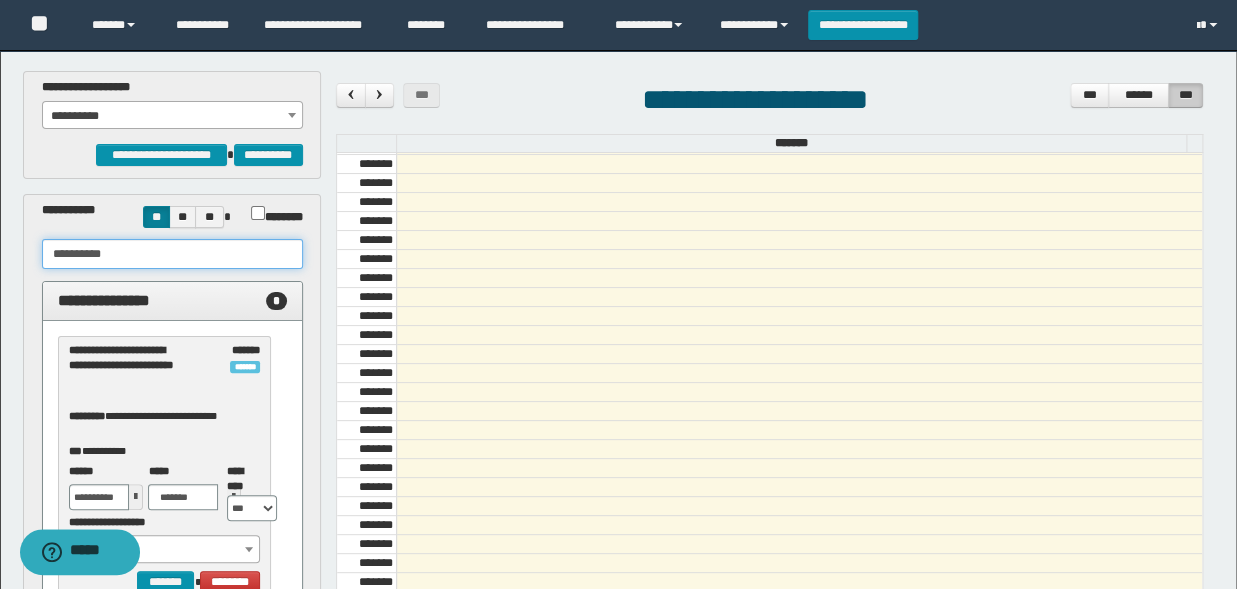 type on "**********" 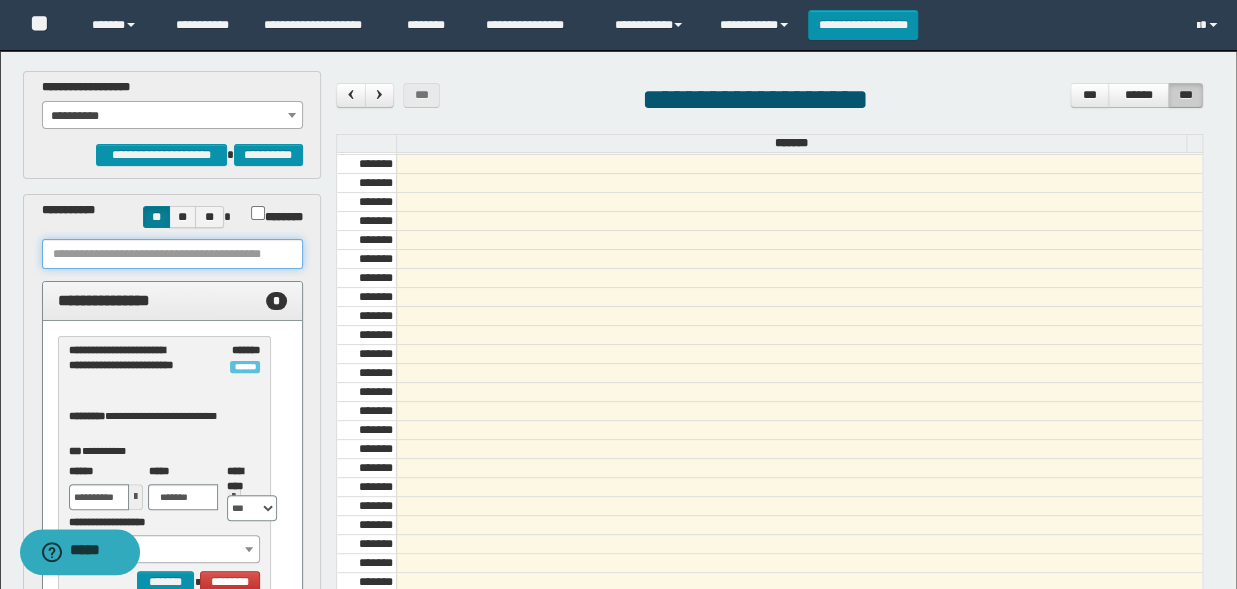 paste on "**********" 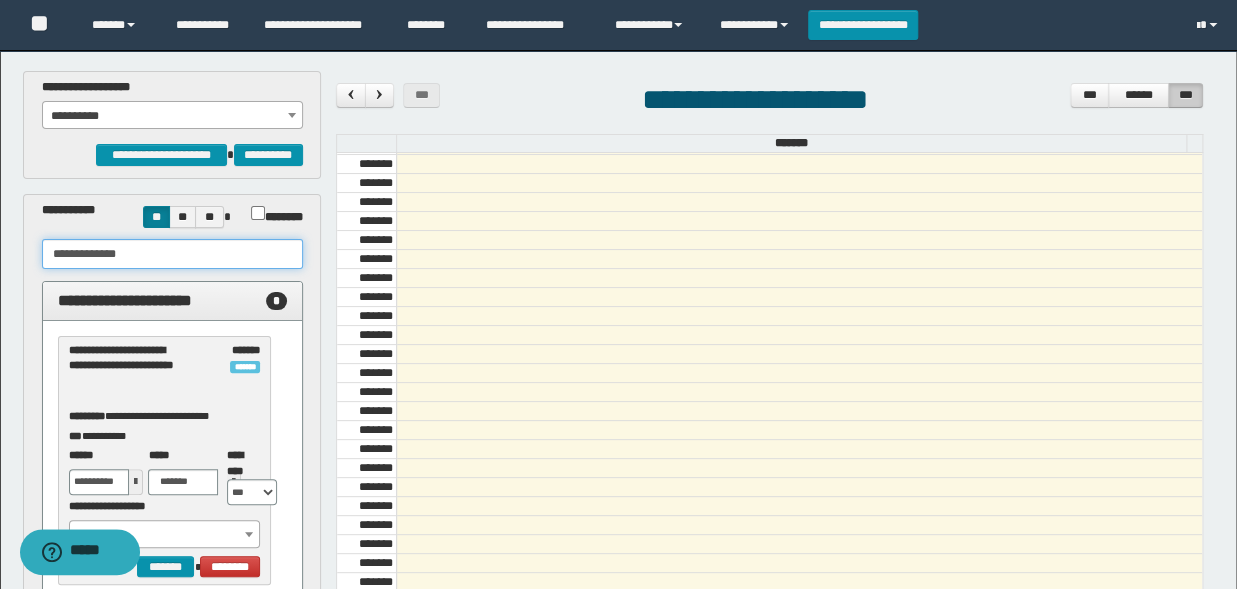 click on "**********" 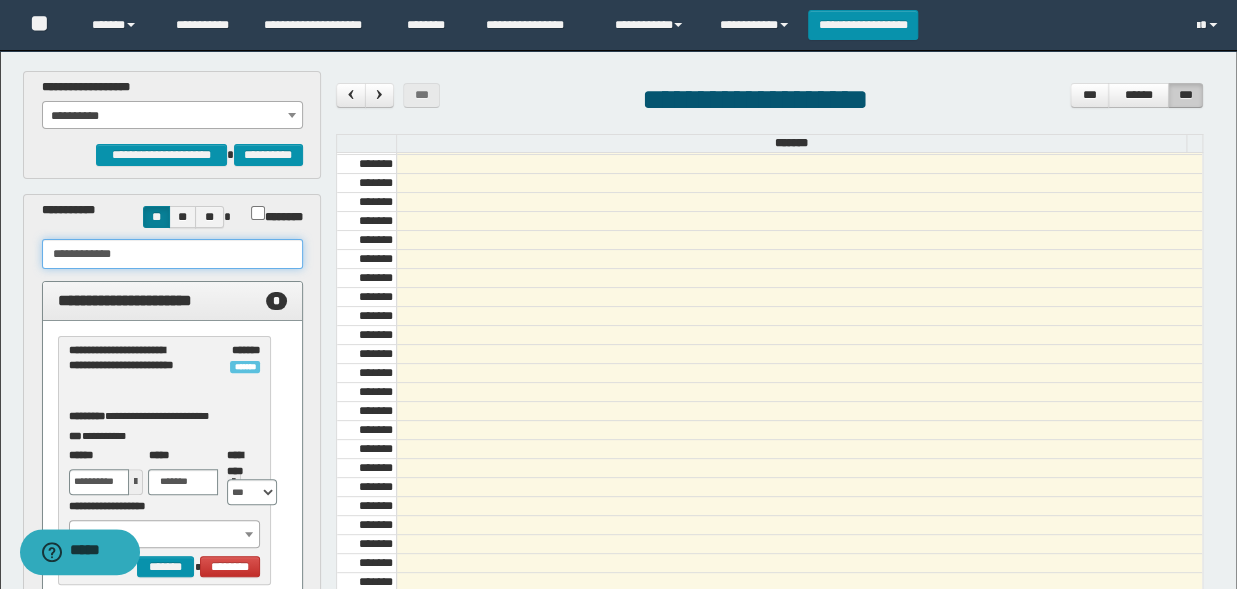 type on "**********" 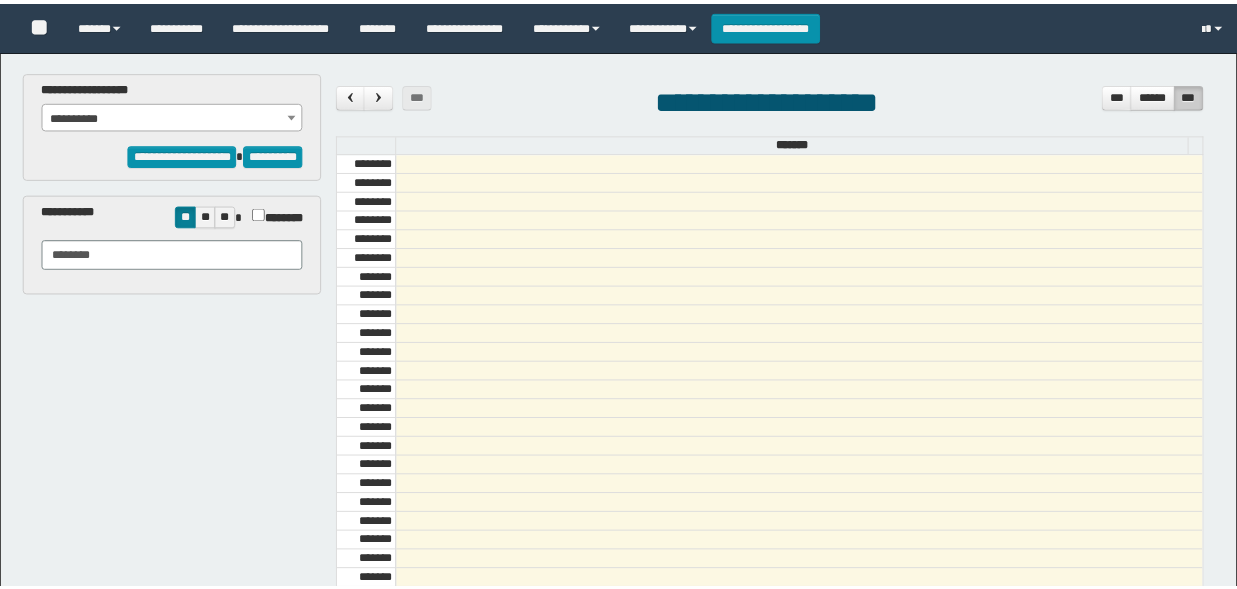 scroll, scrollTop: 0, scrollLeft: 0, axis: both 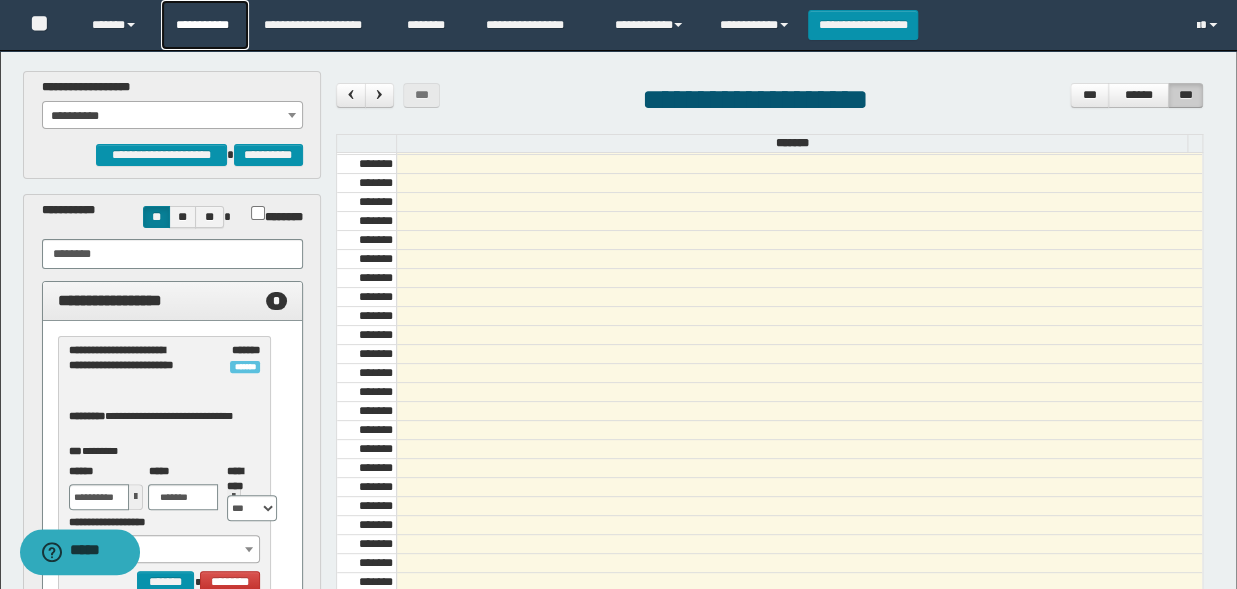 click on "**********" at bounding box center [205, 25] 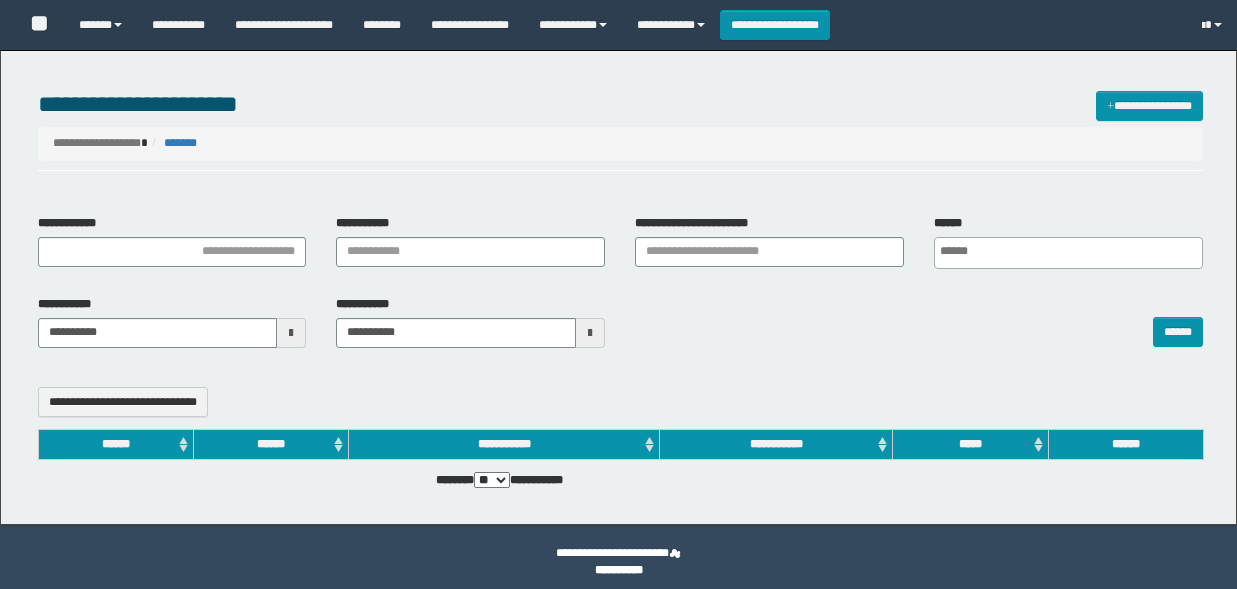 select 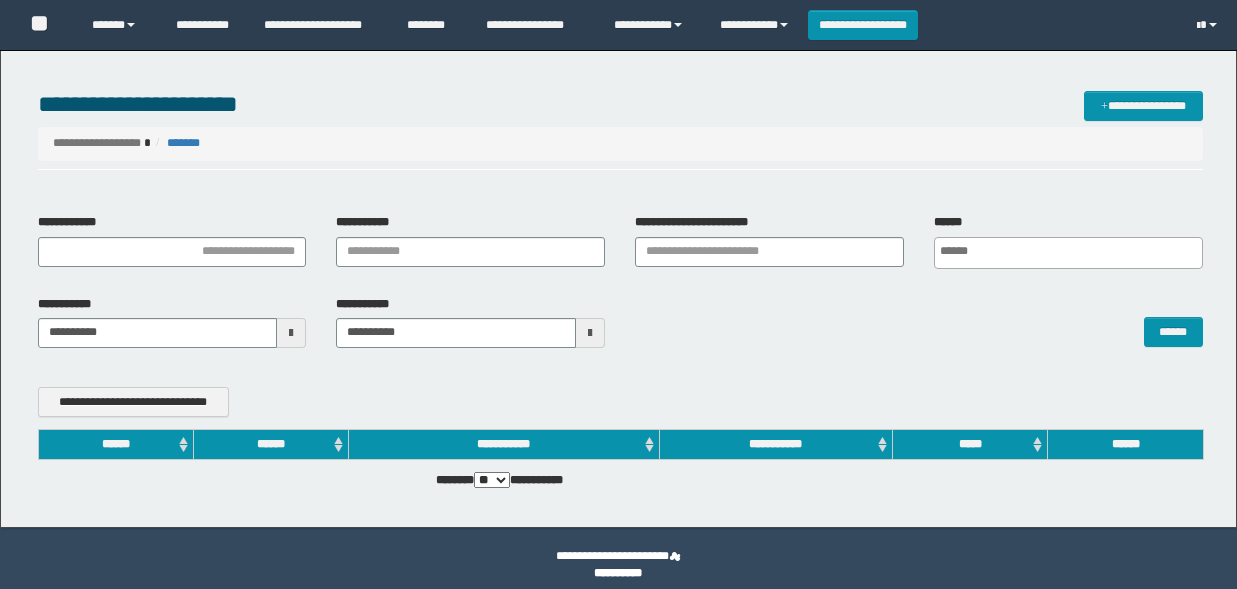 scroll, scrollTop: 0, scrollLeft: 0, axis: both 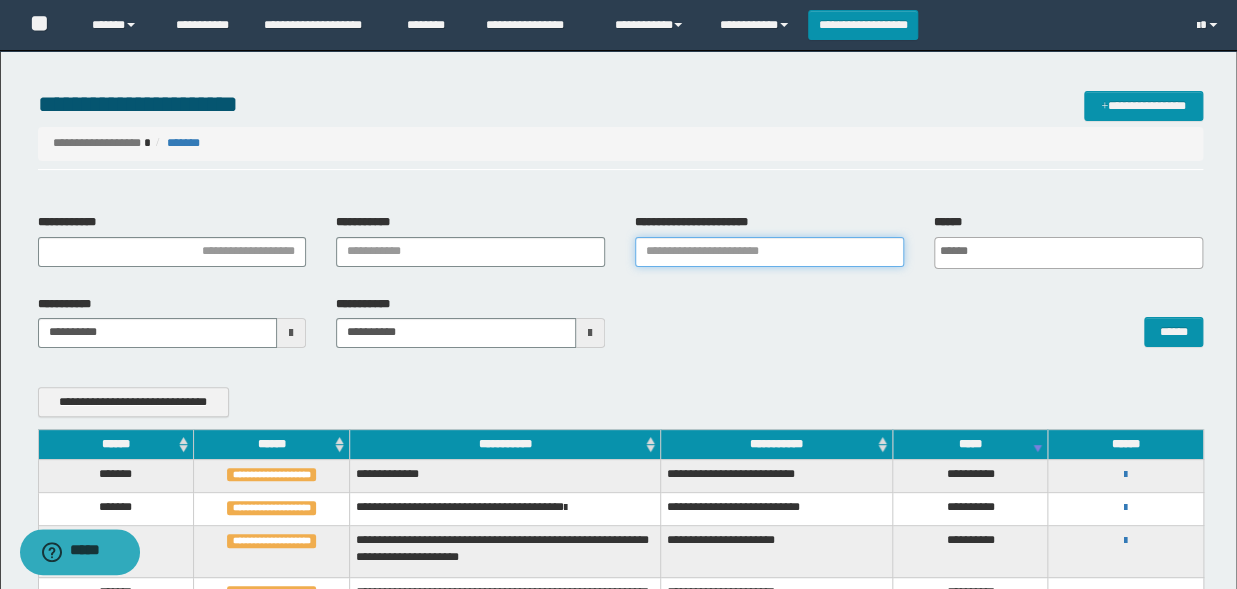 click on "**********" at bounding box center [769, 252] 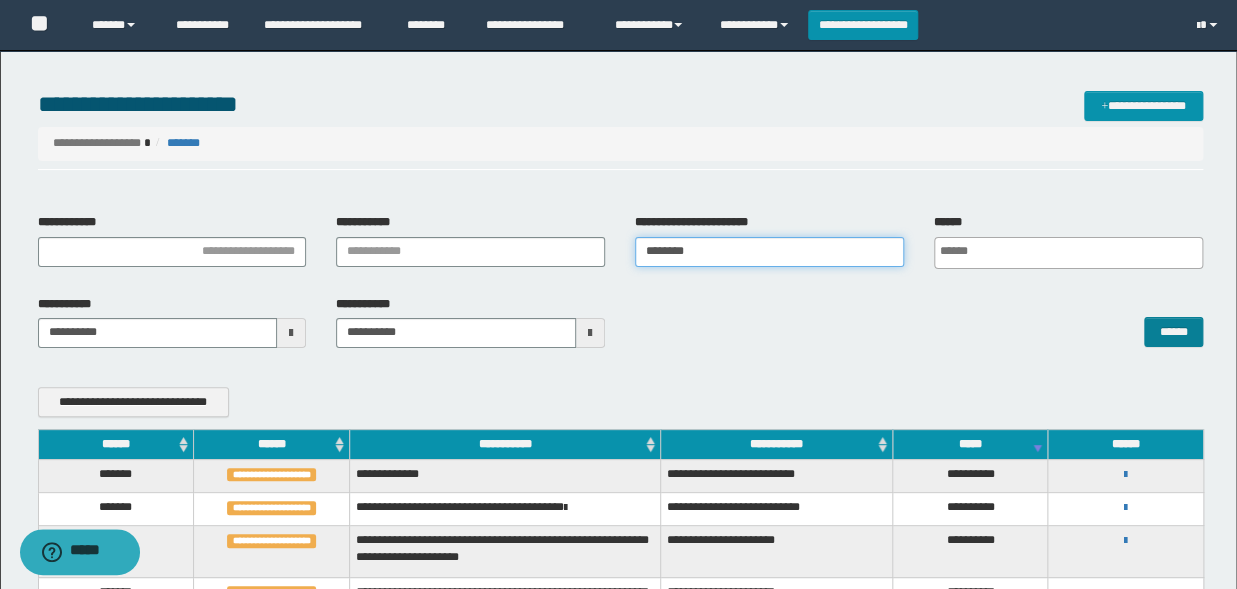 type on "********" 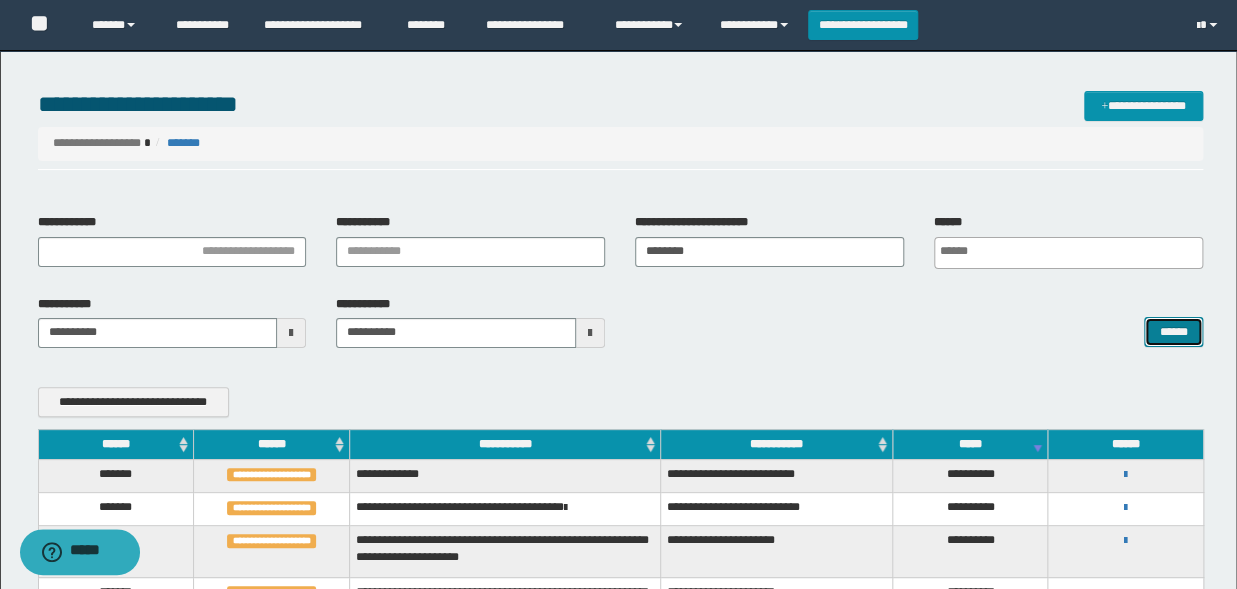 click on "******" at bounding box center (1173, 332) 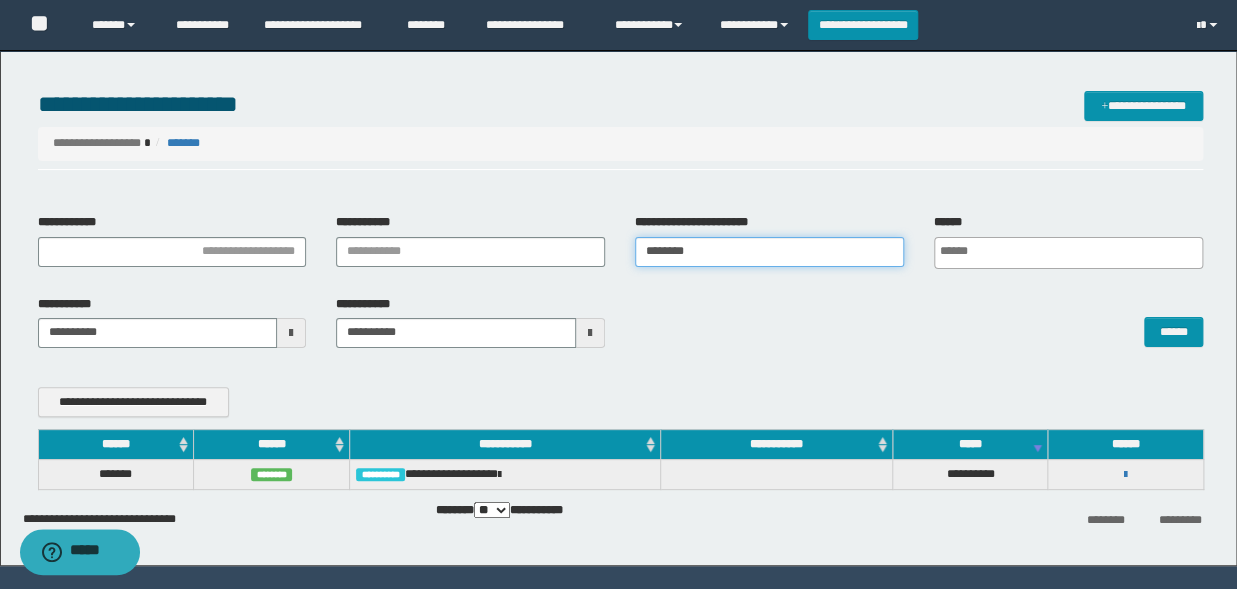 click on "********" at bounding box center (769, 252) 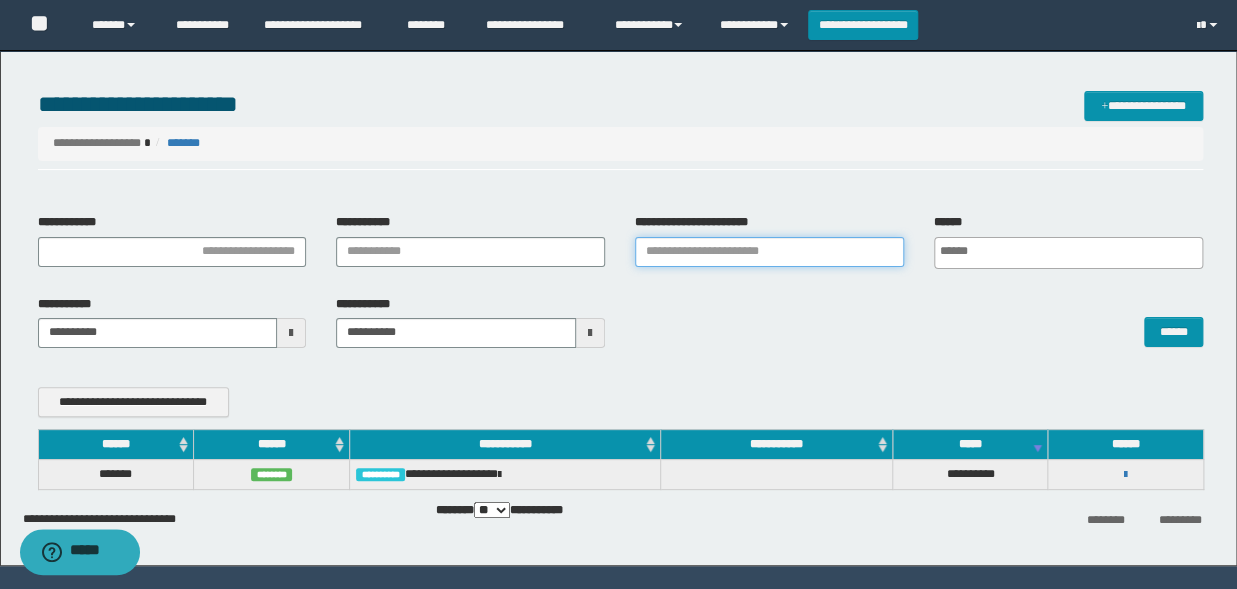 paste on "*******" 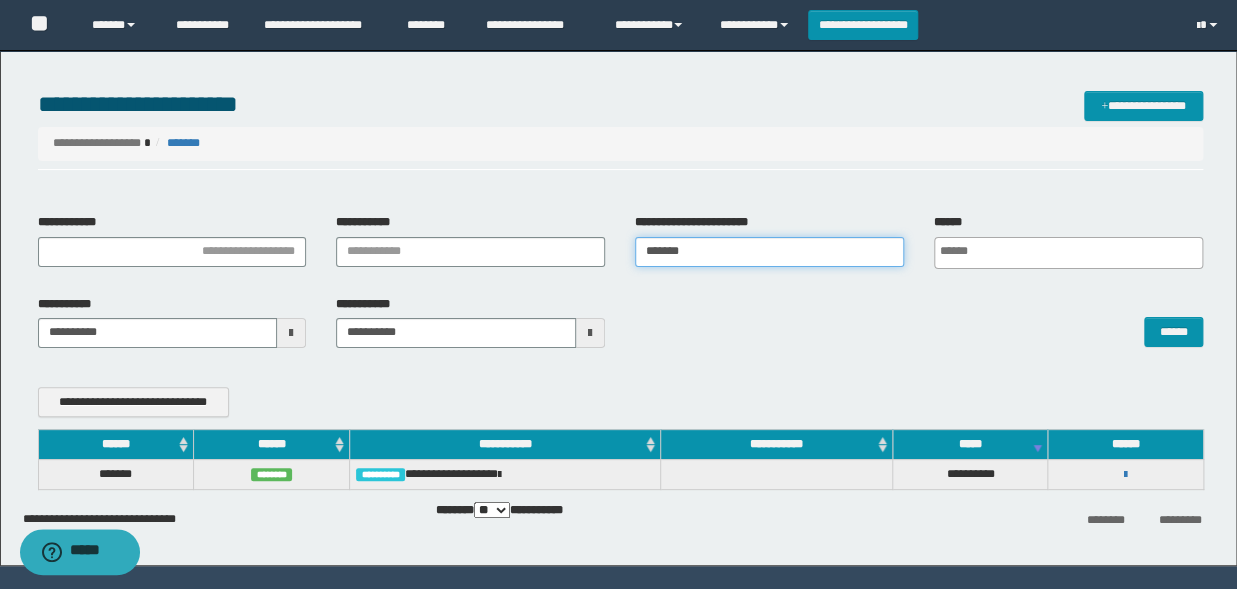 type on "*******" 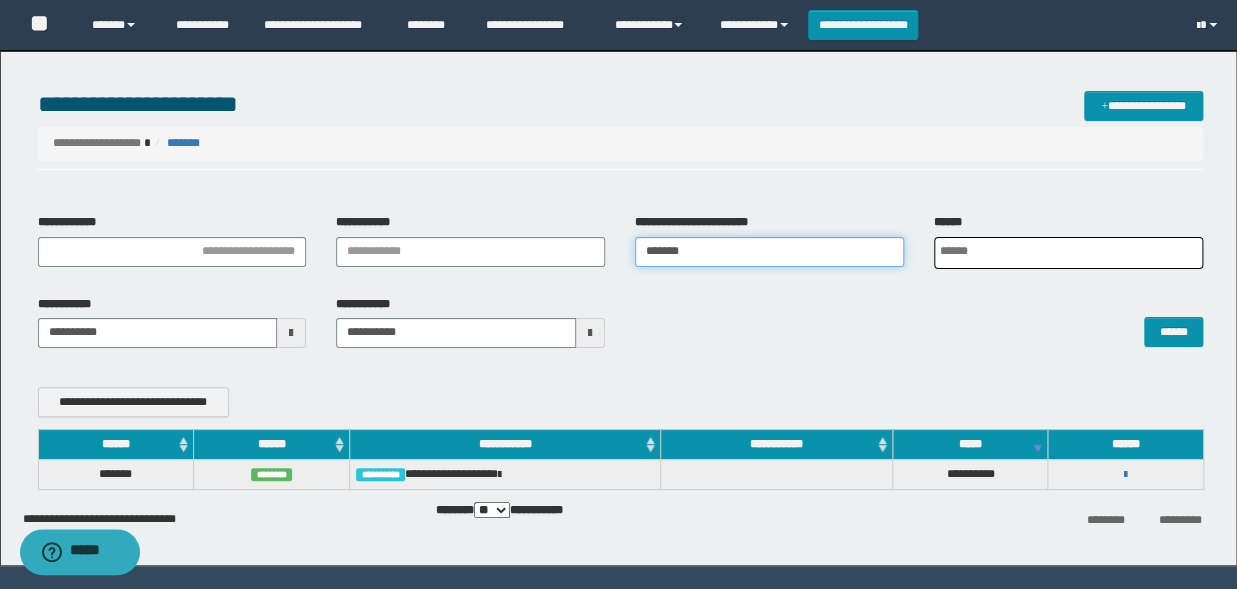 click on "*******" at bounding box center [769, 252] 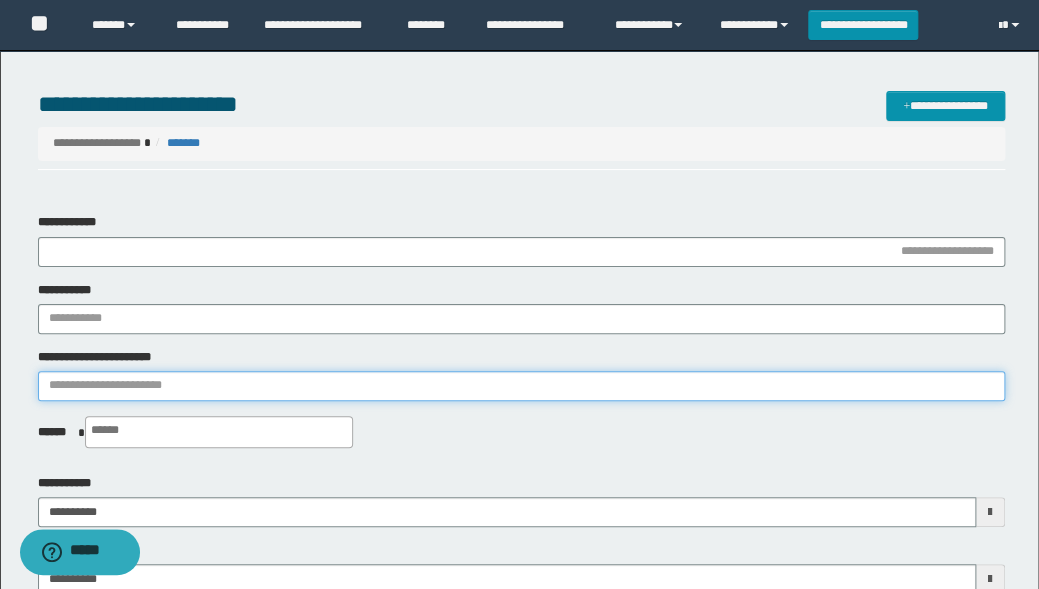 type 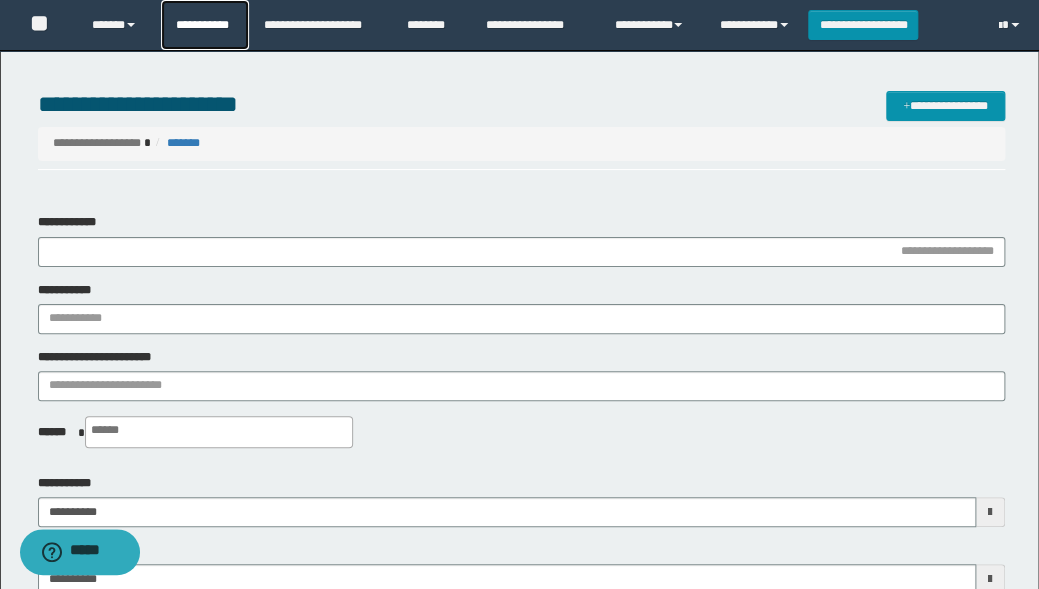 click on "**********" at bounding box center [205, 25] 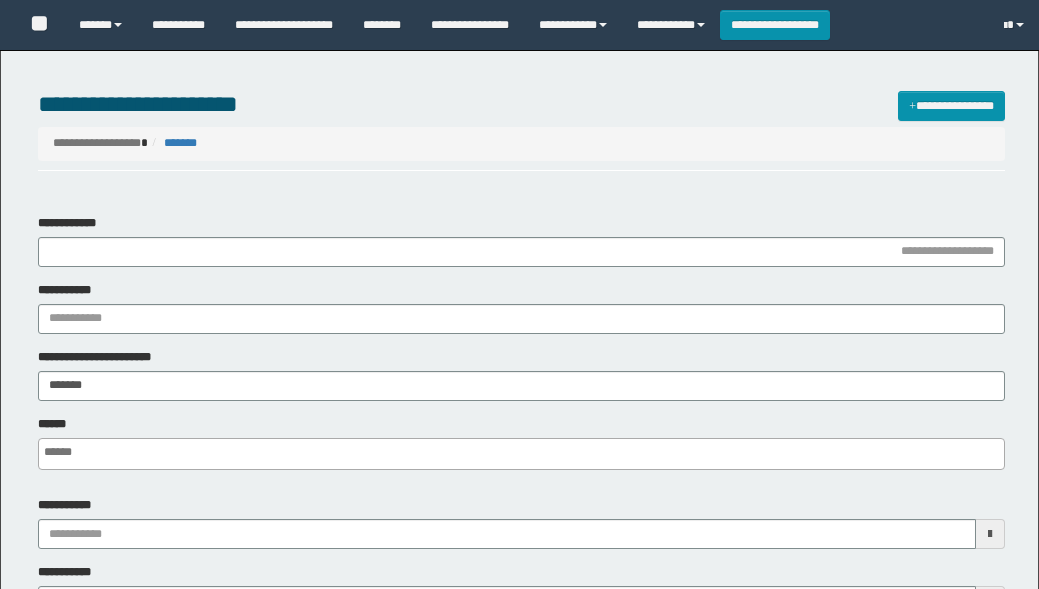 select 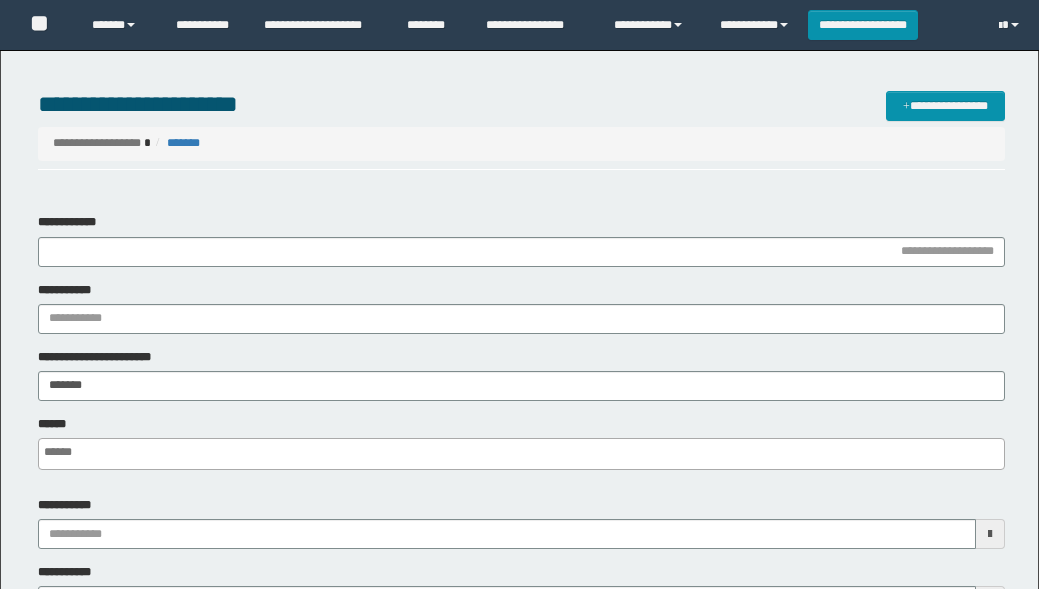 scroll, scrollTop: 0, scrollLeft: 0, axis: both 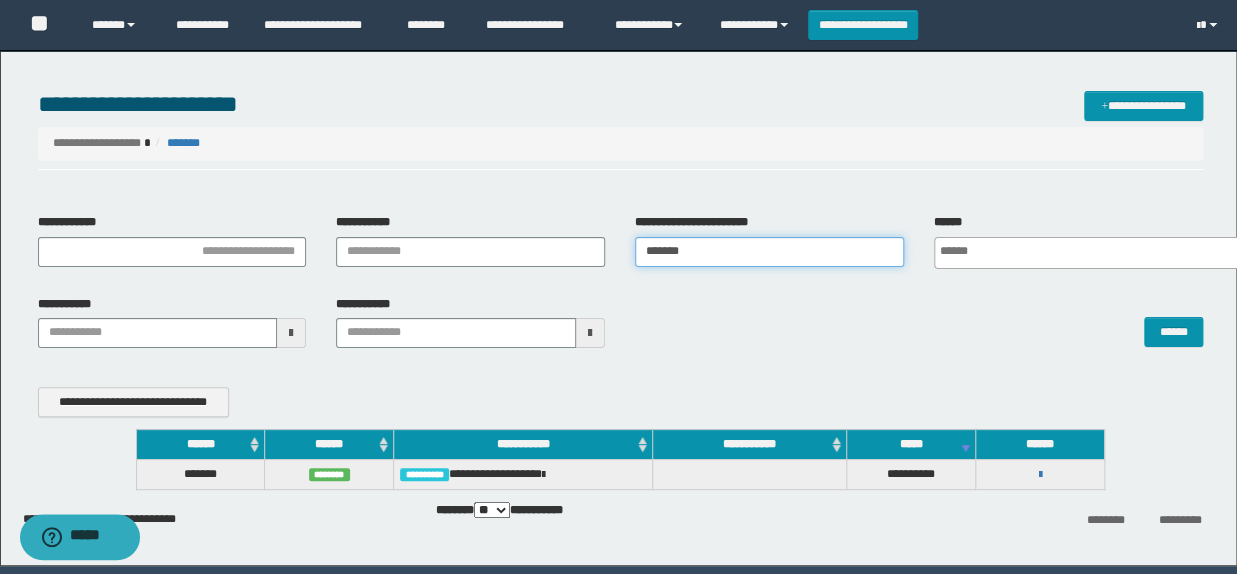 click on "*******" at bounding box center (769, 252) 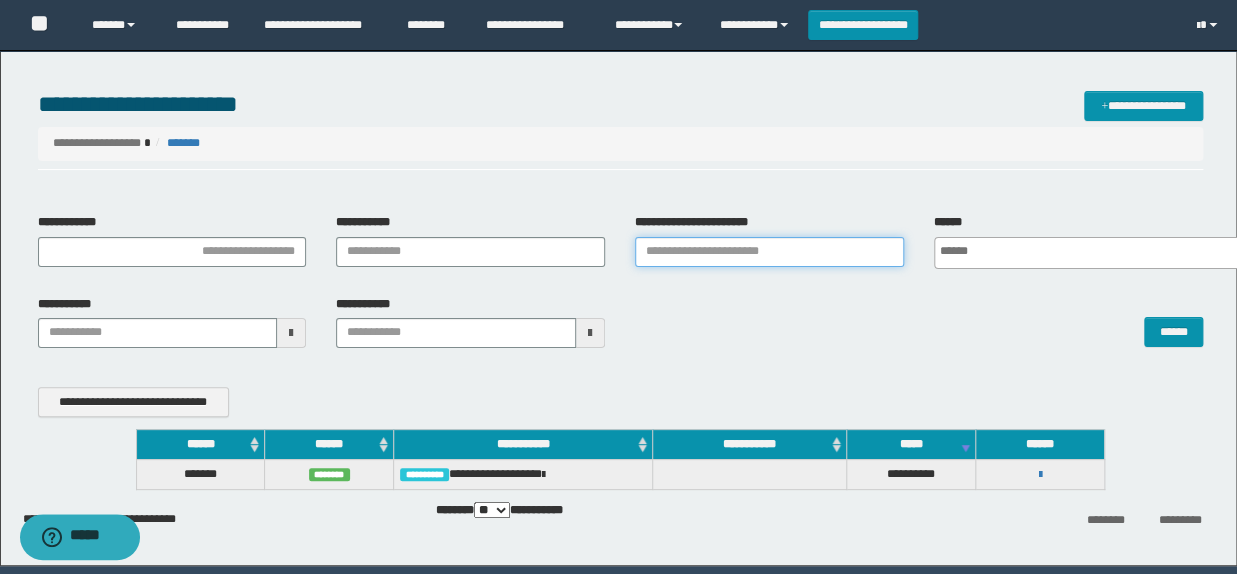 paste on "**********" 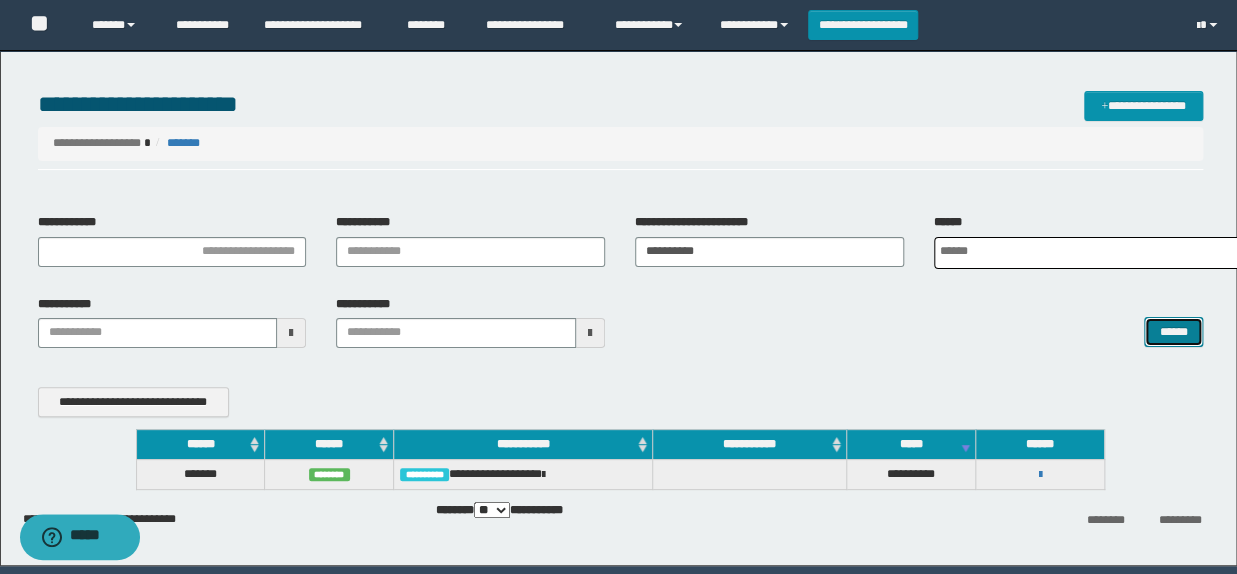 click on "******" at bounding box center [1173, 332] 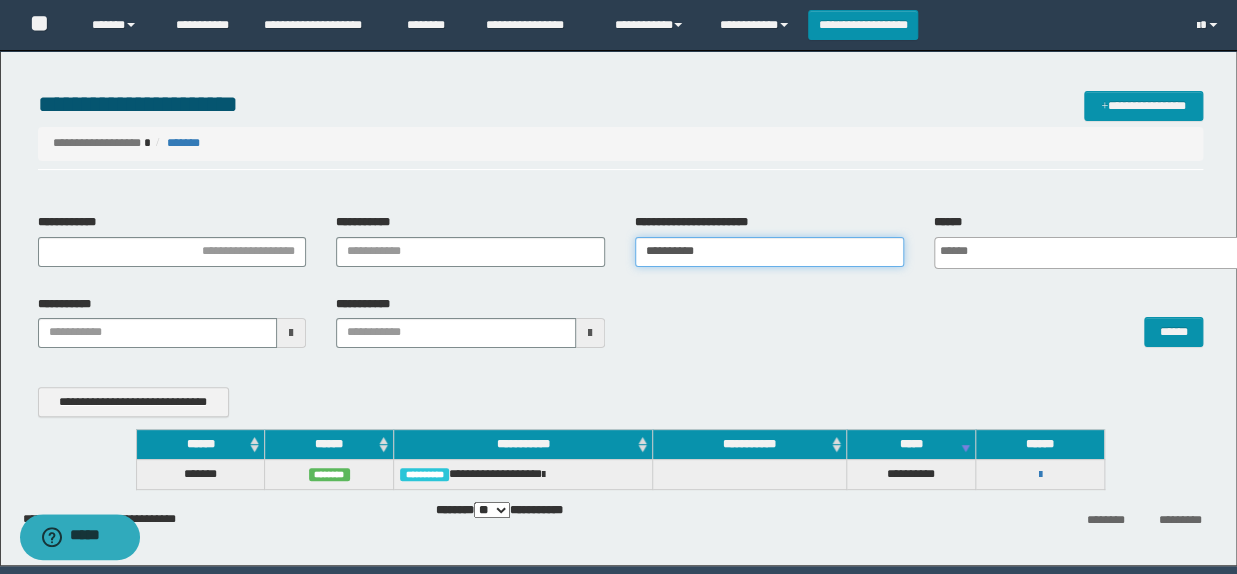 click on "**********" at bounding box center (769, 252) 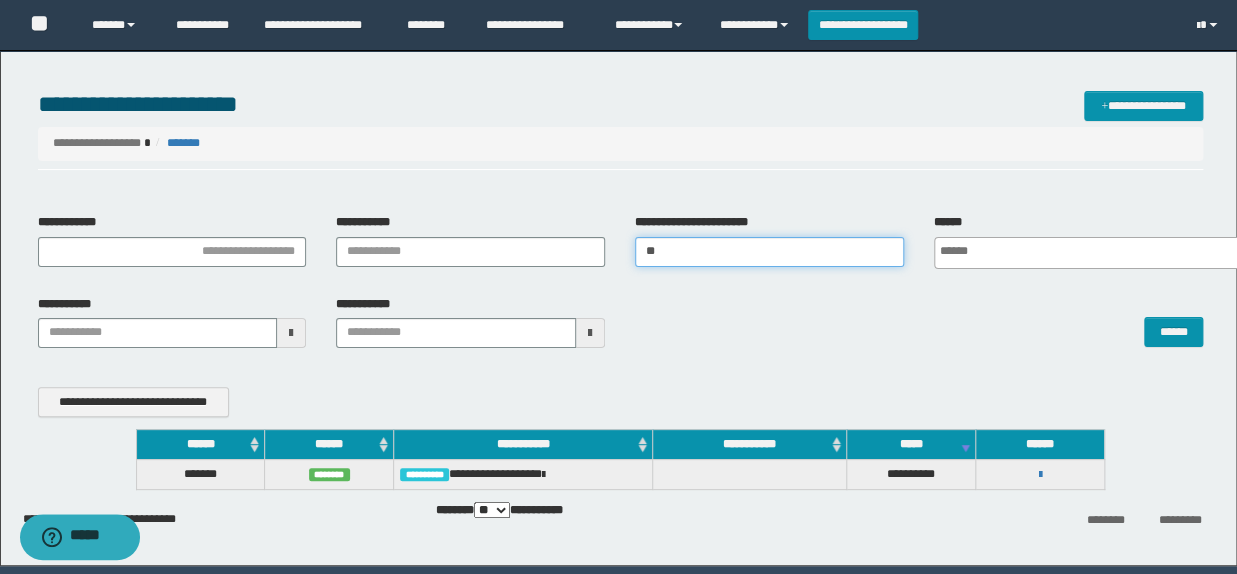 type on "*" 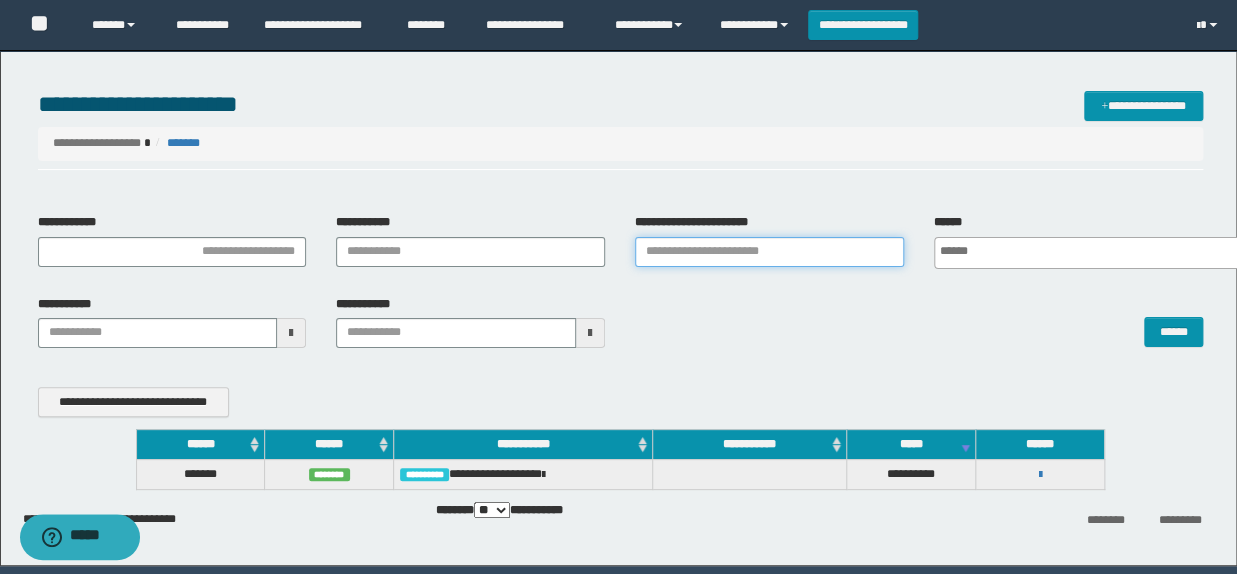 paste on "**********" 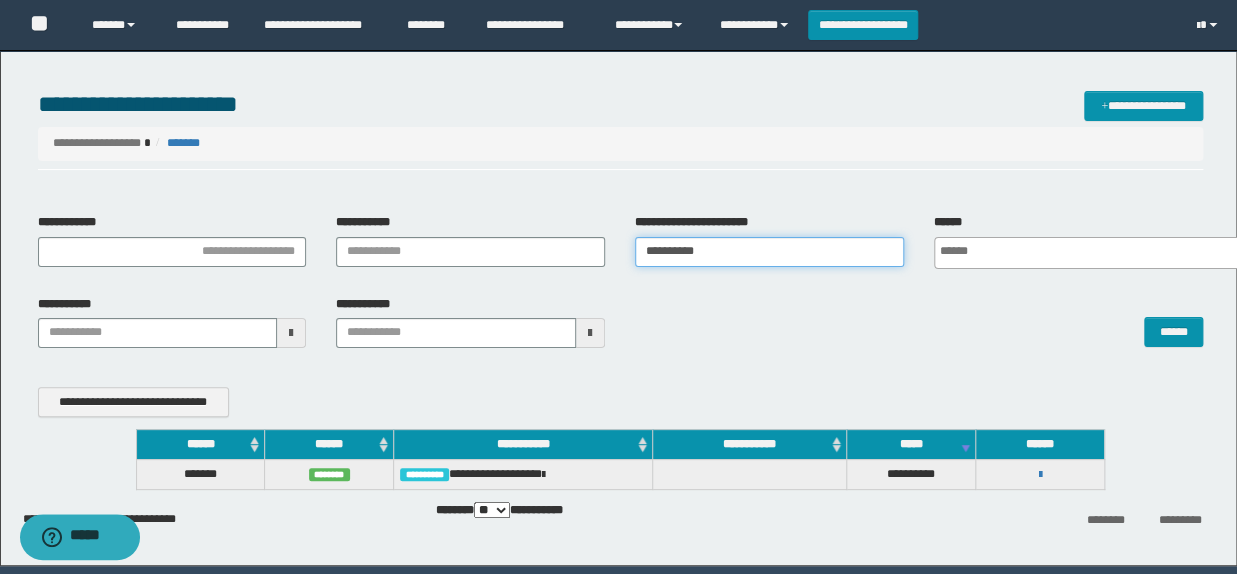 type on "**********" 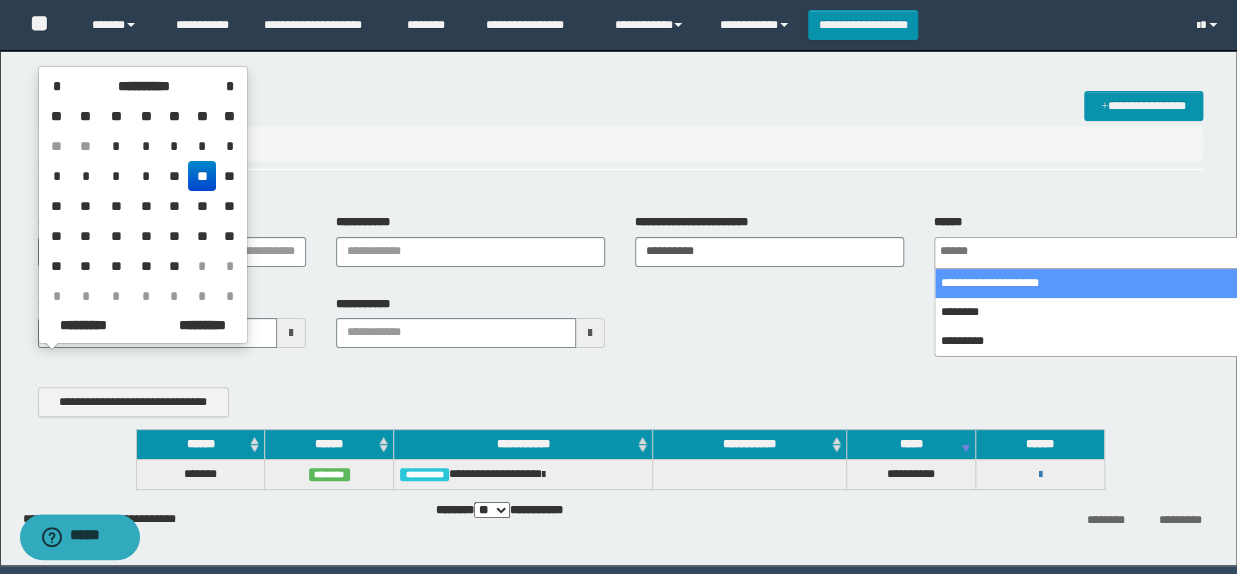 click on "******" at bounding box center [919, 321] 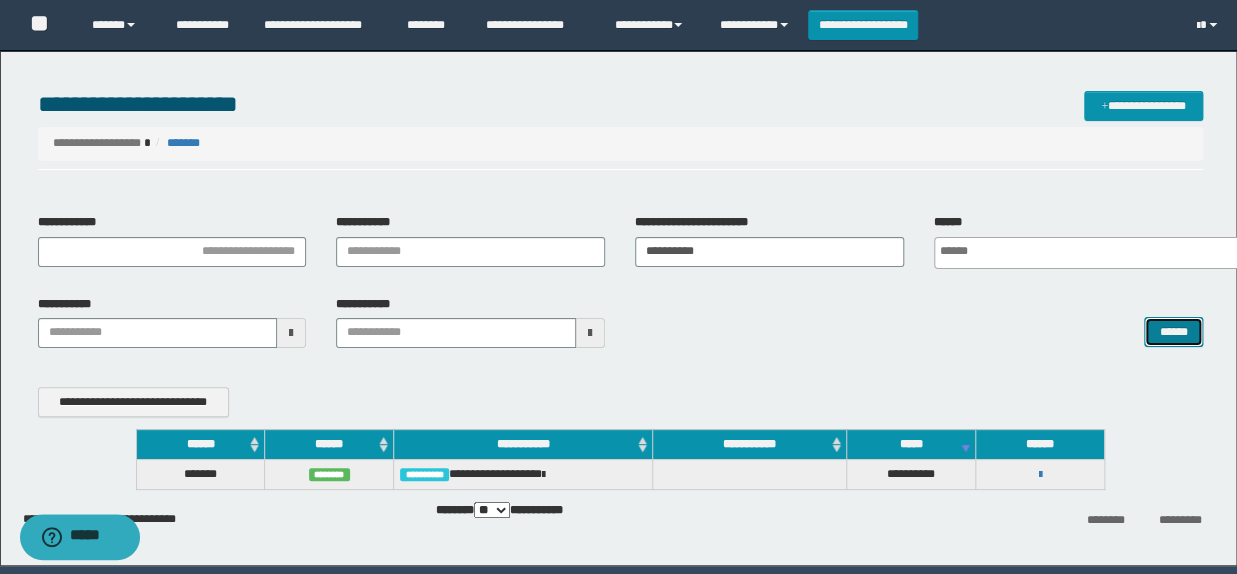 click on "******" at bounding box center [1173, 332] 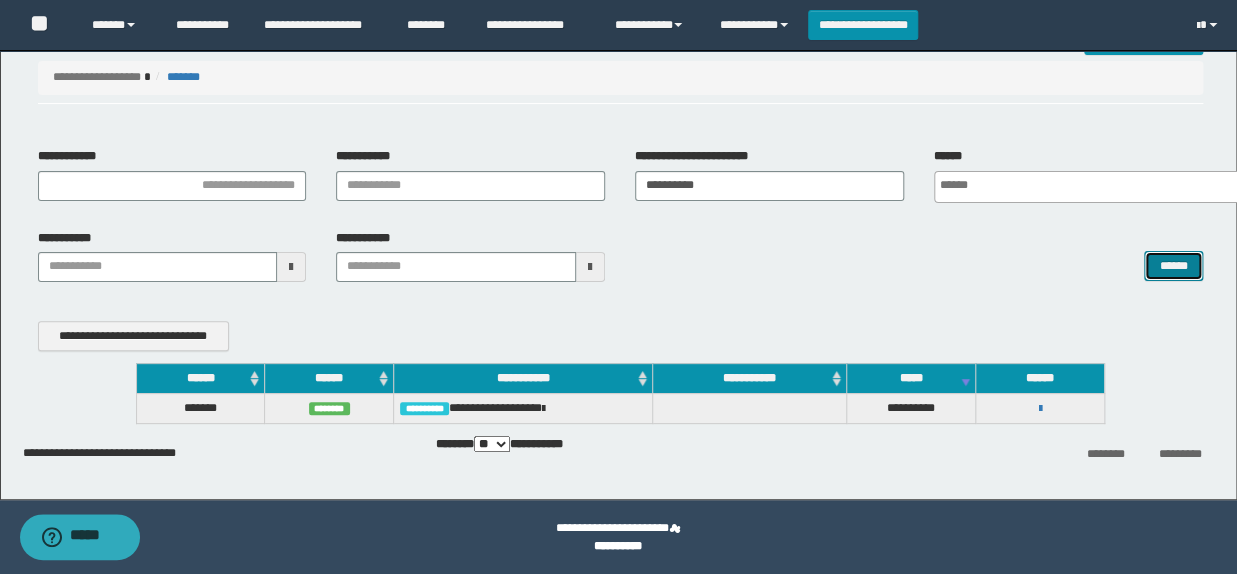 scroll, scrollTop: 0, scrollLeft: 0, axis: both 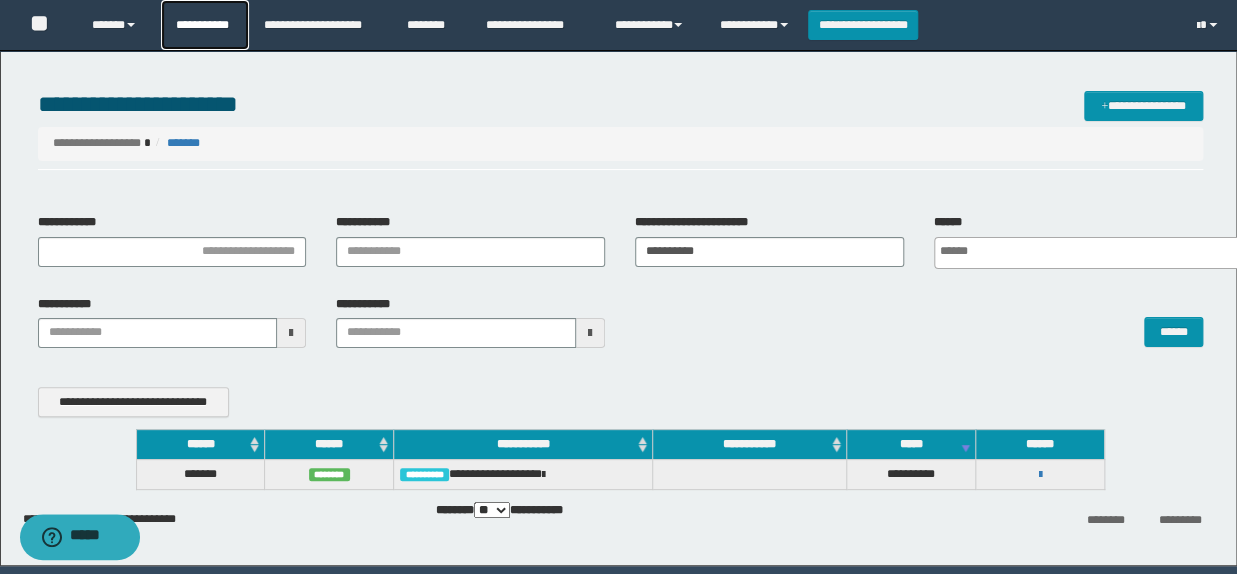 click on "**********" at bounding box center (205, 25) 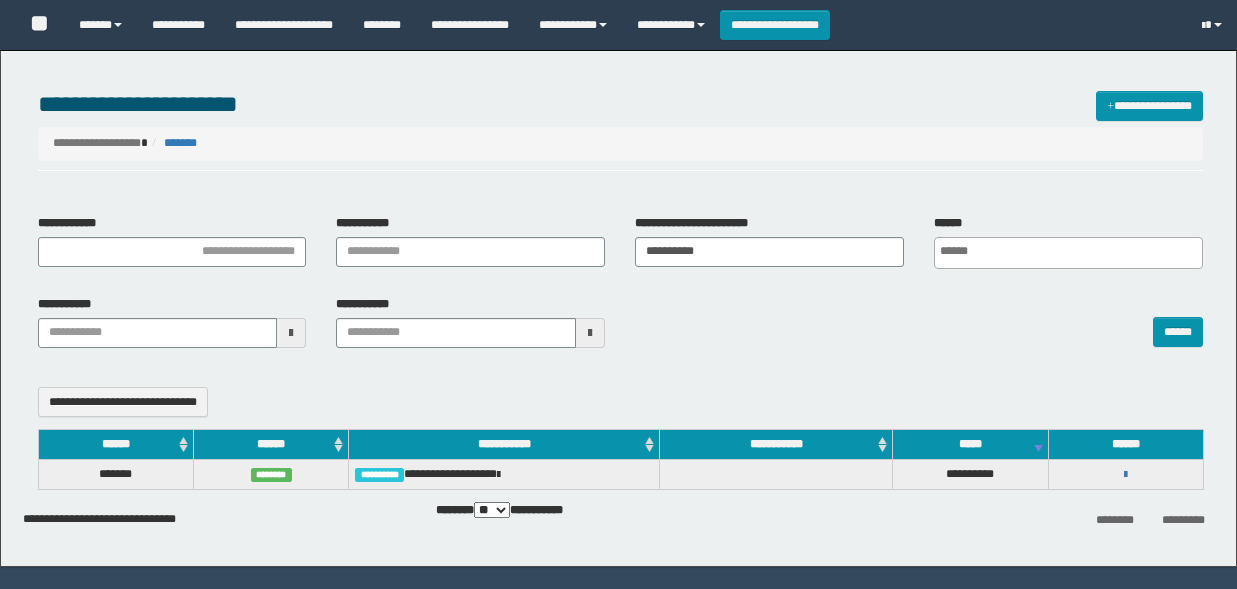 select 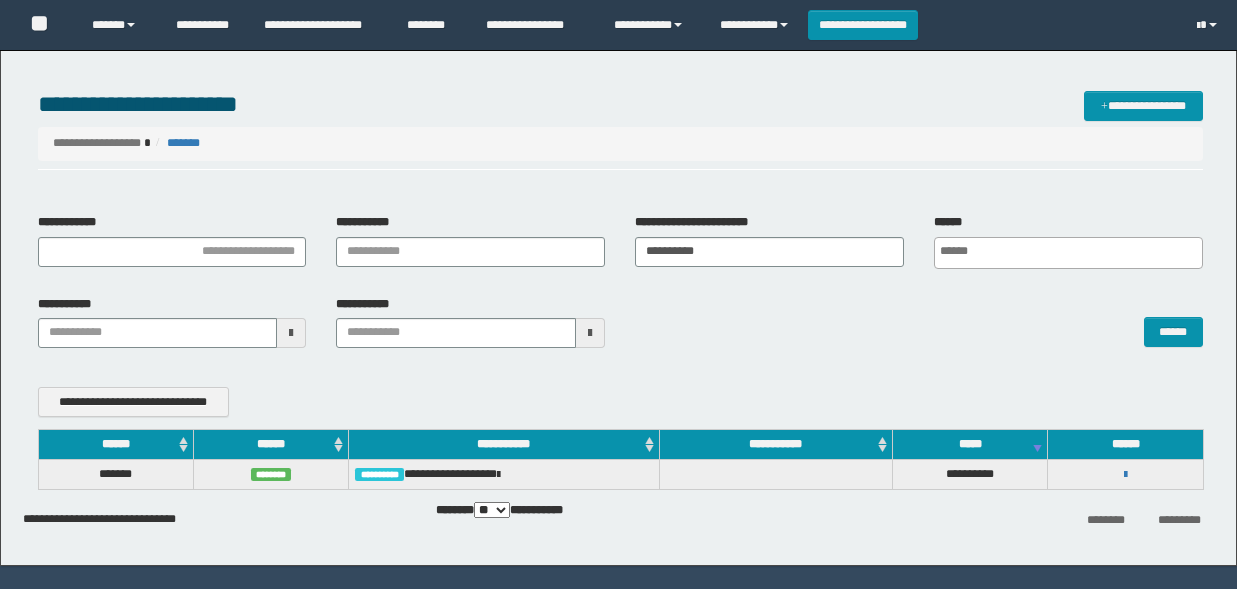 scroll, scrollTop: 0, scrollLeft: 0, axis: both 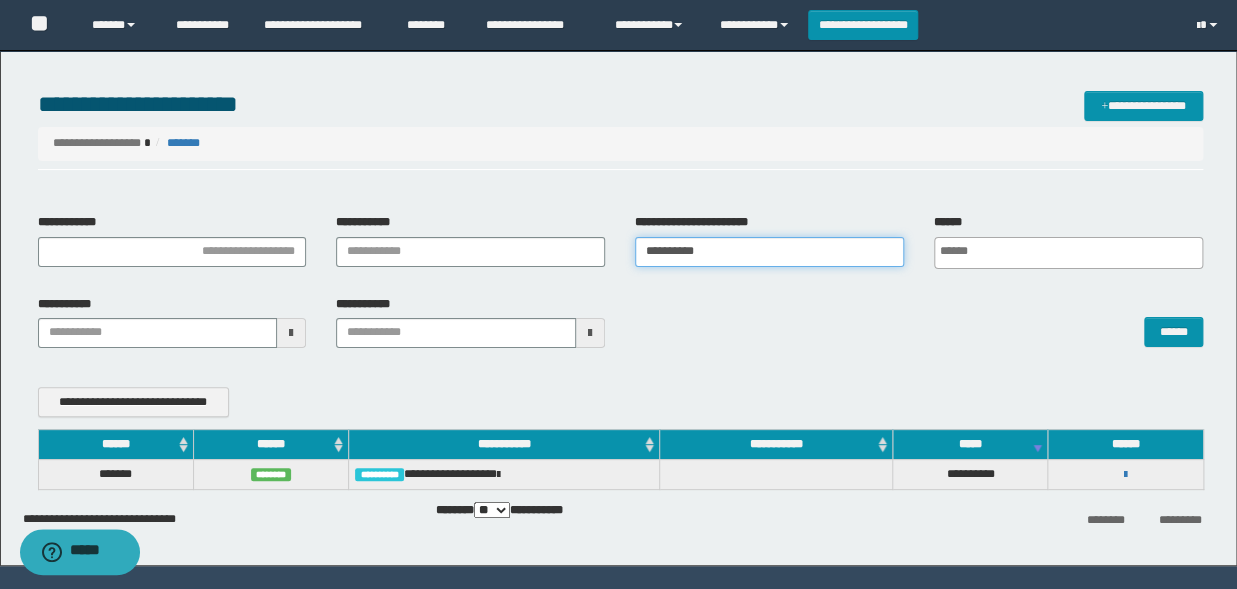 click on "**********" at bounding box center (769, 252) 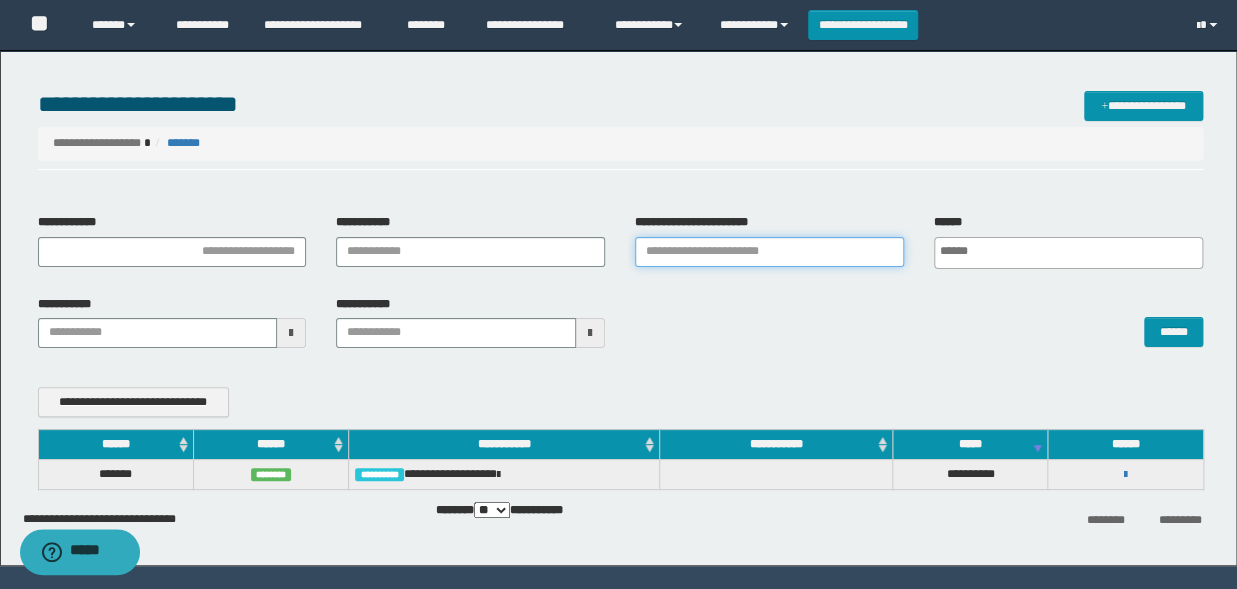 paste on "**********" 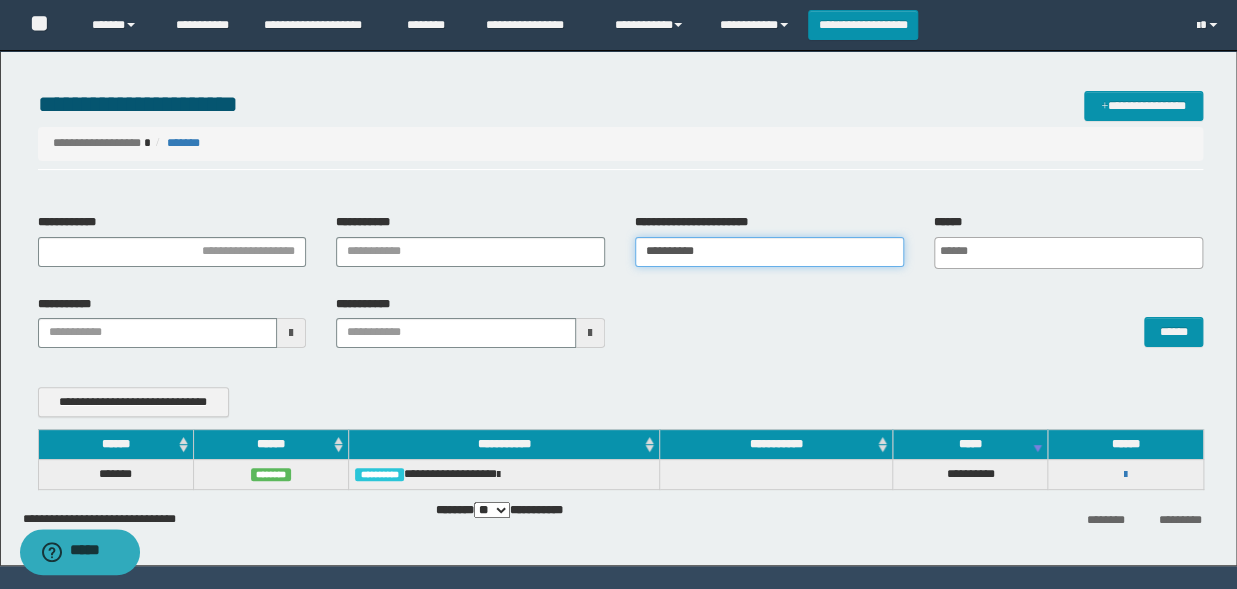 type on "**********" 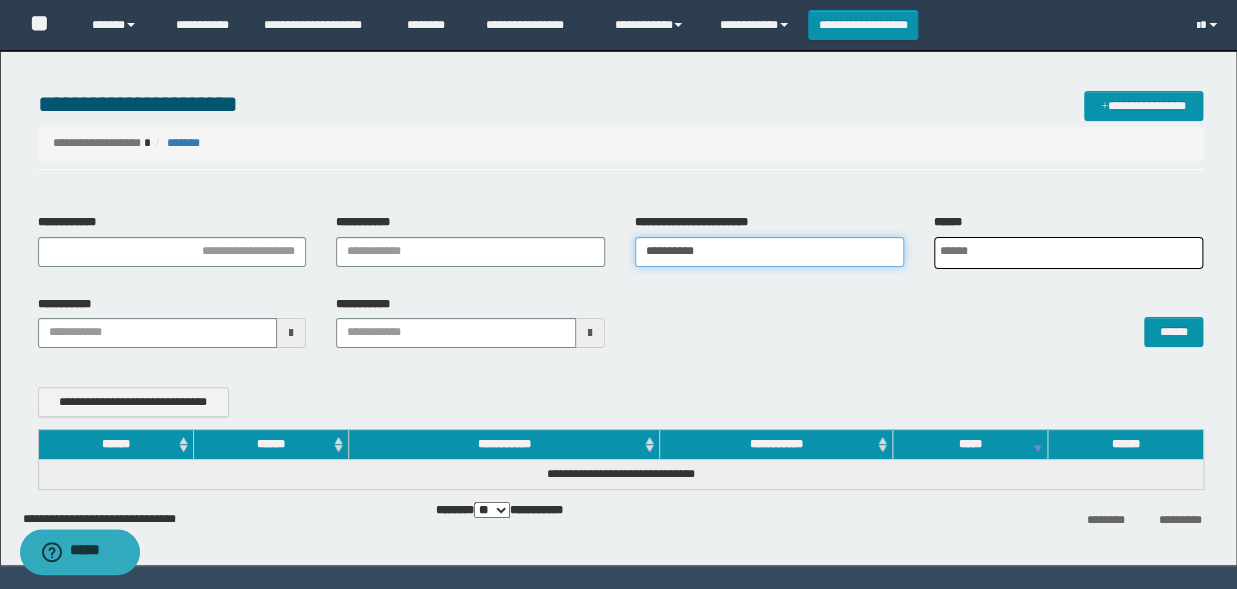 click on "**********" at bounding box center (769, 252) 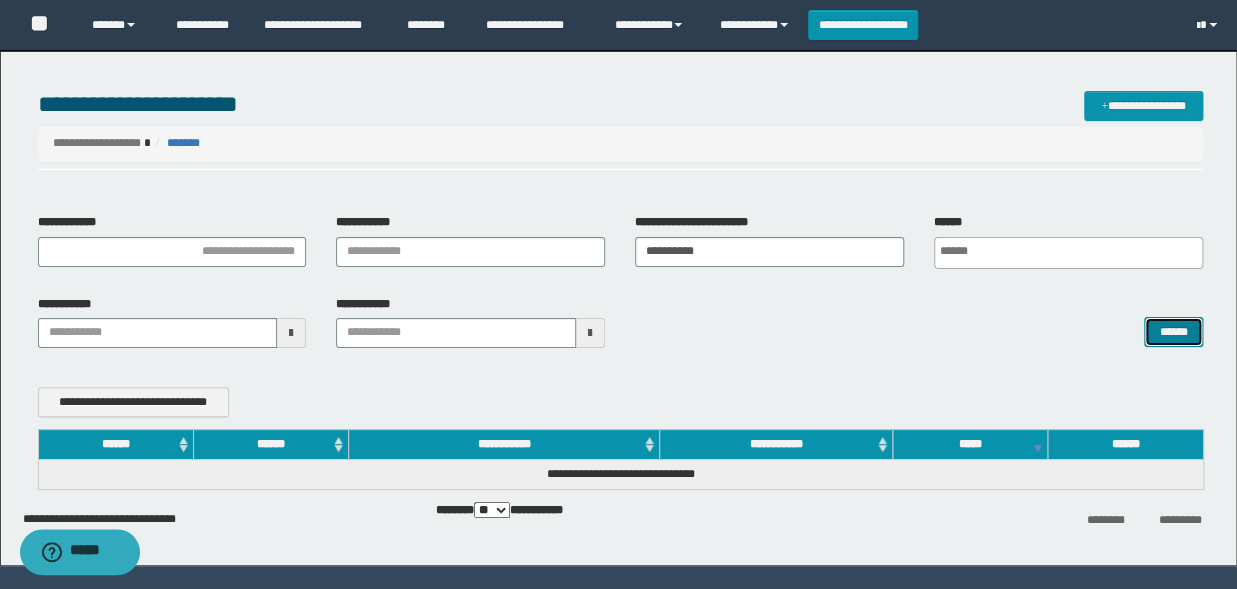 click on "******" at bounding box center [1173, 332] 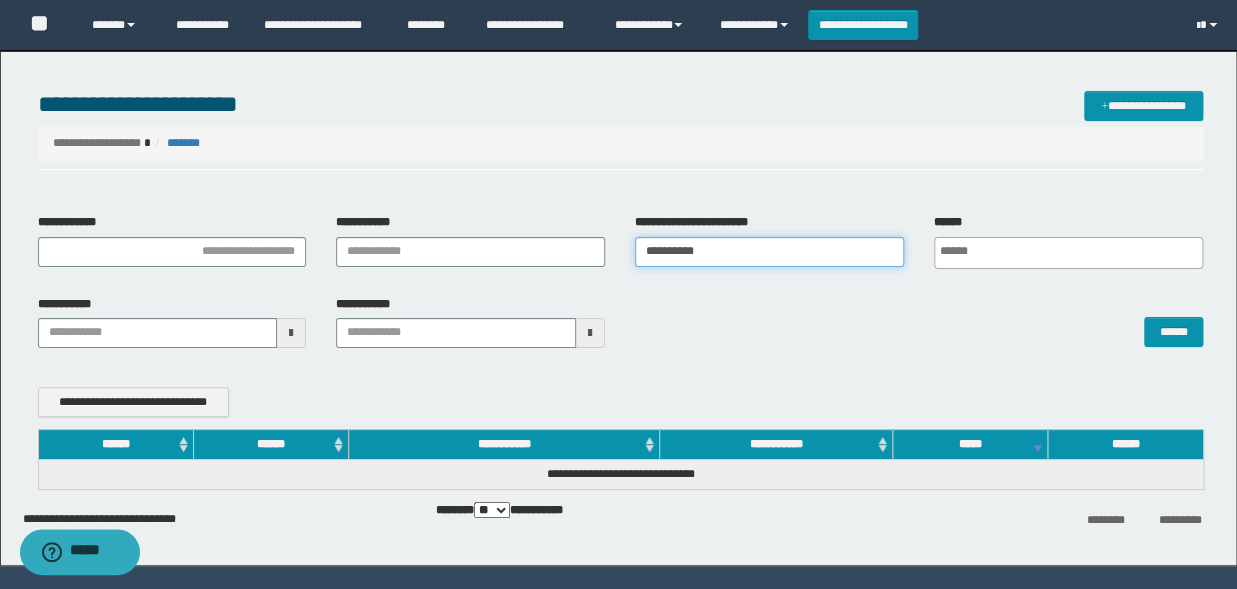 drag, startPoint x: 732, startPoint y: 258, endPoint x: 579, endPoint y: 270, distance: 153.46986 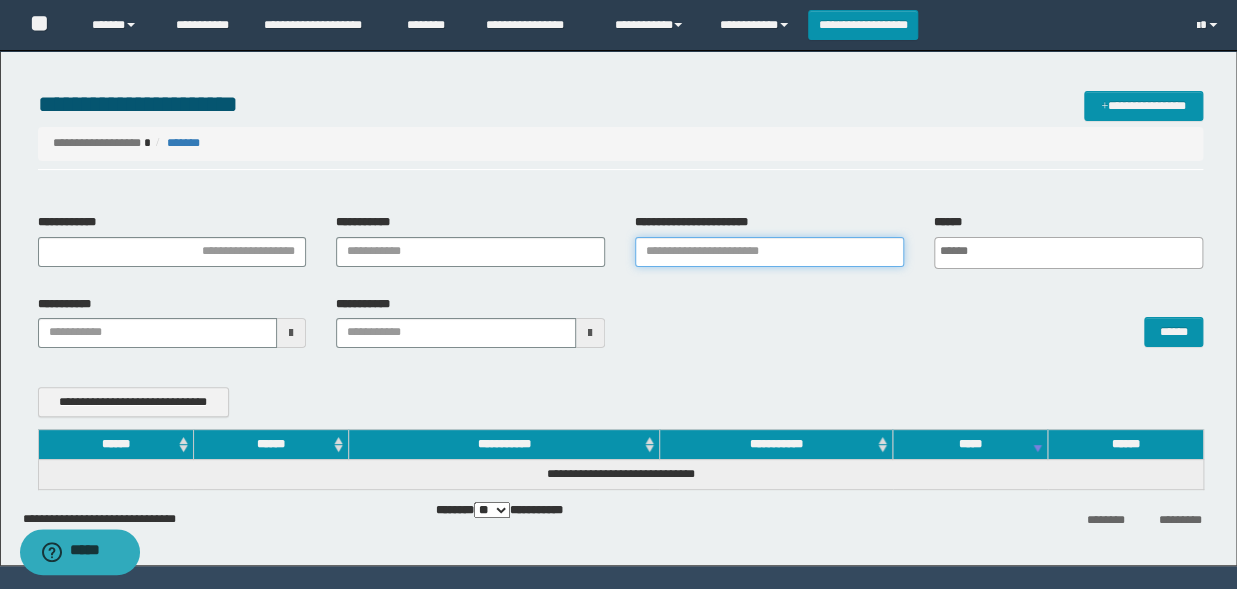 type 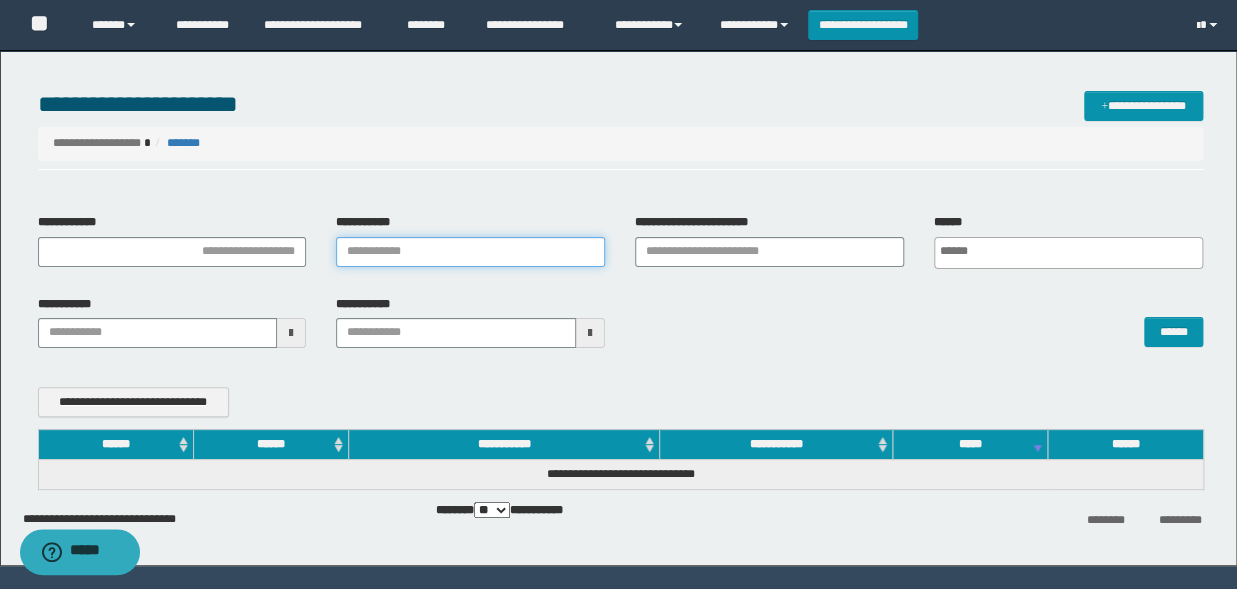 click on "**********" at bounding box center [470, 252] 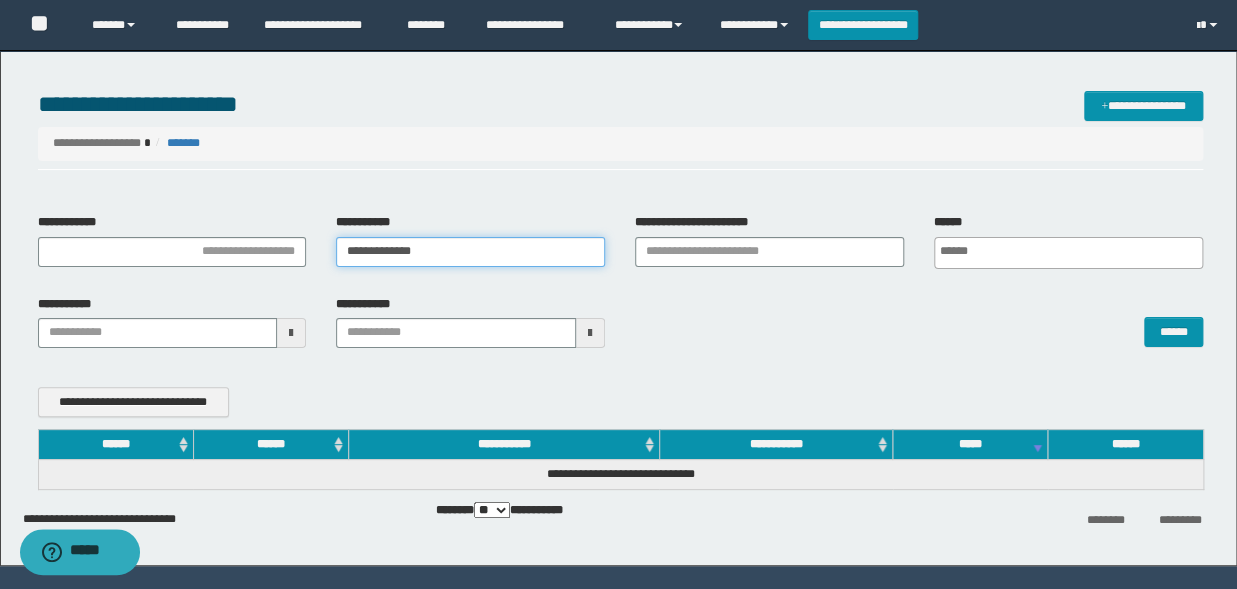 type on "**********" 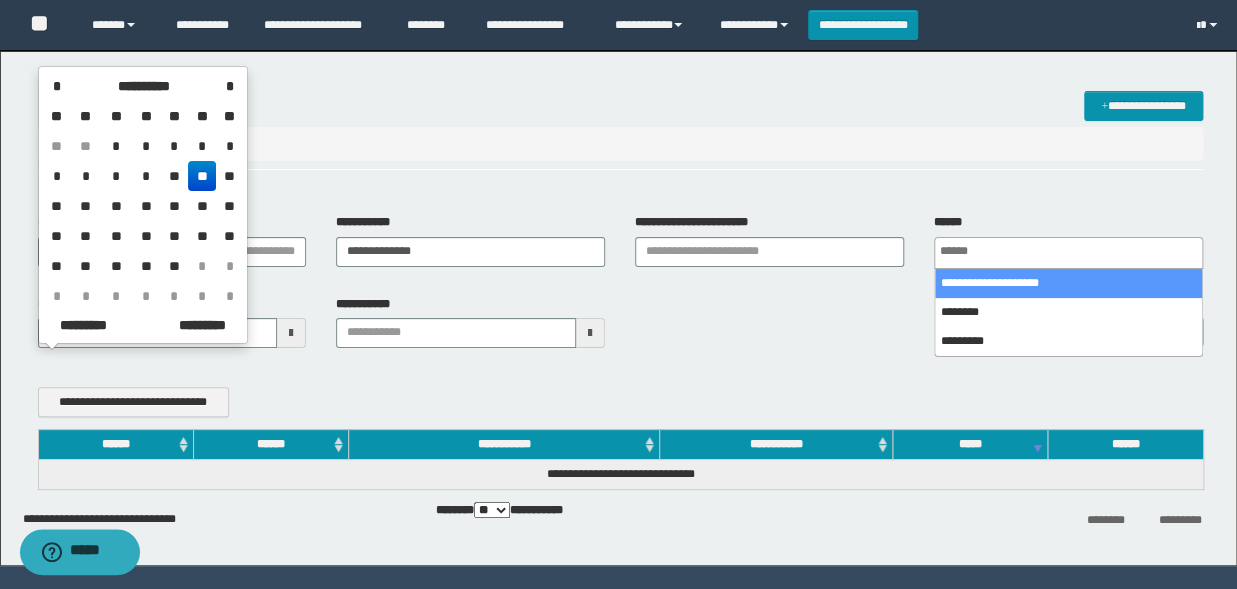 drag, startPoint x: 756, startPoint y: 346, endPoint x: 909, endPoint y: 306, distance: 158.14233 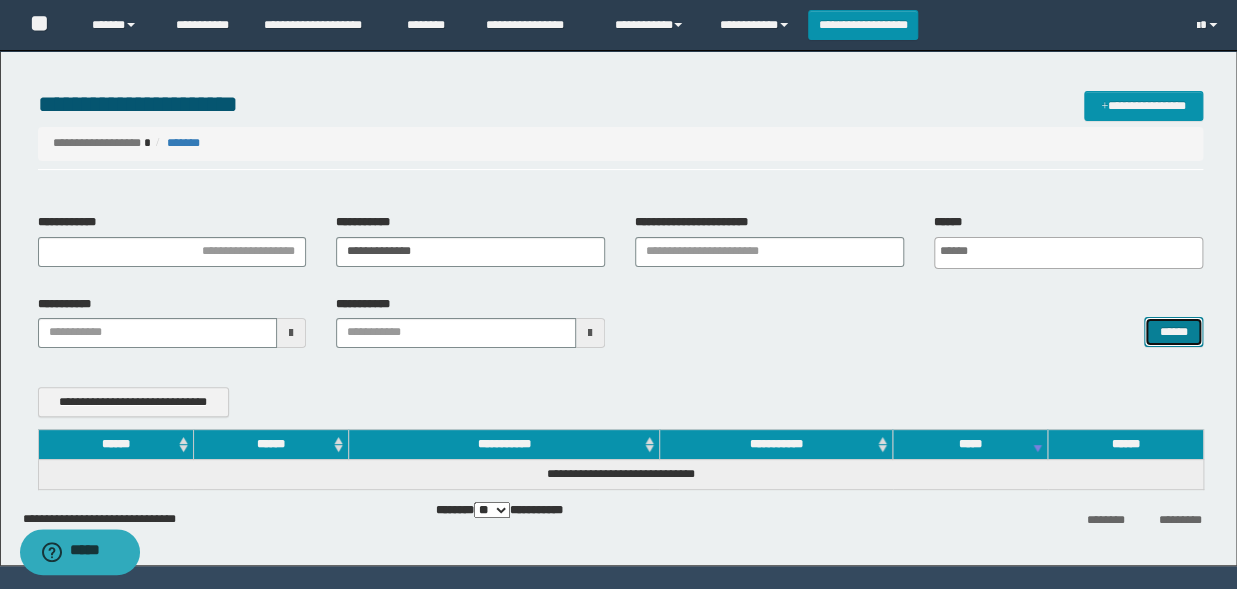 click on "******" at bounding box center [1173, 332] 